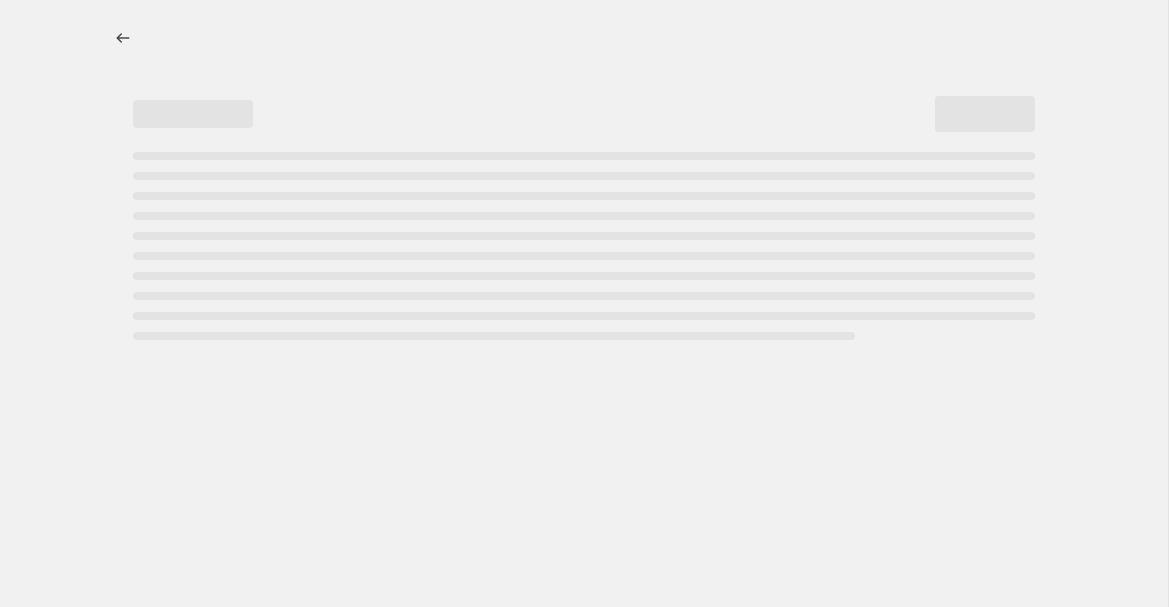 scroll, scrollTop: 0, scrollLeft: 0, axis: both 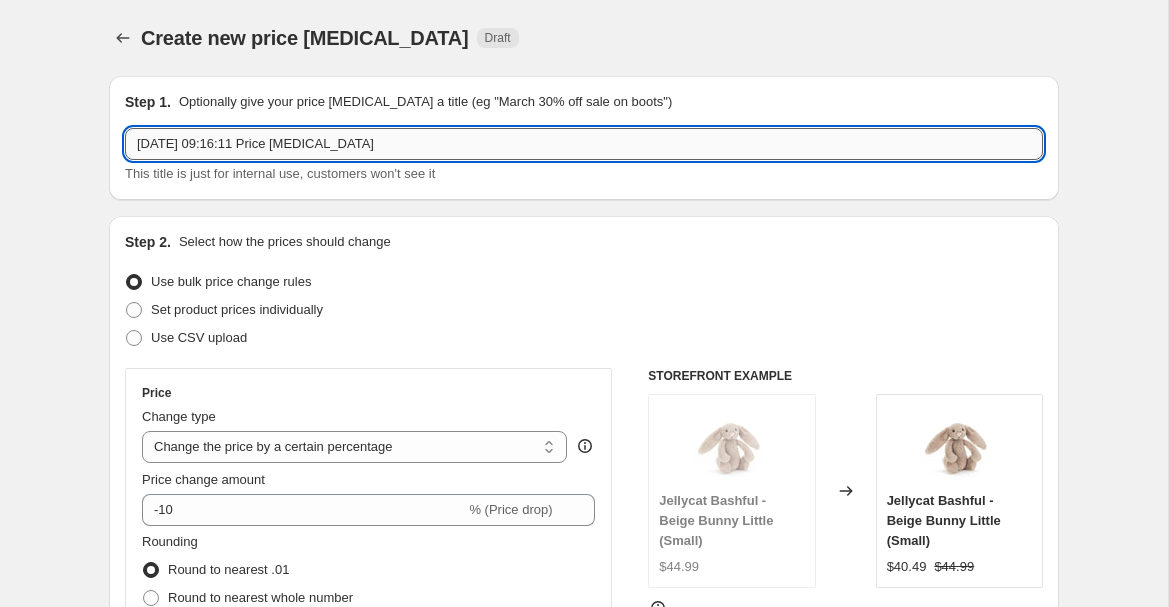 click on "[DATE] 09:16:11 Price [MEDICAL_DATA]" at bounding box center (584, 144) 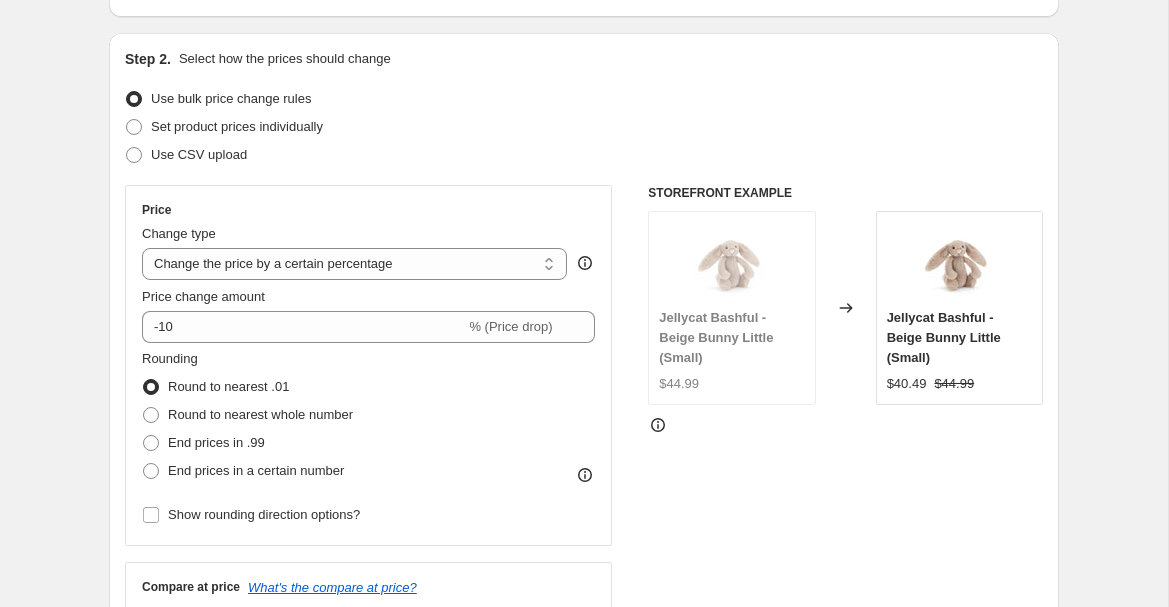 scroll, scrollTop: 198, scrollLeft: 0, axis: vertical 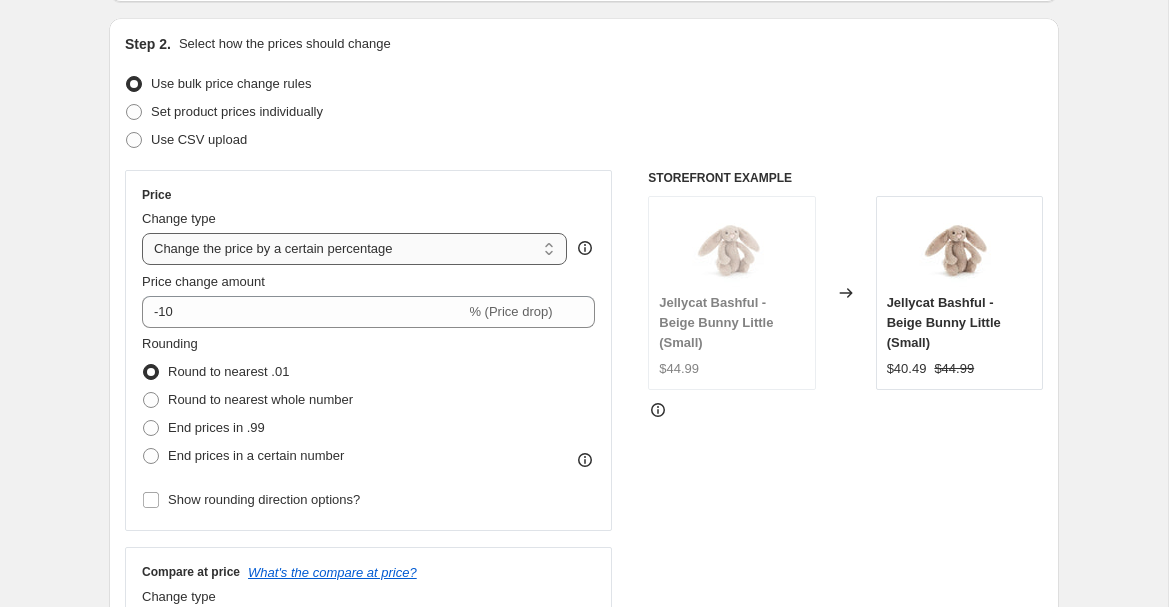 type on "[PERSON_NAME] & ACE - 40% - [DATE] 09:16:11 Price [MEDICAL_DATA]" 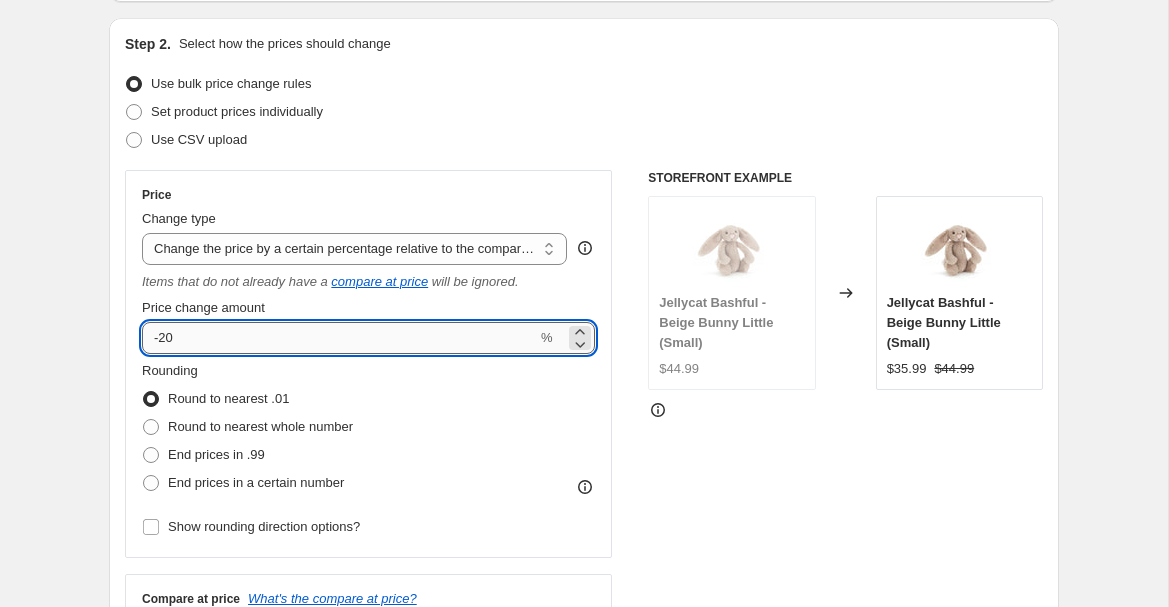 click on "-20" at bounding box center (339, 338) 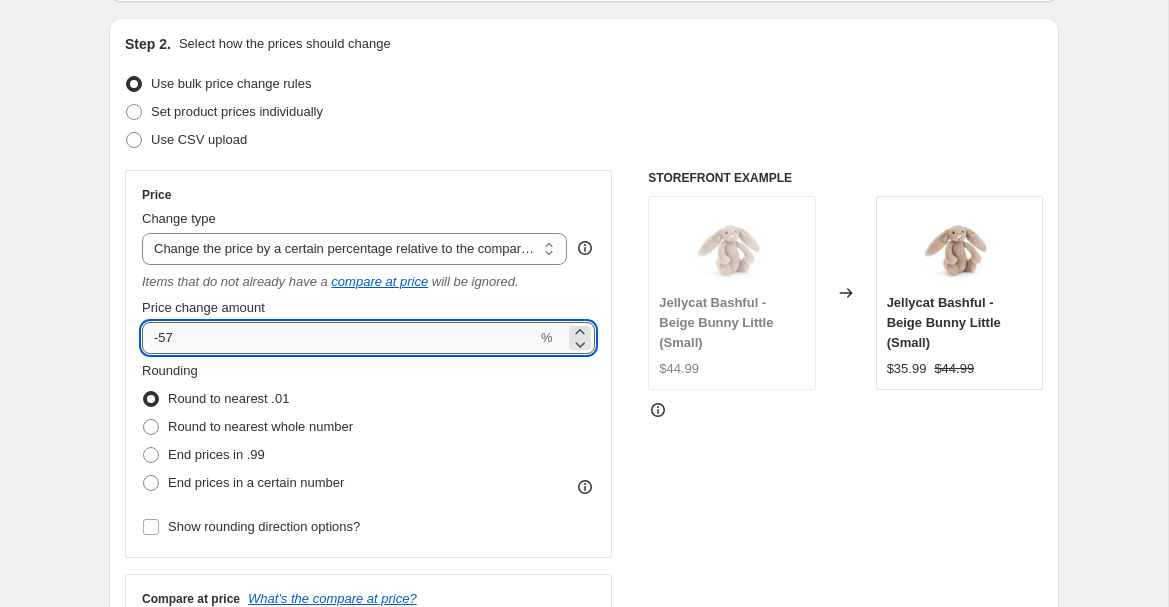 click on "-57" at bounding box center (339, 338) 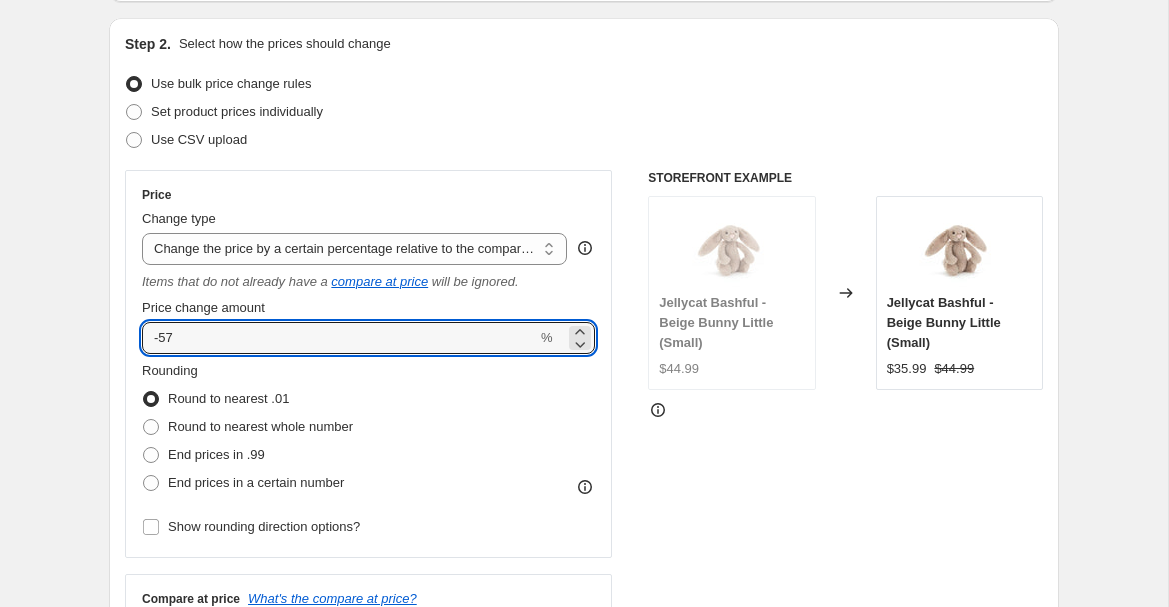 type on "-5" 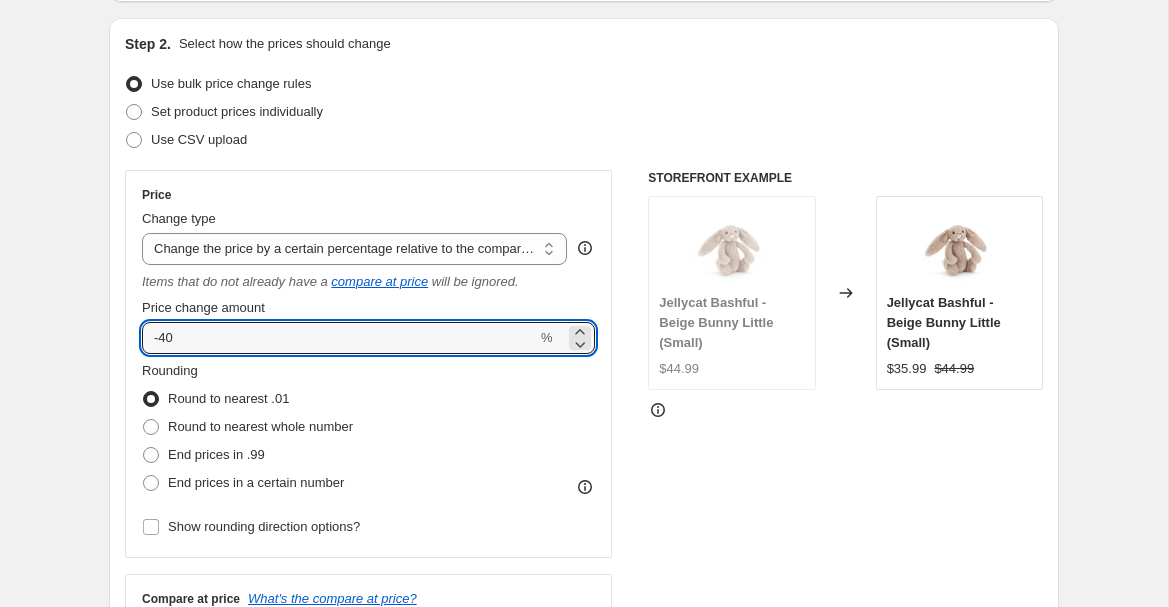 type on "-40" 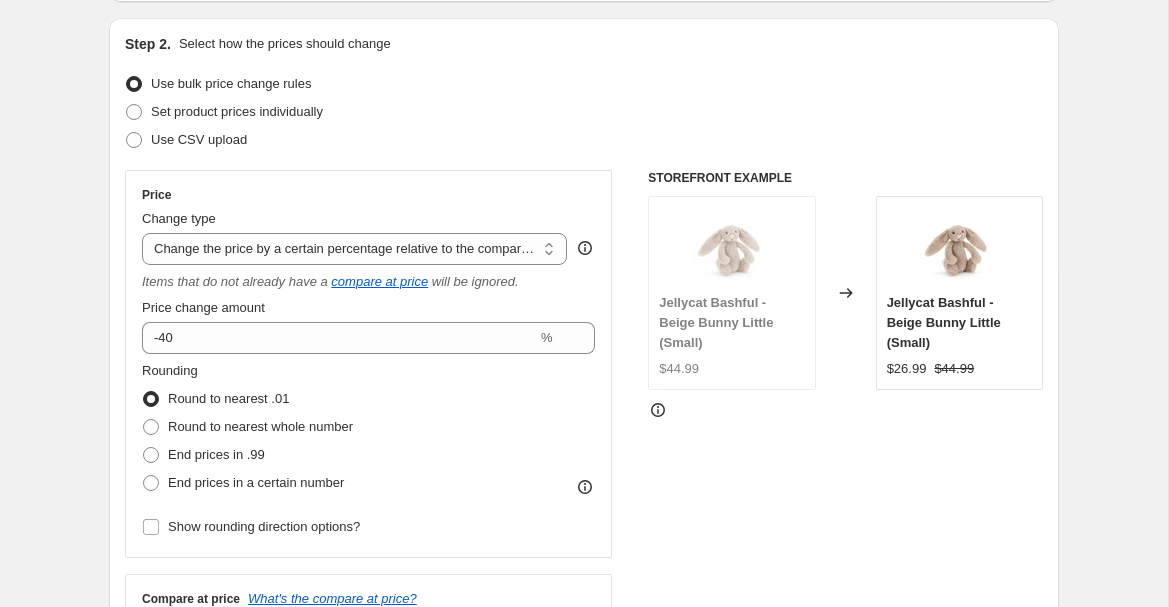 click on "Use CSV upload" at bounding box center (584, 140) 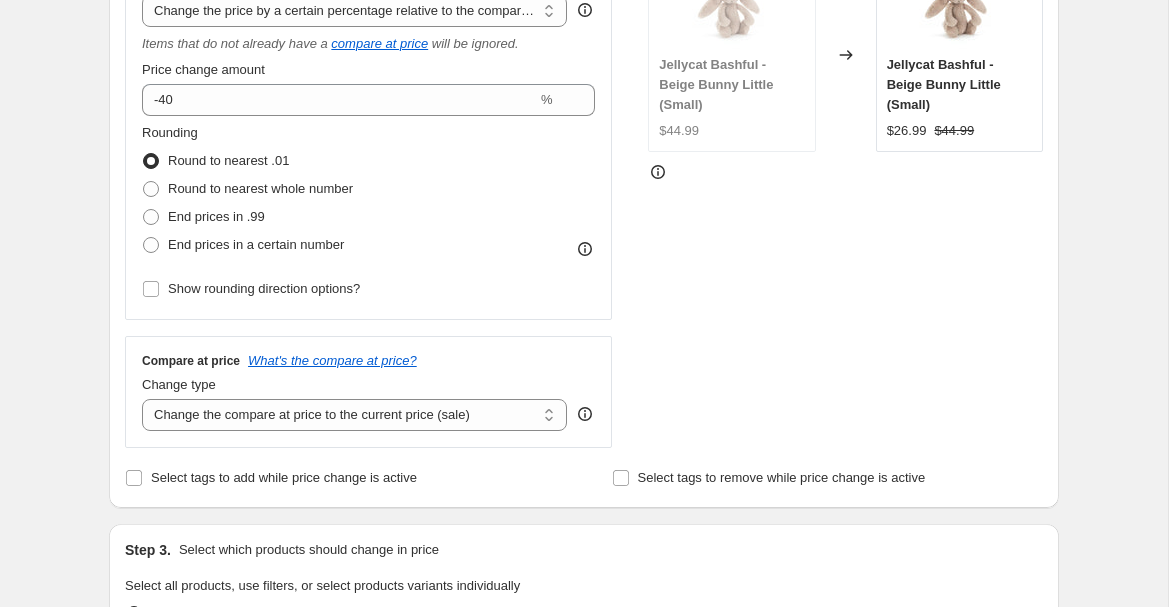 scroll, scrollTop: 476, scrollLeft: 0, axis: vertical 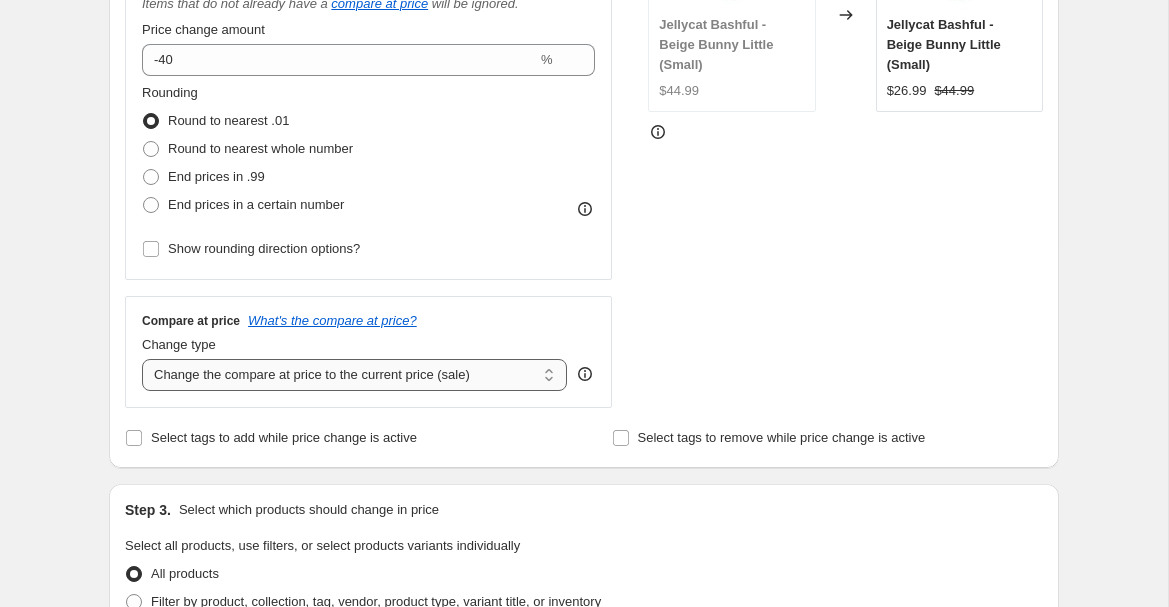click on "Change the compare at price to the current price (sale) Change the compare at price to a certain amount Change the compare at price by a certain amount Change the compare at price by a certain percentage Change the compare at price by a certain amount relative to the actual price Change the compare at price by a certain percentage relative to the actual price Don't change the compare at price Remove the compare at price" at bounding box center (354, 375) 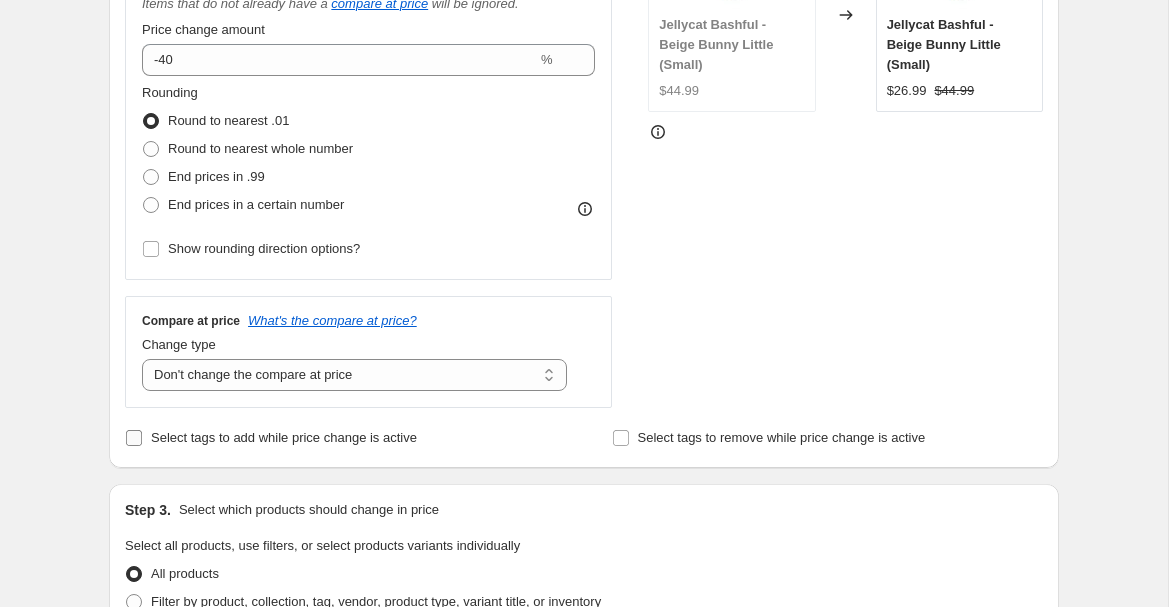 drag, startPoint x: 258, startPoint y: 500, endPoint x: 188, endPoint y: 444, distance: 89.64374 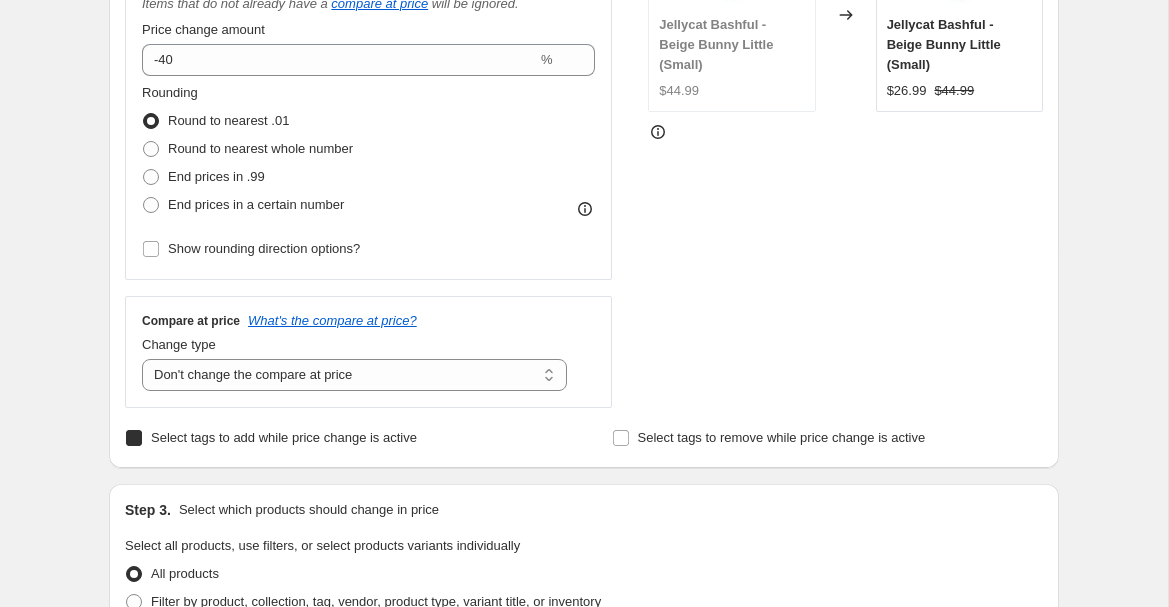 checkbox on "true" 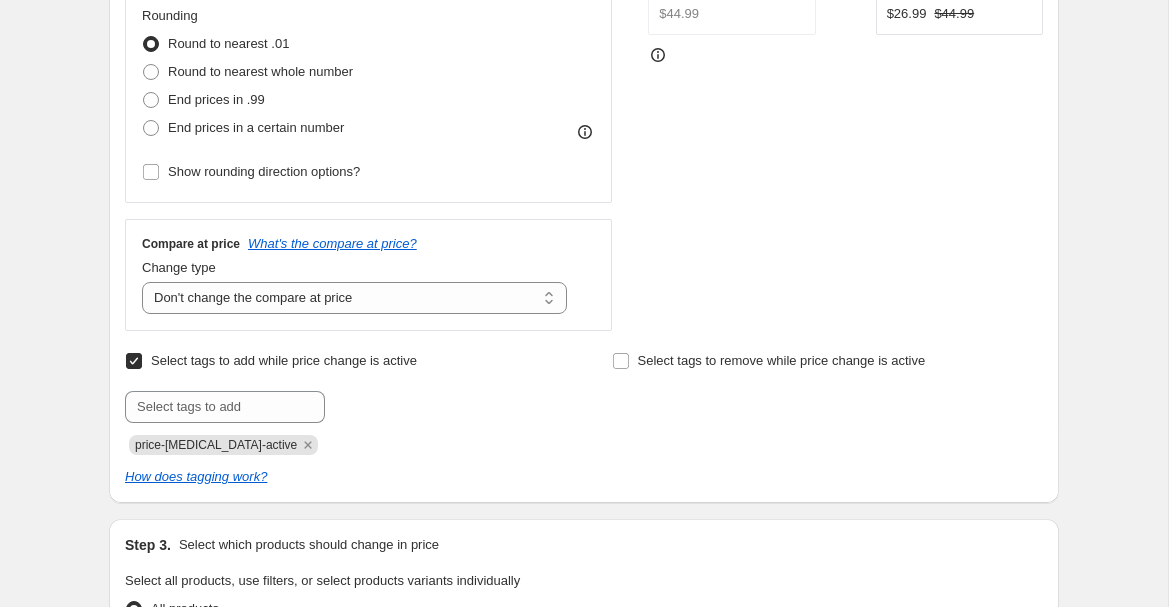 scroll, scrollTop: 573, scrollLeft: 0, axis: vertical 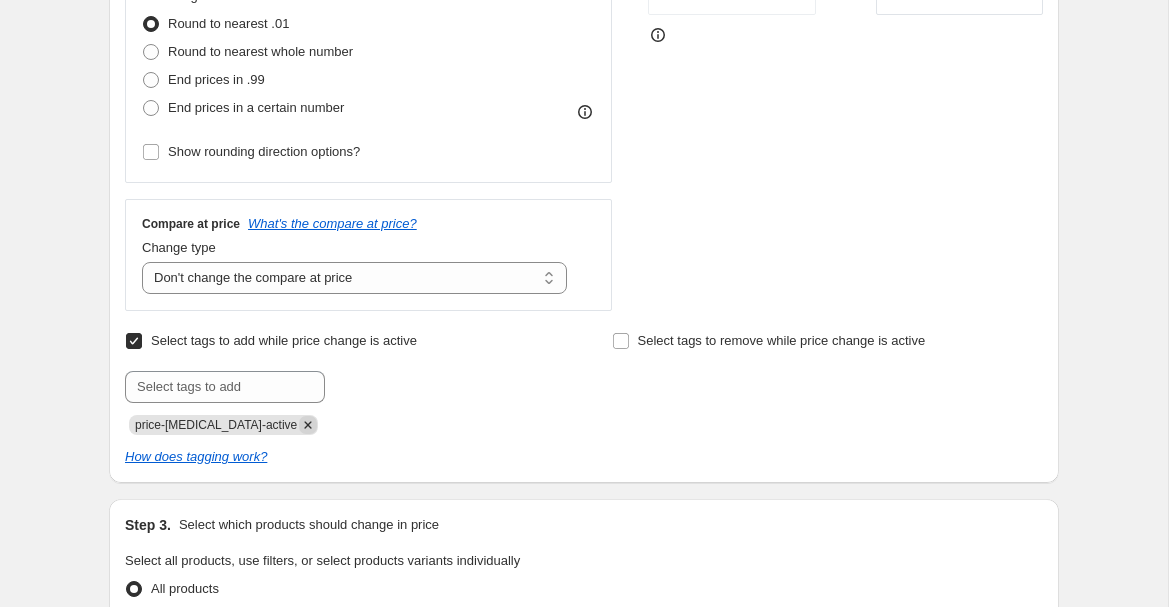 drag, startPoint x: 188, startPoint y: 444, endPoint x: 285, endPoint y: 429, distance: 98.15294 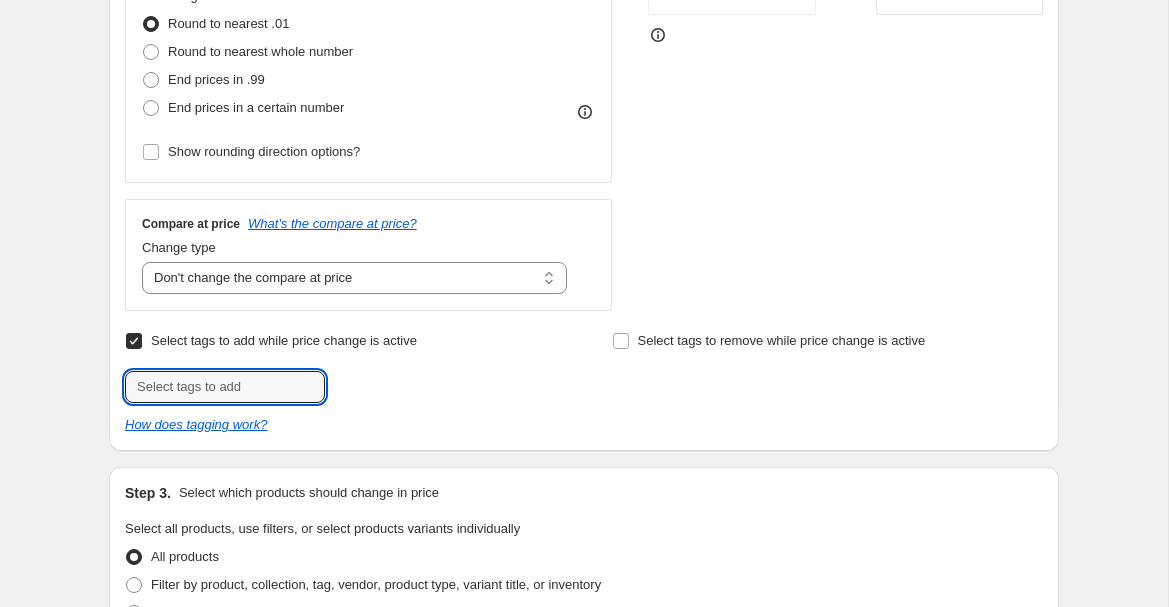 click at bounding box center [225, 387] 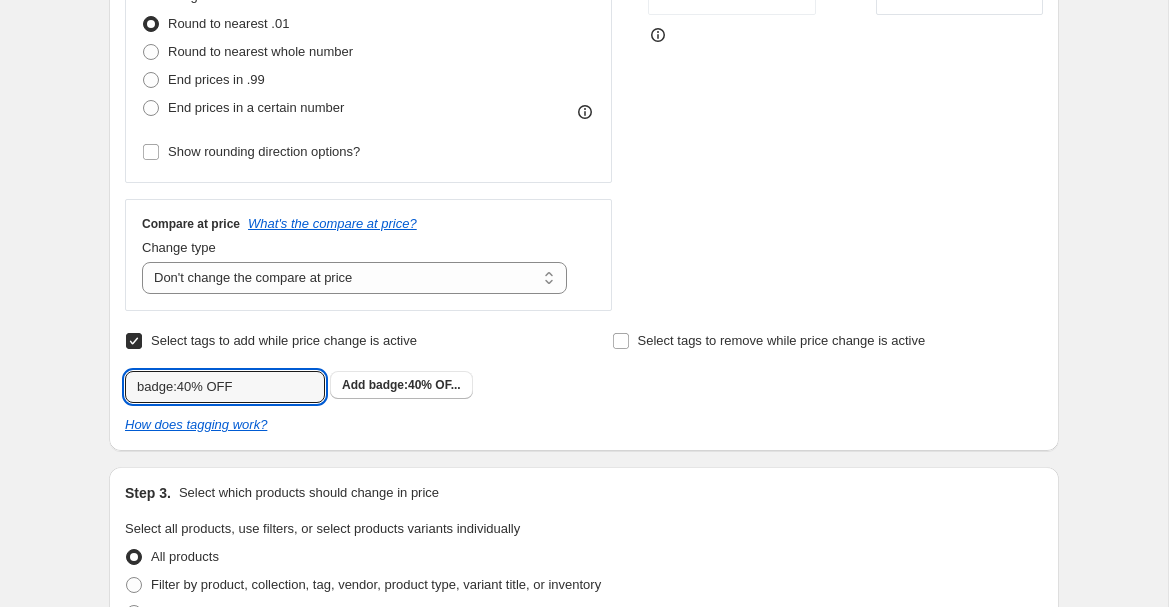 type on "badge:40% OFF" 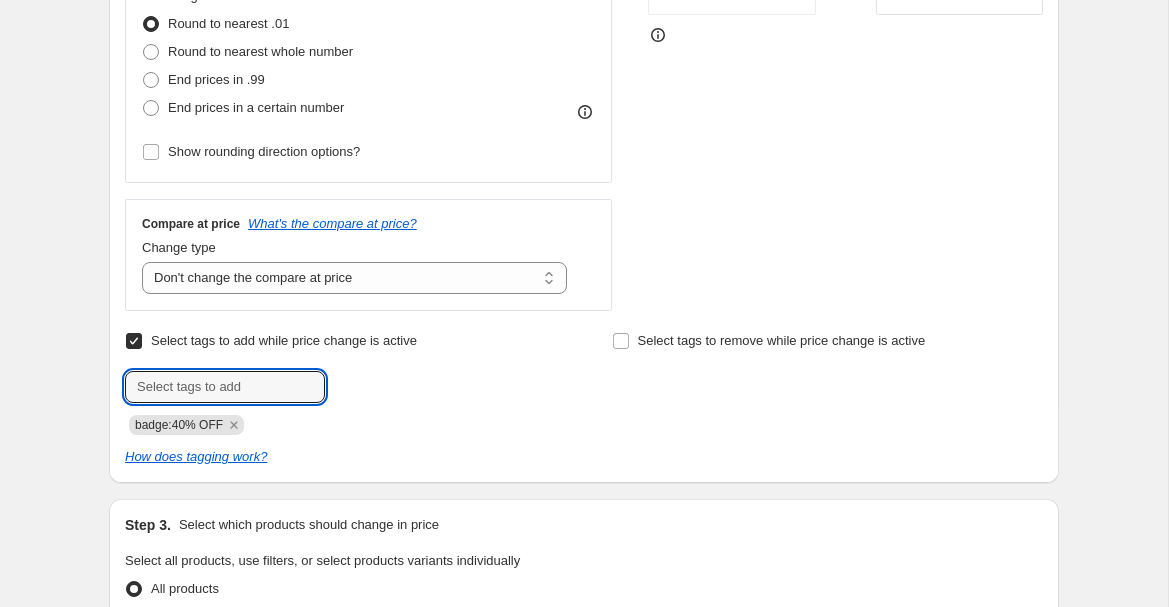 click at bounding box center (225, 387) 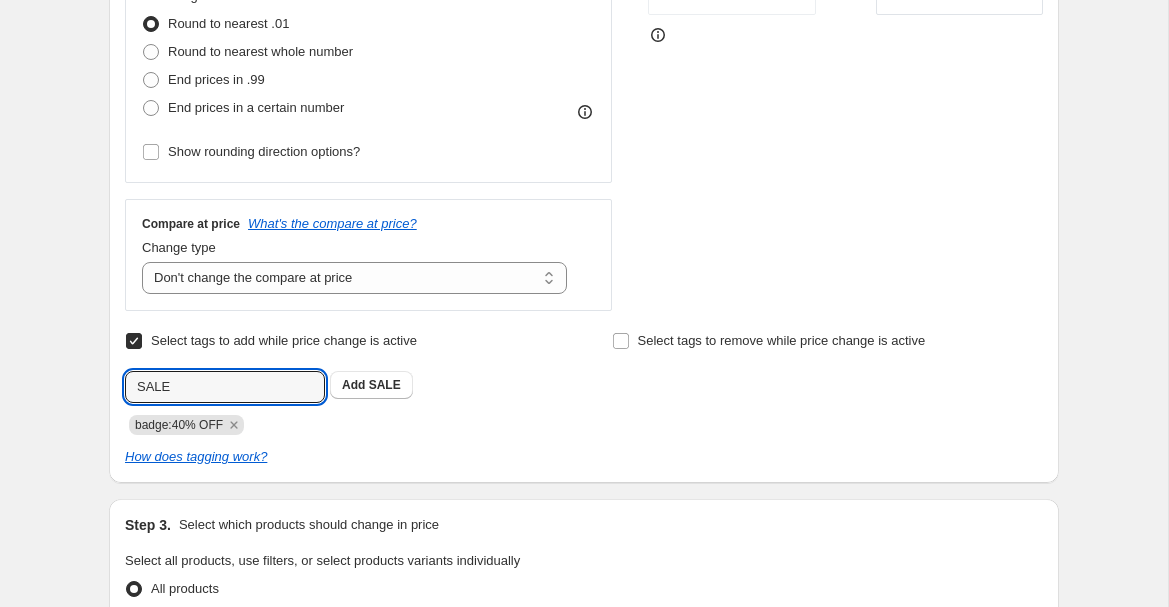 type on "SALE" 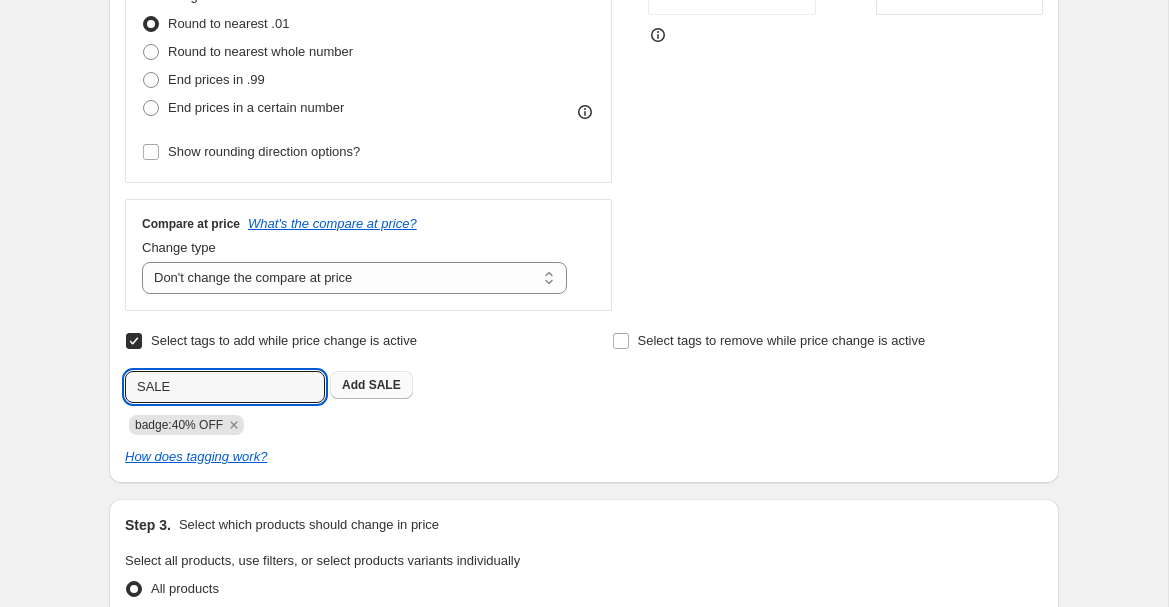 drag, startPoint x: 285, startPoint y: 429, endPoint x: 344, endPoint y: 382, distance: 75.43209 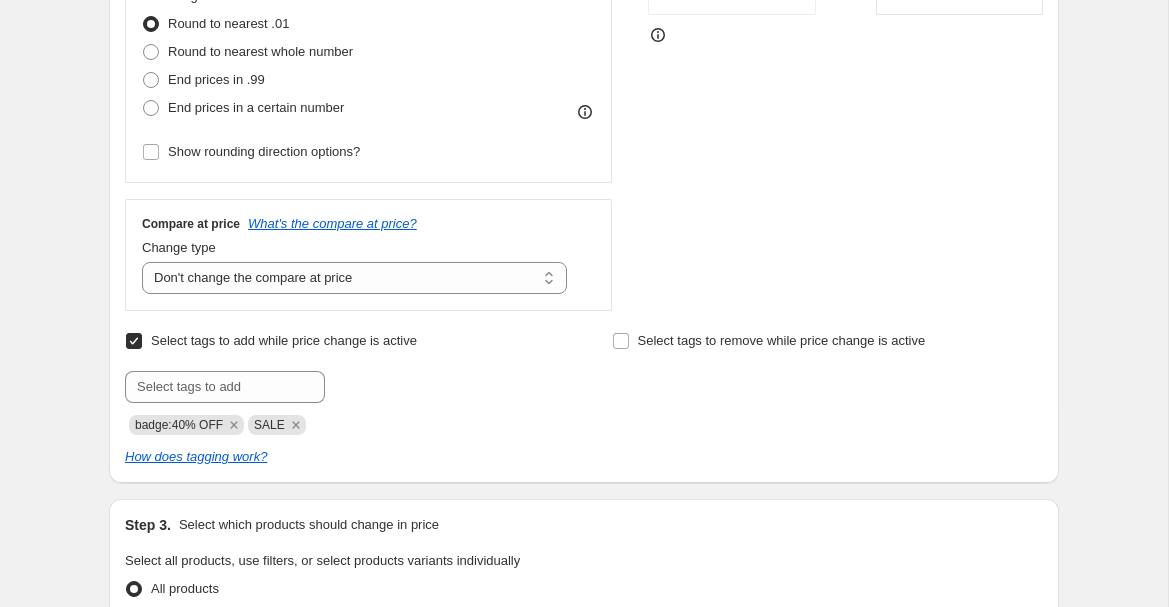 click on "Select tags to remove while price change is active" at bounding box center [621, 341] 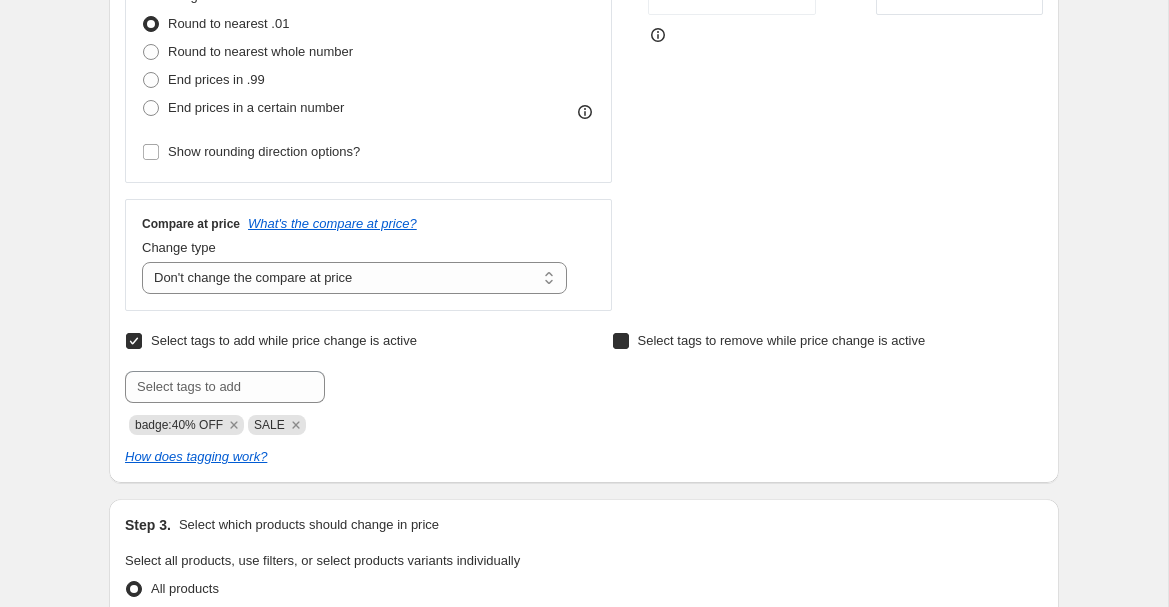 checkbox on "true" 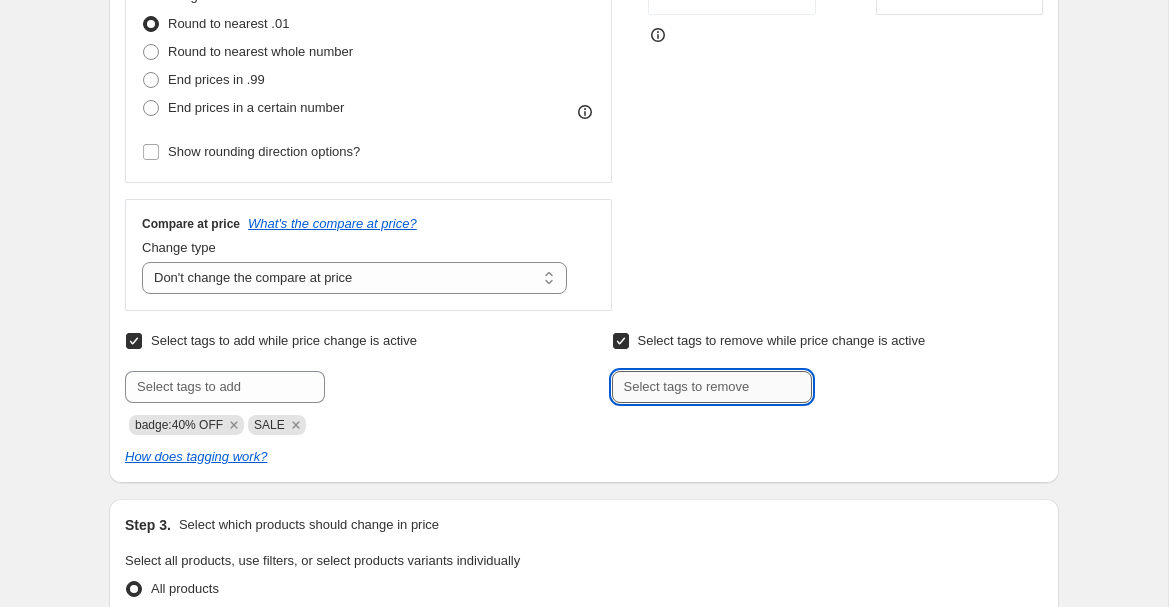 drag, startPoint x: 344, startPoint y: 382, endPoint x: 645, endPoint y: 391, distance: 301.13452 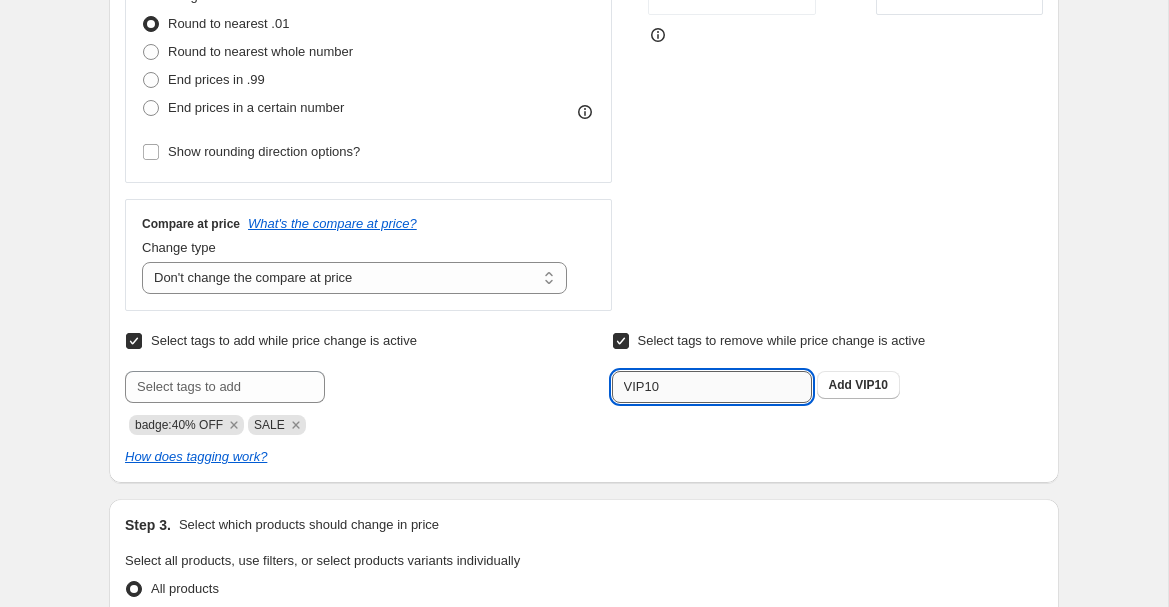 type on "VIP10" 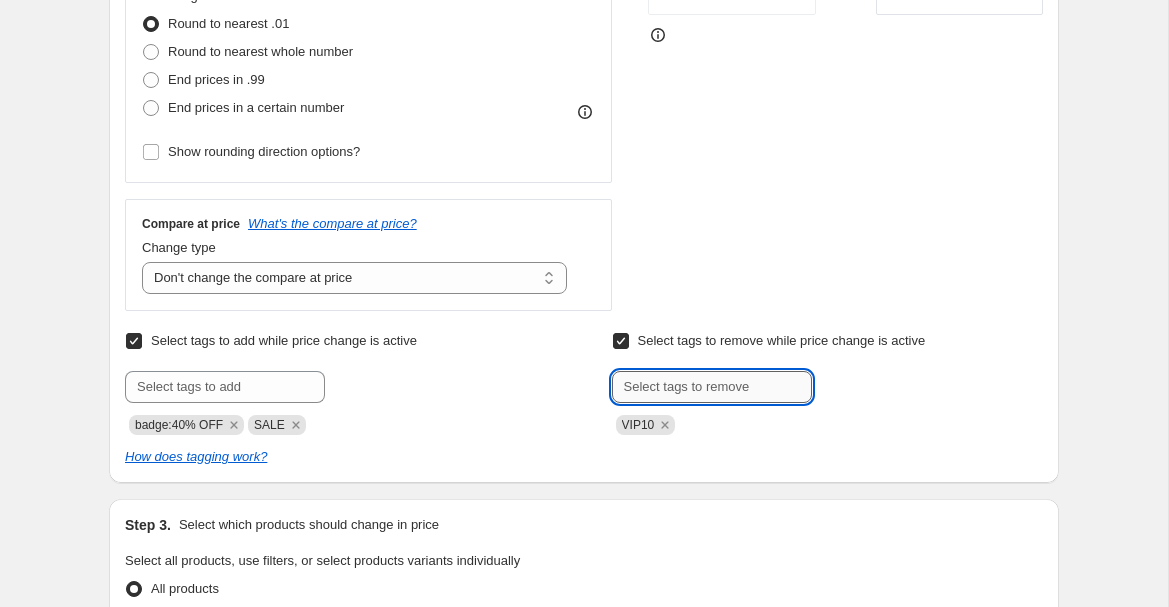 click at bounding box center (712, 387) 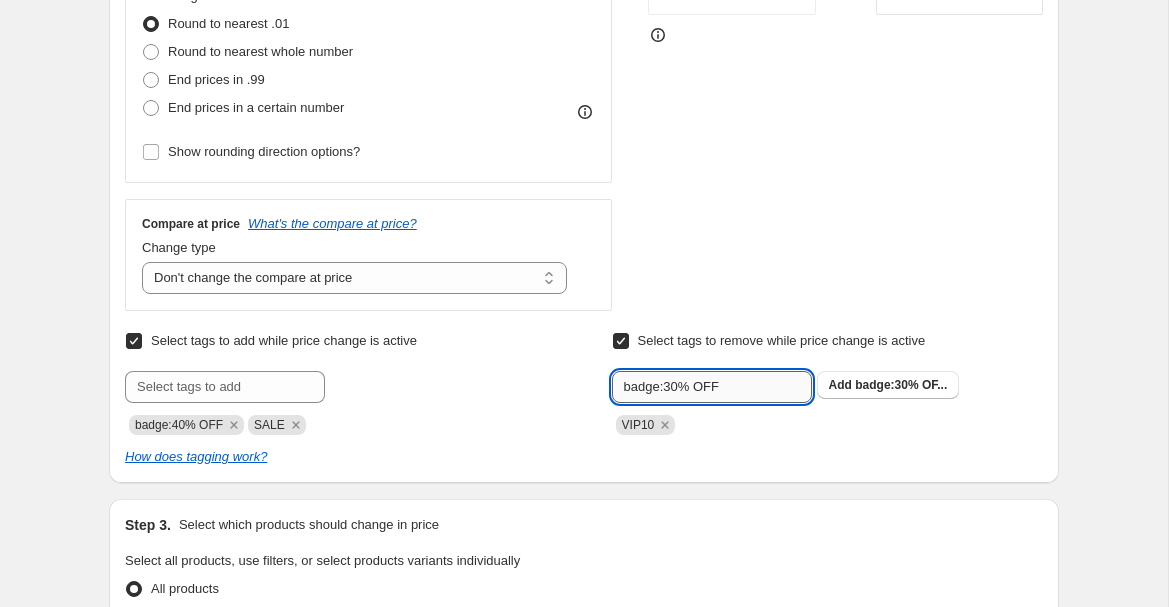 type on "badge:30% OFF" 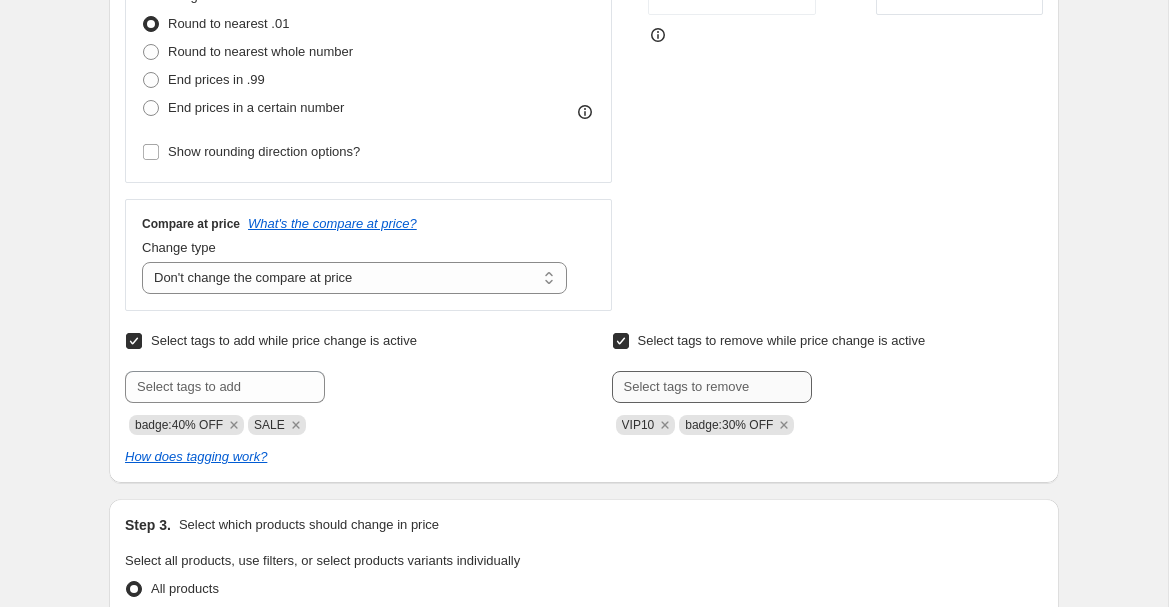 click on "Submit VIP10 badge:30% OFF" at bounding box center (827, 403) 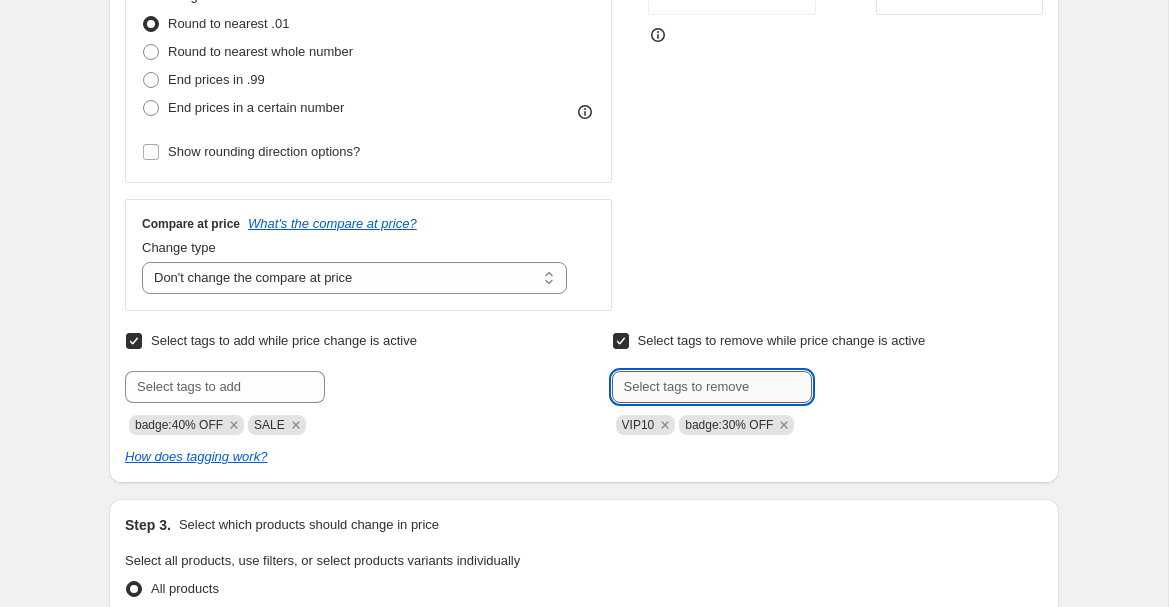 drag, startPoint x: 645, startPoint y: 391, endPoint x: 717, endPoint y: 389, distance: 72.02777 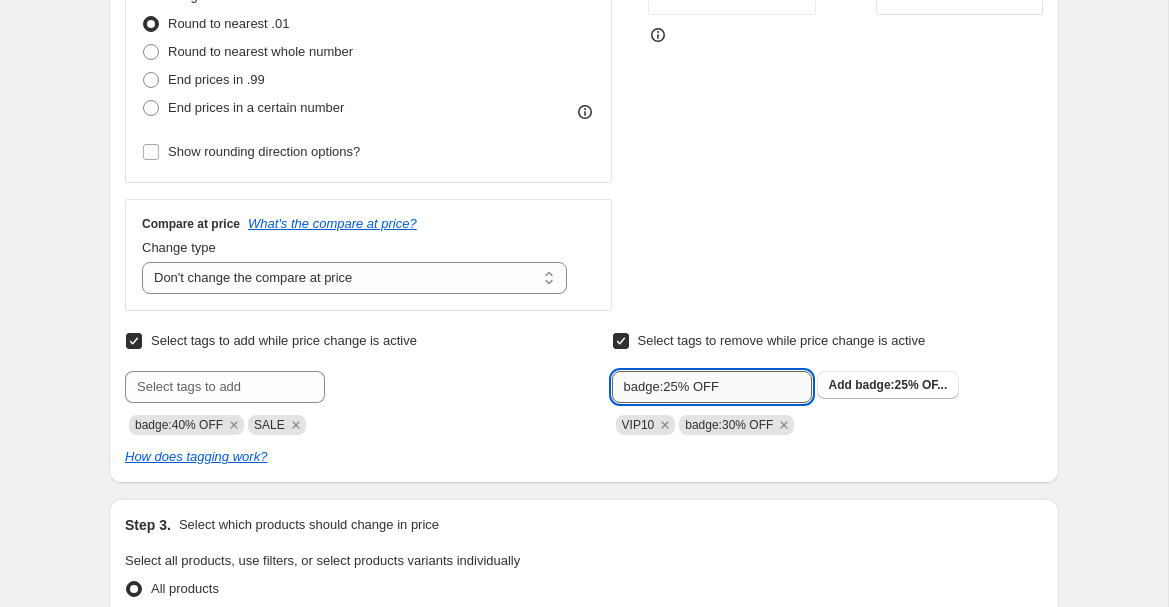 type on "badge:25% OFF" 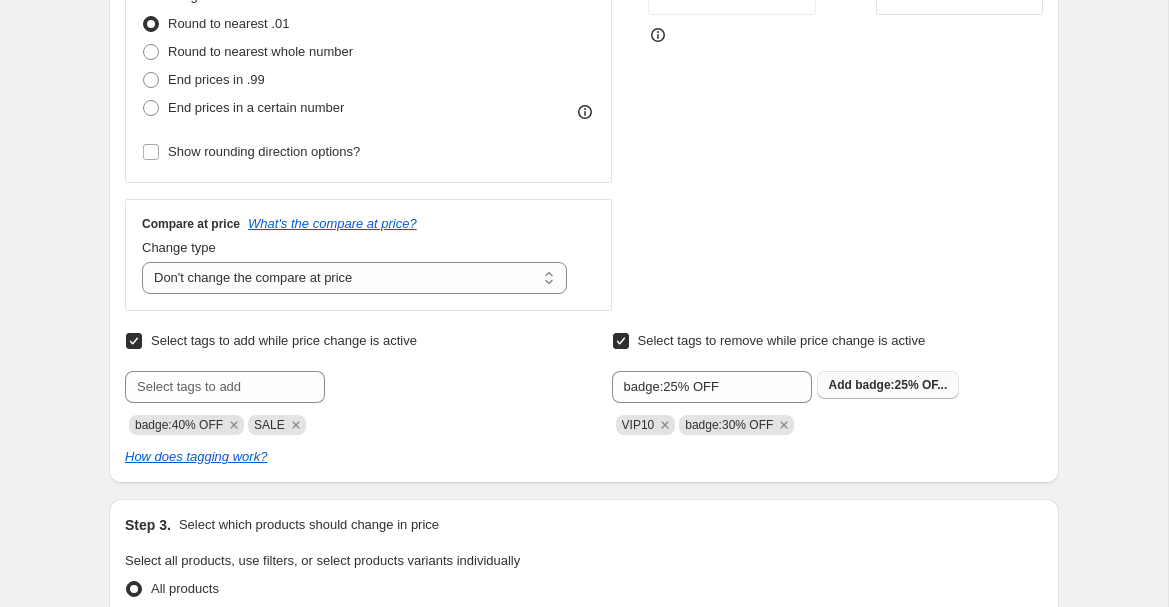 drag, startPoint x: 717, startPoint y: 389, endPoint x: 938, endPoint y: 380, distance: 221.18318 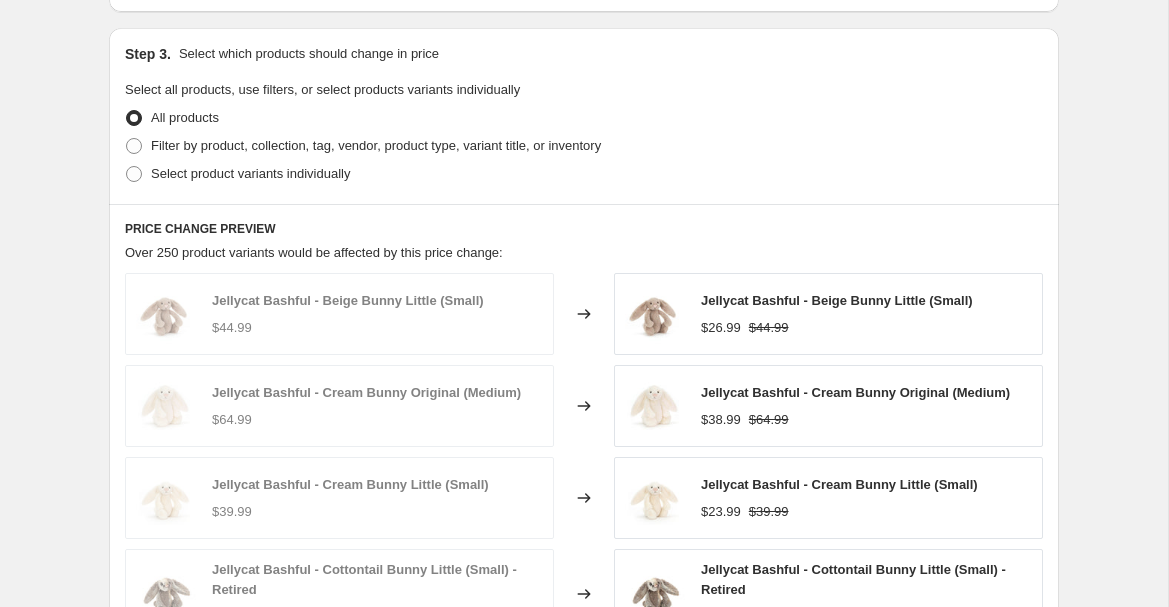 scroll, scrollTop: 1045, scrollLeft: 0, axis: vertical 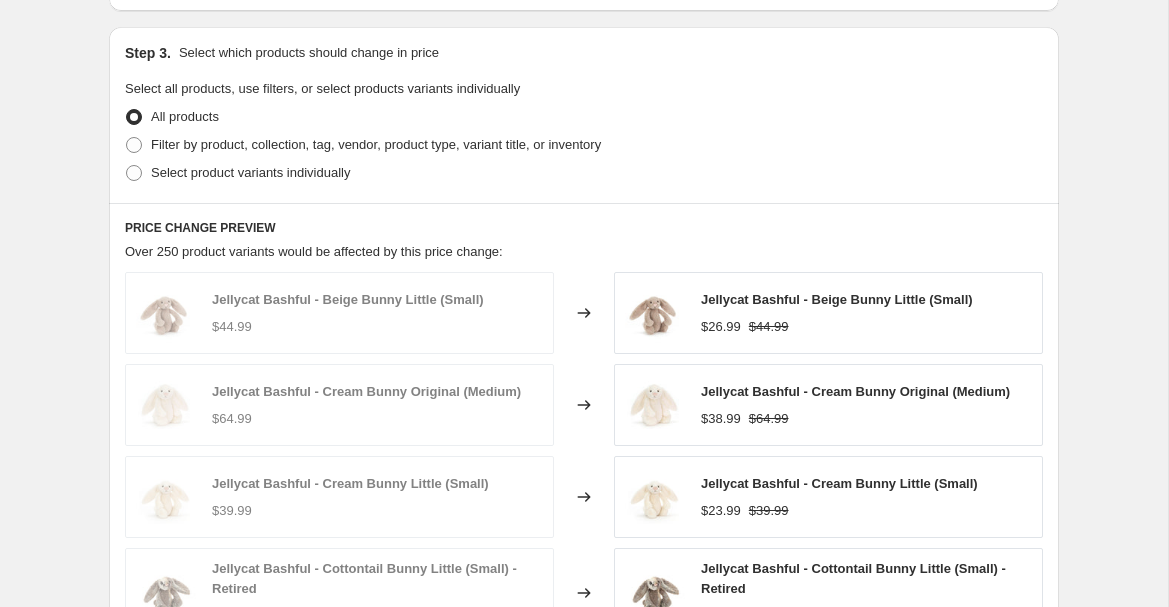 click on "Filter by product, collection, tag, vendor, product type, variant title, or inventory" at bounding box center [376, 144] 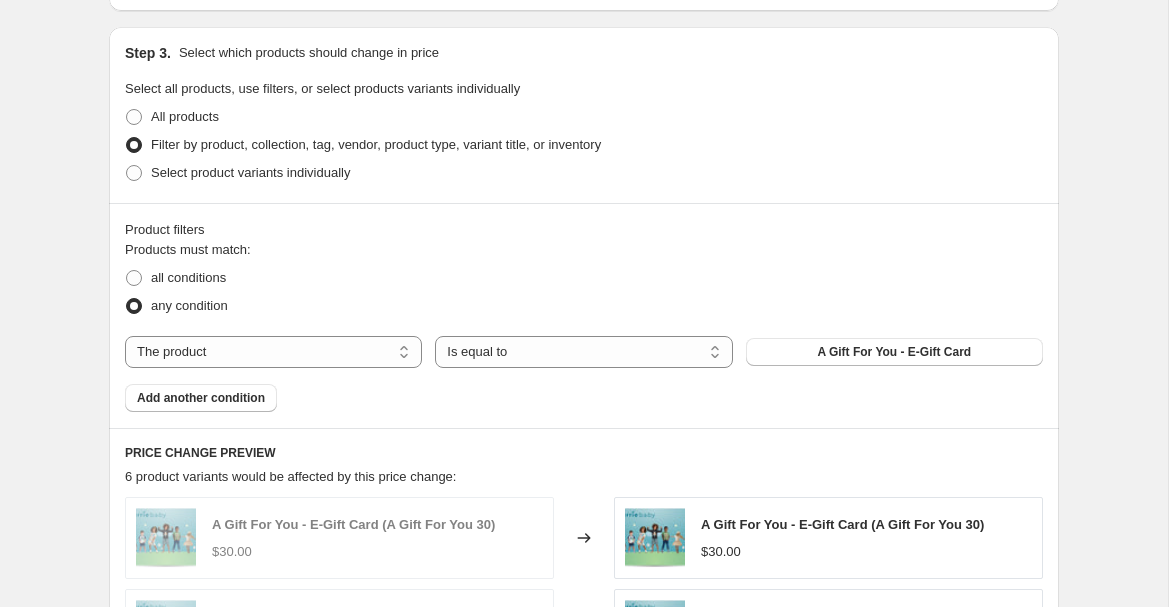 click on "The product The product's collection The product's tag The product's vendor The product's type The product's status The variant's title Inventory quantity" at bounding box center [273, 352] 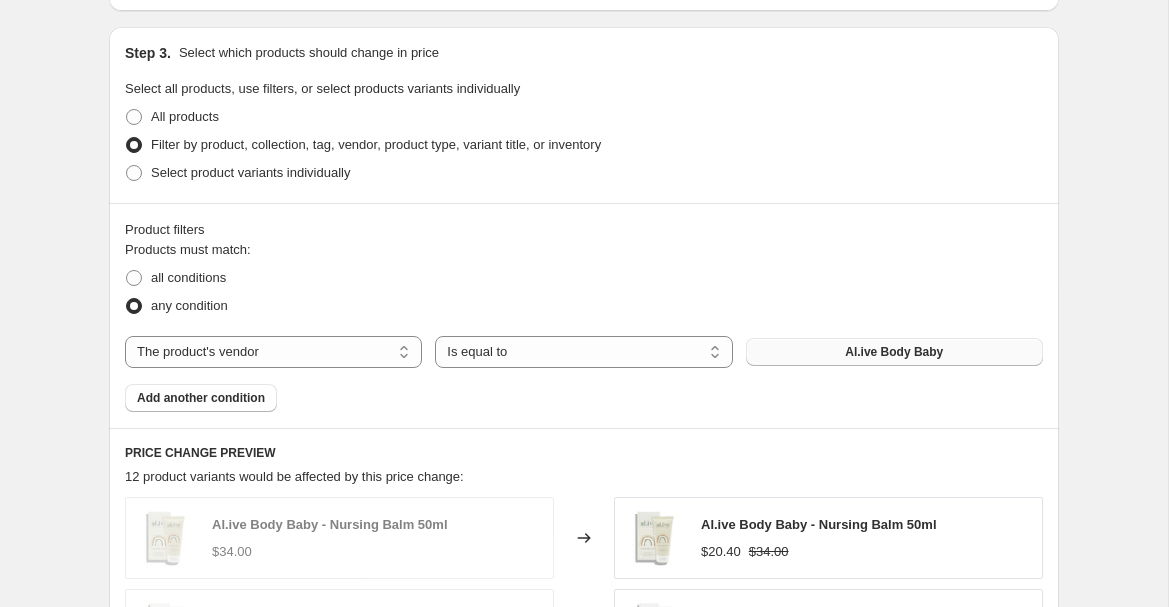 click on "Al.ive Body Baby" at bounding box center [894, 352] 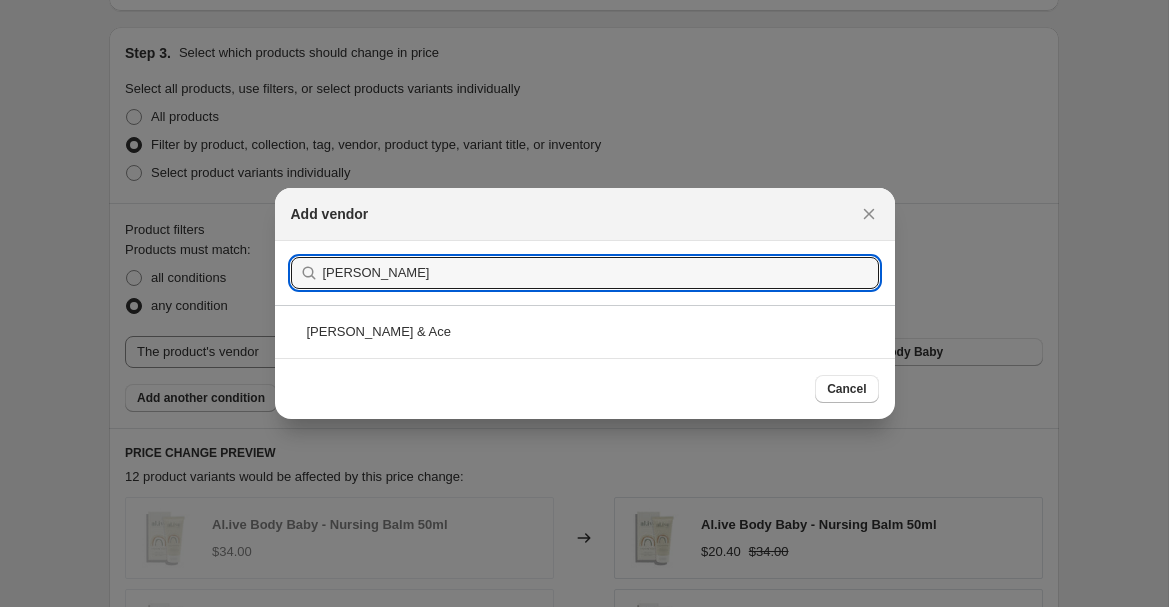 type on "[PERSON_NAME]" 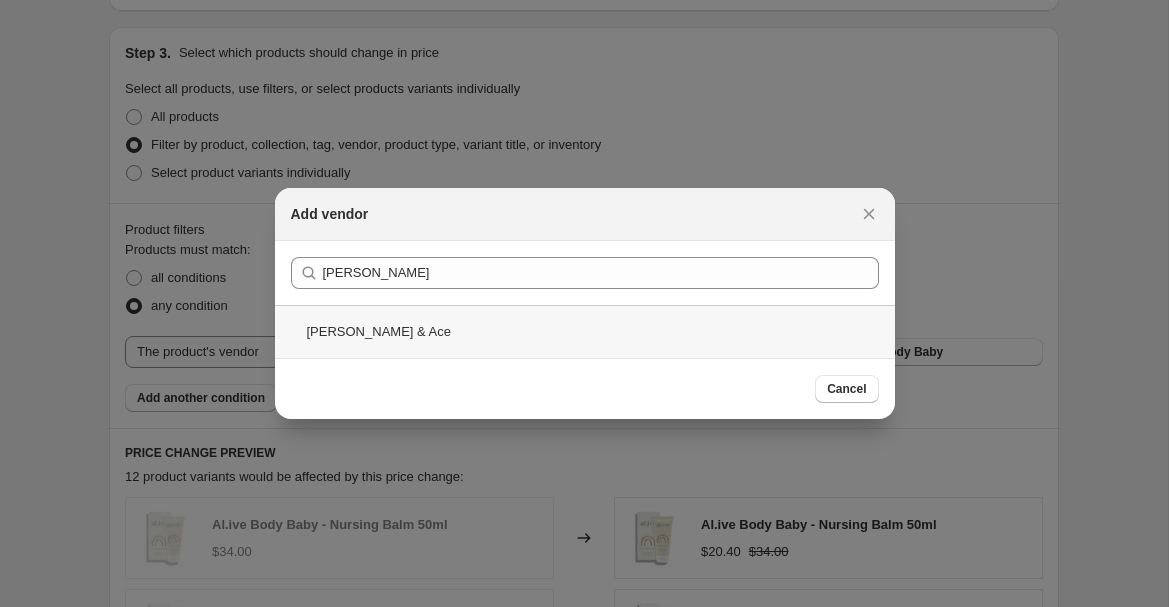 click on "[PERSON_NAME] & Ace" at bounding box center [585, 331] 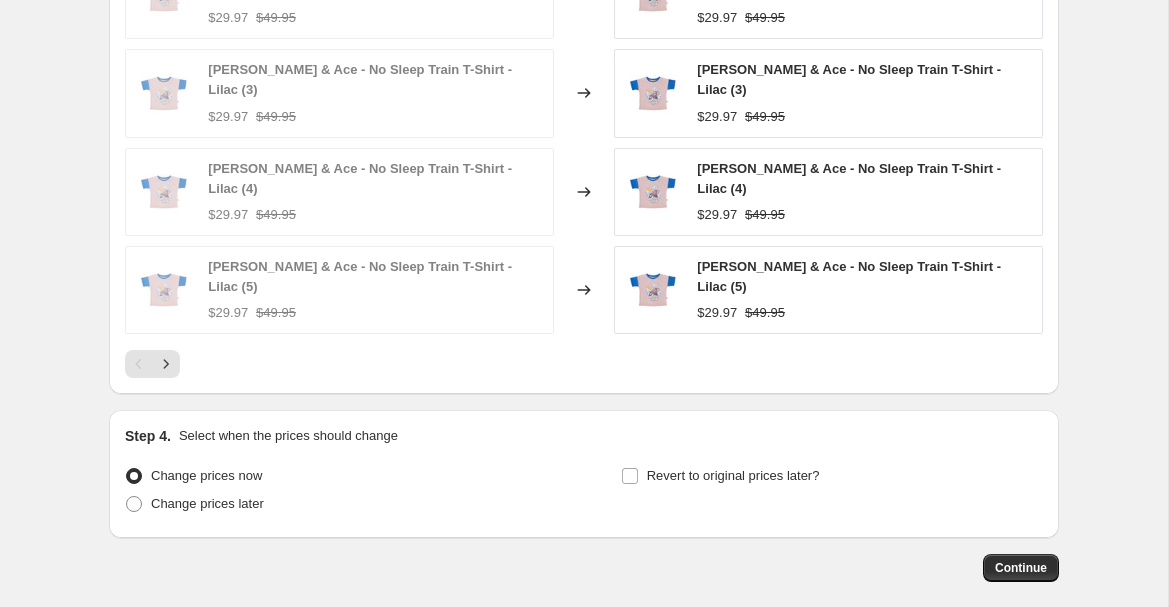 scroll, scrollTop: 1755, scrollLeft: 0, axis: vertical 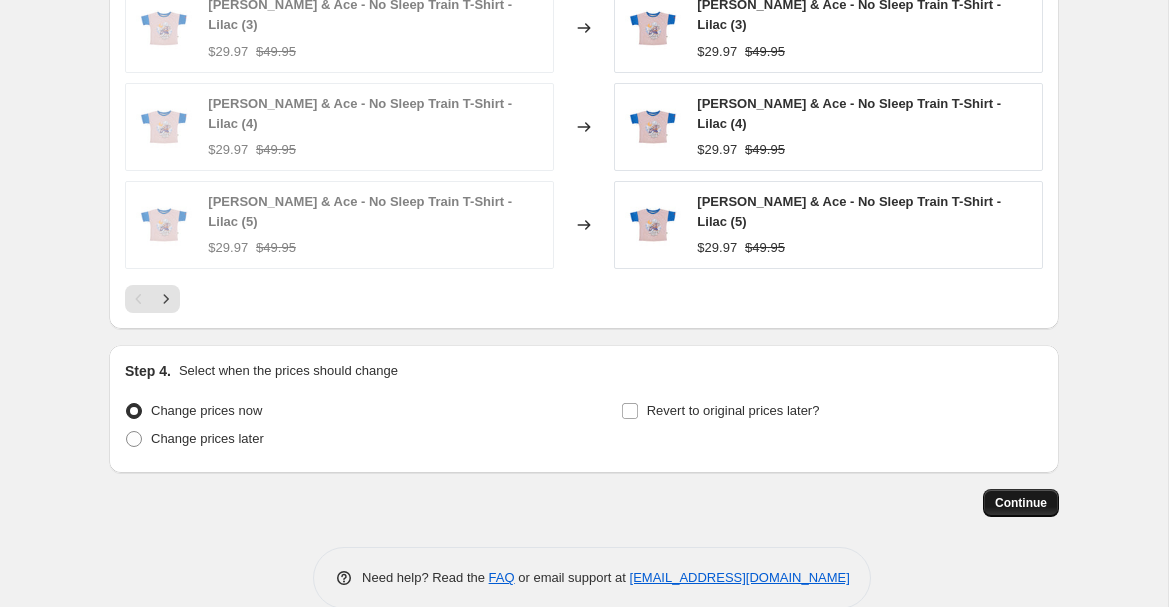 click on "Continue" at bounding box center [1021, 503] 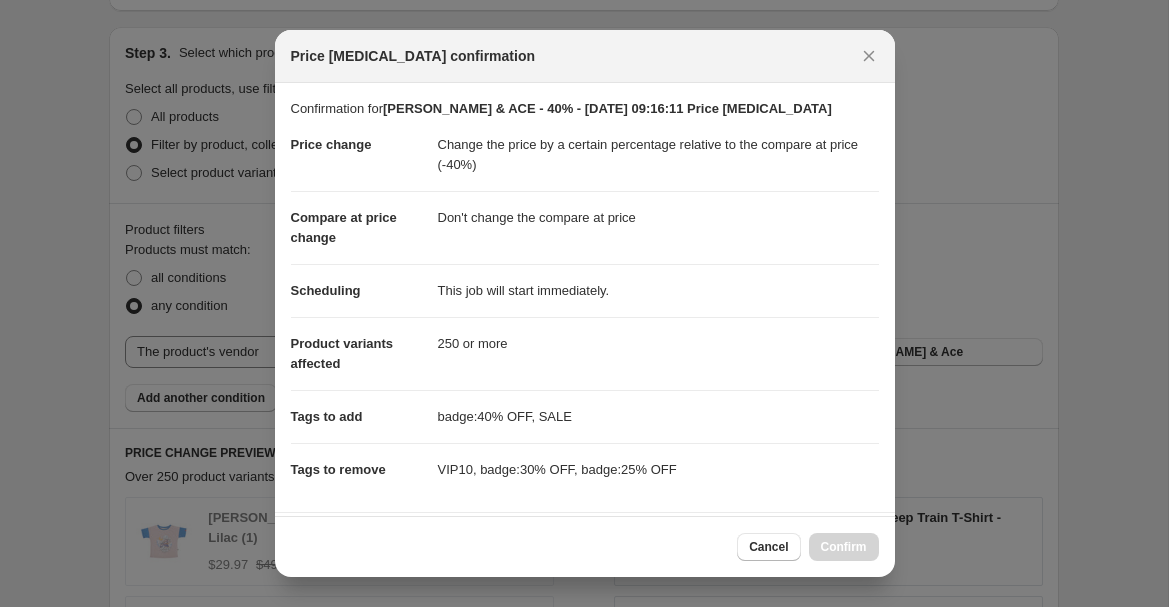 scroll, scrollTop: 0, scrollLeft: 0, axis: both 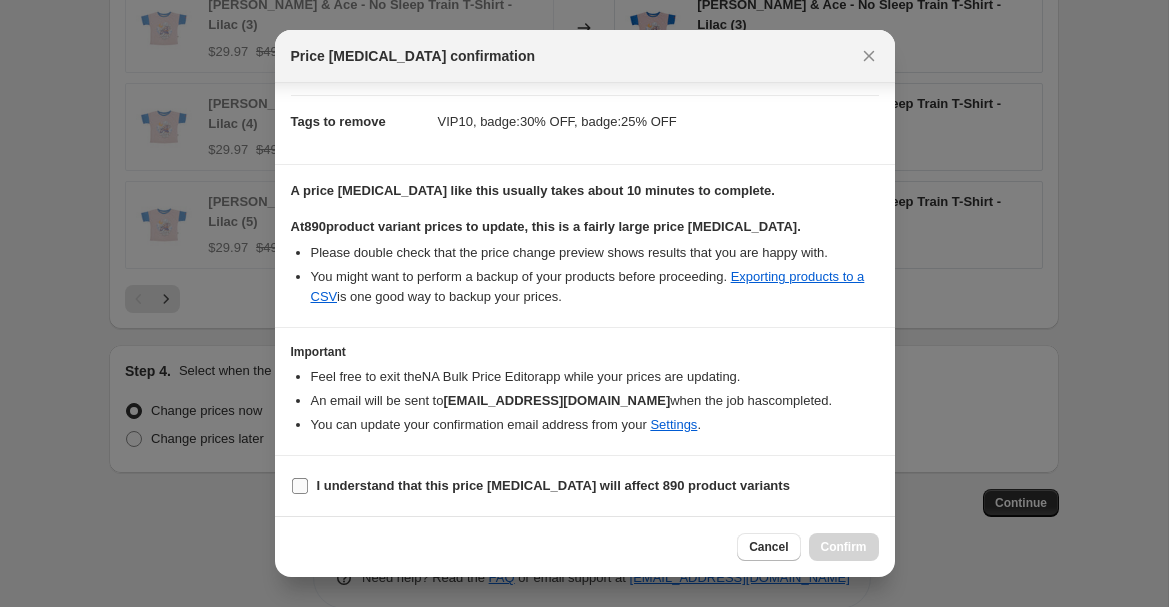 click on "I understand that this price [MEDICAL_DATA] will affect 890 product variants" at bounding box center (553, 485) 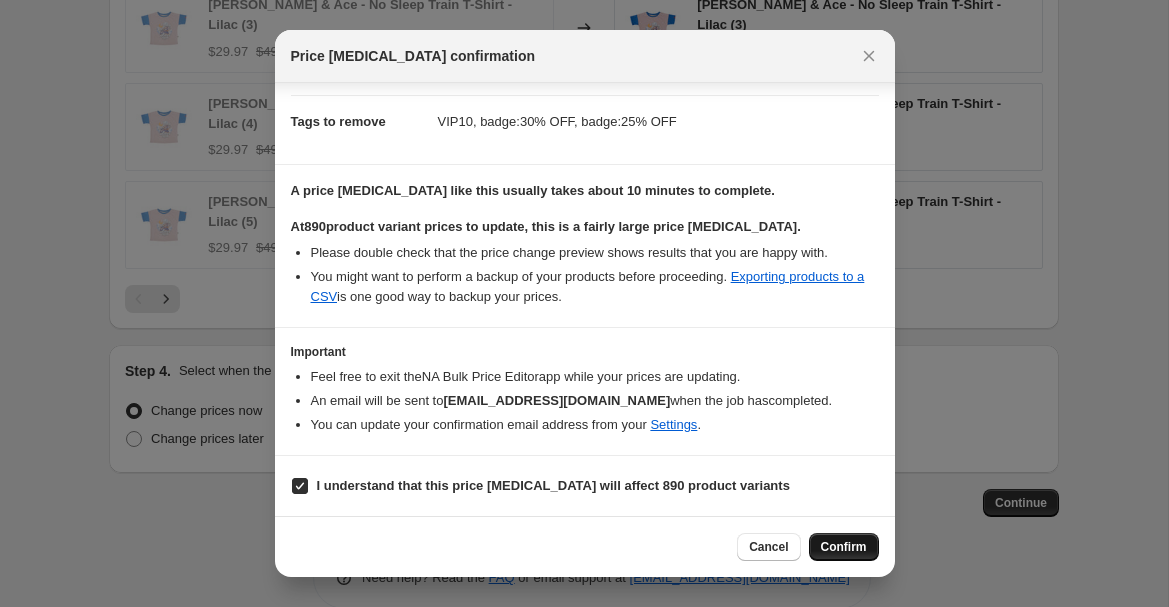 click on "Confirm" at bounding box center [844, 547] 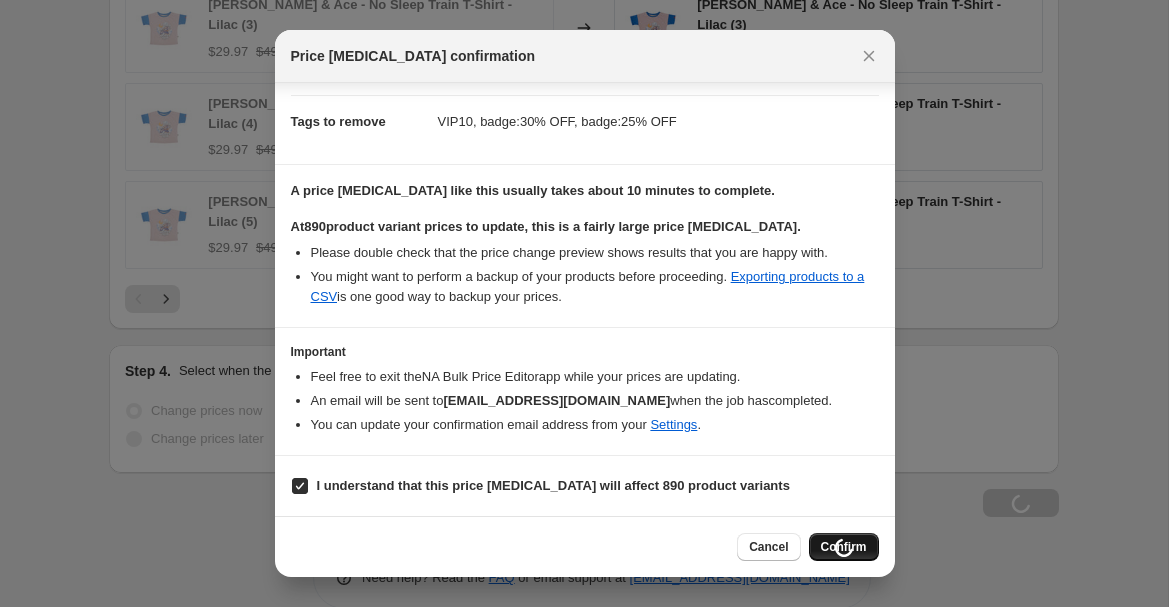 scroll, scrollTop: 1823, scrollLeft: 0, axis: vertical 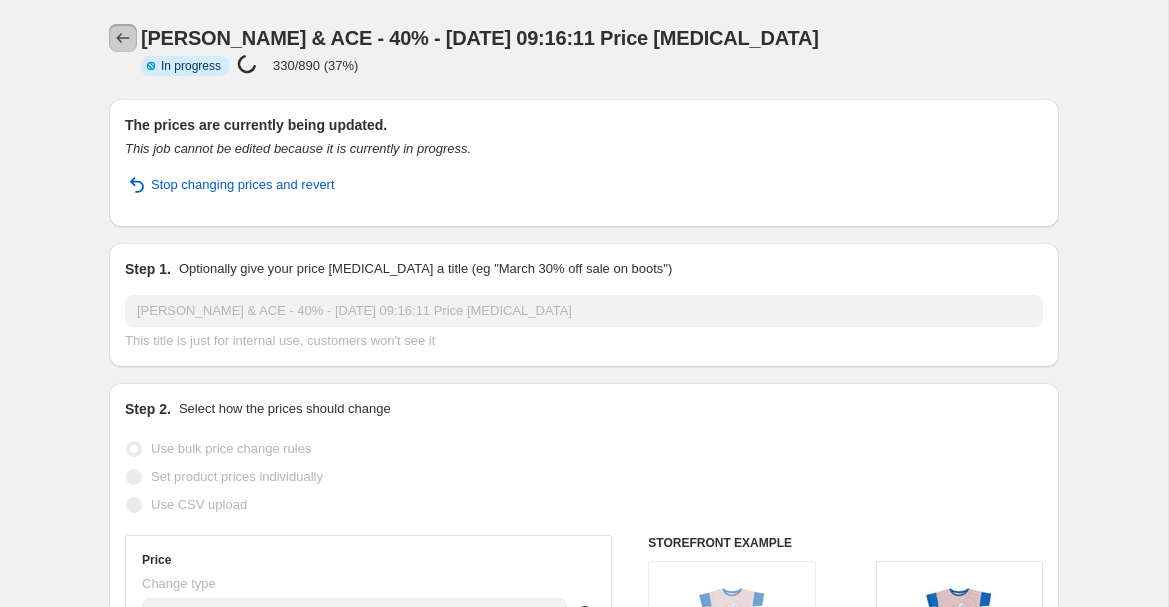 click 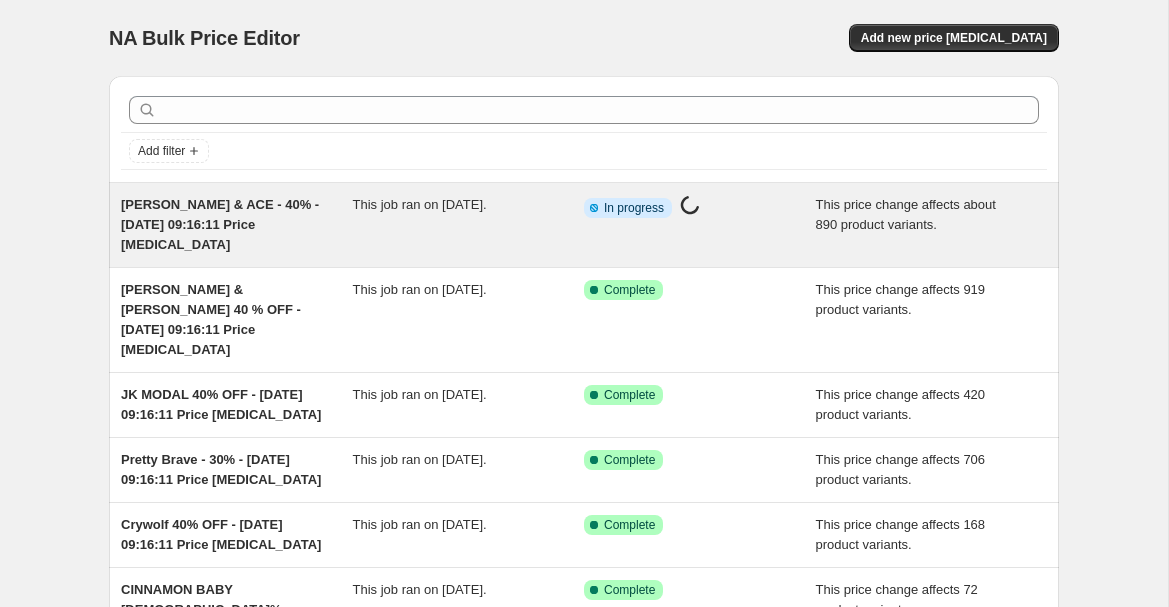click on "[PERSON_NAME] & ACE - 40% - [DATE] 09:16:11 Price [MEDICAL_DATA]" at bounding box center [237, 225] 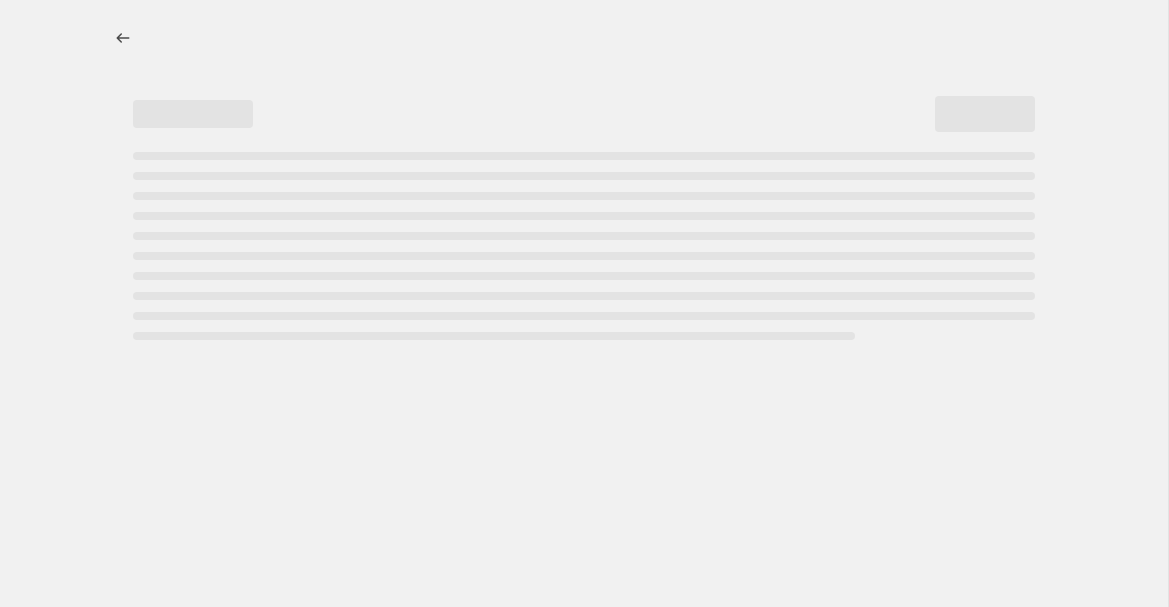 select on "pcap" 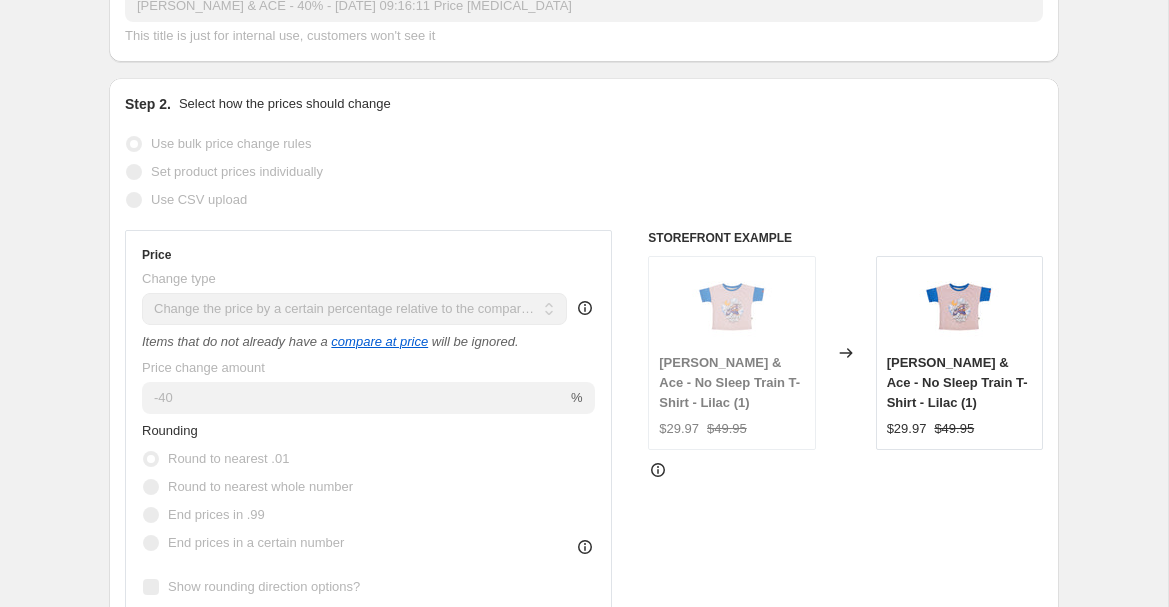 scroll, scrollTop: 0, scrollLeft: 0, axis: both 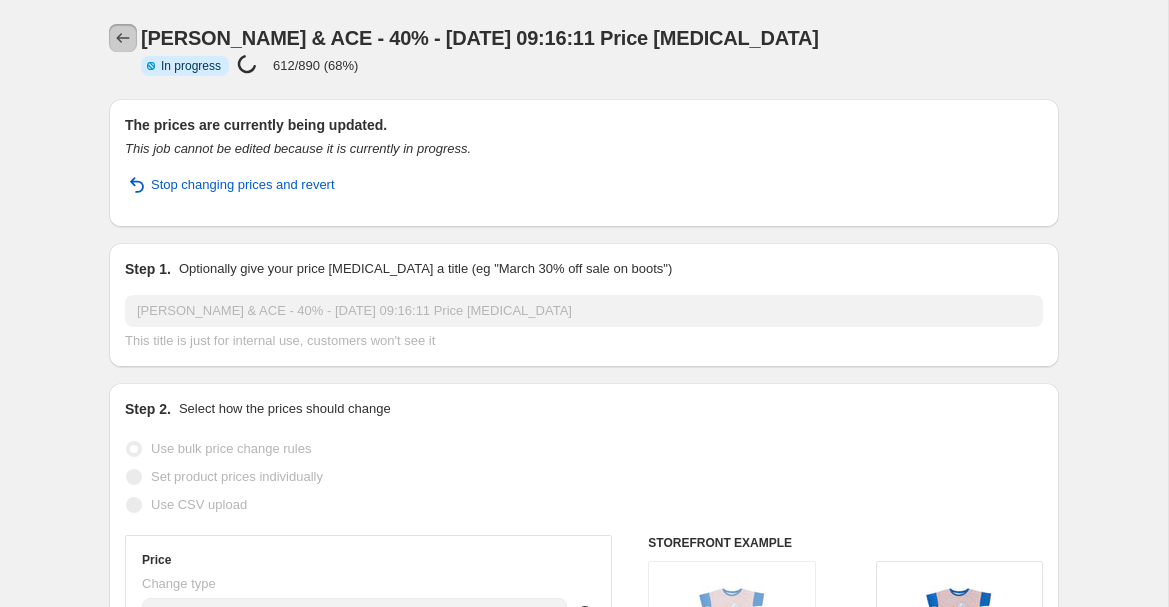 click 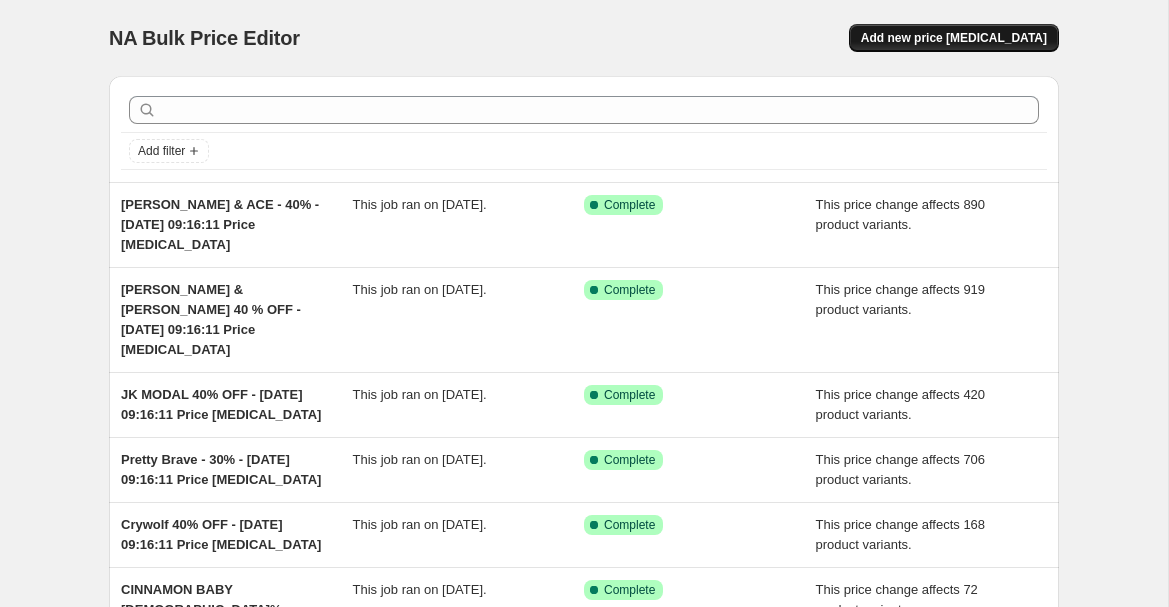 click on "Add new price [MEDICAL_DATA]" at bounding box center (954, 38) 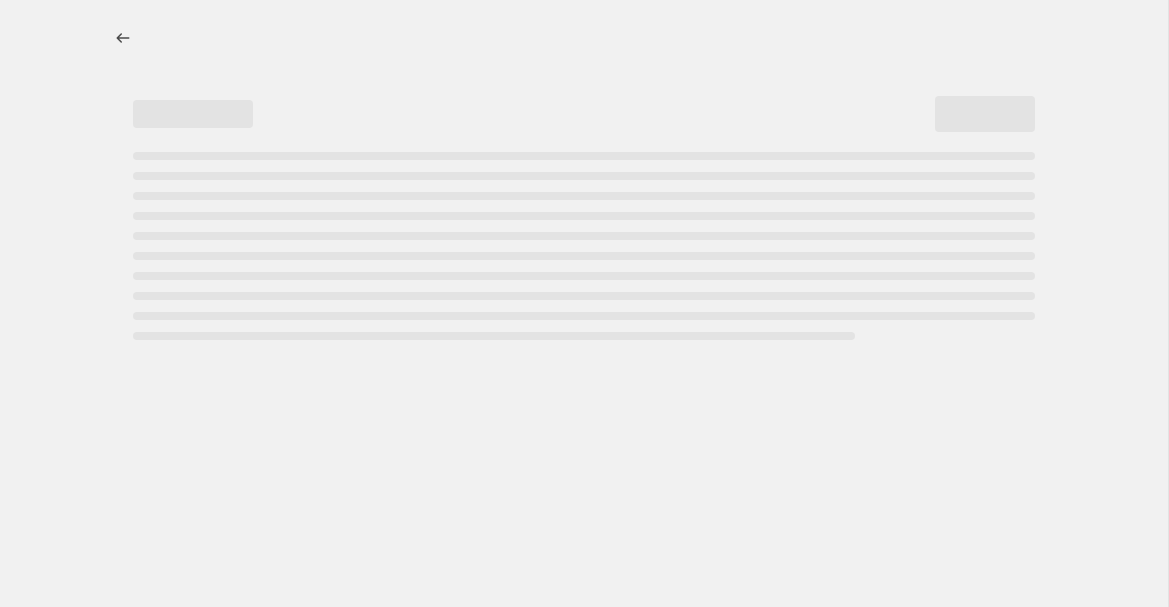 select on "percentage" 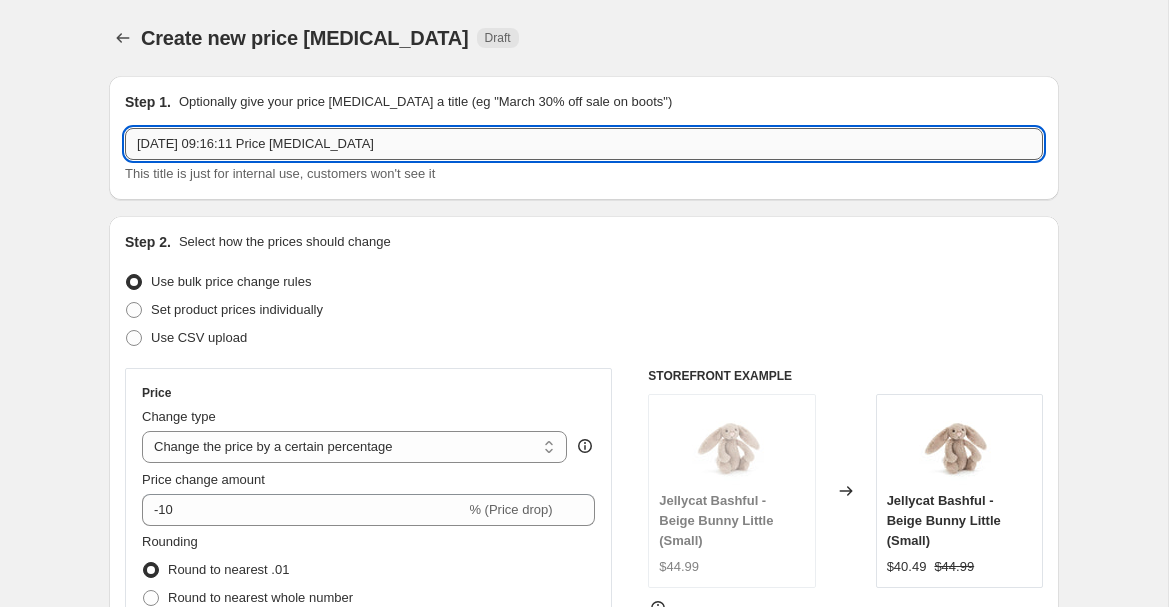 click on "[DATE] 09:16:11 Price [MEDICAL_DATA]" at bounding box center [584, 144] 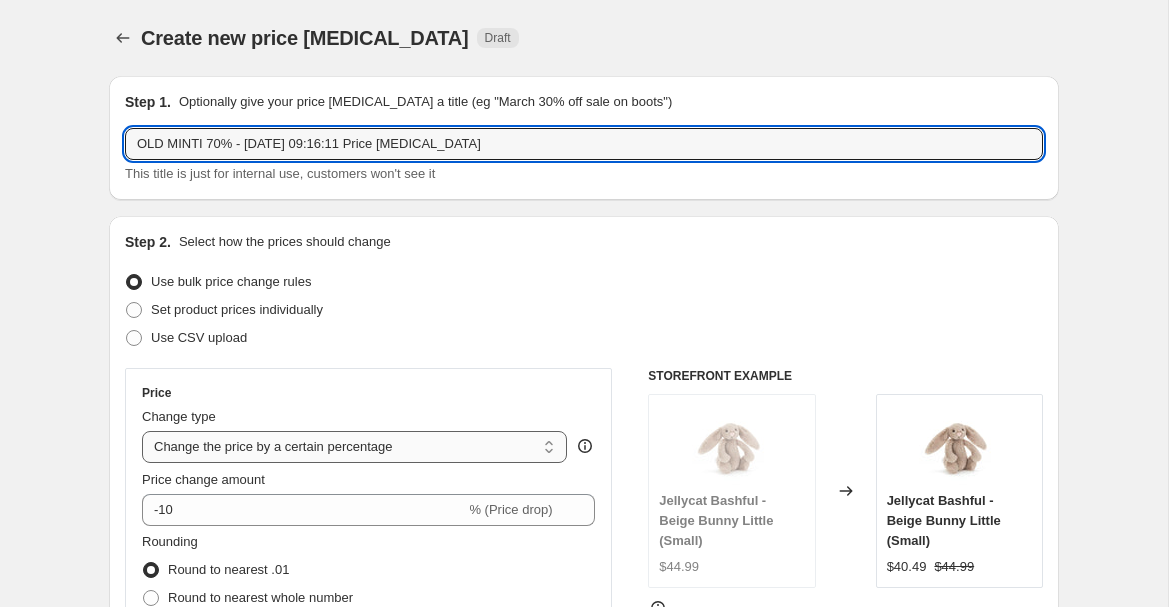 type on "OLD MINTI 70% - [DATE] 09:16:11 Price [MEDICAL_DATA]" 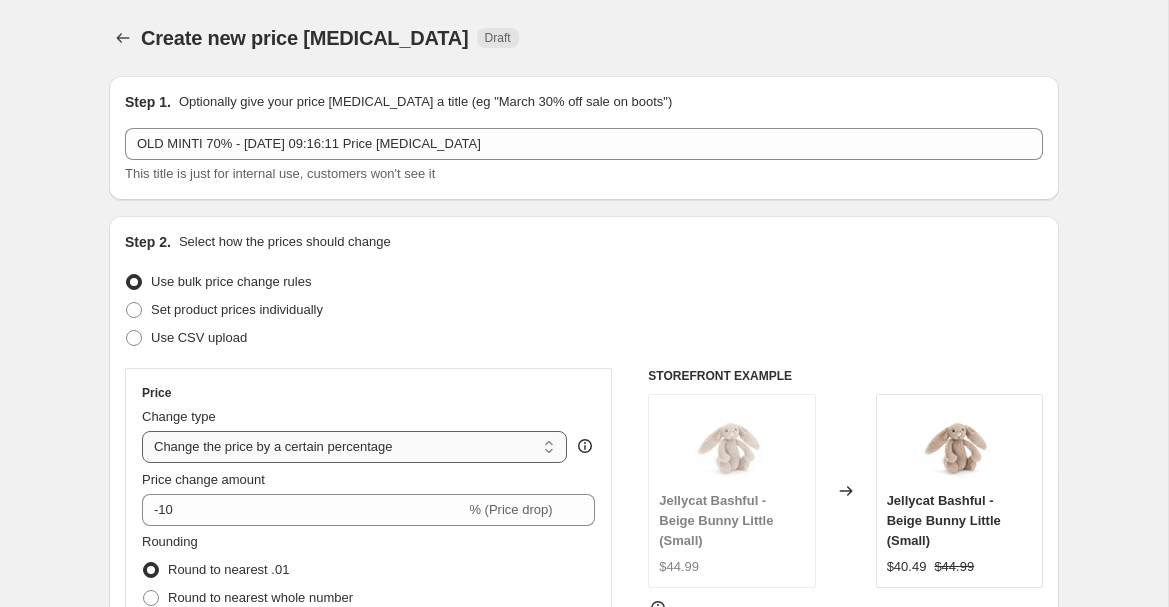 select on "pcap" 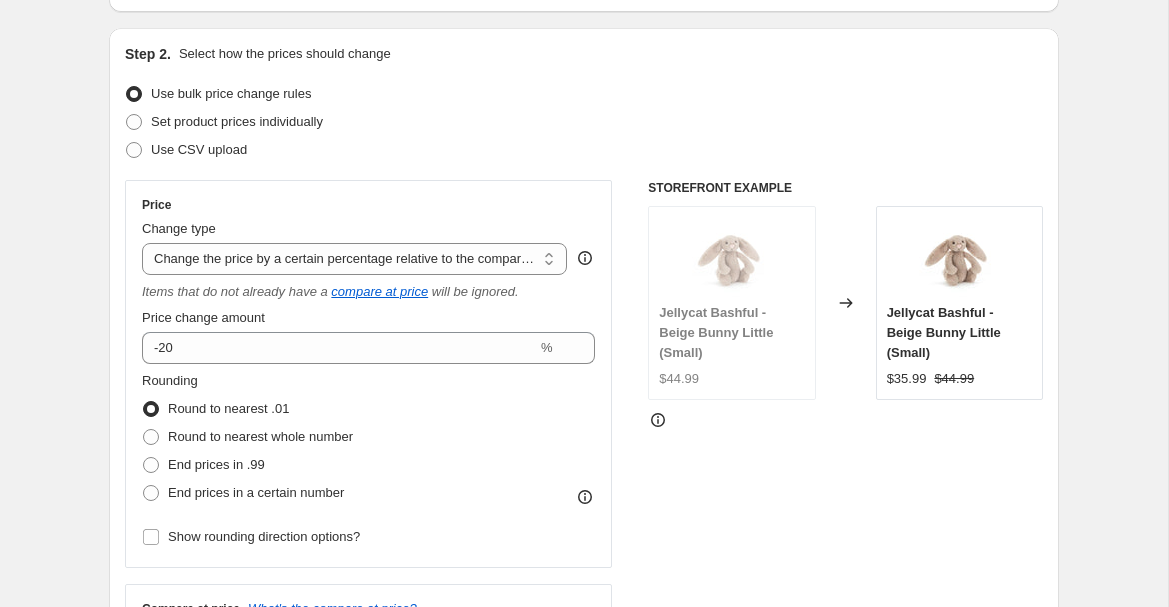 scroll, scrollTop: 190, scrollLeft: 0, axis: vertical 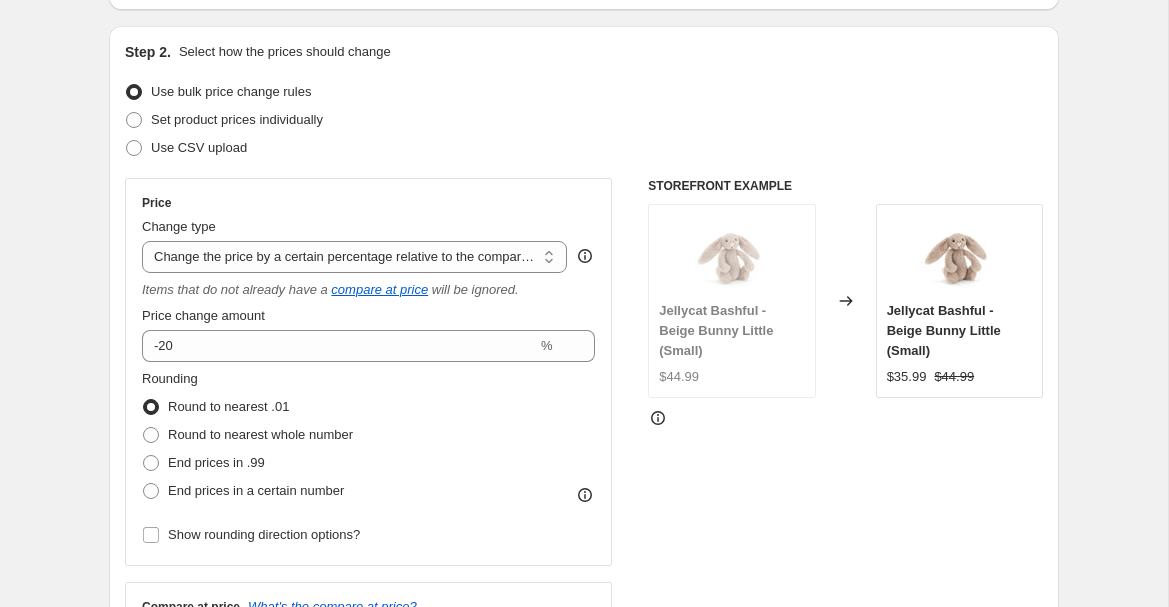 click on "Price Change type Change the price to a certain amount Change the price by a certain amount Change the price by a certain percentage Change the price to the current compare at price (price before sale) Change the price by a certain amount relative to the compare at price Change the price by a certain percentage relative to the compare at price Don't change the price Change the price by a certain percentage relative to the cost per item Change price to certain cost margin Change the price by a certain percentage relative to the compare at price Items that do not already have a   compare at price   will be ignored. Price change amount -20 % Rounding Round to nearest .01 Round to nearest whole number End prices in .99 End prices in a certain number Show rounding direction options?" at bounding box center (368, 372) 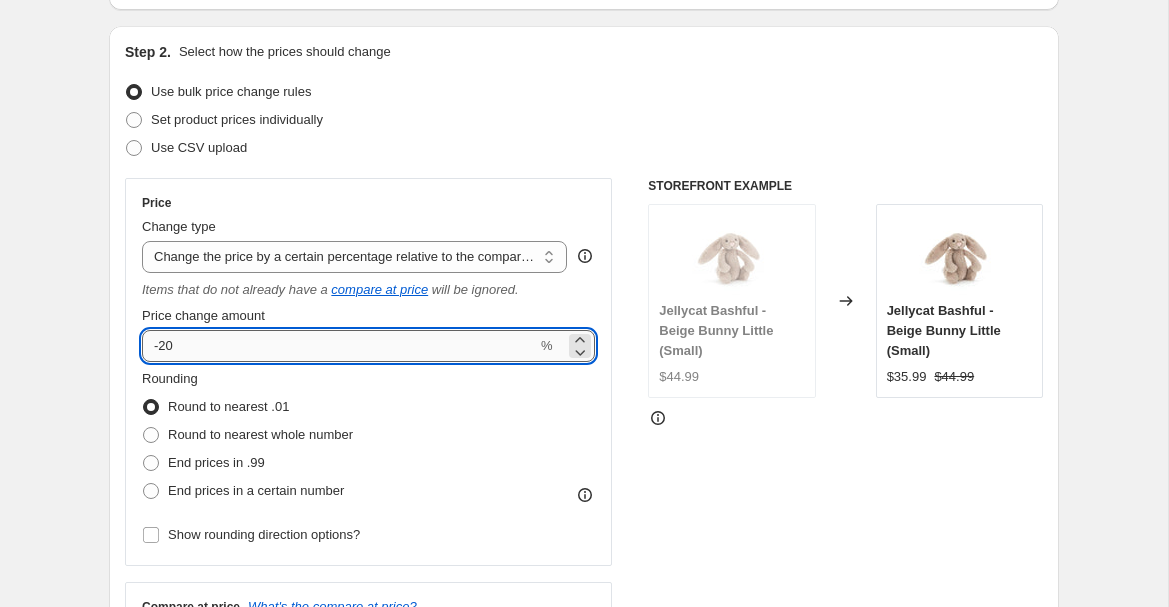 click on "-20" at bounding box center (339, 346) 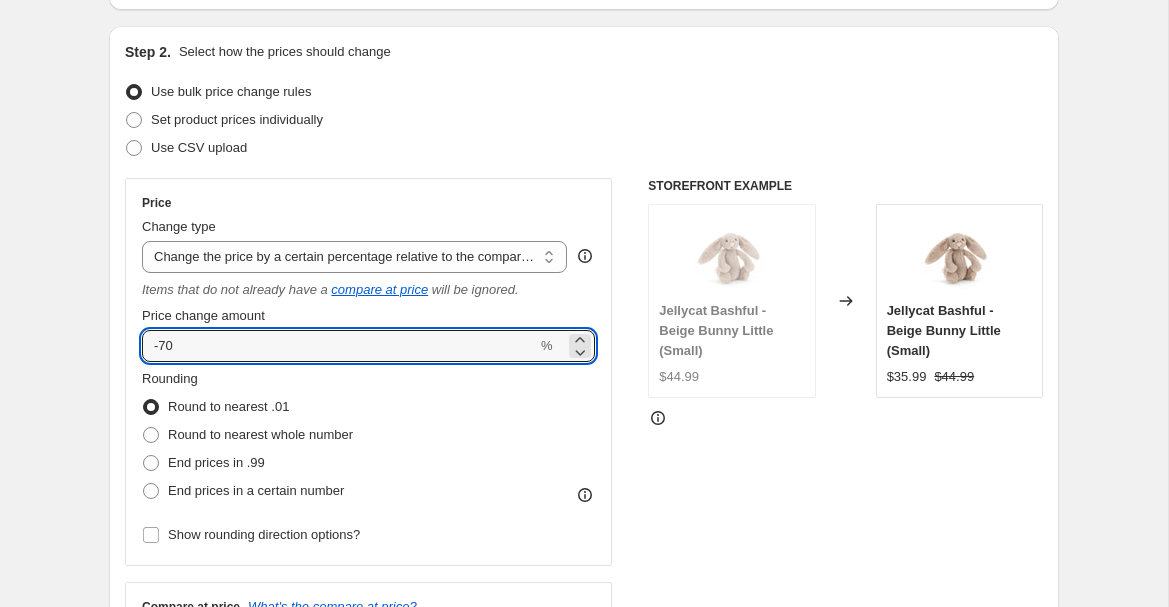 type on "-70" 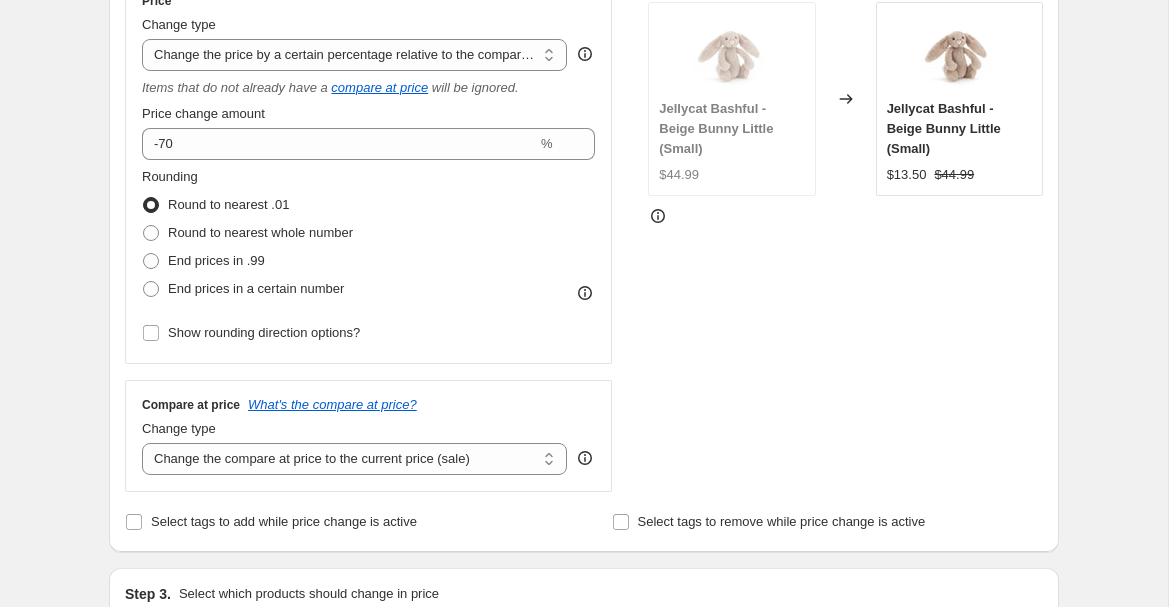 scroll, scrollTop: 416, scrollLeft: 0, axis: vertical 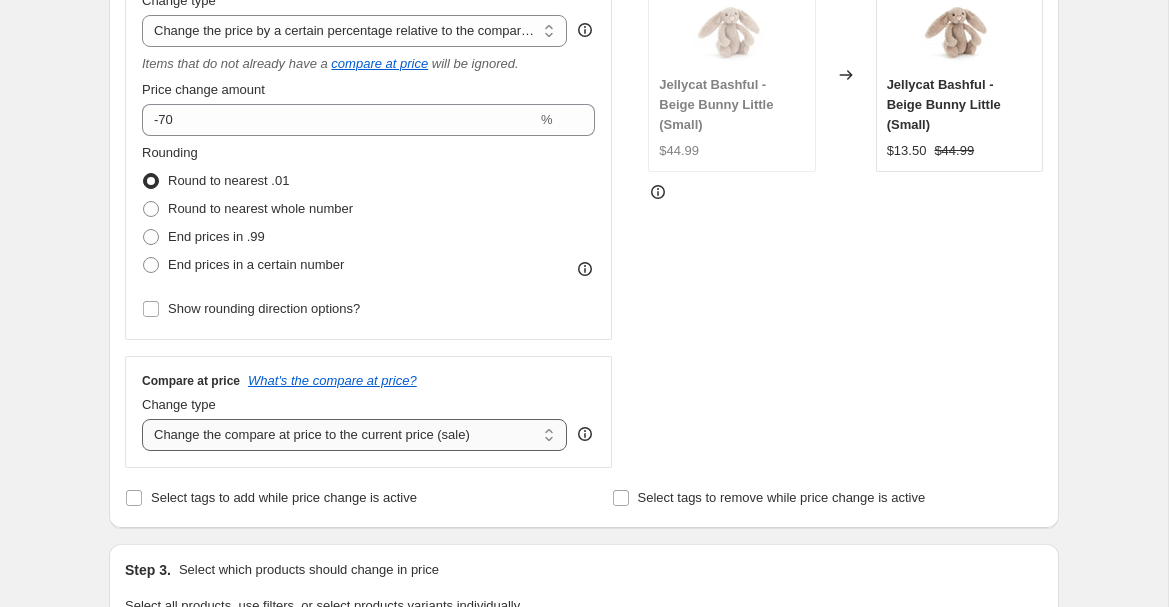 click on "Change the compare at price to the current price (sale) Change the compare at price to a certain amount Change the compare at price by a certain amount Change the compare at price by a certain percentage Change the compare at price by a certain amount relative to the actual price Change the compare at price by a certain percentage relative to the actual price Don't change the compare at price Remove the compare at price" at bounding box center (354, 435) 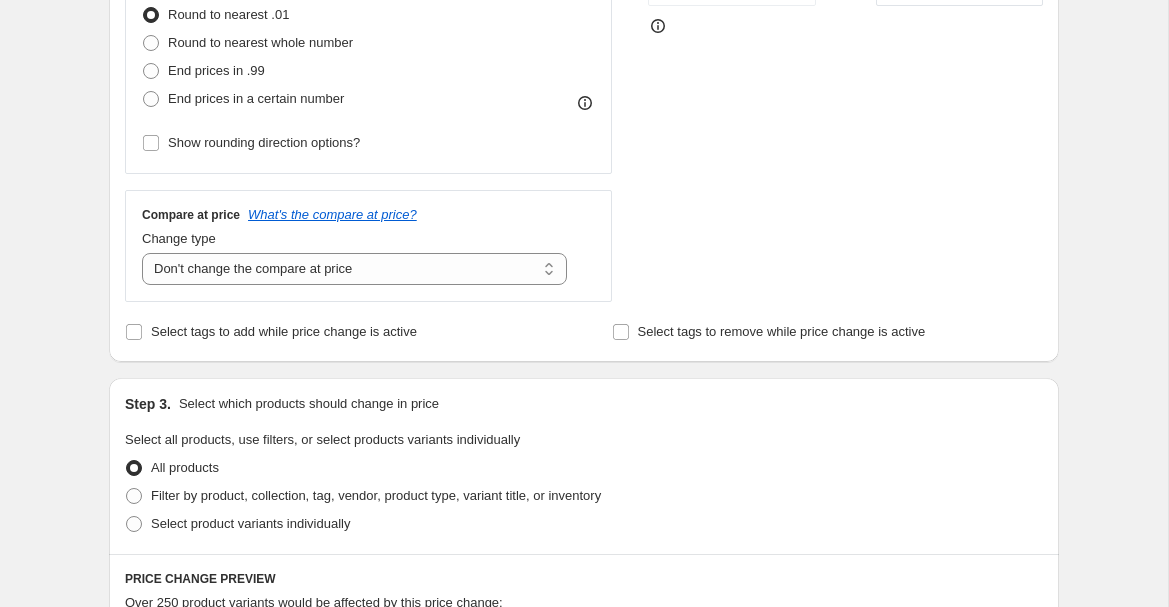 scroll, scrollTop: 603, scrollLeft: 0, axis: vertical 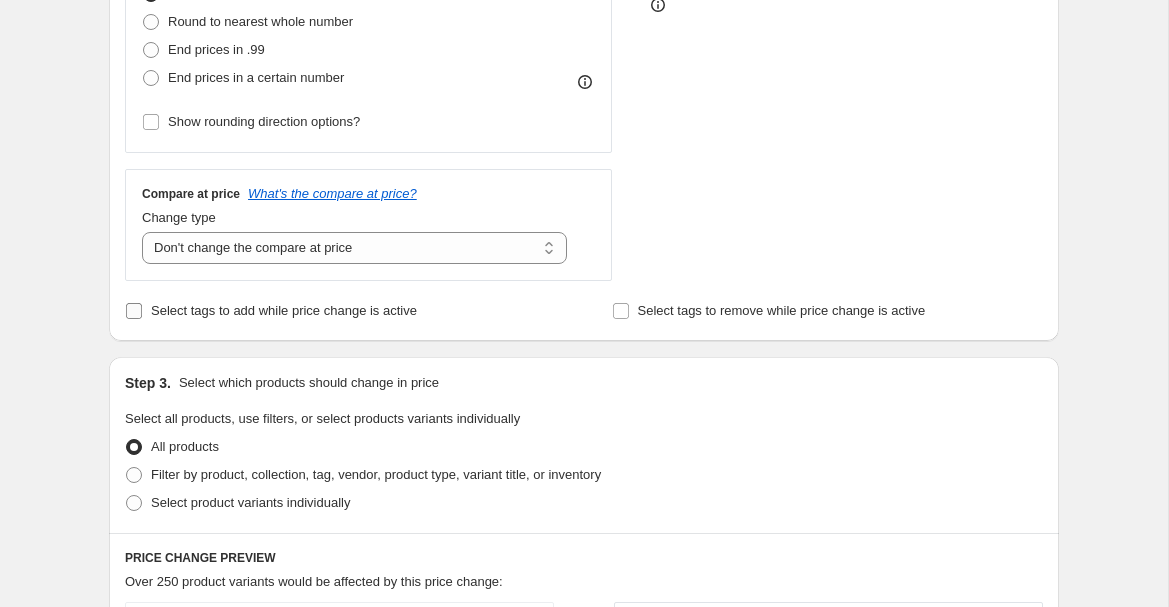 click on "Select tags to add while price change is active" at bounding box center (284, 310) 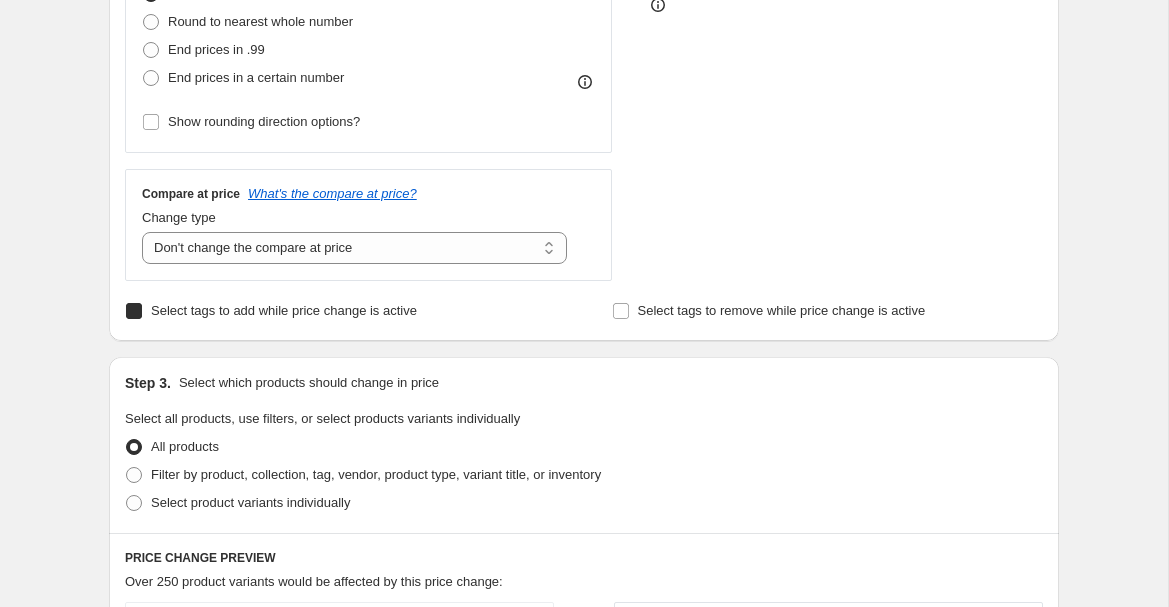 checkbox on "true" 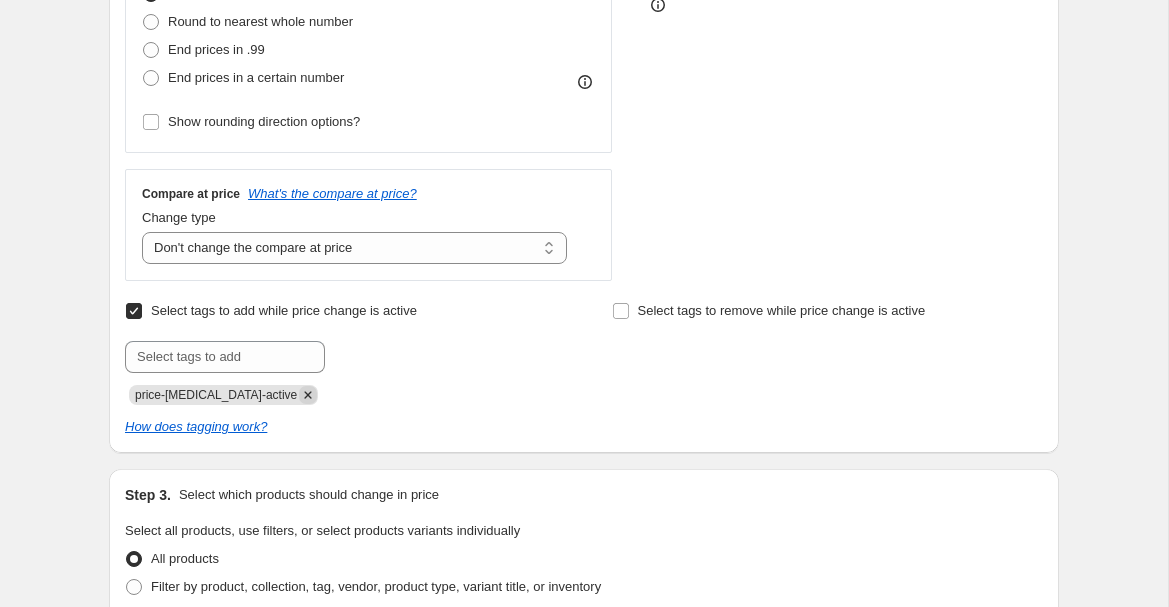 click 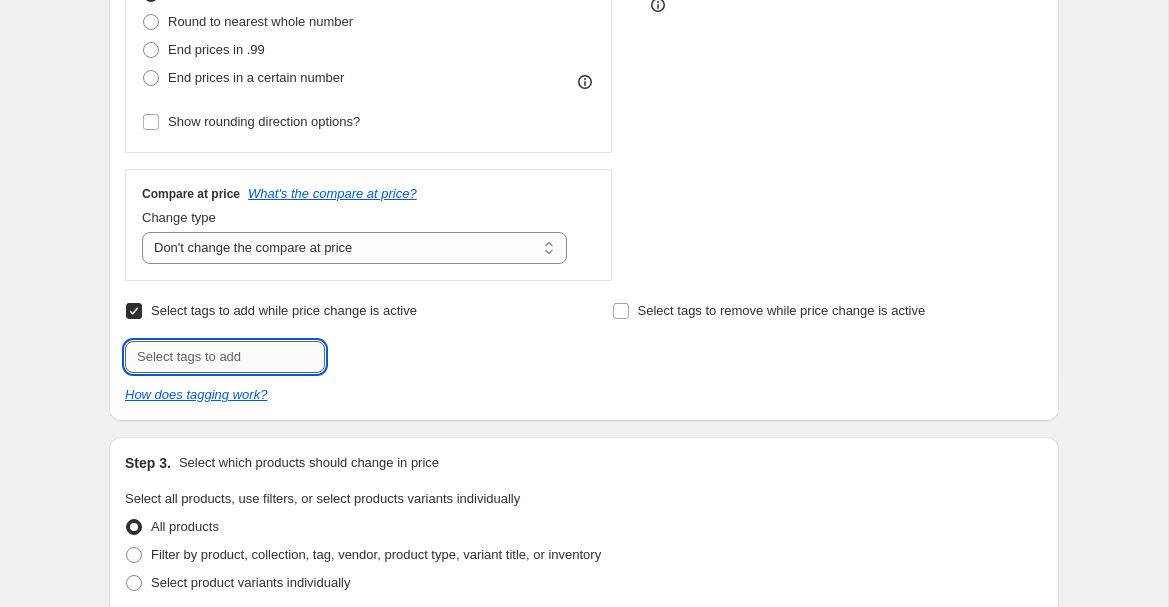 click at bounding box center (225, 357) 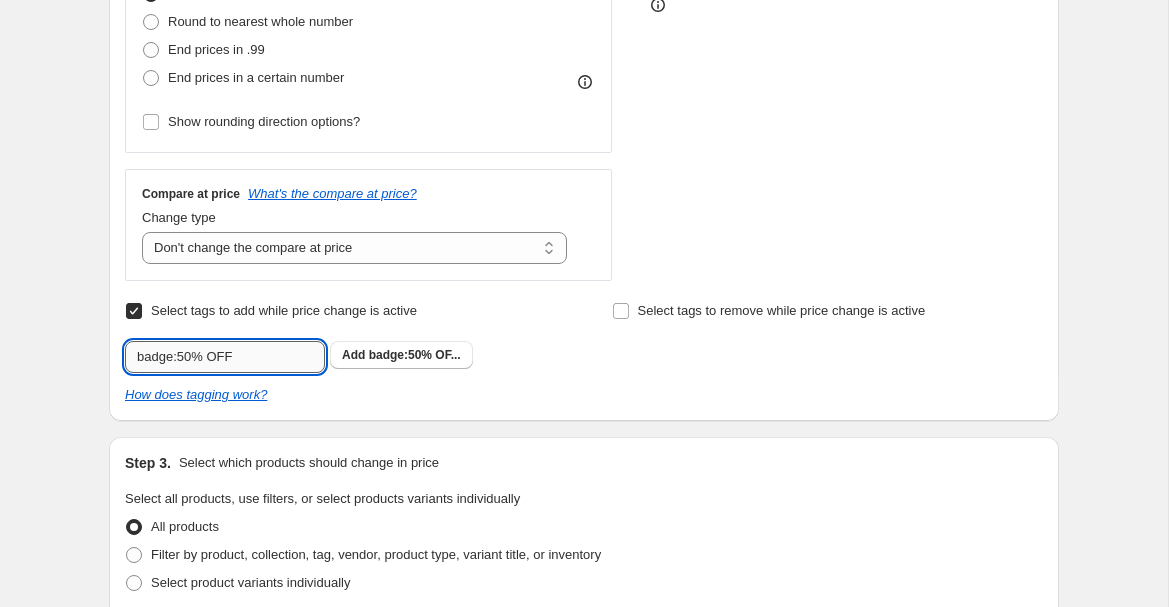click on "badge:50% OFF" at bounding box center [225, 357] 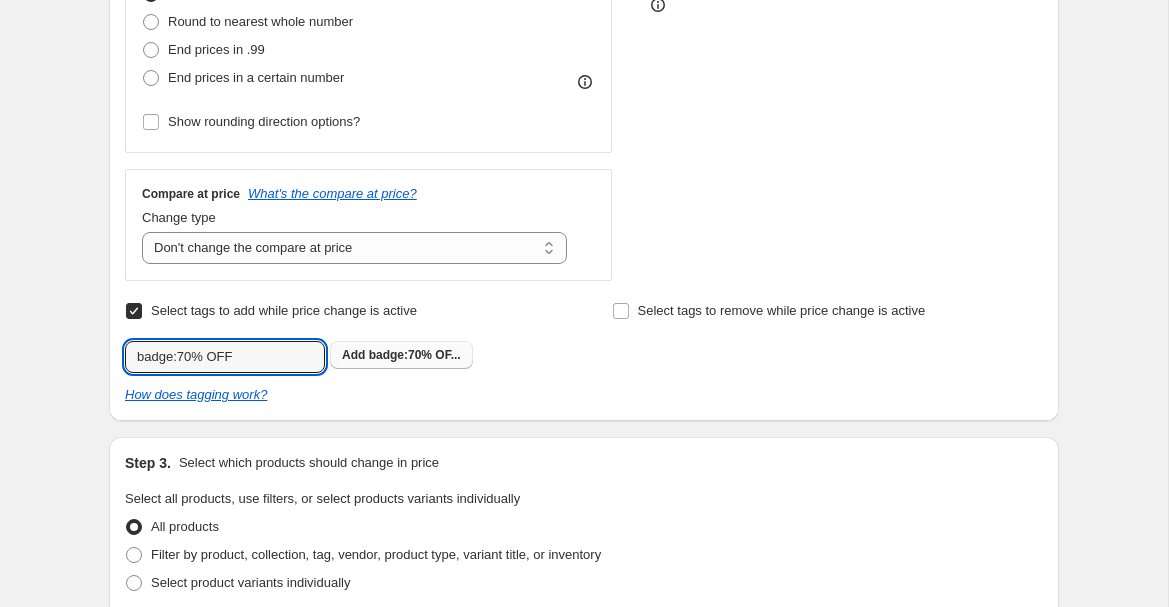 type on "badge:70% OFF" 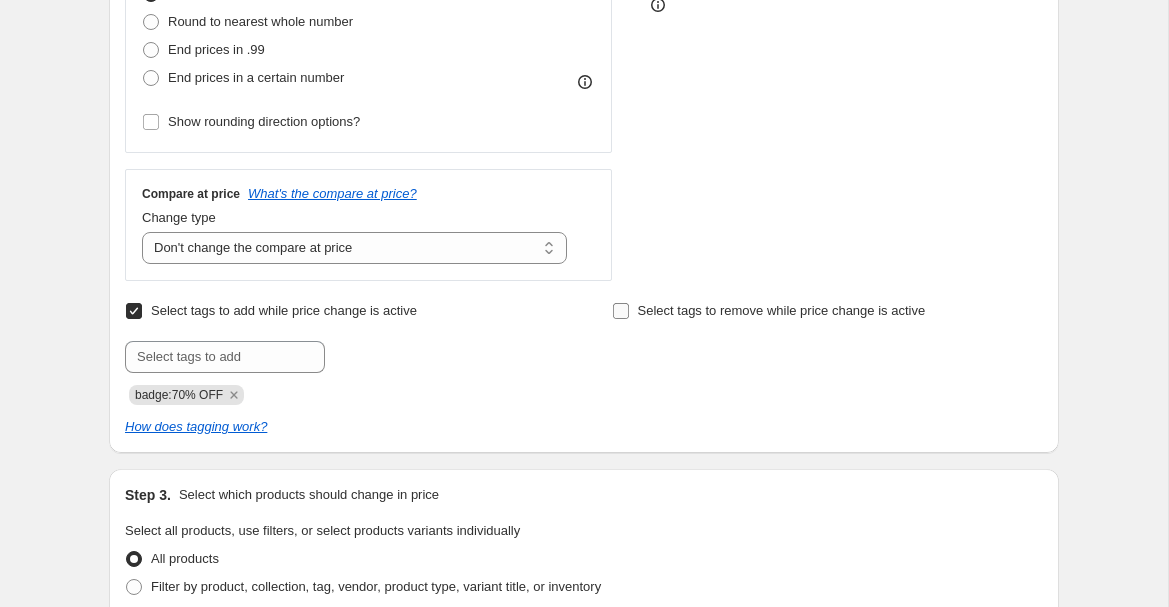 click on "Select tags to remove while price change is active" at bounding box center [621, 311] 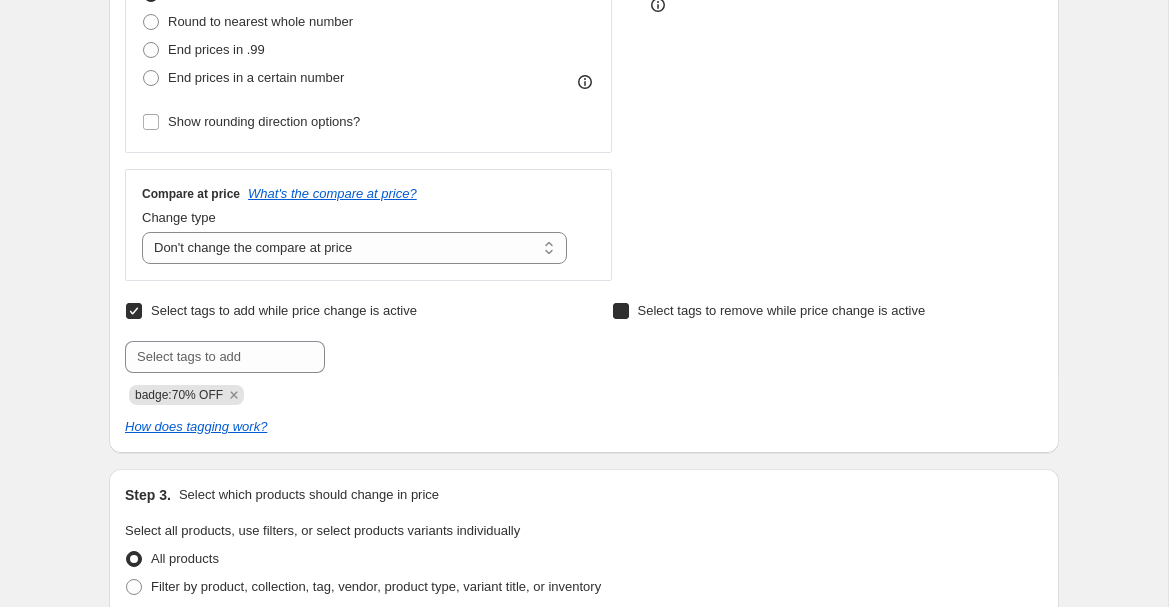 checkbox on "true" 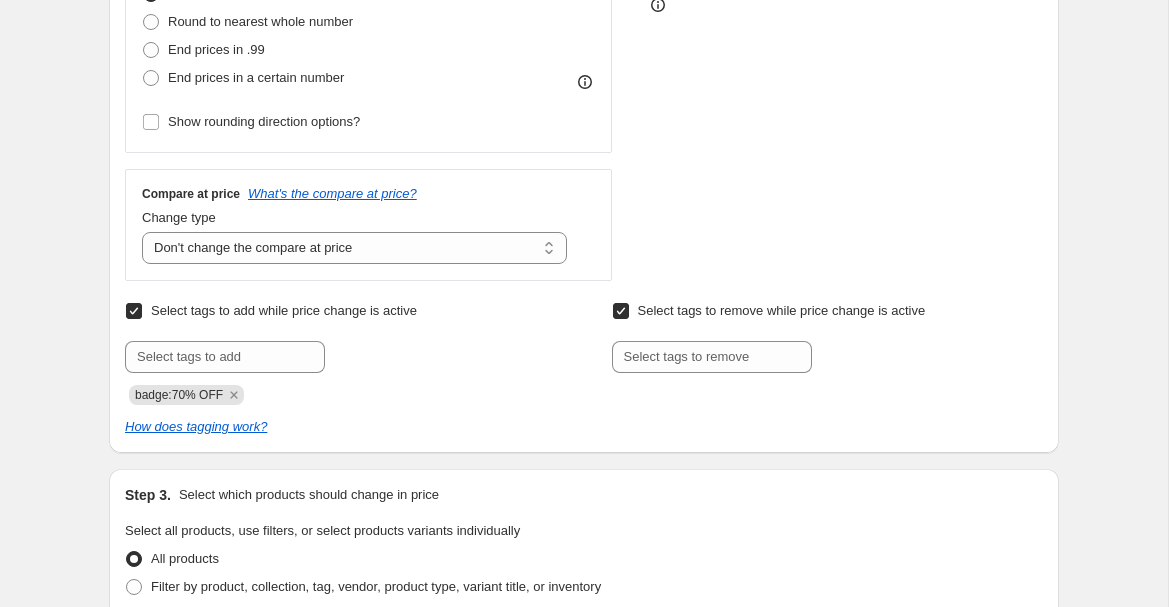 click on "Select tags to remove while price change is active Submit" at bounding box center (827, 335) 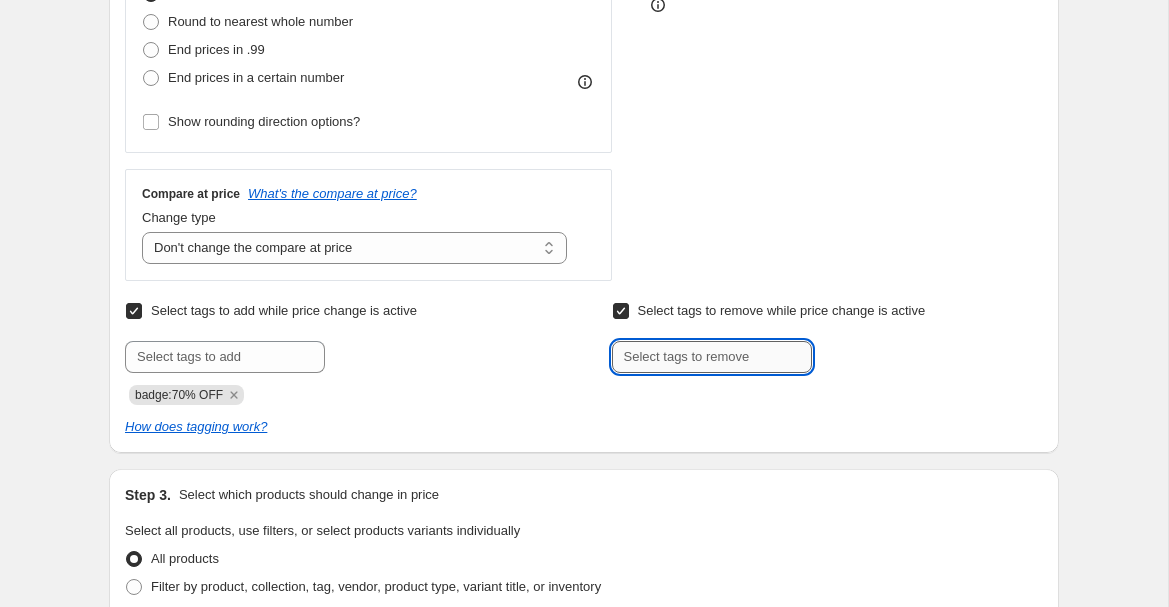 click at bounding box center [712, 357] 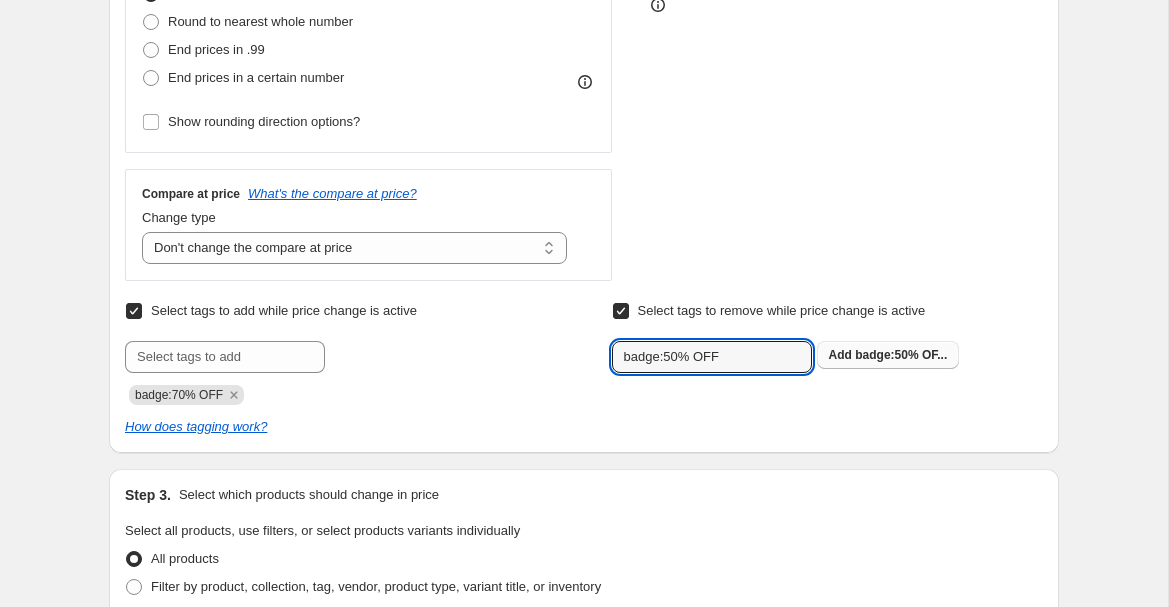 type on "badge:50% OFF" 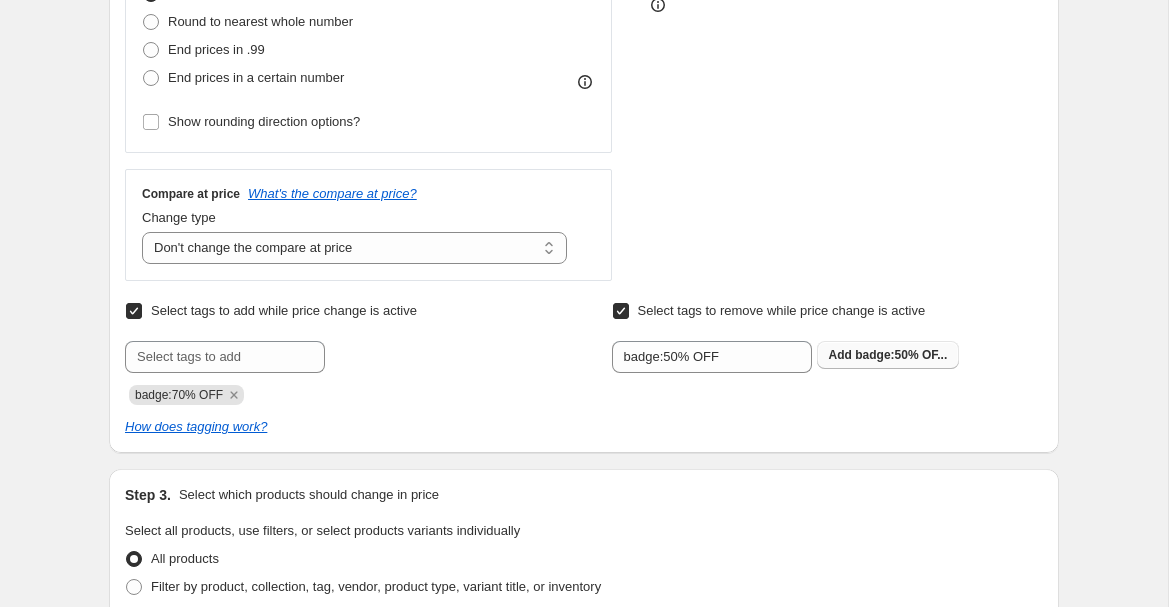click on "Add   badge:50% OF..." at bounding box center (888, 355) 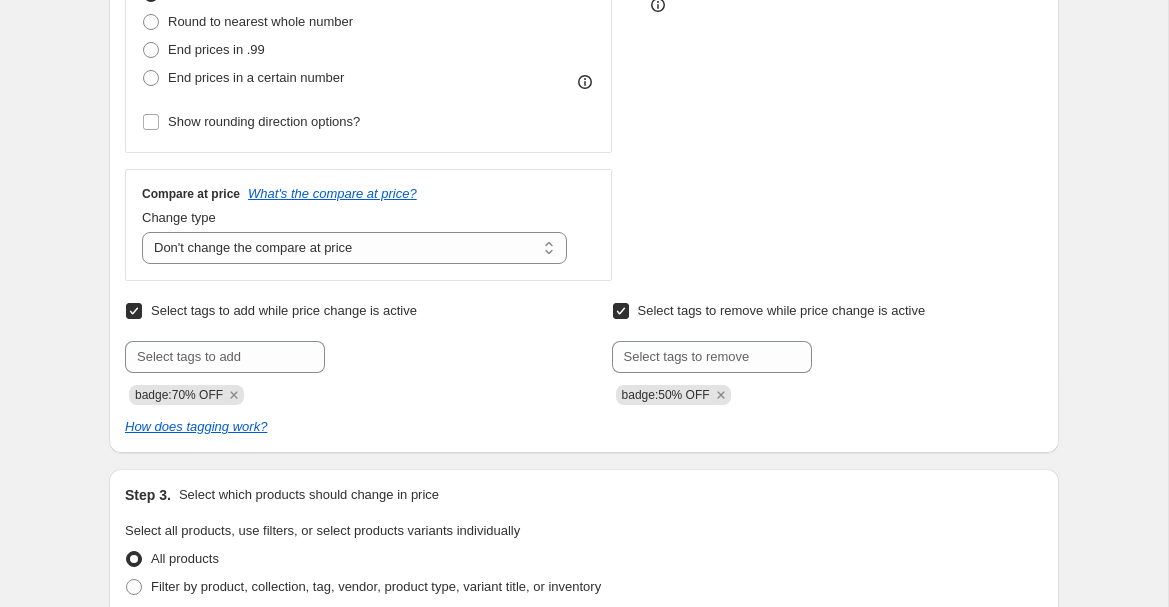 scroll, scrollTop: 838, scrollLeft: 0, axis: vertical 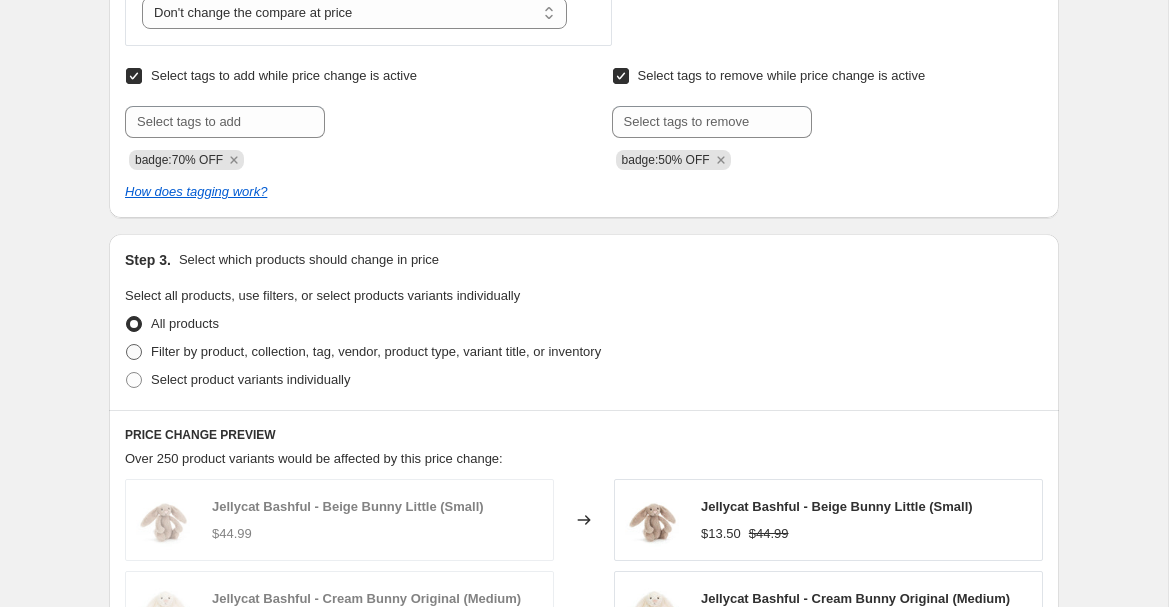 click on "Filter by product, collection, tag, vendor, product type, variant title, or inventory" at bounding box center [376, 351] 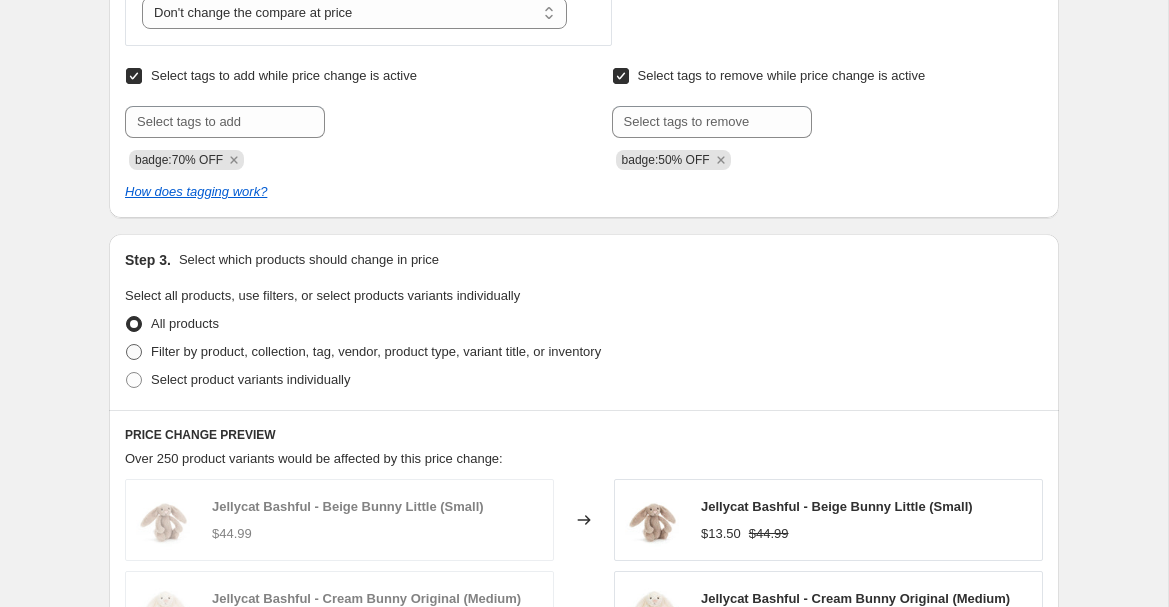 radio on "true" 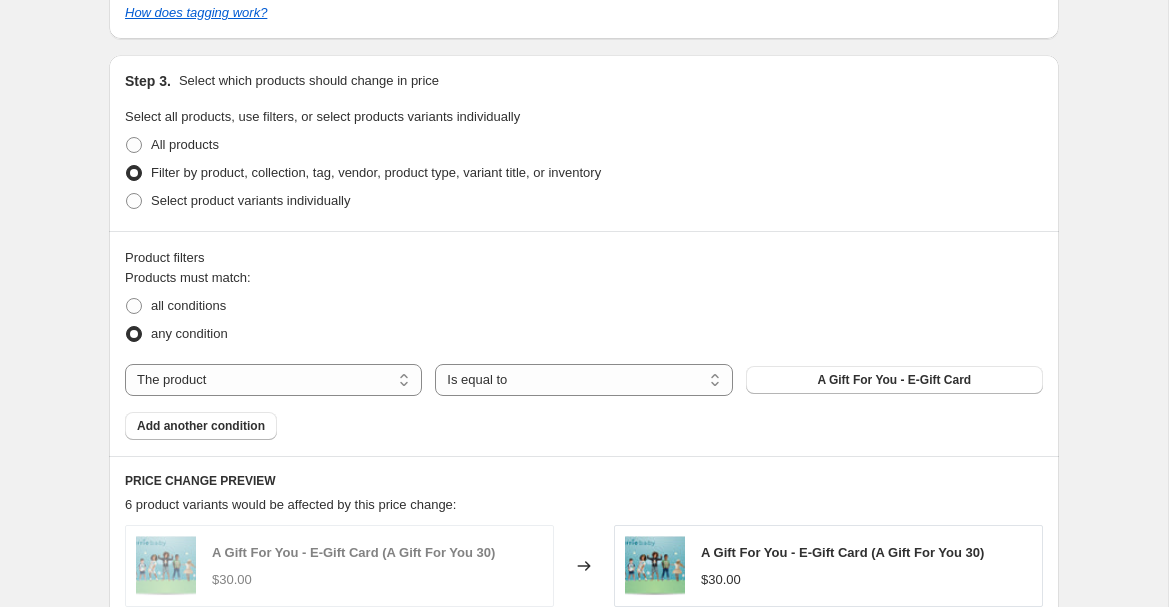 scroll, scrollTop: 1029, scrollLeft: 0, axis: vertical 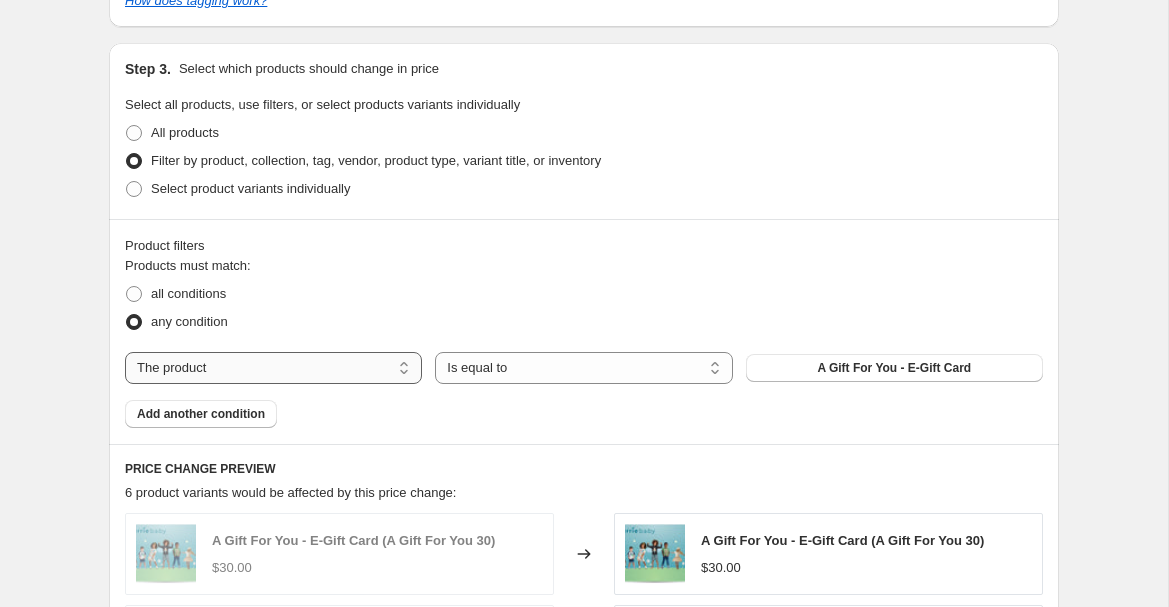 click on "The product The product's collection The product's tag The product's vendor The product's type The product's status The variant's title Inventory quantity" at bounding box center [273, 368] 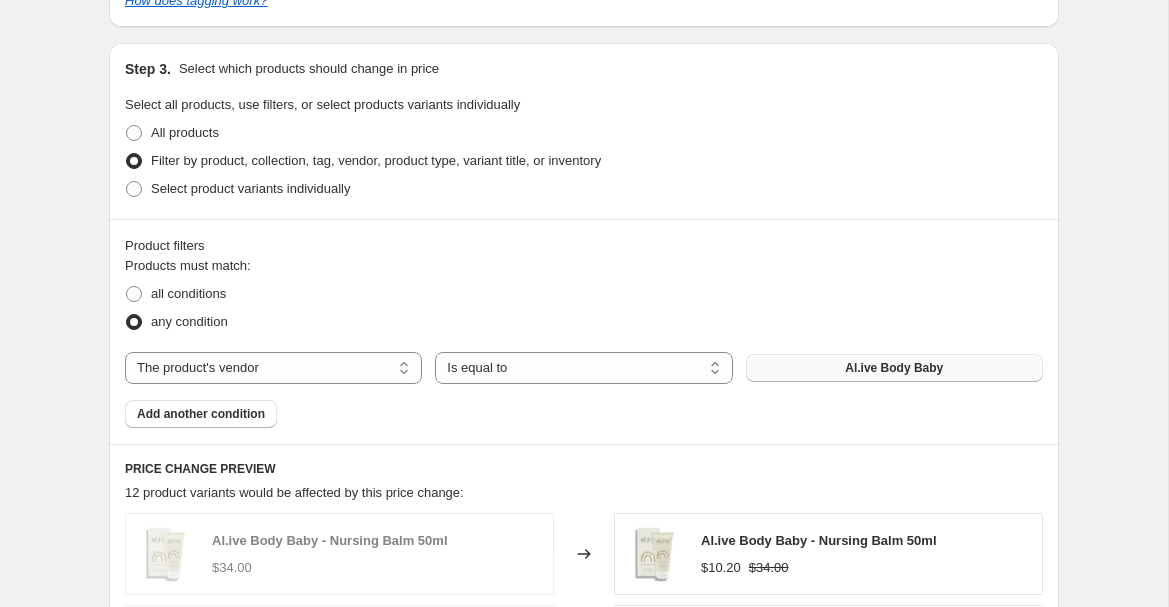 click on "Al.ive Body Baby" at bounding box center [894, 368] 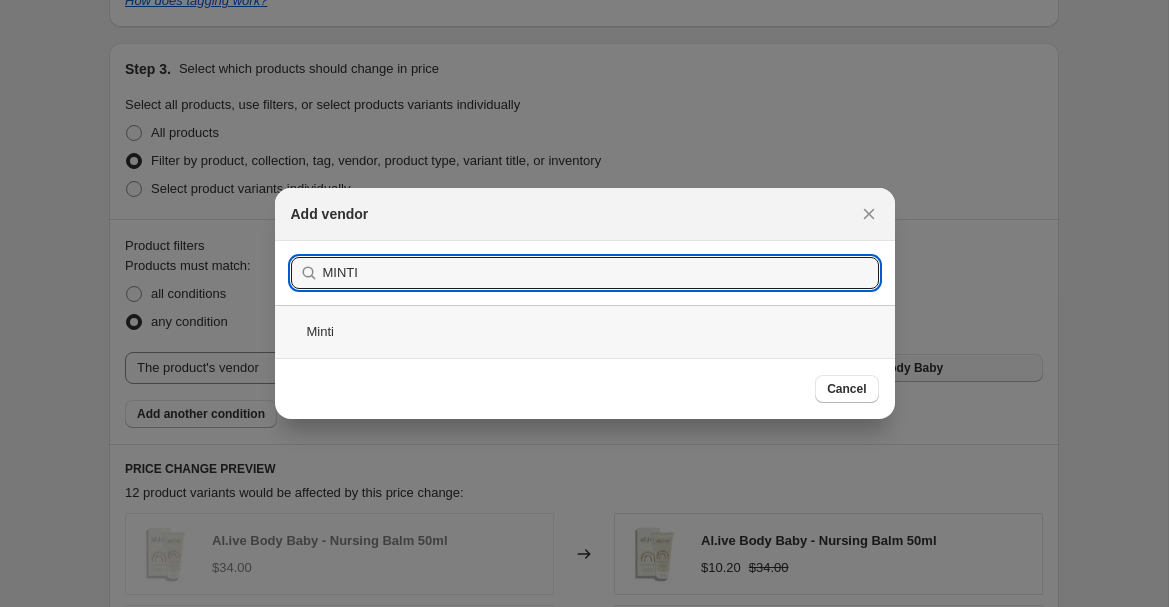 type on "MINTI" 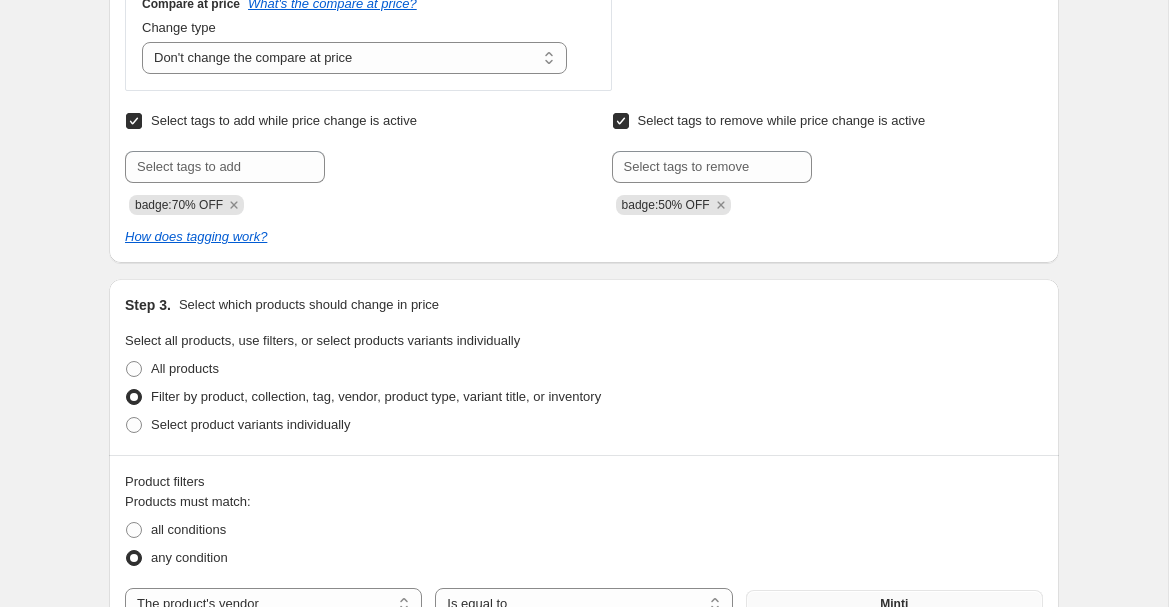 scroll, scrollTop: 784, scrollLeft: 0, axis: vertical 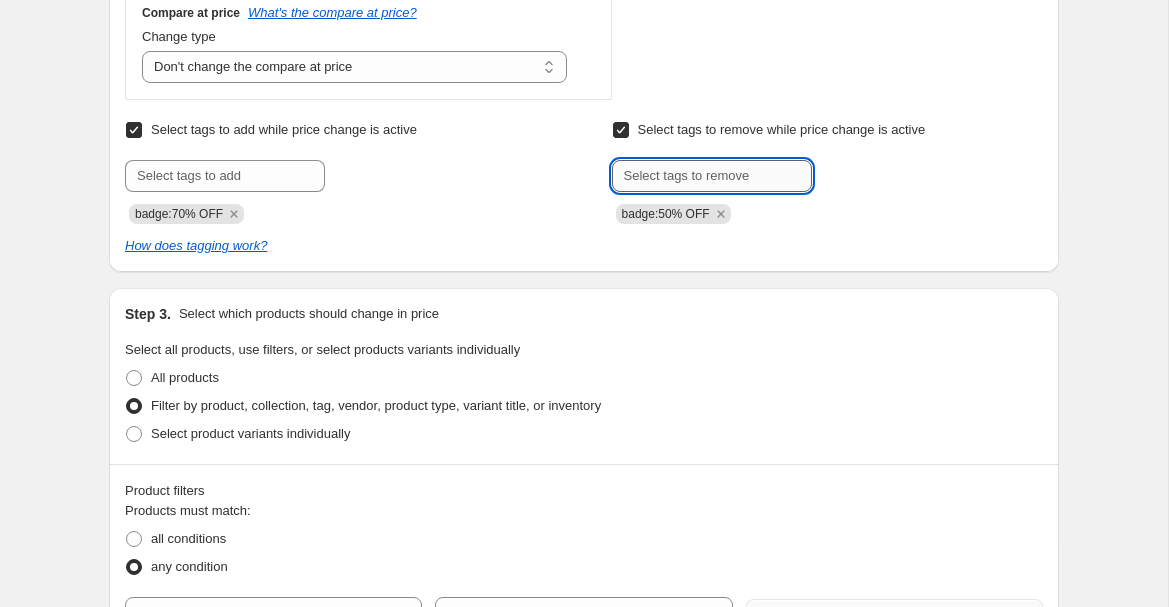 click at bounding box center [712, 176] 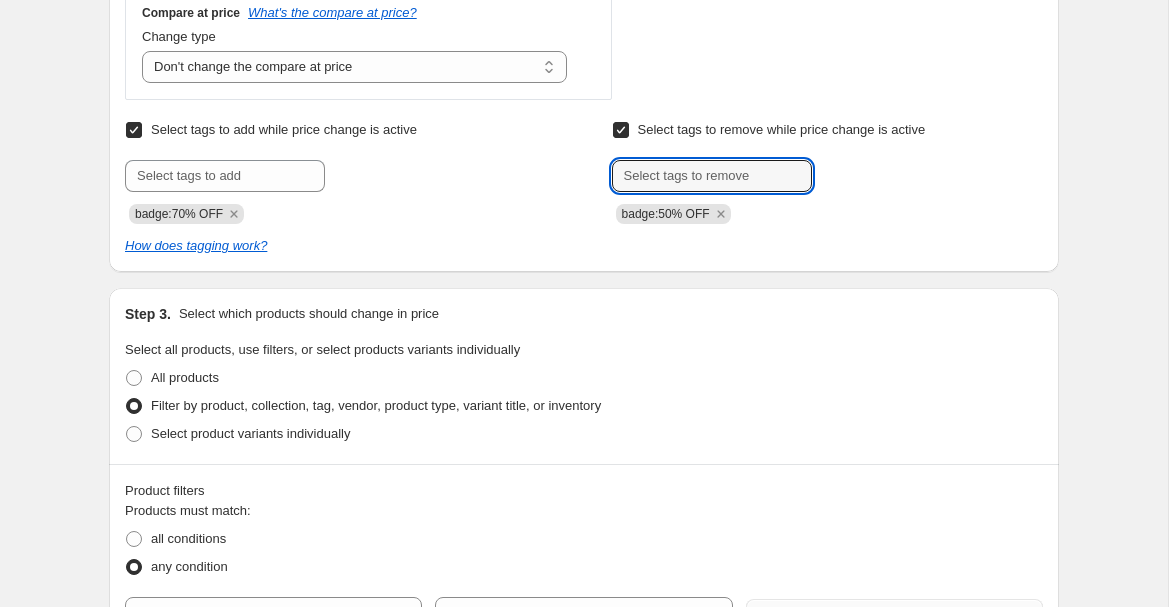 click on "Step 2. Select how the prices should change Use bulk price change rules Set product prices individually Use CSV upload Price Change type Change the price to a certain amount Change the price by a certain amount Change the price by a certain percentage Change the price to the current compare at price (price before sale) Change the price by a certain amount relative to the compare at price Change the price by a certain percentage relative to the compare at price Don't change the price Change the price by a certain percentage relative to the cost per item Change price to certain cost margin Change the price by a certain percentage relative to the compare at price Items that do not already have a   compare at price   will be ignored. Price change amount -70 % Rounding Round to nearest .01 Round to nearest whole number End prices in .99 End prices in a certain number Show rounding direction options? Compare at price What's the compare at price? Change type Change the compare at price to the current price (sale)" at bounding box center (584, -148) 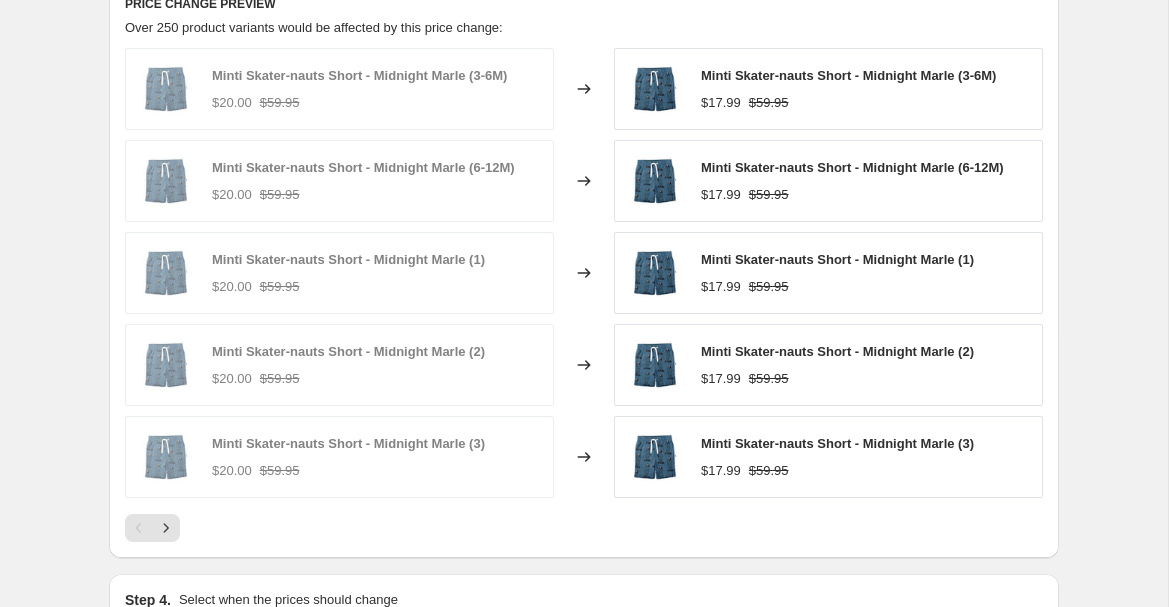 scroll, scrollTop: 1755, scrollLeft: 0, axis: vertical 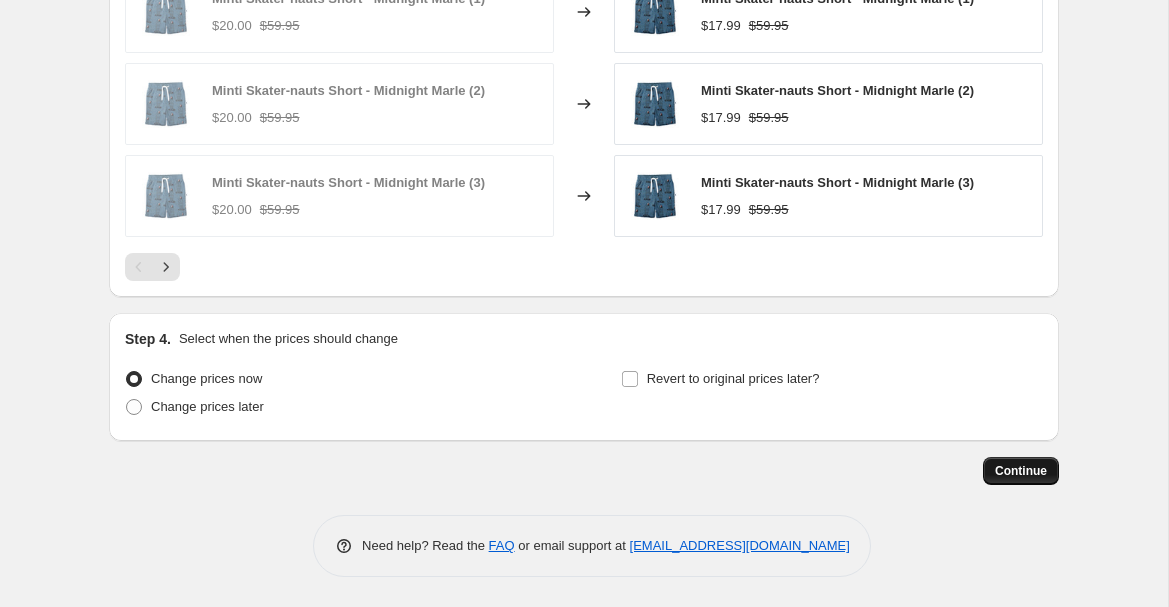 click on "Continue" at bounding box center [1021, 471] 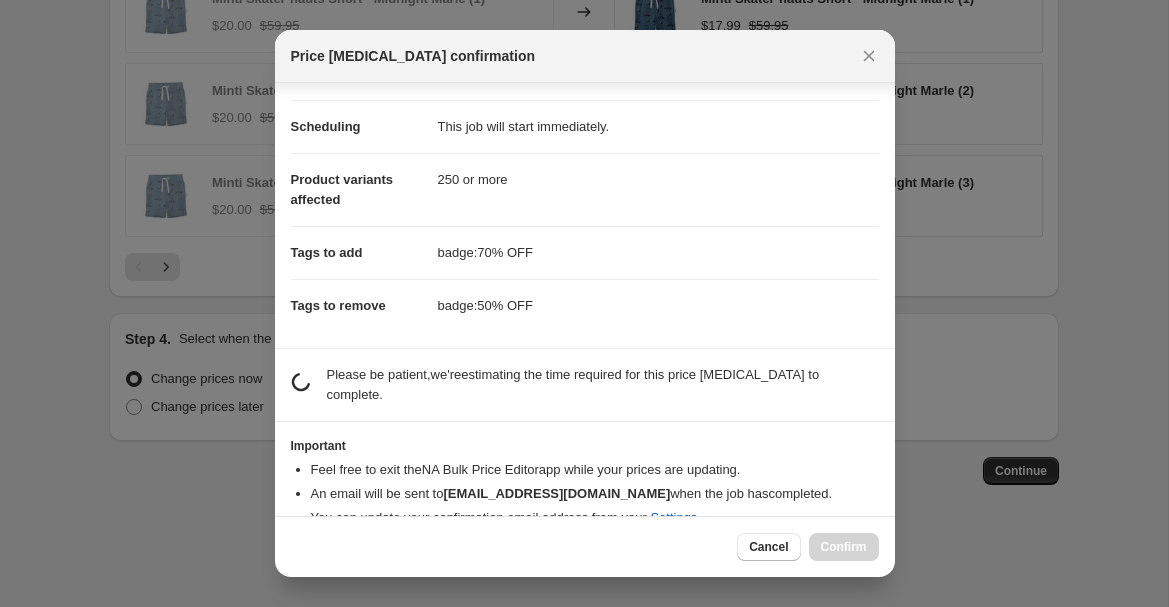 scroll, scrollTop: 196, scrollLeft: 0, axis: vertical 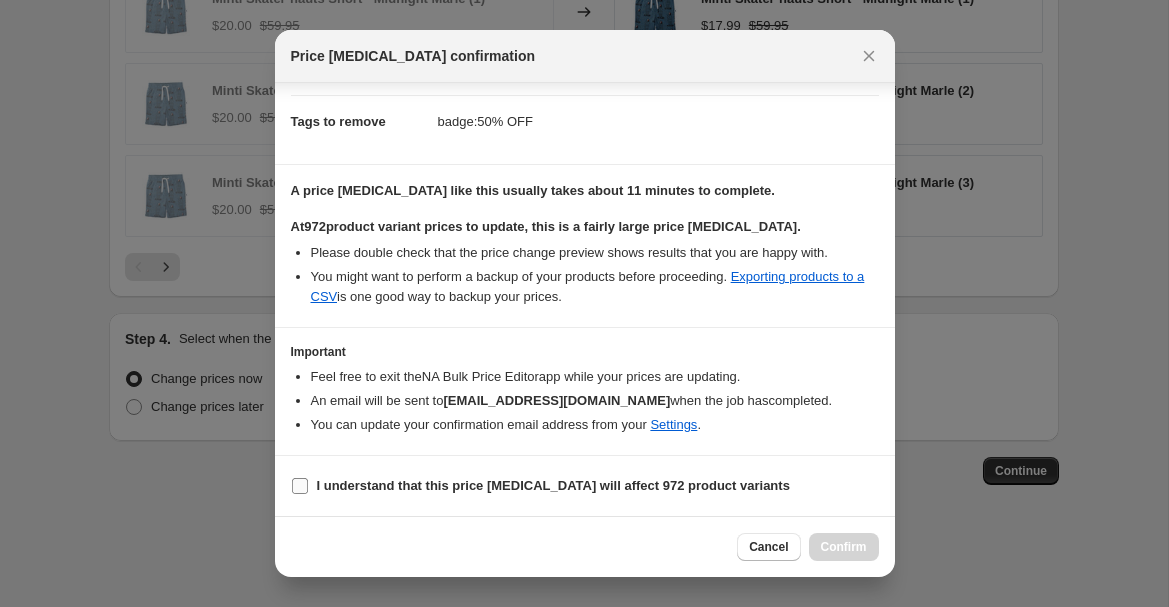 click on "I understand that this price [MEDICAL_DATA] will affect 972 product variants" at bounding box center [553, 485] 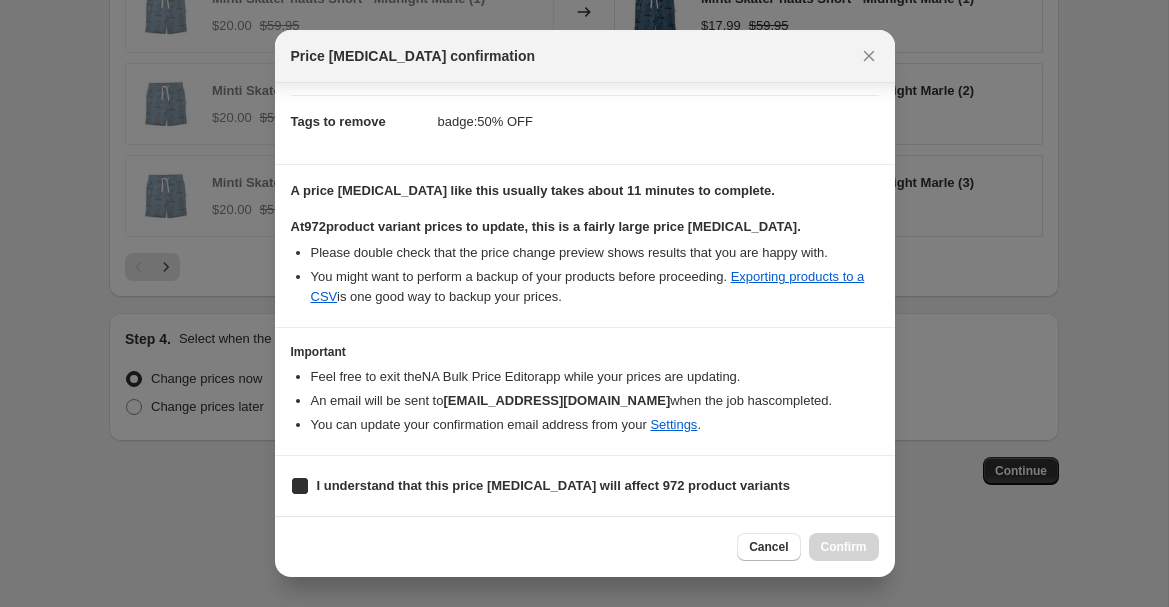 checkbox on "true" 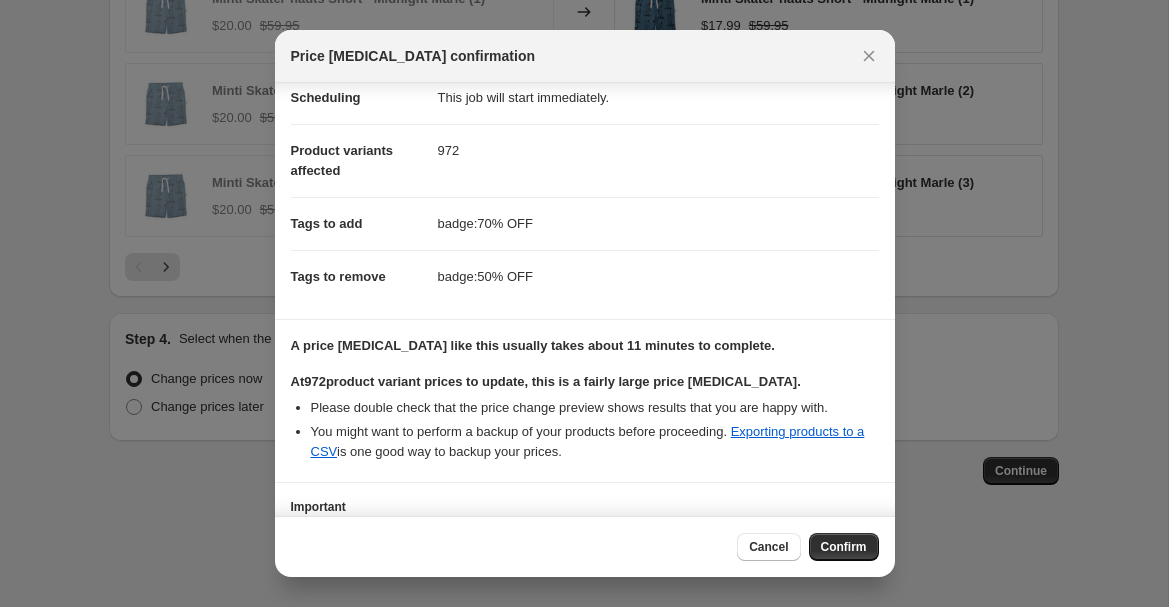 scroll, scrollTop: 0, scrollLeft: 0, axis: both 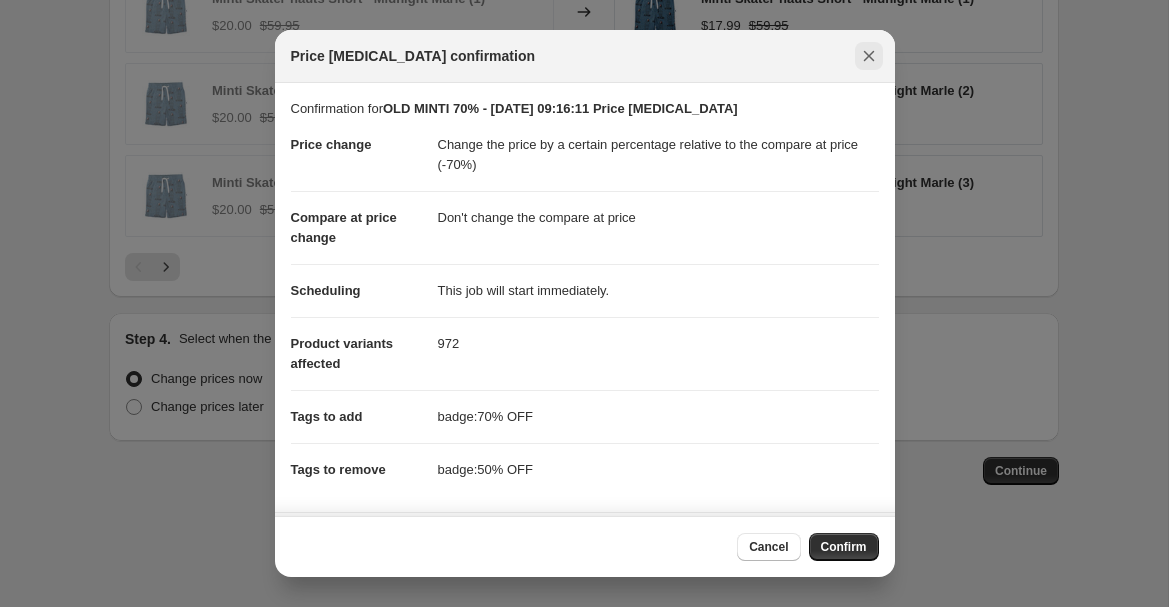 click 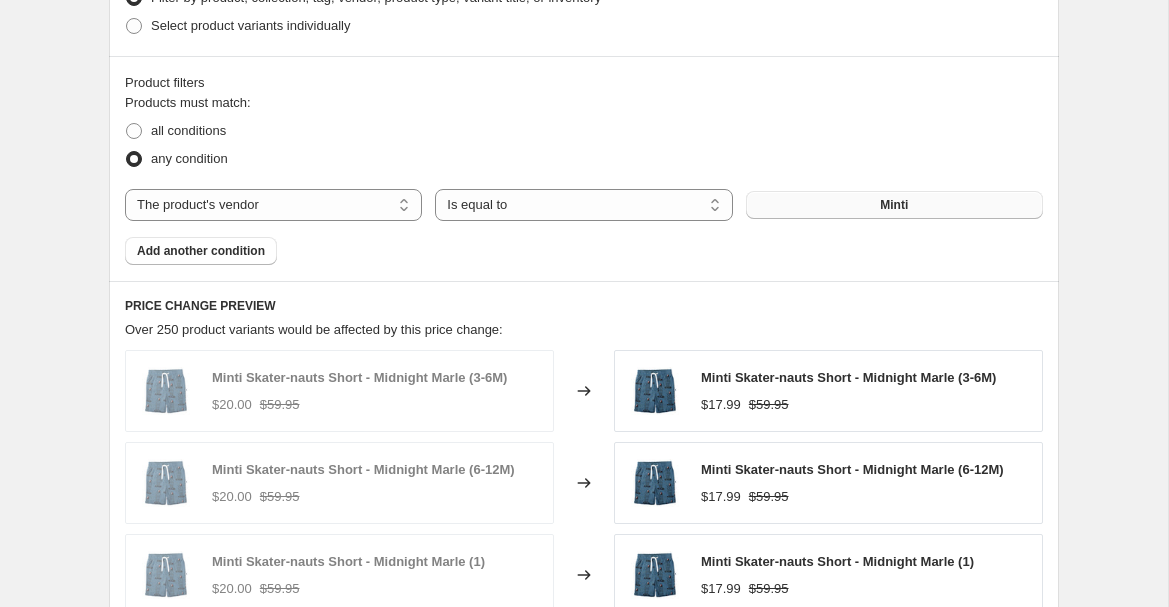 scroll, scrollTop: 1184, scrollLeft: 0, axis: vertical 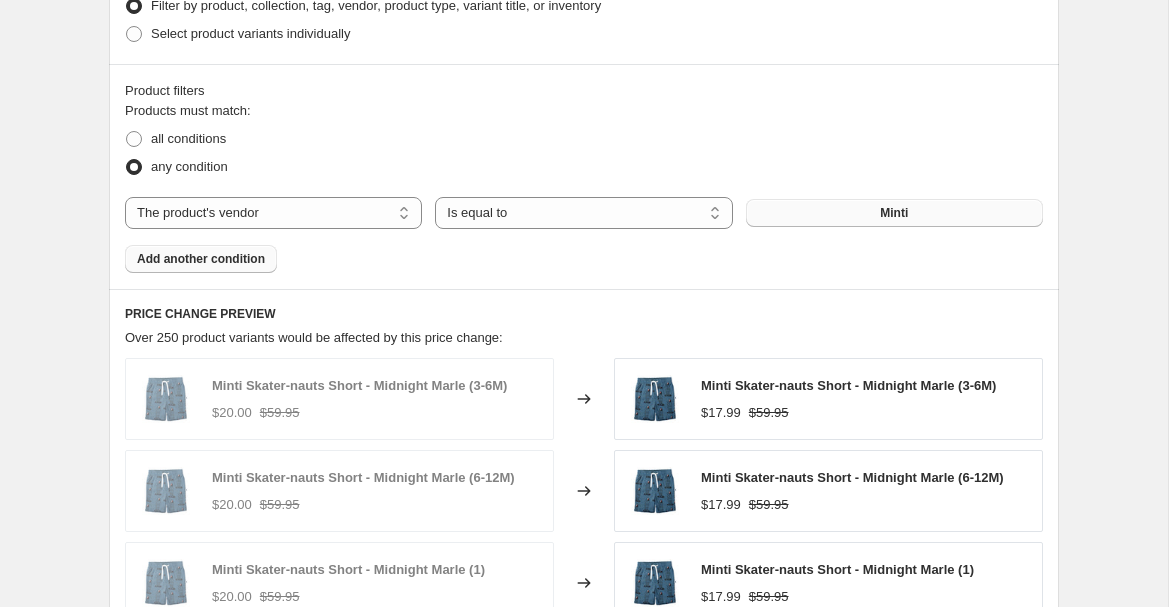 click on "Add another condition" at bounding box center [201, 259] 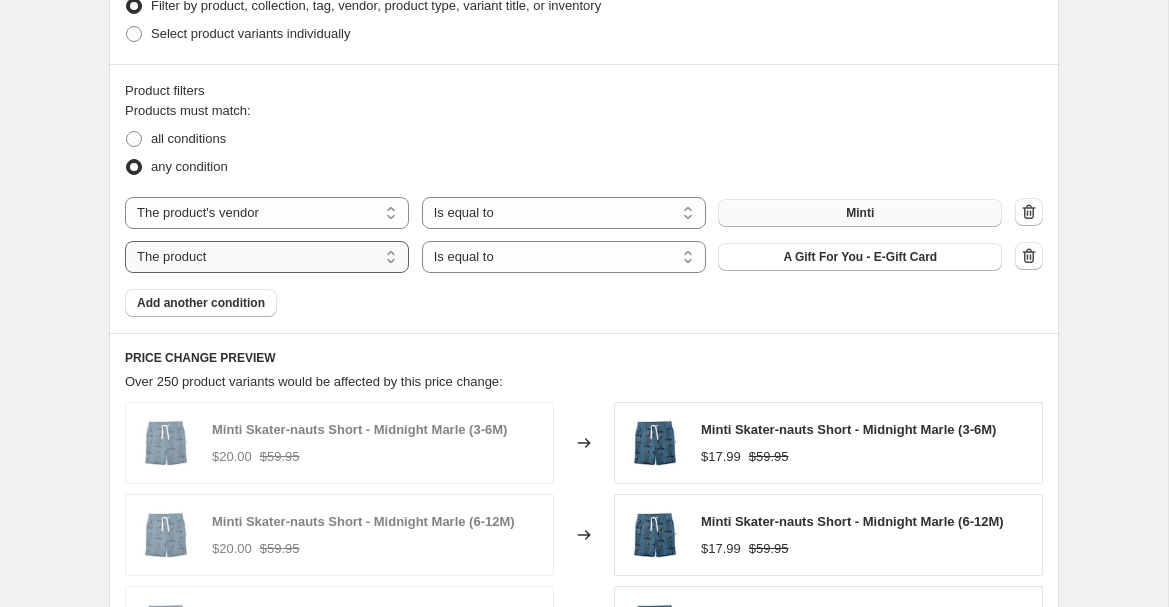 click on "The product The product's collection The product's tag The product's vendor The product's type The product's status The variant's title Inventory quantity" at bounding box center (267, 257) 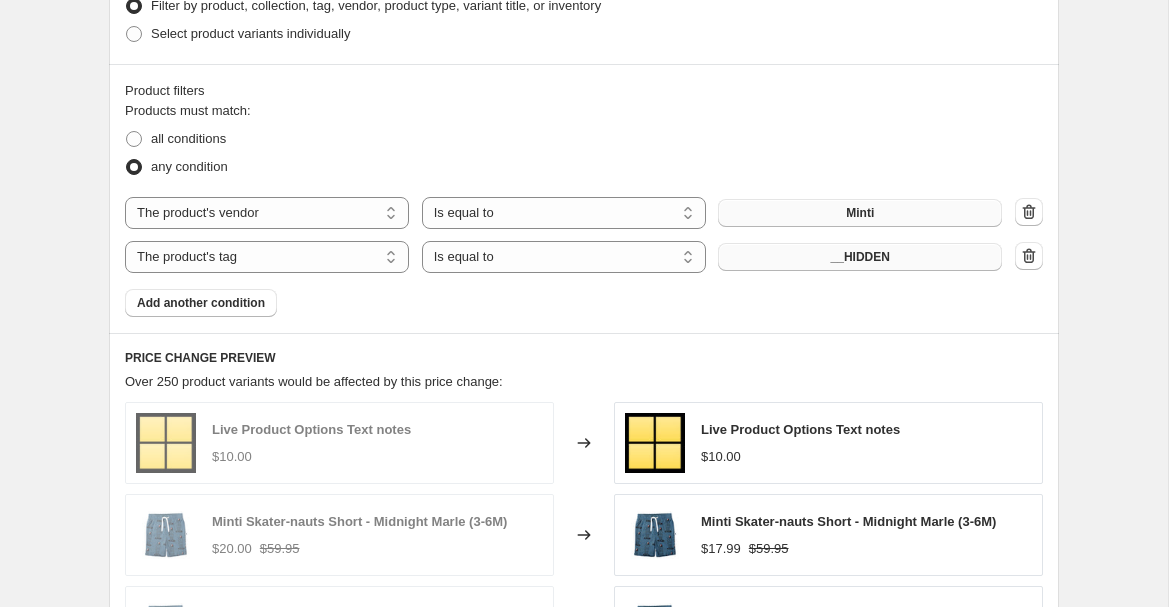 click on "__HIDDEN" at bounding box center (860, 257) 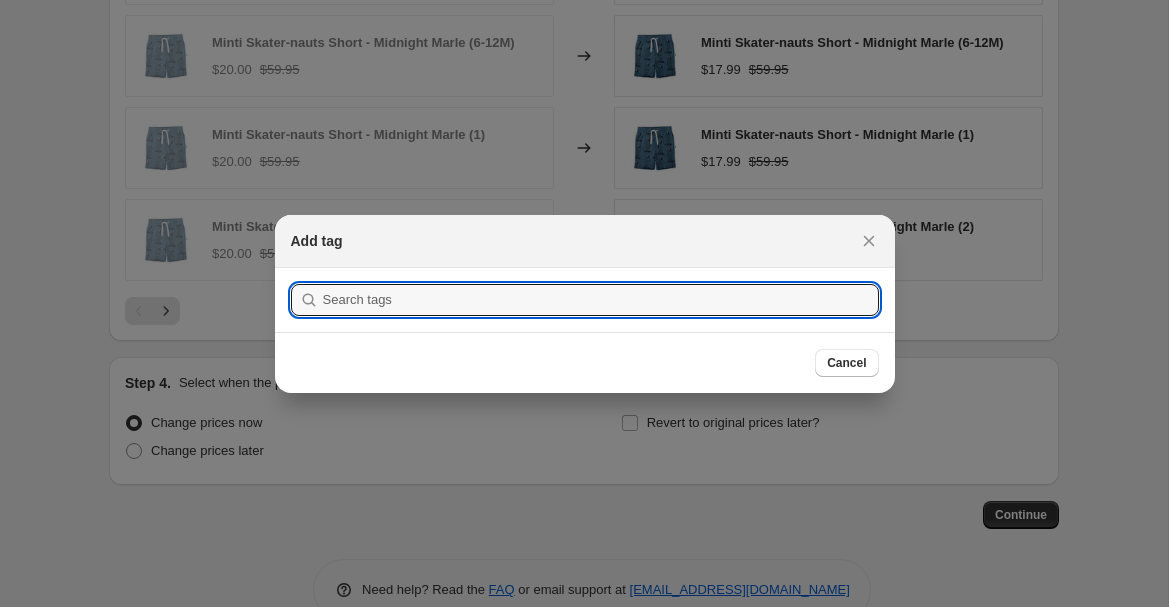 scroll, scrollTop: 0, scrollLeft: 0, axis: both 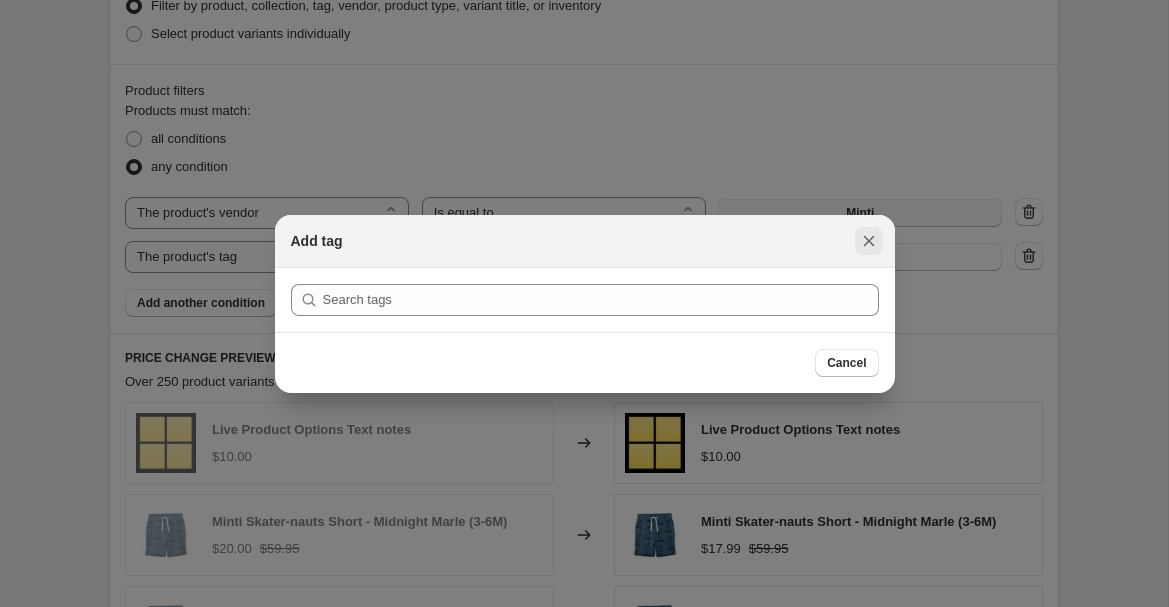 click 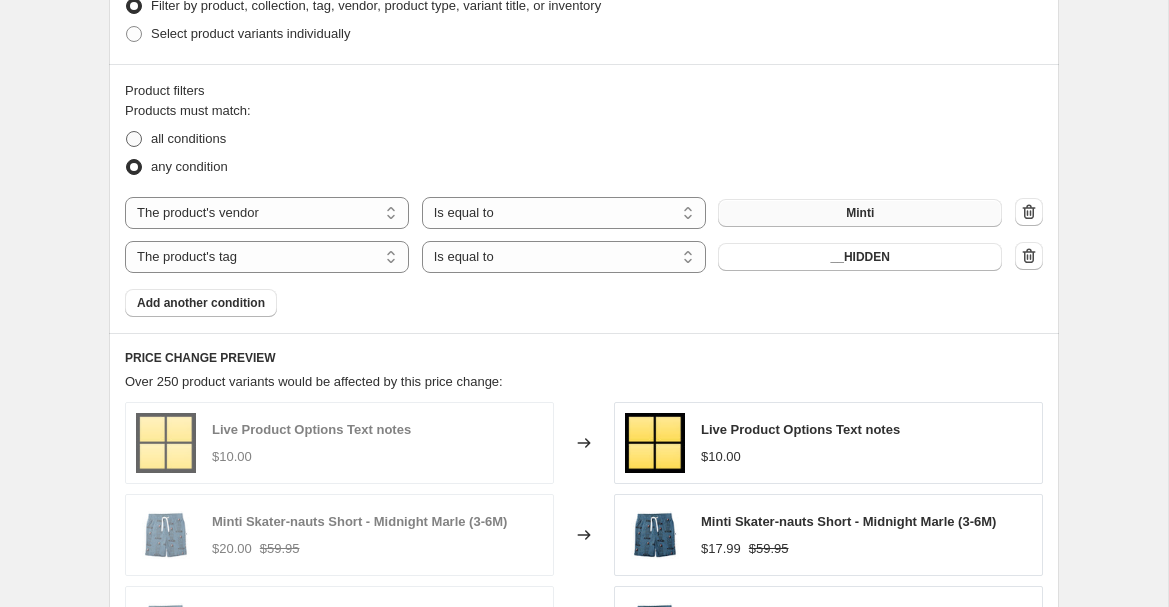 click on "all conditions" at bounding box center (188, 138) 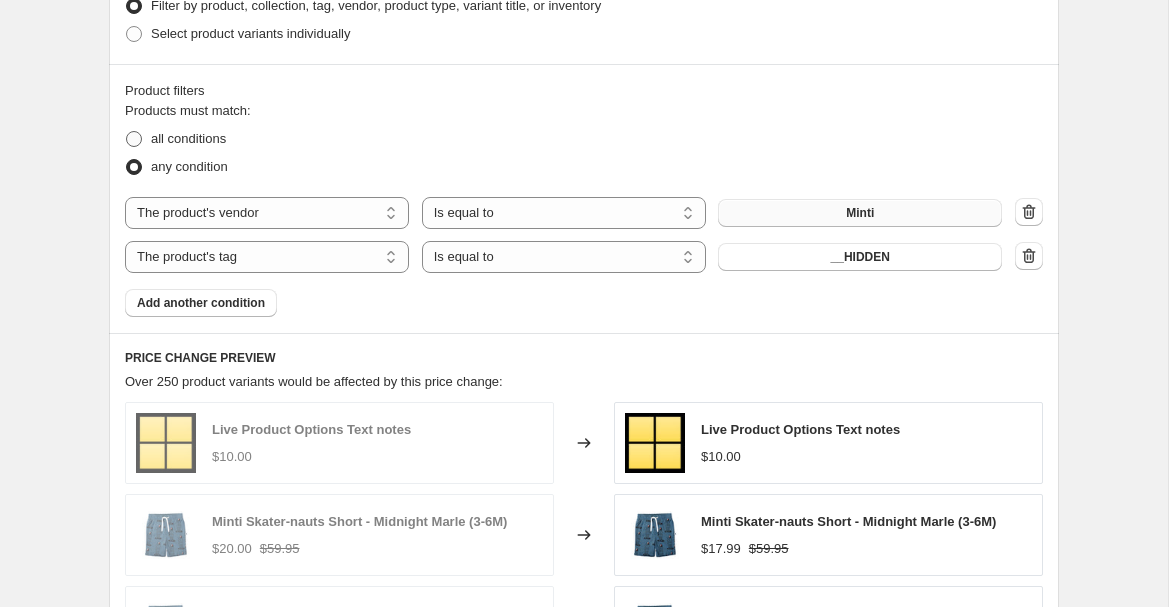 radio on "true" 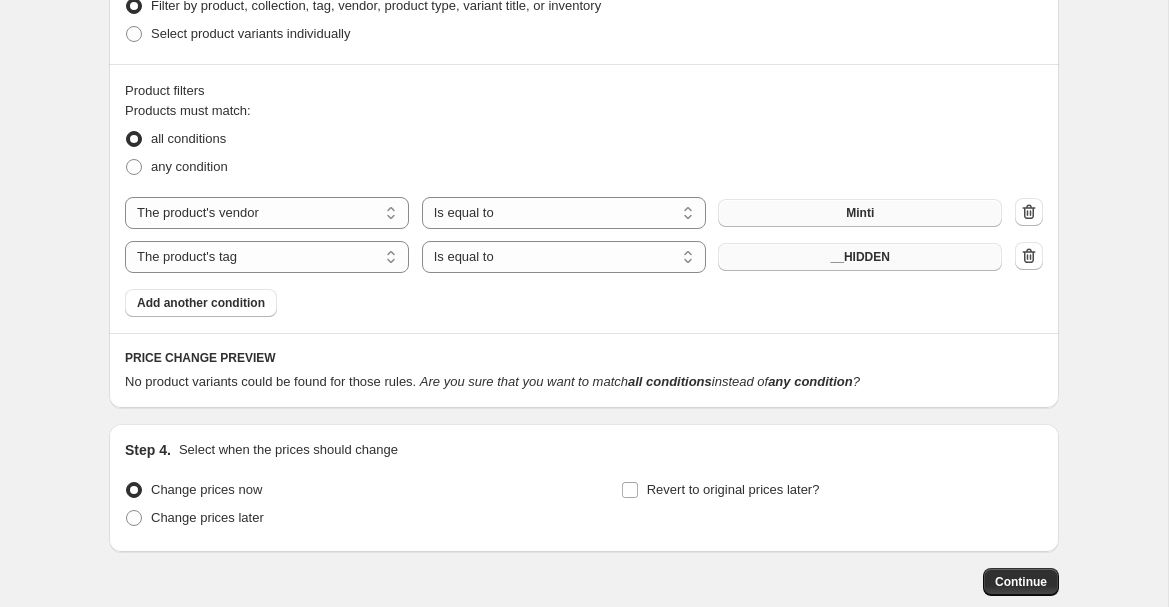 click on "__HIDDEN" at bounding box center (860, 257) 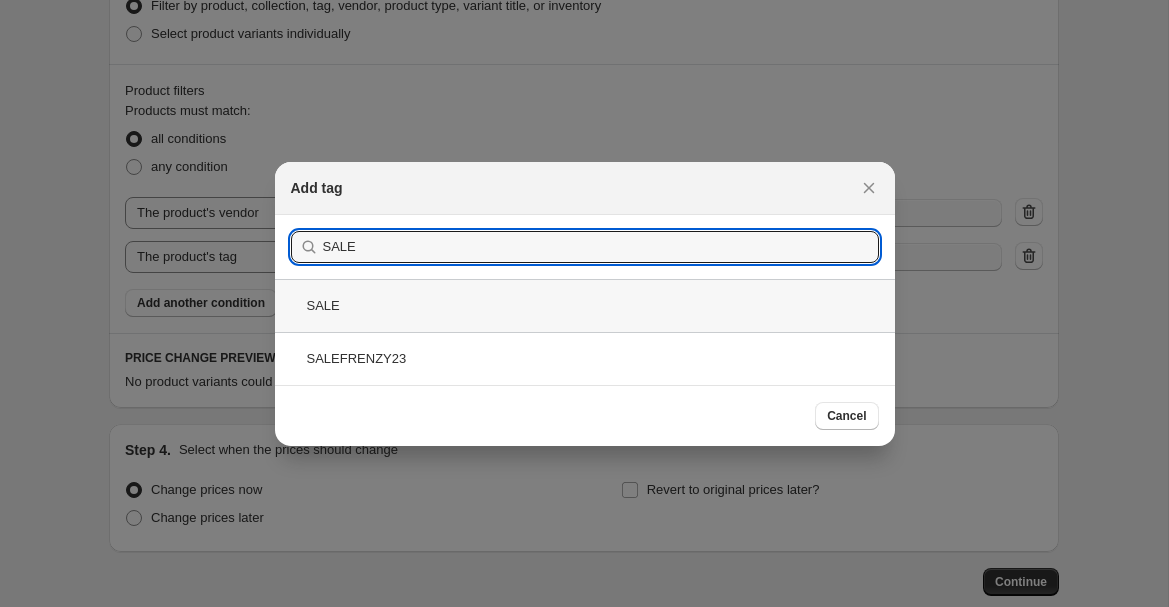 type on "SALE" 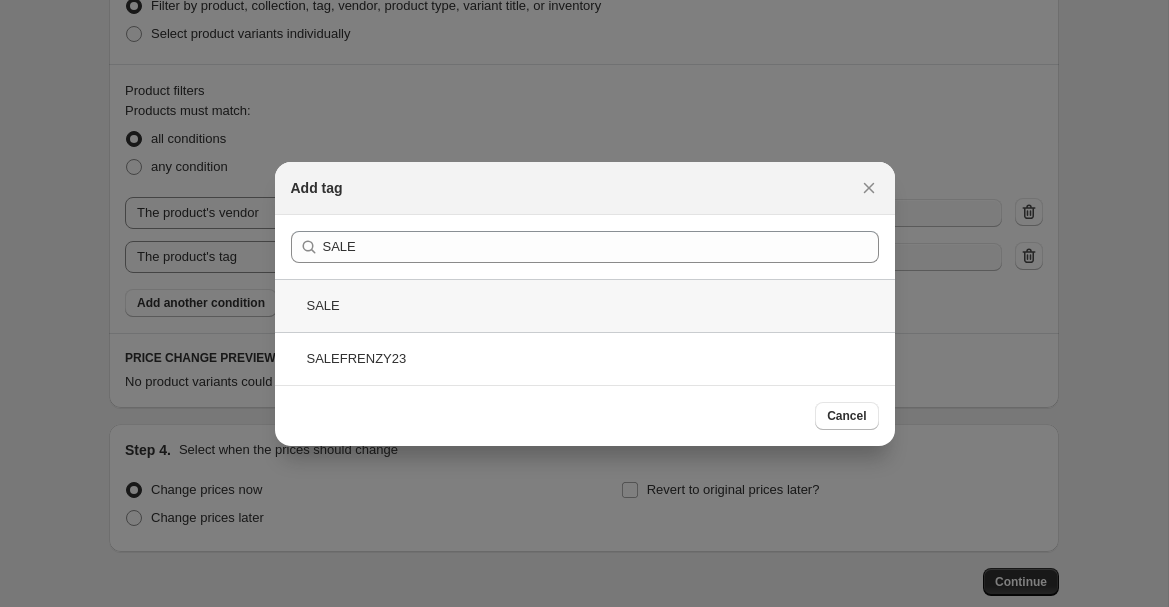 click on "SALE" at bounding box center [585, 305] 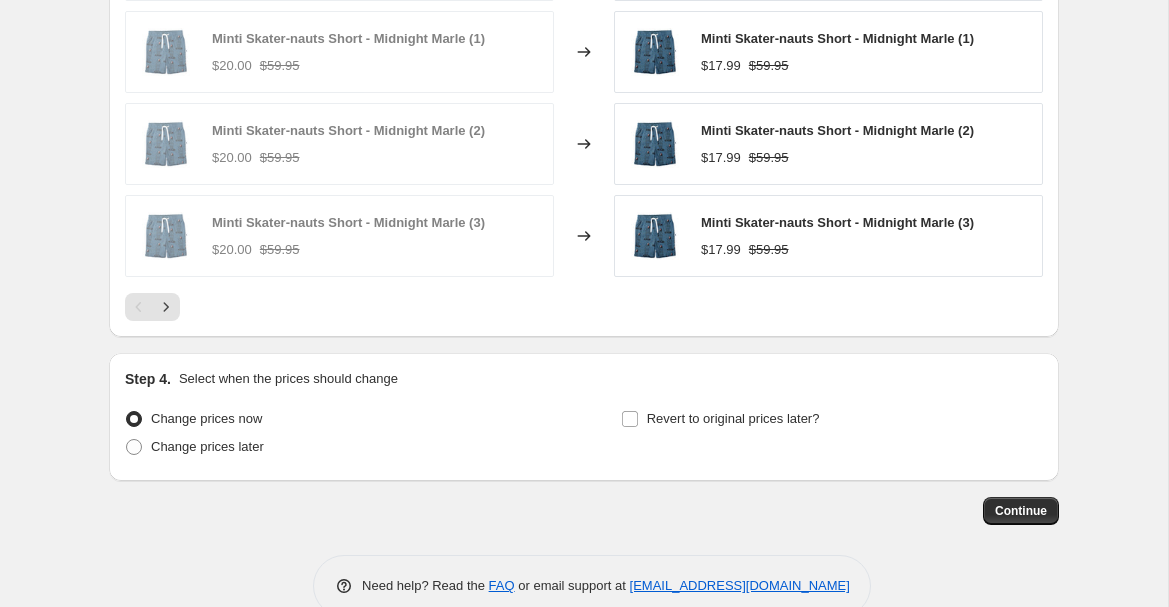 scroll, scrollTop: 1799, scrollLeft: 0, axis: vertical 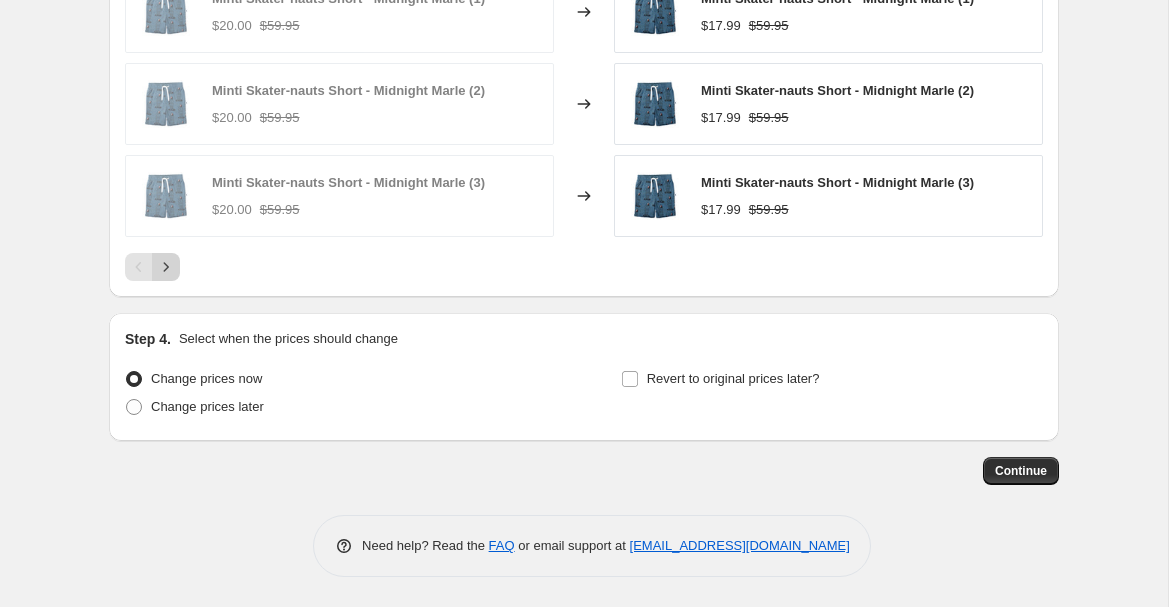 click 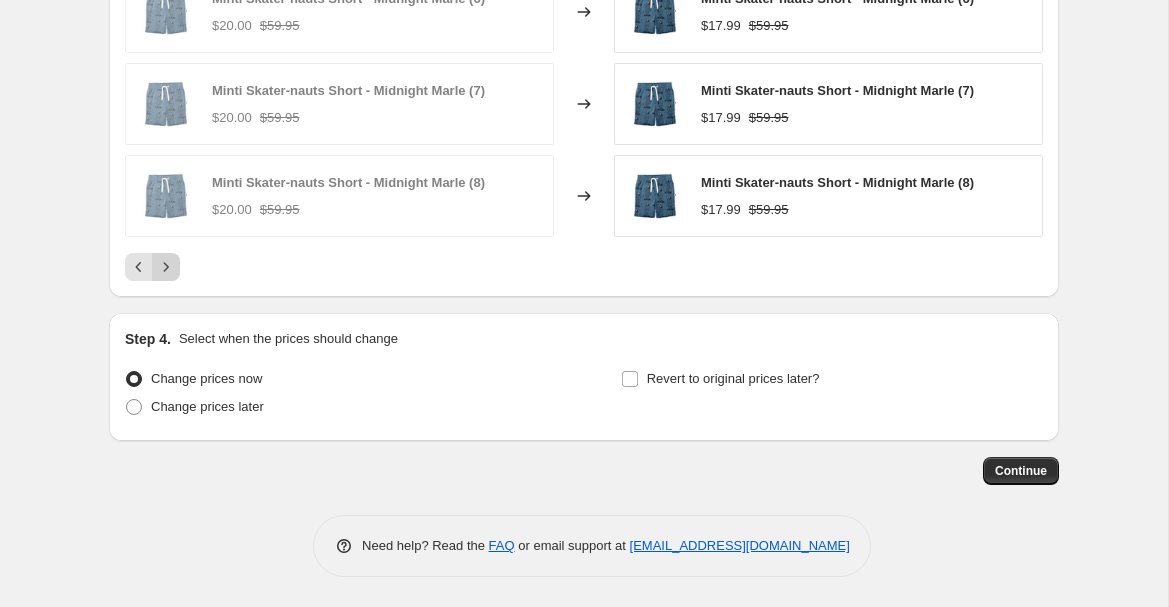 click 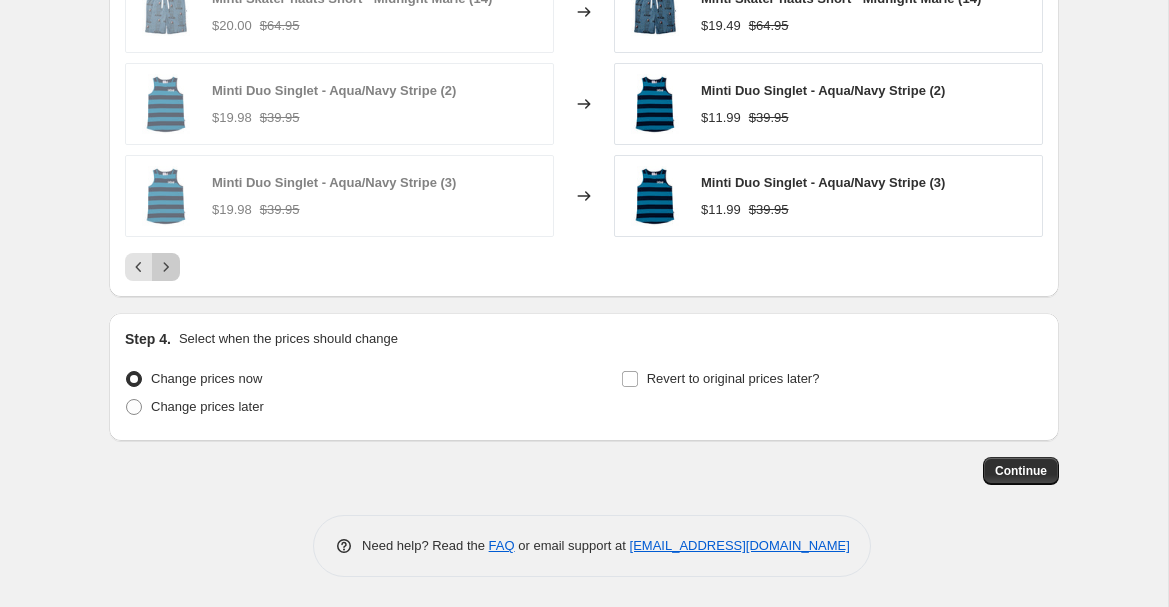 click 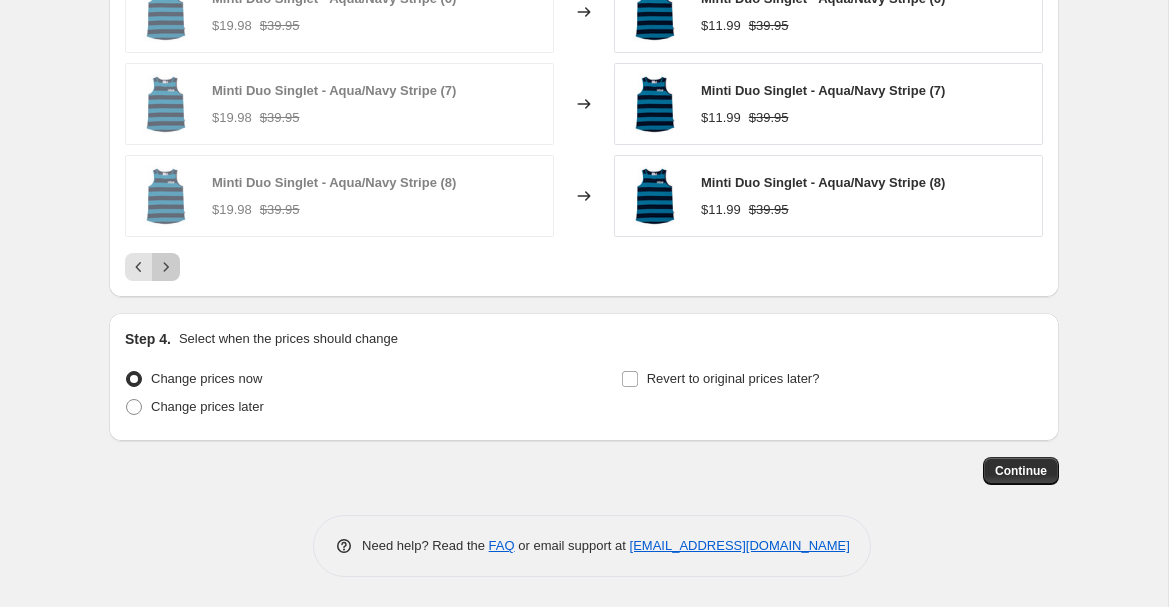 click 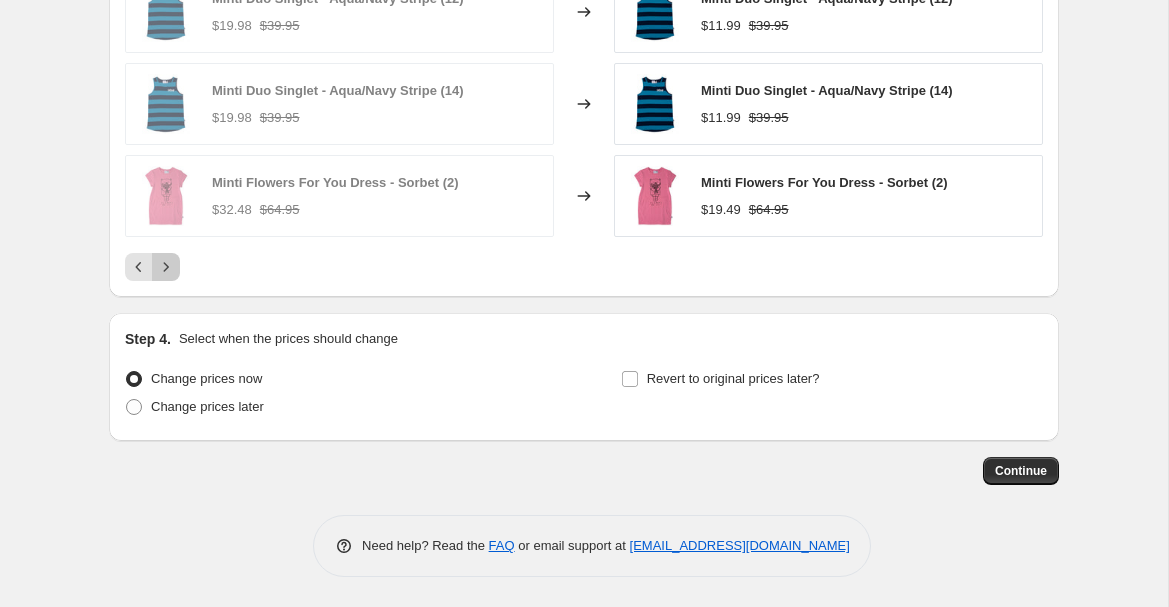 click 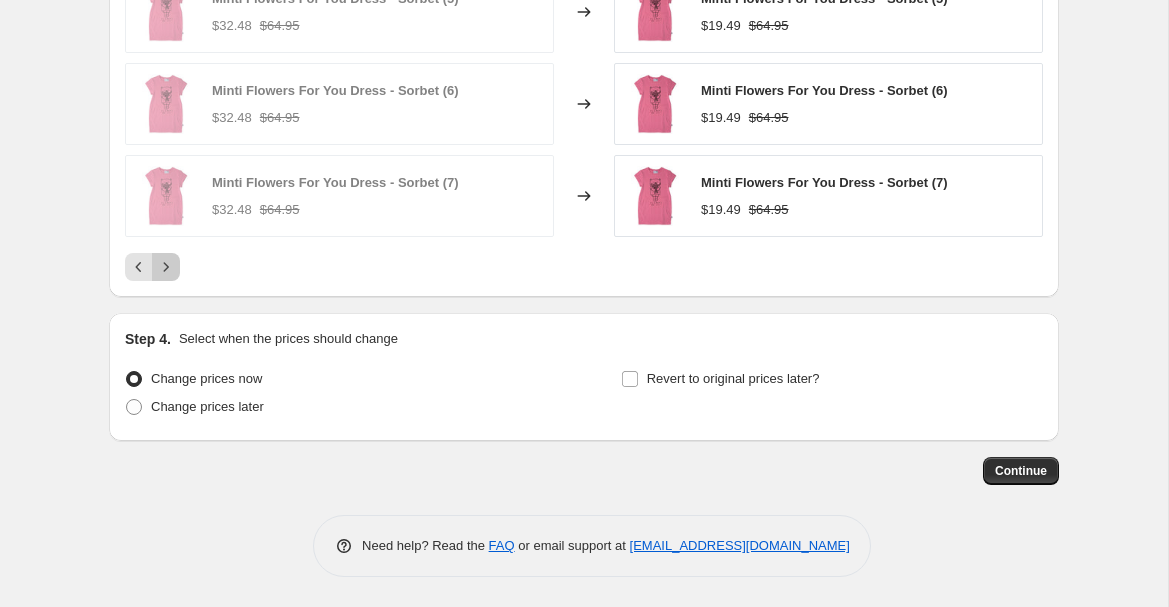 click 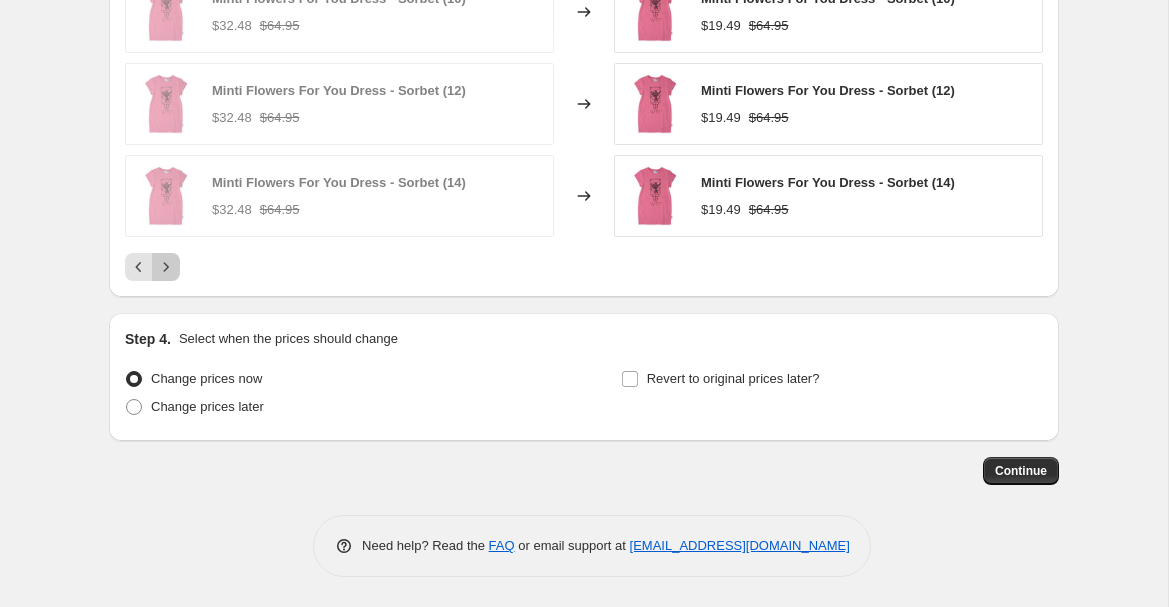 click 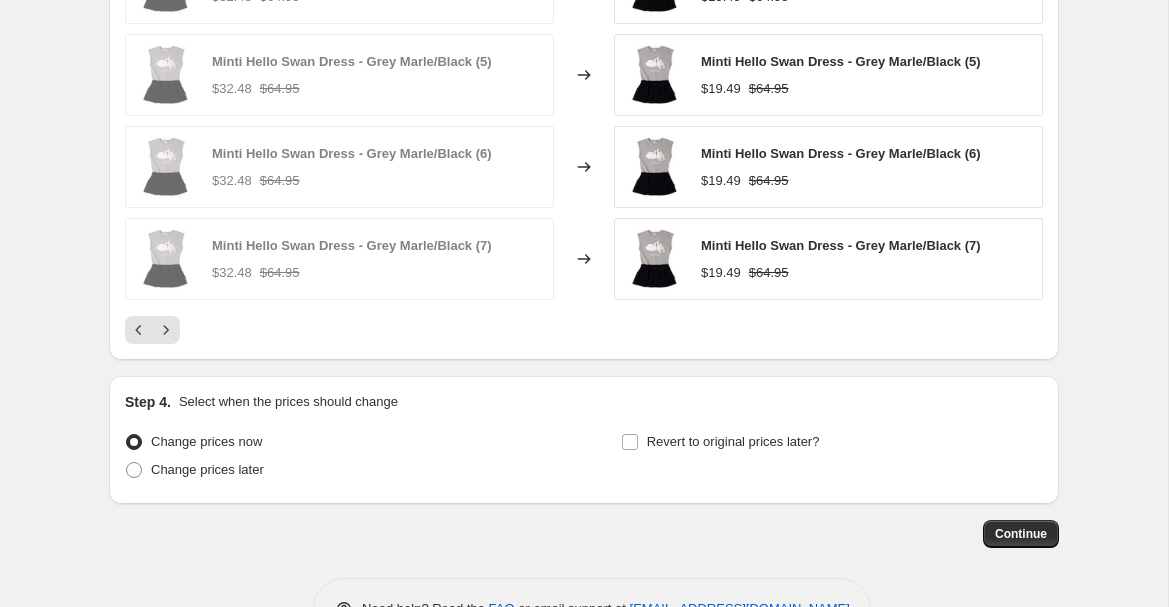 scroll, scrollTop: 1738, scrollLeft: 0, axis: vertical 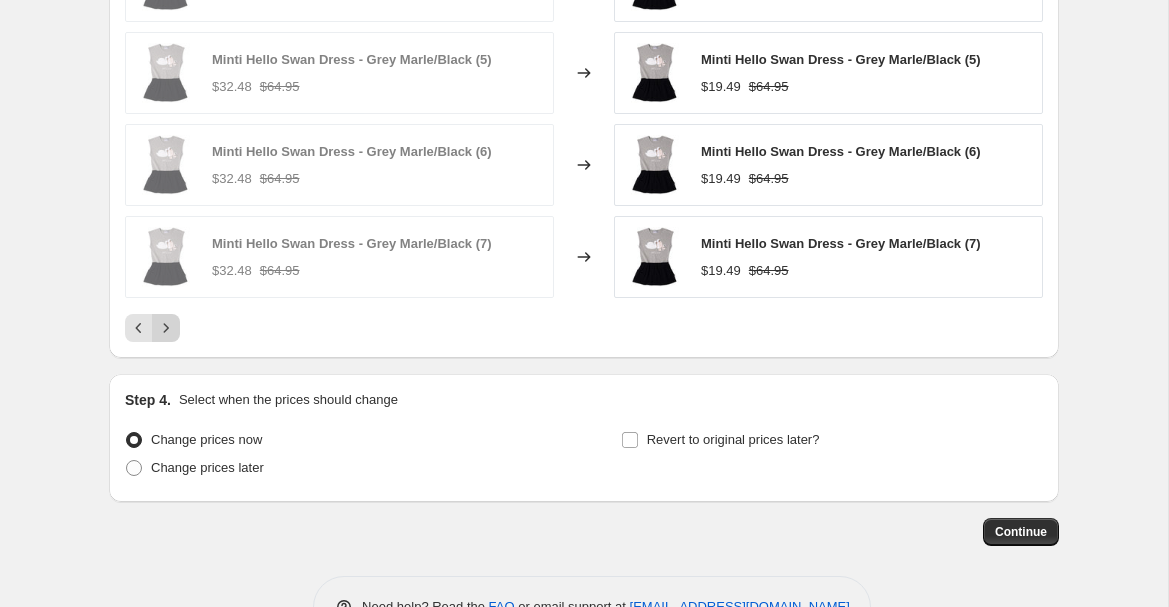 click 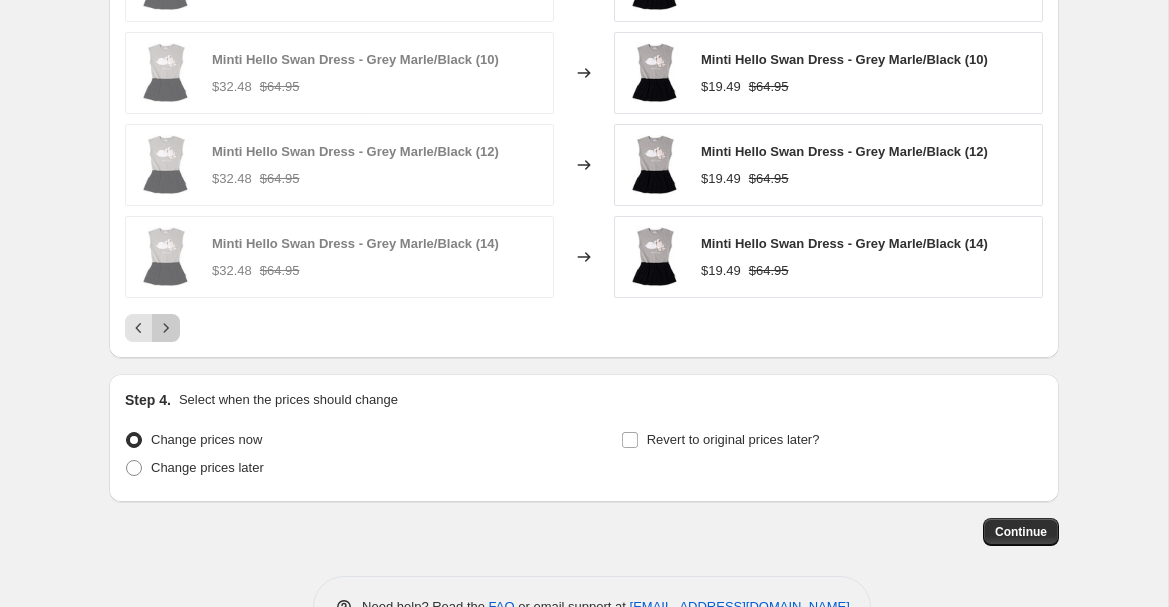 click 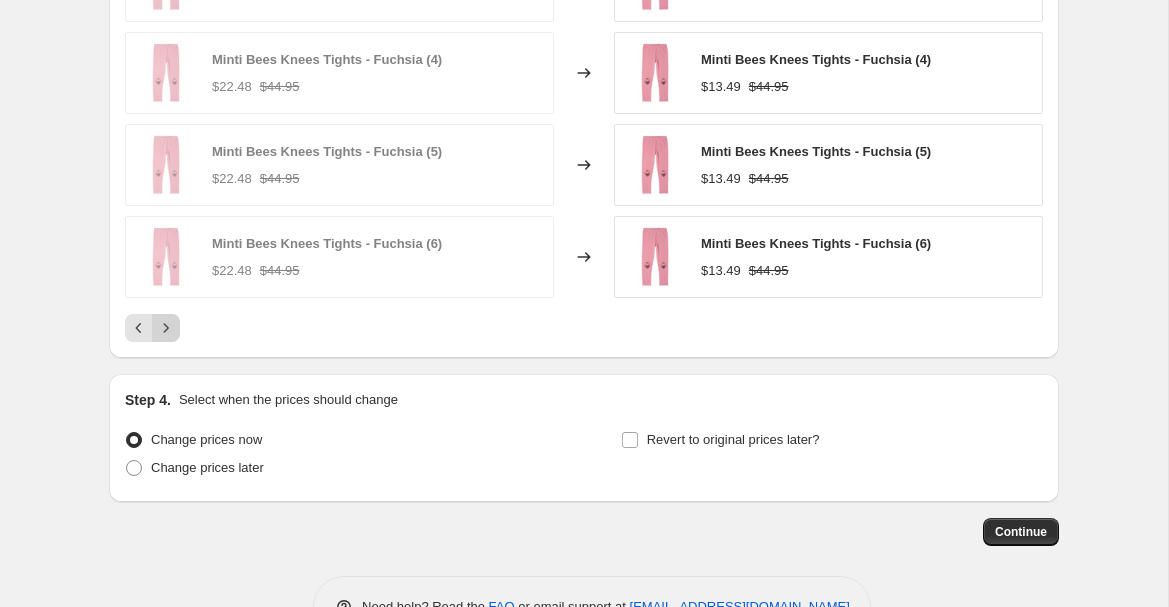 click 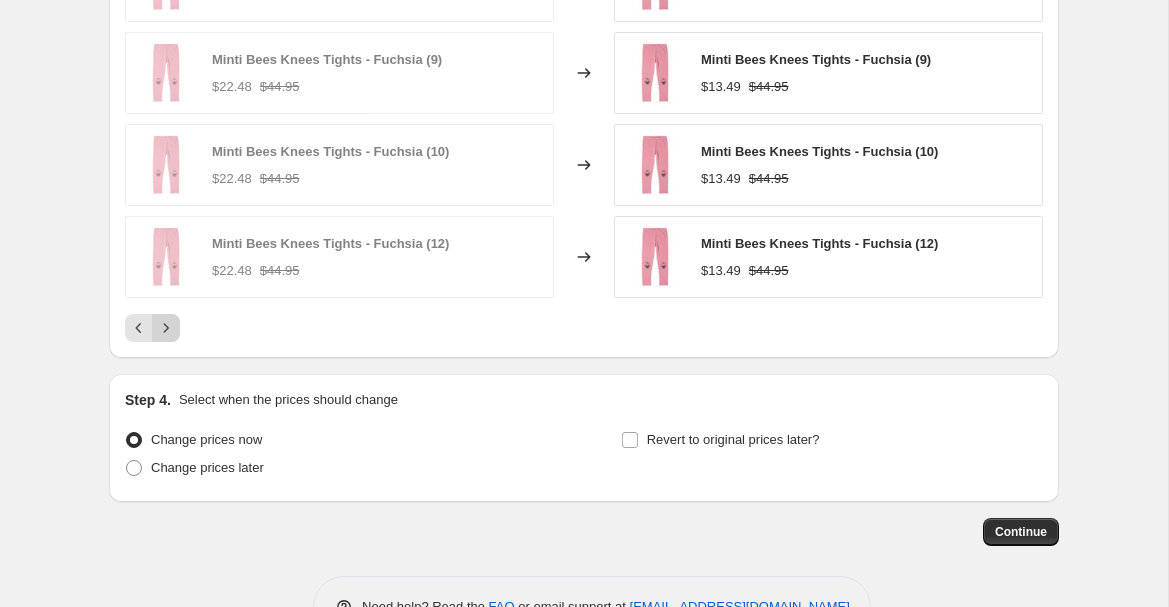 click 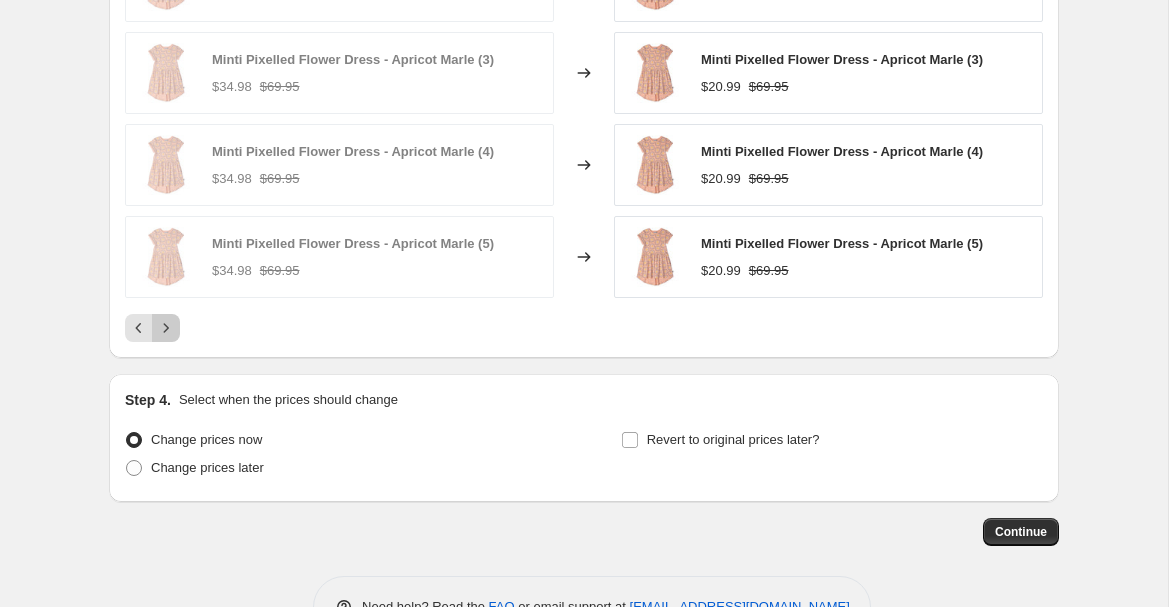 click 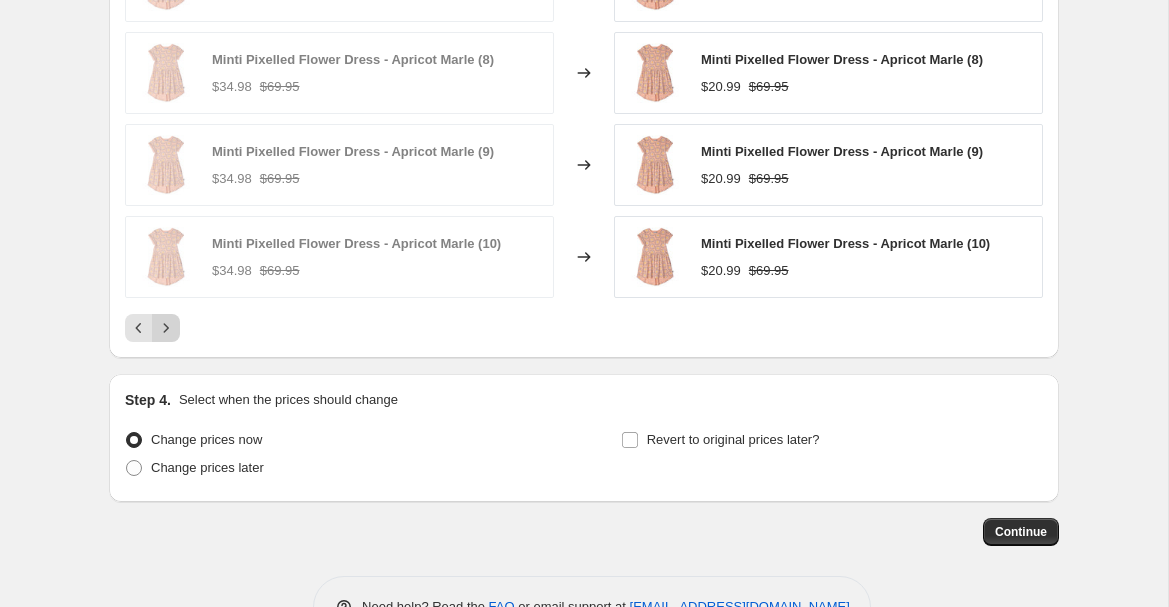 click 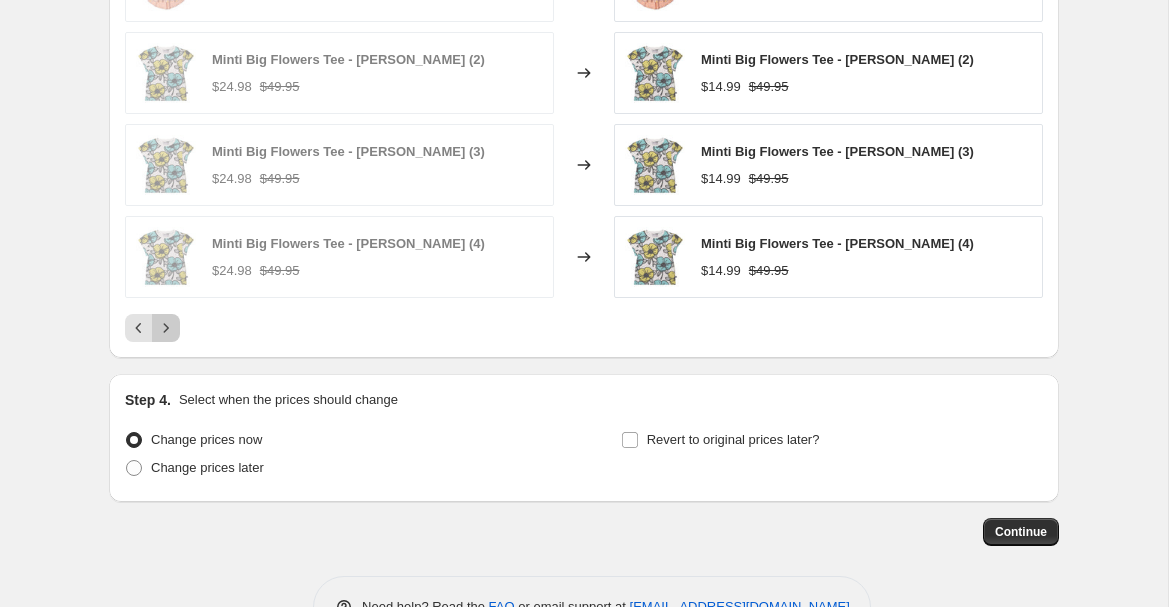 click 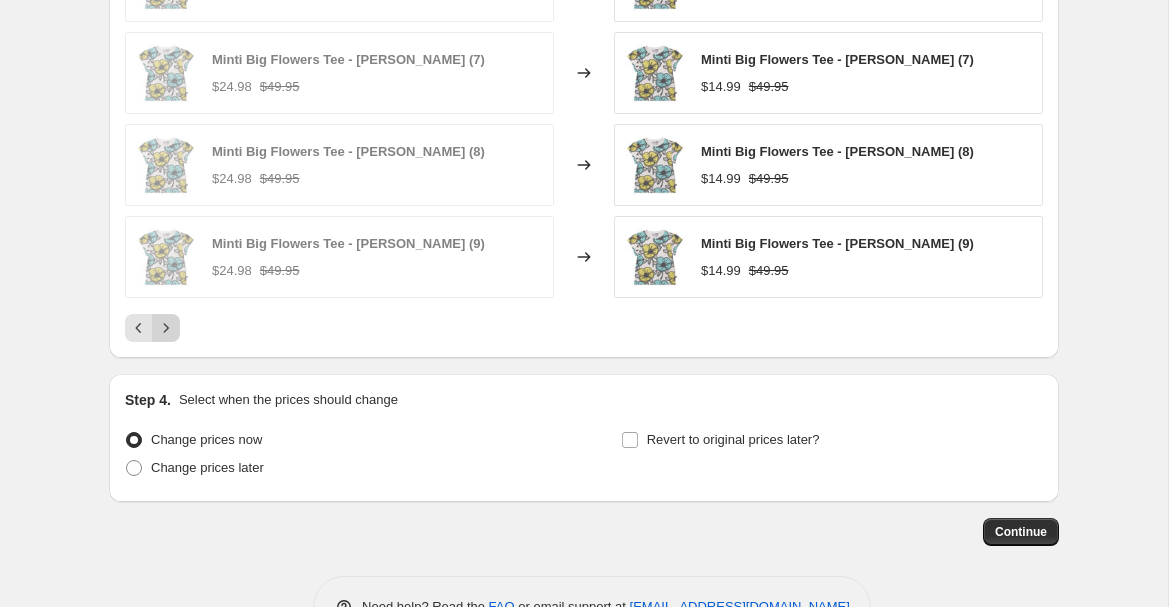 click 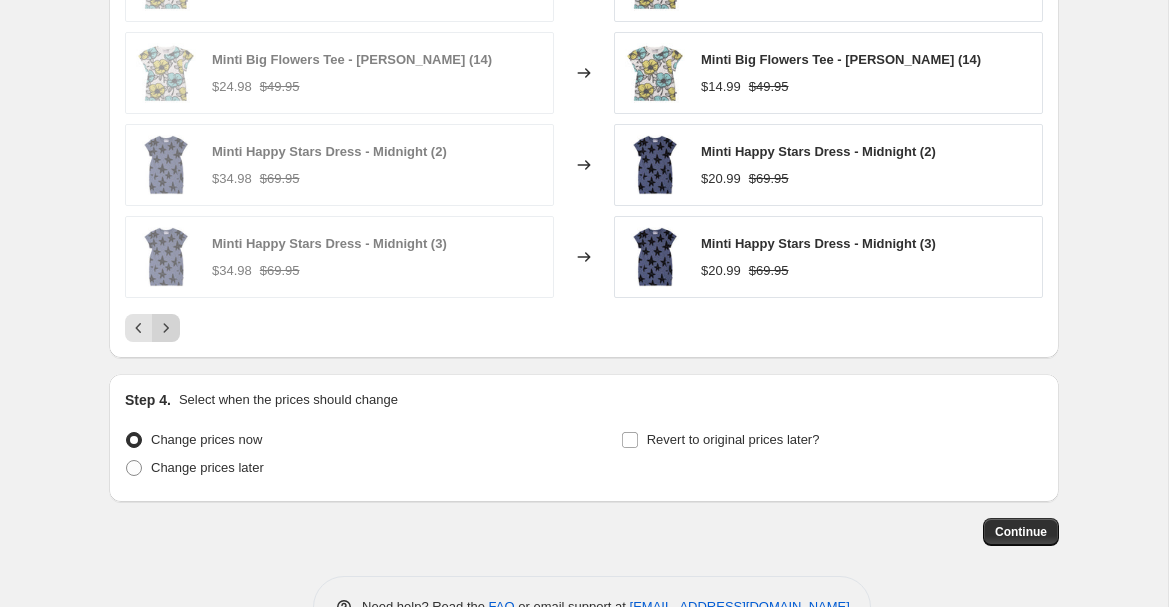 click 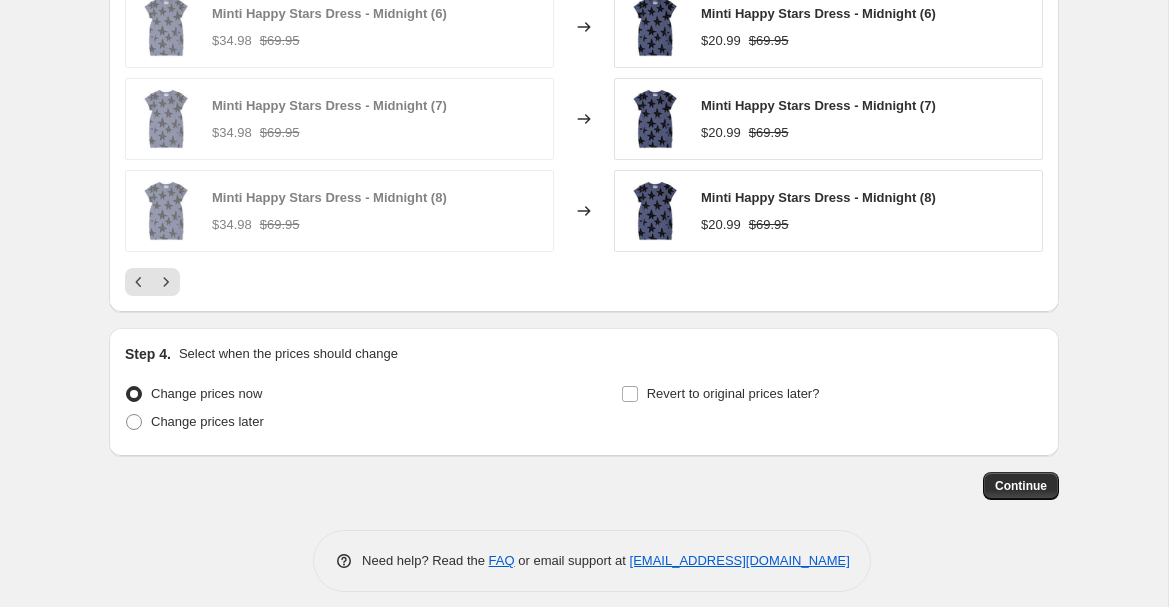 scroll, scrollTop: 1792, scrollLeft: 0, axis: vertical 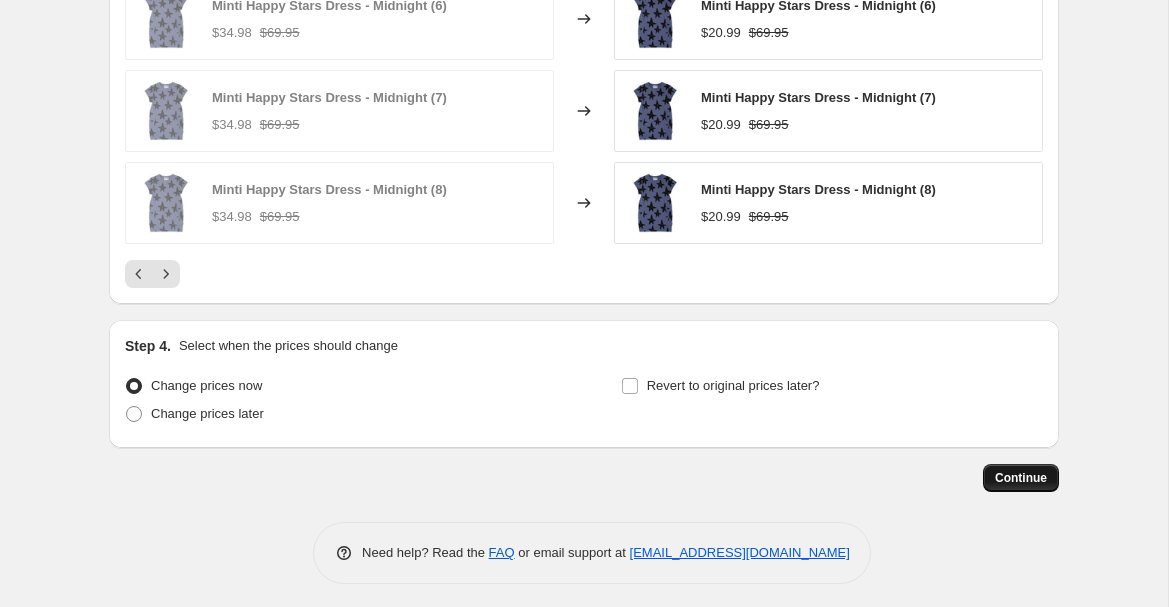 click on "Continue" at bounding box center [1021, 478] 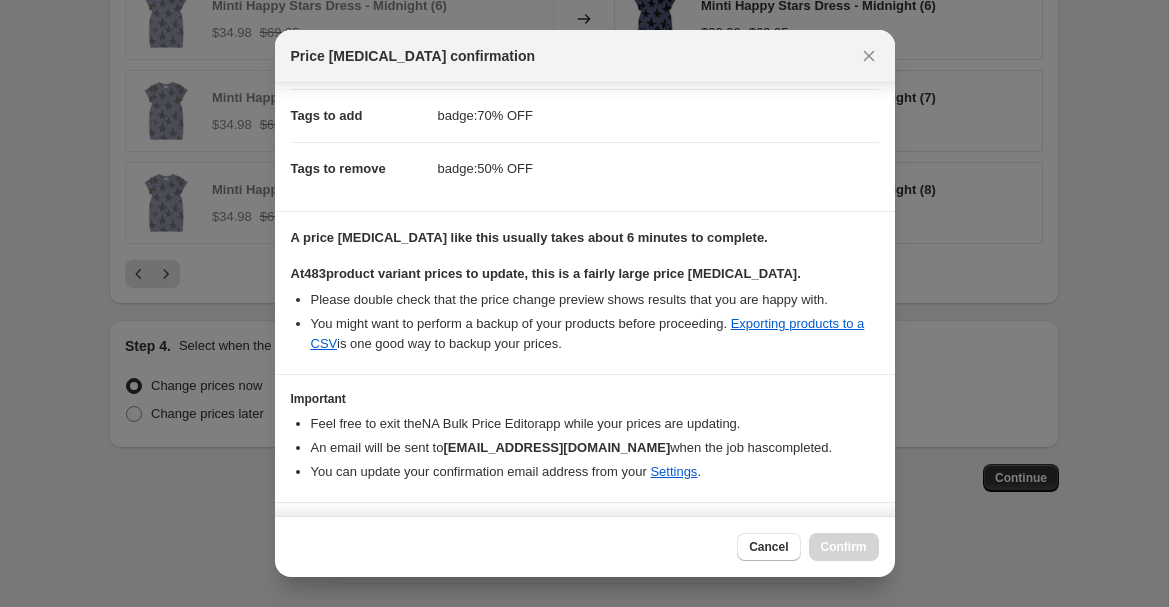 scroll, scrollTop: 348, scrollLeft: 0, axis: vertical 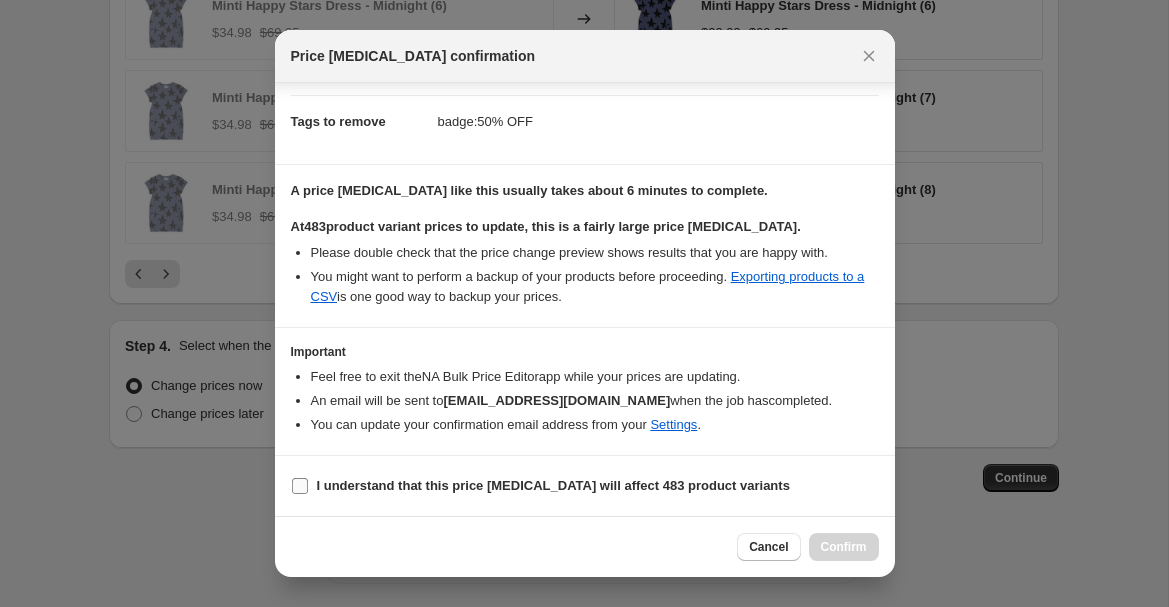 click on "I understand that this price [MEDICAL_DATA] will affect 483 product variants" at bounding box center [553, 485] 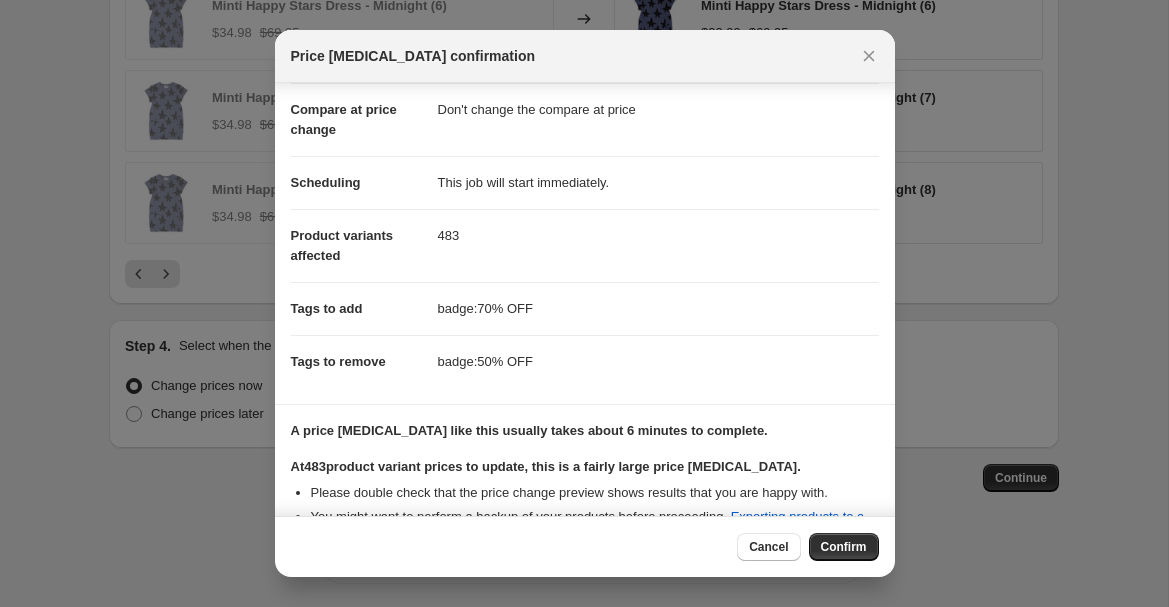 scroll, scrollTop: 95, scrollLeft: 0, axis: vertical 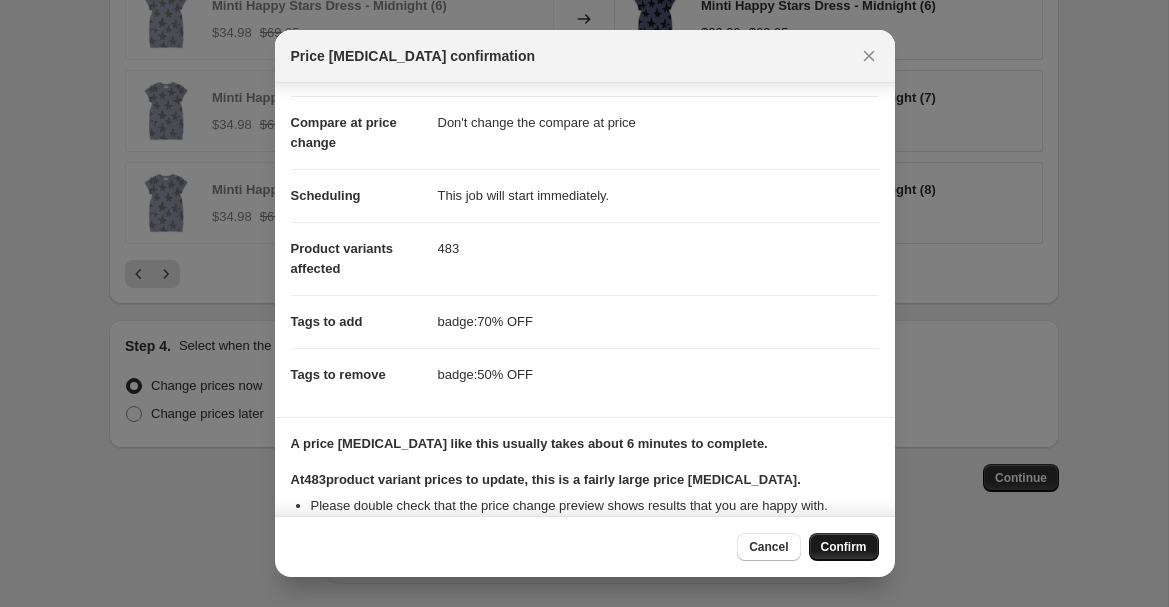 click on "Confirm" at bounding box center (844, 547) 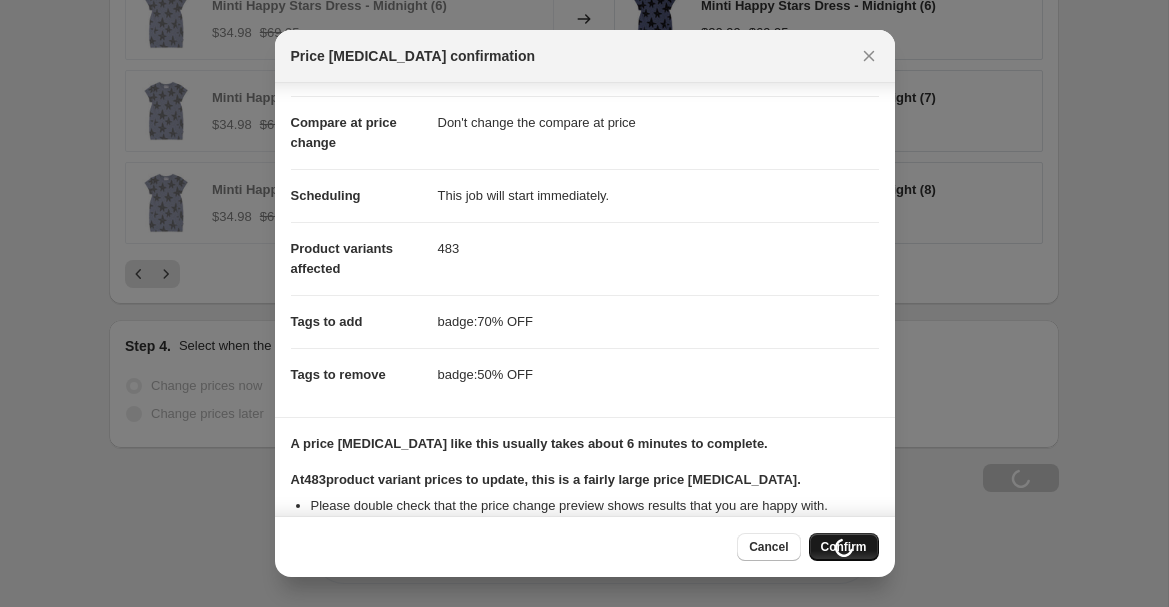 scroll, scrollTop: 1860, scrollLeft: 0, axis: vertical 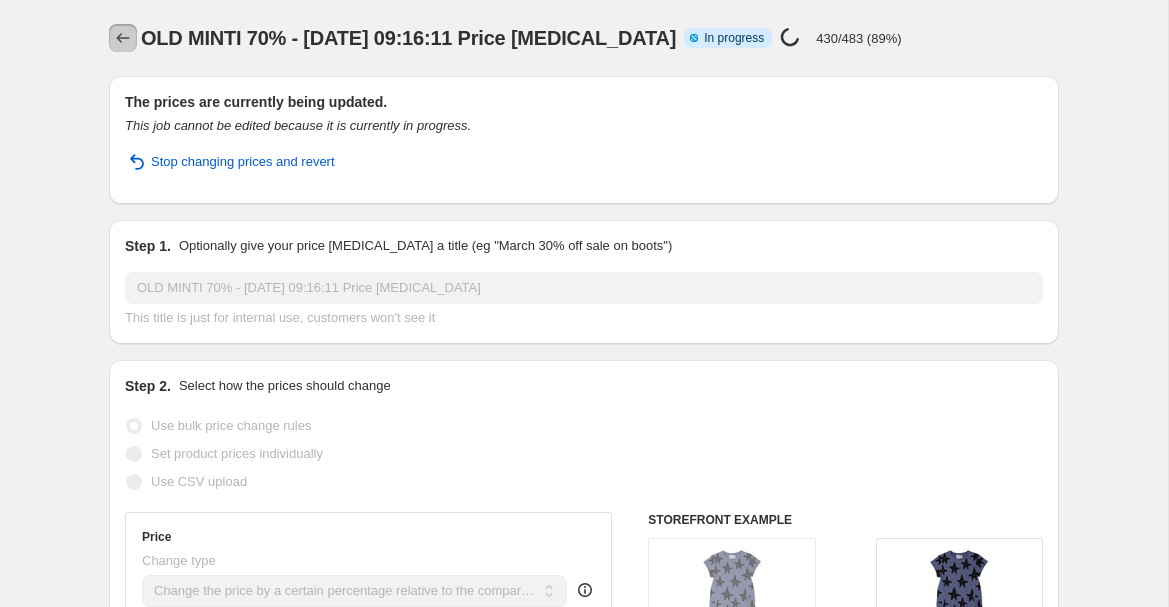 click 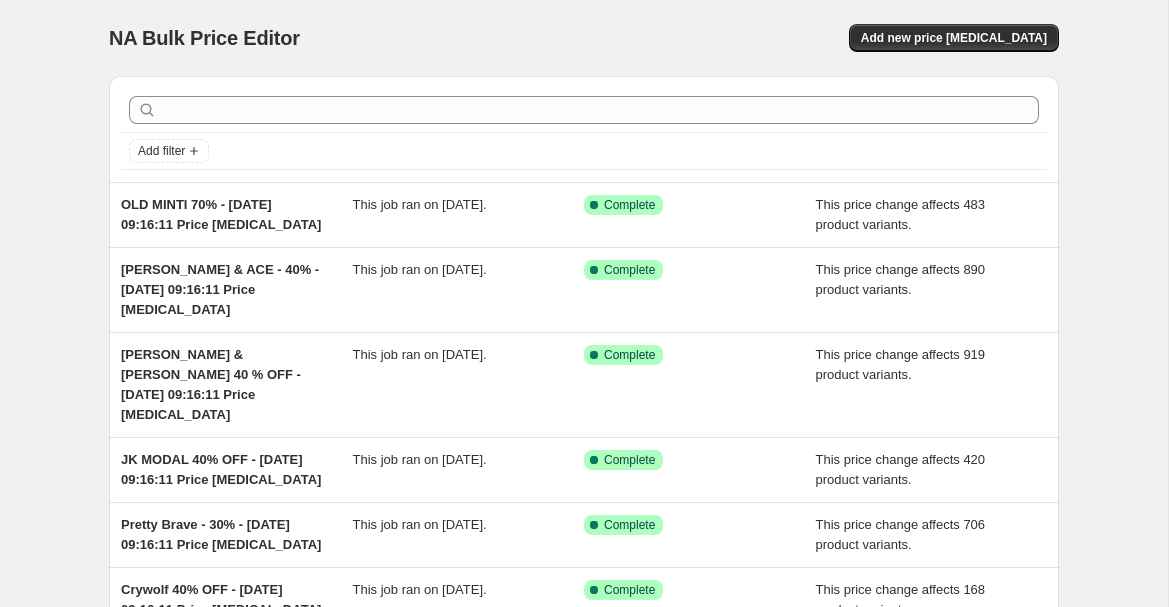 click on "NA Bulk Price Editor. This page is ready NA Bulk Price Editor Add new price [MEDICAL_DATA]" at bounding box center [584, 38] 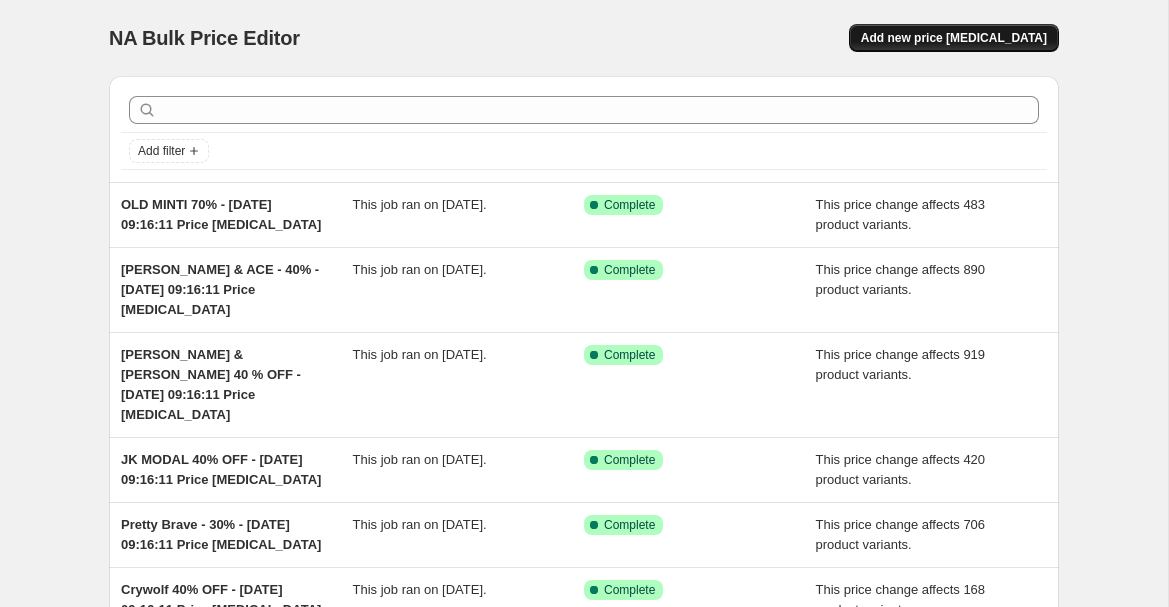 click on "Add new price [MEDICAL_DATA]" at bounding box center [954, 38] 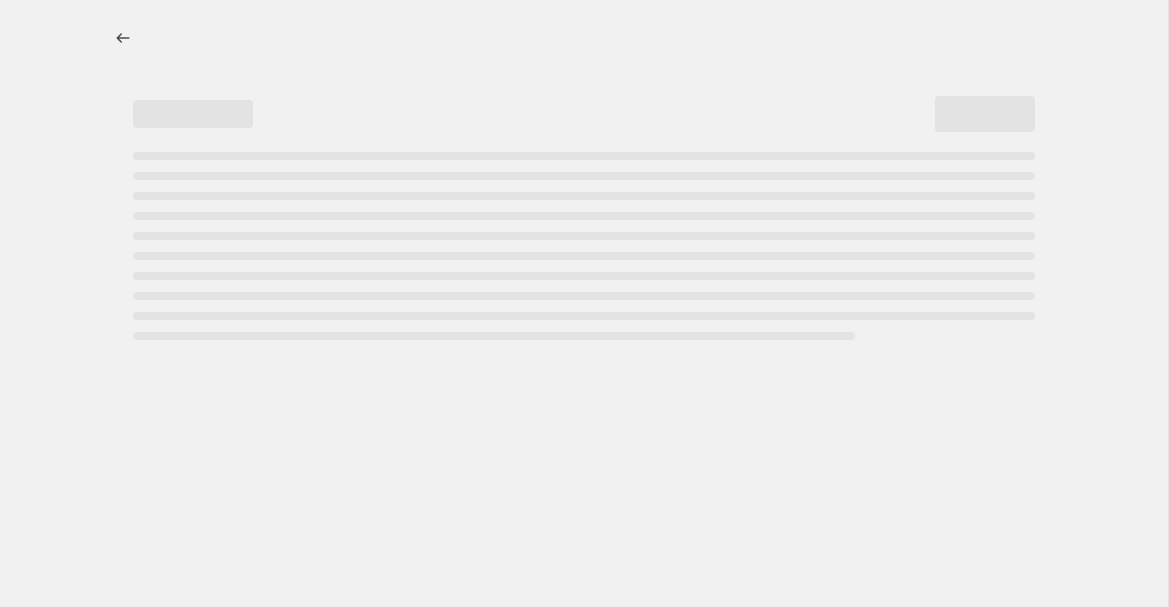 select on "percentage" 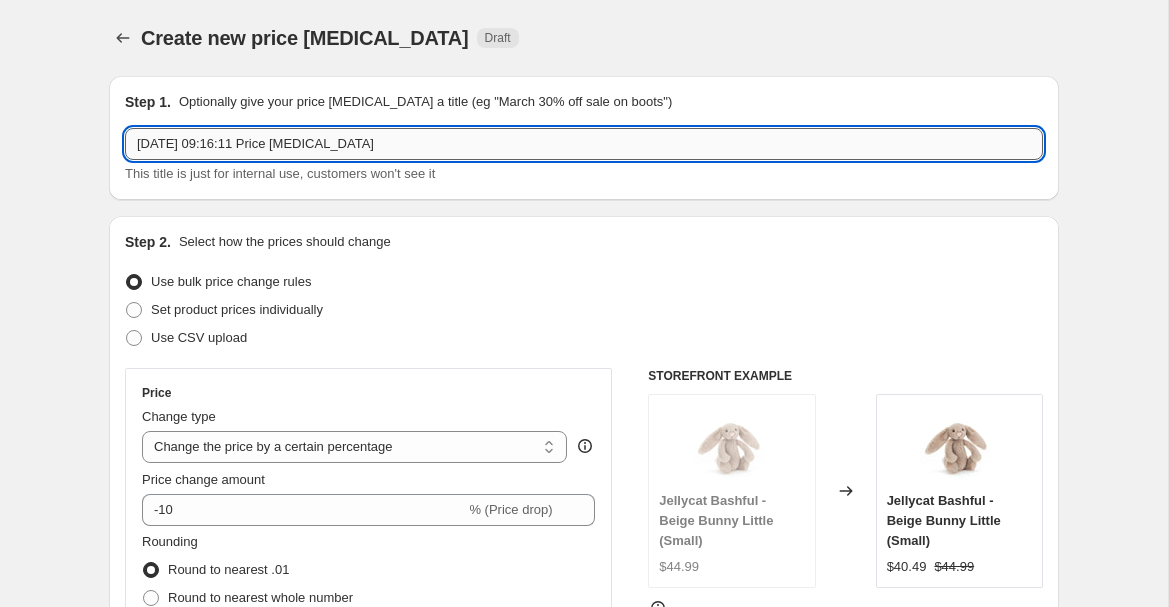 click on "[DATE] 09:16:11 Price [MEDICAL_DATA]" at bounding box center [584, 144] 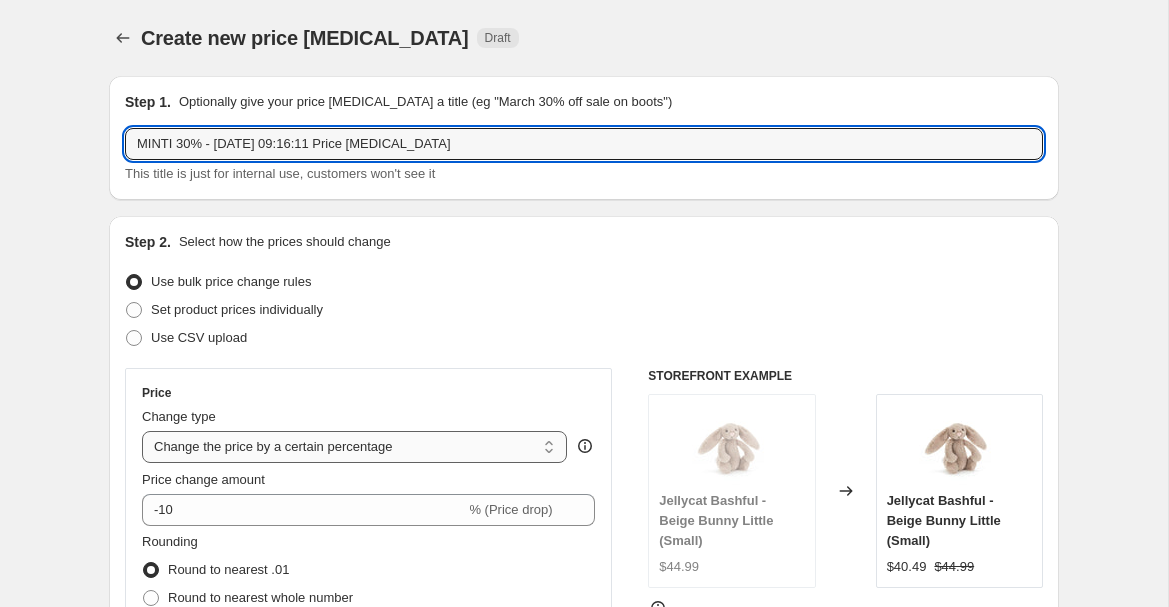 type on "MINTI 30% - [DATE] 09:16:11 Price [MEDICAL_DATA]" 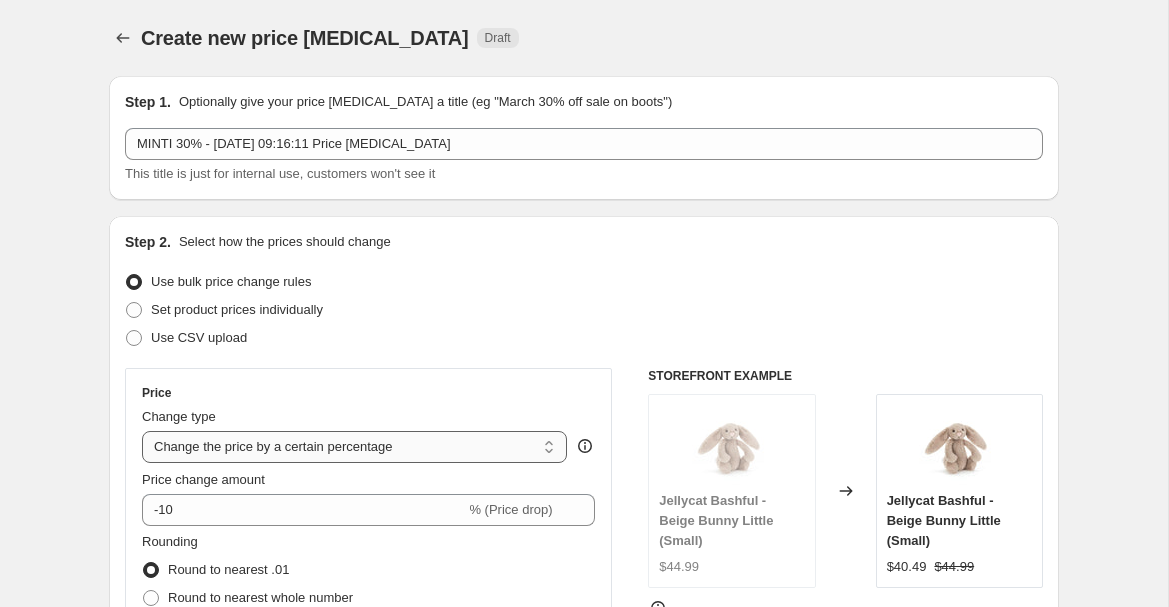 select on "pcap" 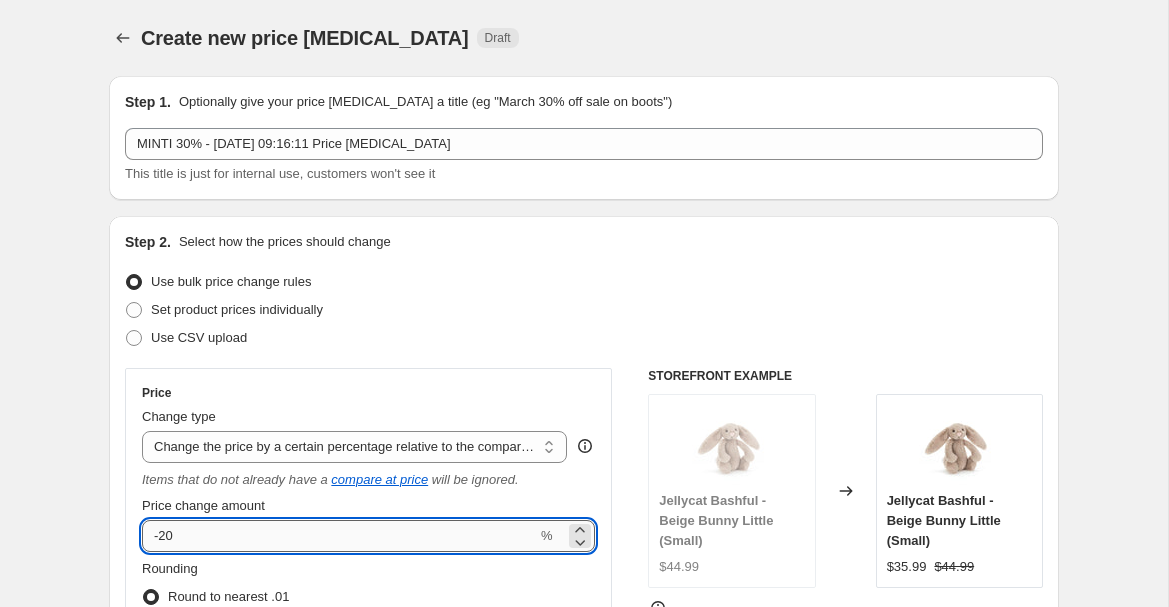 click on "-20" at bounding box center (339, 536) 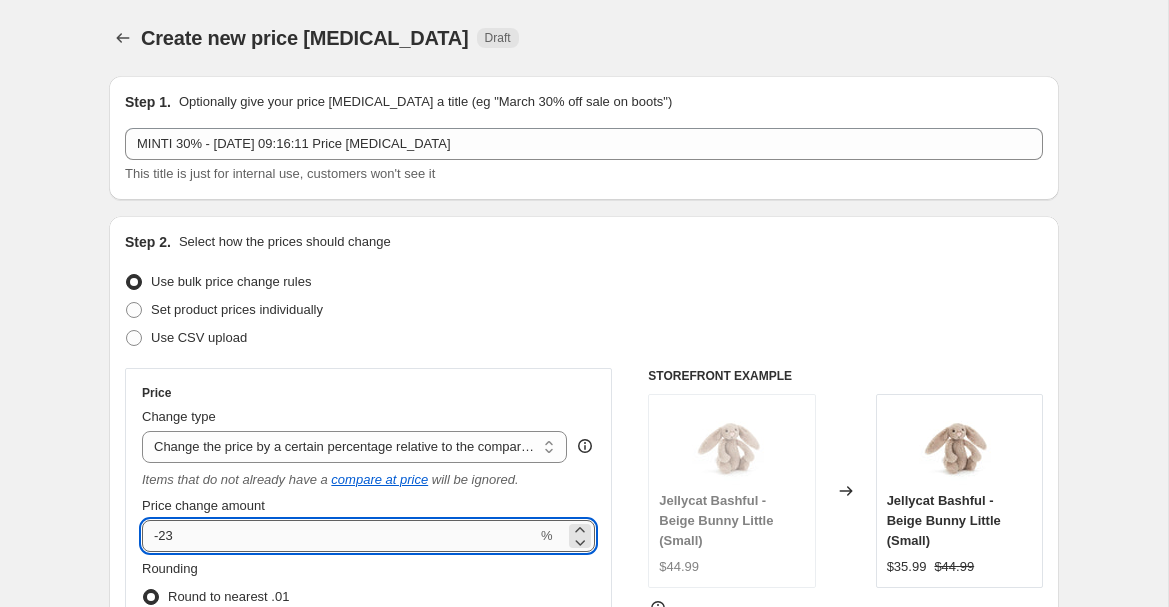type on "-2" 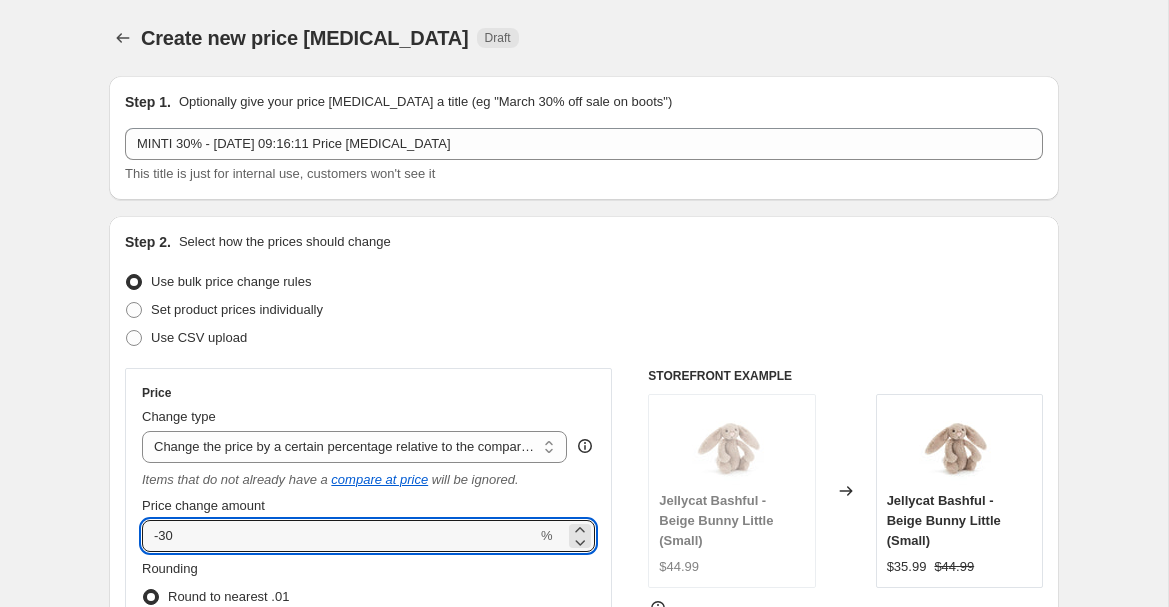 type on "-30" 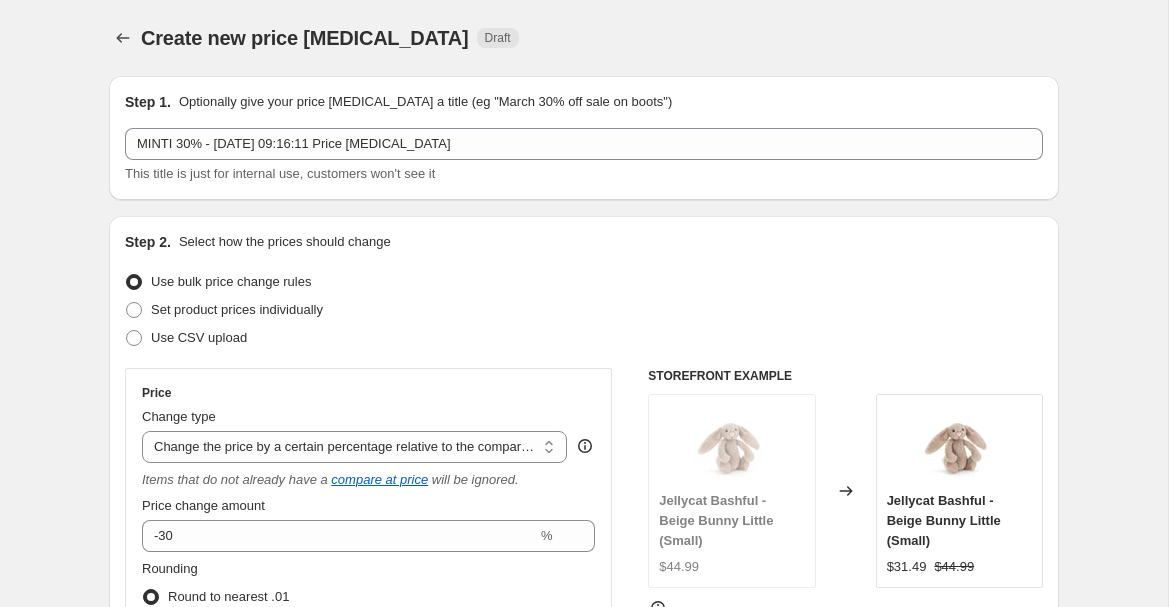 click on "Use CSV upload" at bounding box center (584, 338) 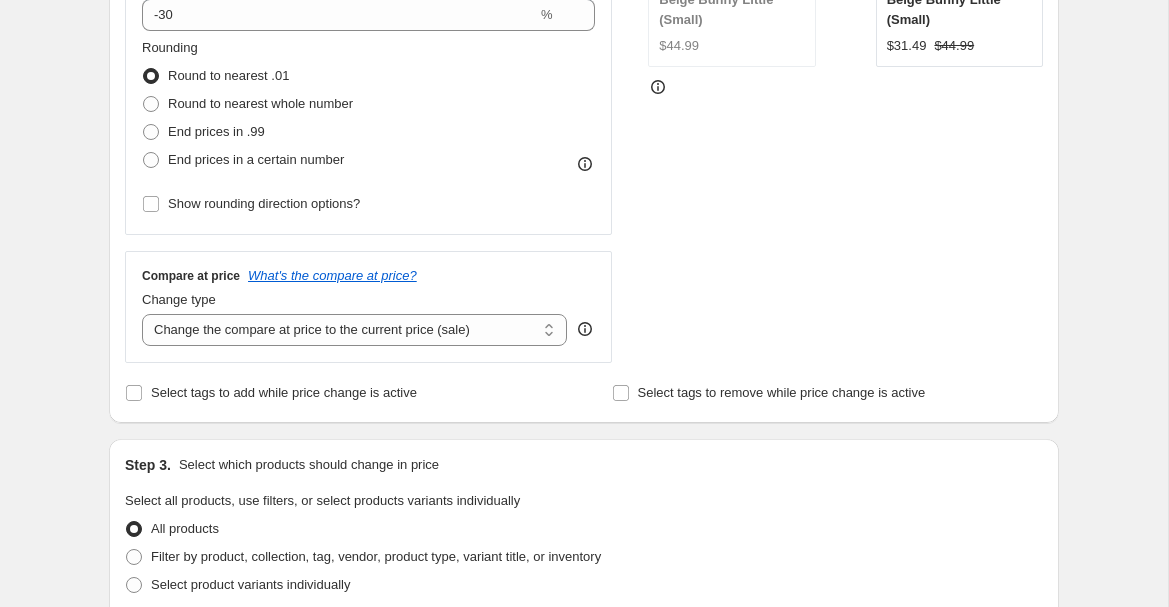 scroll, scrollTop: 545, scrollLeft: 0, axis: vertical 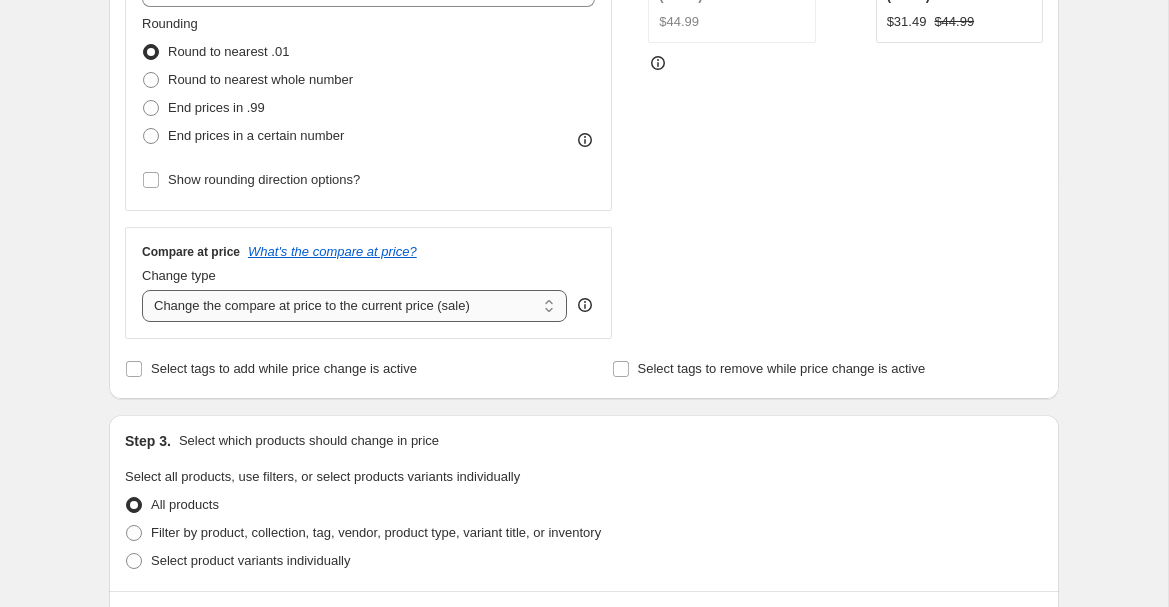 click on "Change the compare at price to the current price (sale) Change the compare at price to a certain amount Change the compare at price by a certain amount Change the compare at price by a certain percentage Change the compare at price by a certain amount relative to the actual price Change the compare at price by a certain percentage relative to the actual price Don't change the compare at price Remove the compare at price" at bounding box center [354, 306] 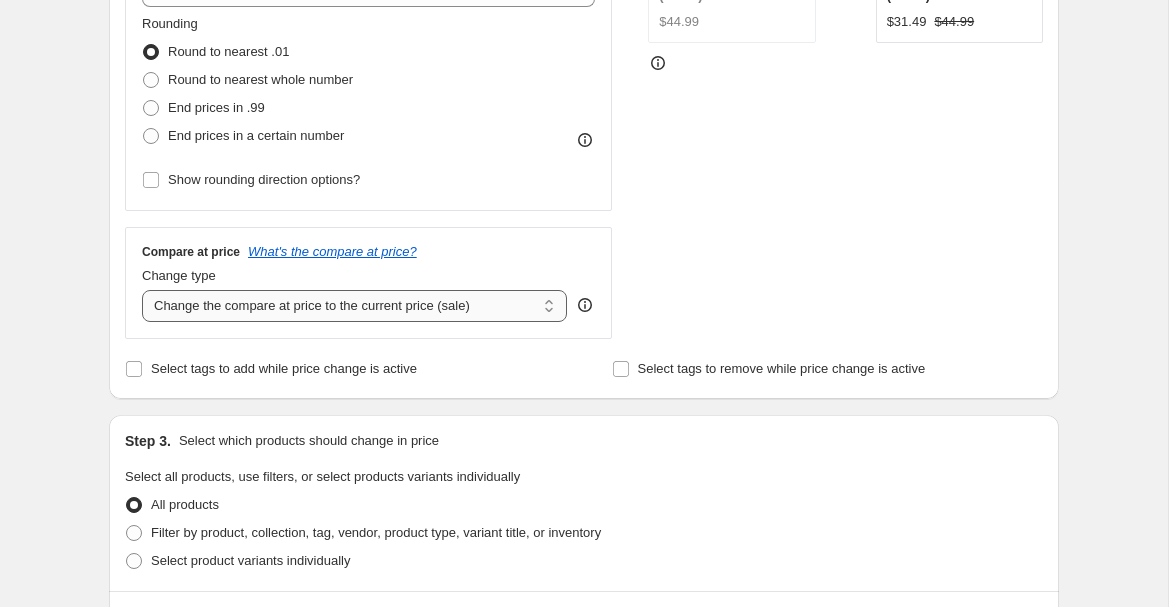 select on "no_change" 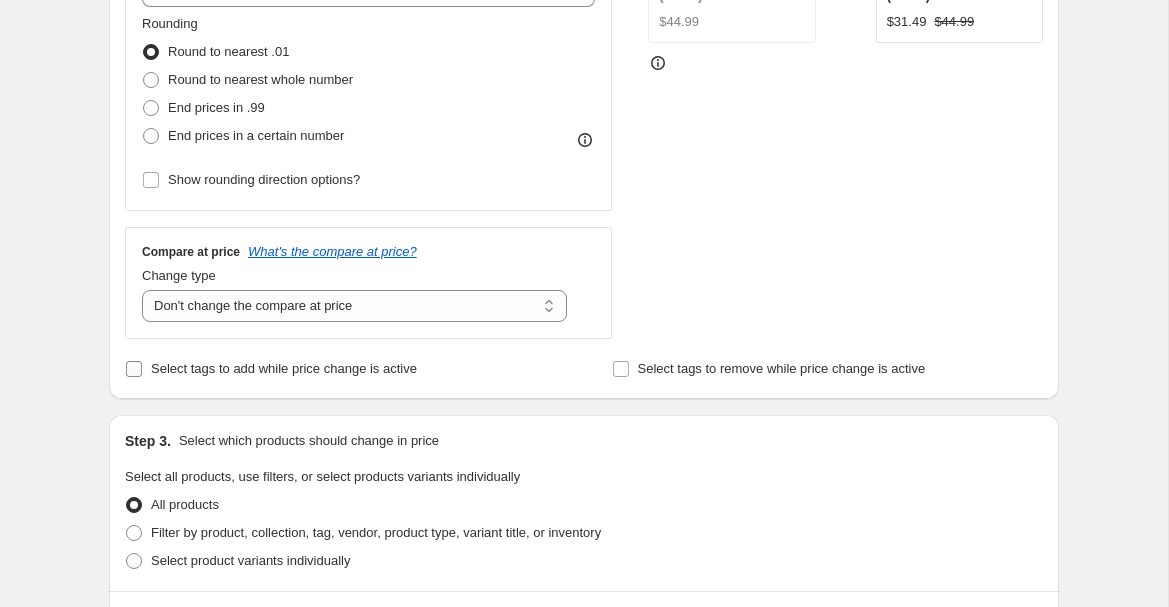 click on "Select tags to add while price change is active" at bounding box center [284, 368] 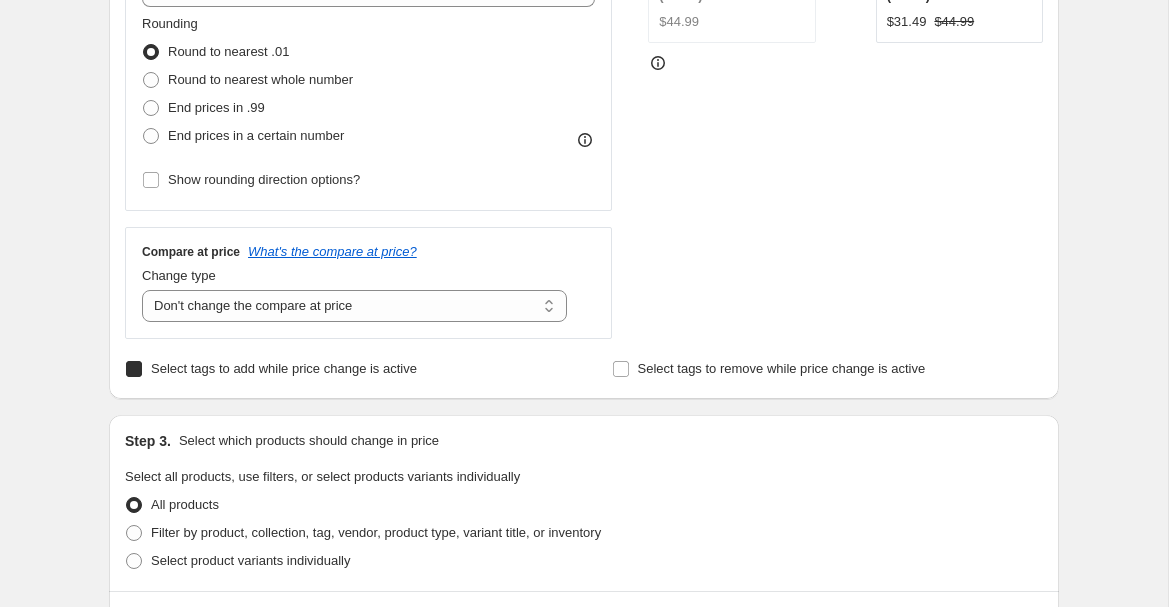checkbox on "true" 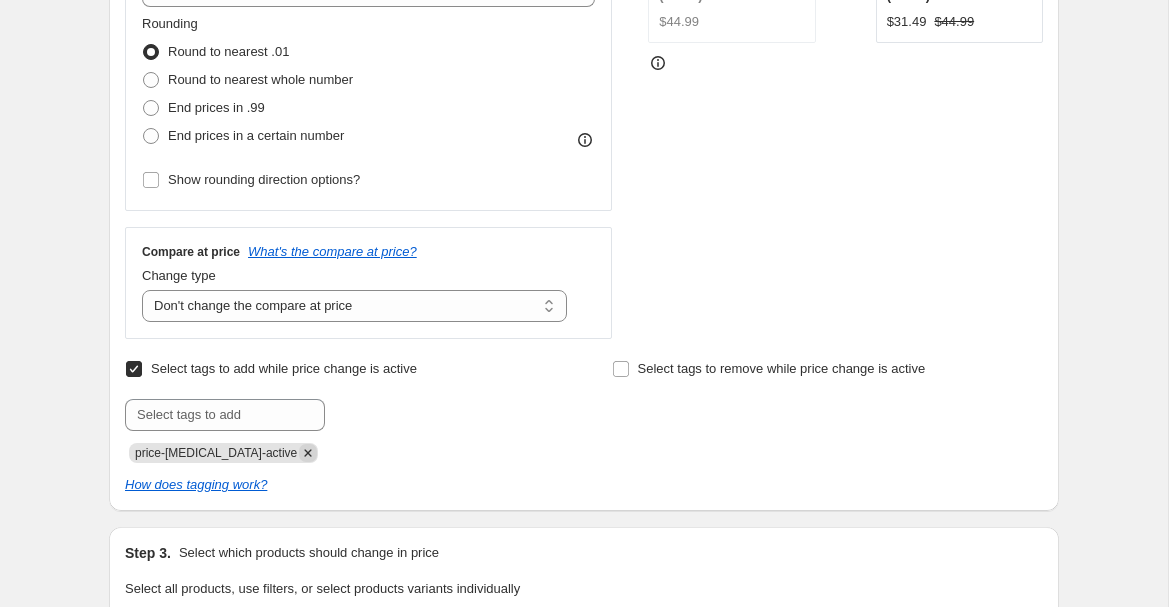 click 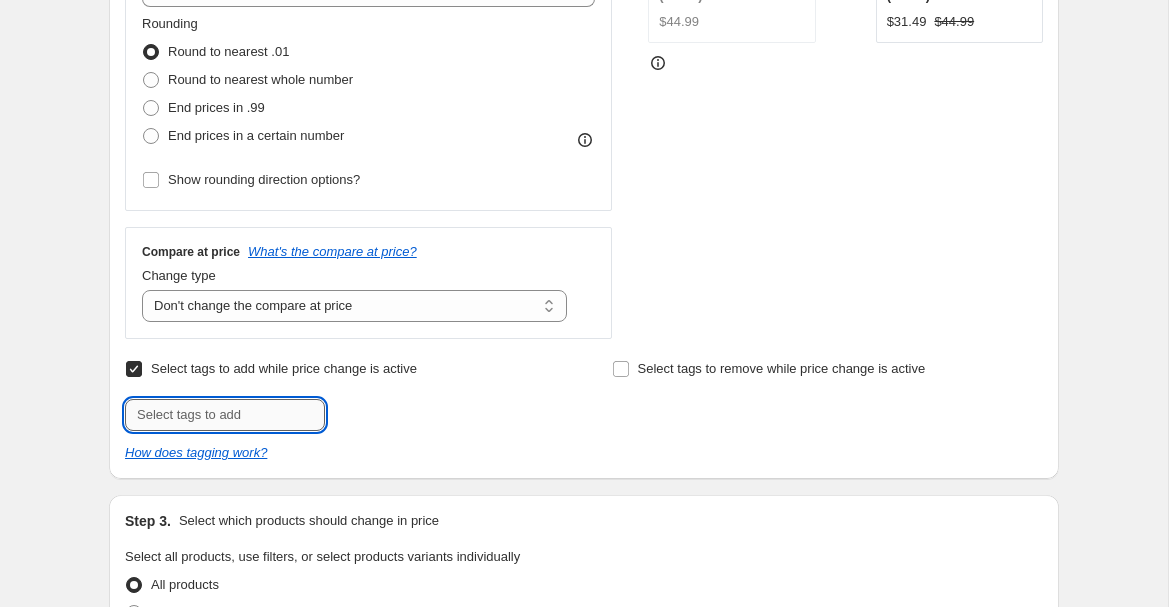 click at bounding box center (225, 415) 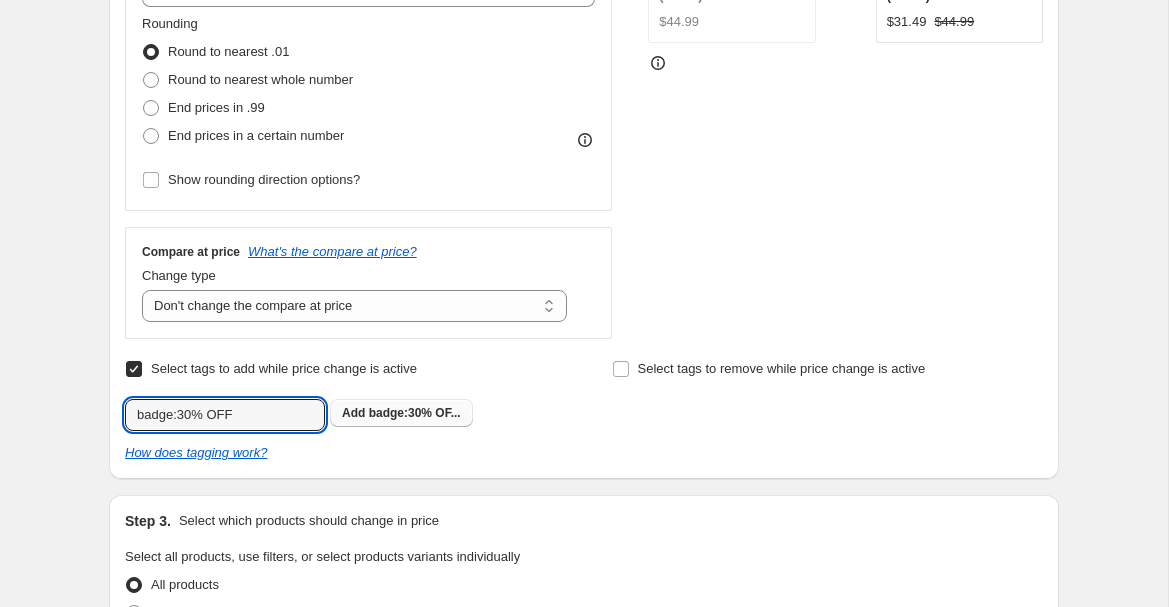 type on "badge:30% OFF" 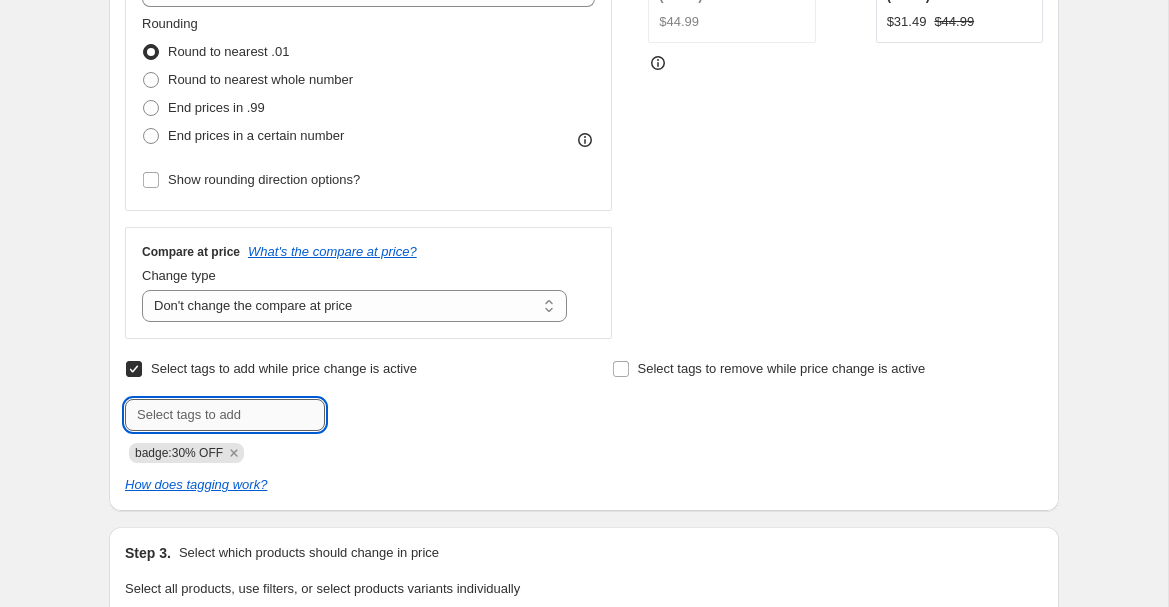 click at bounding box center (225, 415) 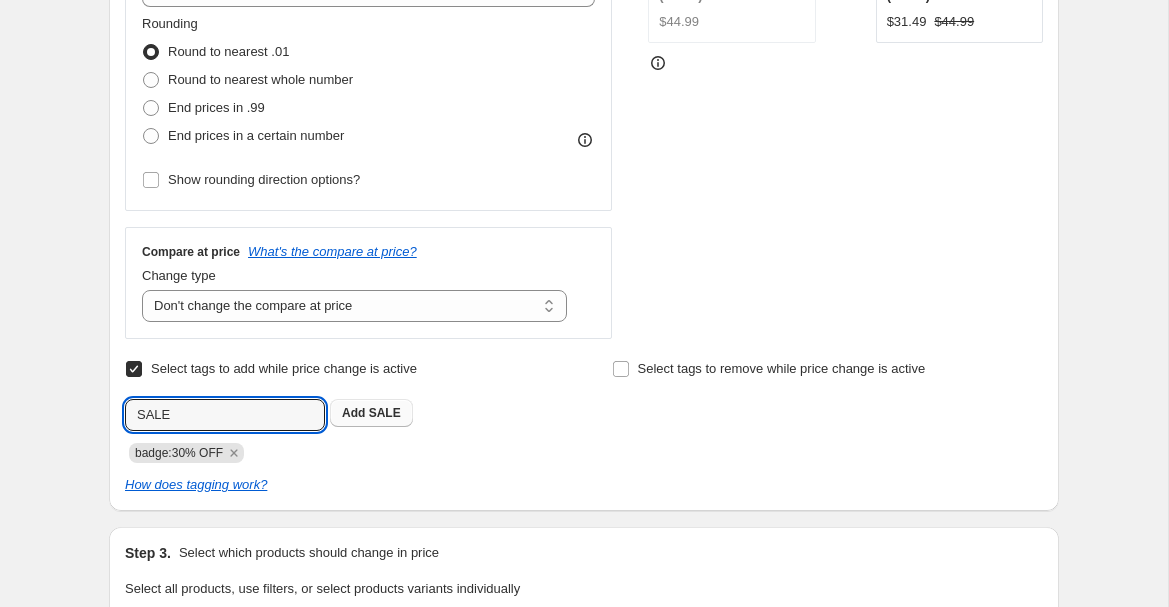 type on "SALE" 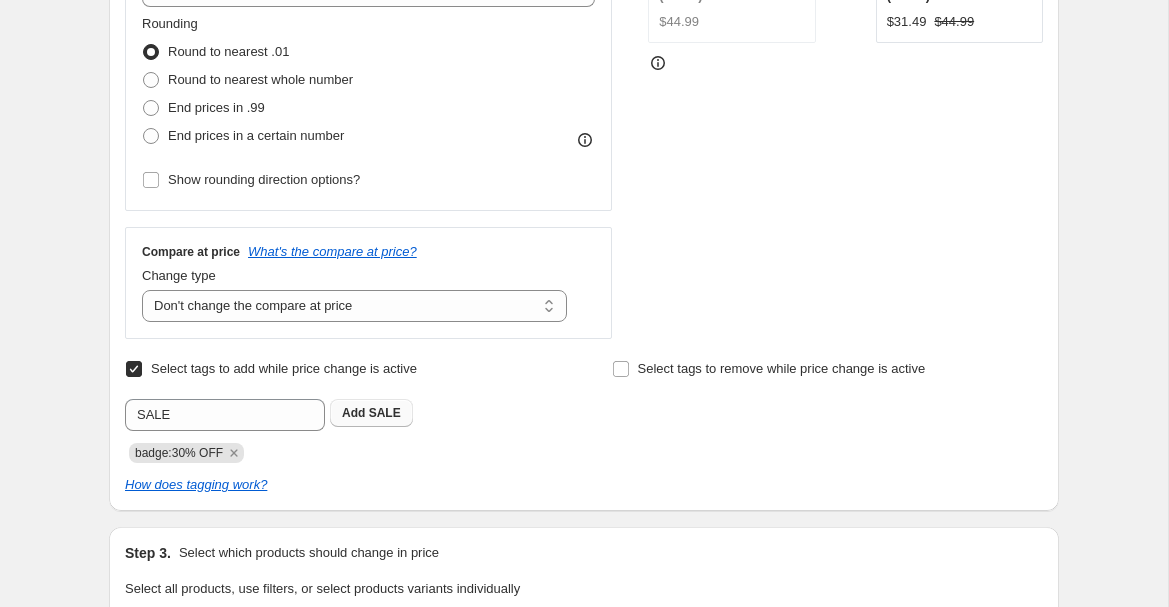 click on "Add   SALE" at bounding box center (371, 413) 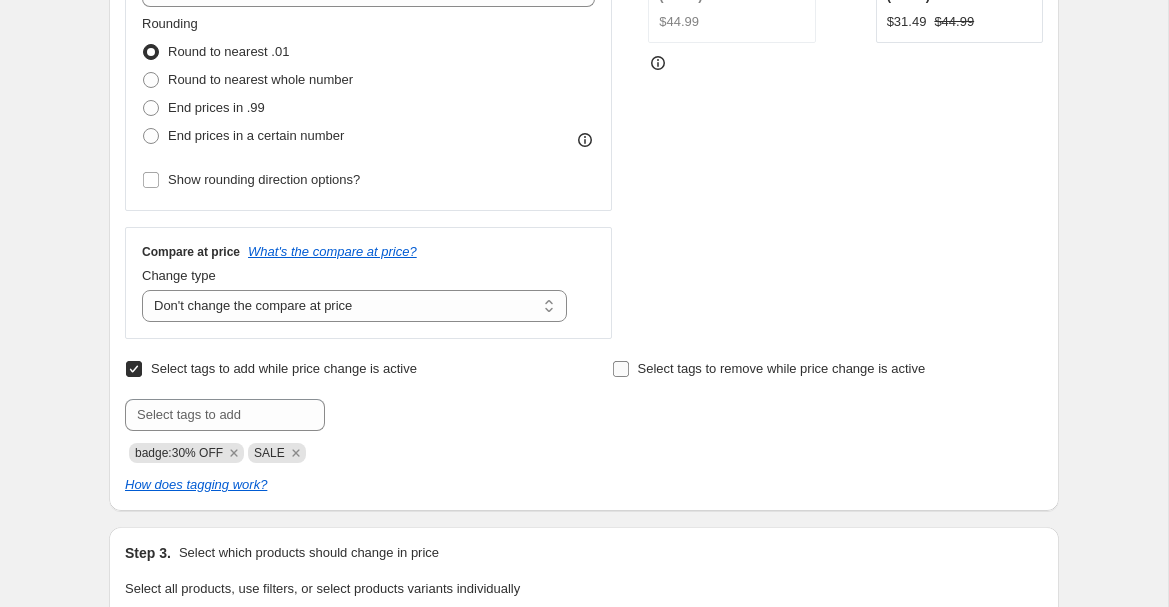 click on "Select tags to remove while price change is active" at bounding box center [621, 369] 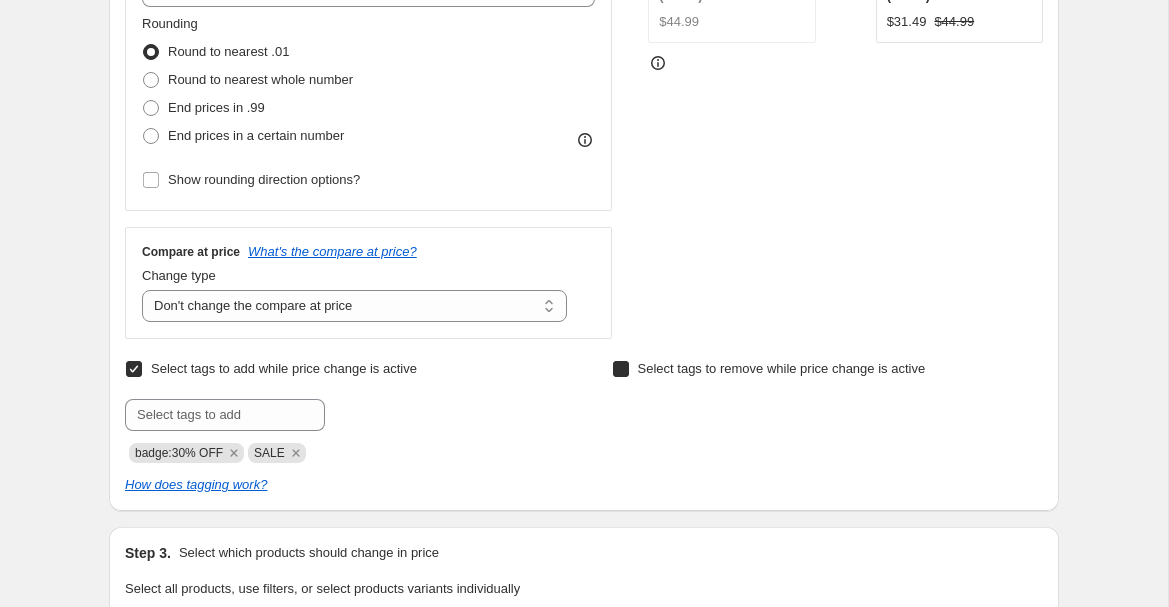 checkbox on "true" 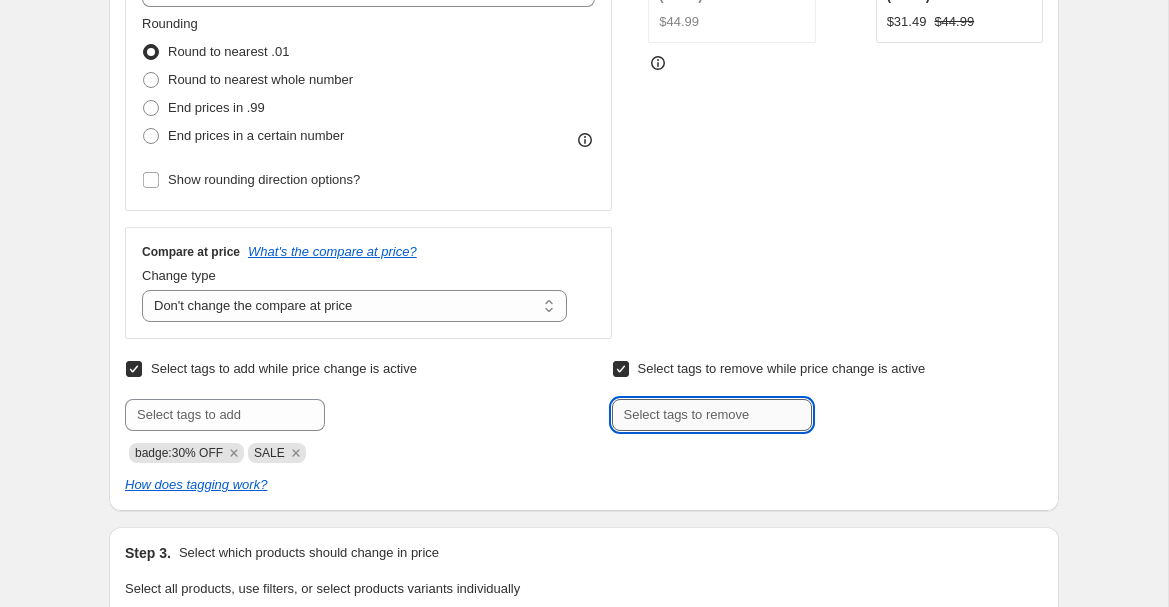 click at bounding box center [712, 415] 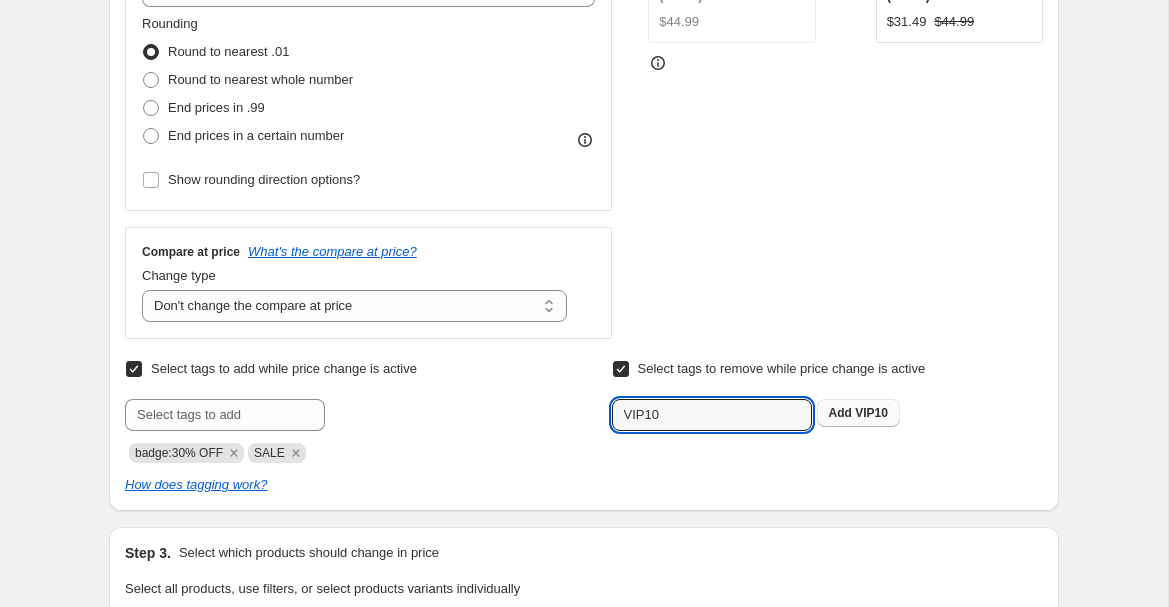 type on "VIP10" 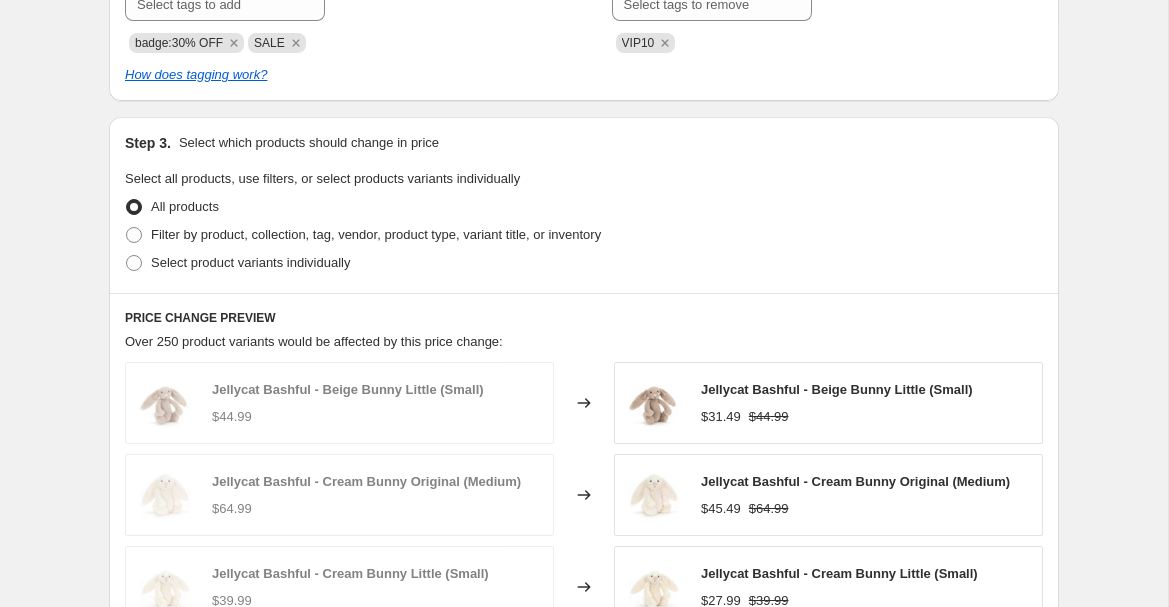 scroll, scrollTop: 990, scrollLeft: 0, axis: vertical 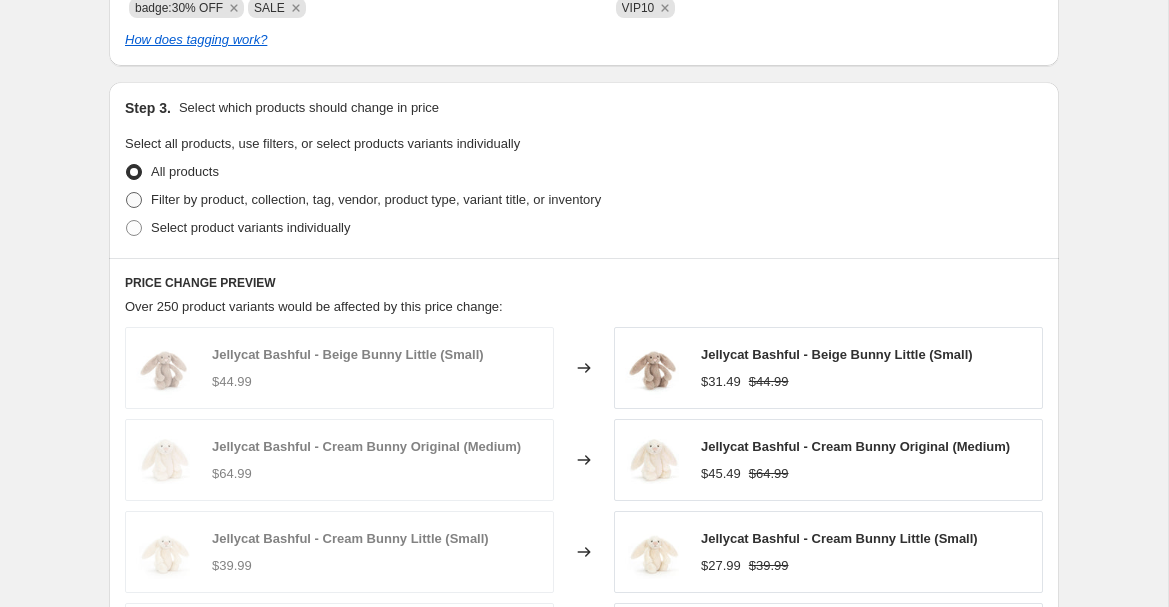 click on "Filter by product, collection, tag, vendor, product type, variant title, or inventory" at bounding box center (376, 199) 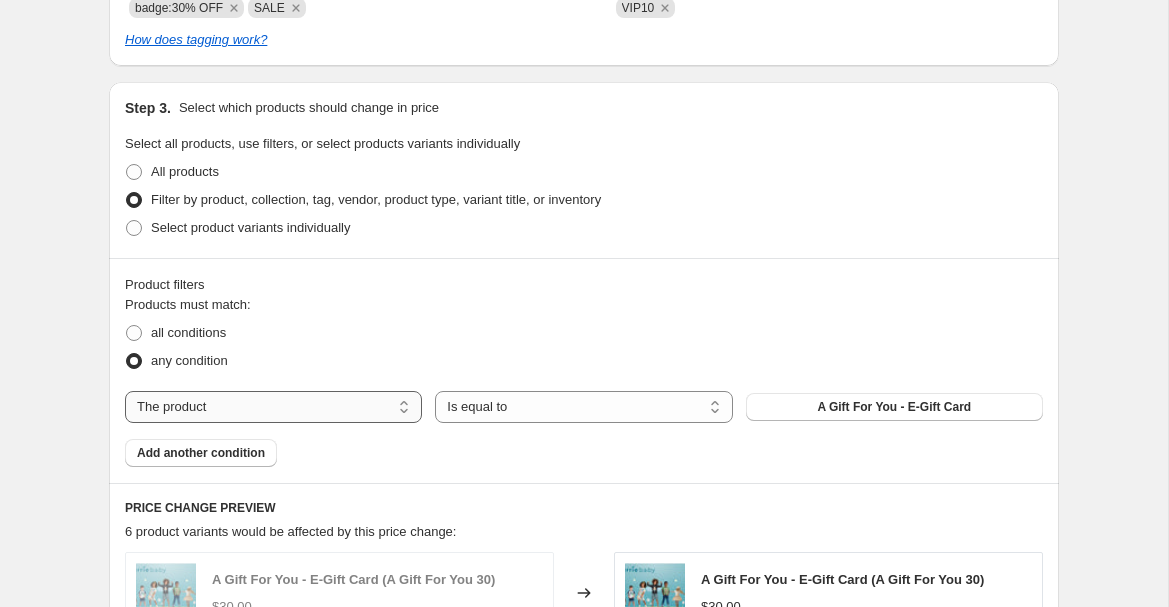 click on "The product The product's collection The product's tag The product's vendor The product's type The product's status The variant's title Inventory quantity" at bounding box center (273, 407) 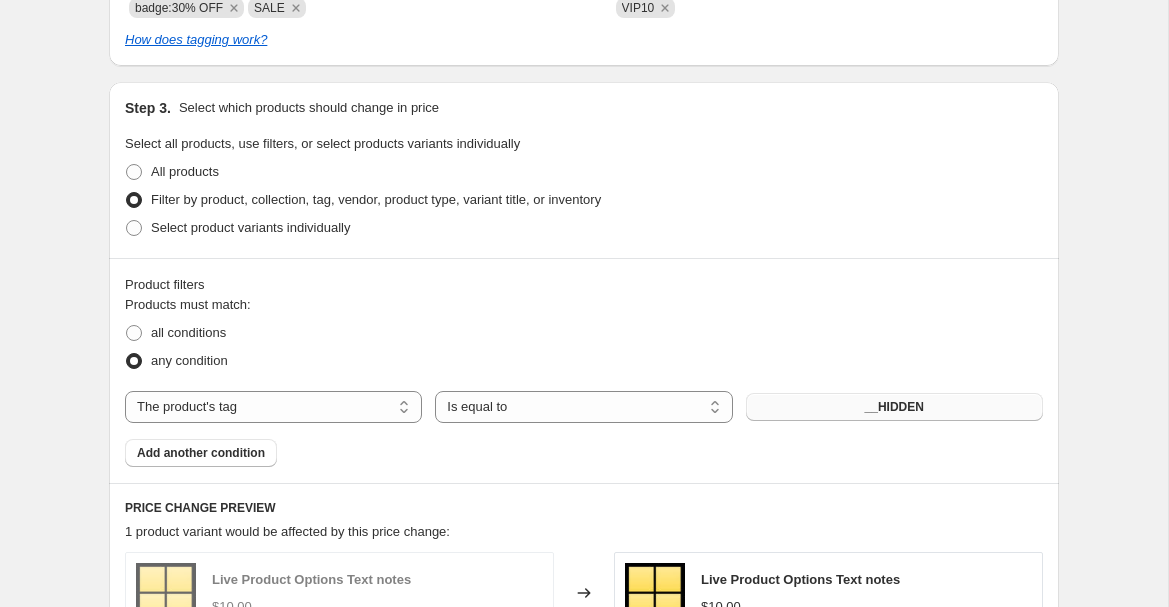 click on "__HIDDEN" at bounding box center (894, 407) 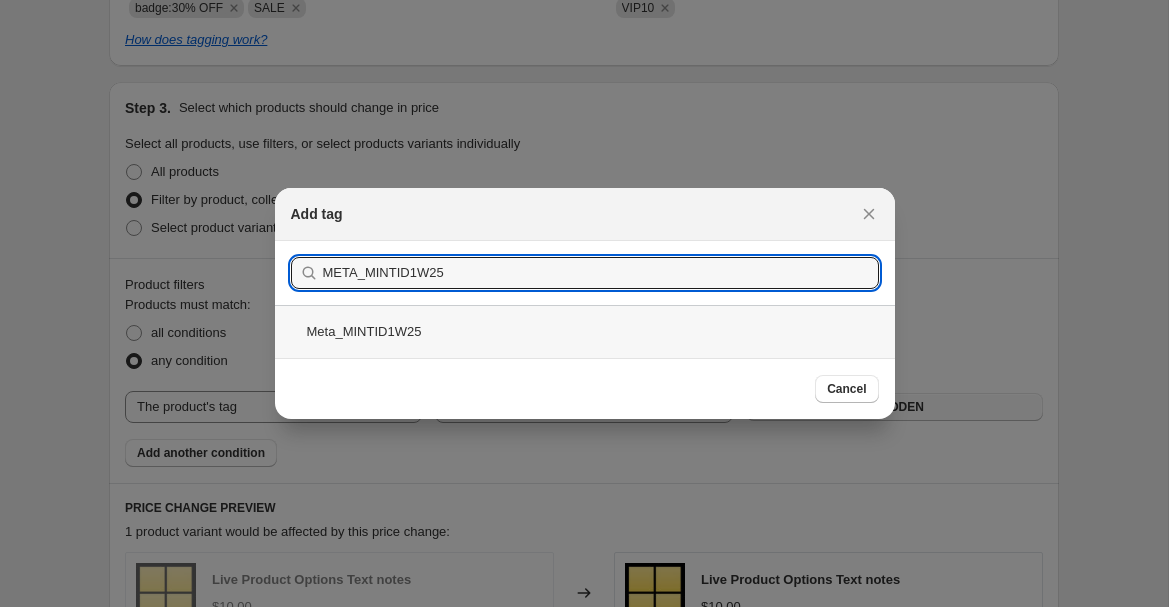 type on "META_MINTID1W25" 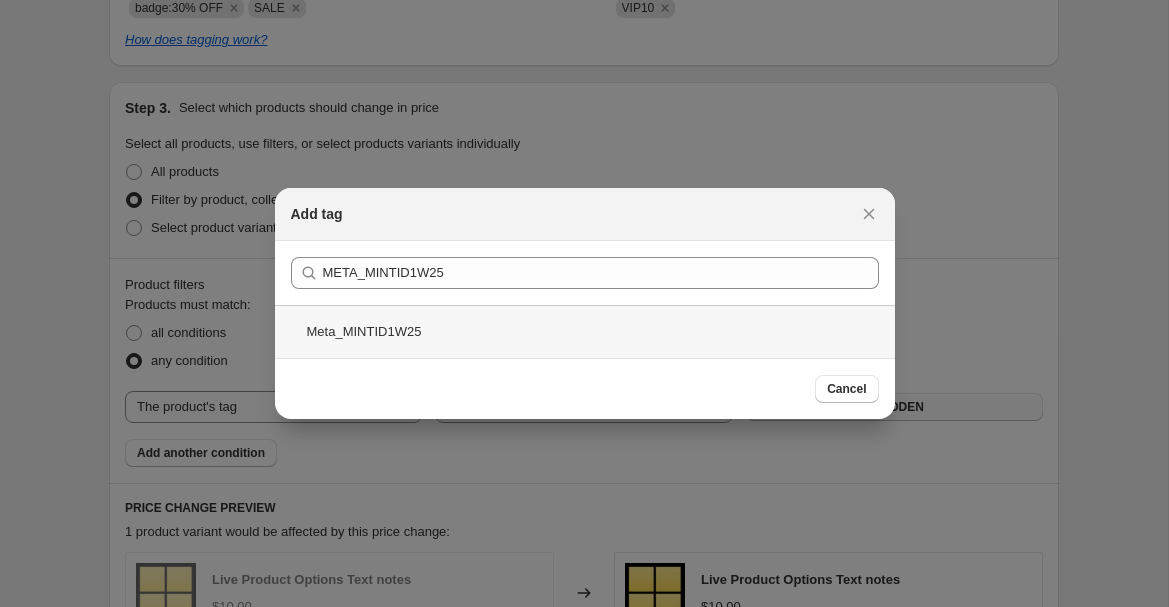 click on "Meta_MINTID1W25" at bounding box center [585, 331] 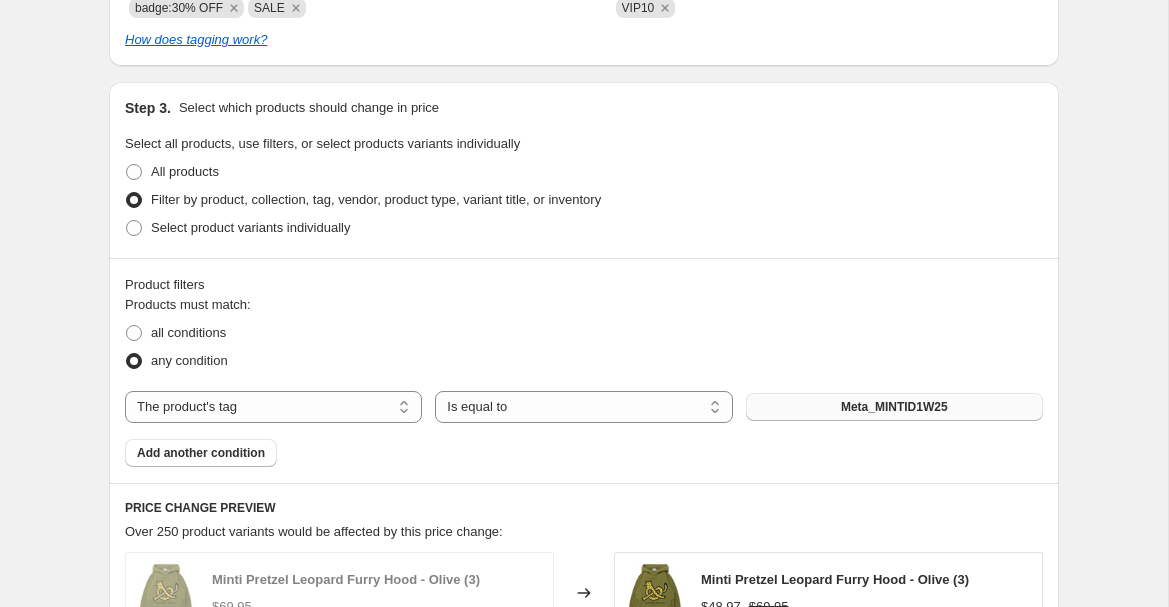 click on "Meta_MINTID1W25" at bounding box center [894, 407] 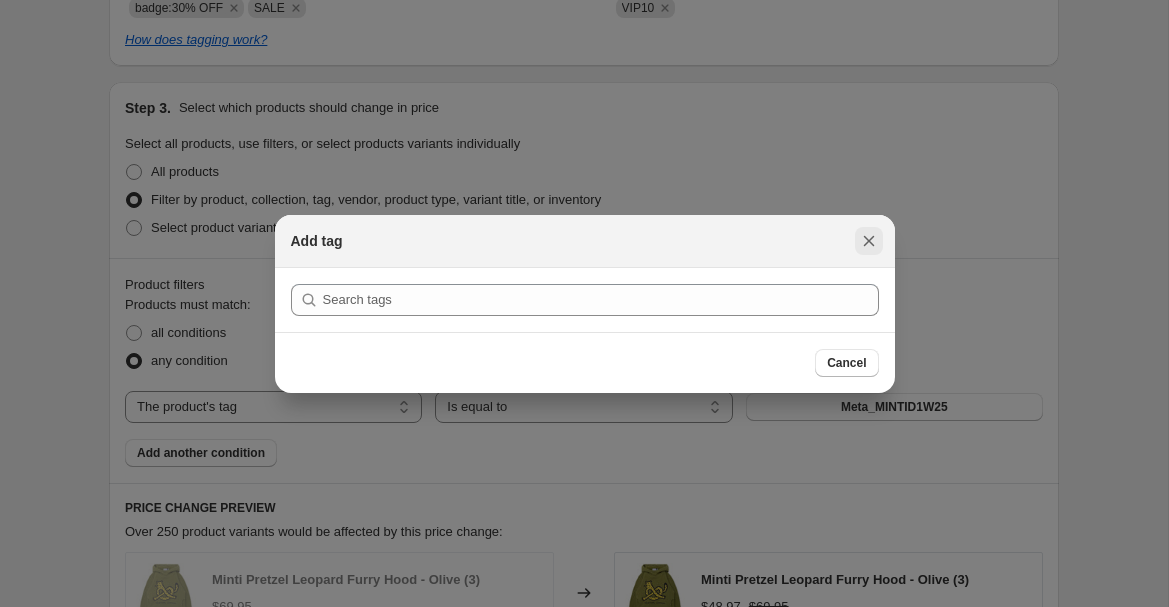 click 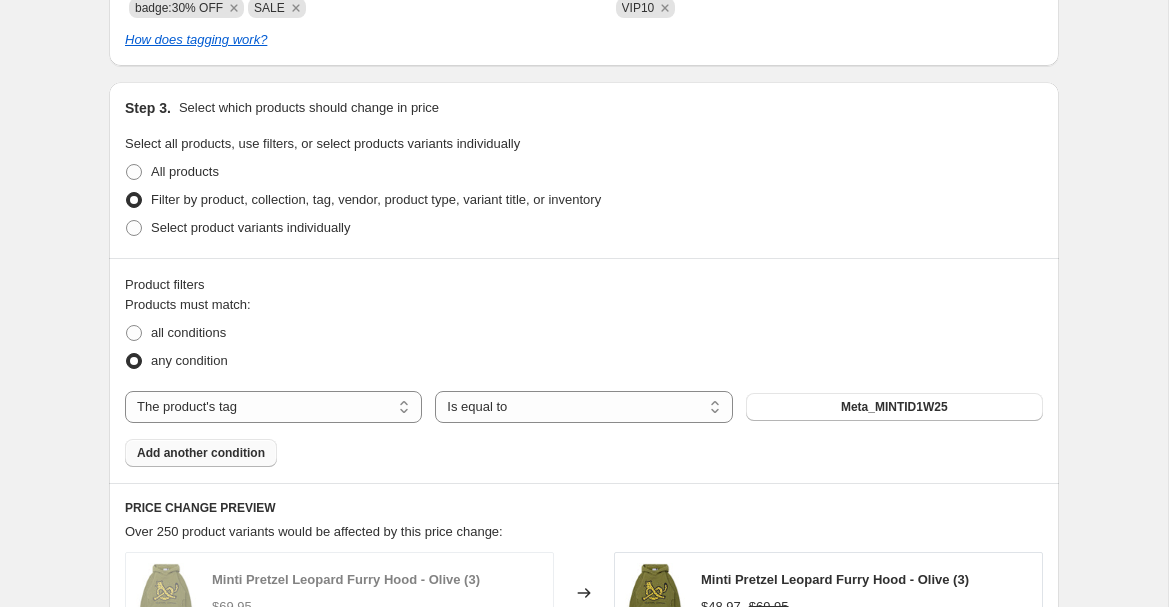 click on "Add another condition" at bounding box center (201, 453) 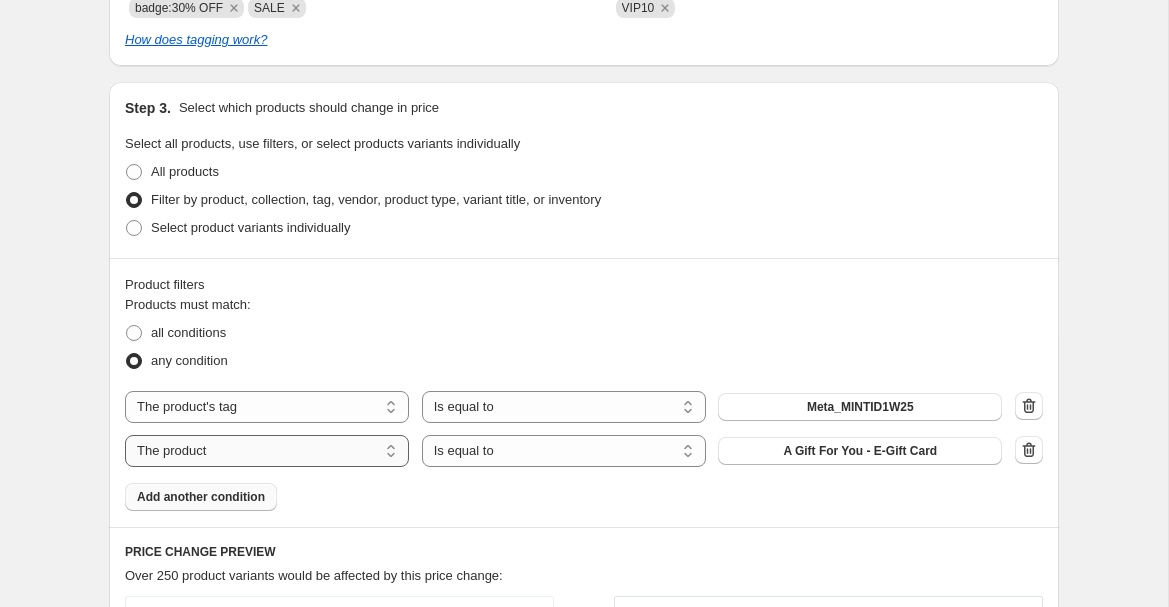 click on "The product The product's collection The product's tag The product's vendor The product's type The product's status The variant's title Inventory quantity" at bounding box center [267, 451] 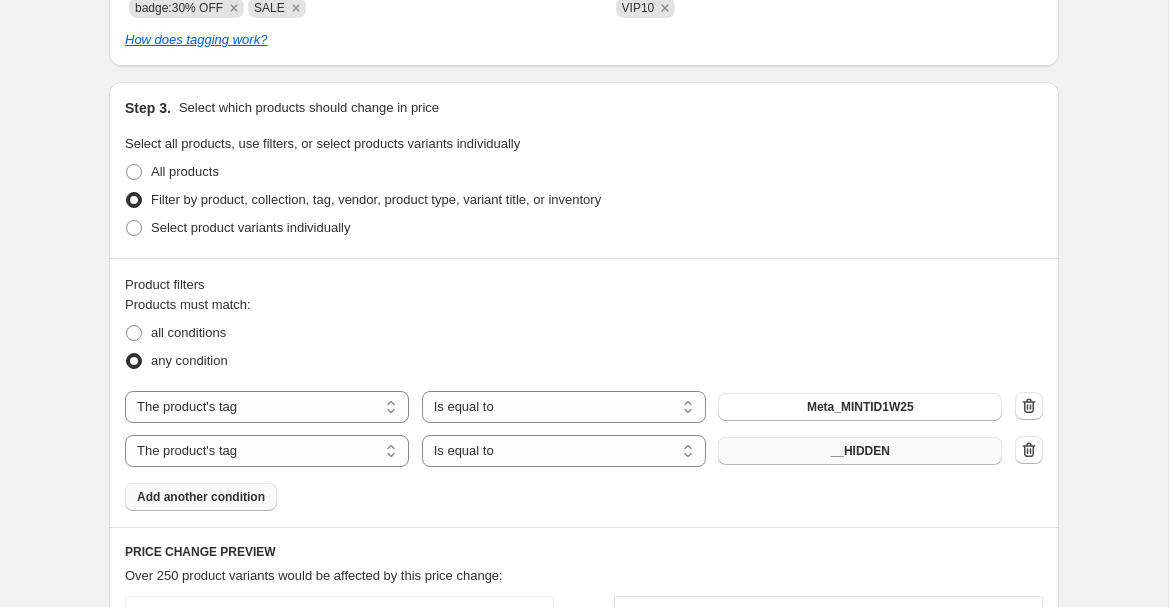 click on "__HIDDEN" at bounding box center (860, 451) 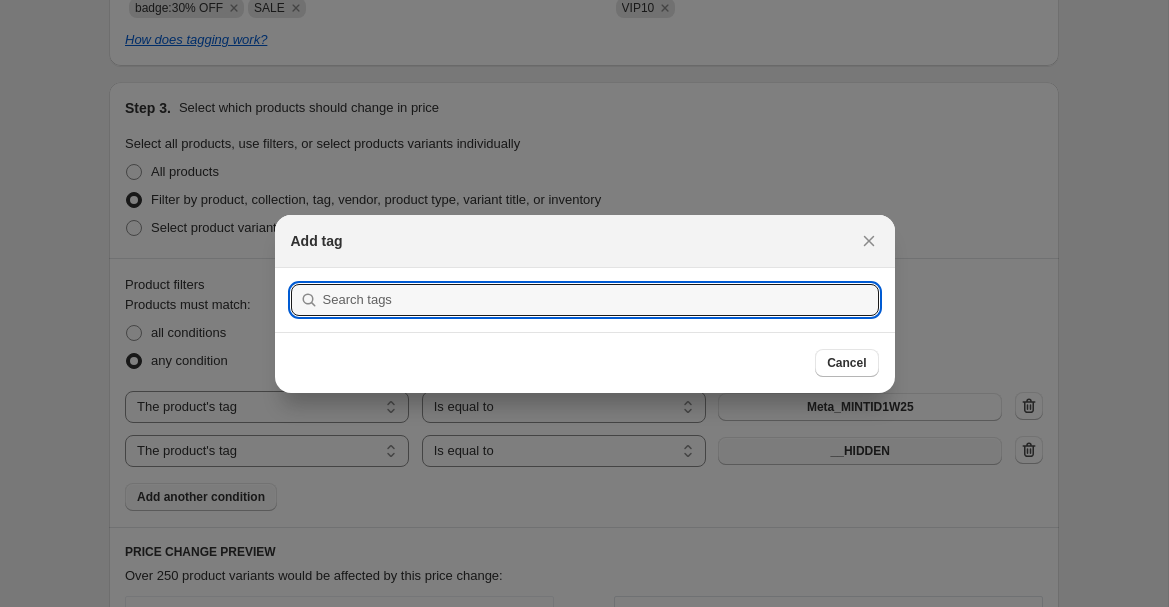 scroll, scrollTop: 0, scrollLeft: 0, axis: both 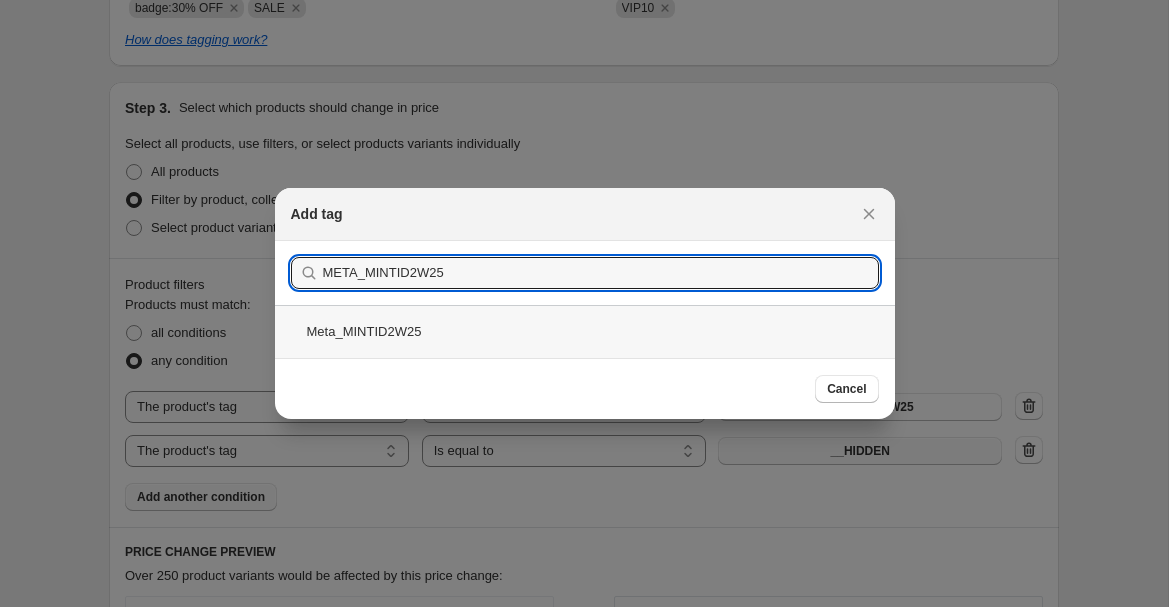 type on "META_MINTID2W25" 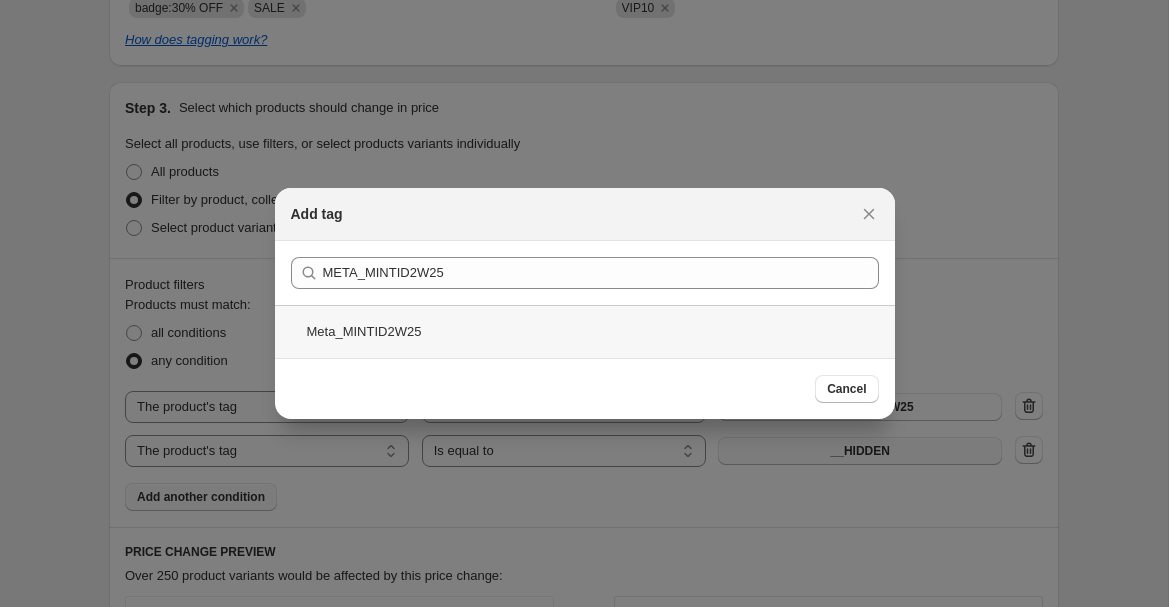 click on "Meta_MINTID2W25" at bounding box center (585, 331) 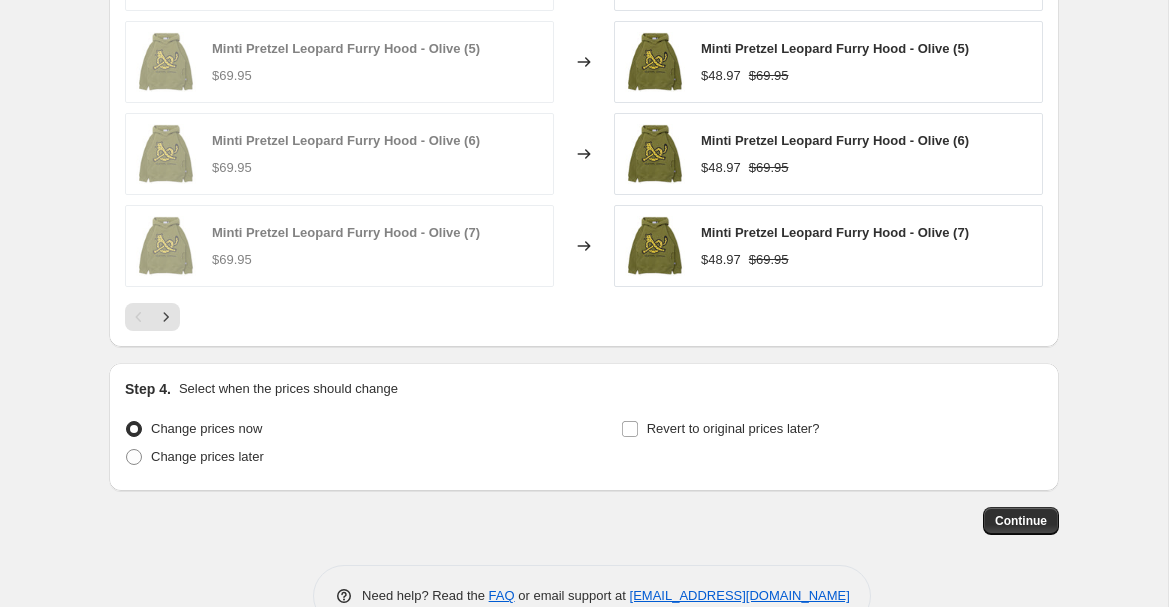 scroll, scrollTop: 1799, scrollLeft: 0, axis: vertical 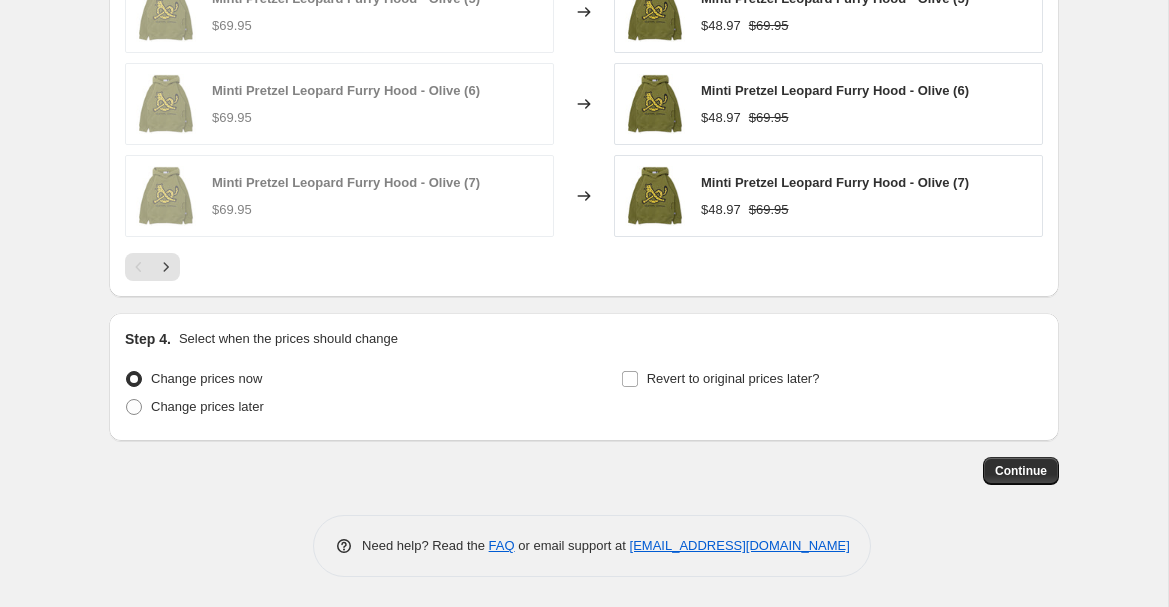 click on "Step 1. Optionally give your price [MEDICAL_DATA] a title (eg "March 30% off sale on boots") MINTI 30% - [DATE] 09:16:11 Price [MEDICAL_DATA] This title is just for internal use, customers won't see it Step 2. Select how the prices should change Use bulk price change rules Set product prices individually Use CSV upload Price Change type Change the price to a certain amount Change the price by a certain amount Change the price by a certain percentage Change the price to the current compare at price (price before sale) Change the price by a certain amount relative to the compare at price Change the price by a certain percentage relative to the compare at price Don't change the price Change the price by a certain percentage relative to the cost per item Change price to certain cost margin Change the price by a certain percentage relative to the compare at price Items that do not already have a   compare at price   will be ignored. Price change amount -30 % Rounding Round to nearest .01 End prices in .99 $69.95" at bounding box center (584, -581) 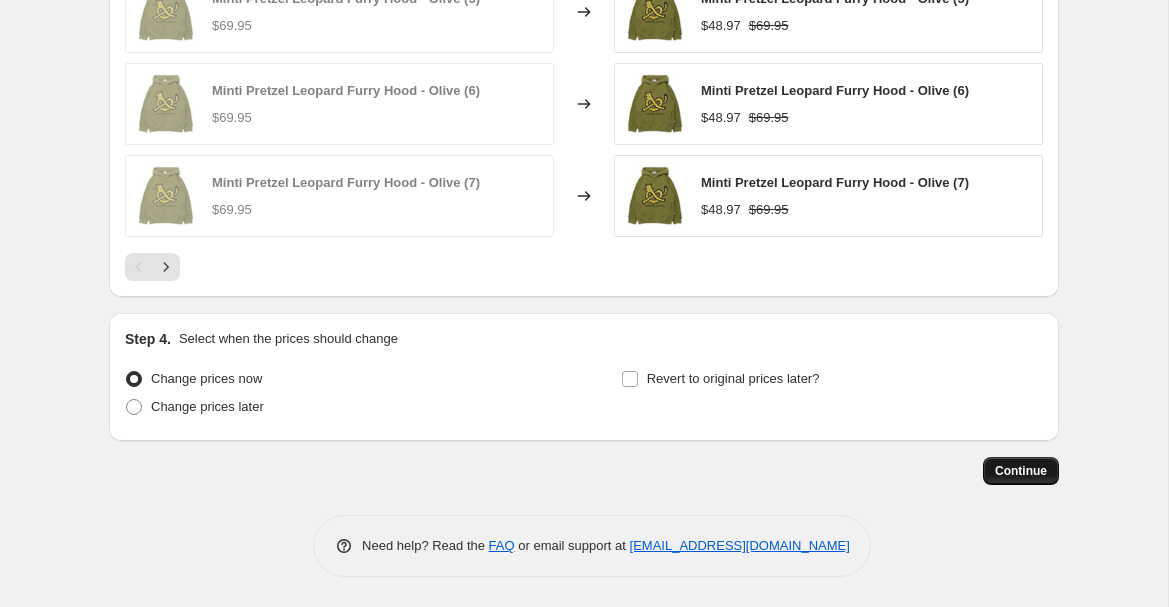 click on "Continue" at bounding box center [1021, 471] 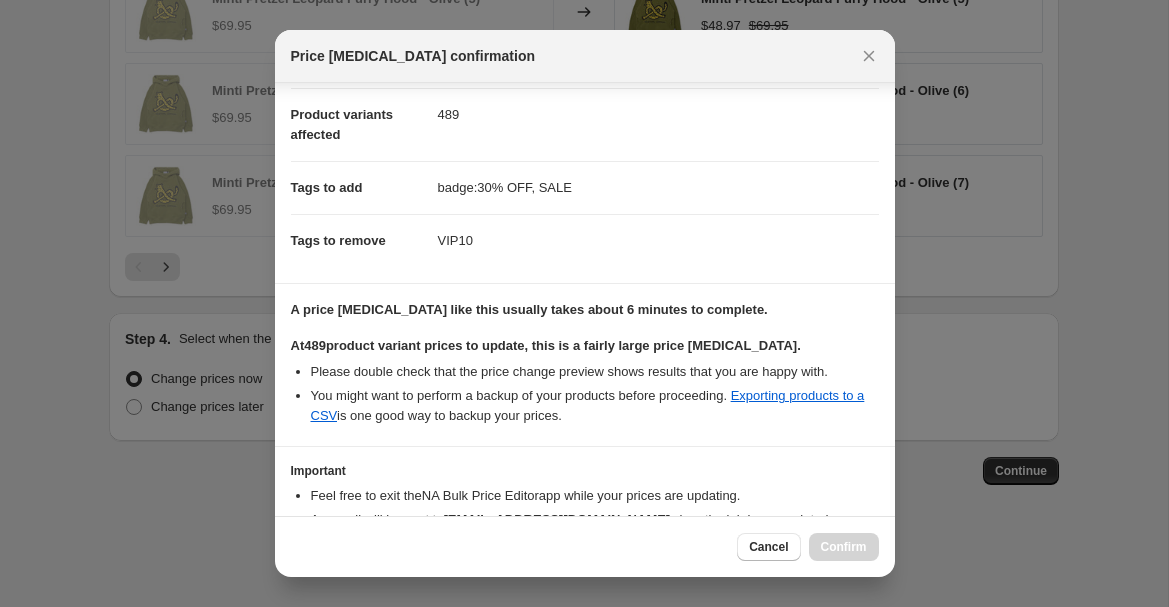 scroll, scrollTop: 348, scrollLeft: 0, axis: vertical 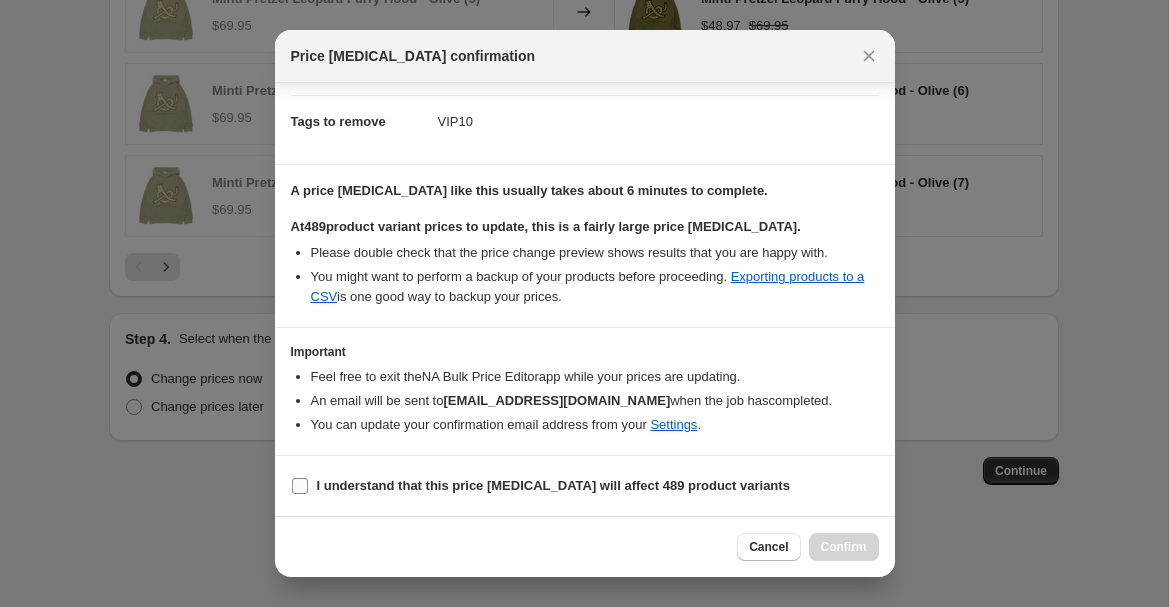 click on "I understand that this price [MEDICAL_DATA] will affect 489 product variants" at bounding box center (300, 486) 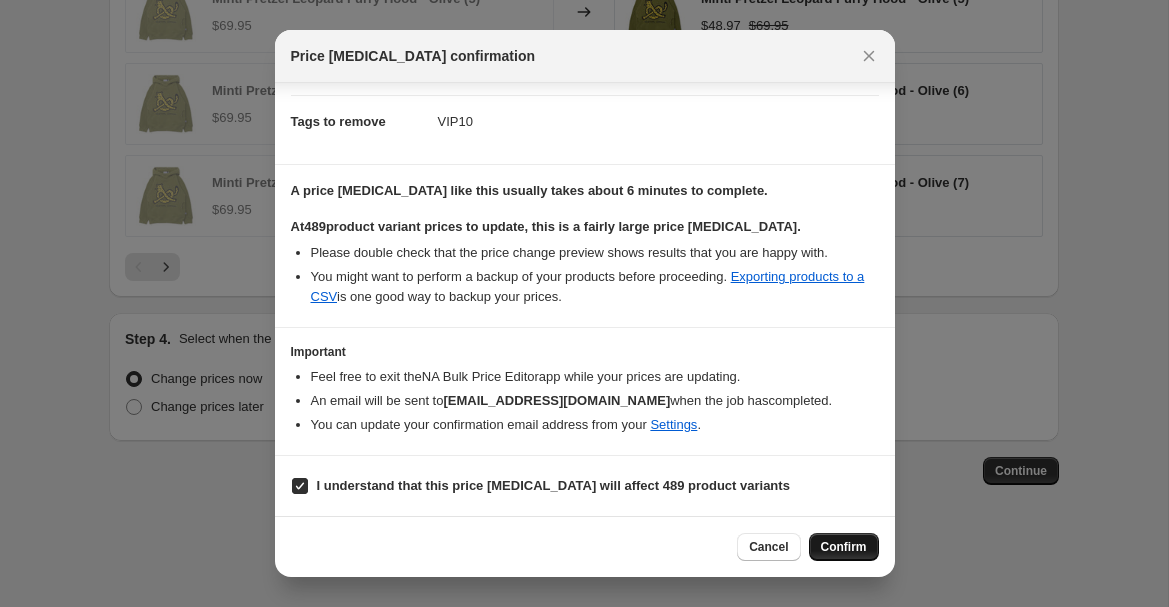 click on "Confirm" at bounding box center [844, 547] 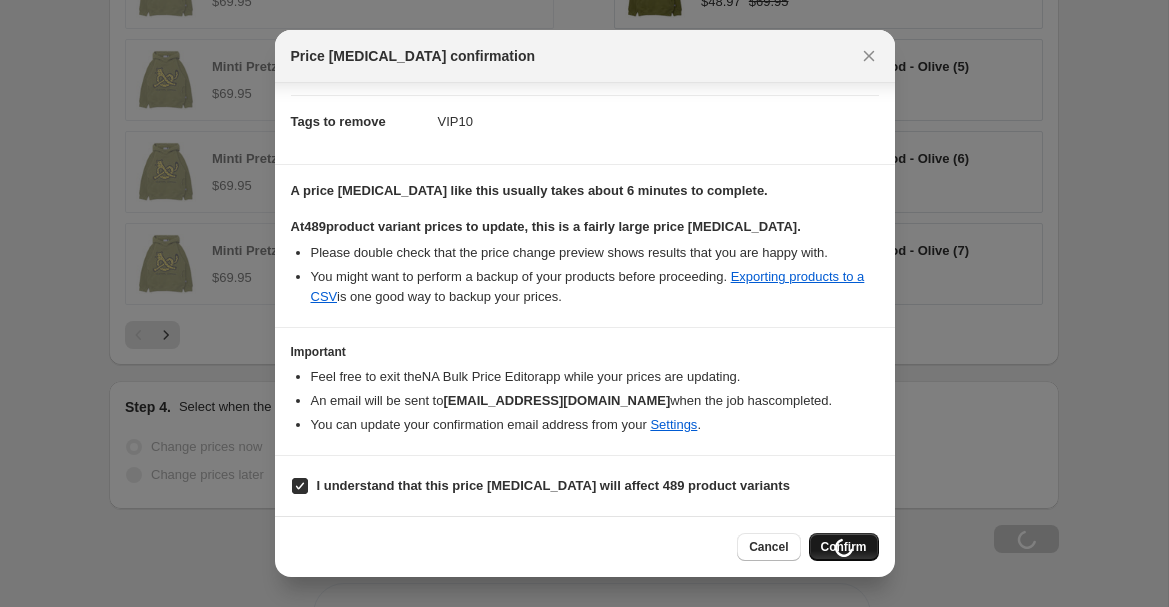 scroll, scrollTop: 1867, scrollLeft: 0, axis: vertical 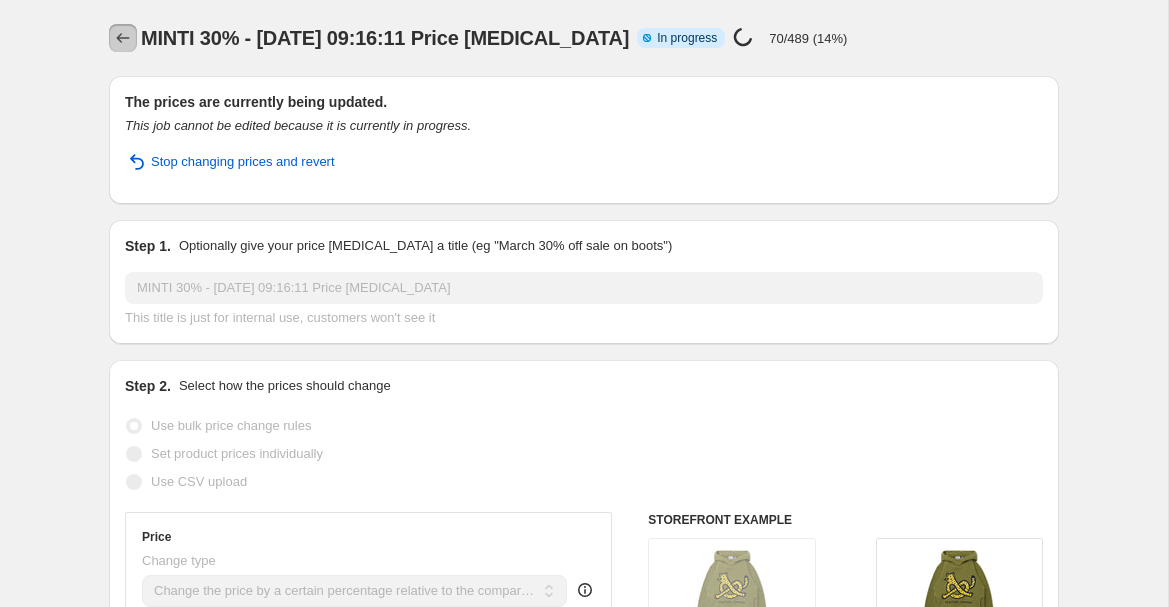 click 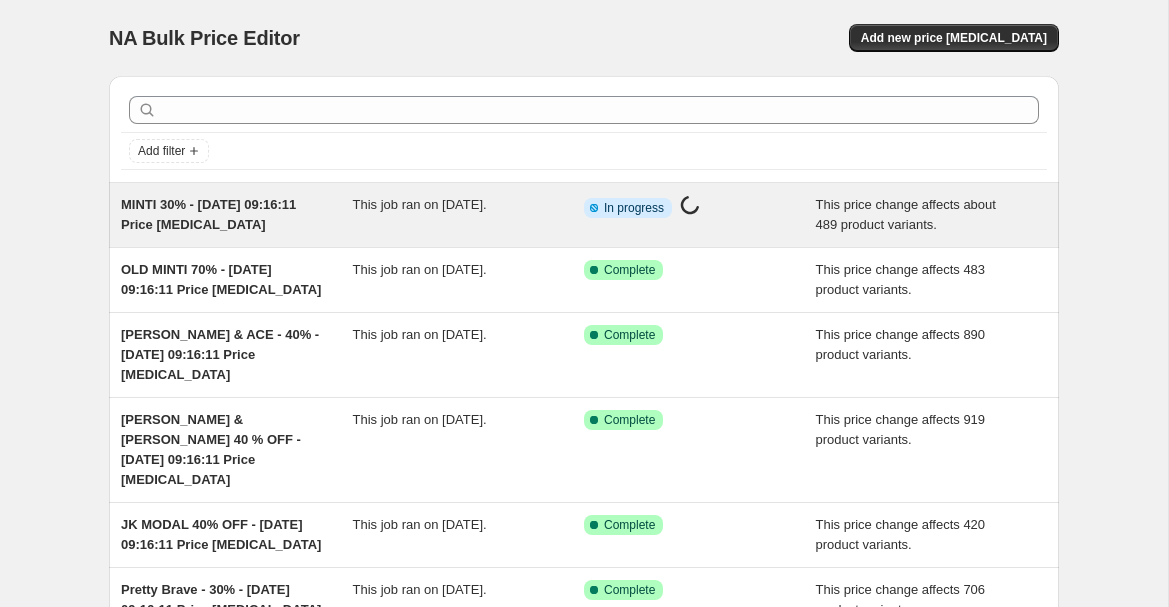 click on "MINTI 30% - [DATE] 09:16:11 Price [MEDICAL_DATA]" at bounding box center [208, 214] 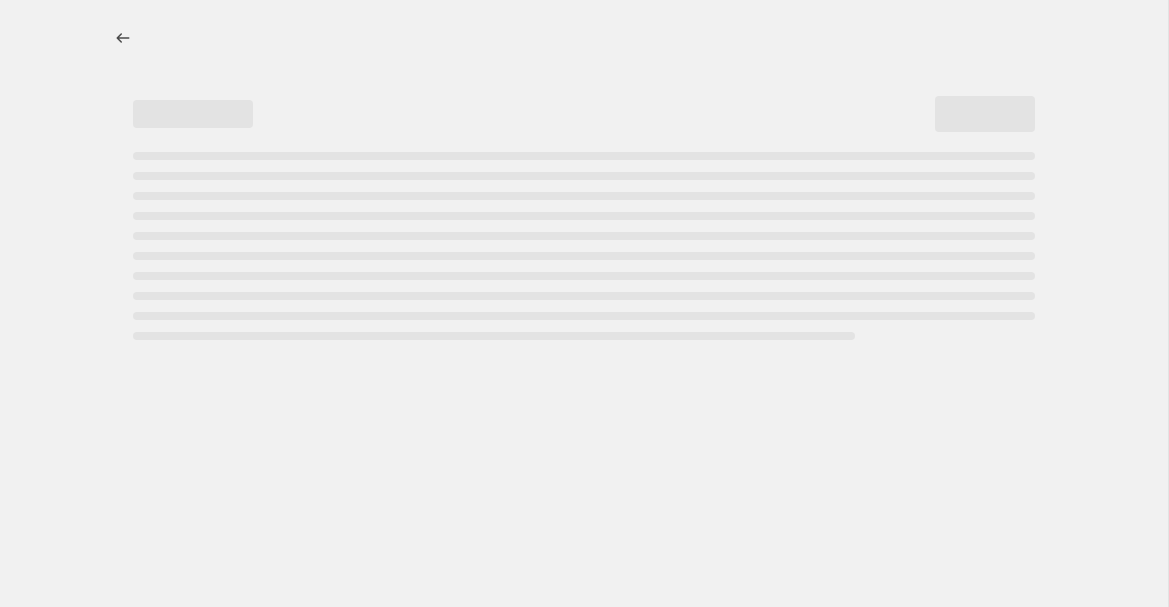 select on "pcap" 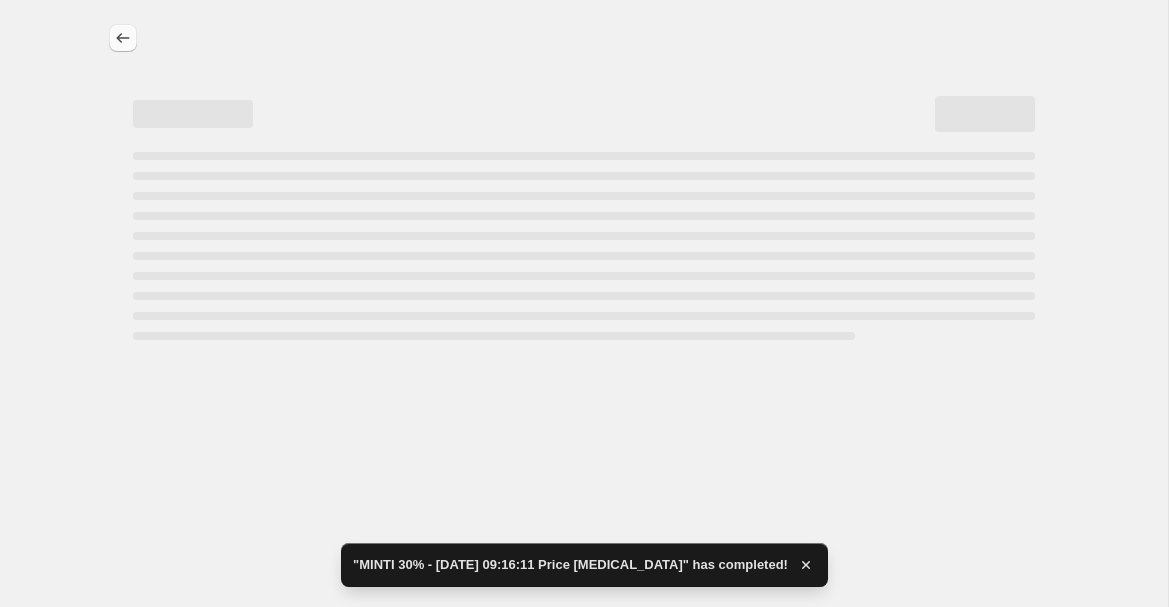 select on "pcap" 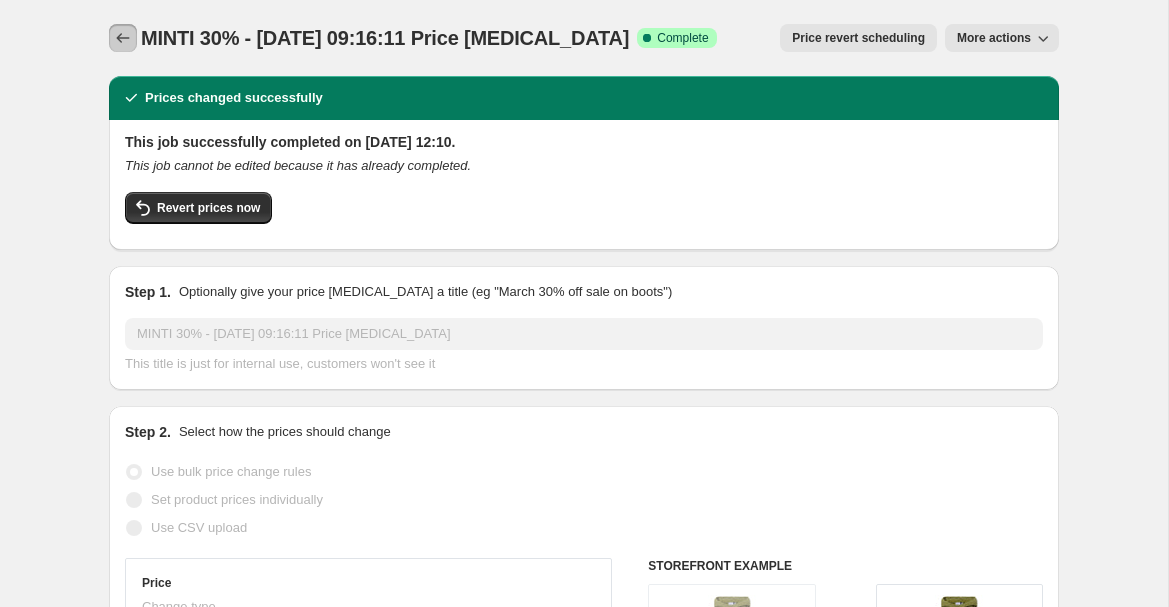 click 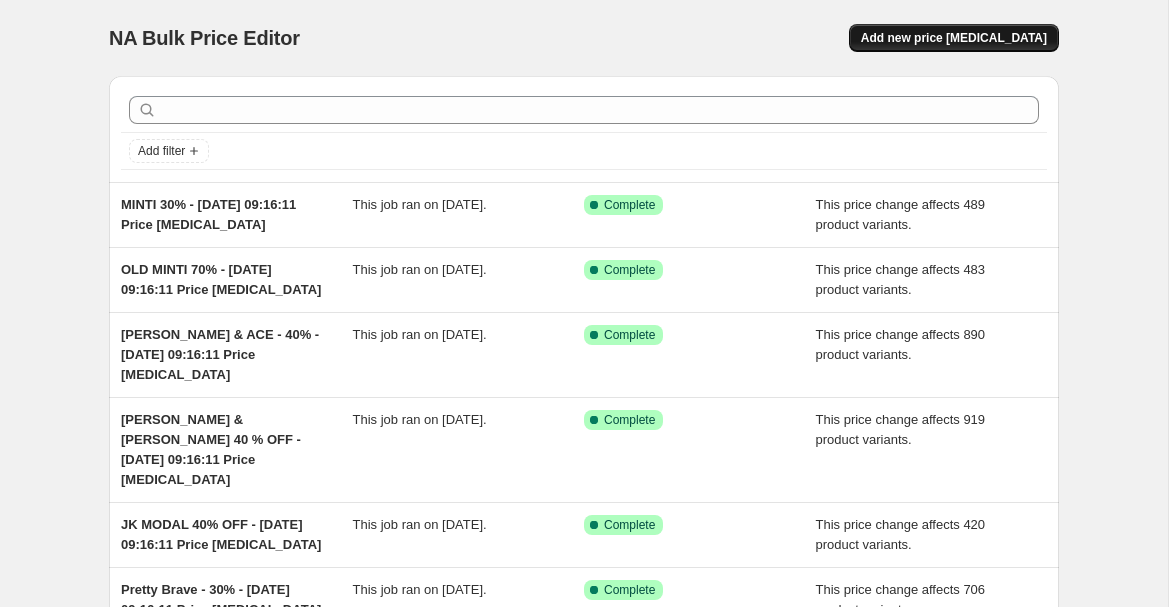 click on "Add new price [MEDICAL_DATA]" at bounding box center (954, 38) 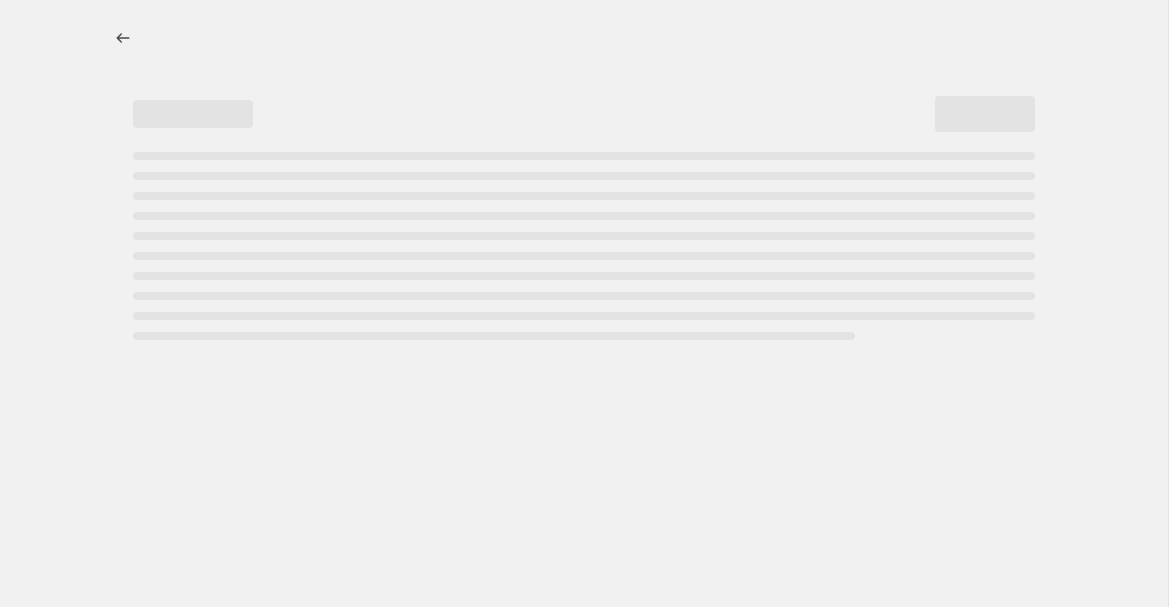select on "percentage" 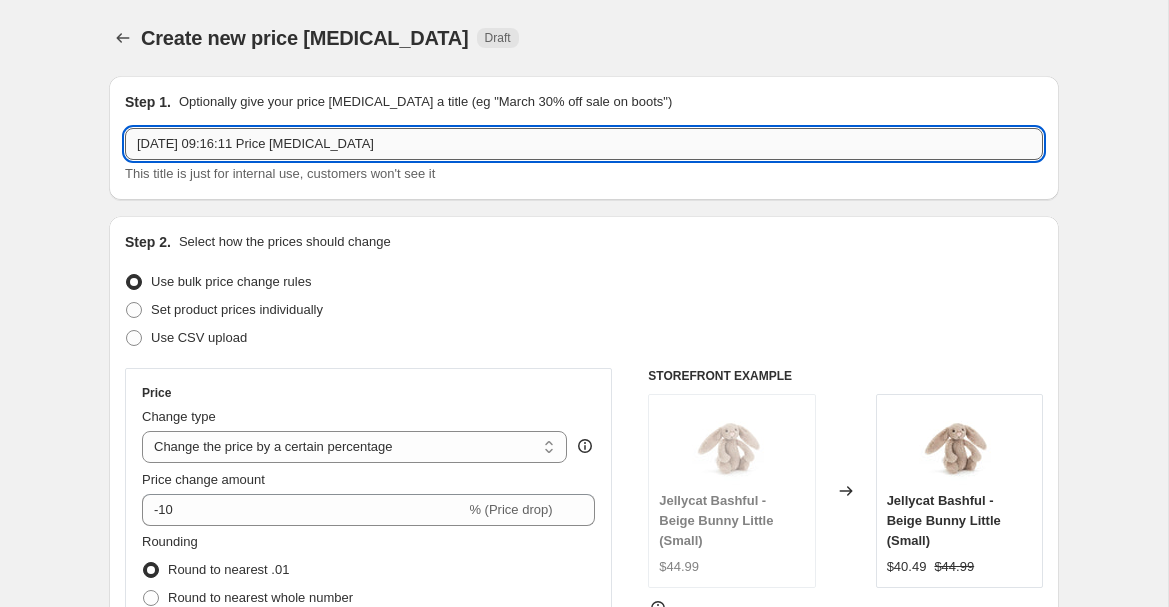 click on "[DATE] 09:16:11 Price [MEDICAL_DATA]" at bounding box center [584, 144] 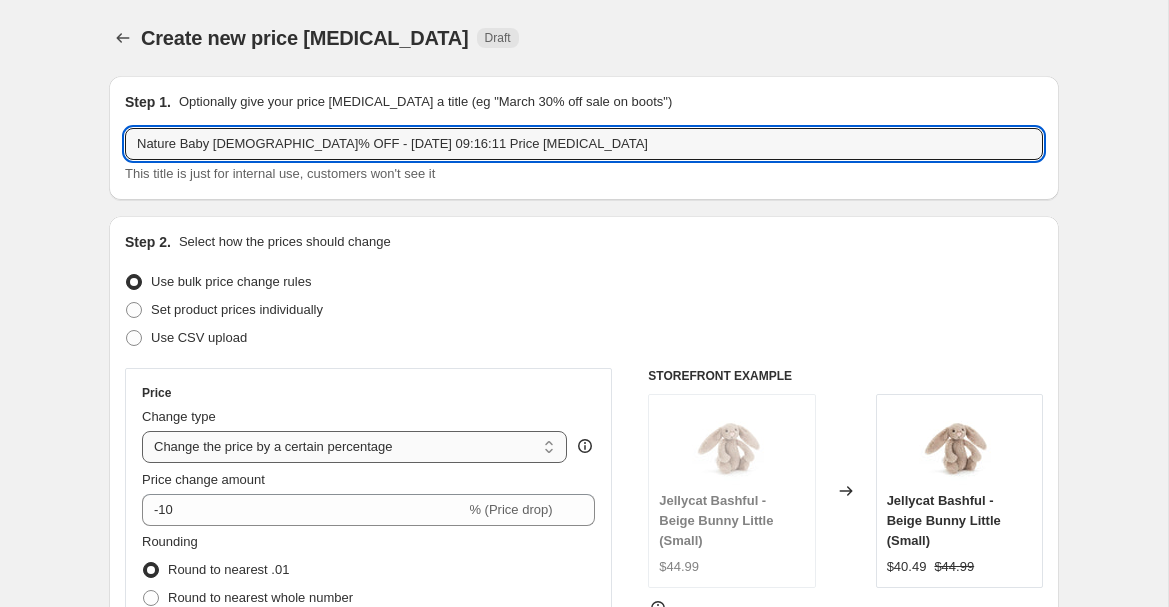 type on "Nature Baby [DEMOGRAPHIC_DATA]% OFF - [DATE] 09:16:11 Price [MEDICAL_DATA]" 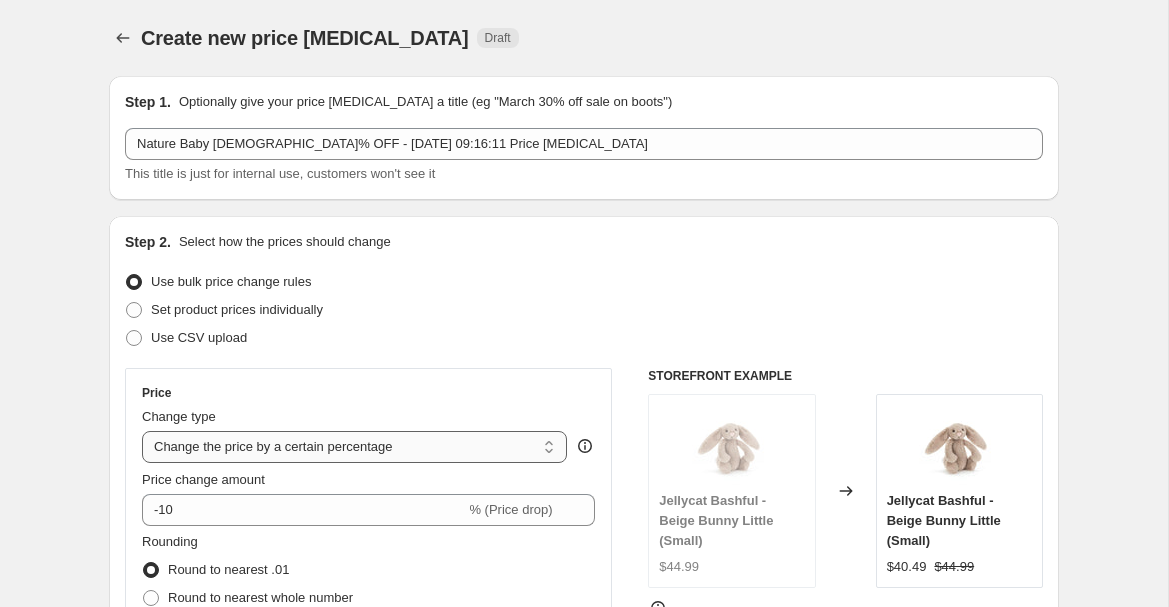 select on "pcap" 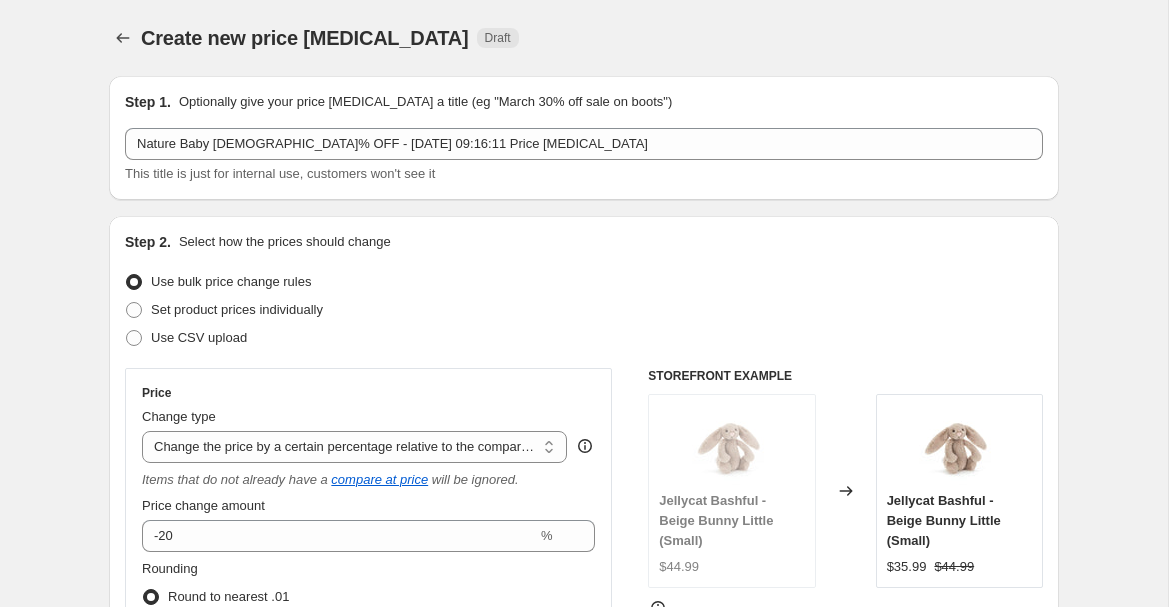 click on "Use bulk price change rules" at bounding box center (584, 282) 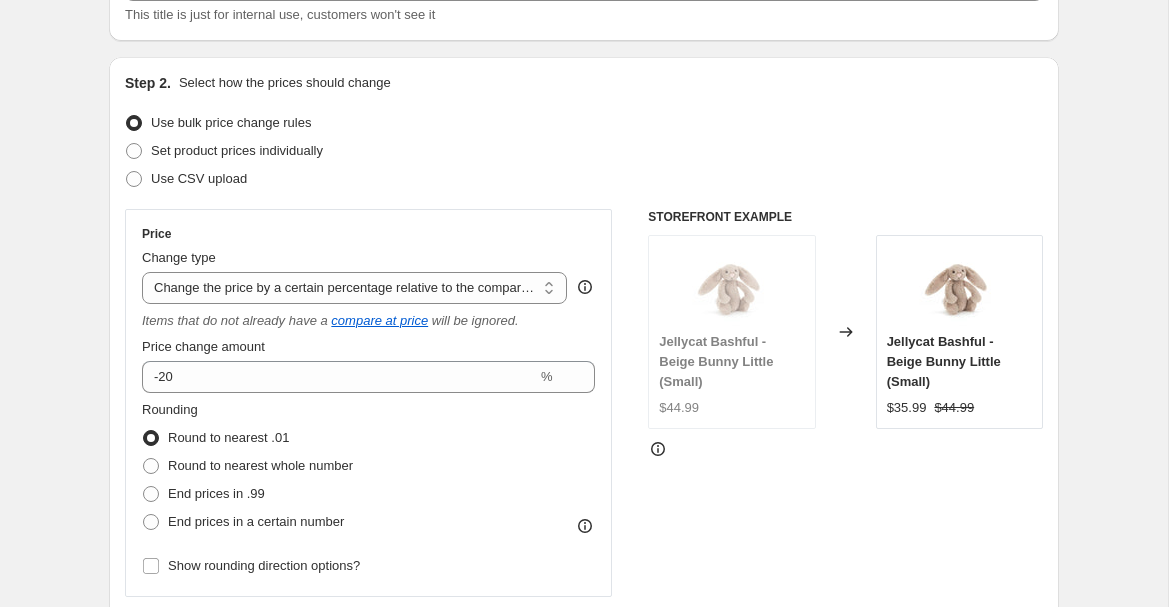 scroll, scrollTop: 199, scrollLeft: 0, axis: vertical 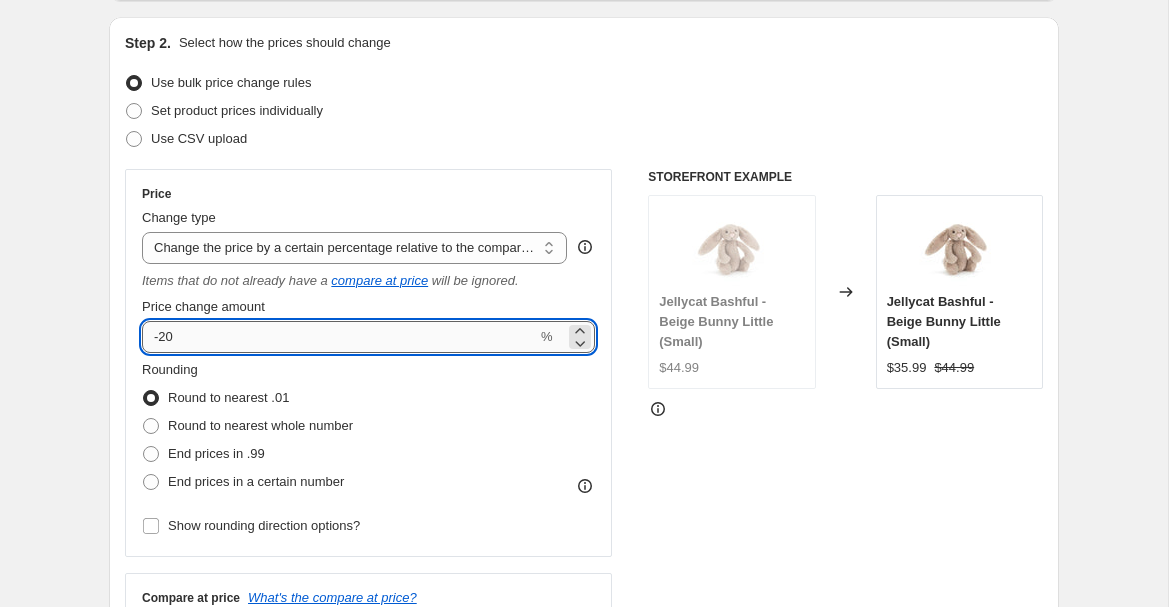 click on "-20" at bounding box center [339, 337] 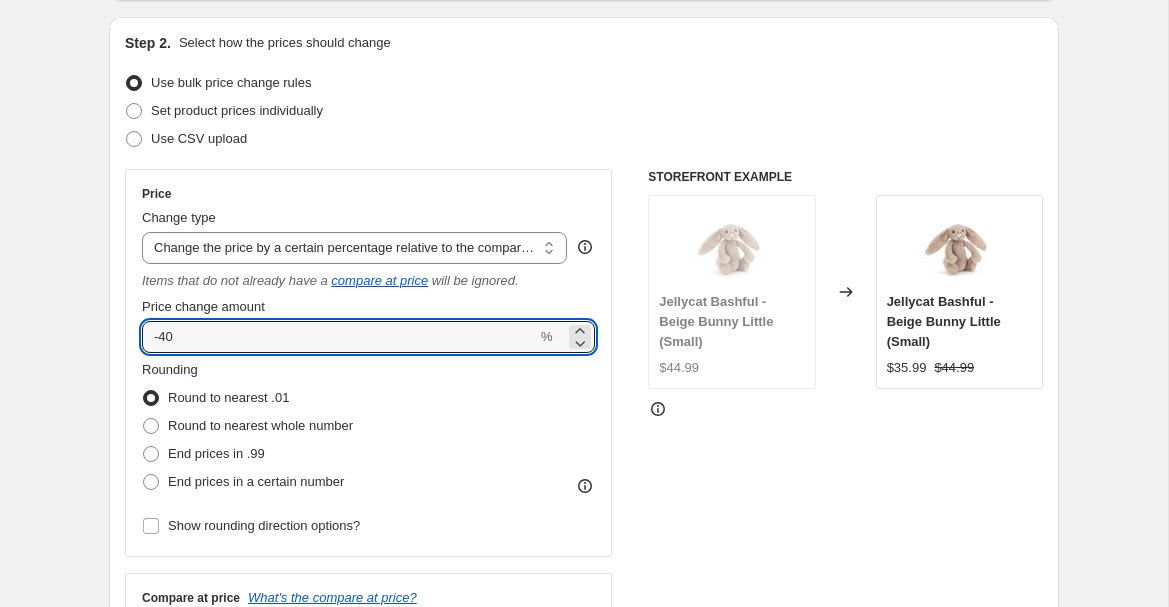 type on "-40" 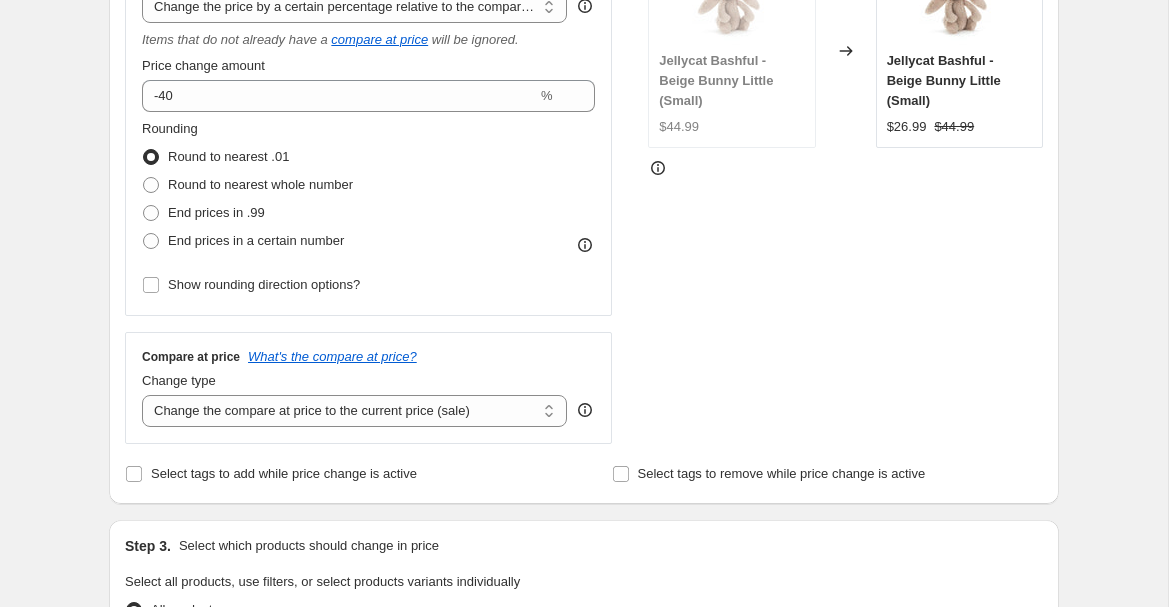 scroll, scrollTop: 542, scrollLeft: 0, axis: vertical 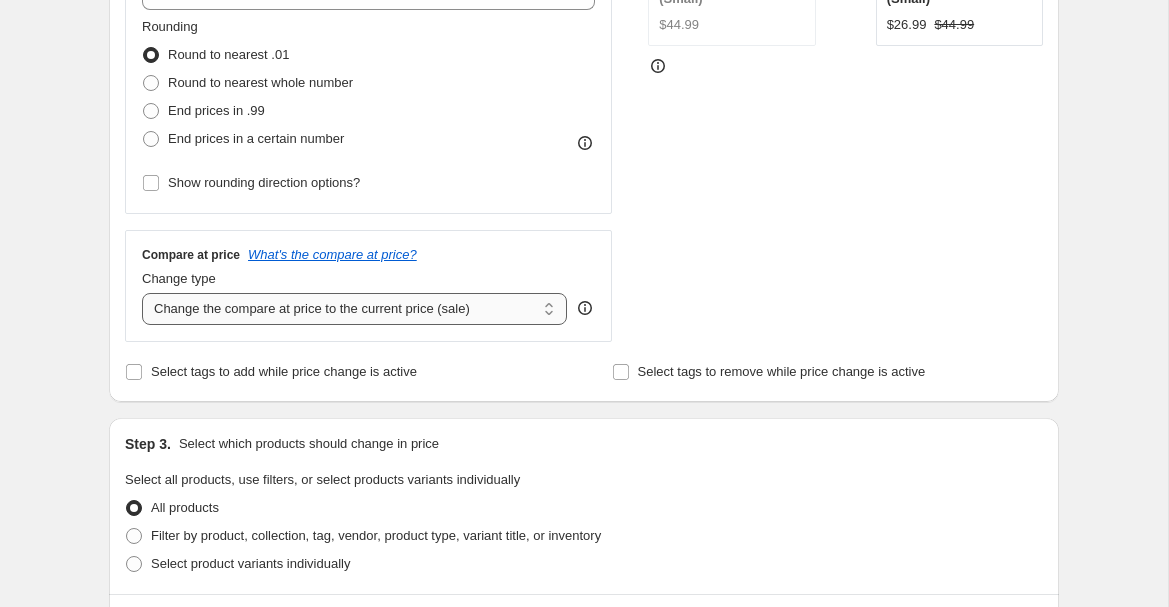 click on "Change the compare at price to the current price (sale) Change the compare at price to a certain amount Change the compare at price by a certain amount Change the compare at price by a certain percentage Change the compare at price by a certain amount relative to the actual price Change the compare at price by a certain percentage relative to the actual price Don't change the compare at price Remove the compare at price" at bounding box center [354, 309] 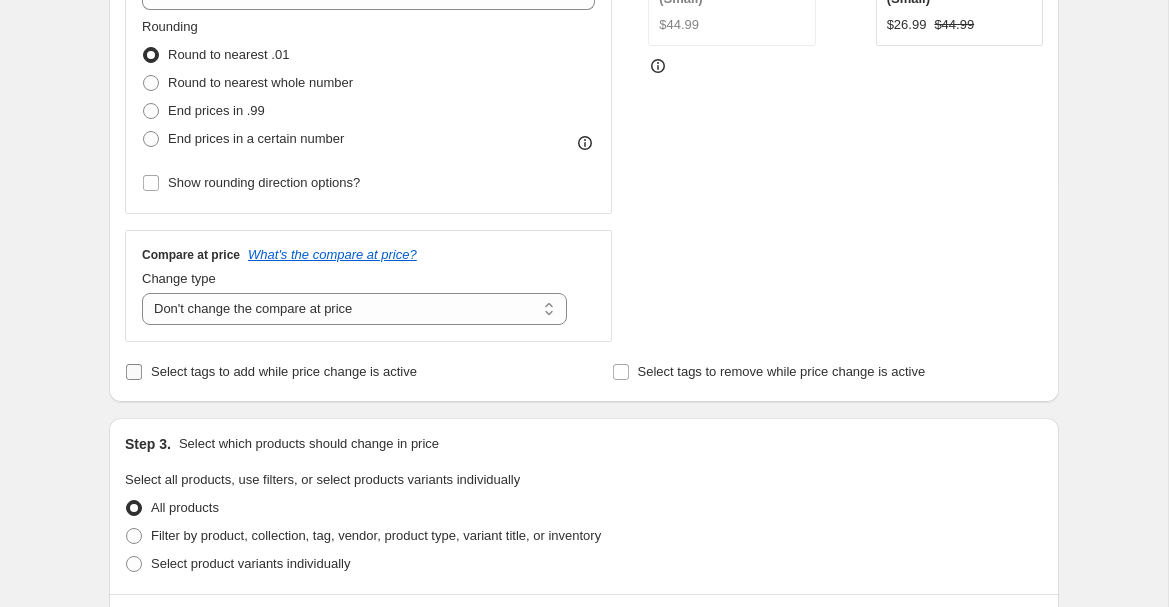 click on "Select tags to add while price change is active" at bounding box center [284, 371] 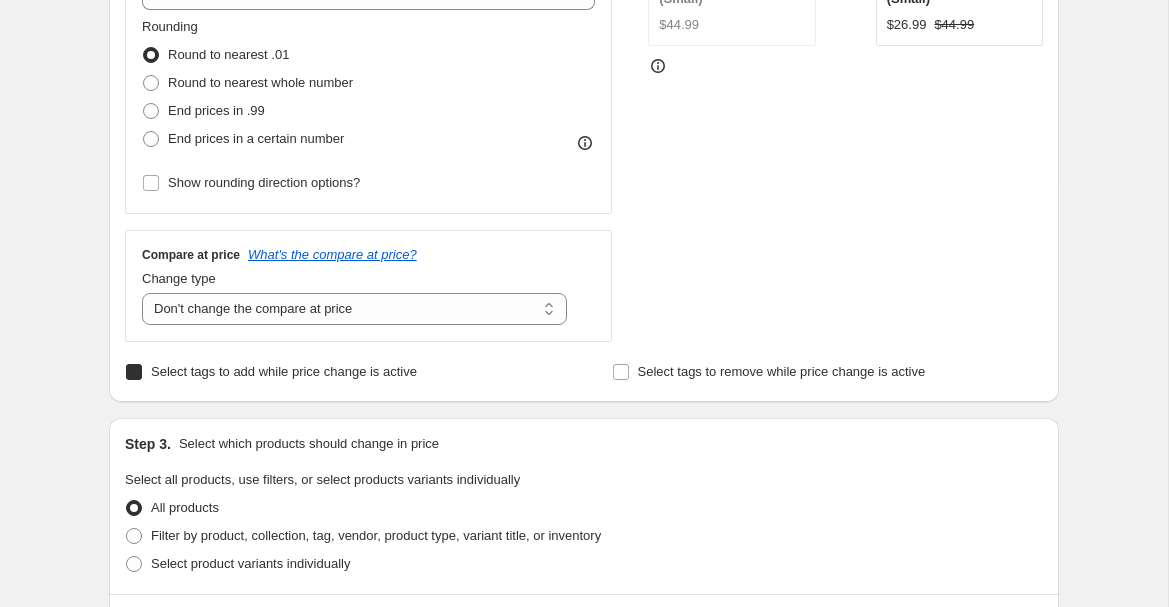 checkbox on "true" 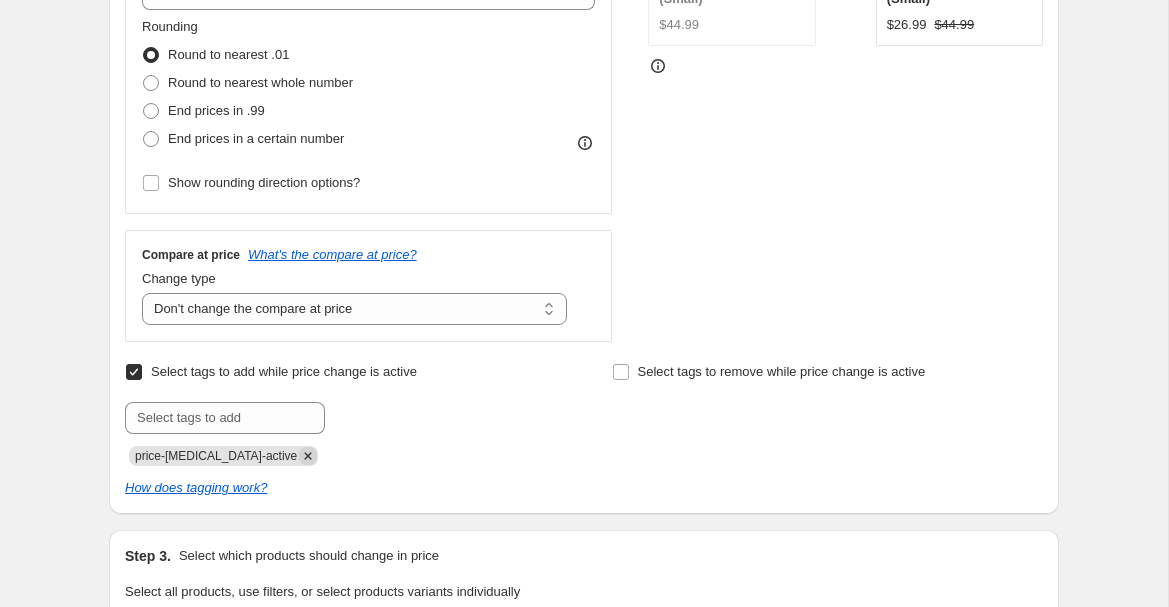 click 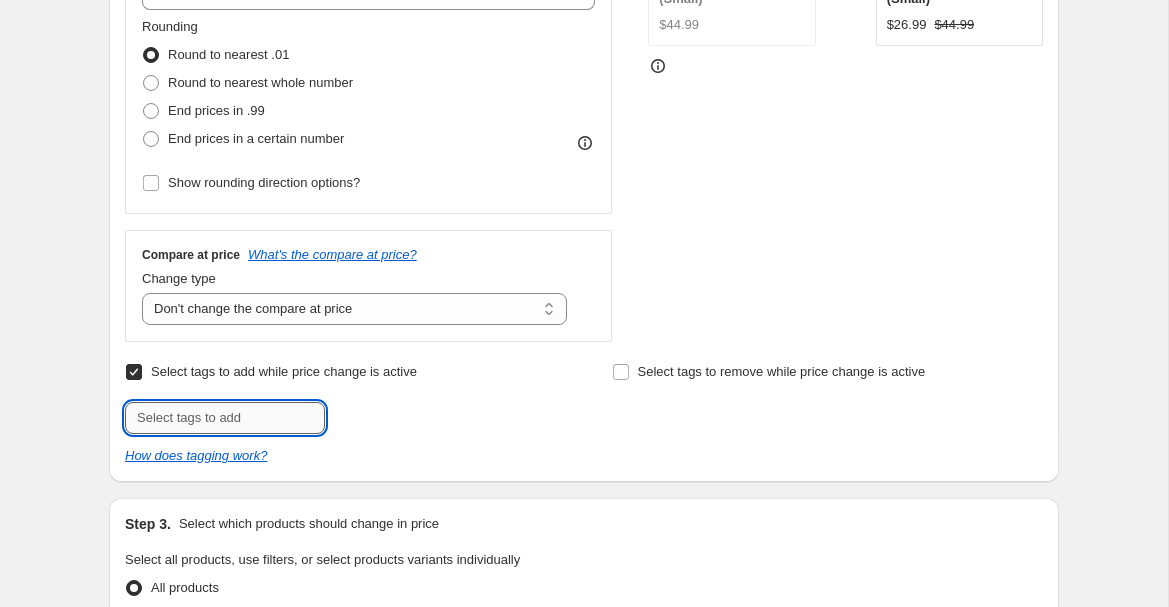 click at bounding box center [225, 418] 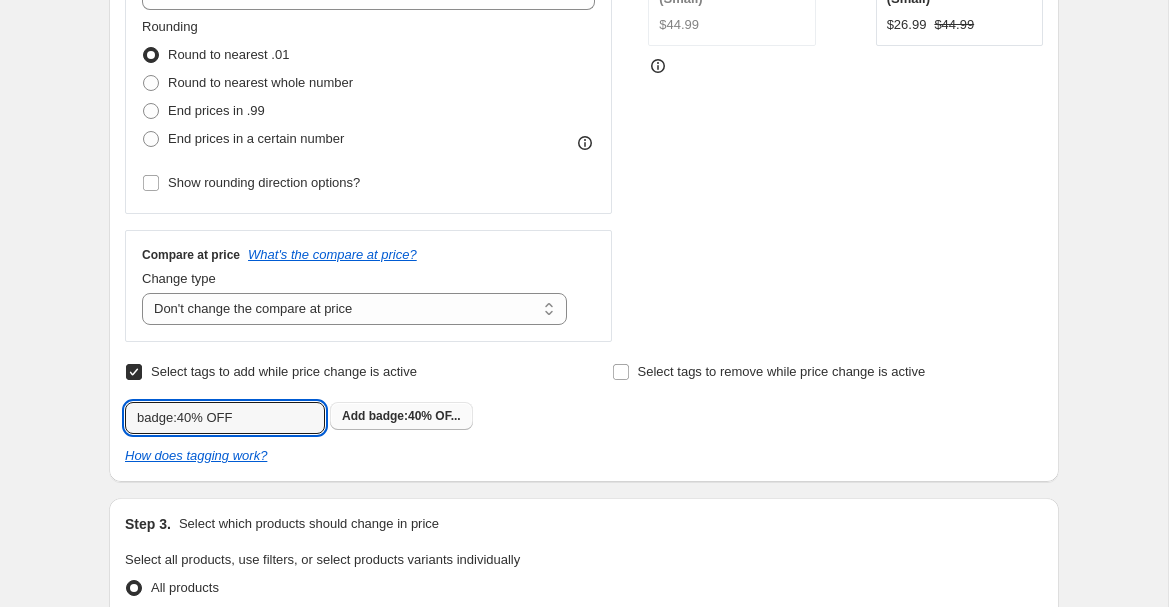 type on "badge:40% OFF" 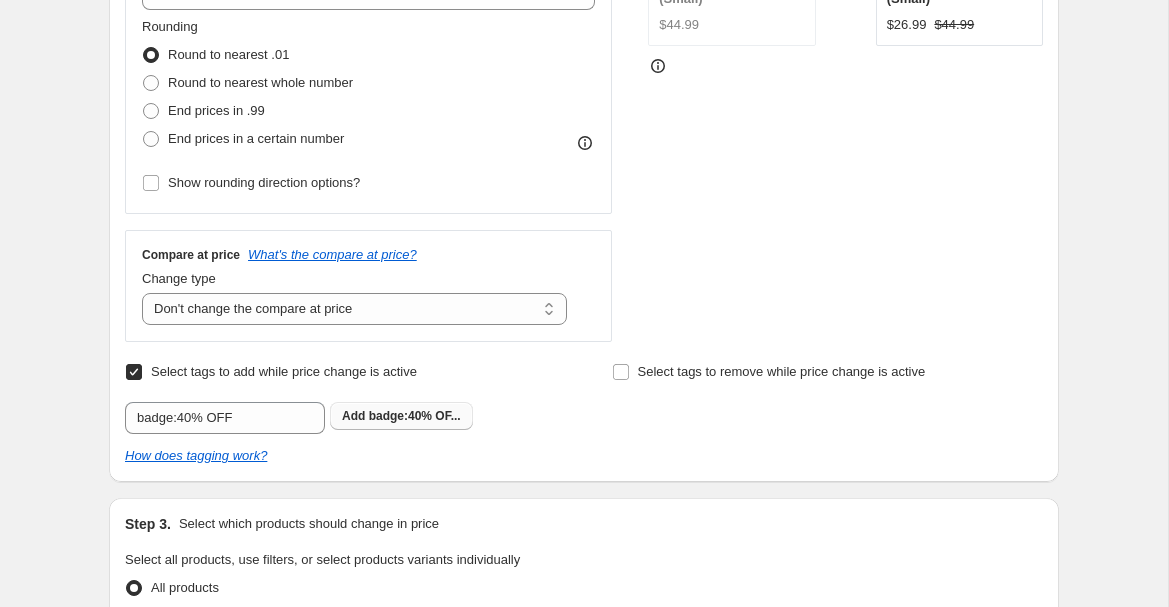 click on "Add   badge:40% OF..." at bounding box center (401, 416) 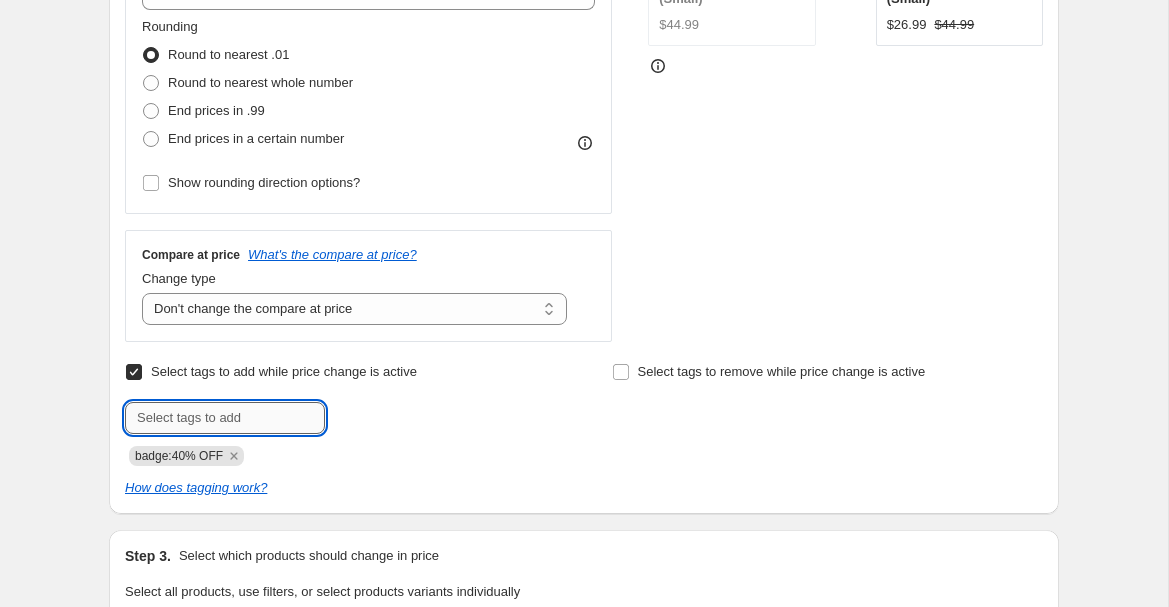 click at bounding box center [225, 418] 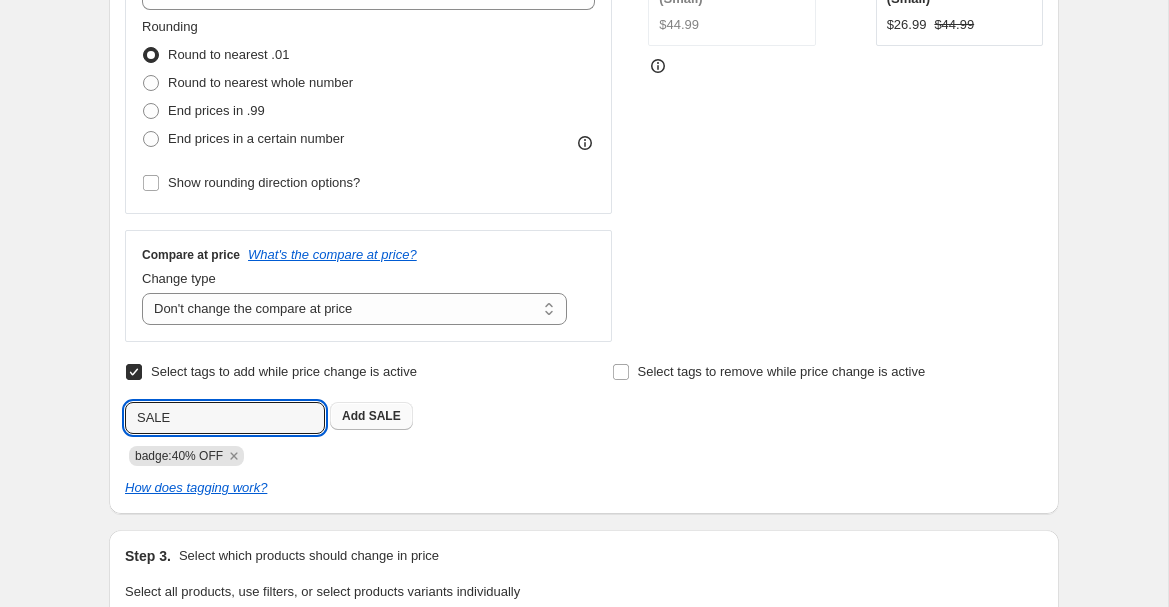 type on "SALE" 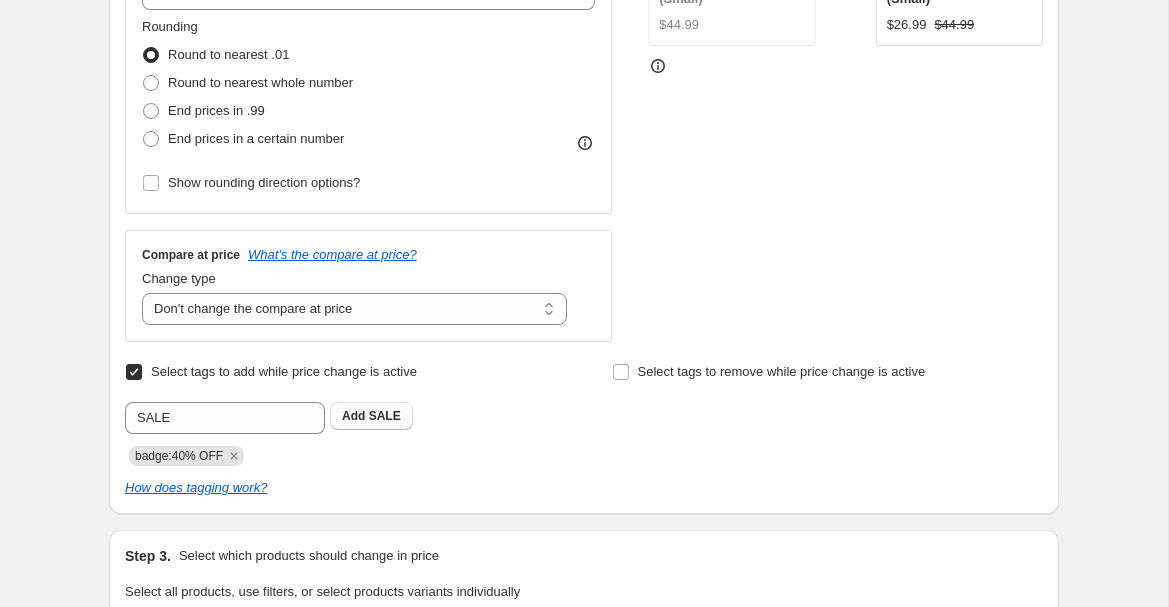 click on "SALE" at bounding box center (385, 416) 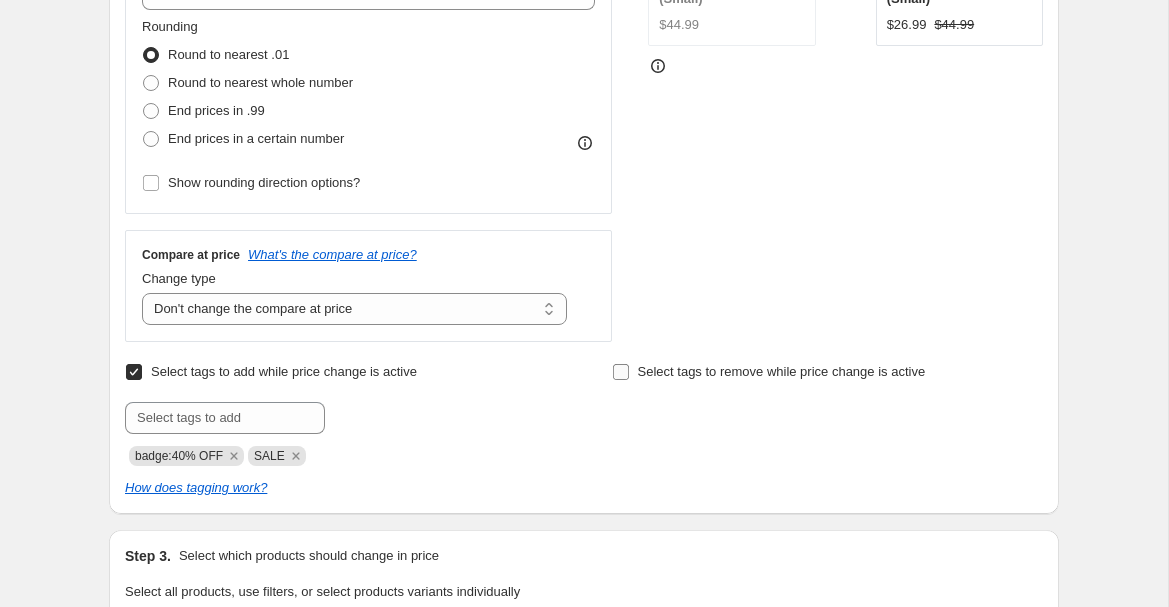 click on "Select tags to remove while price change is active" at bounding box center (621, 372) 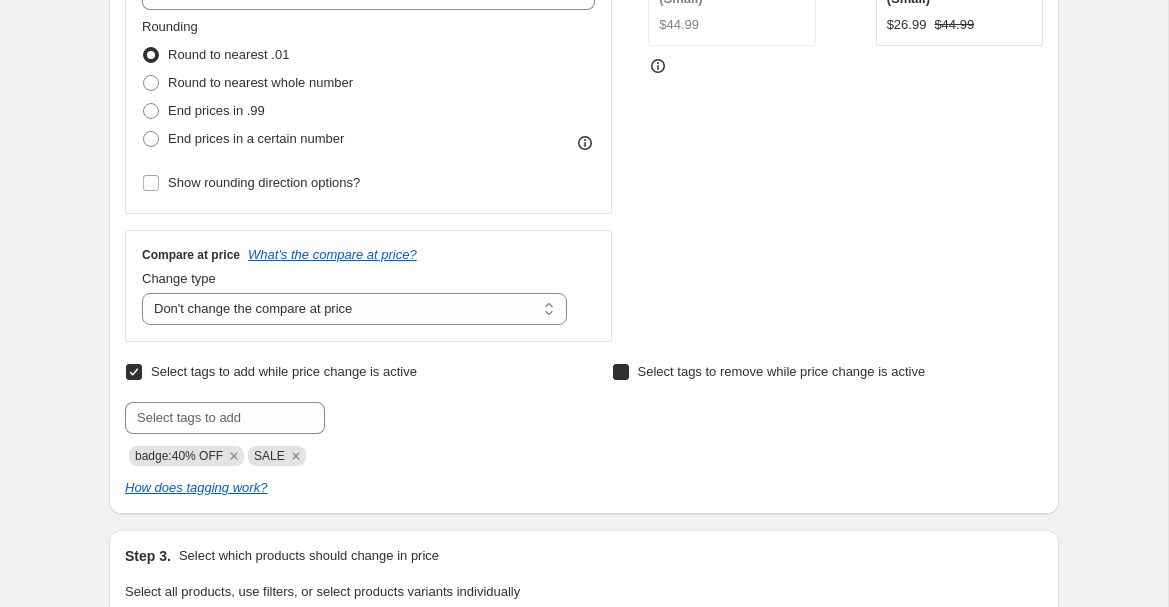 checkbox on "true" 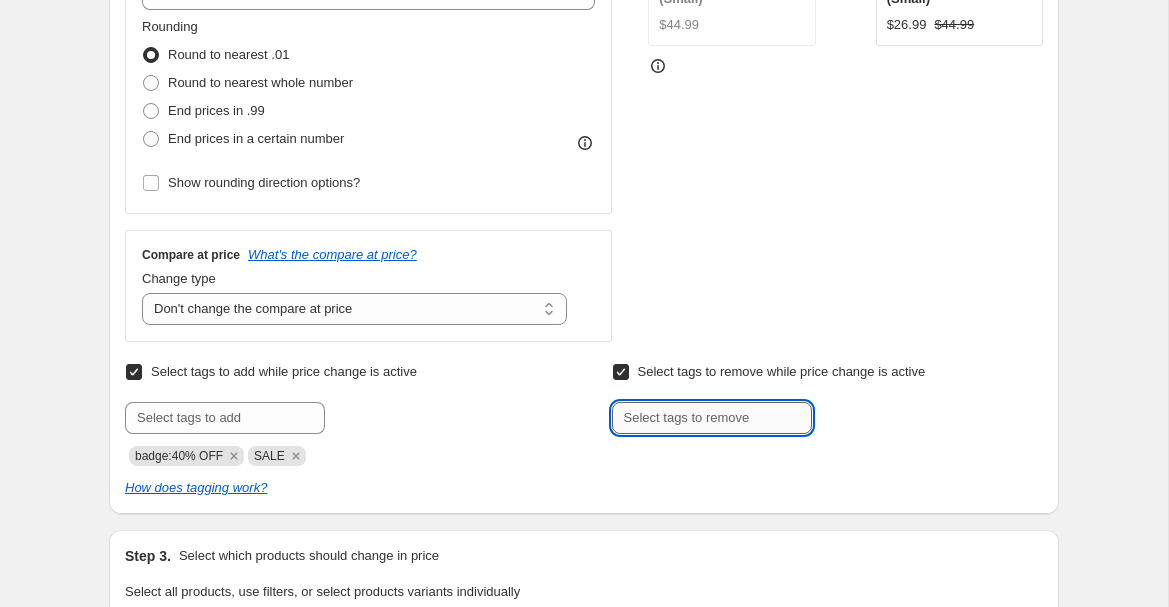click at bounding box center (712, 418) 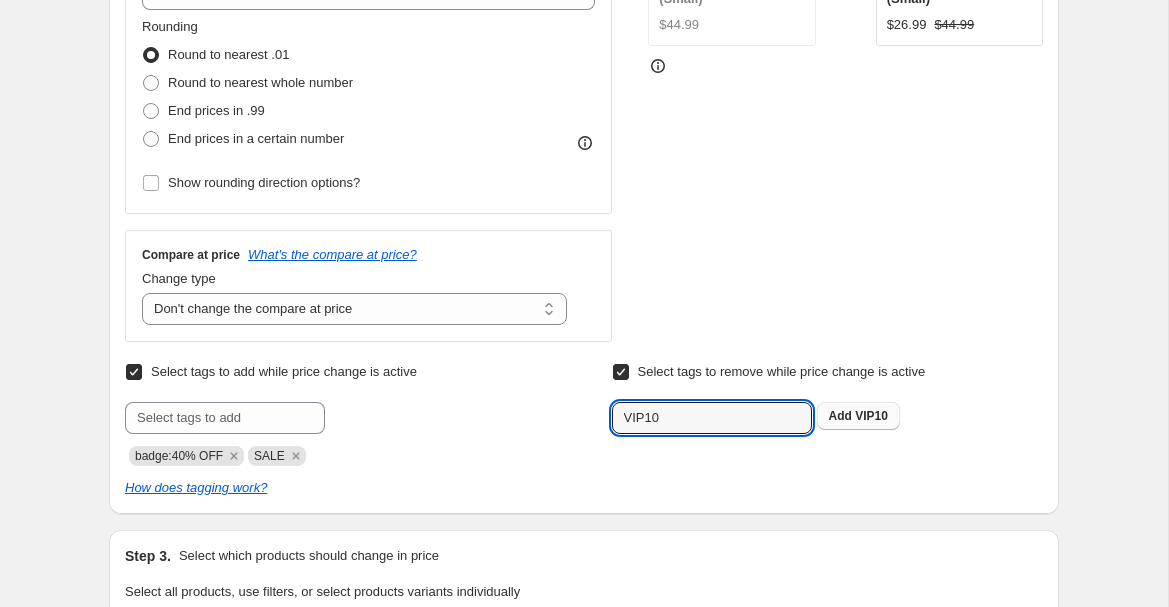 type on "VIP10" 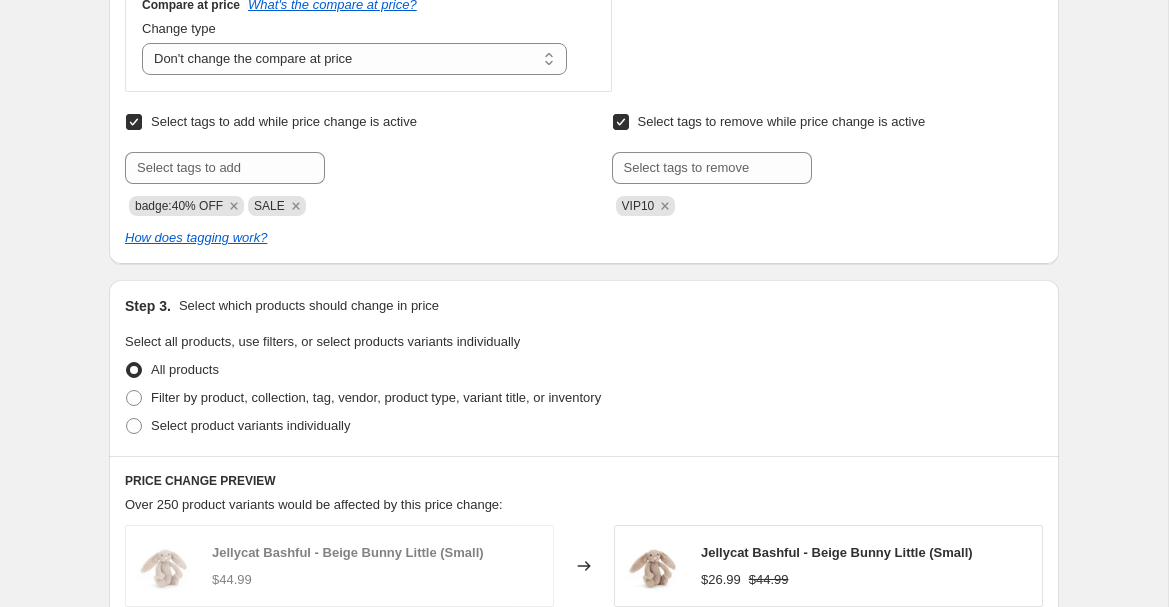 scroll, scrollTop: 873, scrollLeft: 0, axis: vertical 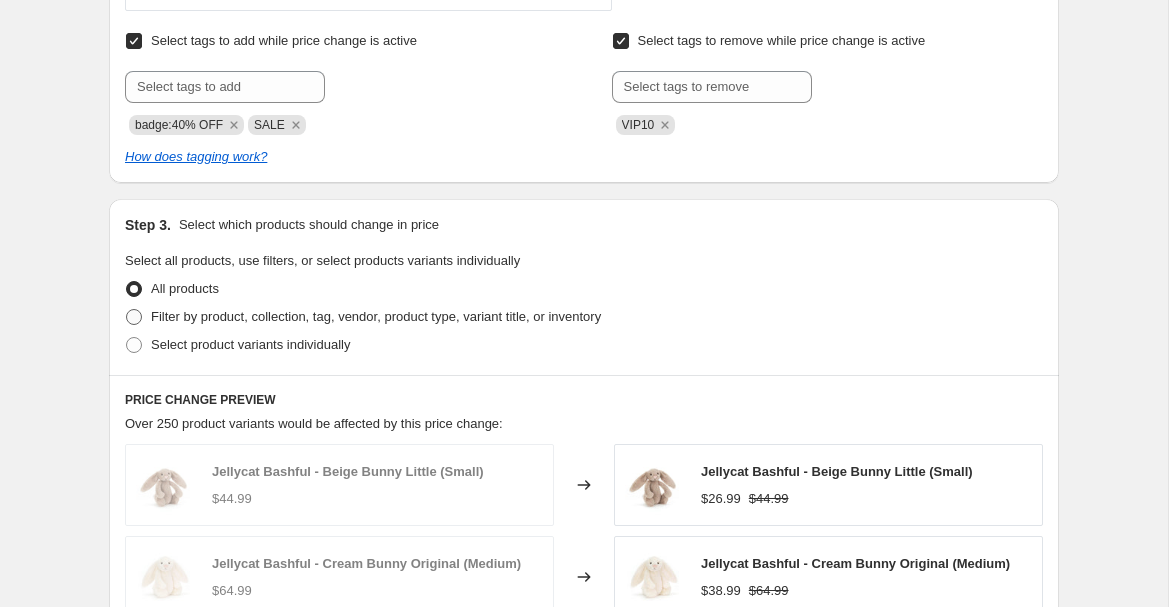 click on "Filter by product, collection, tag, vendor, product type, variant title, or inventory" at bounding box center [376, 316] 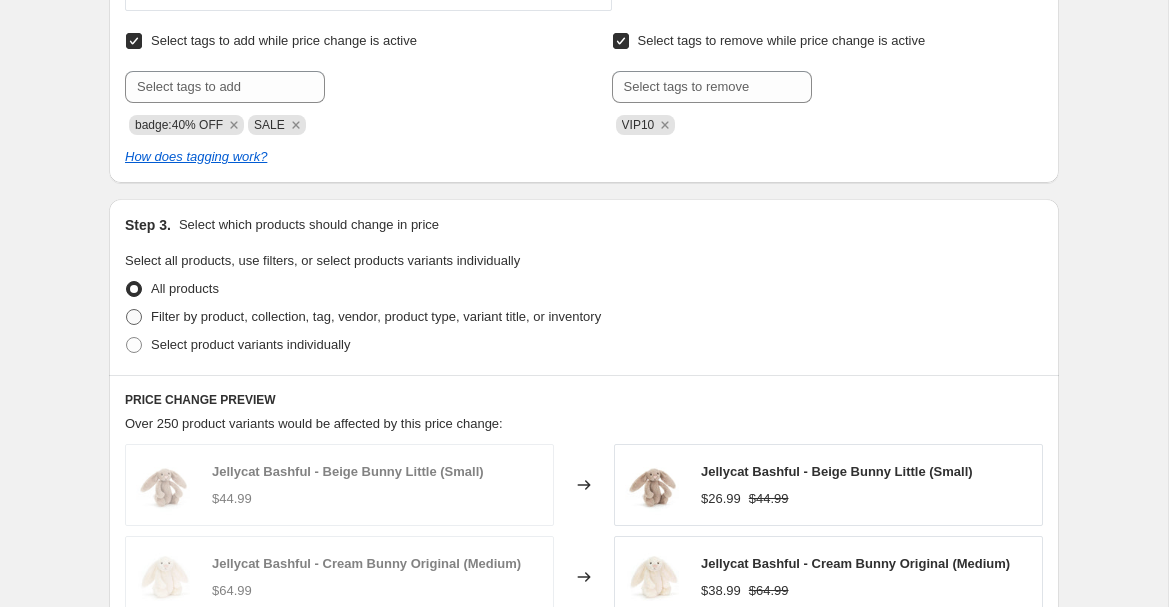 radio on "true" 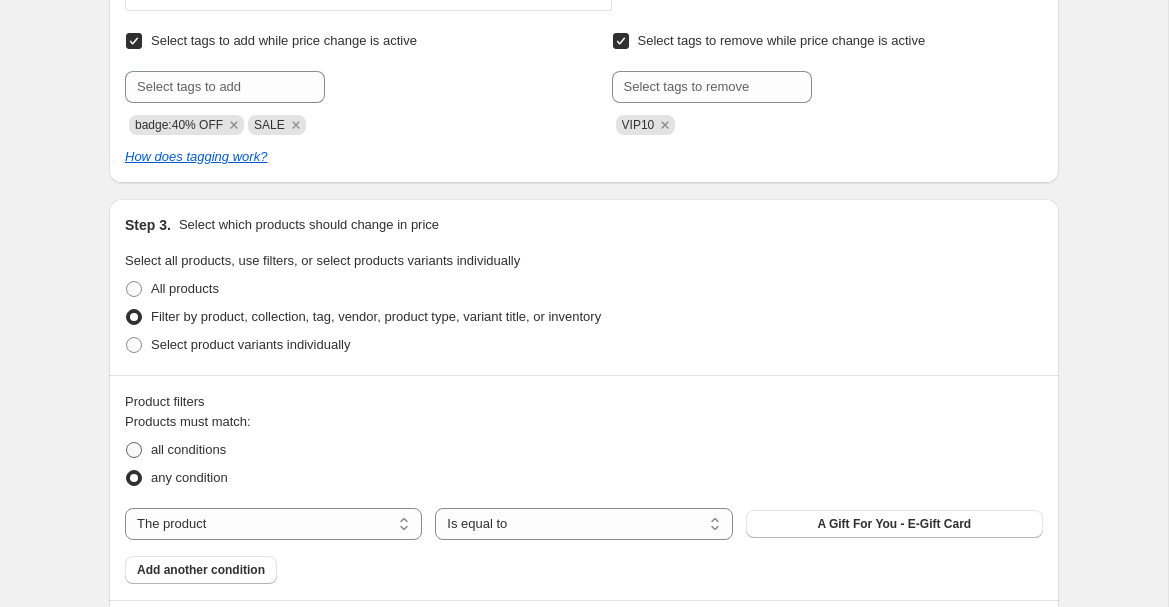 click on "all conditions" at bounding box center [188, 449] 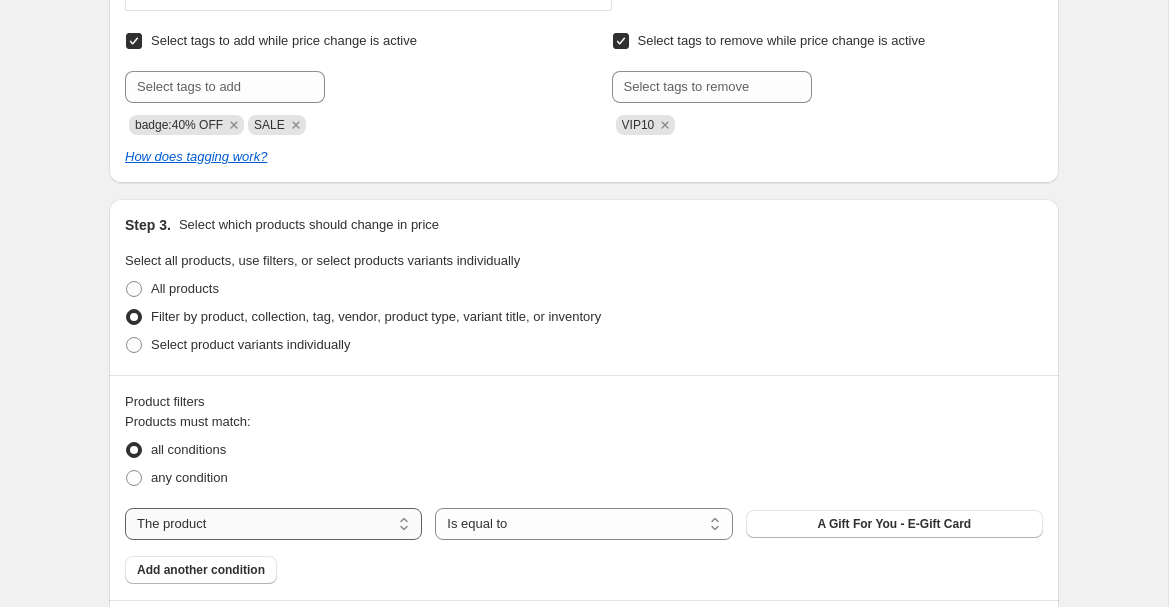 click on "The product The product's collection The product's tag The product's vendor The product's type The product's status The variant's title Inventory quantity" at bounding box center (273, 524) 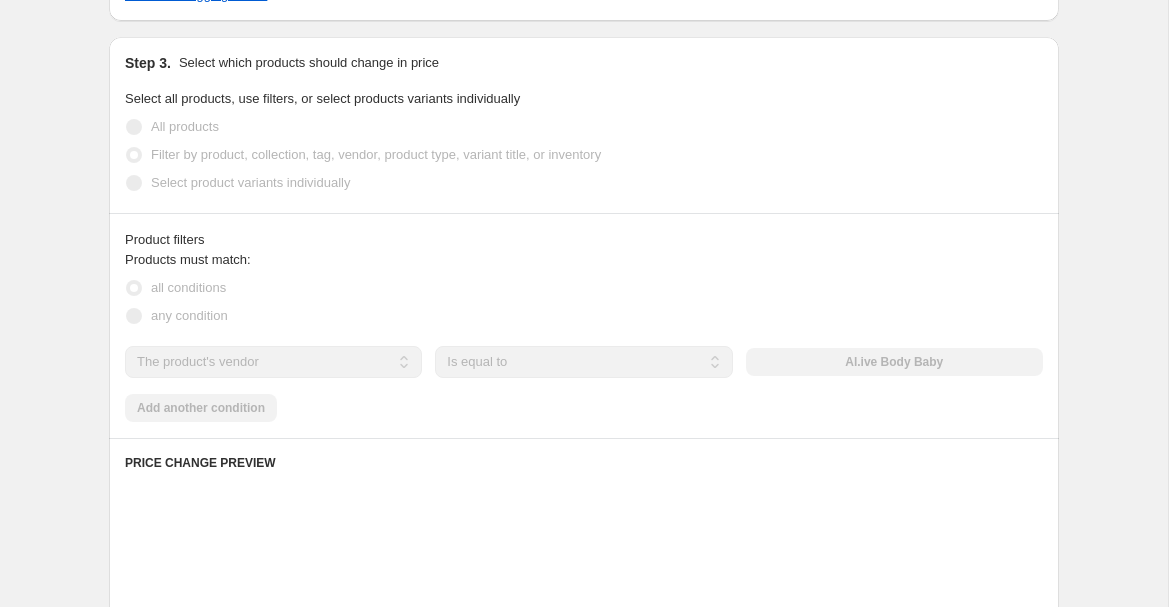 scroll, scrollTop: 1036, scrollLeft: 0, axis: vertical 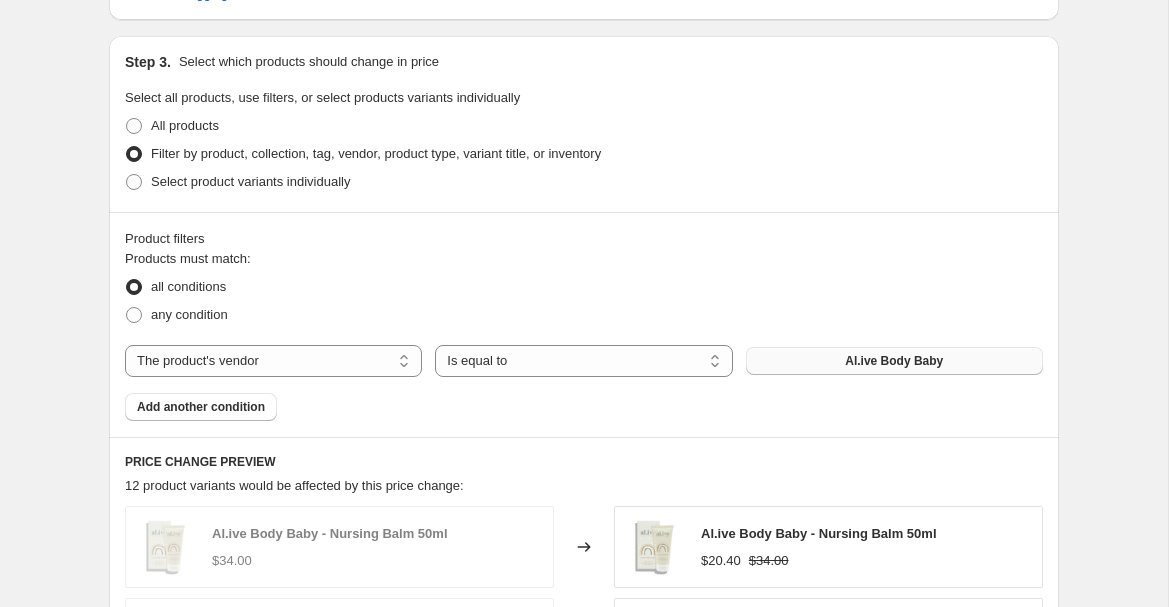 click on "Al.ive Body Baby" at bounding box center (894, 361) 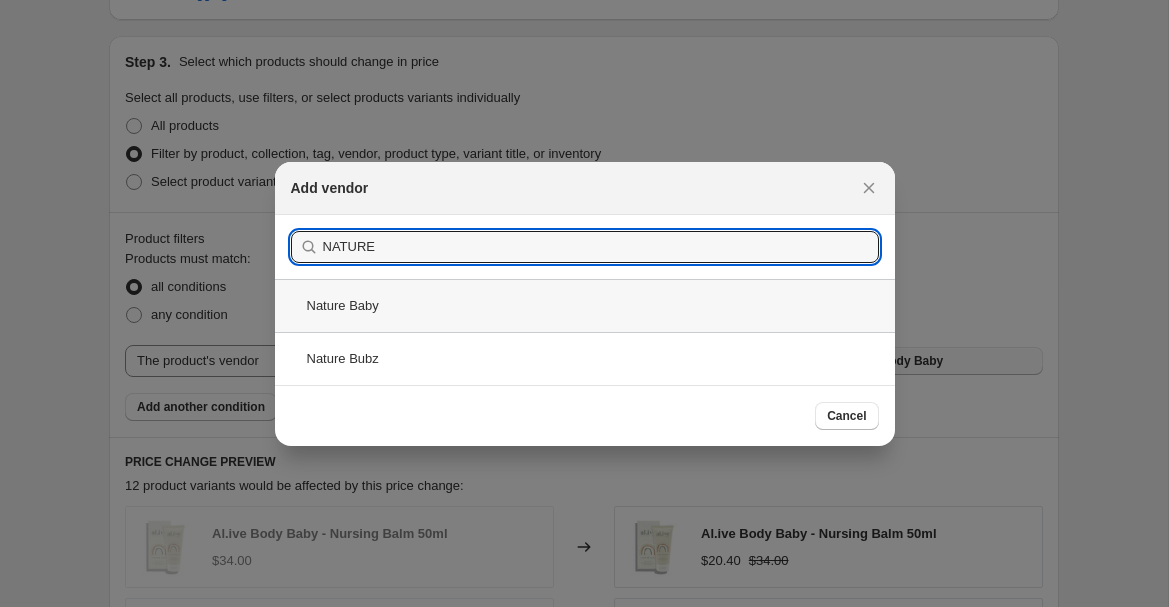 type on "NATURE" 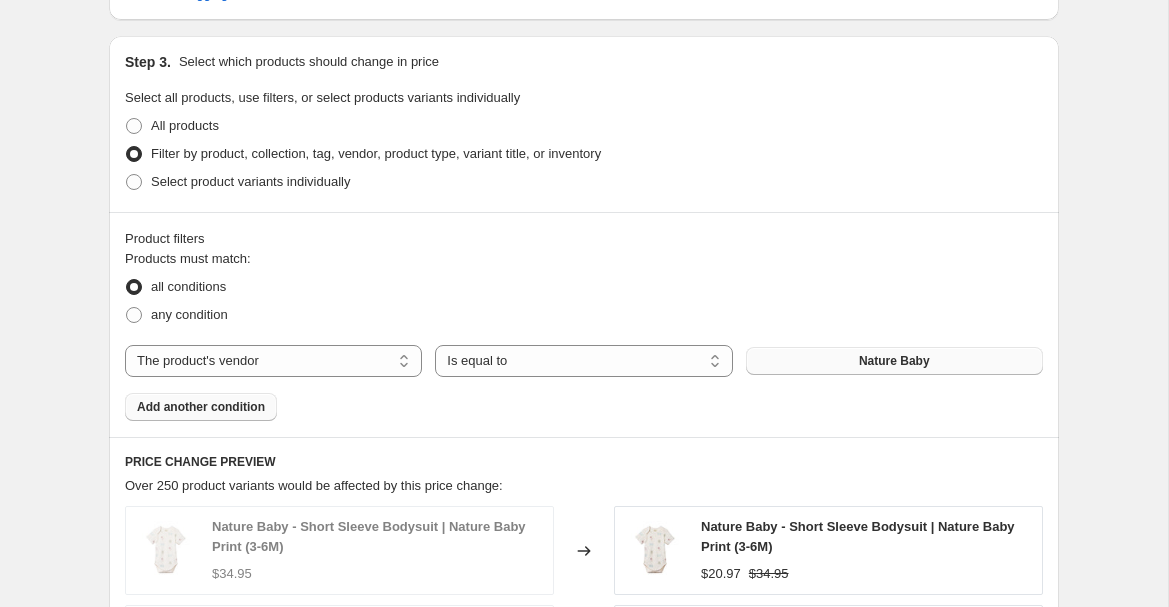 click on "Add another condition" at bounding box center (201, 407) 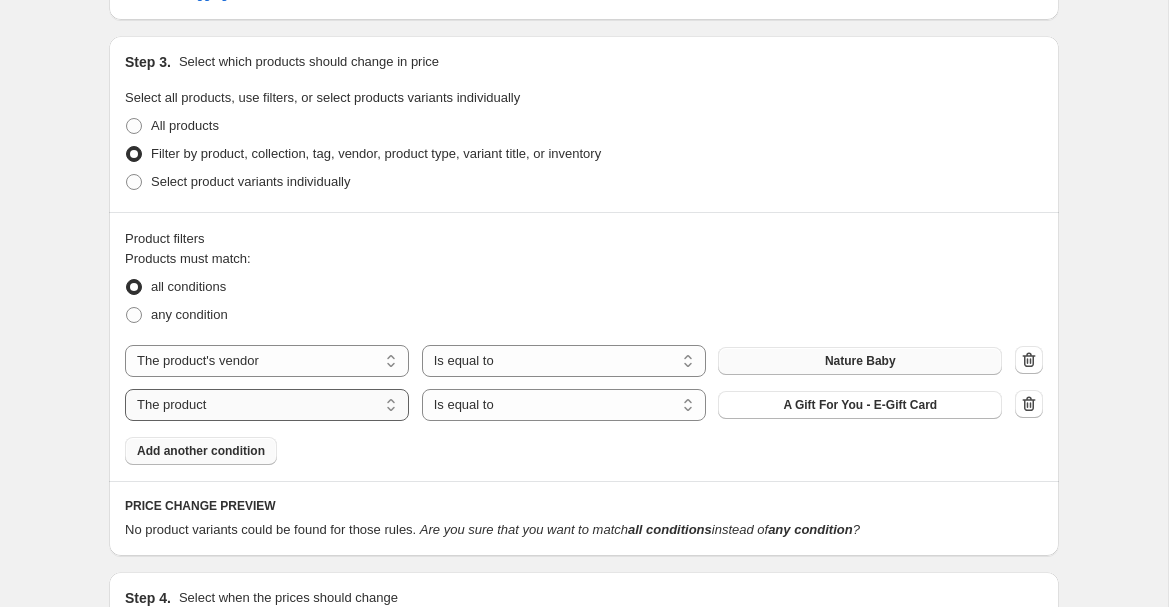 click on "The product The product's collection The product's tag The product's vendor The product's type The product's status The variant's title Inventory quantity" at bounding box center [267, 405] 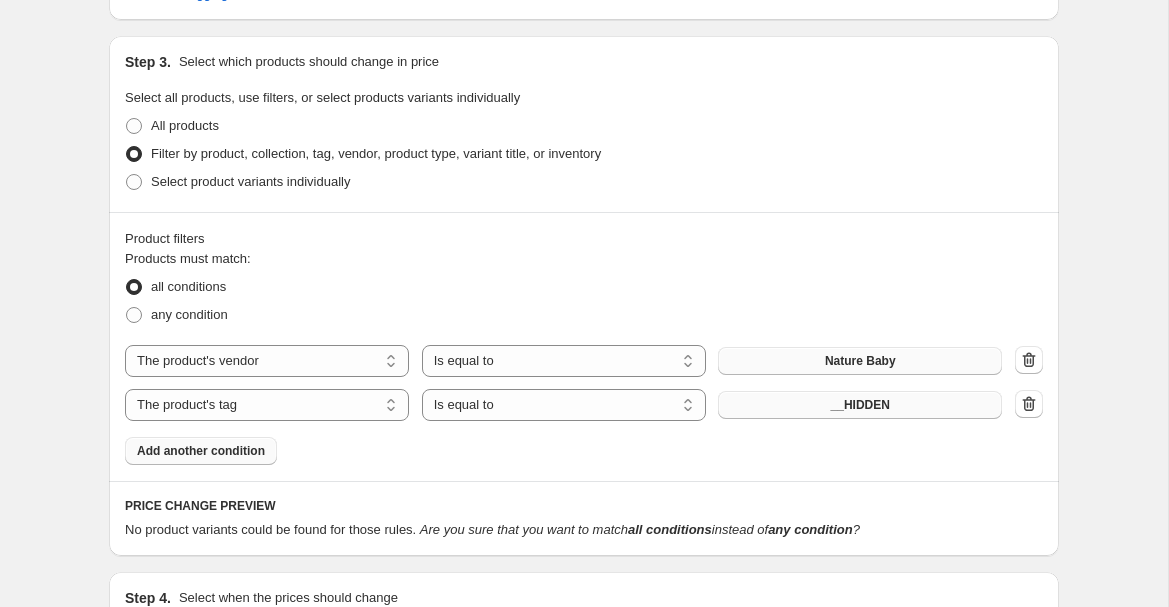 click on "__HIDDEN" at bounding box center [860, 405] 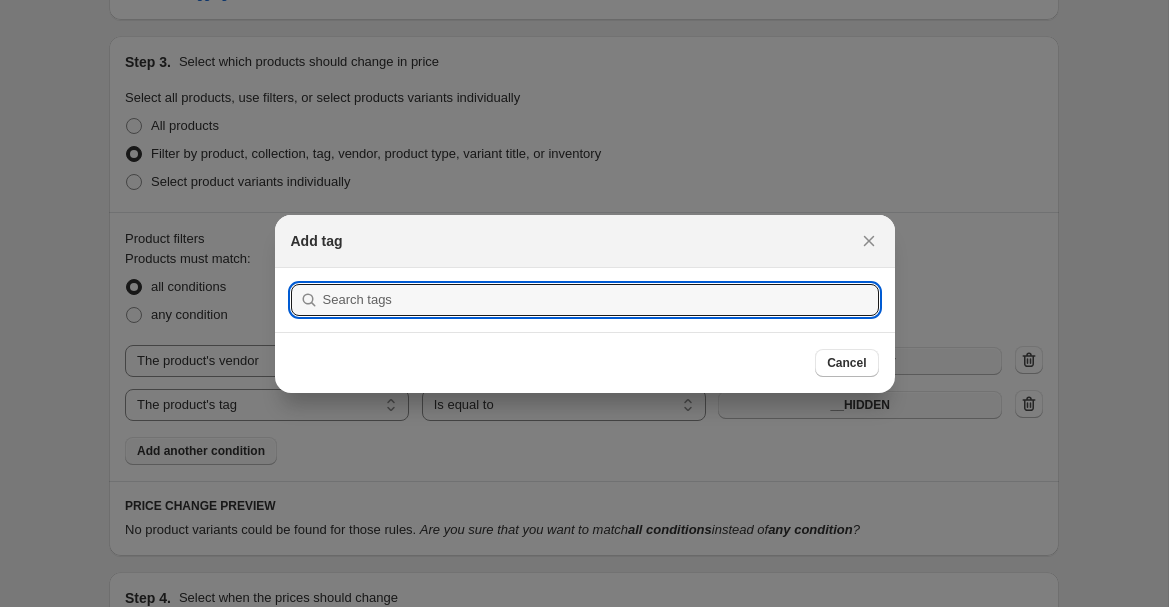 scroll, scrollTop: 0, scrollLeft: 0, axis: both 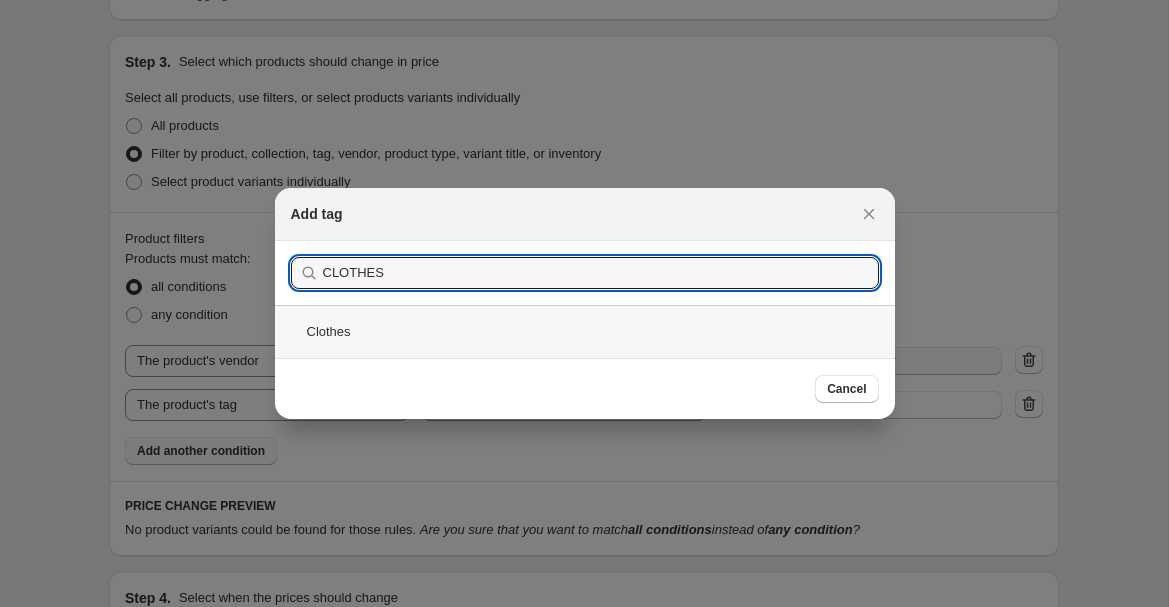 type on "CLOTHES" 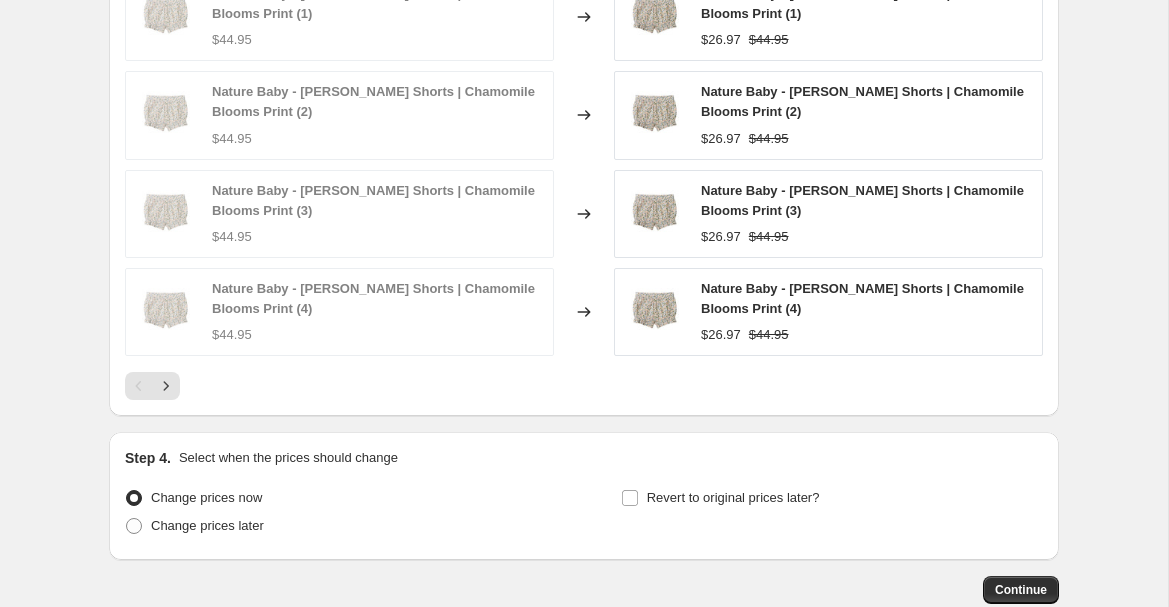 scroll, scrollTop: 1758, scrollLeft: 0, axis: vertical 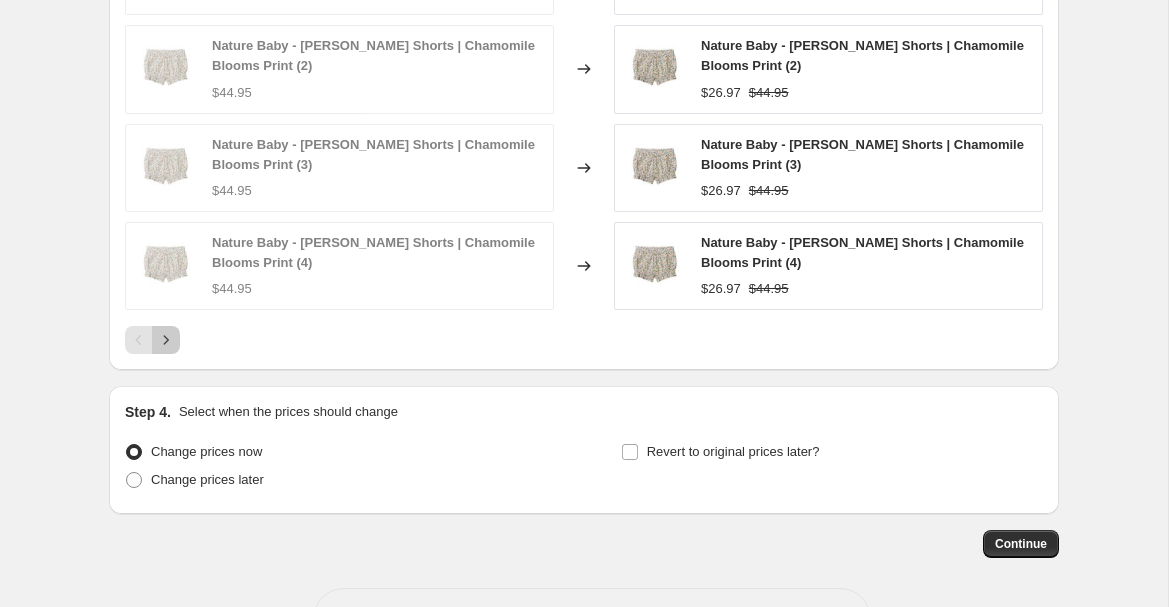 click 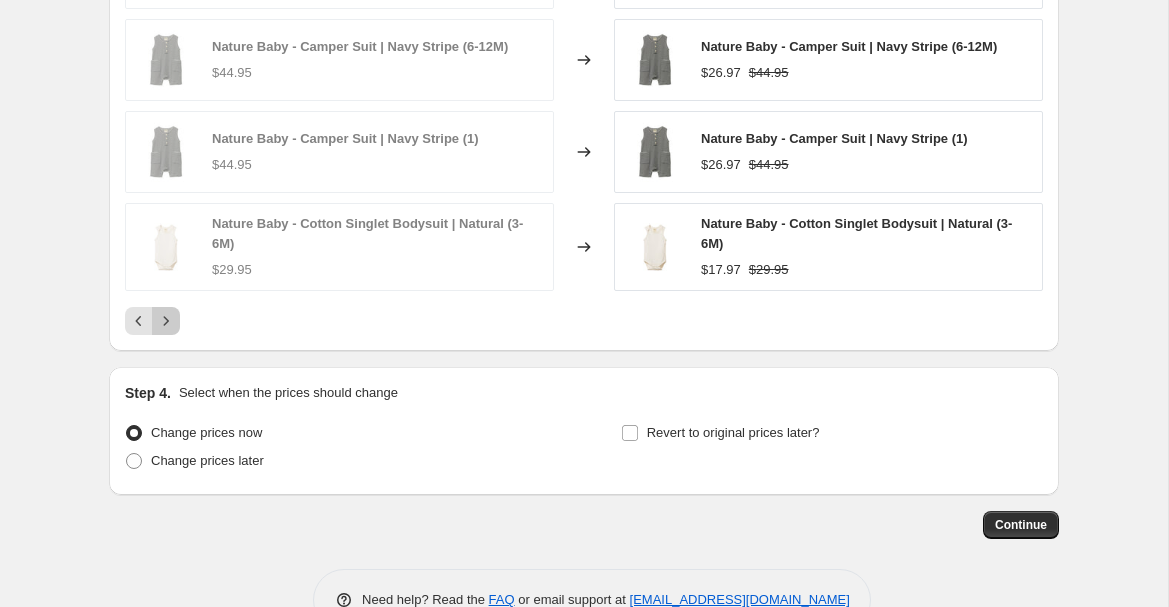 click 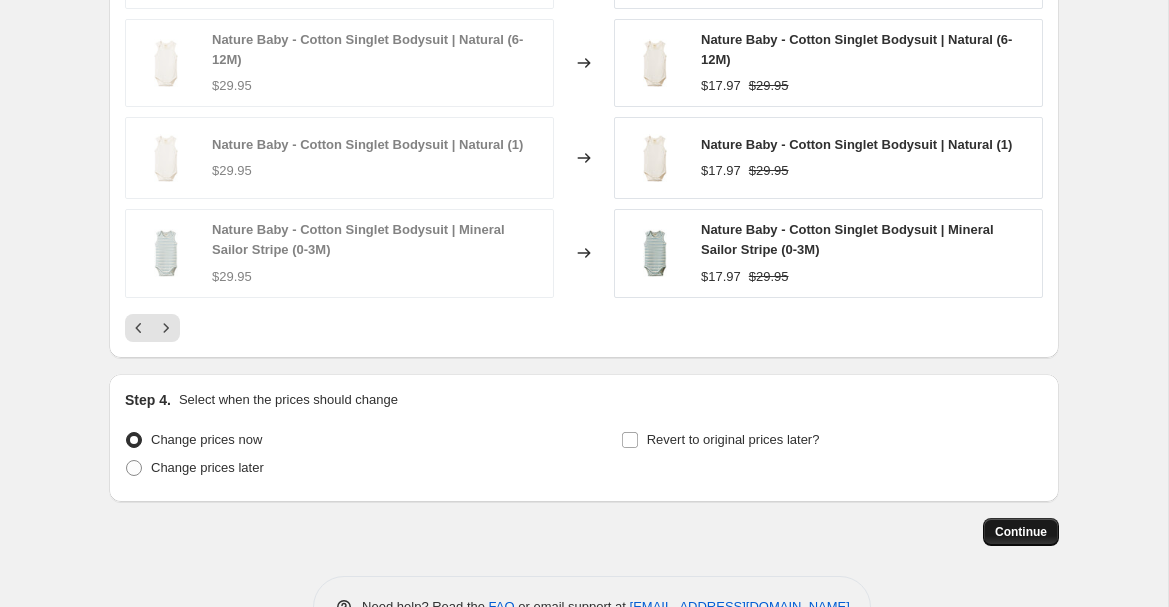 click on "Continue" at bounding box center [1021, 532] 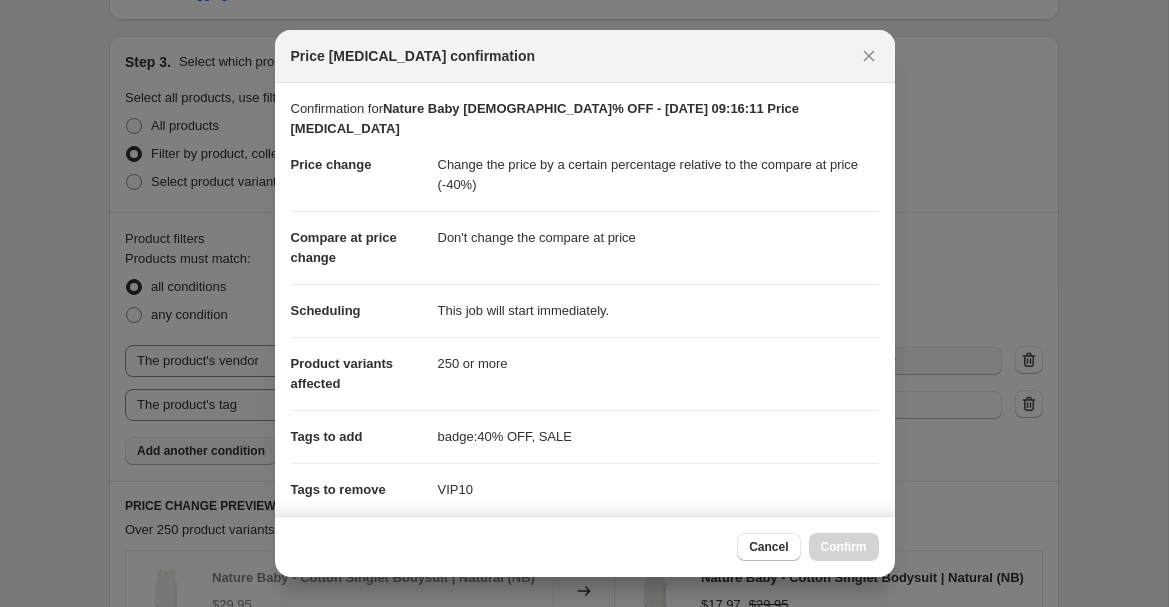 scroll, scrollTop: 0, scrollLeft: 0, axis: both 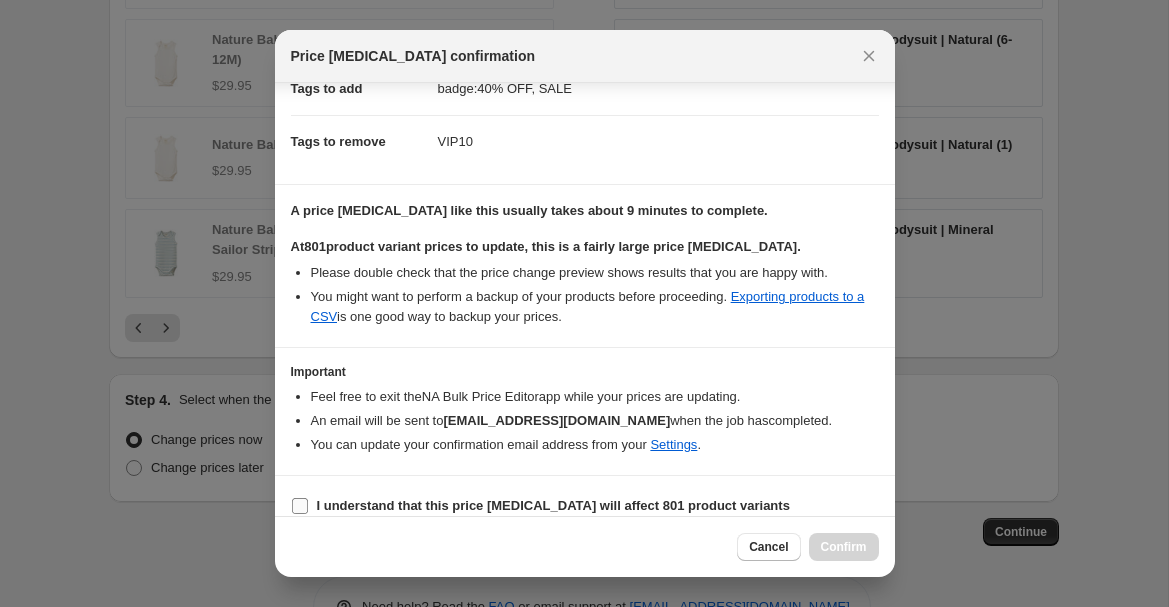 click on "I understand that this price [MEDICAL_DATA] will affect 801 product variants" at bounding box center [300, 506] 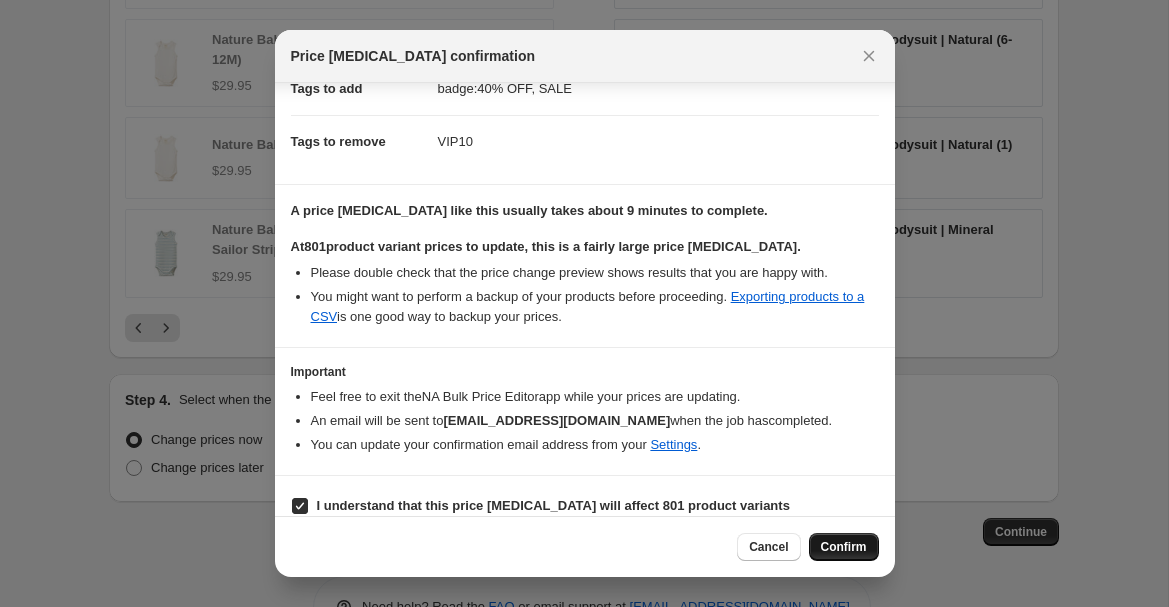 click on "Confirm" at bounding box center [844, 547] 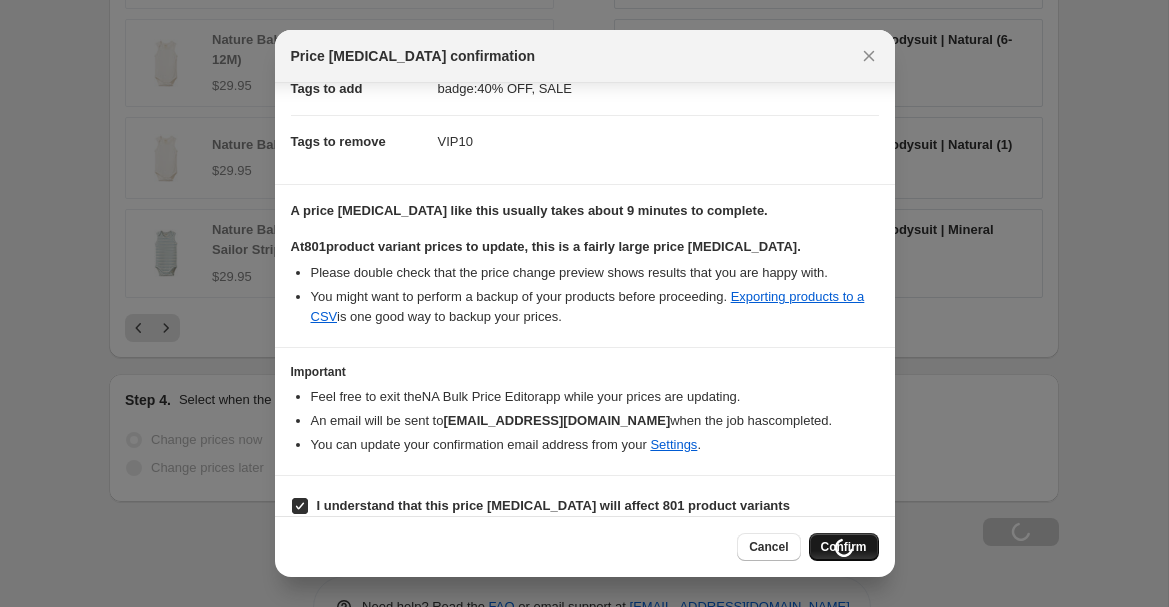 scroll, scrollTop: 1826, scrollLeft: 0, axis: vertical 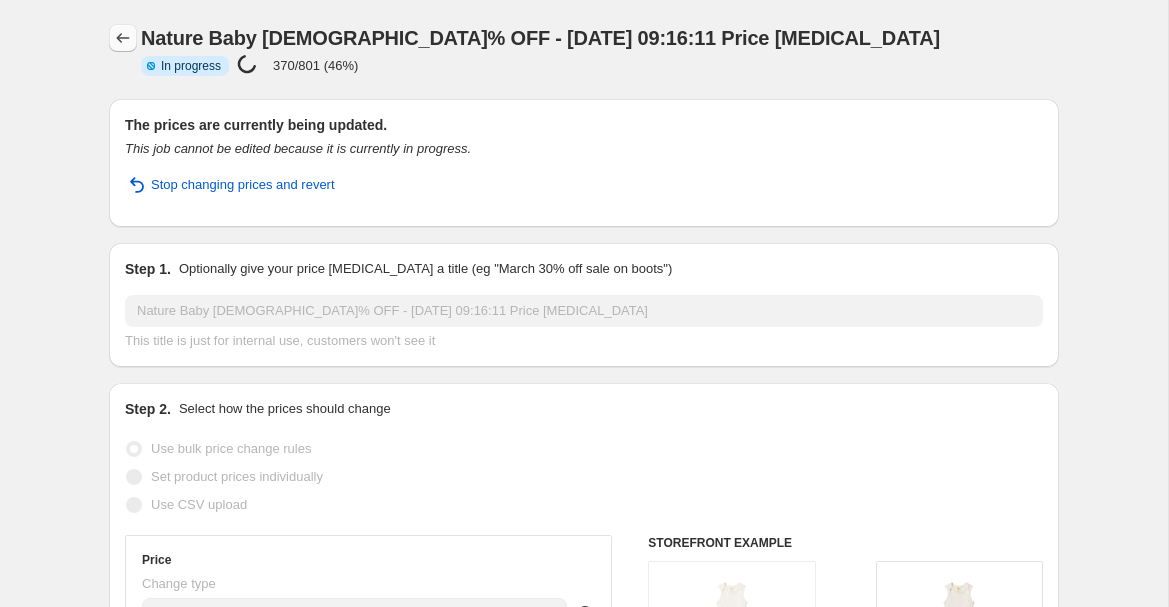 click 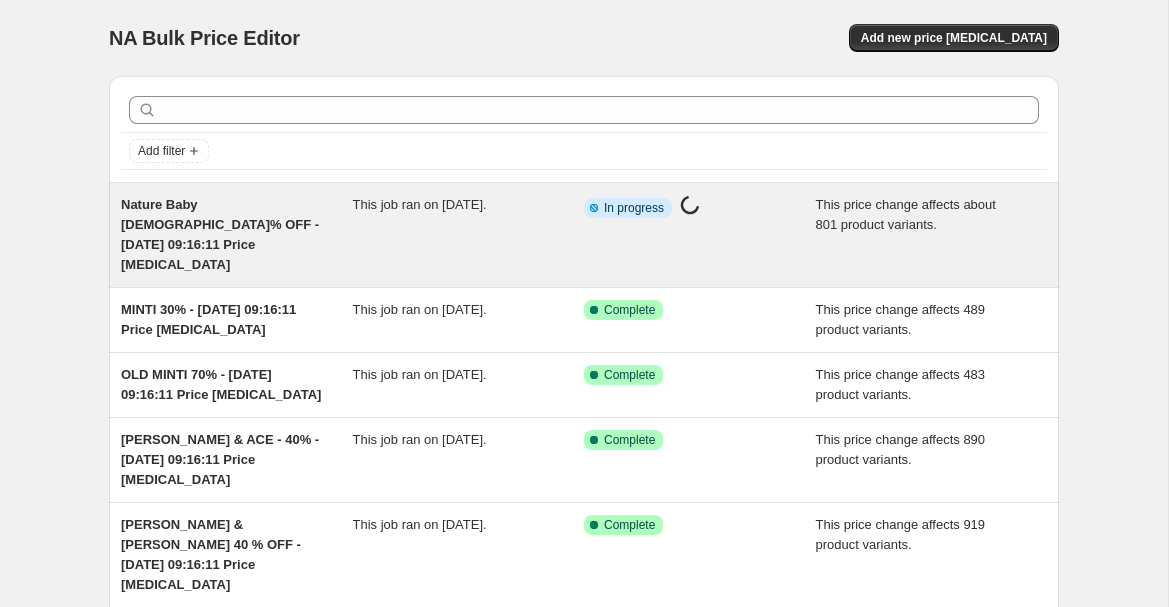 click on "Nature Baby [DEMOGRAPHIC_DATA]% OFF - [DATE] 09:16:11 Price [MEDICAL_DATA]" at bounding box center [220, 234] 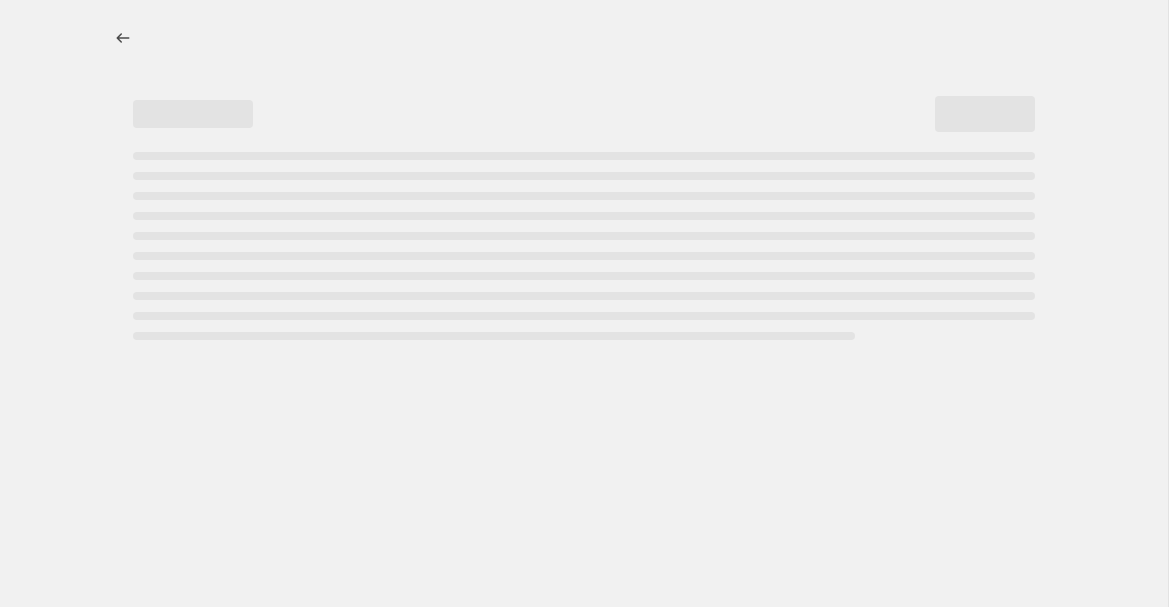 select on "pcap" 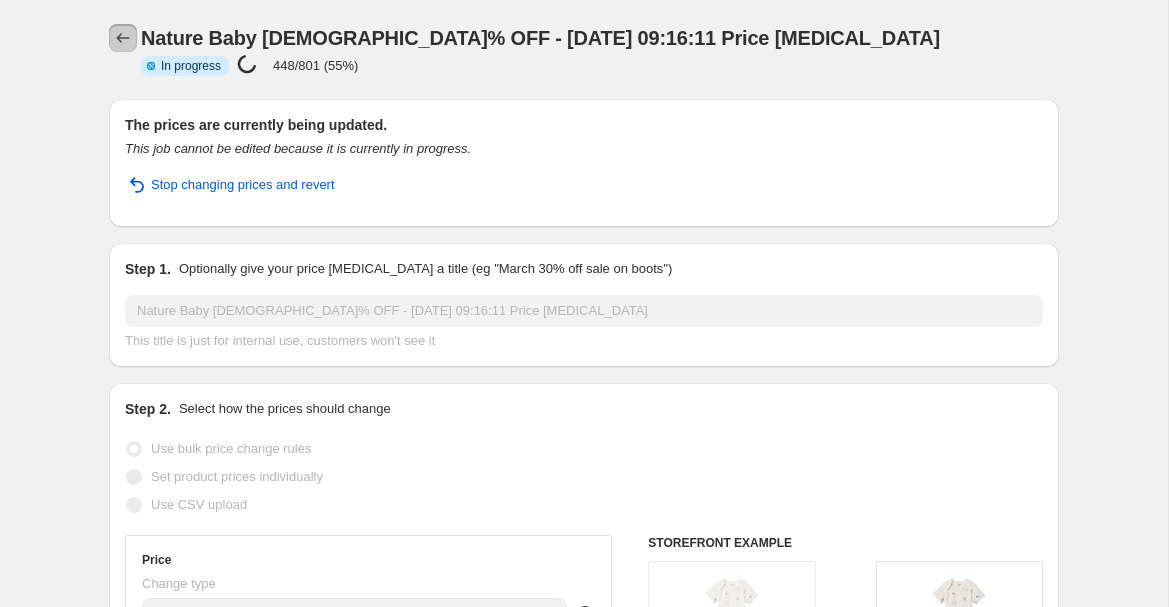 click 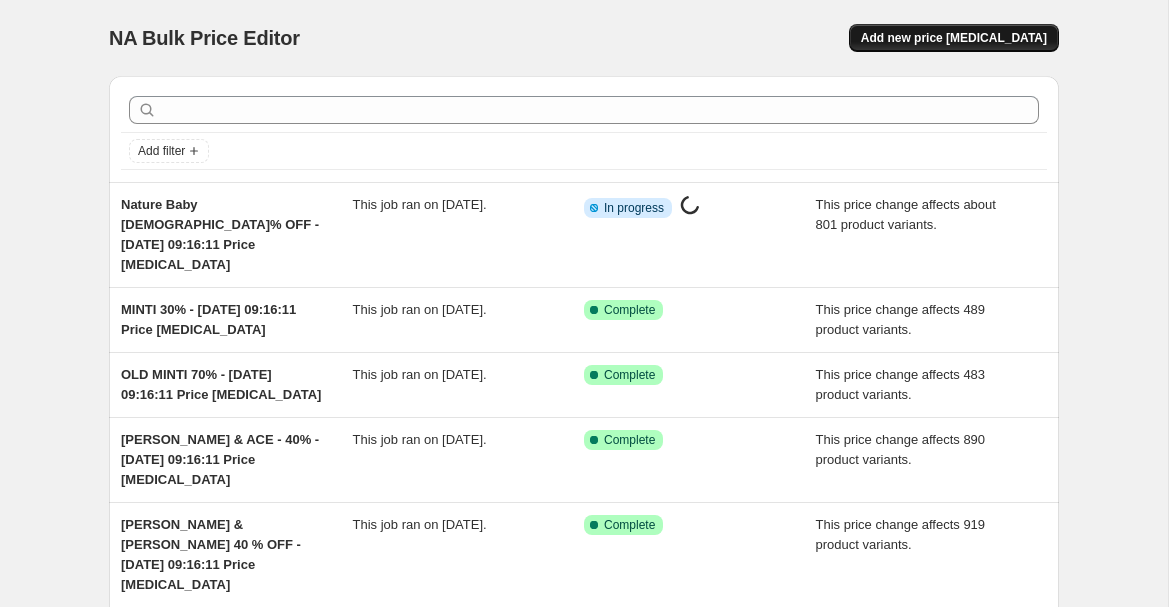 click on "Add new price [MEDICAL_DATA]" at bounding box center (954, 38) 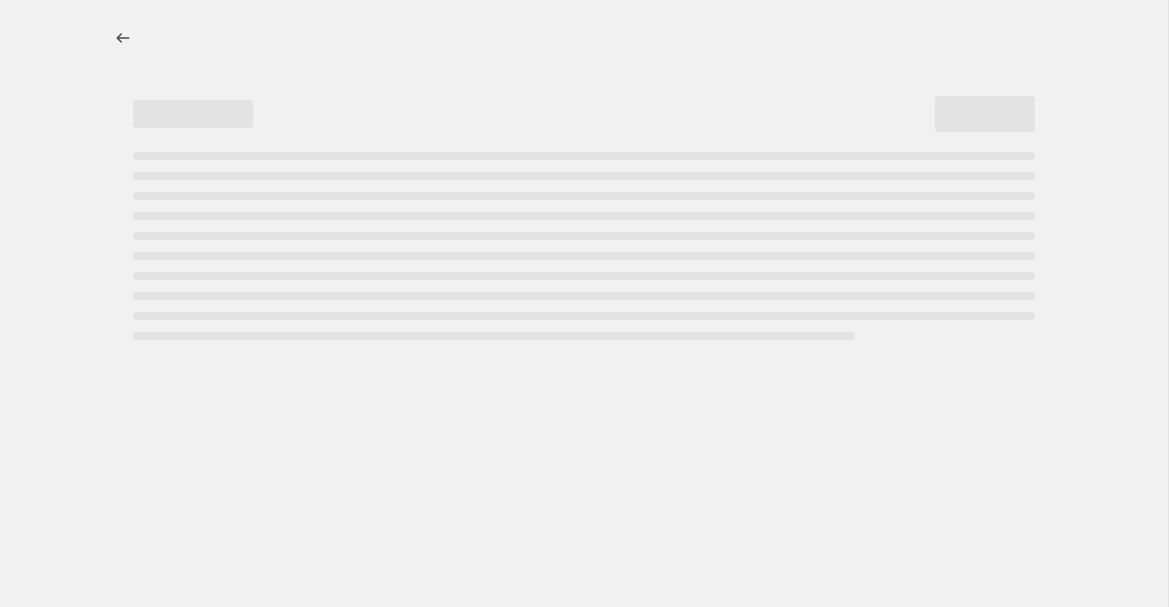 select on "percentage" 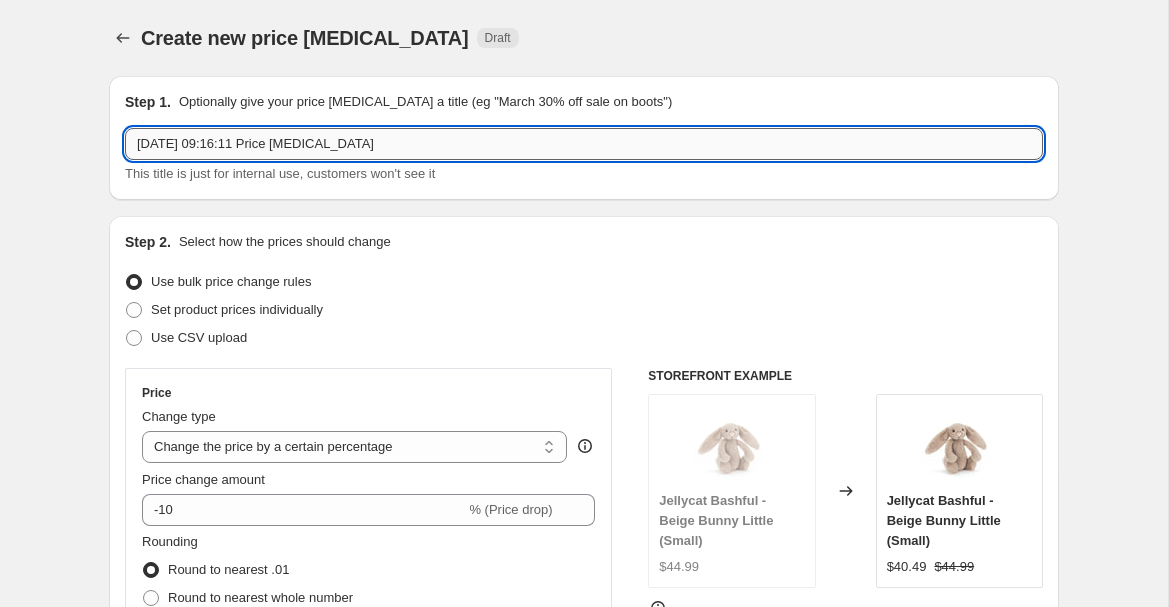 click on "[DATE] 09:16:11 Price [MEDICAL_DATA]" at bounding box center [584, 144] 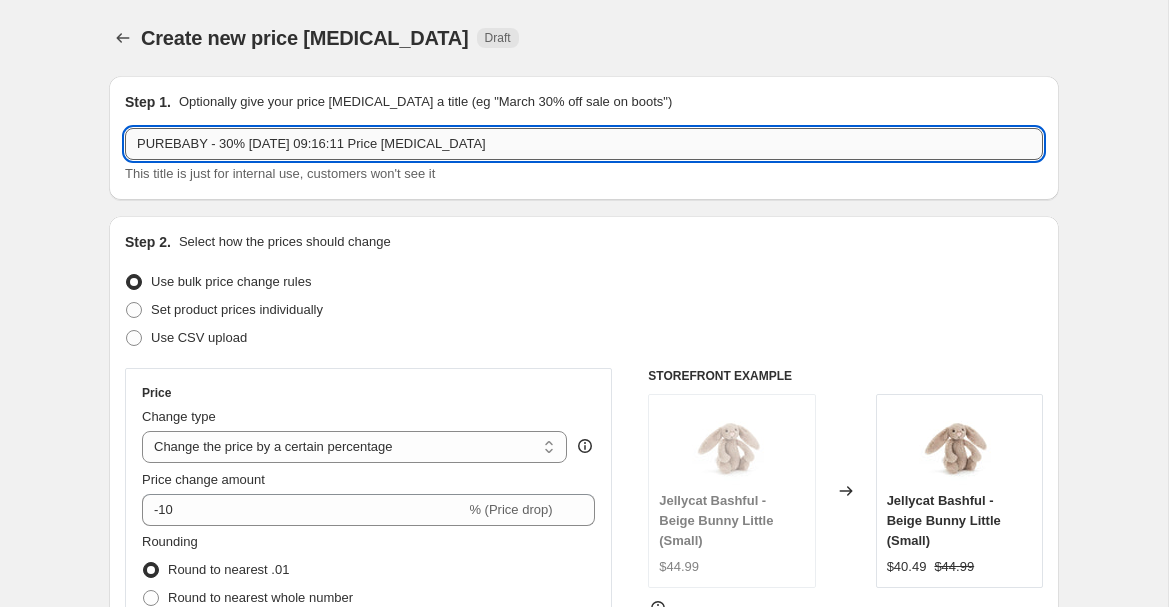 click on "PUREBABY - 30% [DATE] 09:16:11 Price [MEDICAL_DATA]" at bounding box center (584, 144) 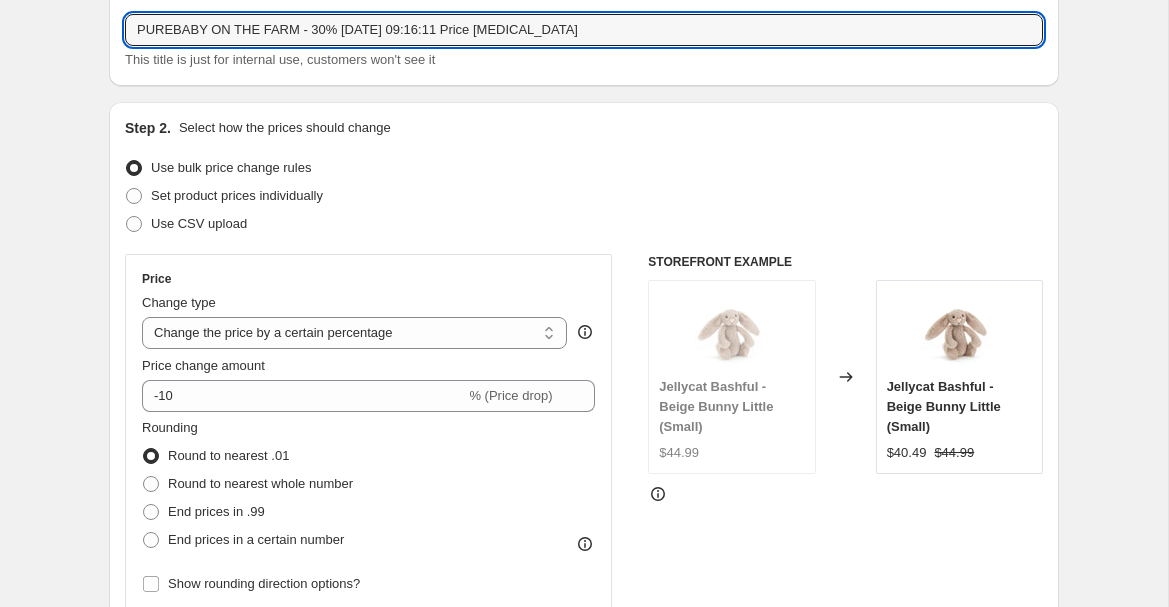 scroll, scrollTop: 126, scrollLeft: 0, axis: vertical 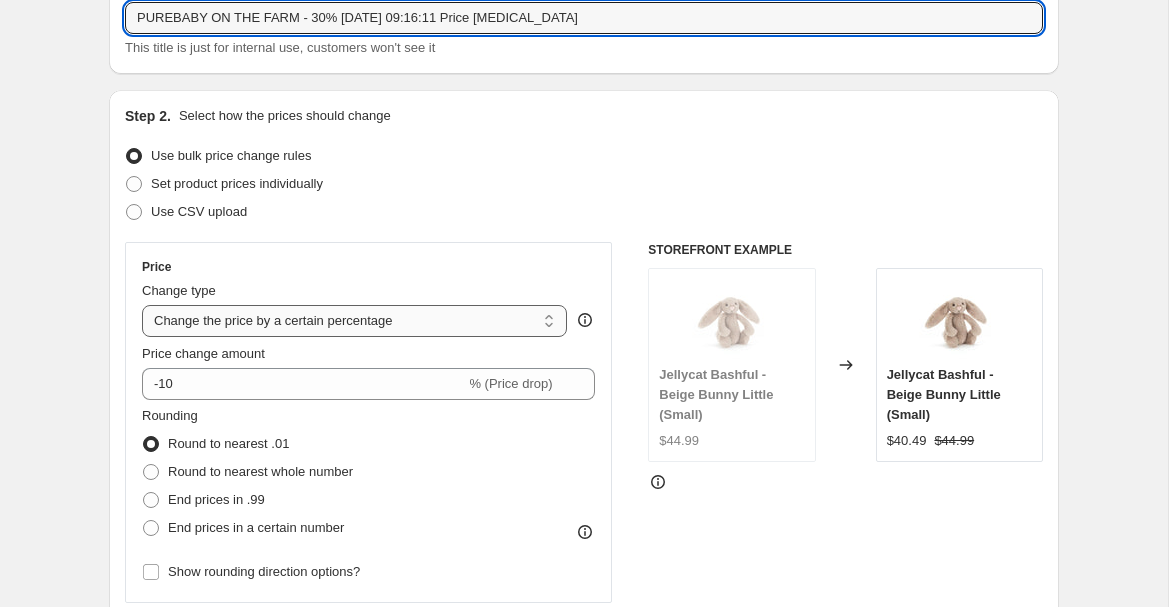 type on "PUREBABY ON THE FARM - 30% [DATE] 09:16:11 Price [MEDICAL_DATA]" 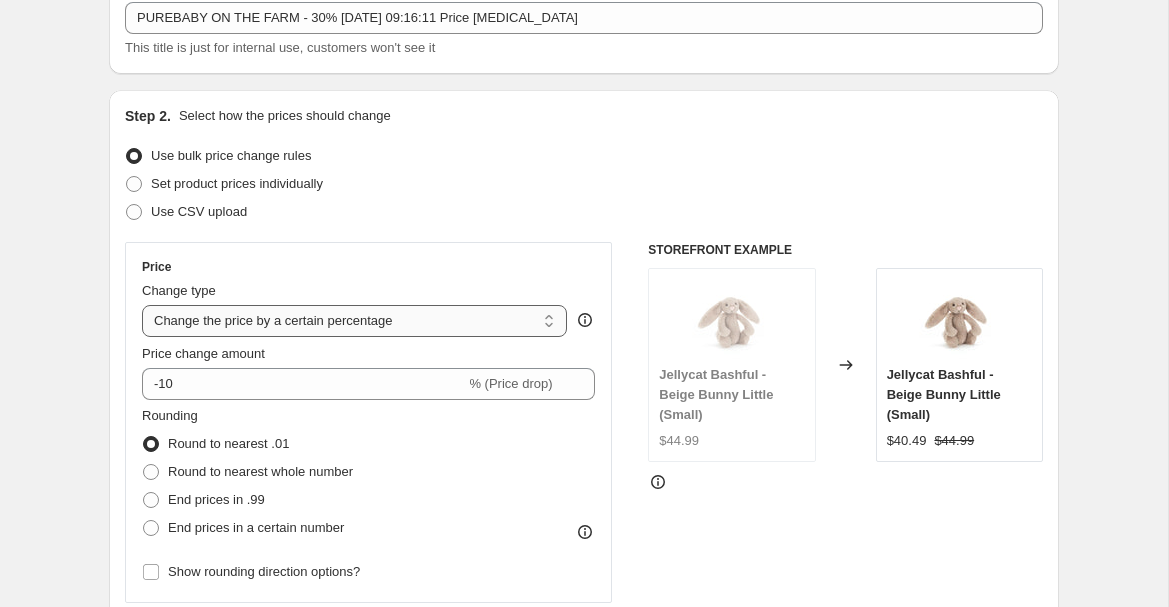 select on "pcap" 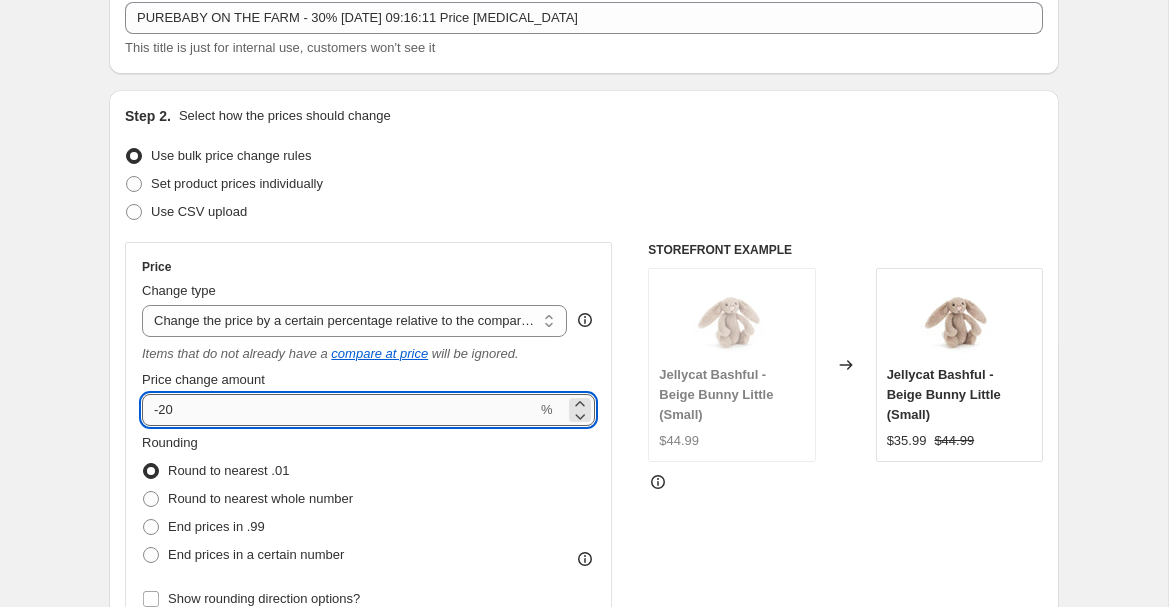 click on "-20" at bounding box center (339, 410) 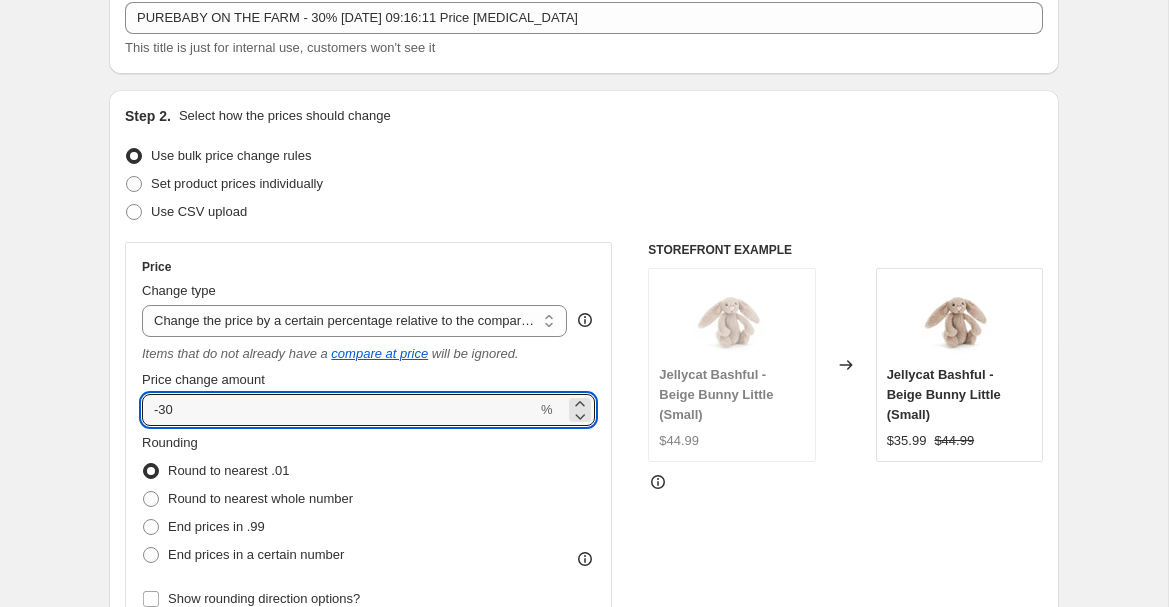 type on "-30" 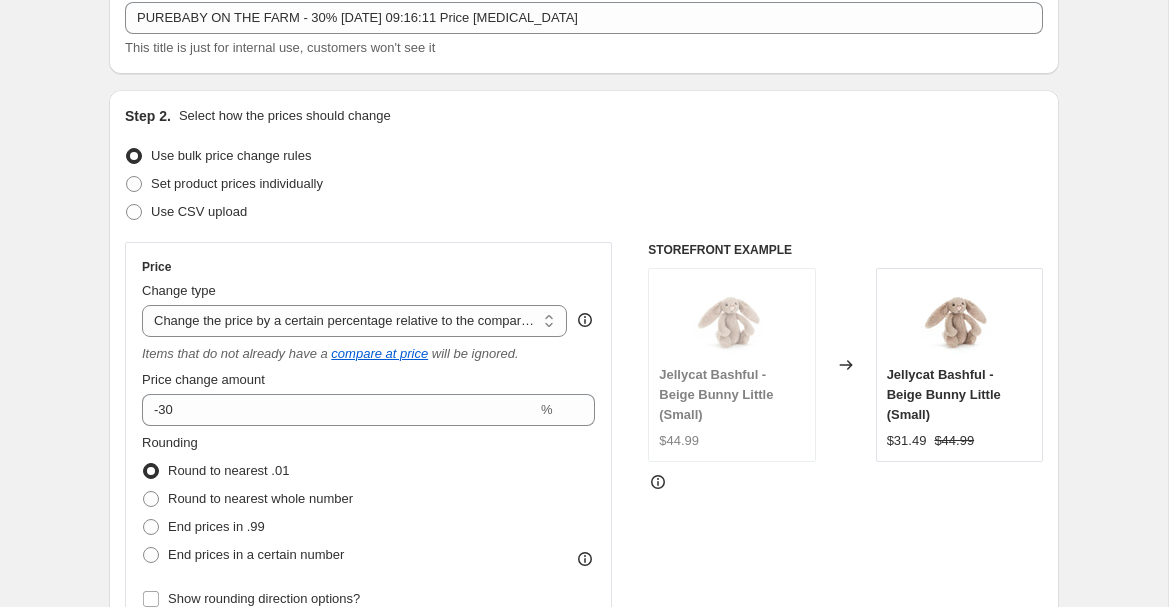 click on "Rounding Round to nearest .01 Round to nearest whole number End prices in .99 End prices in a certain number" at bounding box center [247, 501] 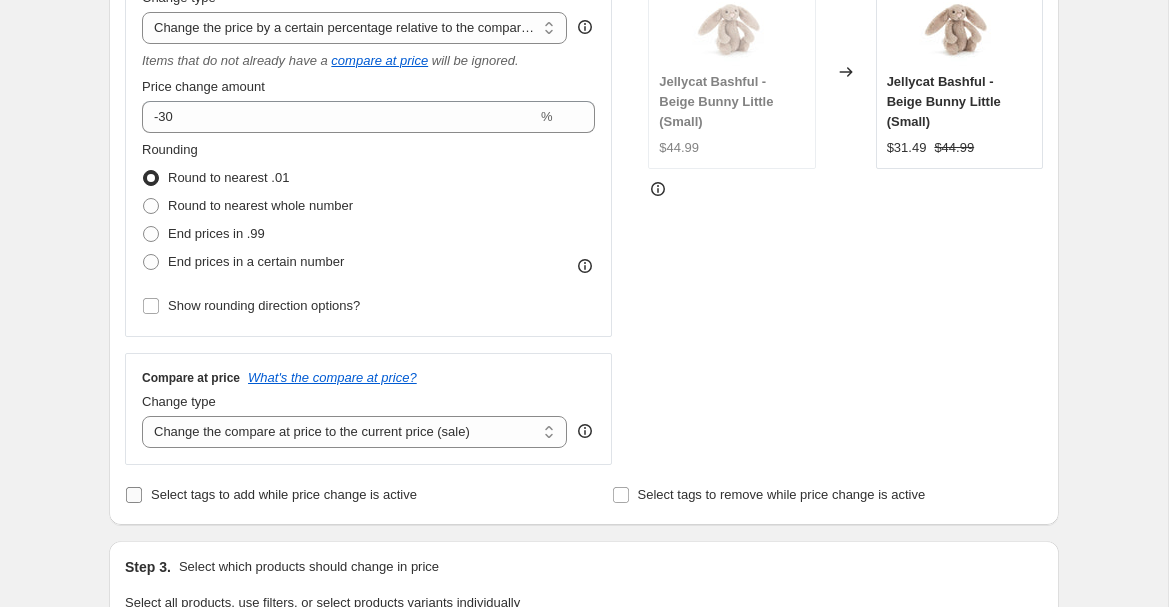 scroll, scrollTop: 490, scrollLeft: 0, axis: vertical 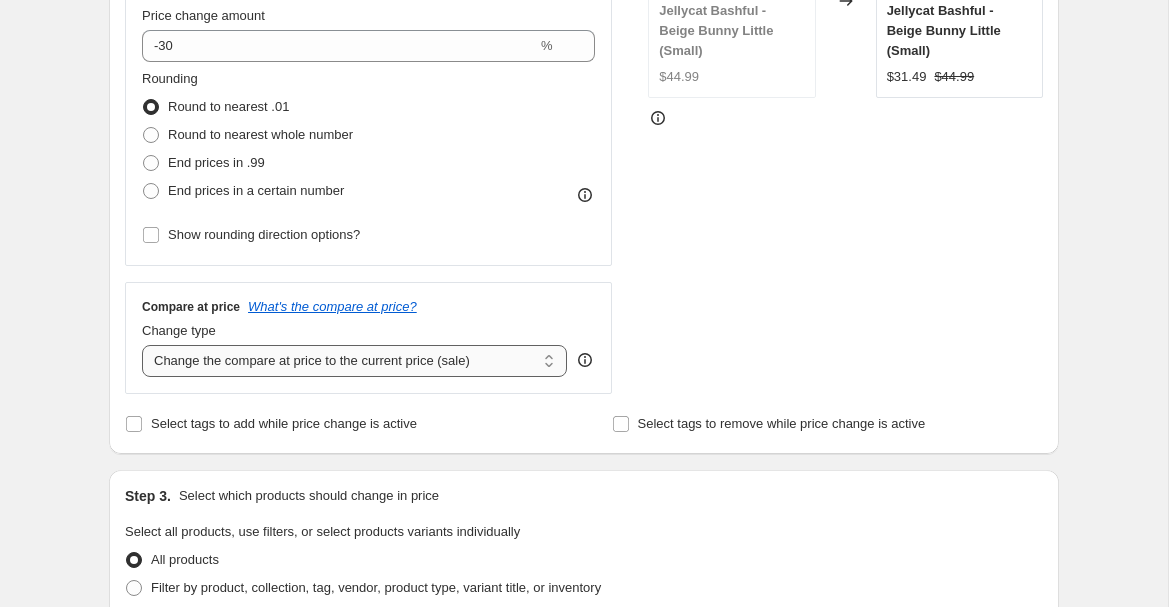 click on "Change the compare at price to the current price (sale) Change the compare at price to a certain amount Change the compare at price by a certain amount Change the compare at price by a certain percentage Change the compare at price by a certain amount relative to the actual price Change the compare at price by a certain percentage relative to the actual price Don't change the compare at price Remove the compare at price" at bounding box center (354, 361) 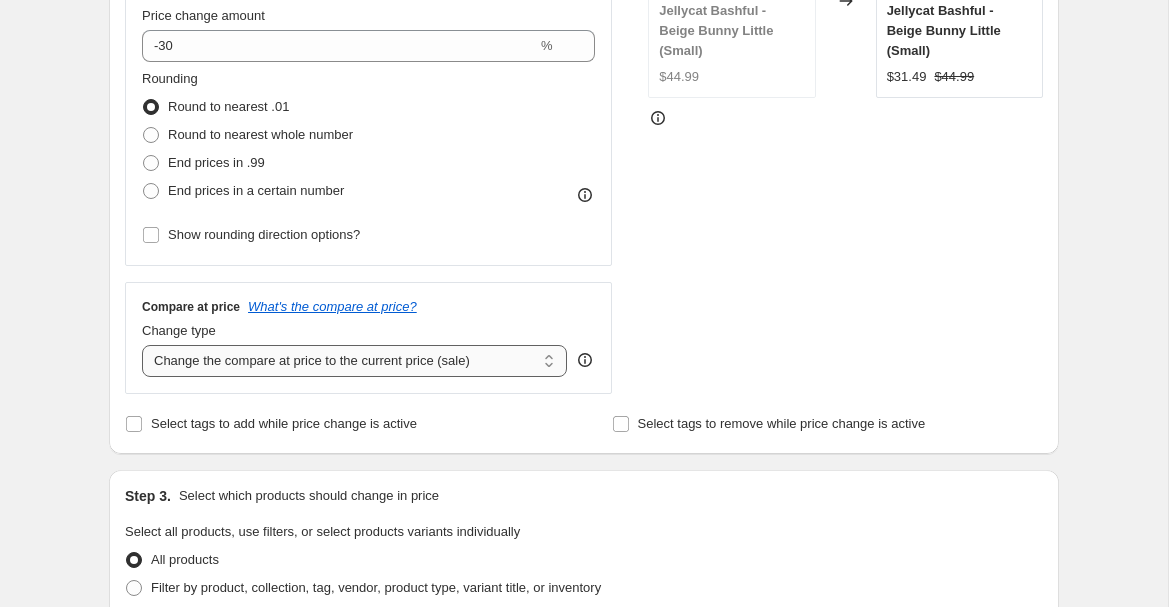select on "no_change" 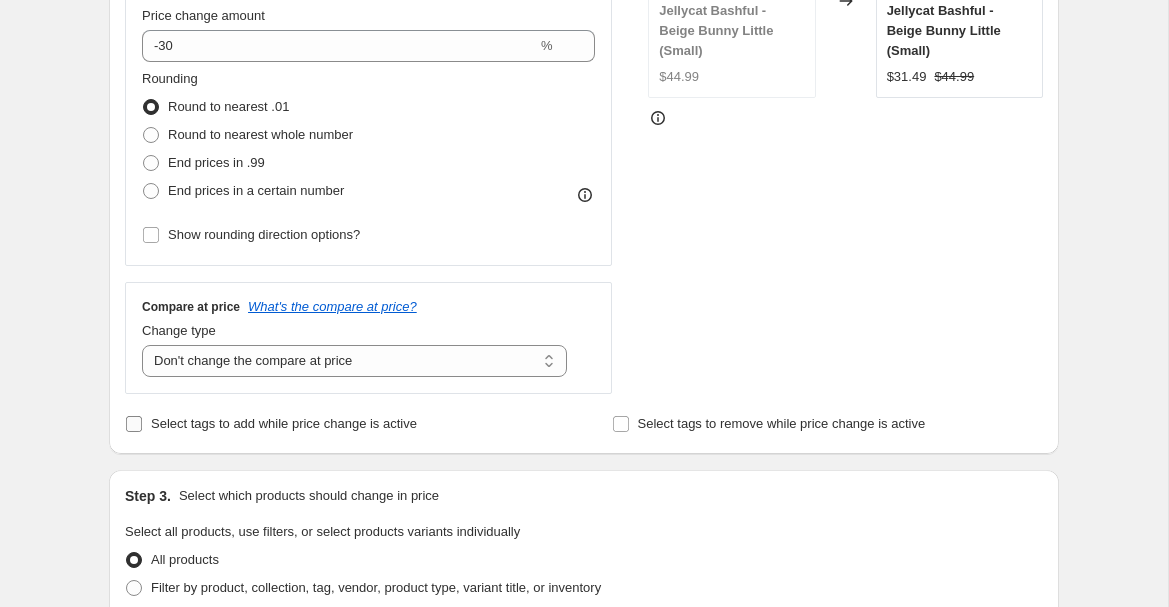 click on "Select tags to add while price change is active" at bounding box center [284, 423] 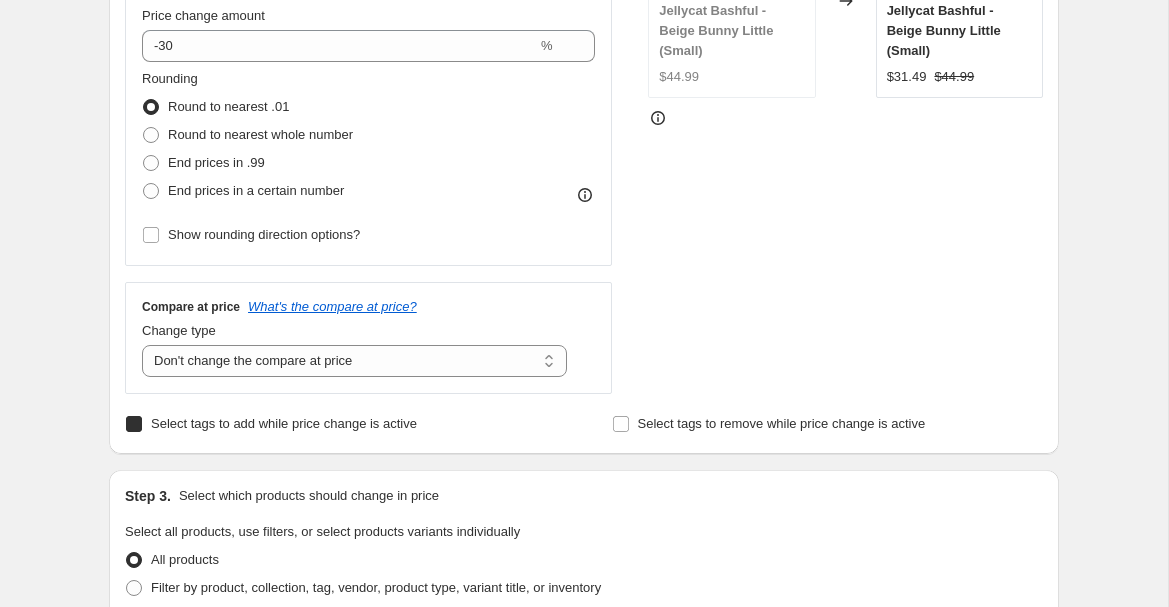 checkbox on "true" 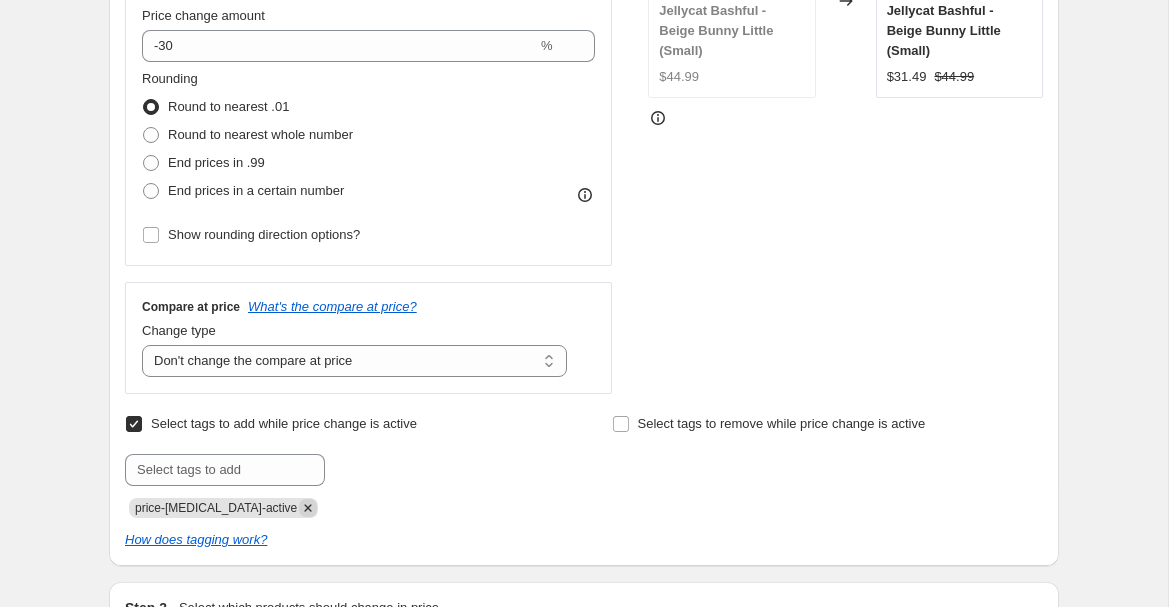 click 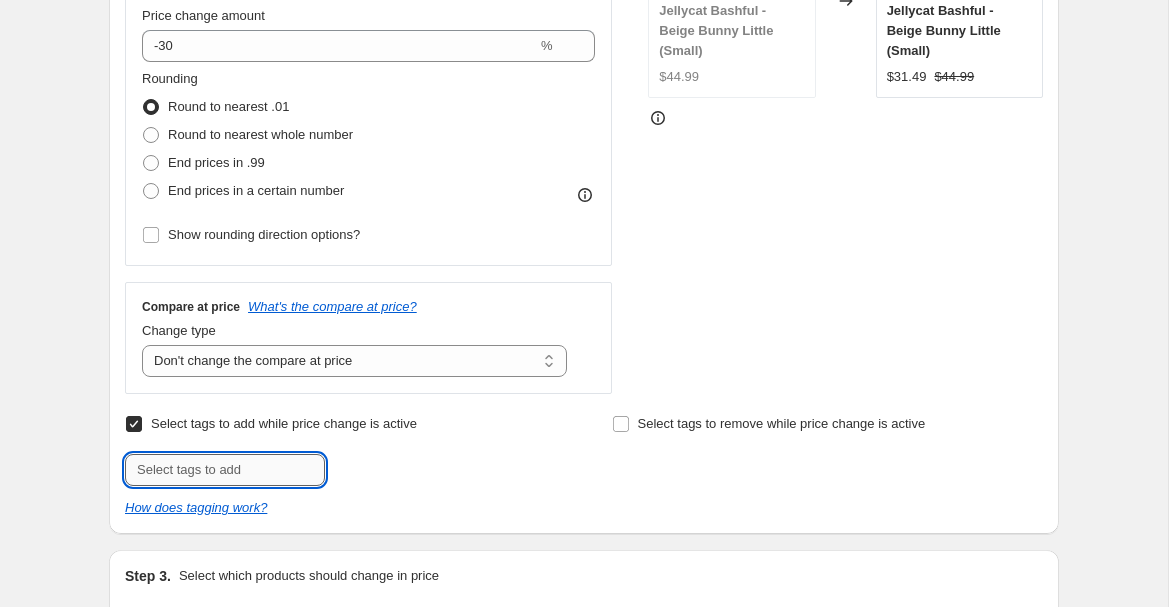 click at bounding box center [225, 470] 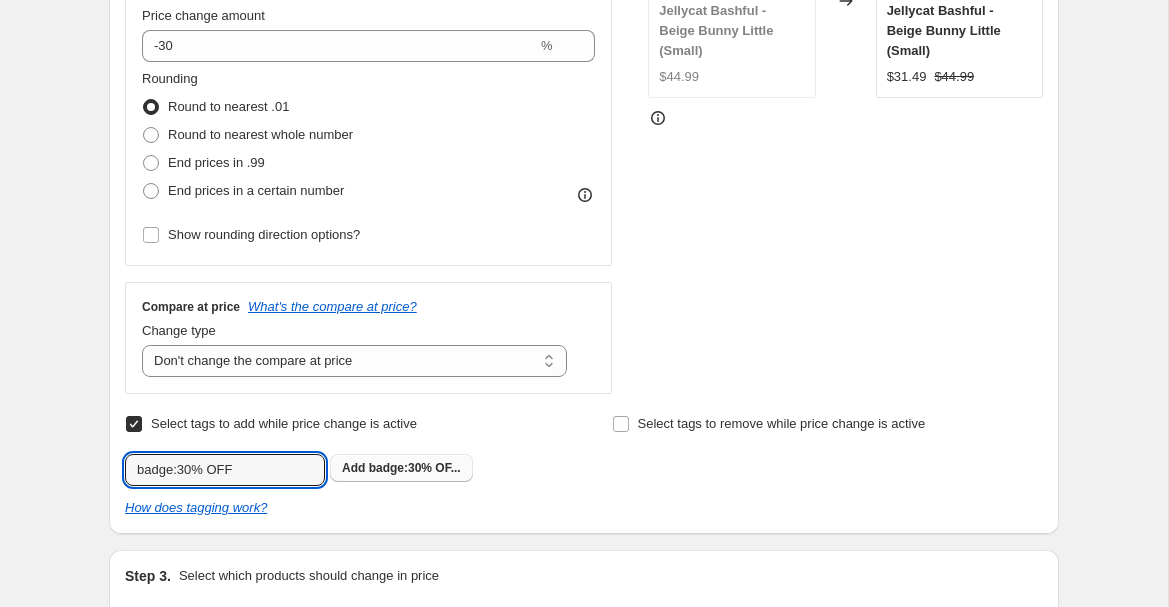 type on "badge:30% OFF" 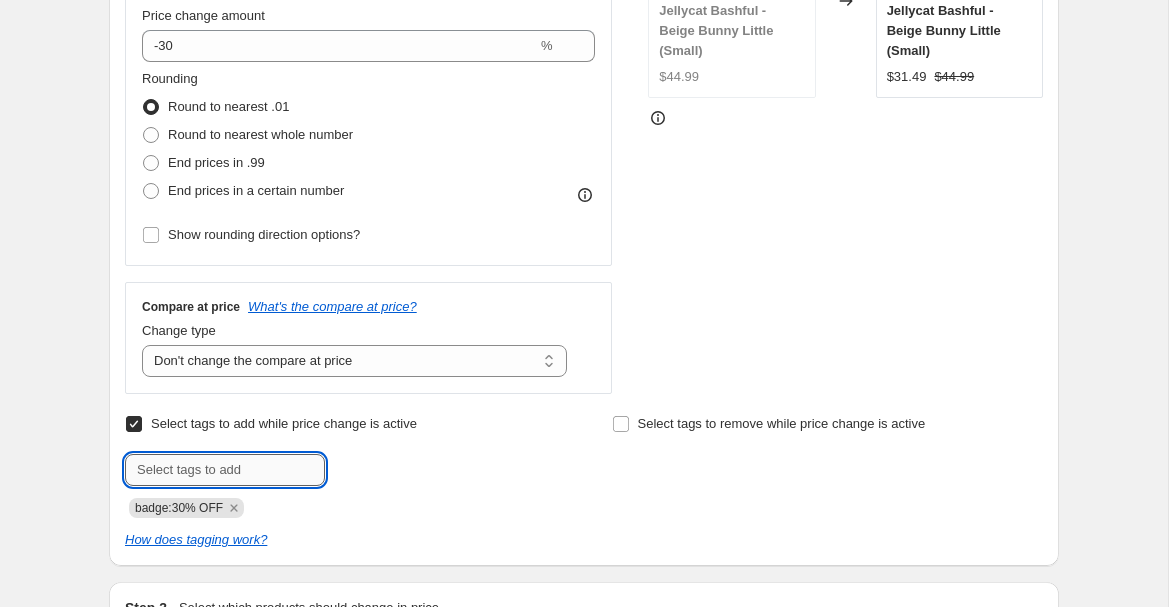 click at bounding box center [225, 470] 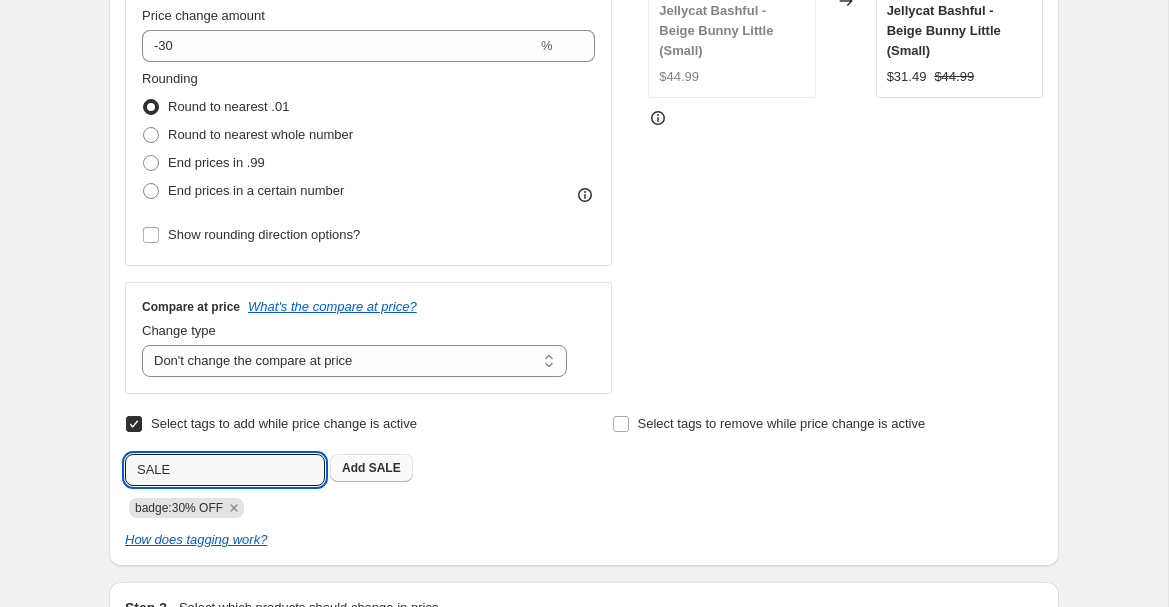 type on "SALE" 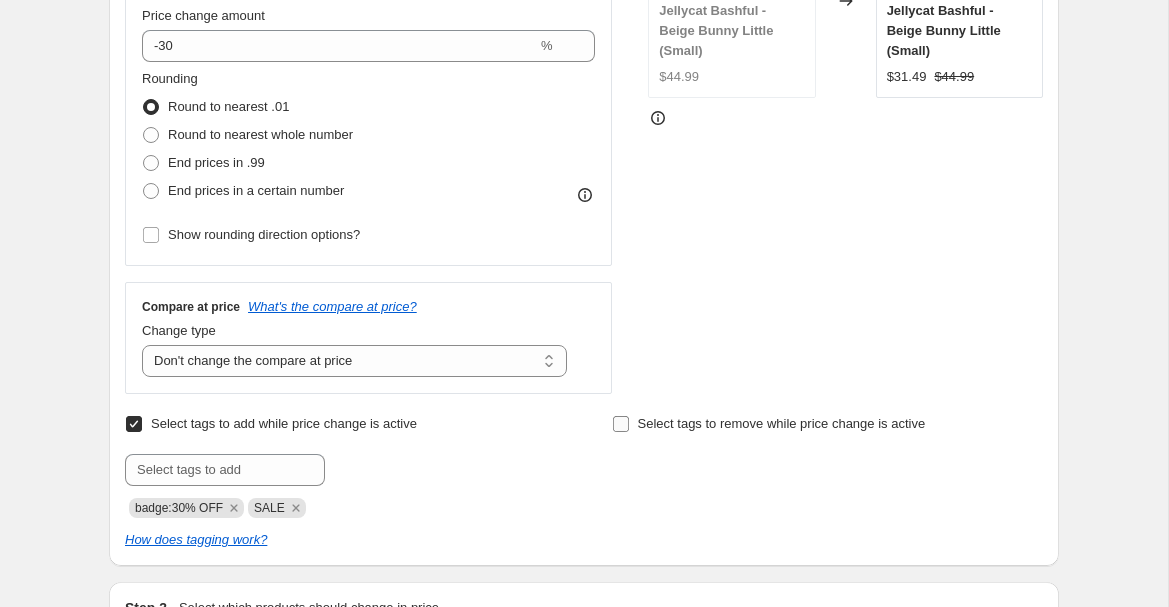 click on "Select tags to remove while price change is active" at bounding box center (769, 424) 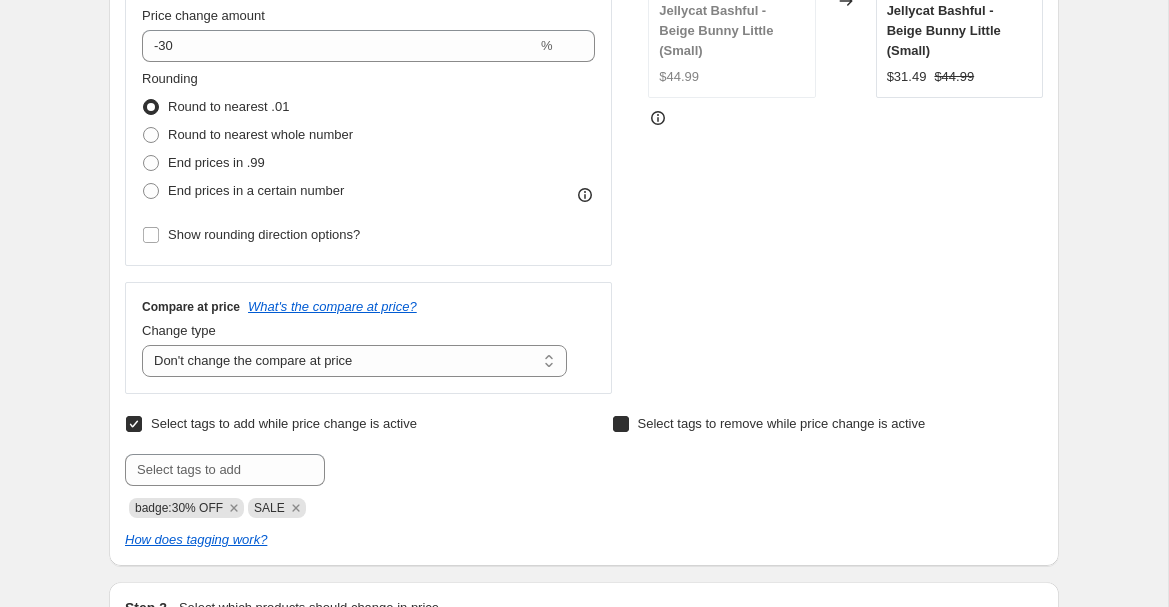 checkbox on "true" 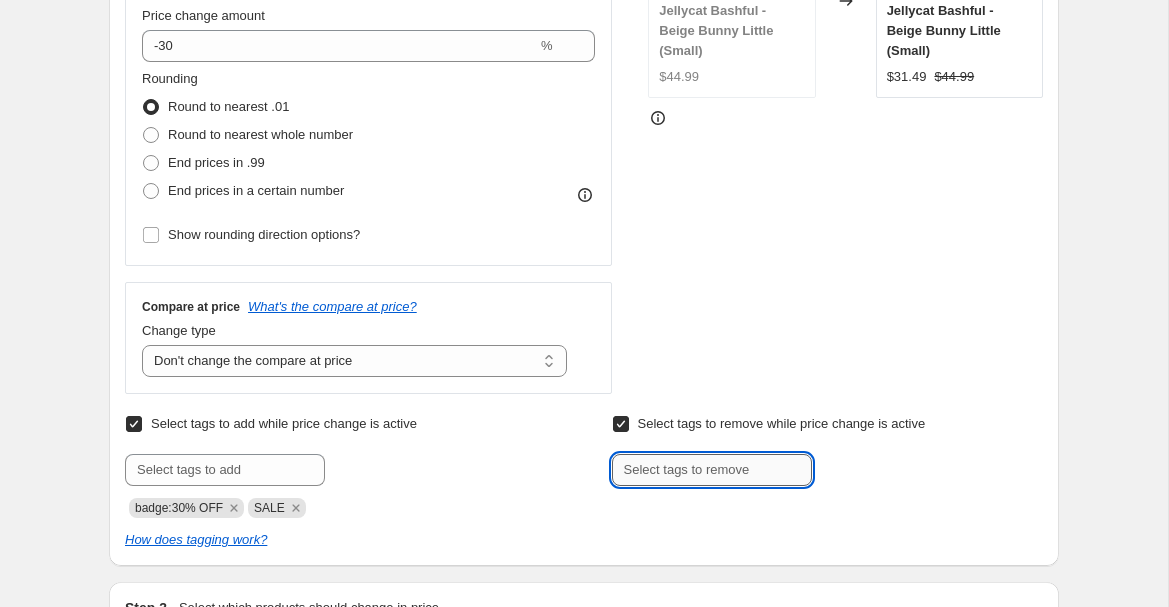 click at bounding box center (712, 470) 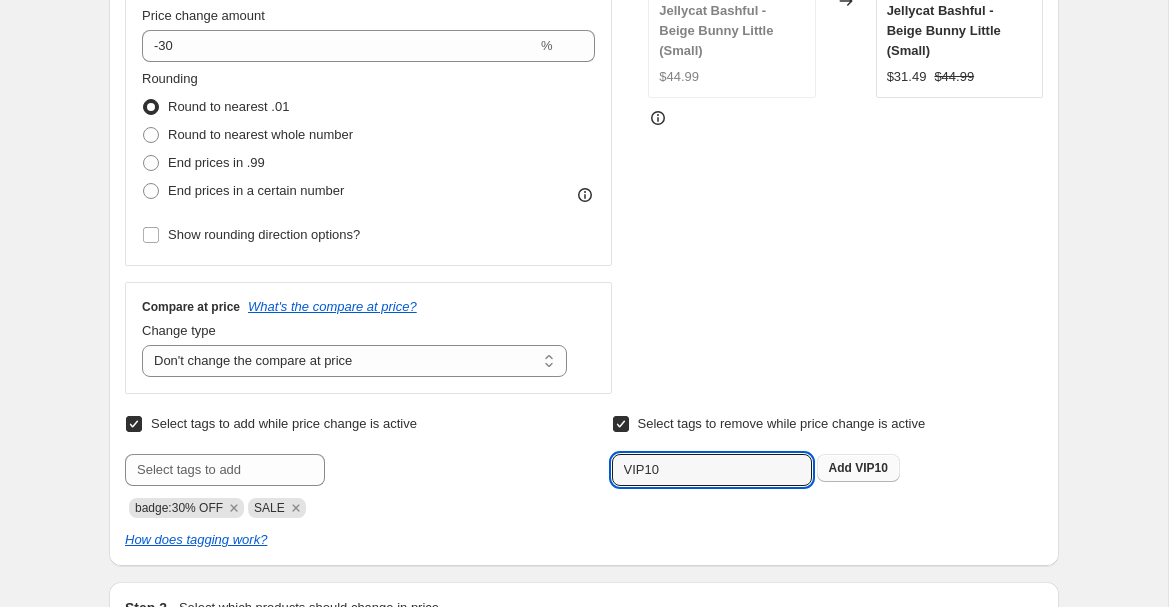 type on "VIP10" 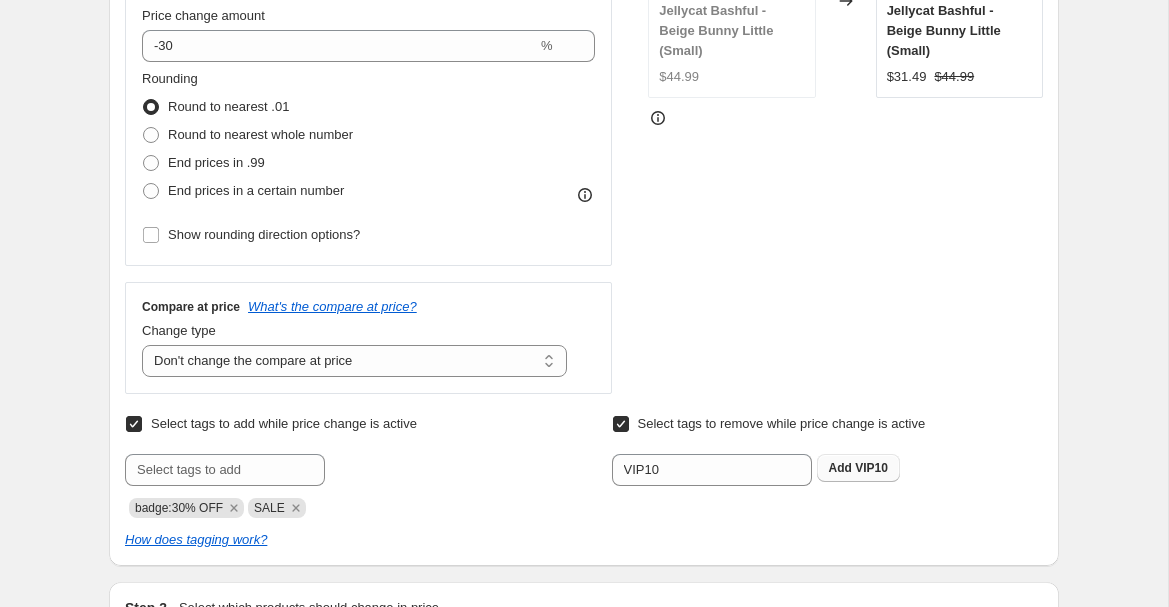 click on "VIP10" at bounding box center (871, 468) 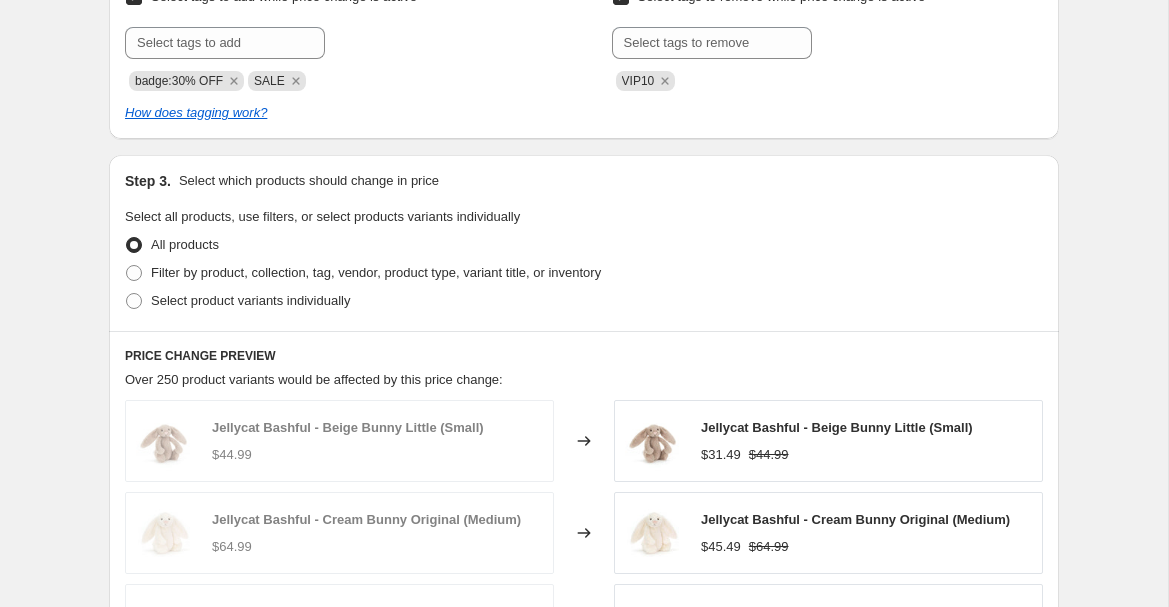 scroll, scrollTop: 952, scrollLeft: 0, axis: vertical 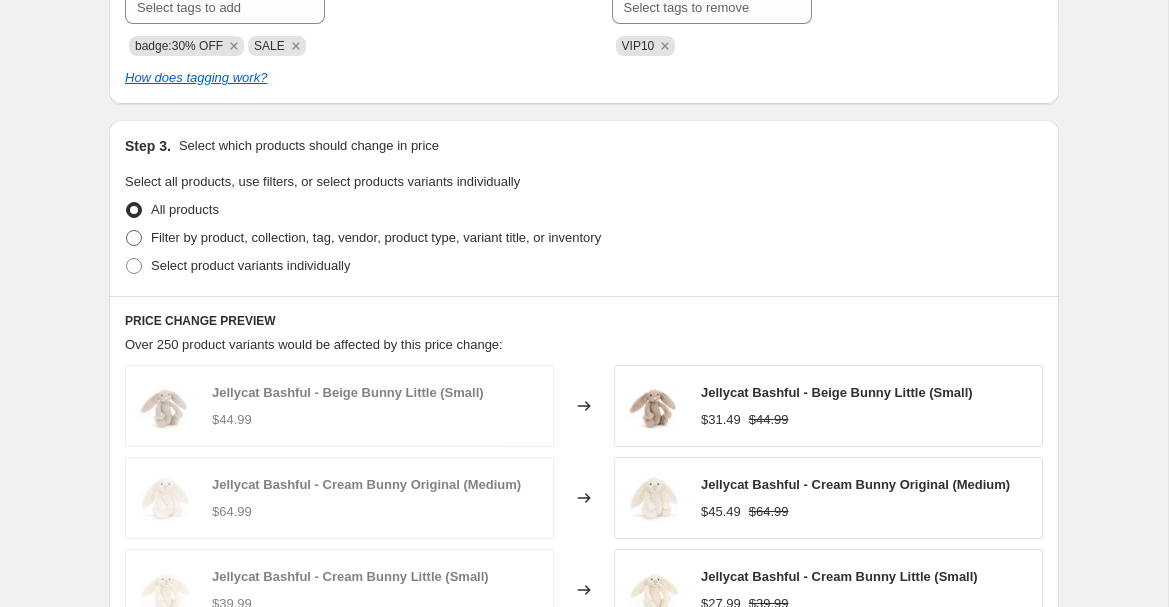 click on "Filter by product, collection, tag, vendor, product type, variant title, or inventory" at bounding box center [376, 237] 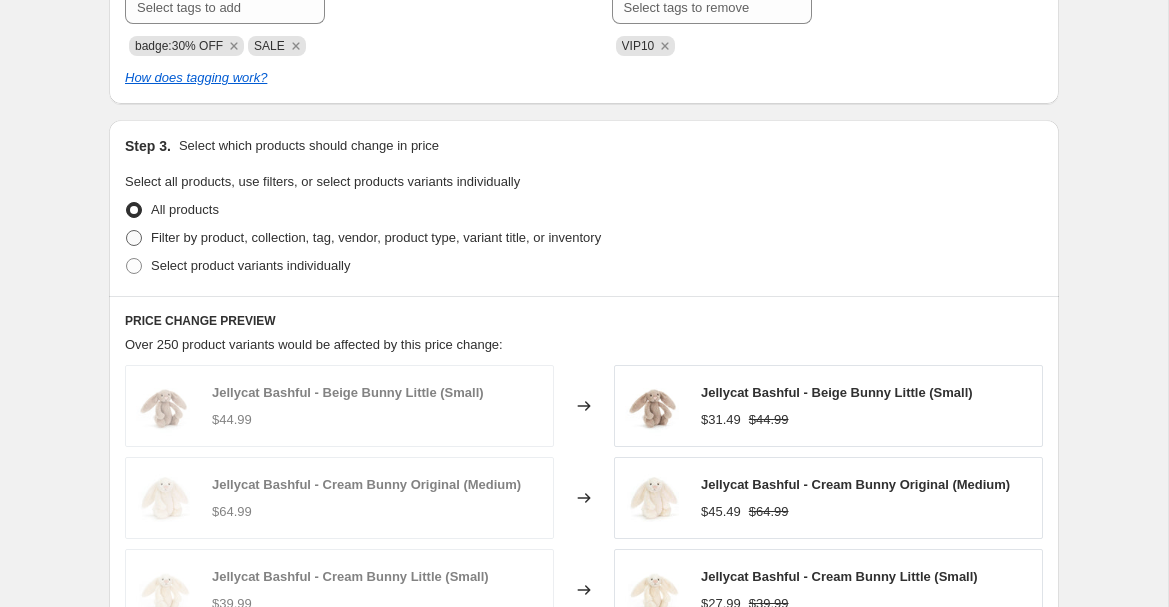 radio on "true" 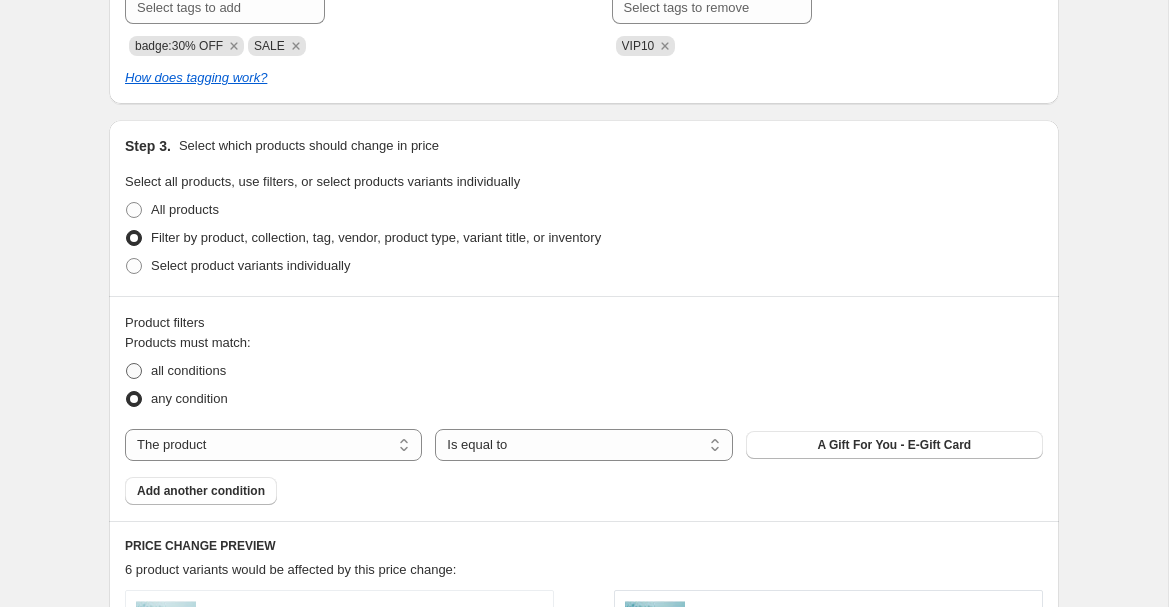 click on "all conditions" at bounding box center [175, 371] 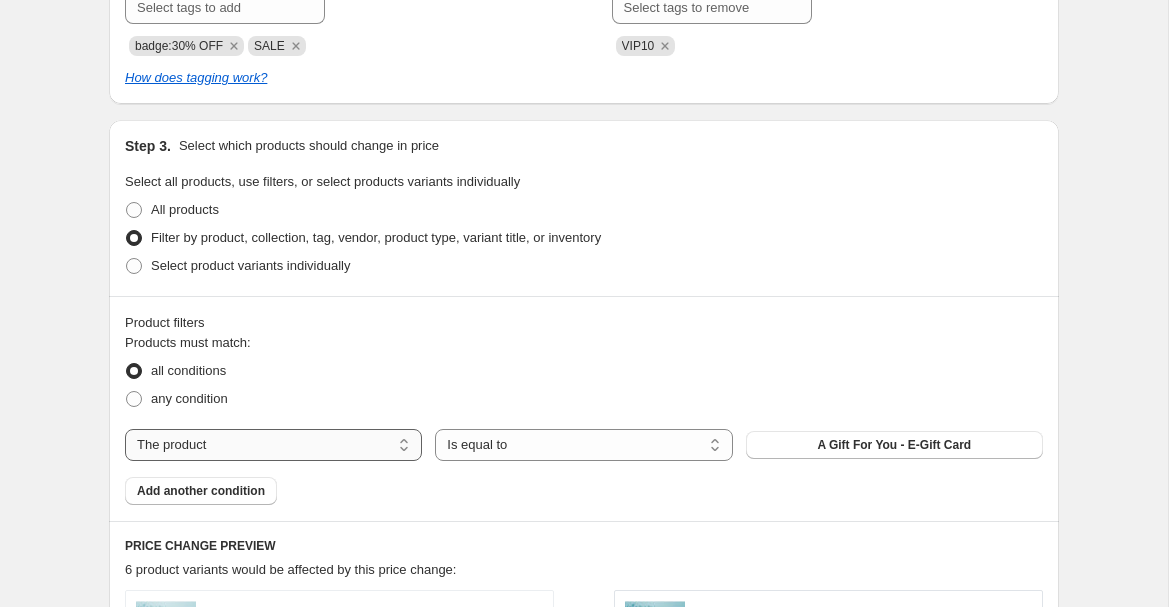 click on "The product The product's collection The product's tag The product's vendor The product's type The product's status The variant's title Inventory quantity" at bounding box center (273, 445) 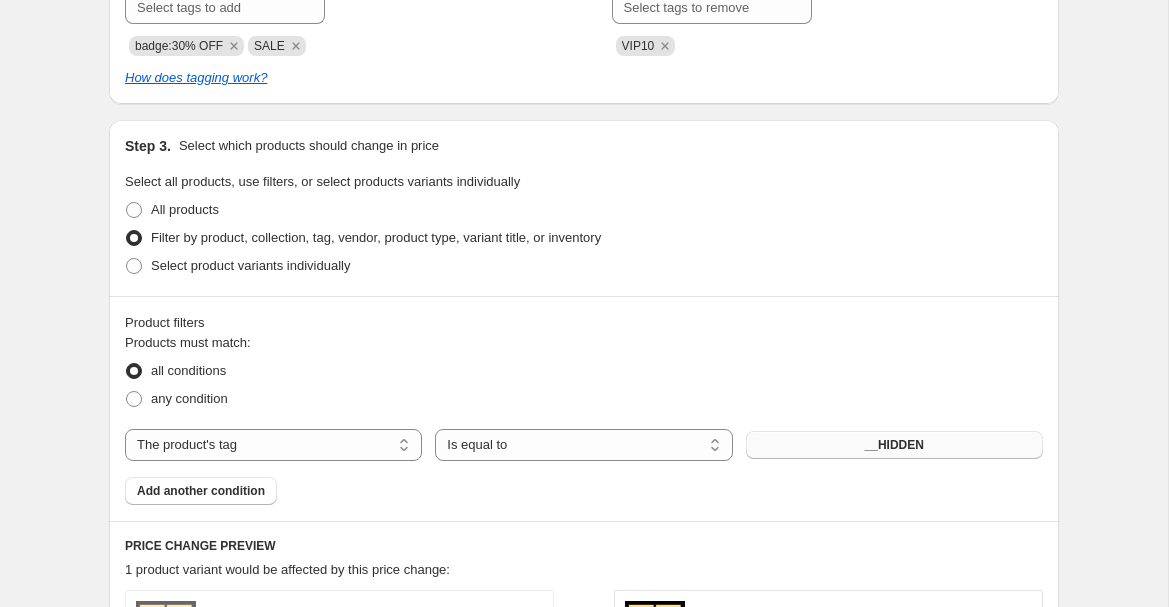 click on "__HIDDEN" at bounding box center [894, 445] 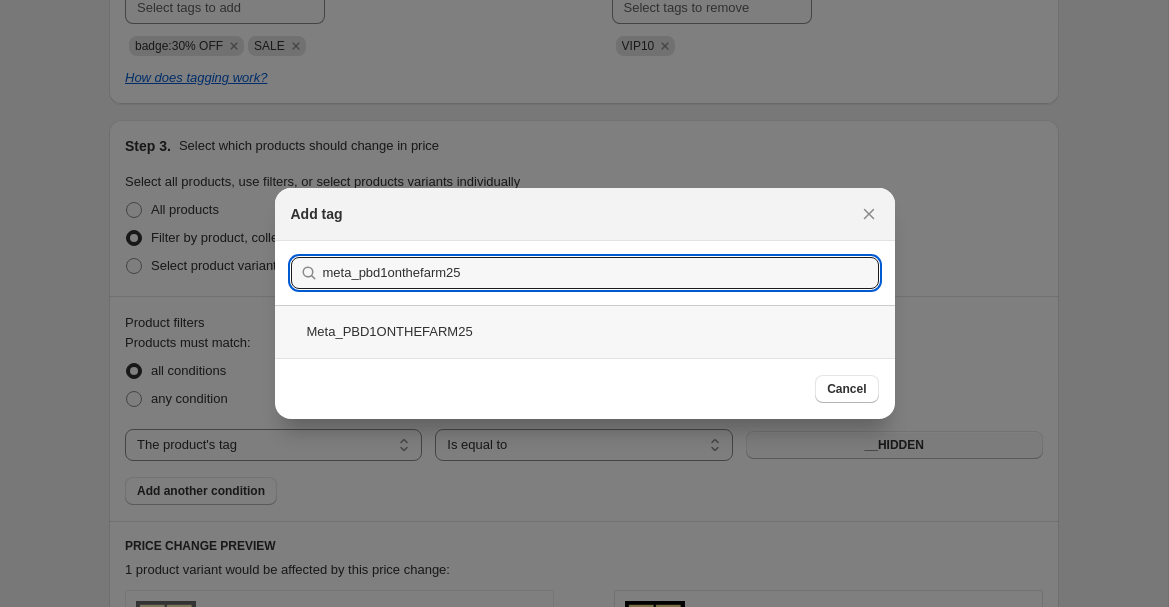 type on "meta_pbd1onthefarm25" 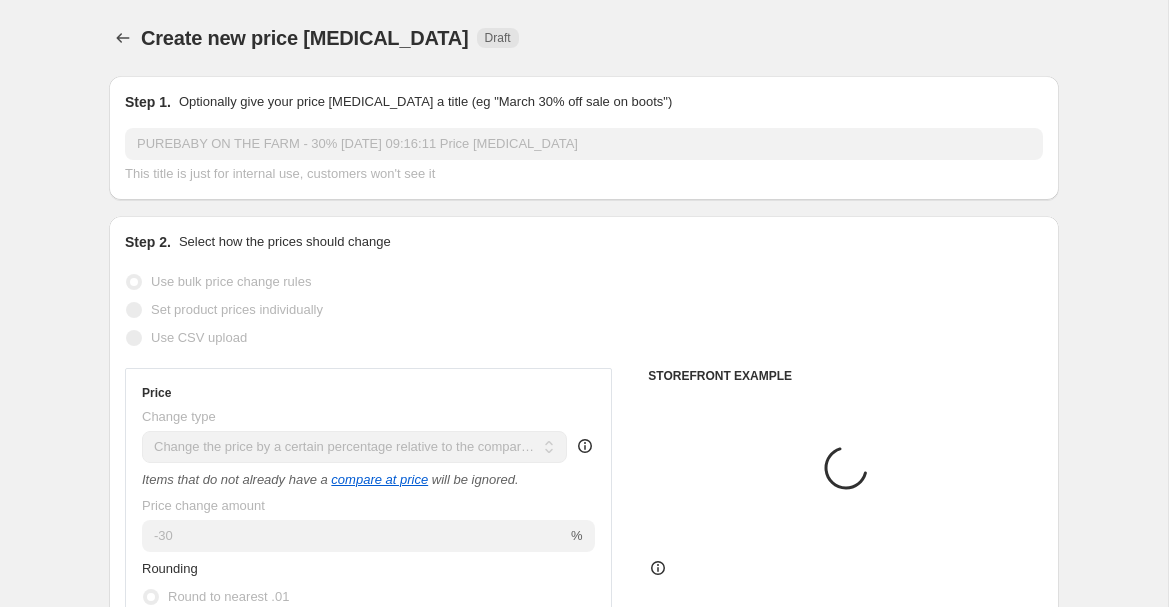 scroll, scrollTop: 952, scrollLeft: 0, axis: vertical 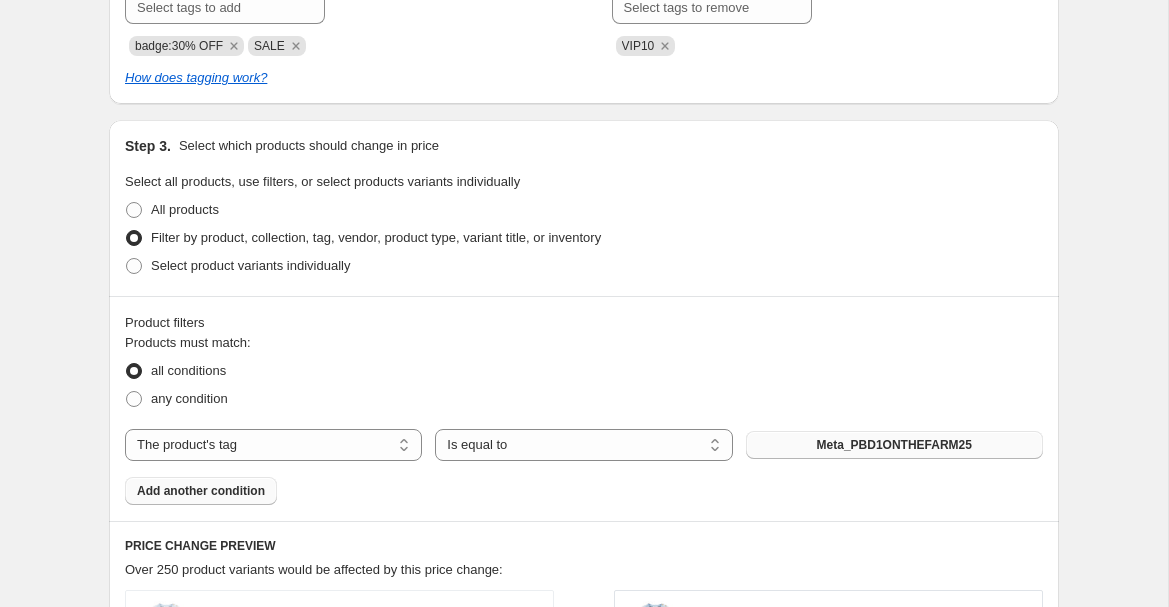 click on "Add another condition" at bounding box center (201, 491) 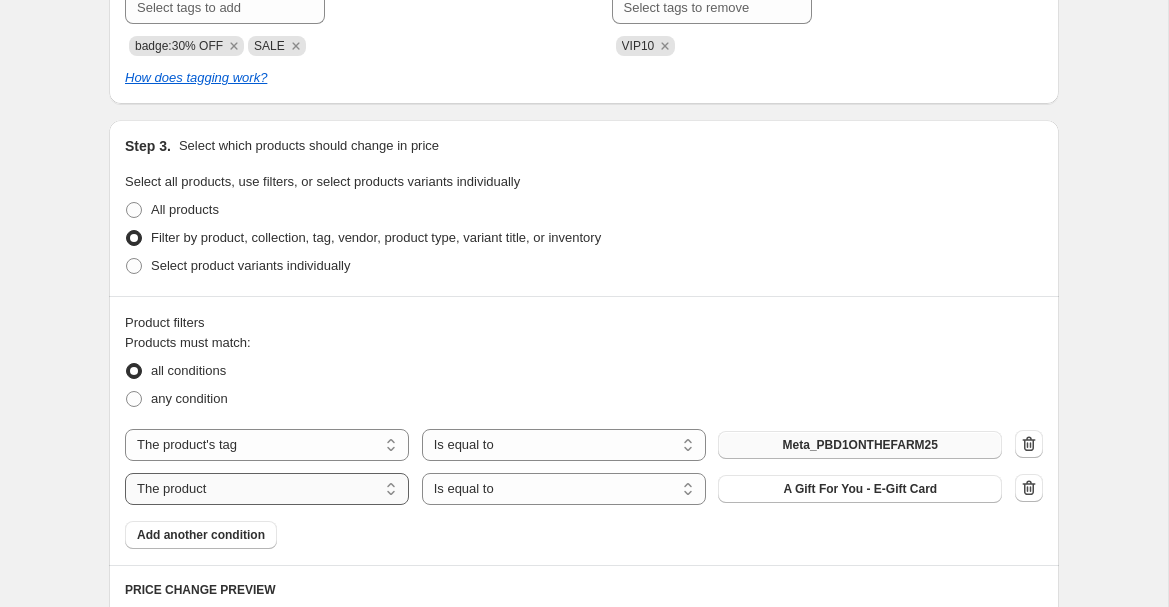 click on "The product The product's collection The product's tag The product's vendor The product's type The product's status The variant's title Inventory quantity" at bounding box center [267, 489] 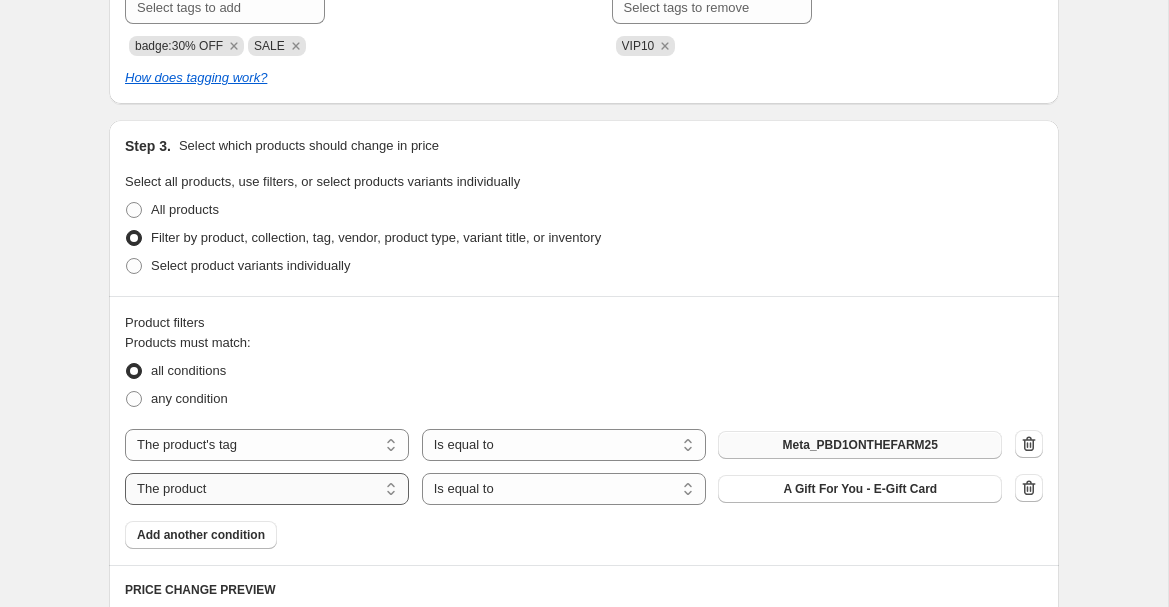 select on "tag" 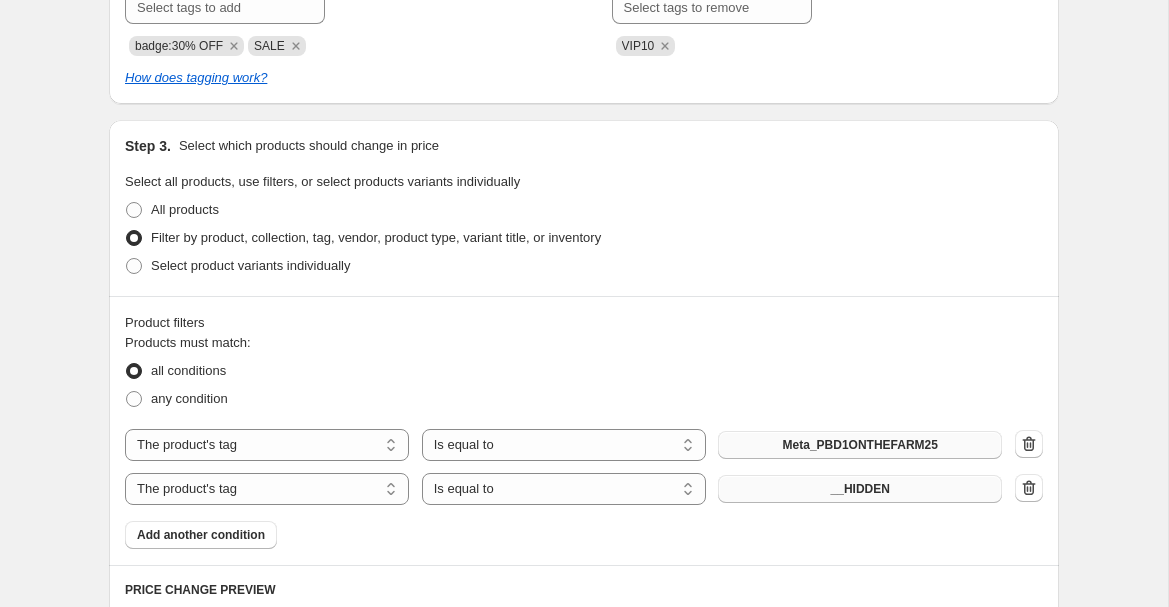 click on "__HIDDEN" at bounding box center (860, 489) 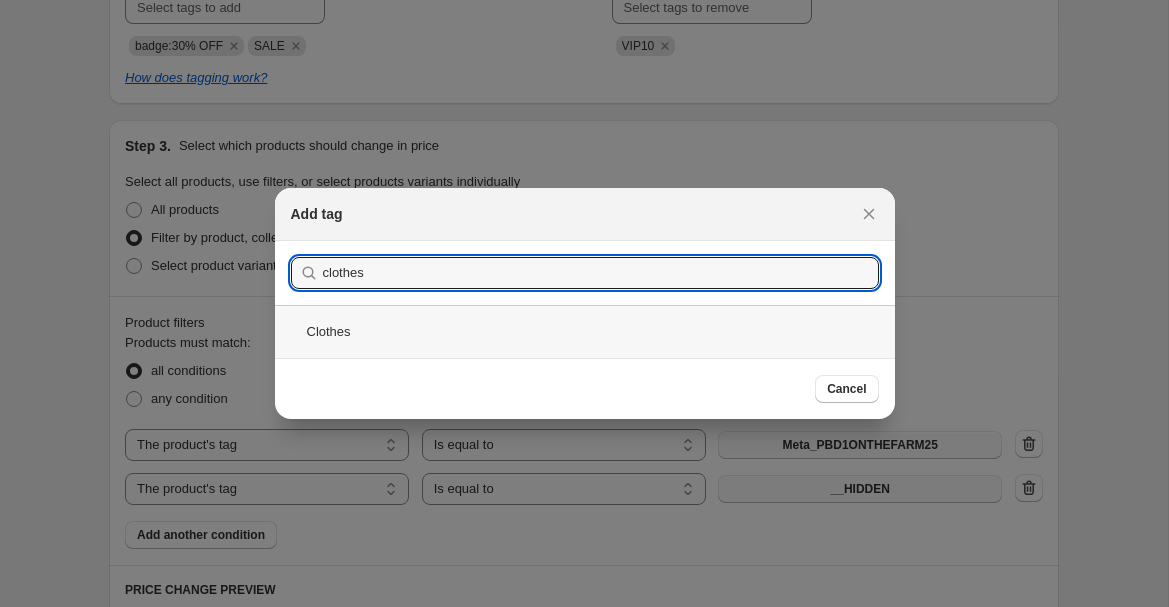 type on "clothes" 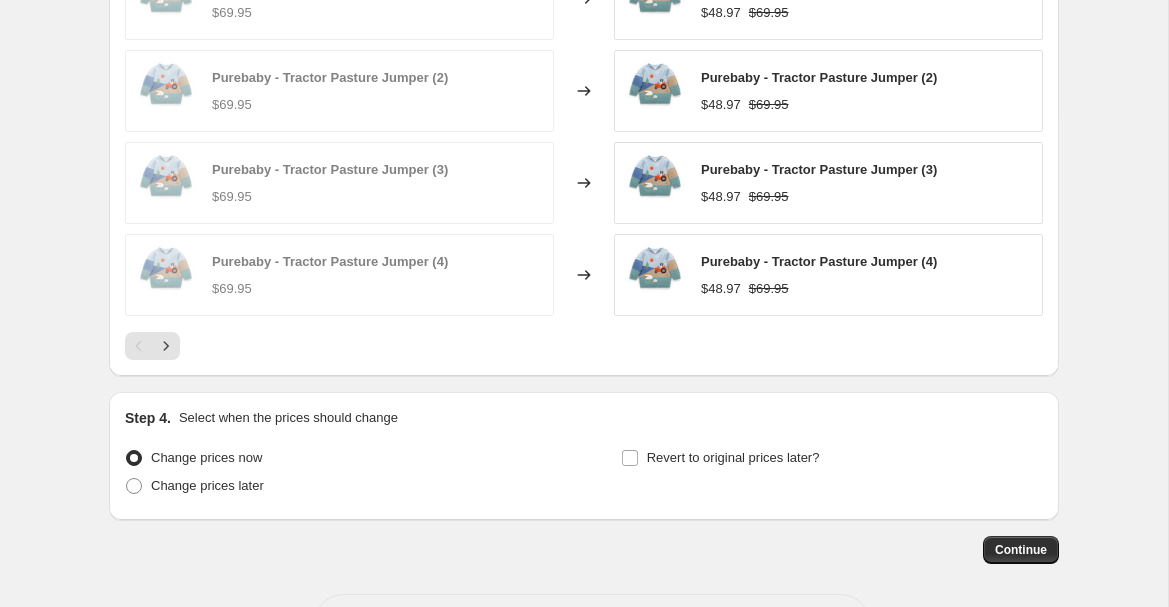 scroll, scrollTop: 1737, scrollLeft: 0, axis: vertical 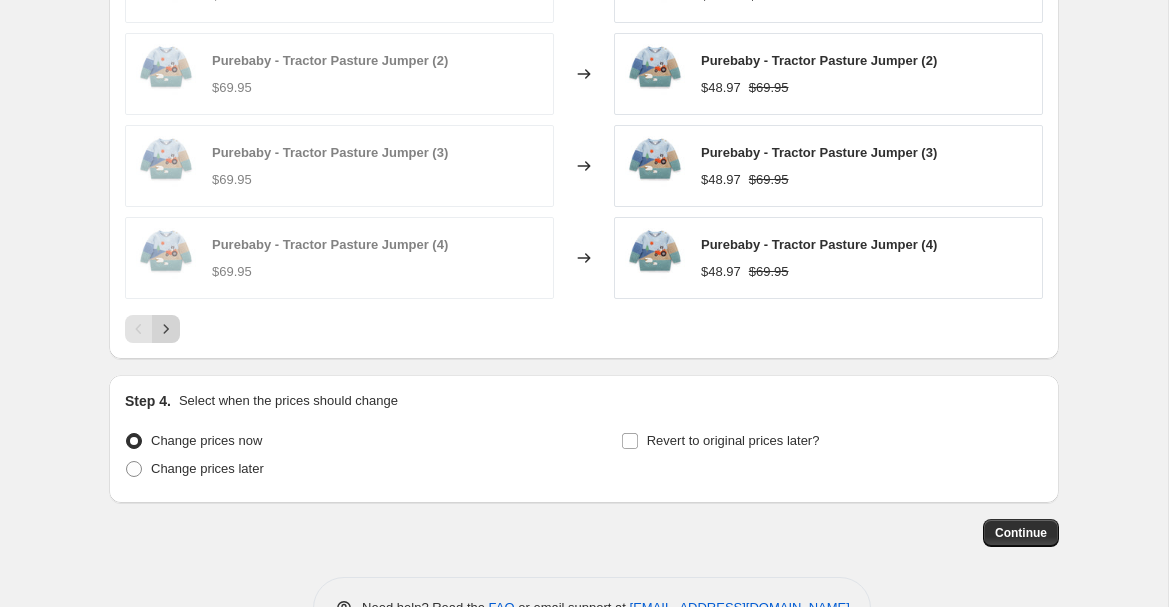 click at bounding box center (166, 329) 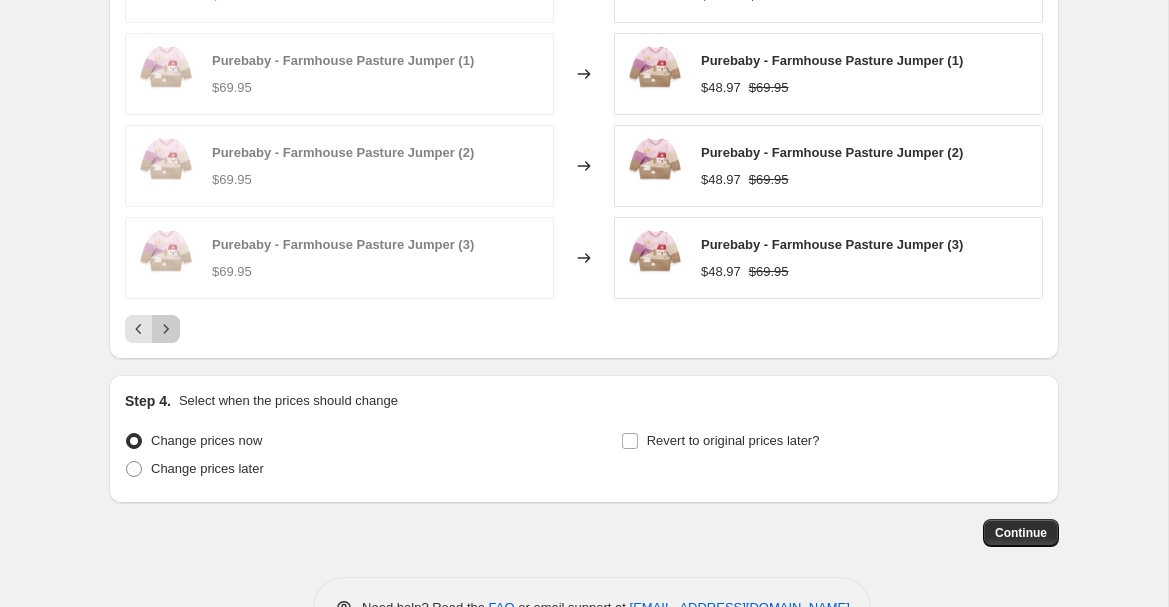 click 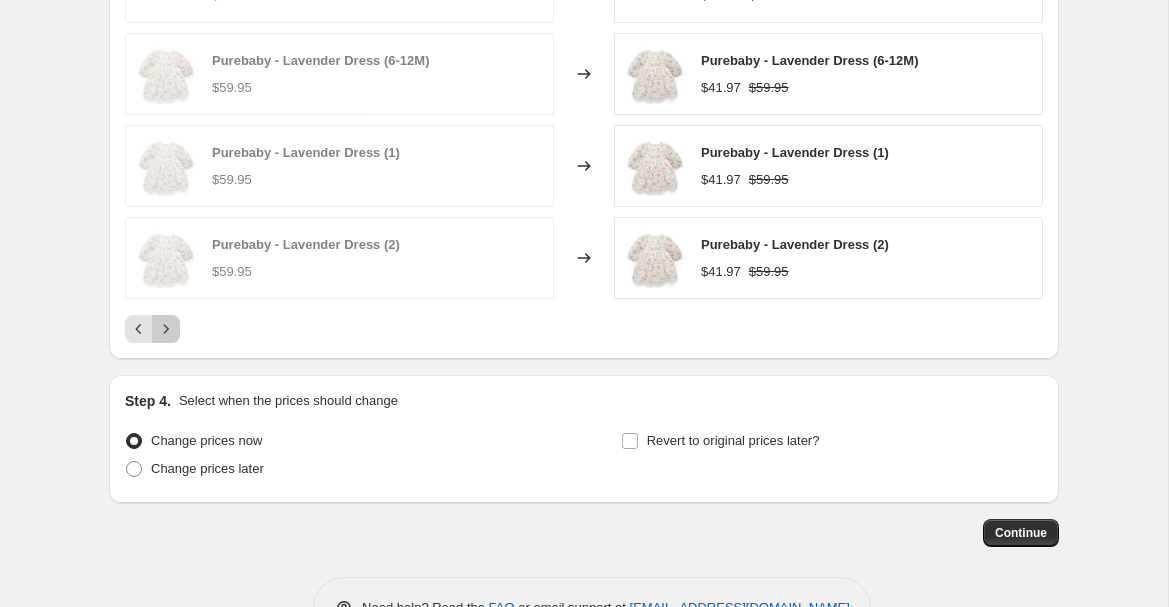 click 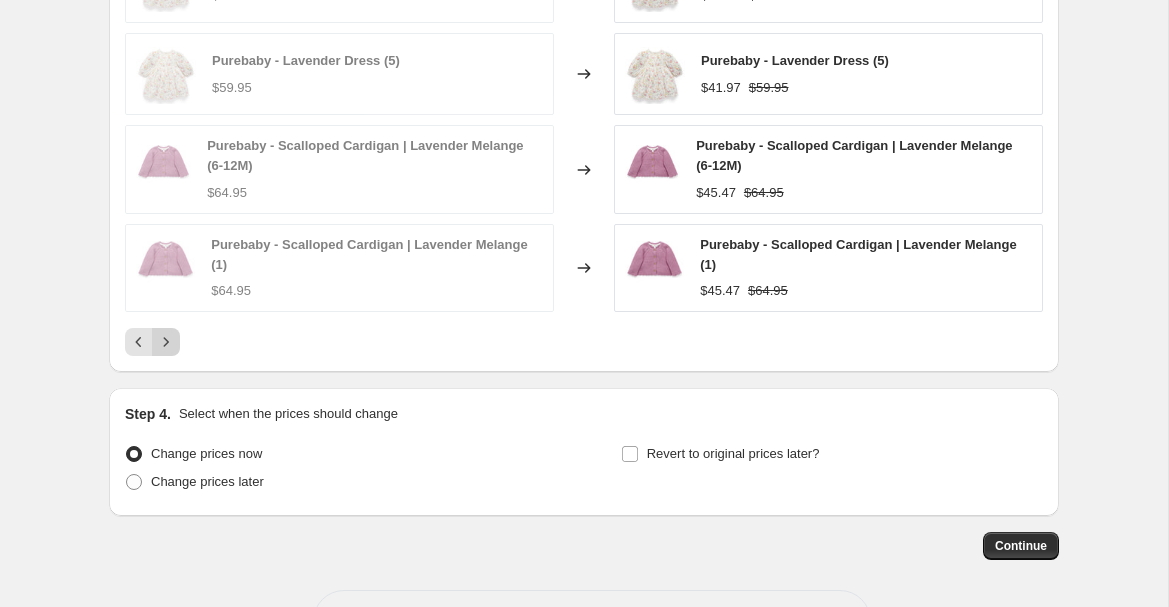click 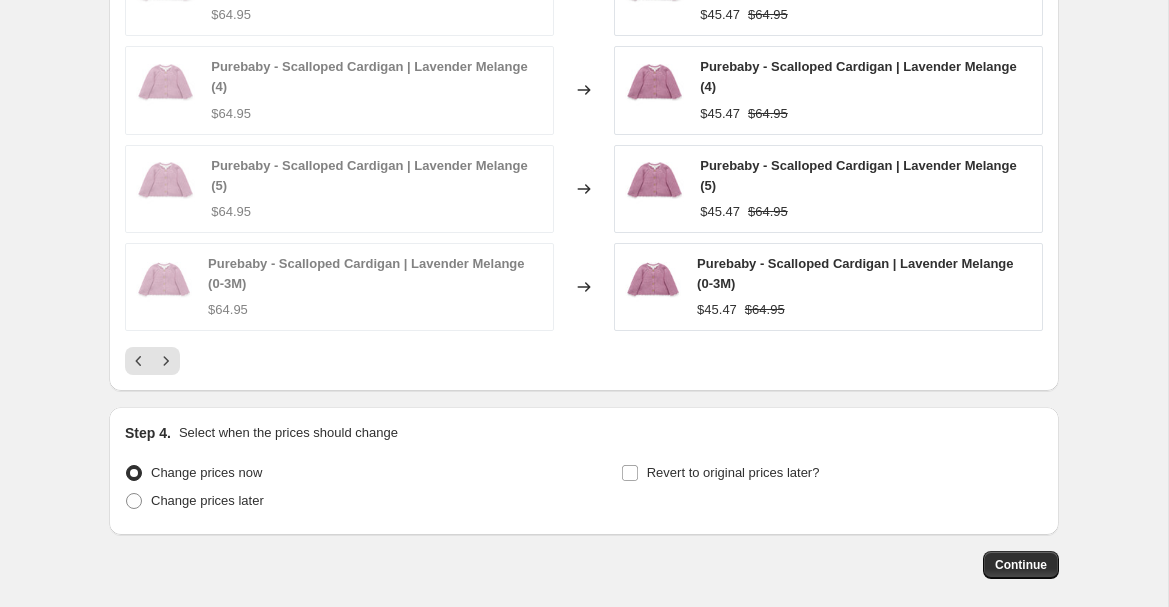 click on "Purebaby - Scalloped Cardigan | Lavender Melange (2) $64.95 Changed to Purebaby - Scalloped Cardigan | Lavender Melange (2) $45.47 $64.95 Purebaby - Scalloped Cardigan | Lavender Melange (3) $64.95 Changed to Purebaby - Scalloped Cardigan | Lavender Melange (3) $45.47 $64.95 Purebaby - Scalloped Cardigan | Lavender Melange (4) $64.95 Changed to Purebaby - Scalloped Cardigan | Lavender Melange (4) $45.47 $64.95 Purebaby - Scalloped Cardigan | Lavender Melange (5) $64.95 Changed to Purebaby - Scalloped Cardigan | Lavender Melange (5) $45.47 $64.95 Purebaby - Scalloped Cardigan | Lavender Melange (0-3M) $64.95 Changed to Purebaby - Scalloped Cardigan | Lavender Melange (0-3M) $45.47 $64.95" at bounding box center [584, 112] 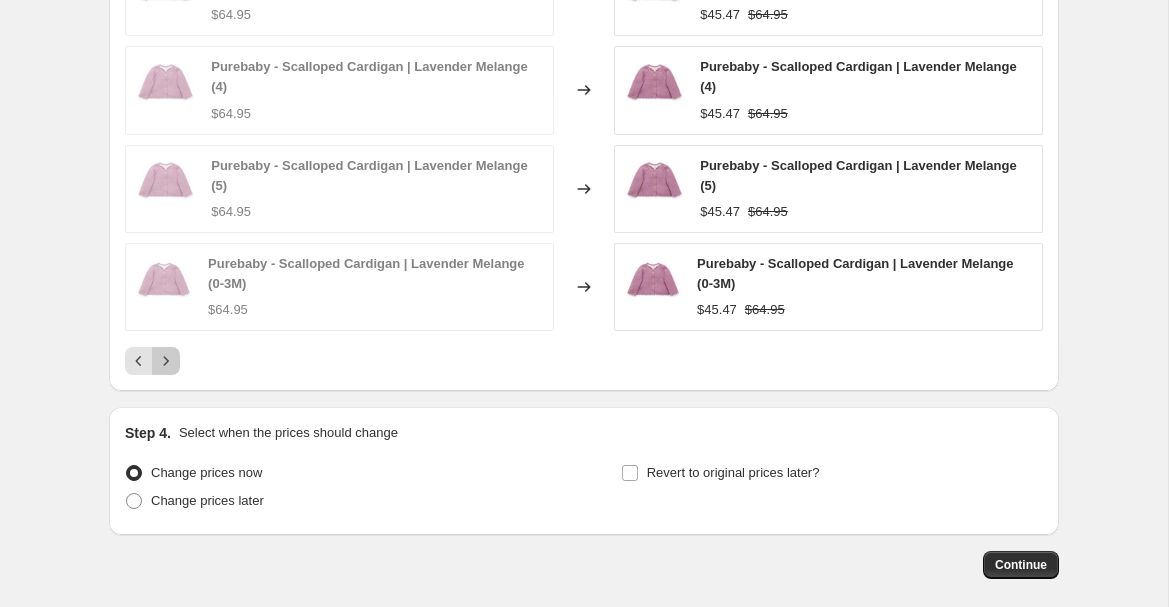 click 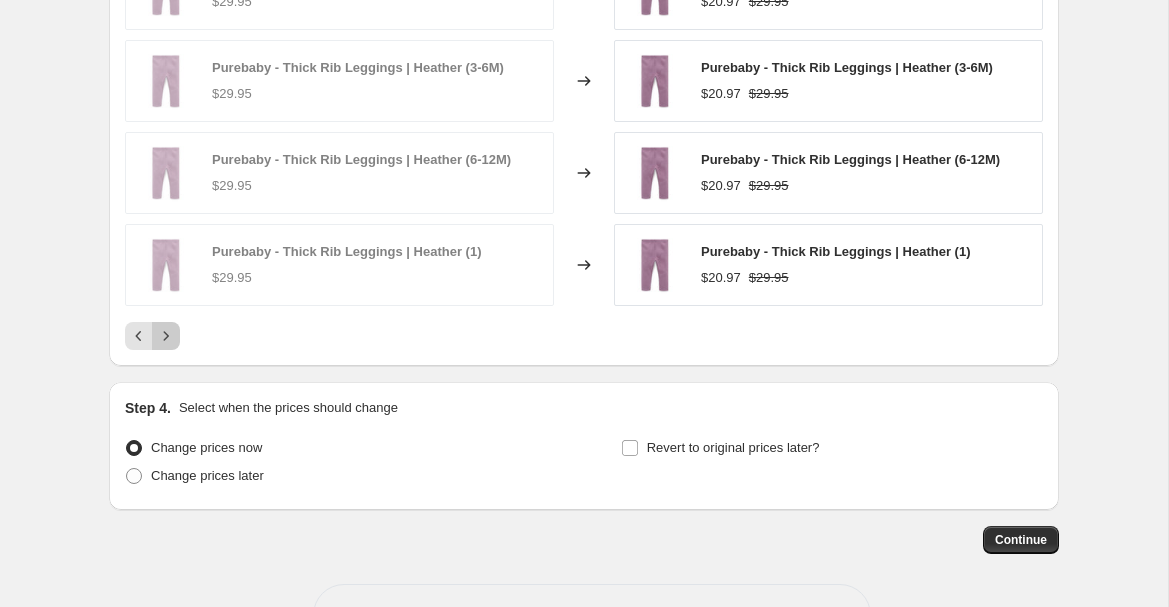 click 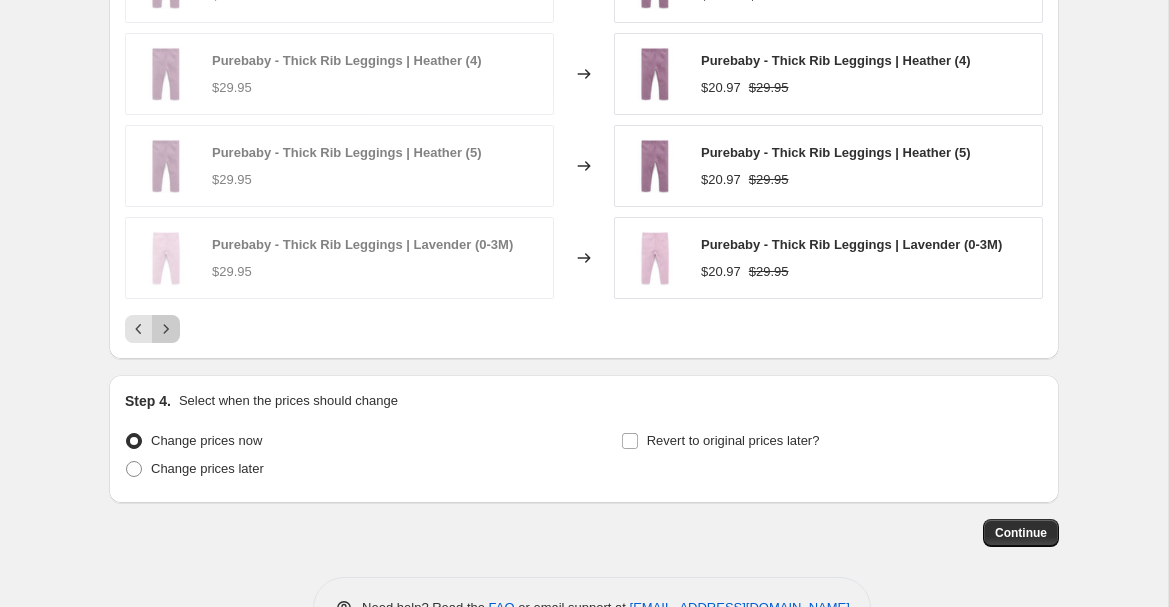 click at bounding box center (166, 329) 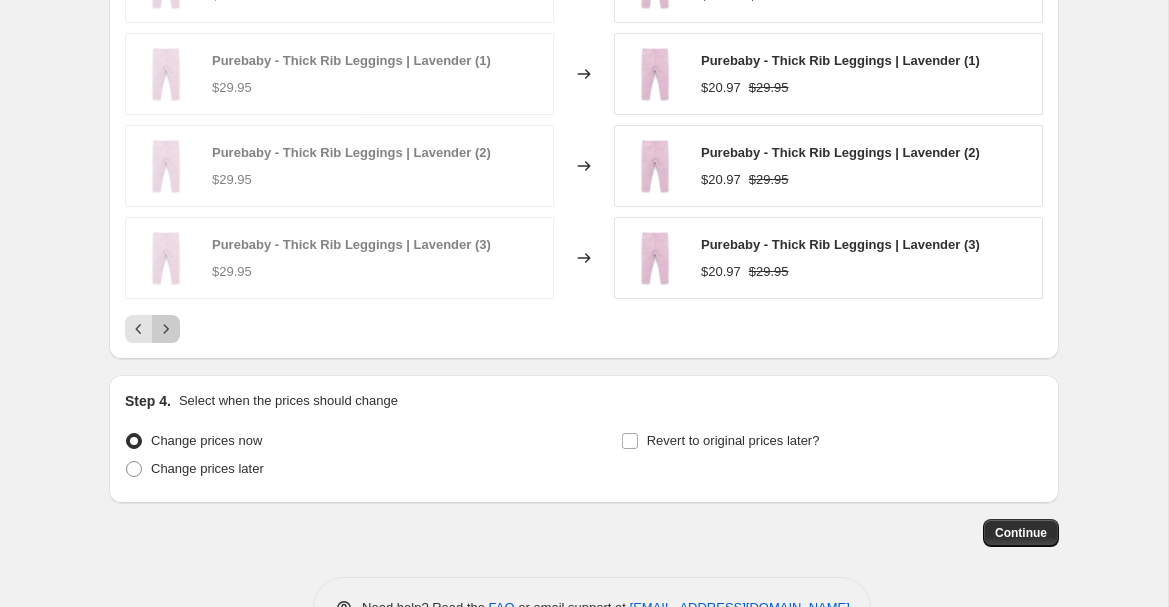click at bounding box center (166, 329) 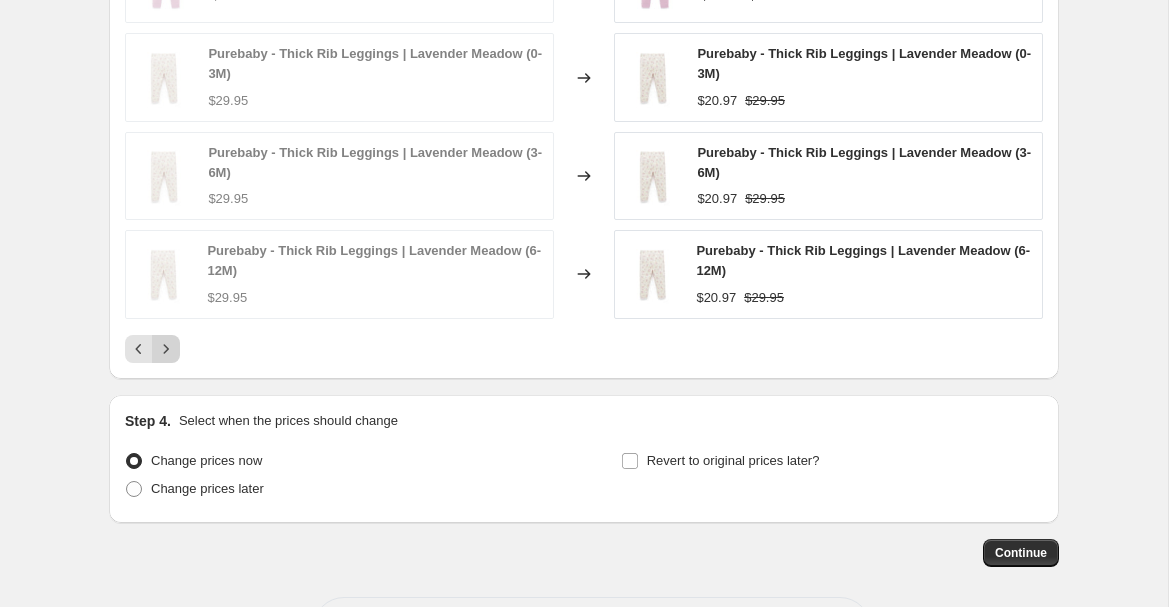 click 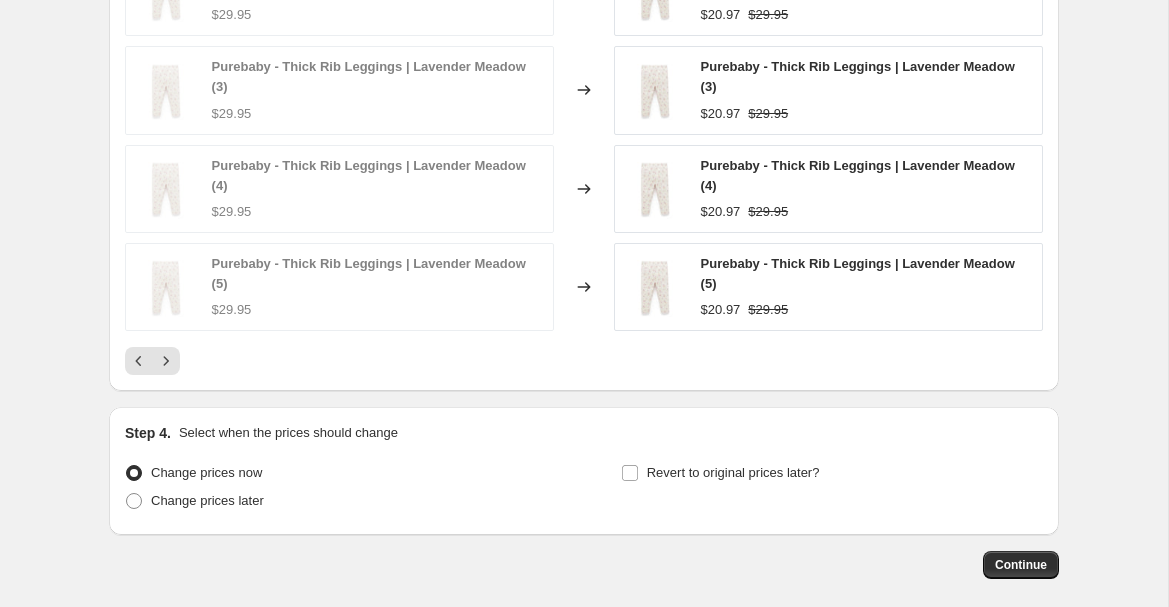 click on "Purebaby - Thick Rib Leggings | Lavender Meadow (1) $29.95 Changed to Purebaby - Thick Rib Leggings | Lavender Meadow (1) $20.97 $29.95 Purebaby - Thick Rib Leggings | Lavender Meadow (2) $29.95 Changed to Purebaby - Thick Rib Leggings | Lavender Meadow (2) $20.97 $29.95 Purebaby - Thick Rib Leggings | Lavender Meadow (3) $29.95 Changed to Purebaby - Thick Rib Leggings | Lavender Meadow (3) $20.97 $29.95 Purebaby - Thick Rib Leggings | Lavender Meadow (4) $29.95 Changed to Purebaby - Thick Rib Leggings | Lavender Meadow (4) $20.97 $29.95 Purebaby - Thick Rib Leggings | Lavender Meadow (5) $29.95 Changed to Purebaby - Thick Rib Leggings | Lavender Meadow (5) $20.97 $29.95" at bounding box center (584, 112) 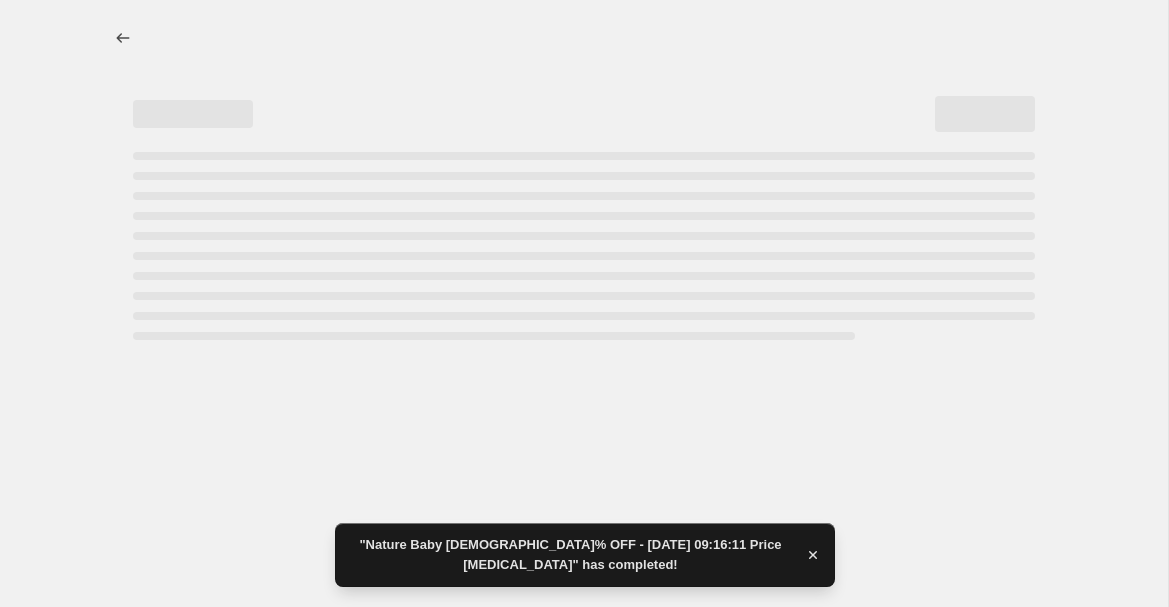 scroll, scrollTop: 0, scrollLeft: 0, axis: both 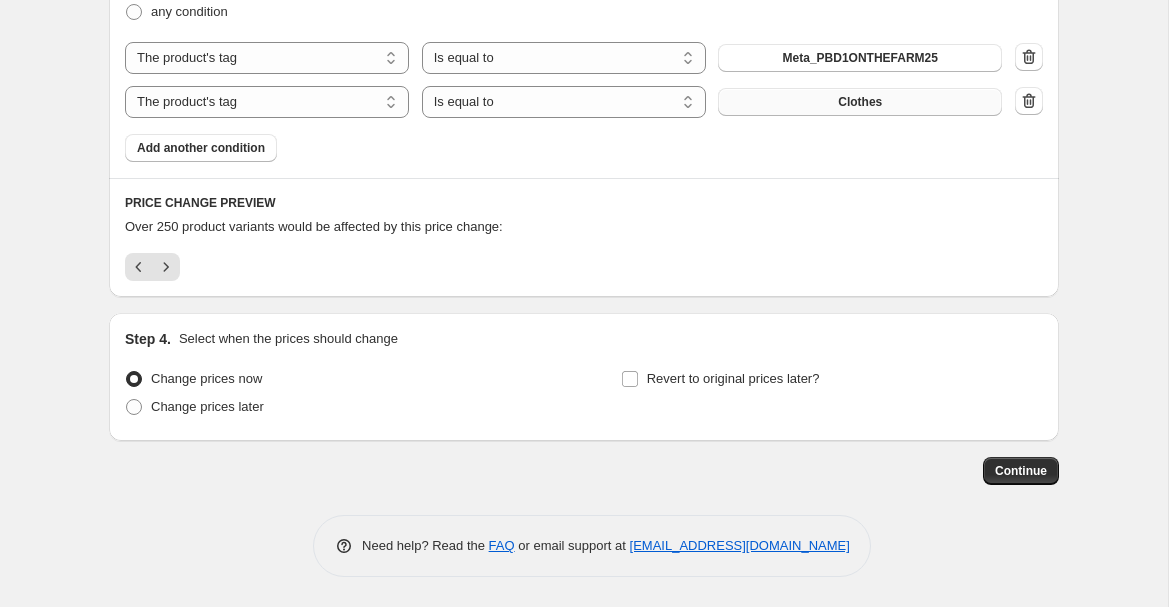 click on "Clothes" at bounding box center (860, 102) 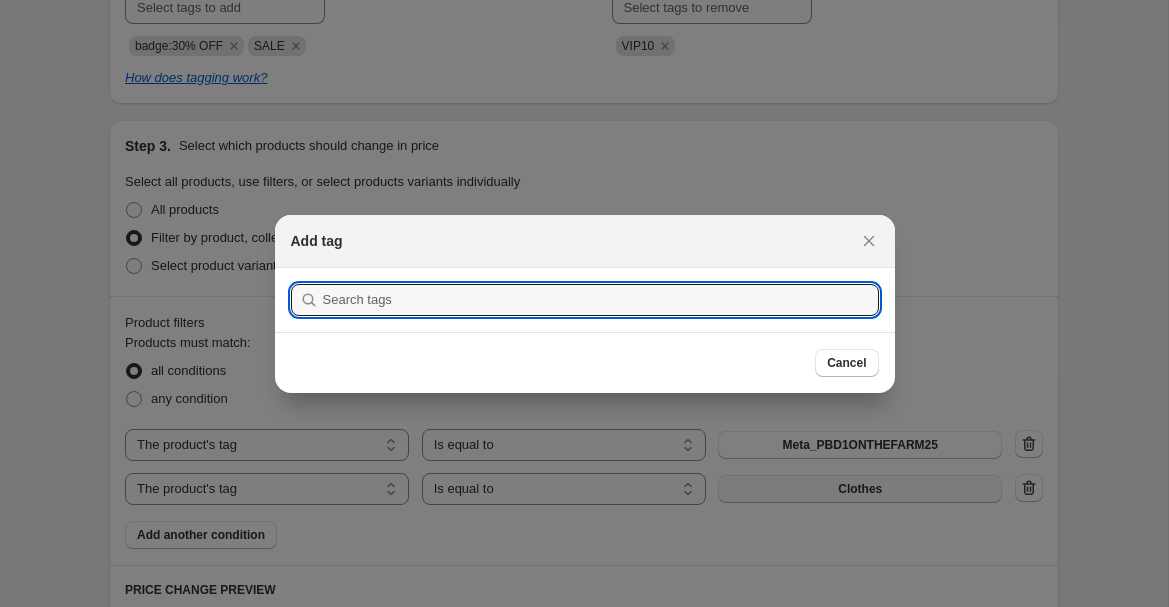 scroll, scrollTop: 0, scrollLeft: 0, axis: both 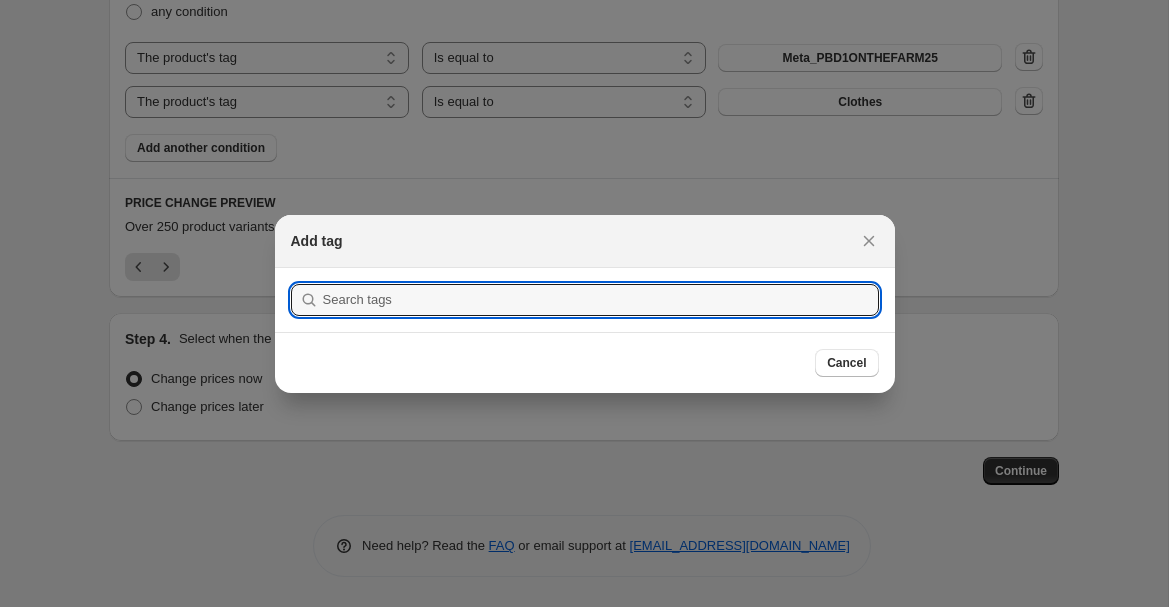 click at bounding box center (584, 303) 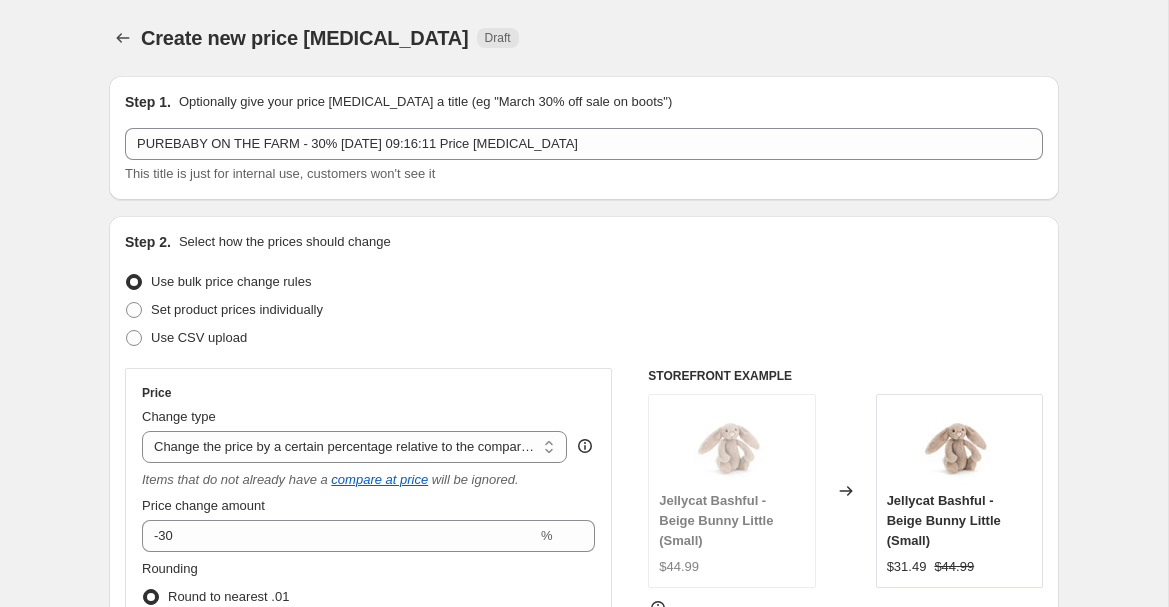 scroll, scrollTop: 1339, scrollLeft: 0, axis: vertical 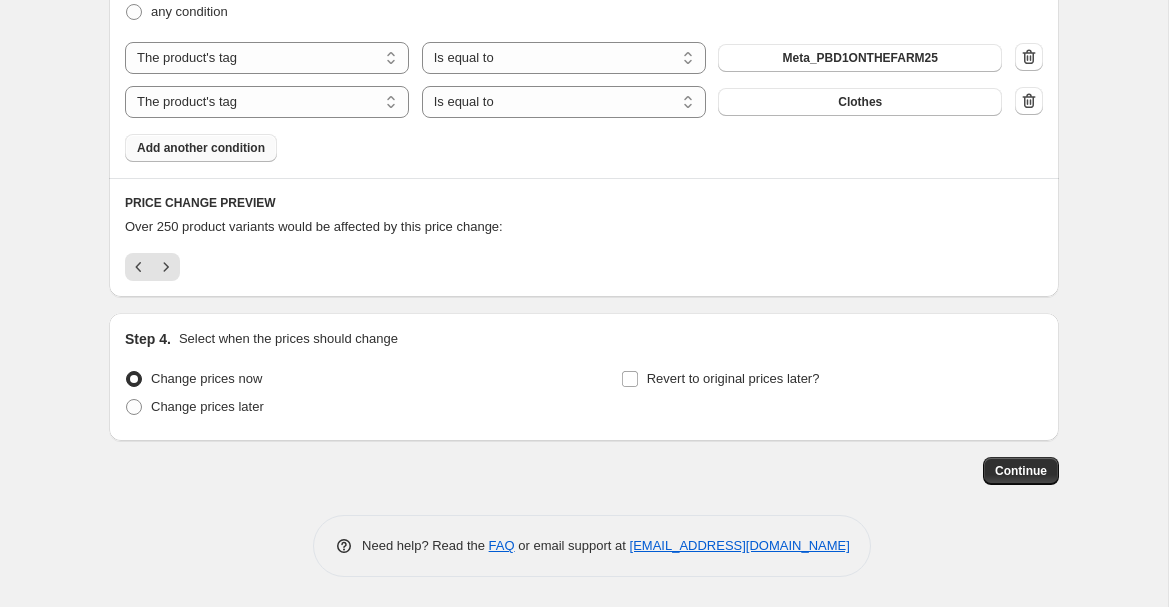 click on "Add another condition" at bounding box center (201, 148) 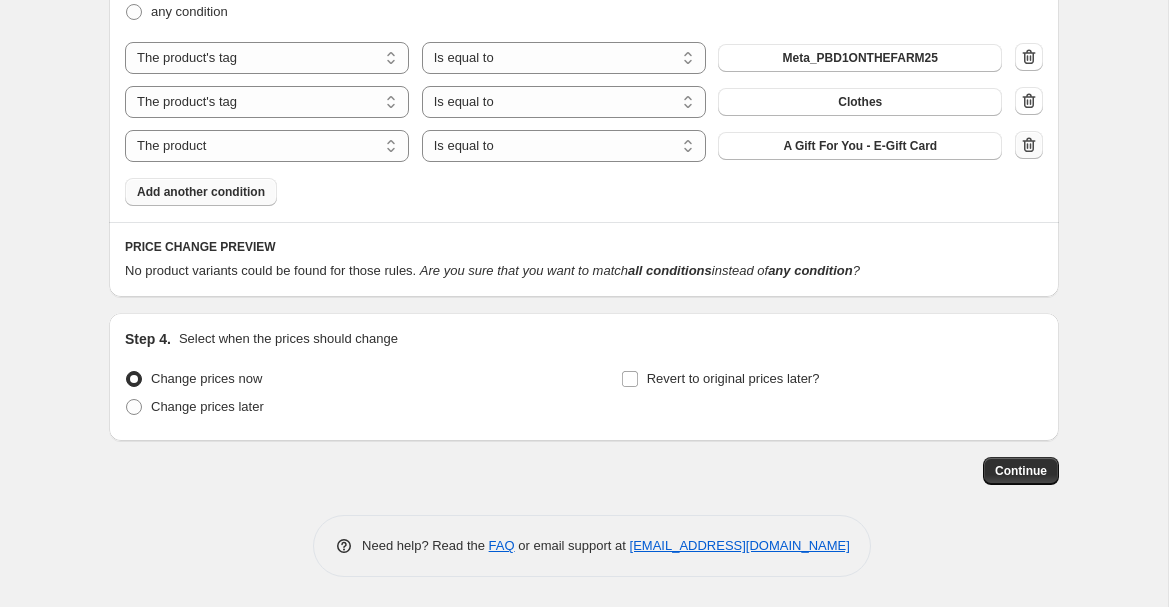 click at bounding box center (1029, 145) 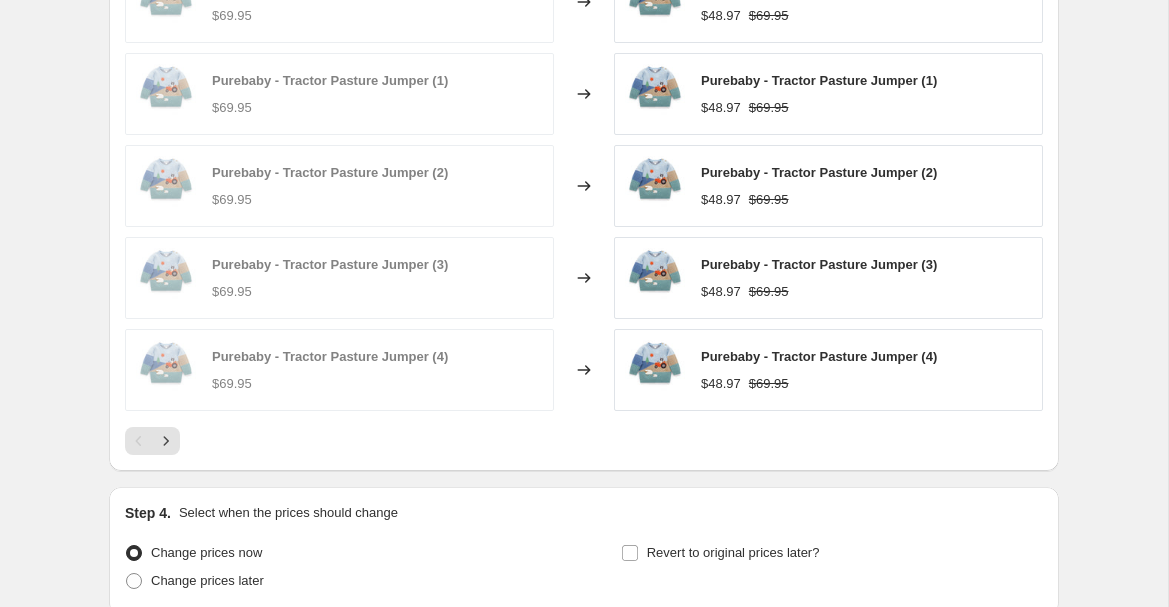scroll, scrollTop: 1654, scrollLeft: 0, axis: vertical 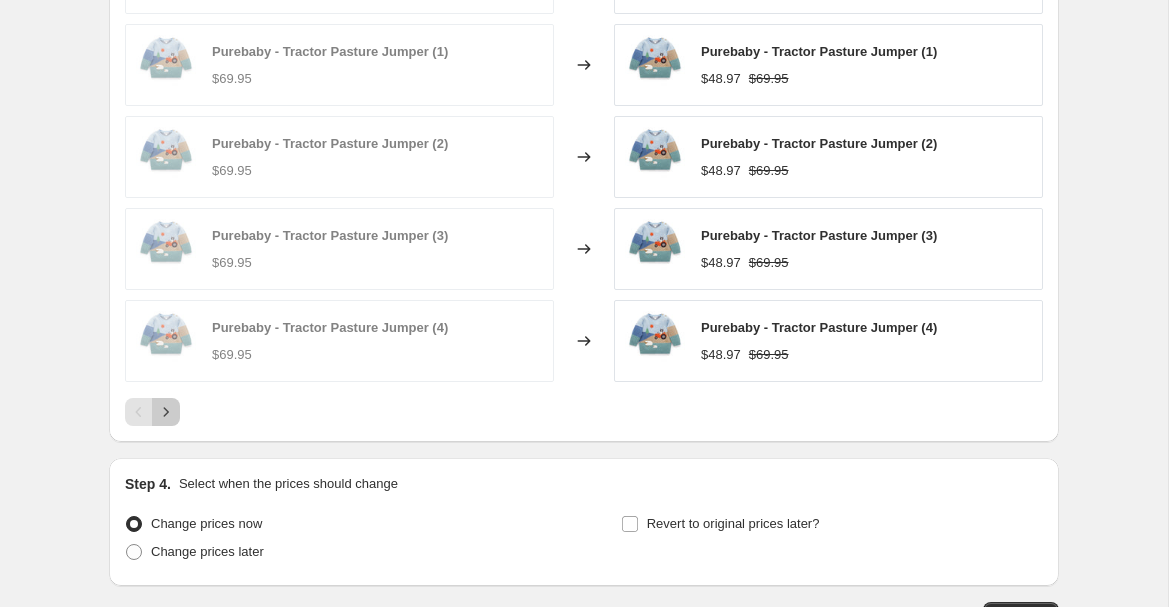click 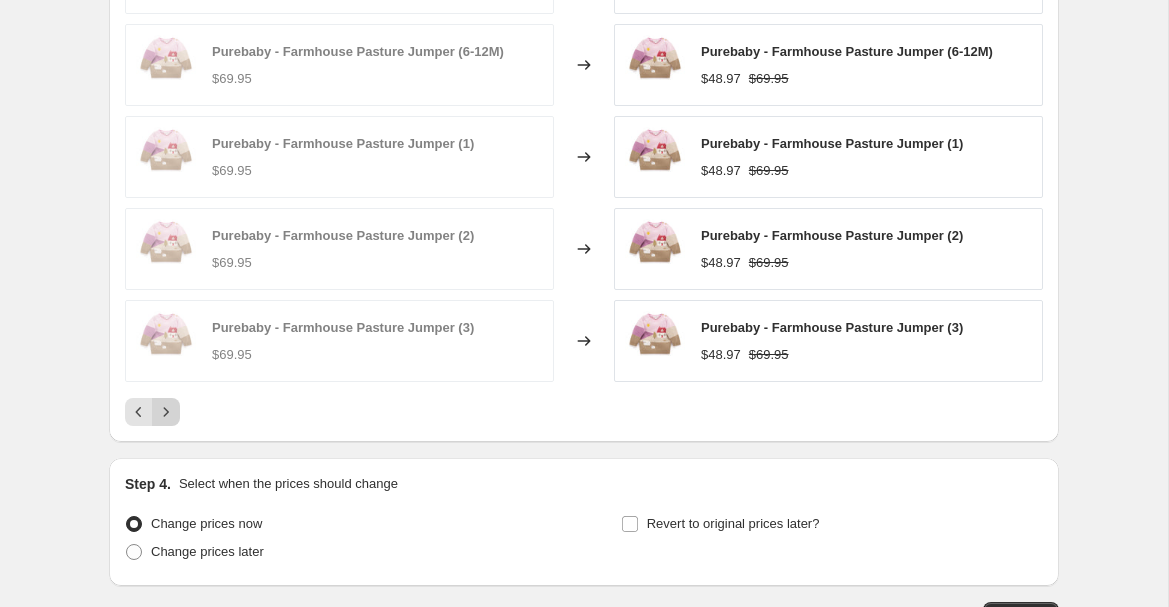 click 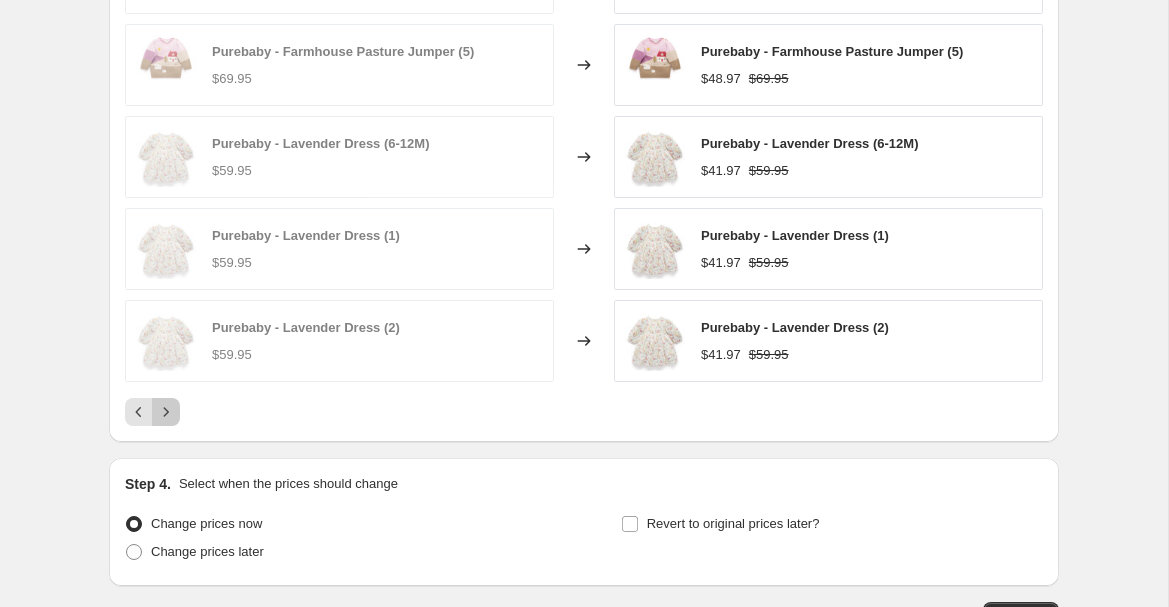 click 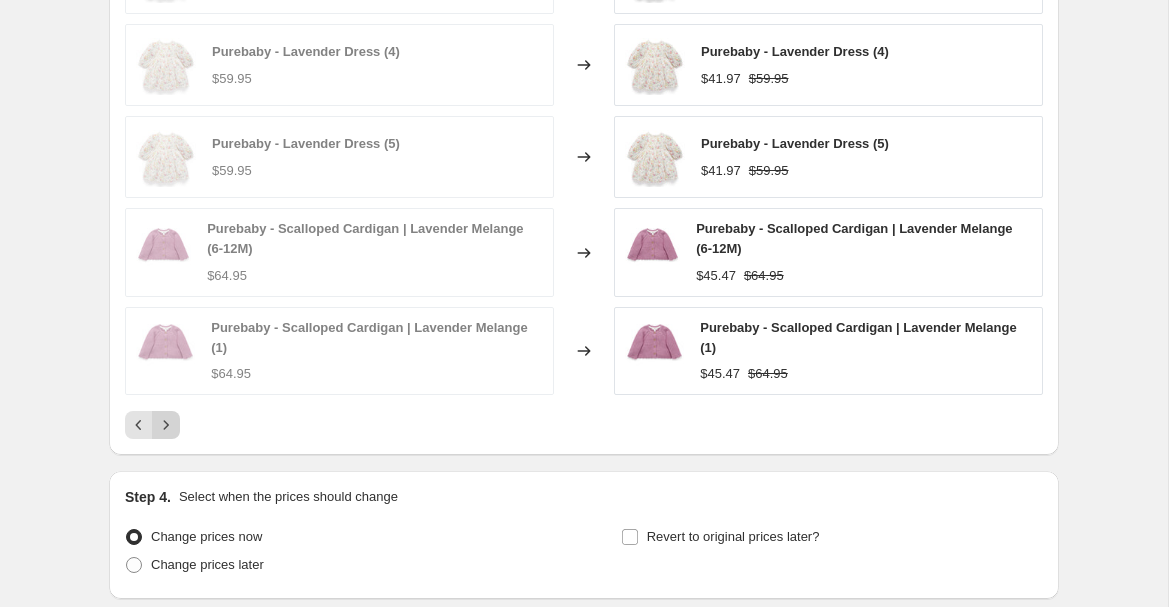 click 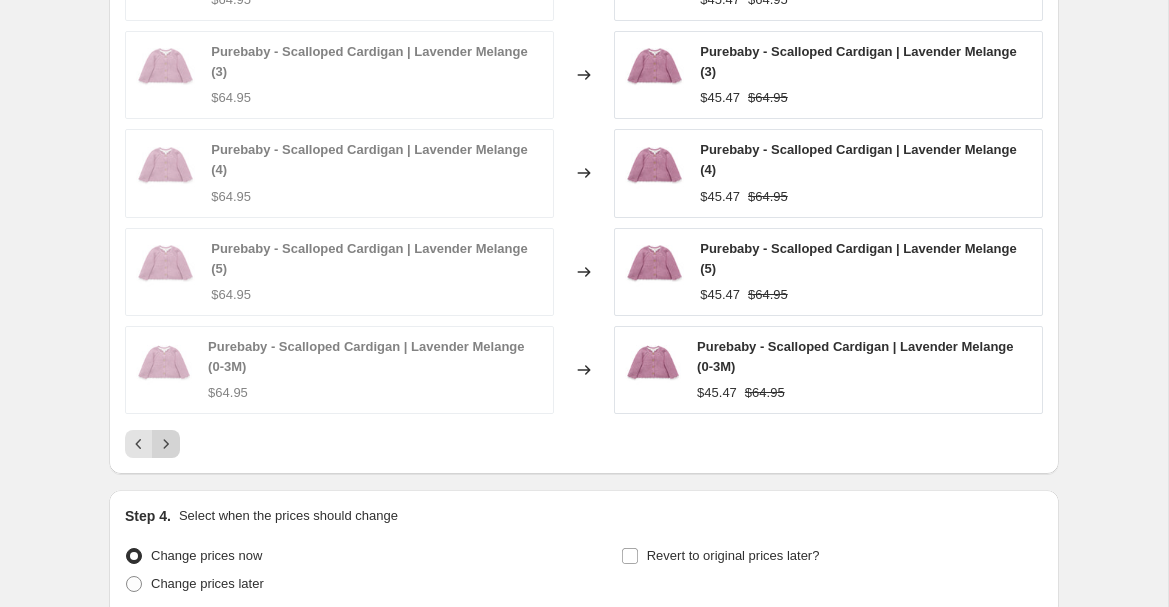 click on "Purebaby - Scalloped Cardigan | Lavender Melange (2) $64.95 Changed to Purebaby - Scalloped Cardigan | Lavender Melange (2) $45.47 $64.95 Purebaby - Scalloped Cardigan | Lavender Melange (3) $64.95 Changed to Purebaby - Scalloped Cardigan | Lavender Melange (3) $45.47 $64.95 Purebaby - Scalloped Cardigan | Lavender Melange (4) $64.95 Changed to Purebaby - Scalloped Cardigan | Lavender Melange (4) $45.47 $64.95 Purebaby - Scalloped Cardigan | Lavender Melange (5) $64.95 Changed to Purebaby - Scalloped Cardigan | Lavender Melange (5) $45.47 $64.95 Purebaby - Scalloped Cardigan | Lavender Melange (0-3M) $64.95 Changed to Purebaby - Scalloped Cardigan | Lavender Melange (0-3M) $45.47 $64.95" at bounding box center (584, 195) 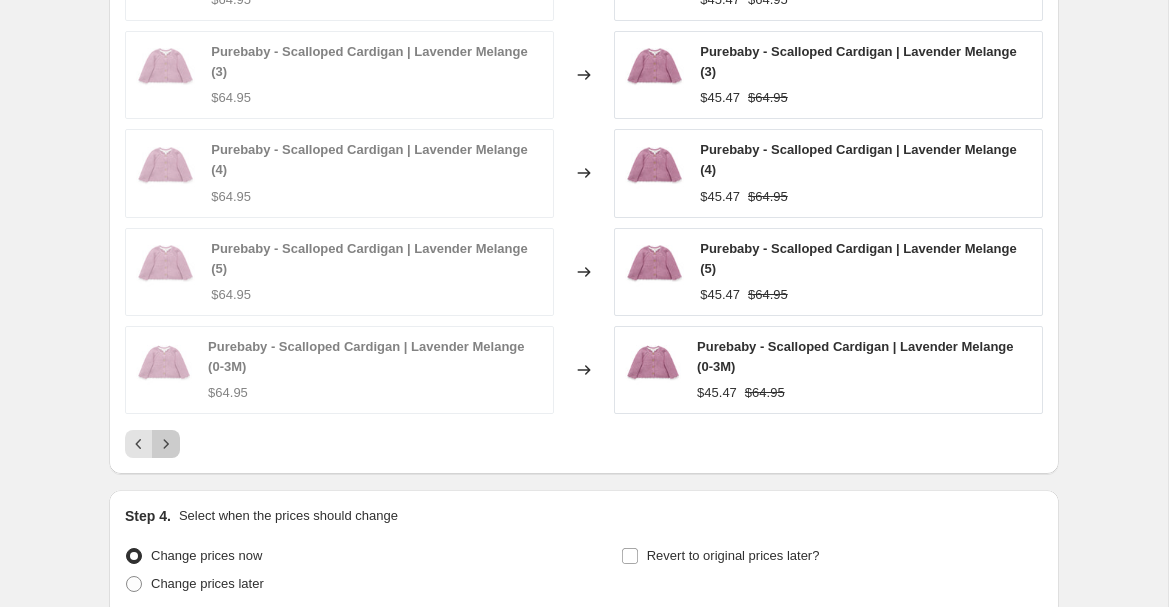 click 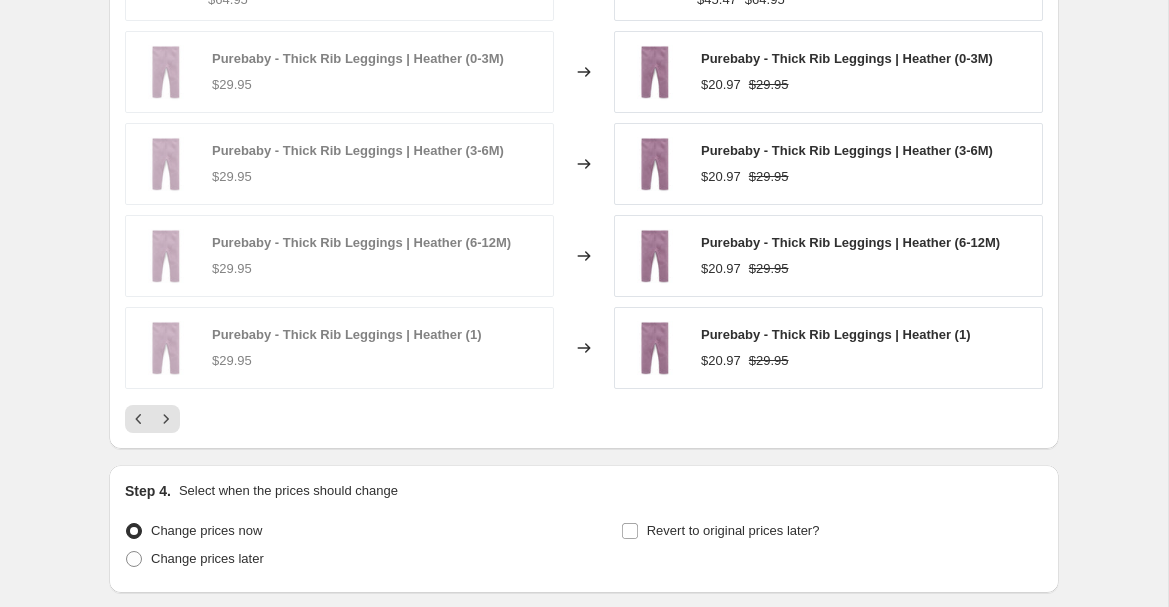 click on "PRICE CHANGE PREVIEW Over 250 product variants would be affected by this price change: Purebaby - Scalloped Cardigan | Lavender Melange (3-6M) $64.95 Changed to Purebaby - Scalloped Cardigan | Lavender Melange (3-6M) $45.47 $64.95 Purebaby - Thick Rib Leggings | Heather (0-3M) $29.95 Changed to Purebaby - Thick Rib Leggings | Heather (0-3M) $20.97 $29.95 Purebaby - Thick Rib Leggings | Heather (3-6M) $29.95 Changed to Purebaby - Thick Rib Leggings | Heather (3-6M) $20.97 $29.95 Purebaby - Thick Rib Leggings | Heather (6-12M) $29.95 Changed to Purebaby - Thick Rib Leggings | Heather (6-12M) $20.97 $29.95 Purebaby - Thick Rib Leggings | Heather (1) $29.95 Changed to Purebaby - Thick Rib Leggings | Heather (1) $20.97 $29.95" at bounding box center [584, 156] 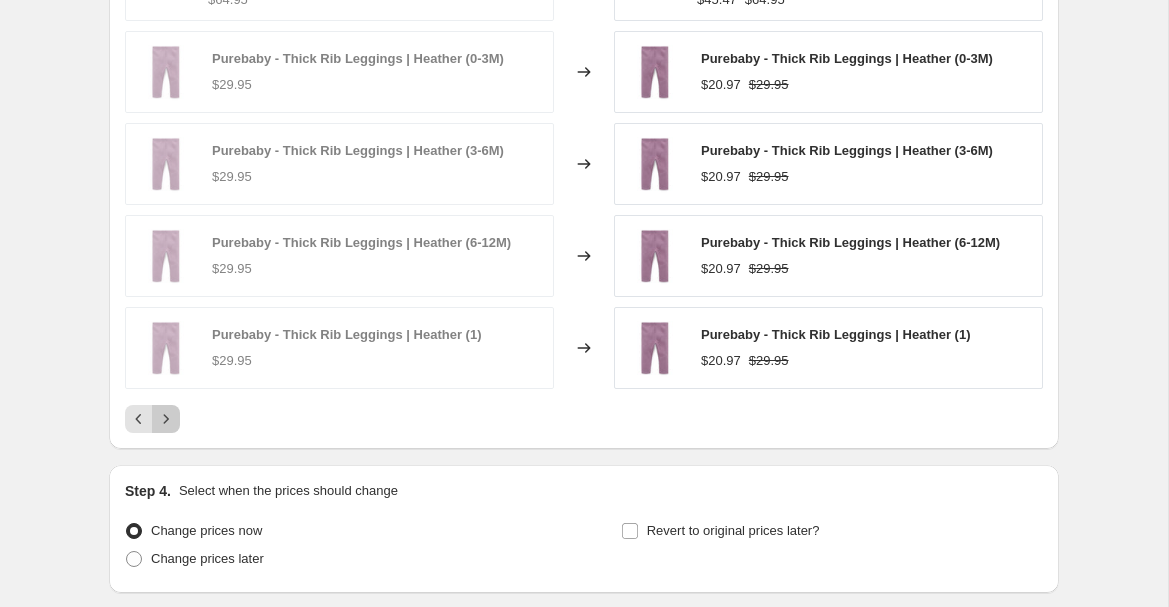 click at bounding box center (166, 419) 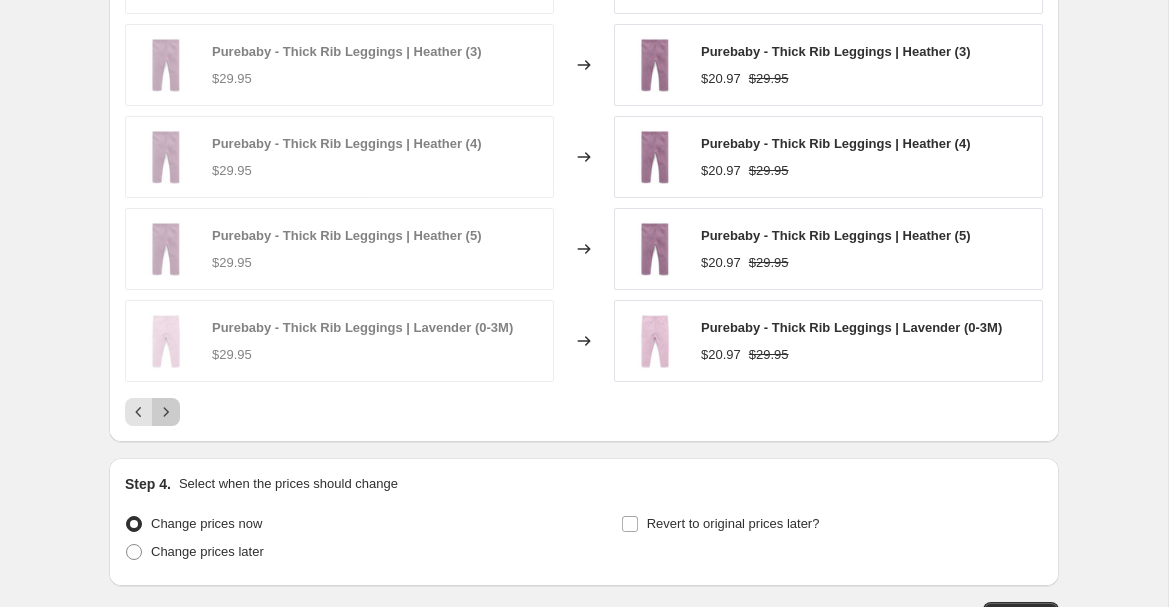 click at bounding box center [166, 412] 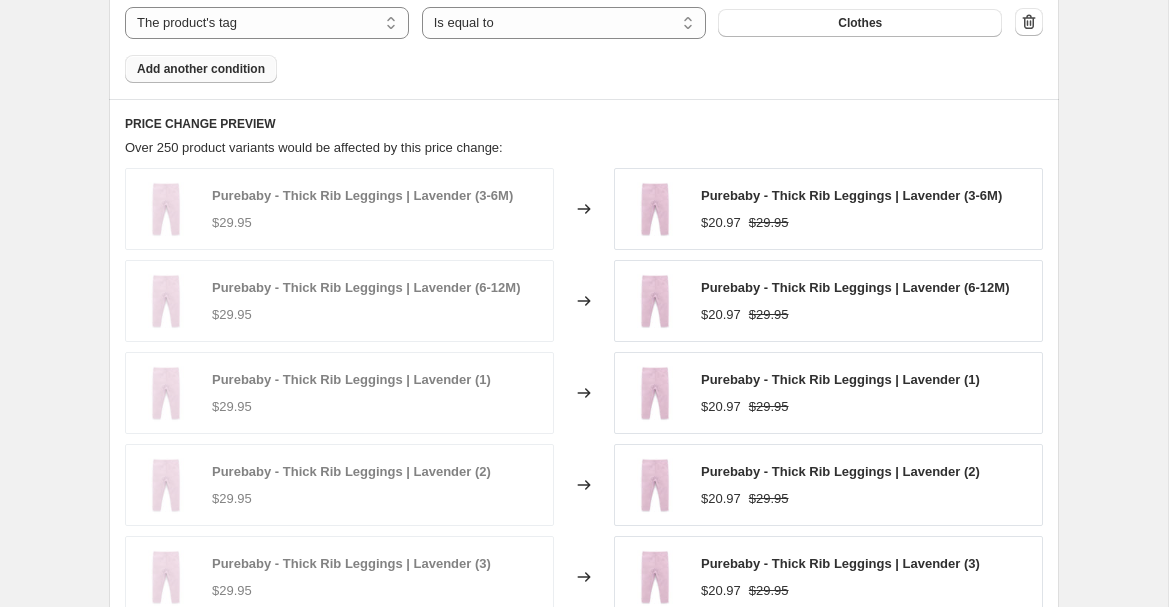 scroll, scrollTop: 1419, scrollLeft: 0, axis: vertical 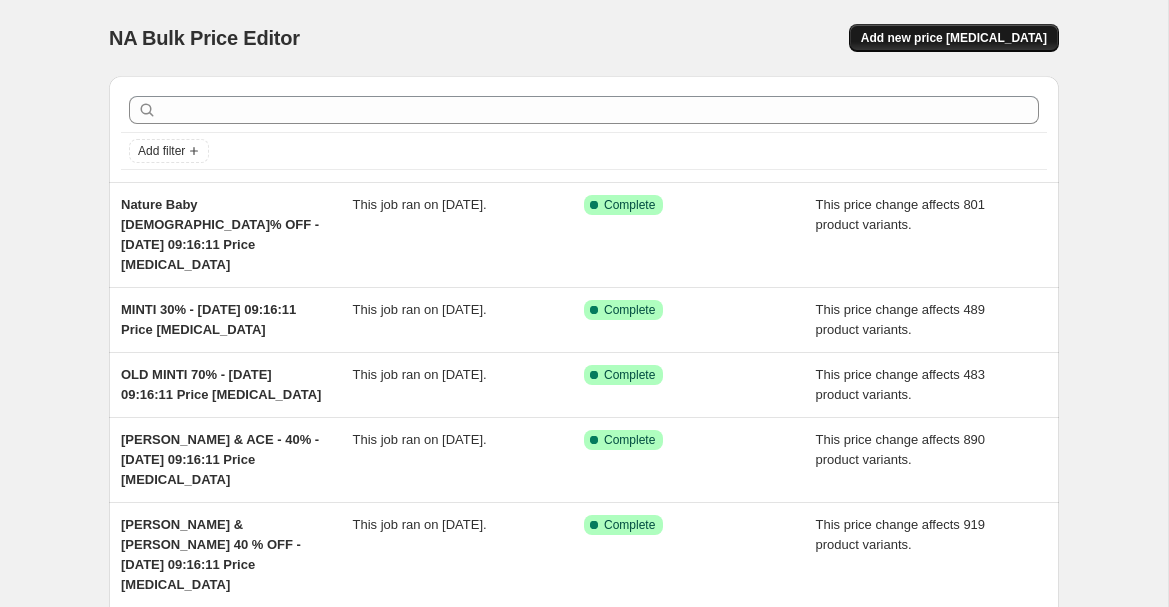 click on "Add new price [MEDICAL_DATA]" at bounding box center [954, 38] 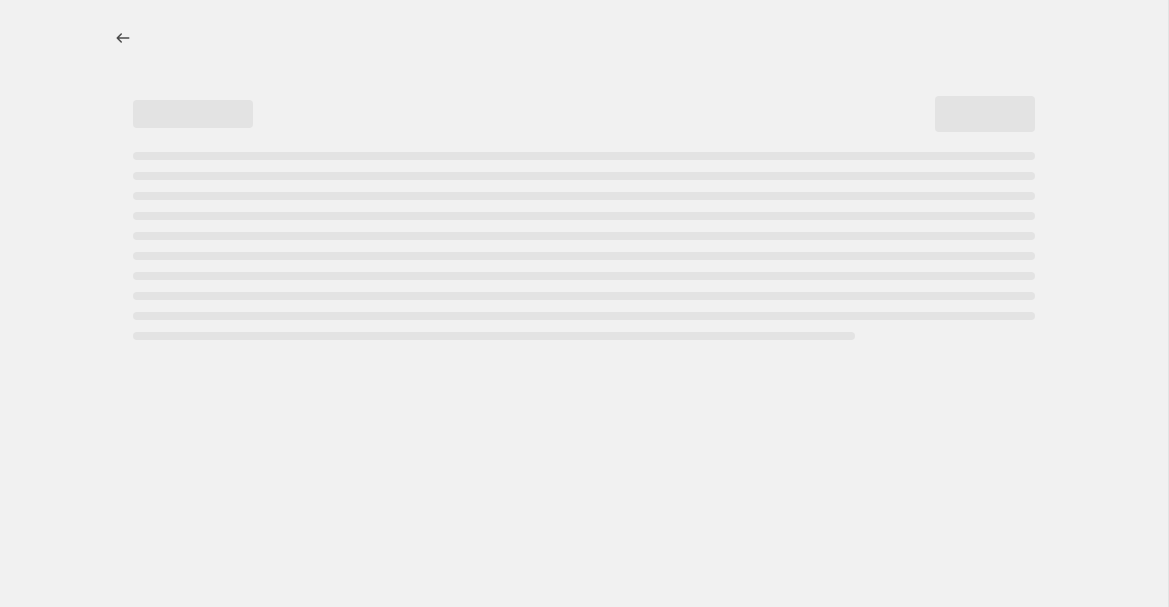 select on "percentage" 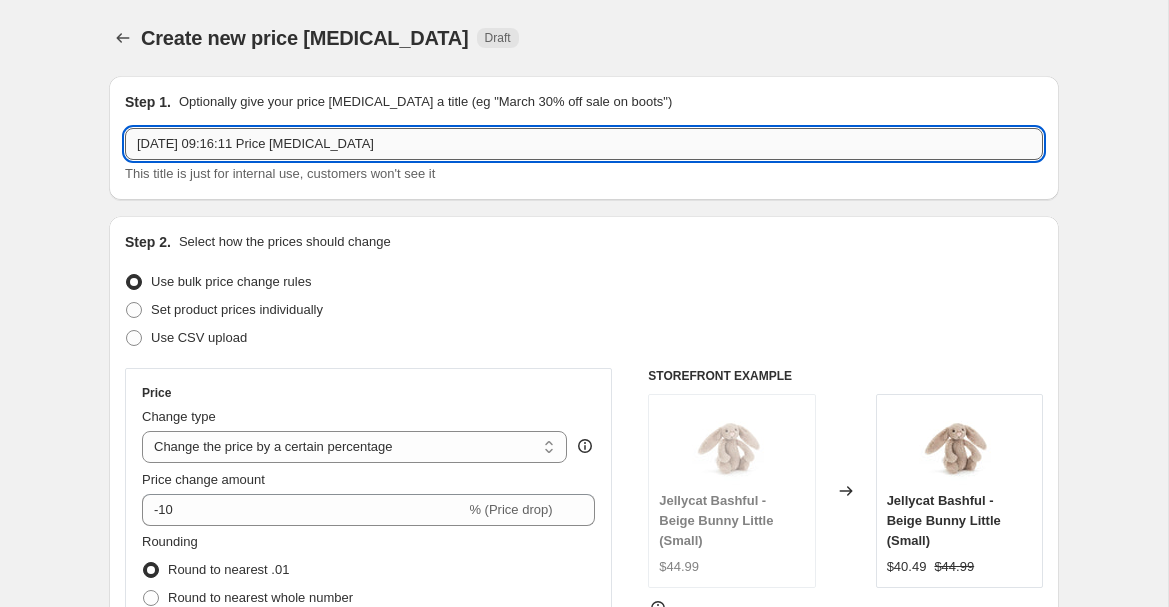 click on "[DATE] 09:16:11 Price [MEDICAL_DATA]" at bounding box center (584, 144) 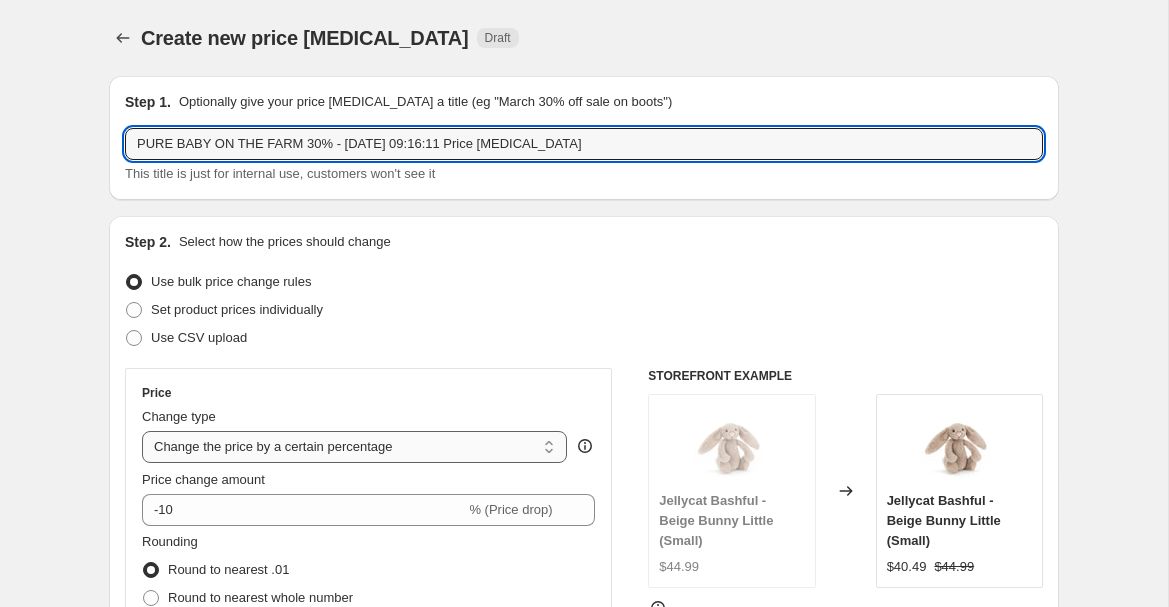 type on "PURE BABY ON THE FARM 30% - [DATE] 09:16:11 Price [MEDICAL_DATA]" 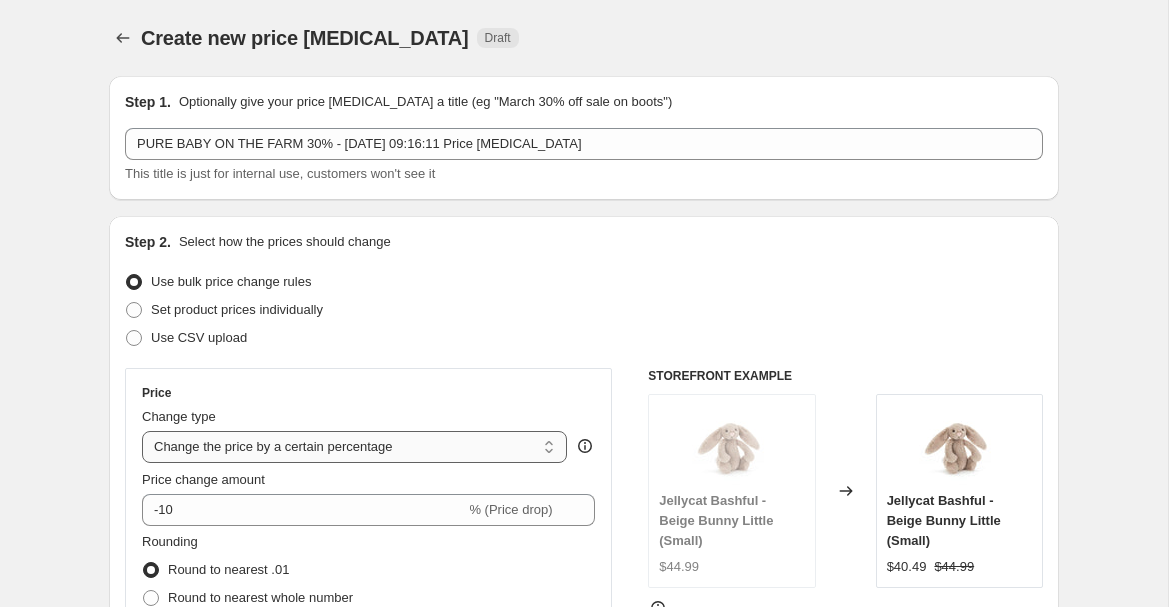 select on "pcap" 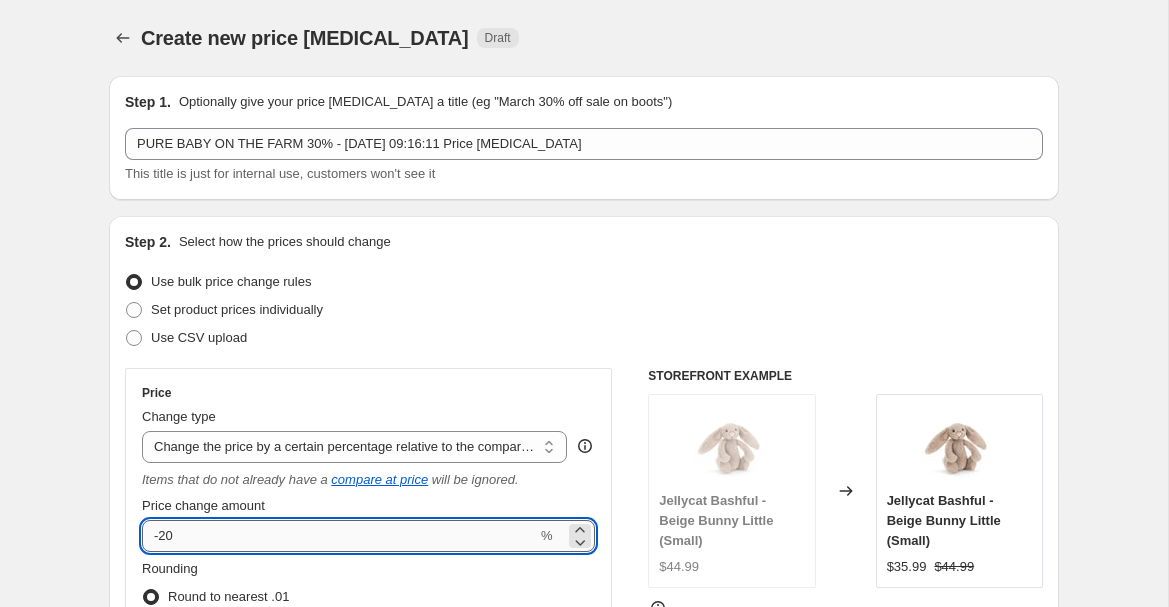 click on "-20" at bounding box center [339, 536] 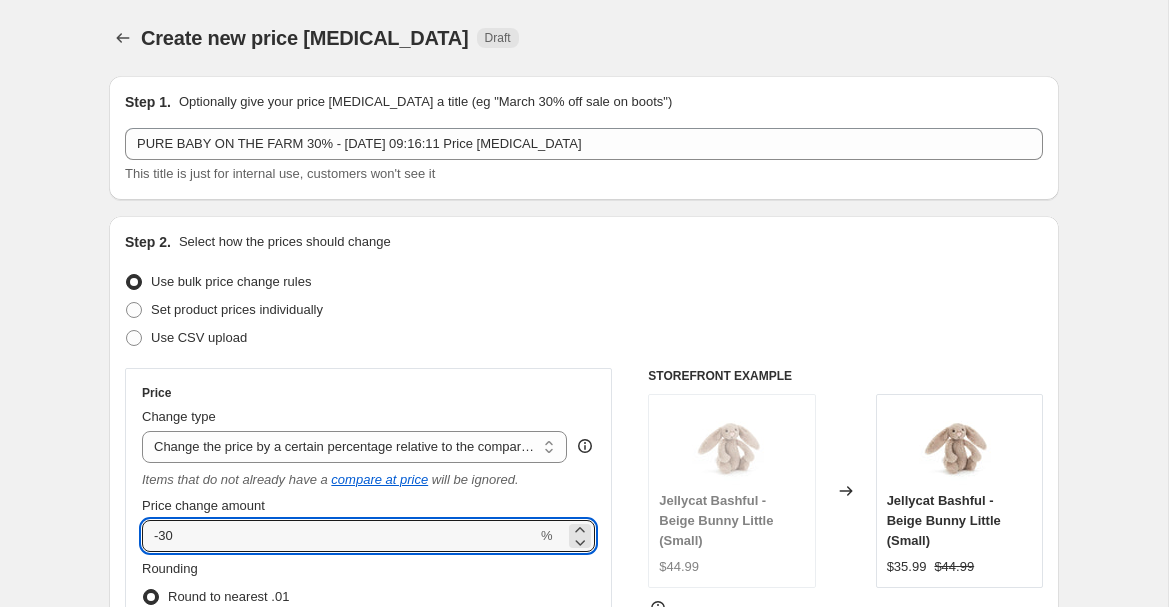 type on "-30" 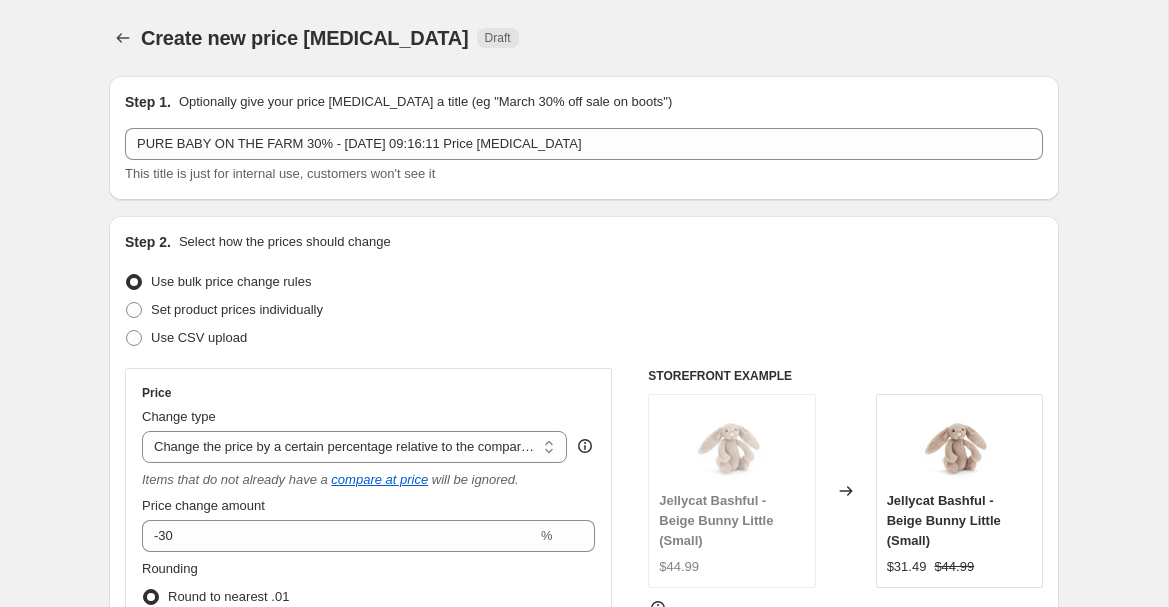 click on "Step 2. Select how the prices should change Use bulk price change rules Set product prices individually Use CSV upload Price Change type Change the price to a certain amount Change the price by a certain amount Change the price by a certain percentage Change the price to the current compare at price (price before sale) Change the price by a certain amount relative to the compare at price Change the price by a certain percentage relative to the compare at price Don't change the price Change the price by a certain percentage relative to the cost per item Change price to certain cost margin Change the price by a certain percentage relative to the compare at price Items that do not already have a   compare at price   will be ignored. Price change amount -30 % Rounding Round to nearest .01 Round to nearest whole number End prices in .99 End prices in a certain number Show rounding direction options? Compare at price What's the compare at price? Change type Change the compare at price to the current price (sale)" at bounding box center (584, 580) 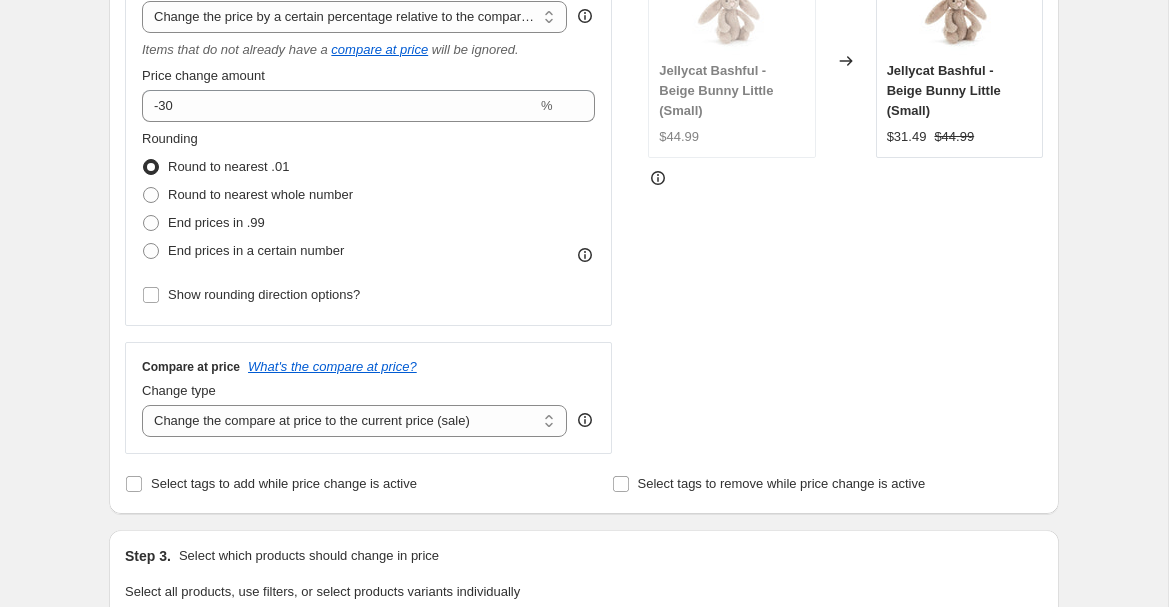 scroll, scrollTop: 435, scrollLeft: 0, axis: vertical 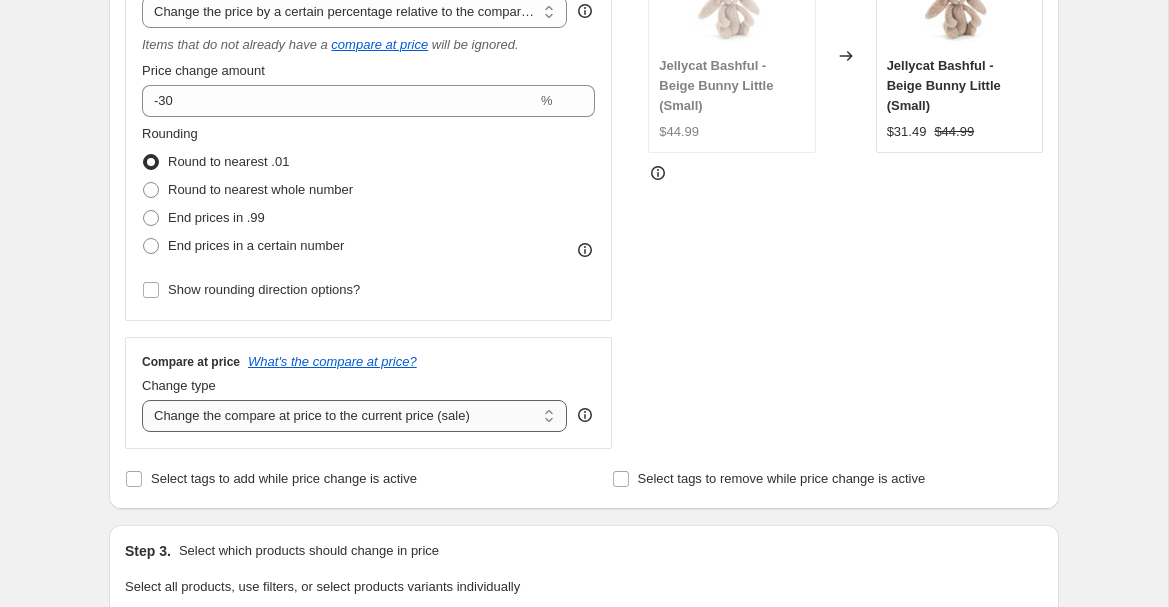click on "Change the compare at price to the current price (sale) Change the compare at price to a certain amount Change the compare at price by a certain amount Change the compare at price by a certain percentage Change the compare at price by a certain amount relative to the actual price Change the compare at price by a certain percentage relative to the actual price Don't change the compare at price Remove the compare at price" at bounding box center (354, 416) 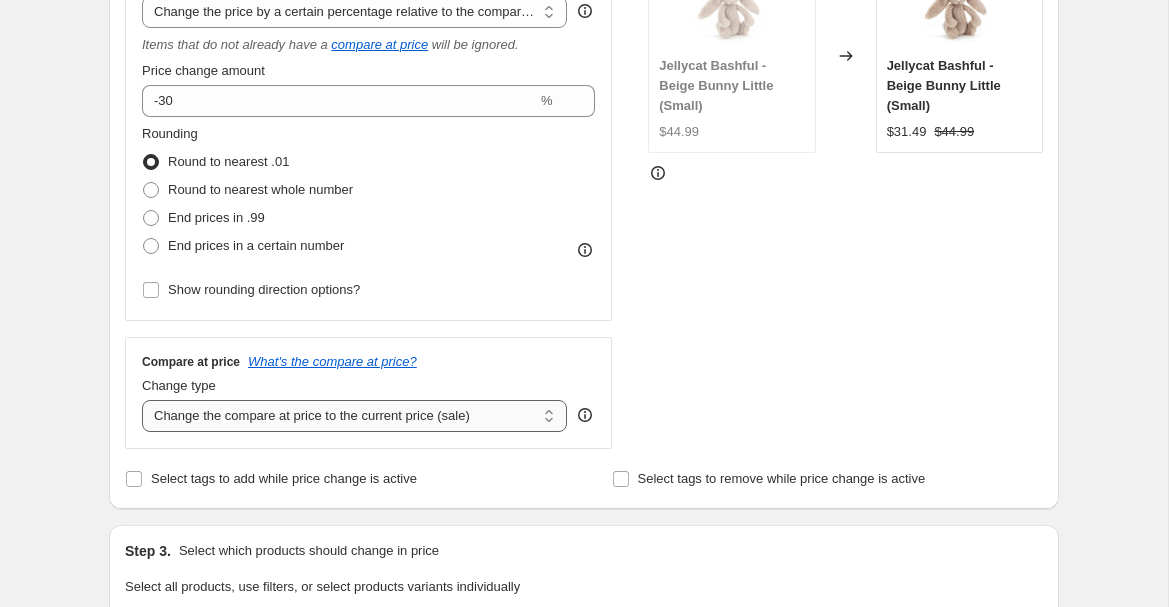 select on "no_change" 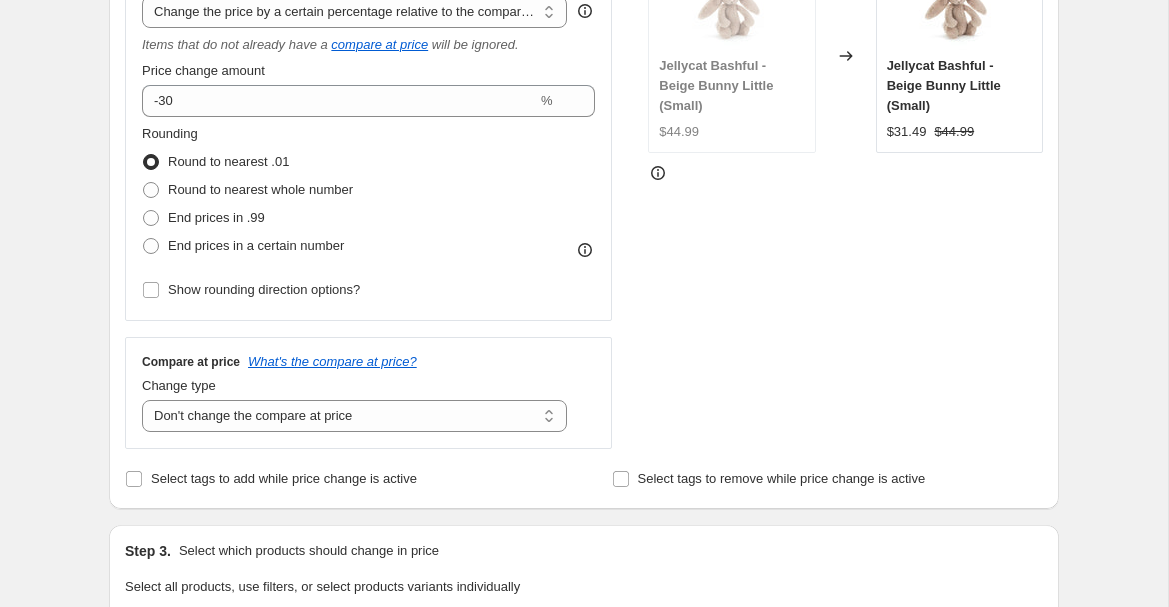 click on "Price Change type Change the price to a certain amount Change the price by a certain amount Change the price by a certain percentage Change the price to the current compare at price (price before sale) Change the price by a certain amount relative to the compare at price Change the price by a certain percentage relative to the compare at price Don't change the price Change the price by a certain percentage relative to the cost per item Change price to certain cost margin Change the price by a certain percentage relative to the compare at price Items that do not already have a   compare at price   will be ignored. Price change amount -30 % Rounding Round to nearest .01 Round to nearest whole number End prices in .99 End prices in a certain number Show rounding direction options? Compare at price What's the compare at price? Change type Change the compare at price to the current price (sale) Change the compare at price to a certain amount Change the compare at price by a certain amount STOREFRONT EXAMPLE $44.99" at bounding box center [584, 191] 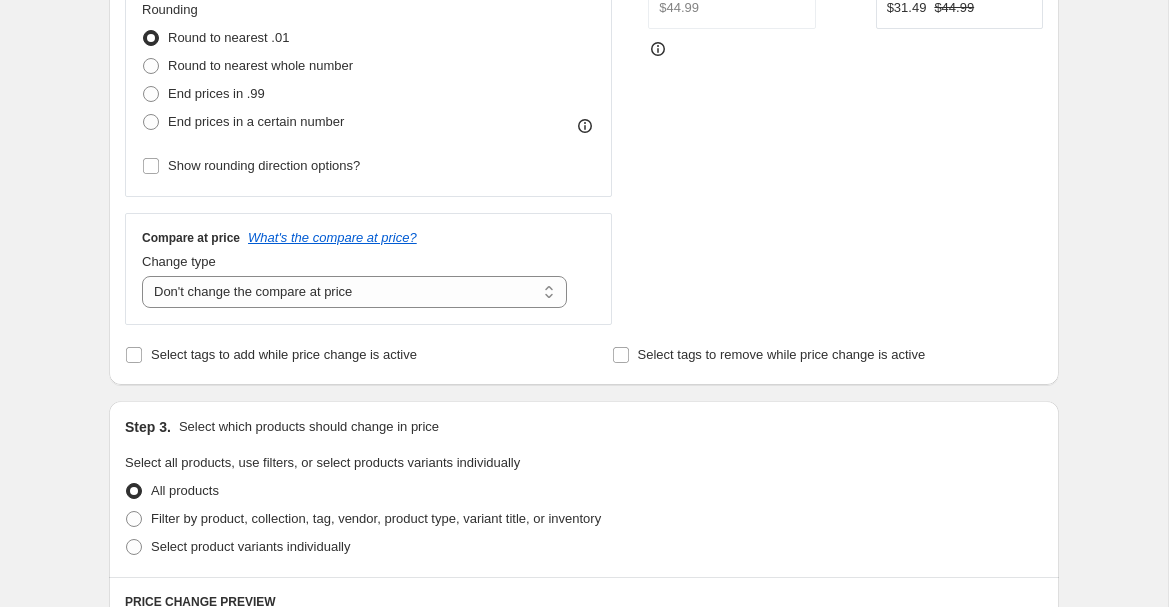 scroll, scrollTop: 583, scrollLeft: 0, axis: vertical 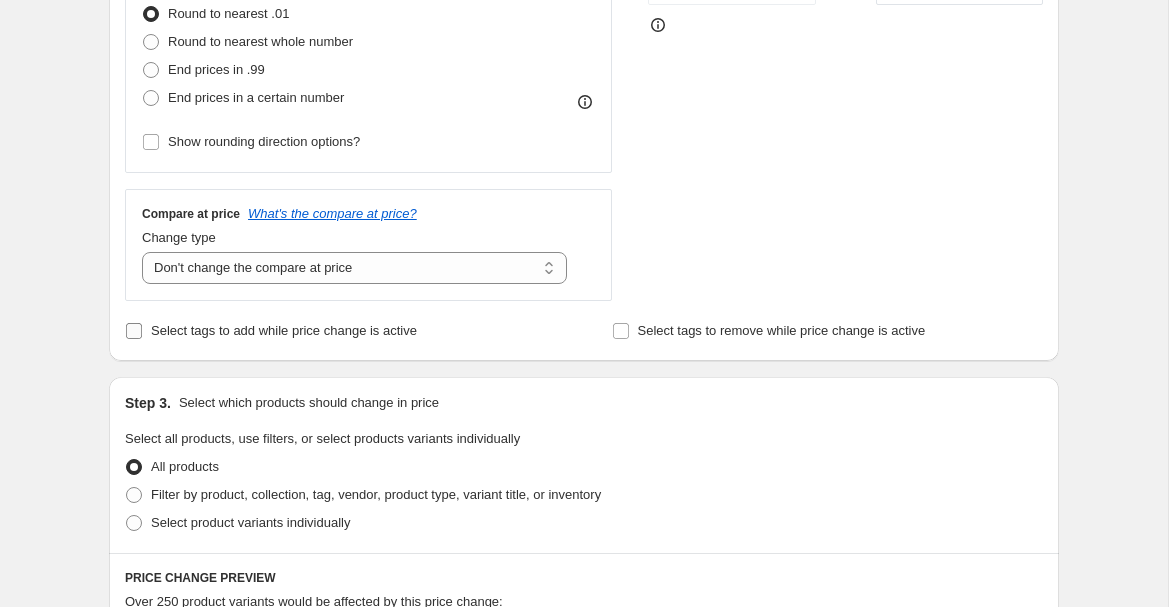 click on "Select tags to add while price change is active" at bounding box center [271, 331] 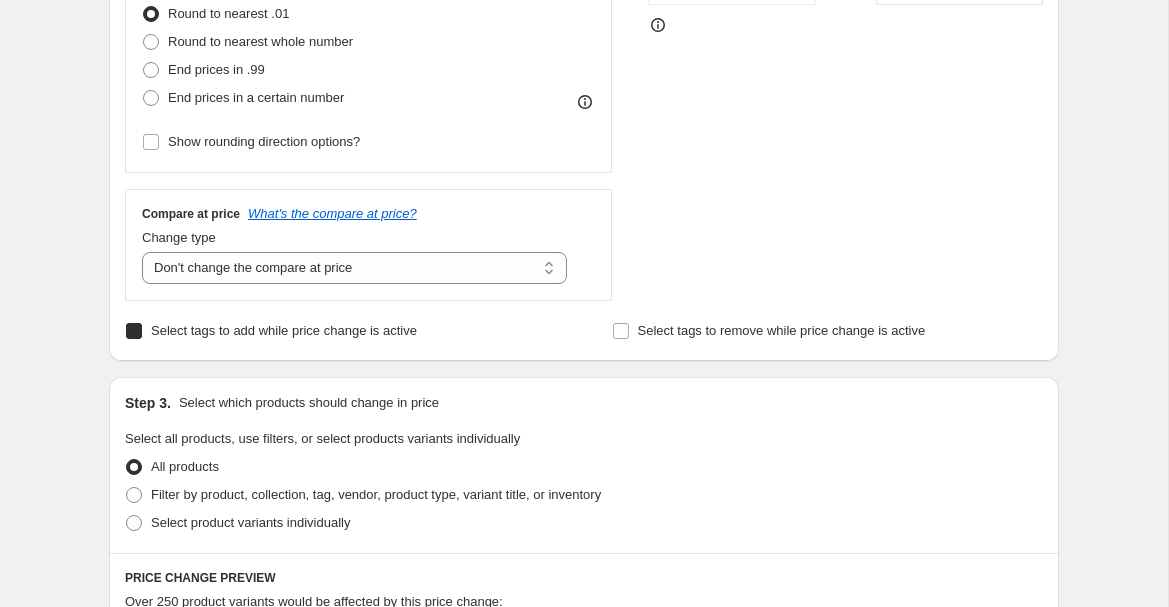 checkbox on "true" 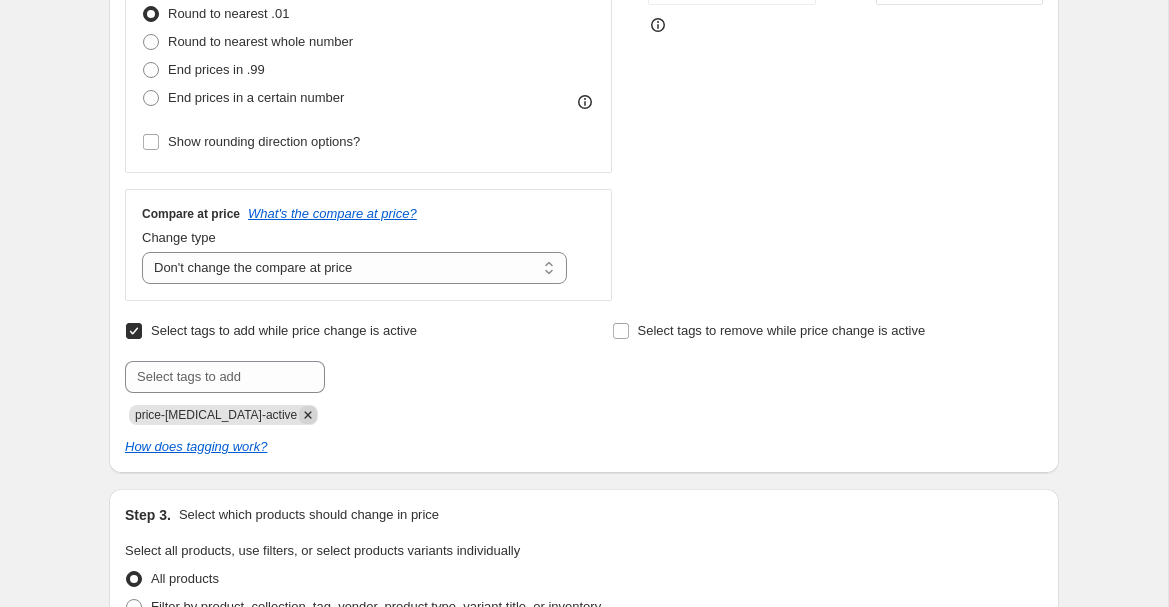 click 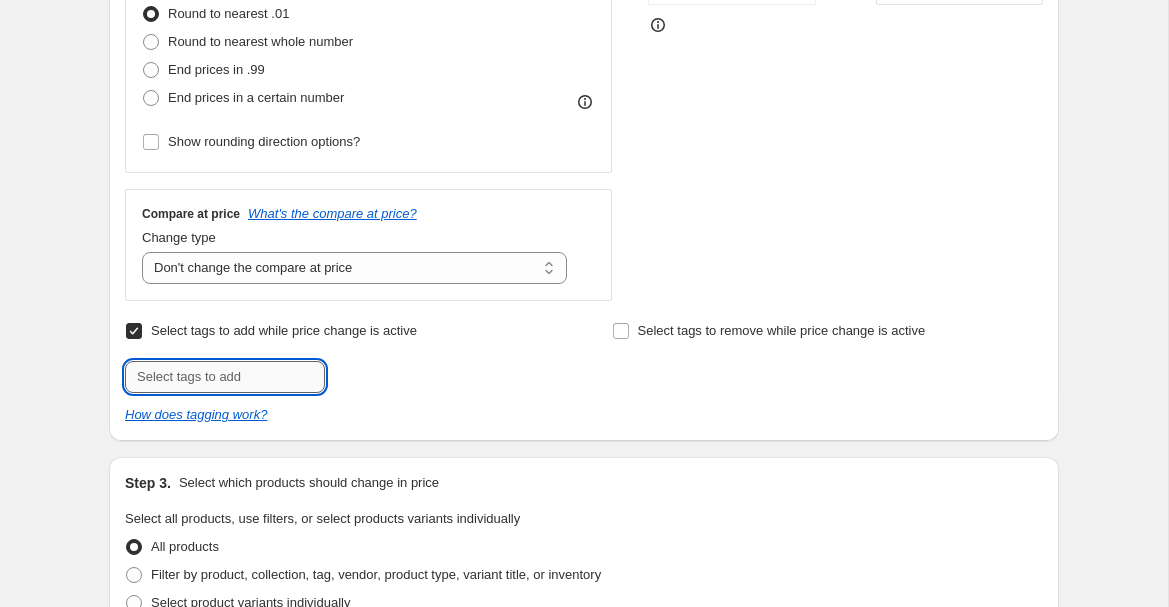 click at bounding box center (225, 377) 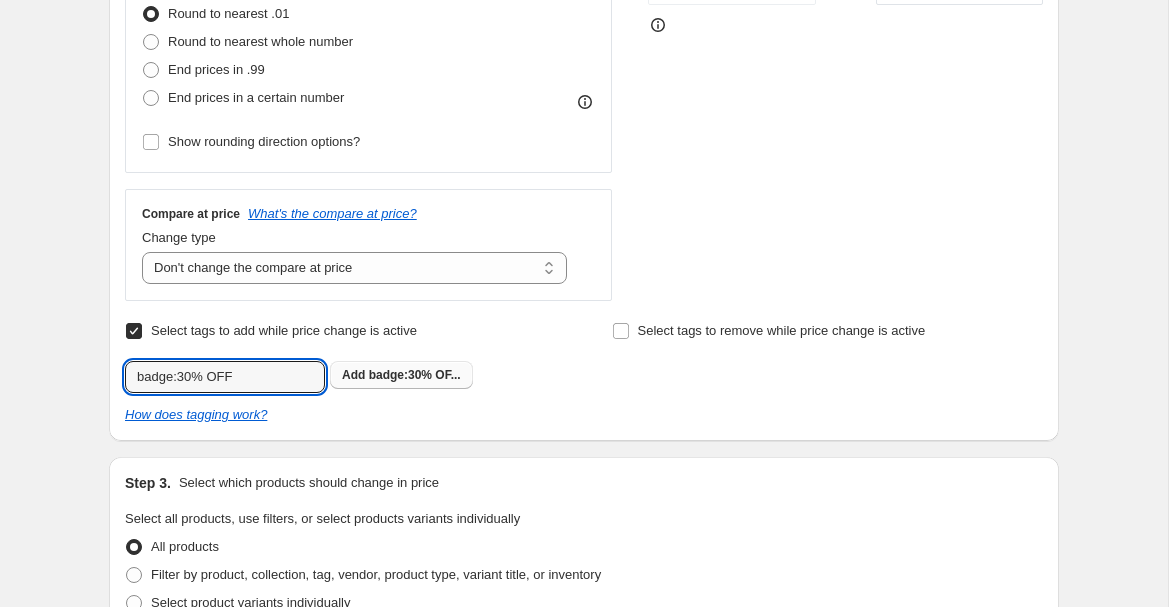 type on "badge:30% OFF" 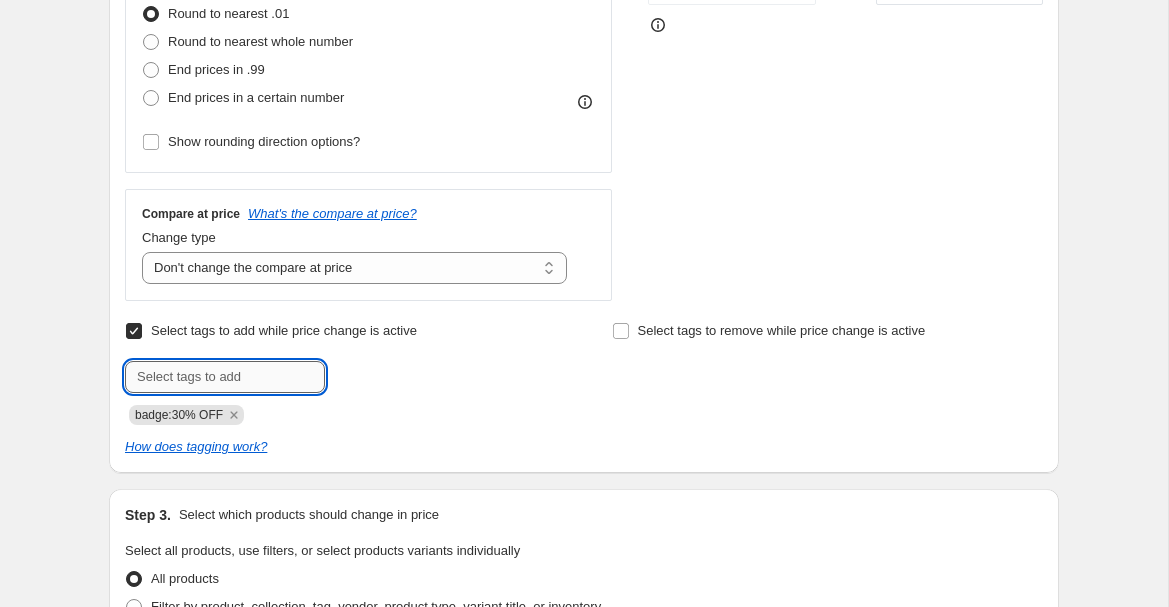 click at bounding box center (225, 377) 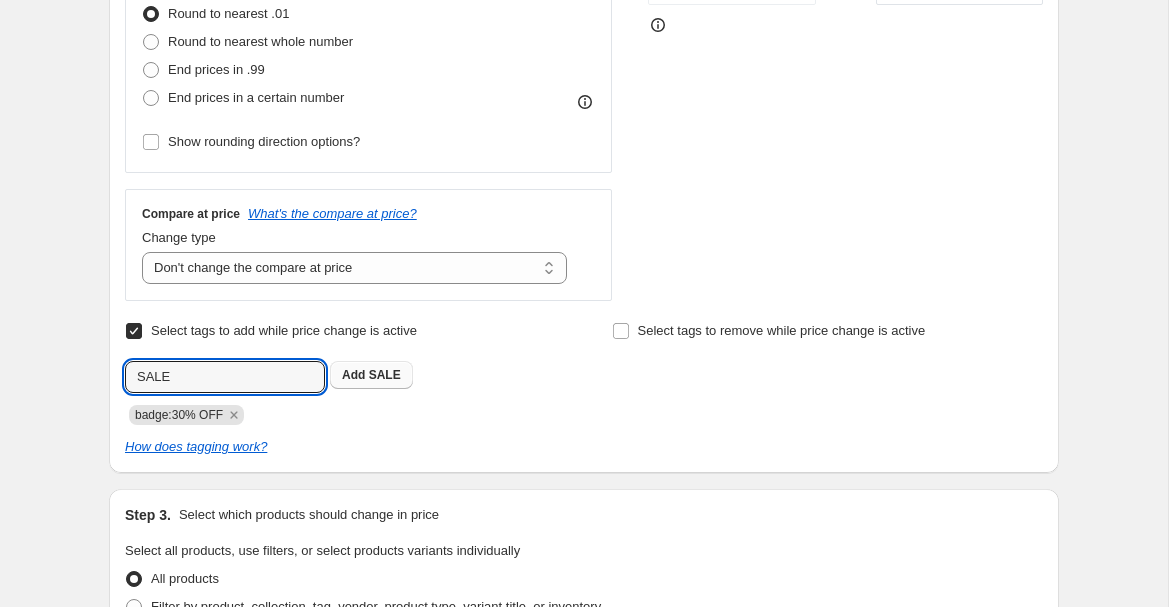 type on "SALE" 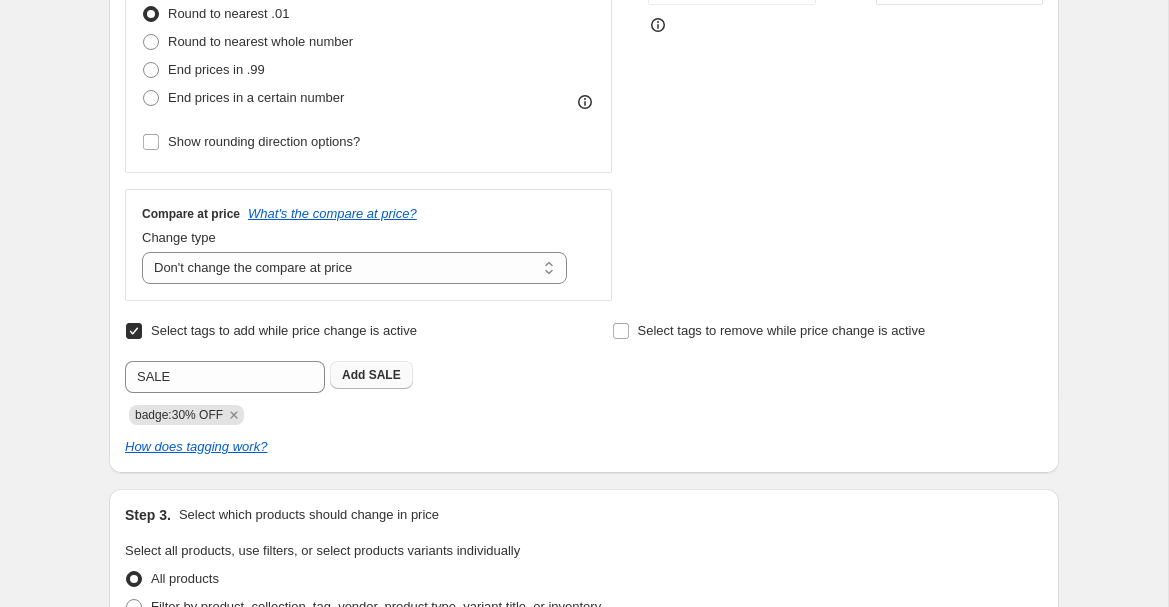 click on "Add" at bounding box center [353, 375] 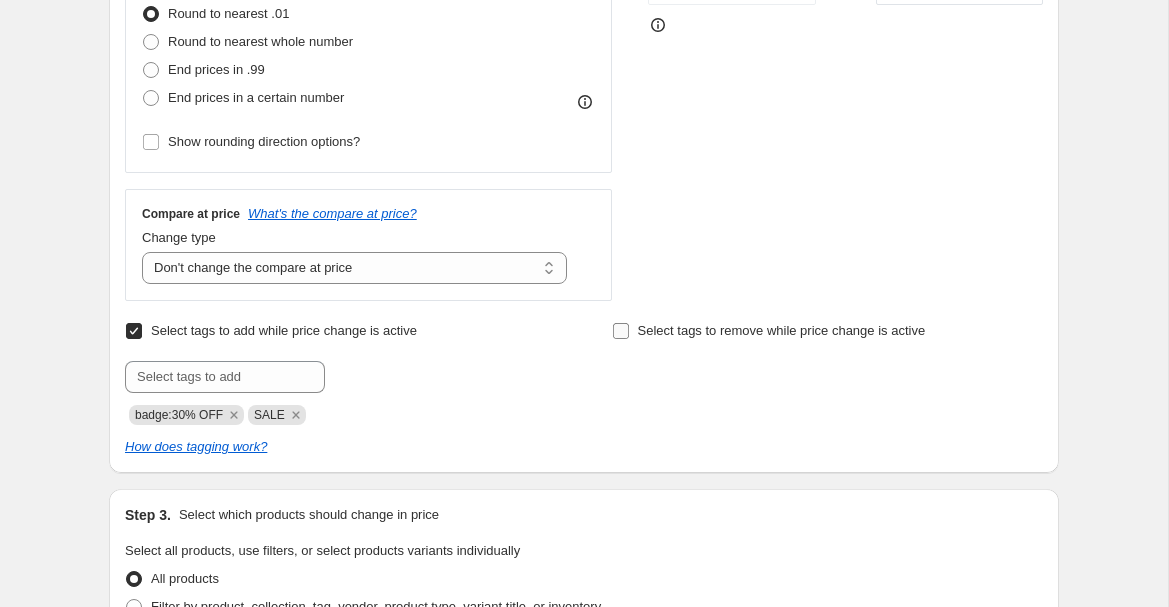 click on "Select tags to remove while price change is active" at bounding box center (621, 331) 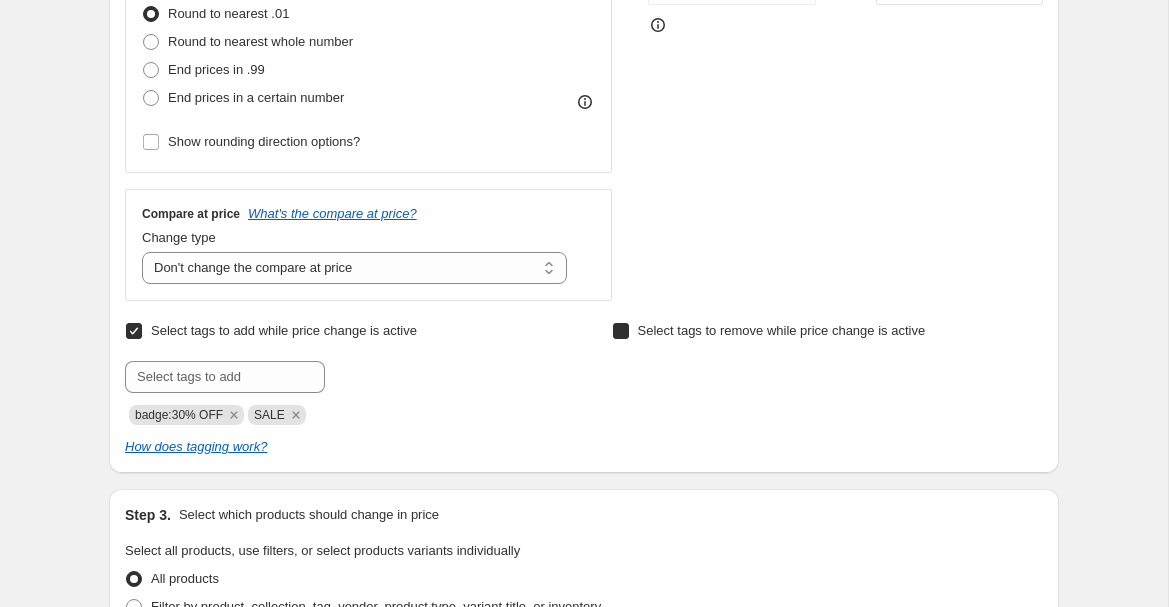 checkbox on "true" 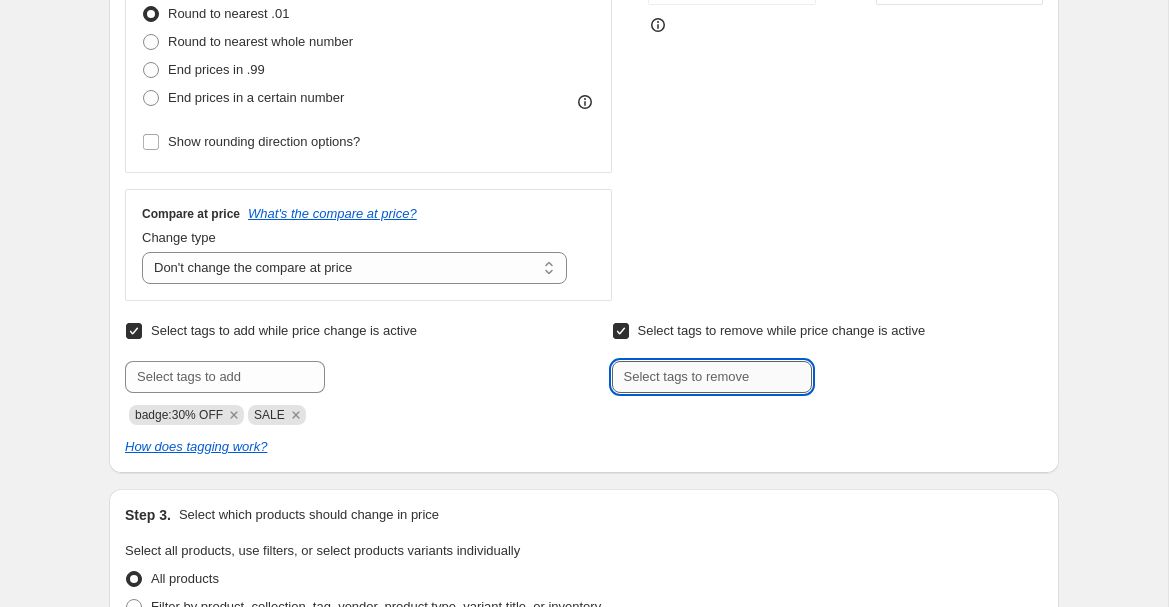 click at bounding box center (712, 377) 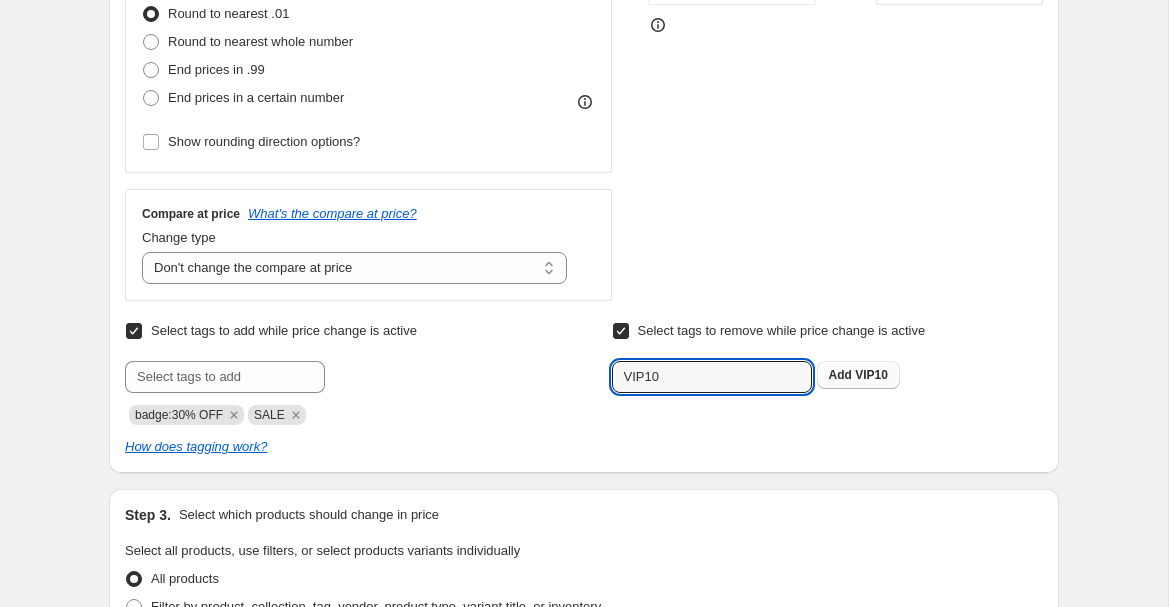 type on "VIP10" 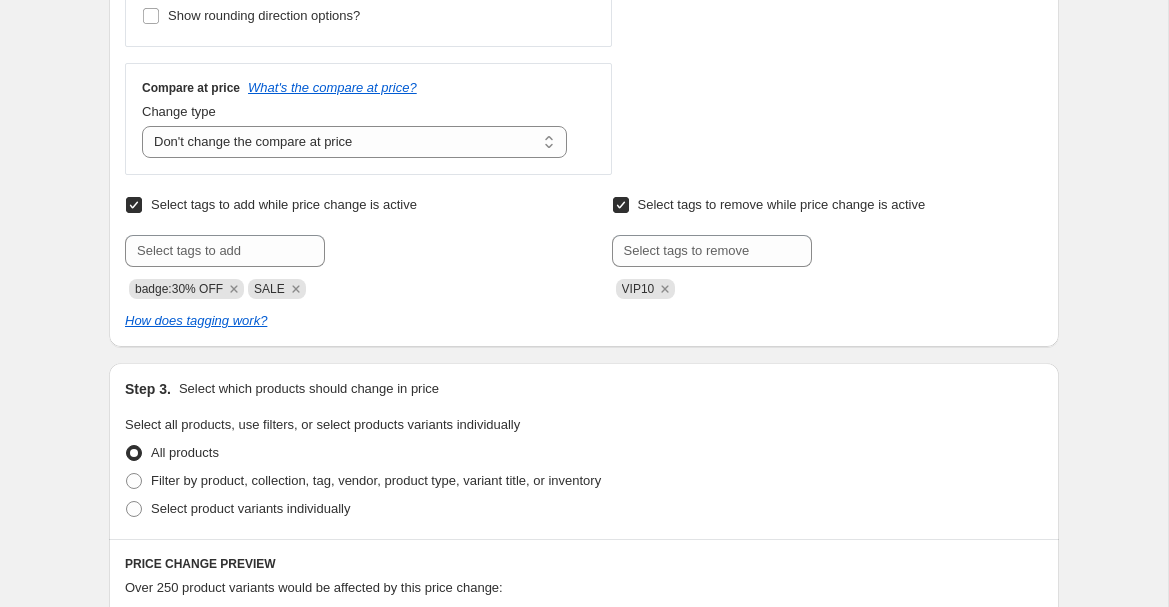 scroll, scrollTop: 718, scrollLeft: 0, axis: vertical 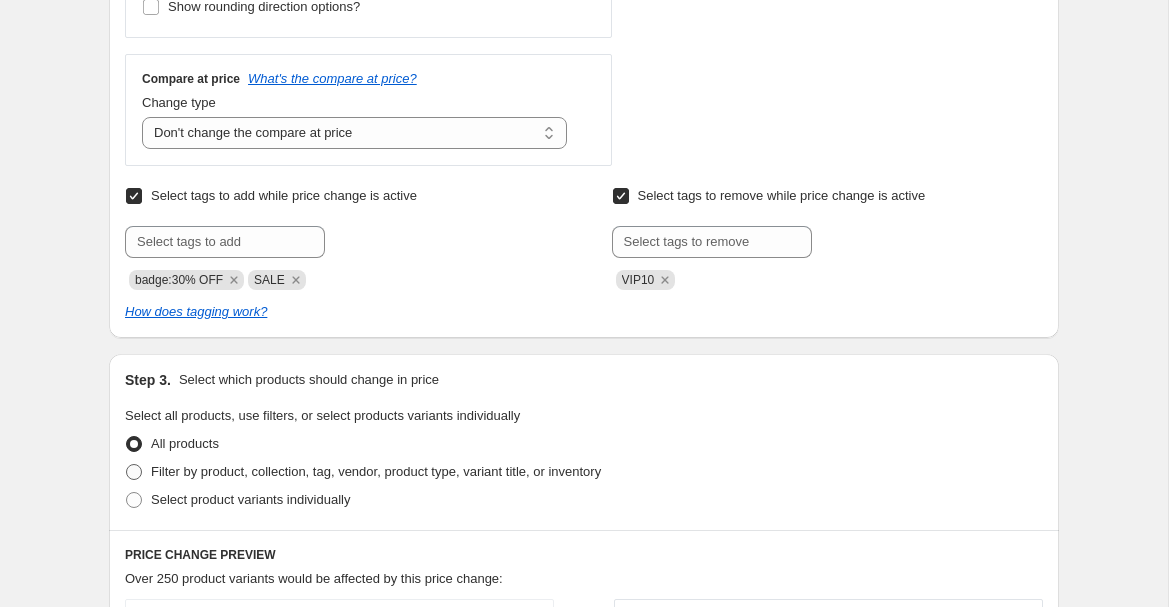 click on "Filter by product, collection, tag, vendor, product type, variant title, or inventory" at bounding box center [376, 471] 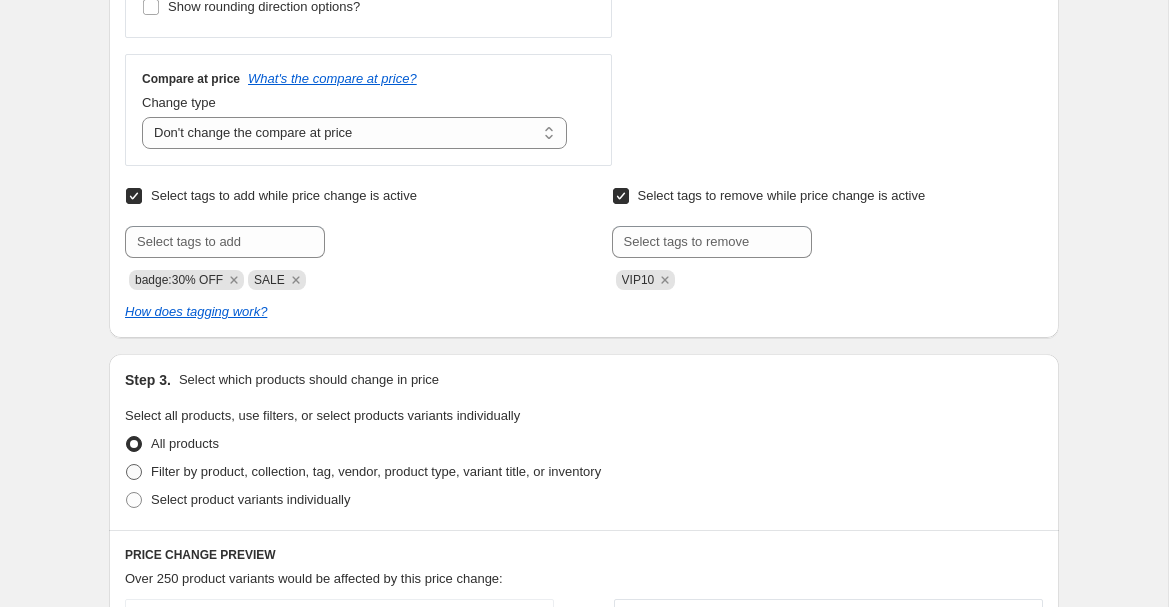 radio on "true" 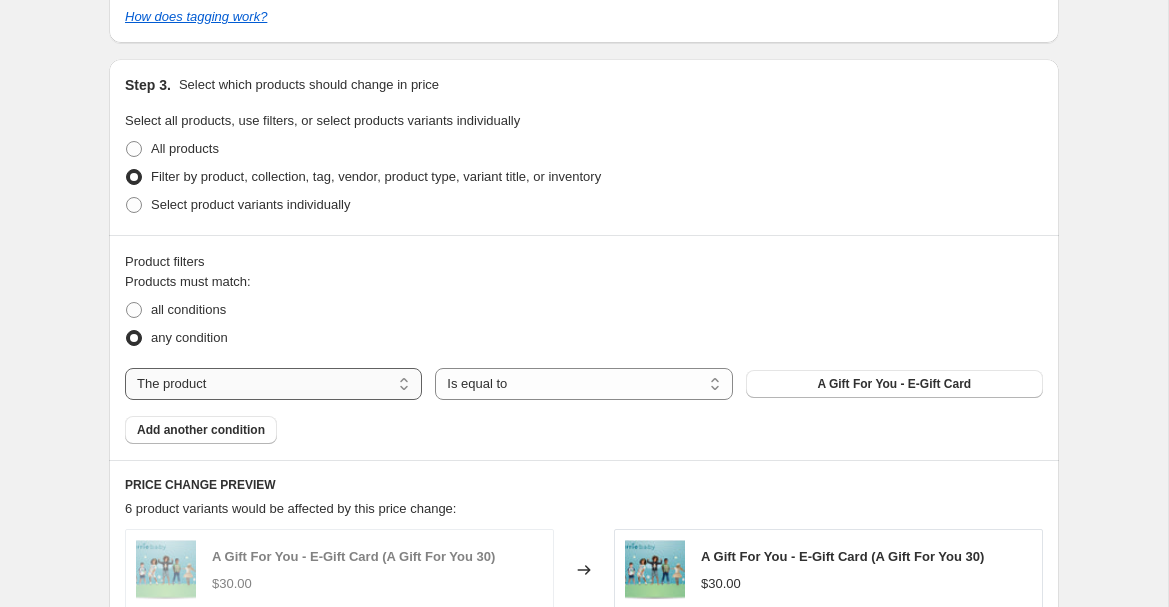 scroll, scrollTop: 1031, scrollLeft: 0, axis: vertical 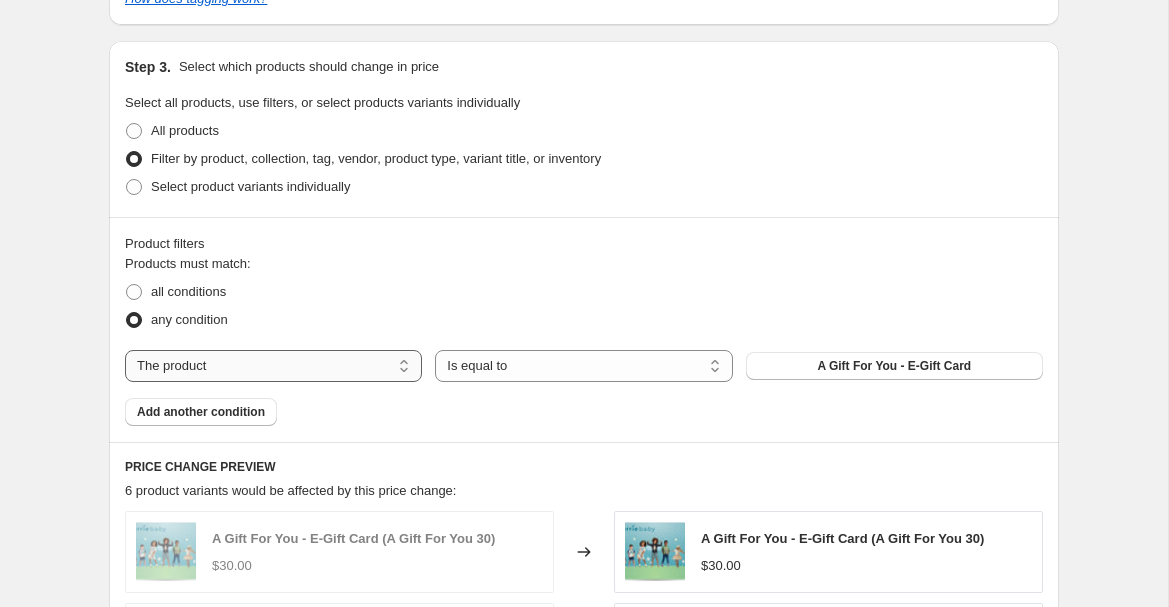click on "The product The product's collection The product's tag The product's vendor The product's type The product's status The variant's title Inventory quantity" at bounding box center (273, 366) 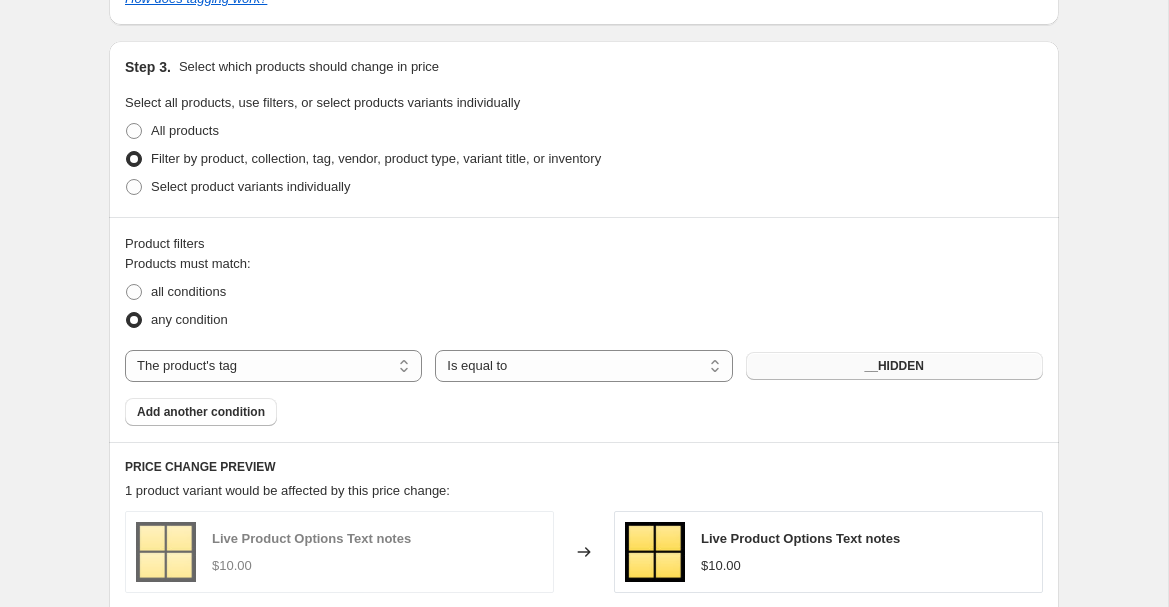 click on "__HIDDEN" at bounding box center (894, 366) 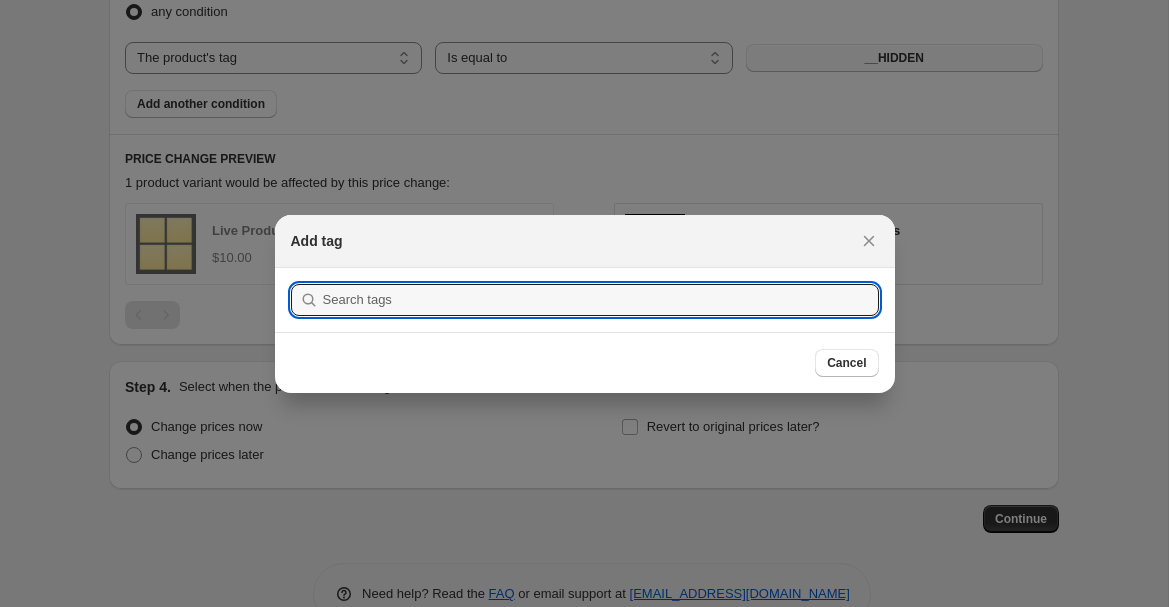 scroll, scrollTop: 0, scrollLeft: 0, axis: both 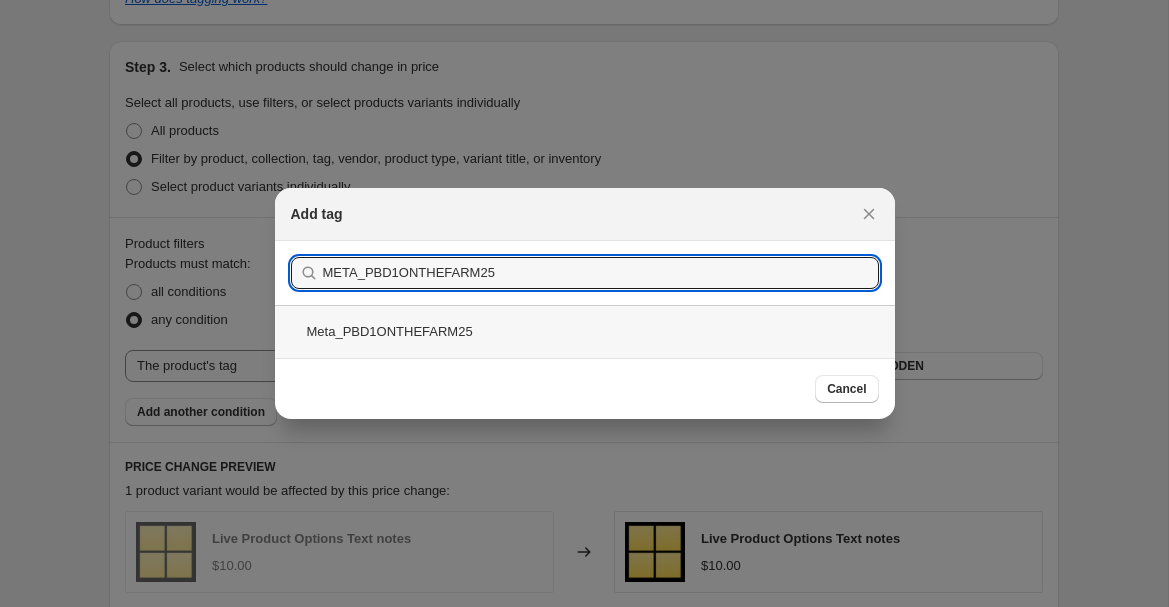 type on "META_PBD1ONTHEFARM25" 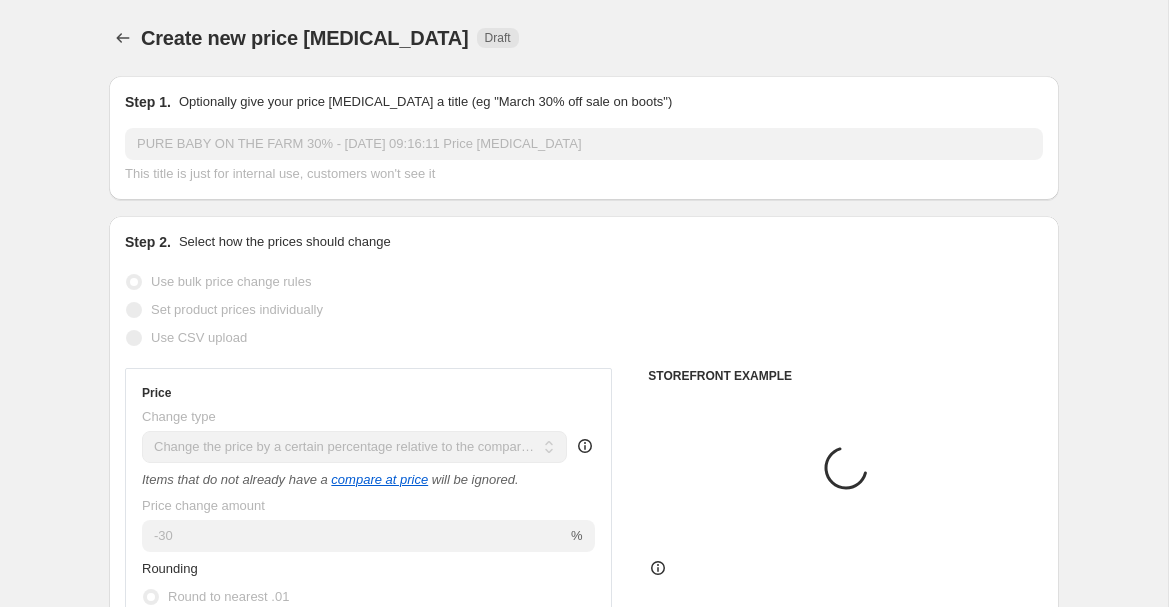 scroll, scrollTop: 1031, scrollLeft: 0, axis: vertical 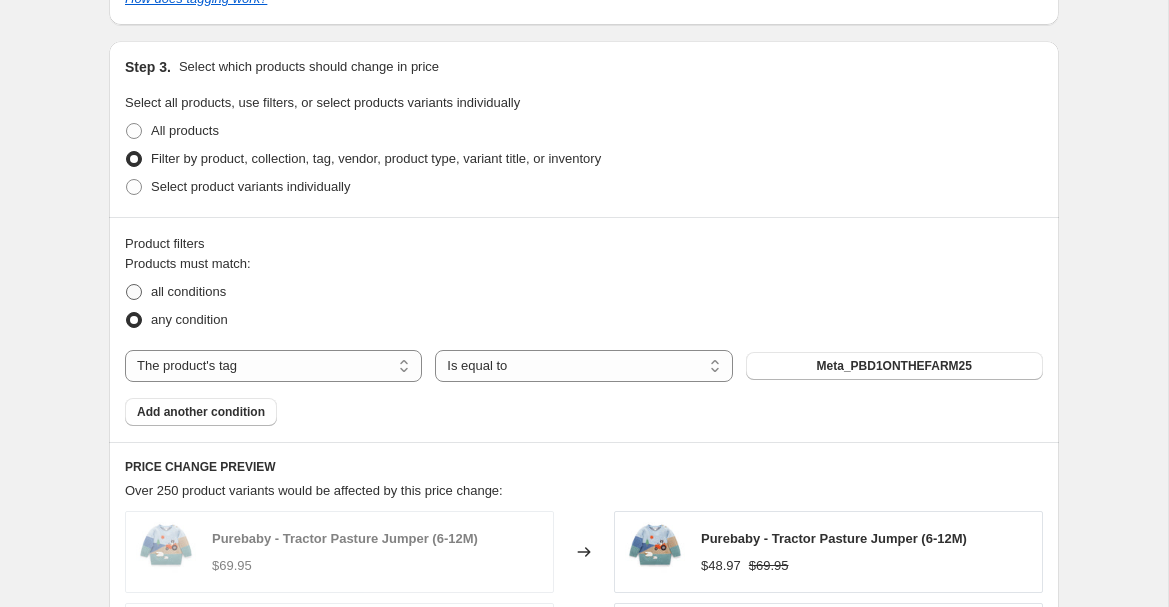 click on "all conditions" at bounding box center (188, 291) 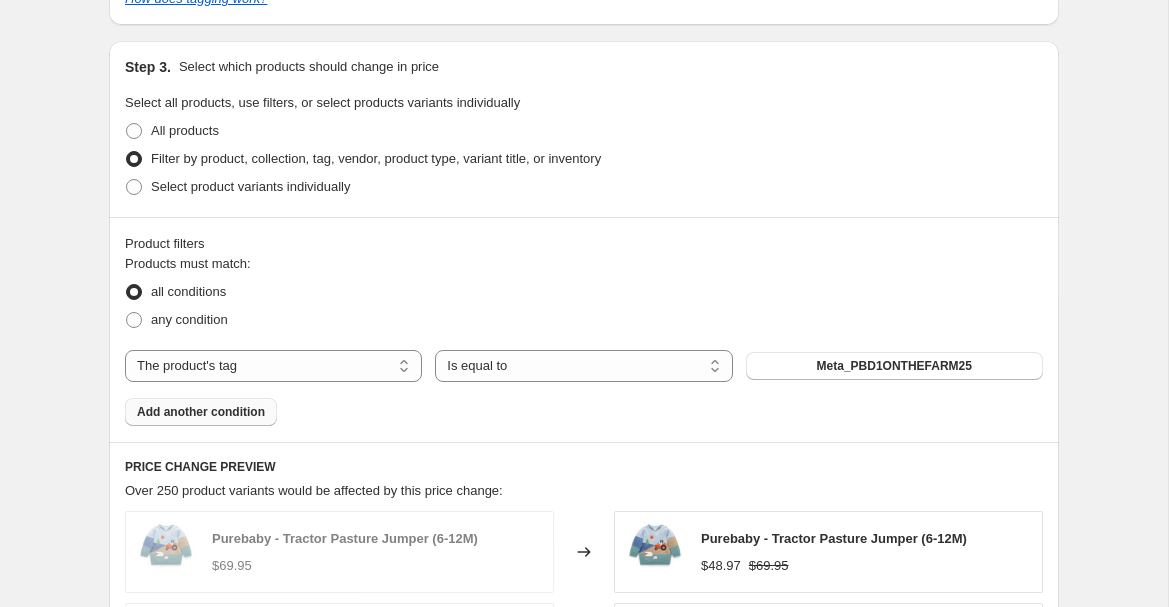 click on "Add another condition" at bounding box center (201, 412) 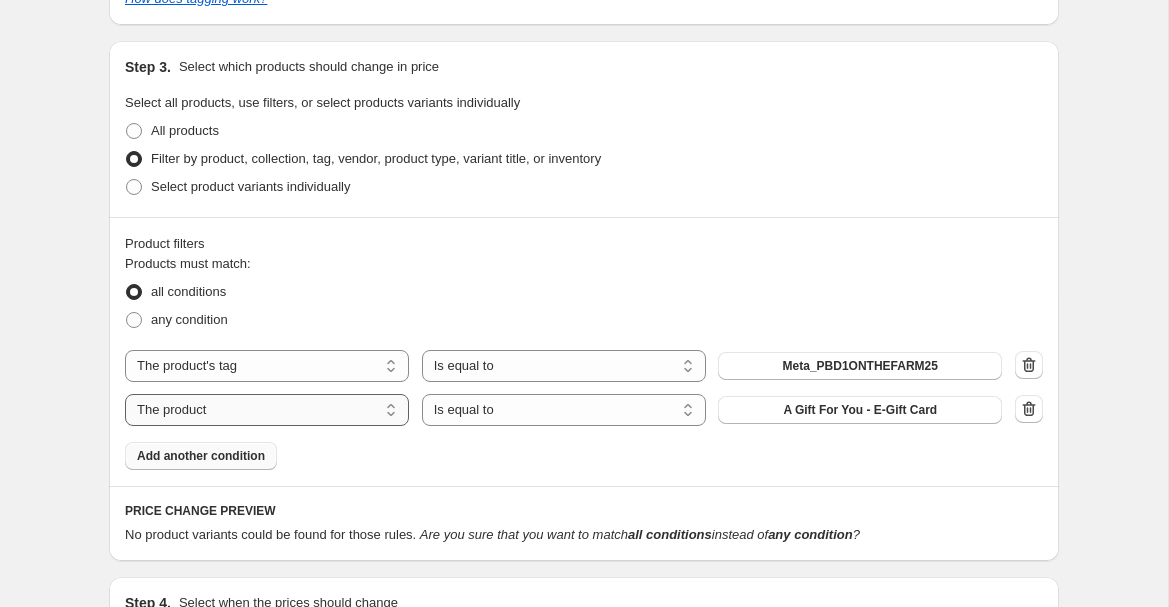 click on "The product The product's collection The product's tag The product's vendor The product's type The product's status The variant's title Inventory quantity" at bounding box center (267, 410) 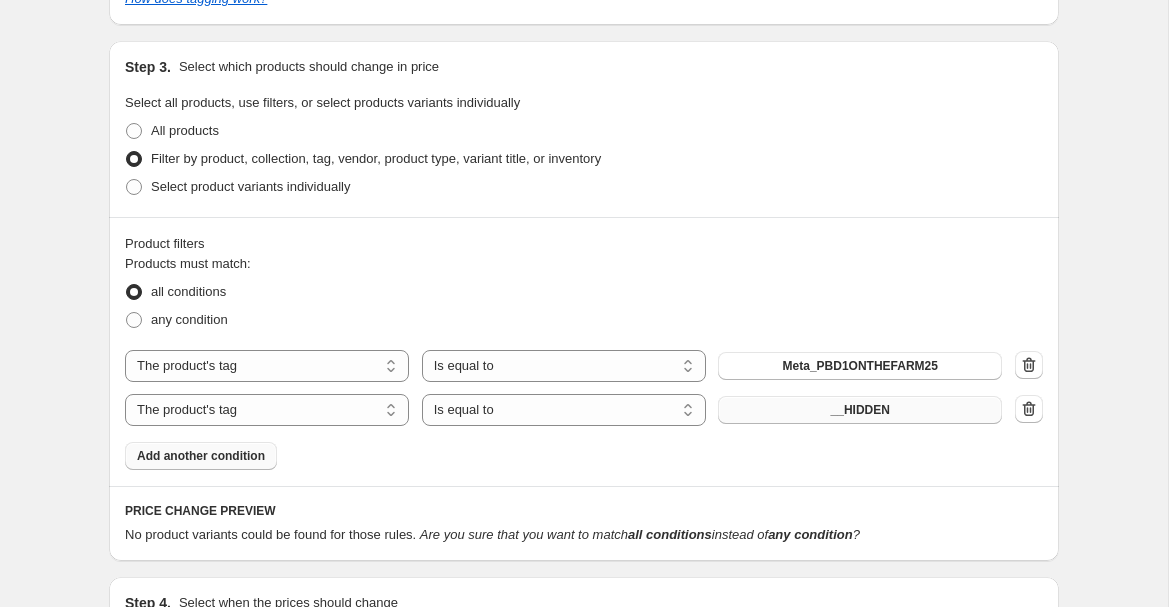 click on "__HIDDEN" at bounding box center [860, 410] 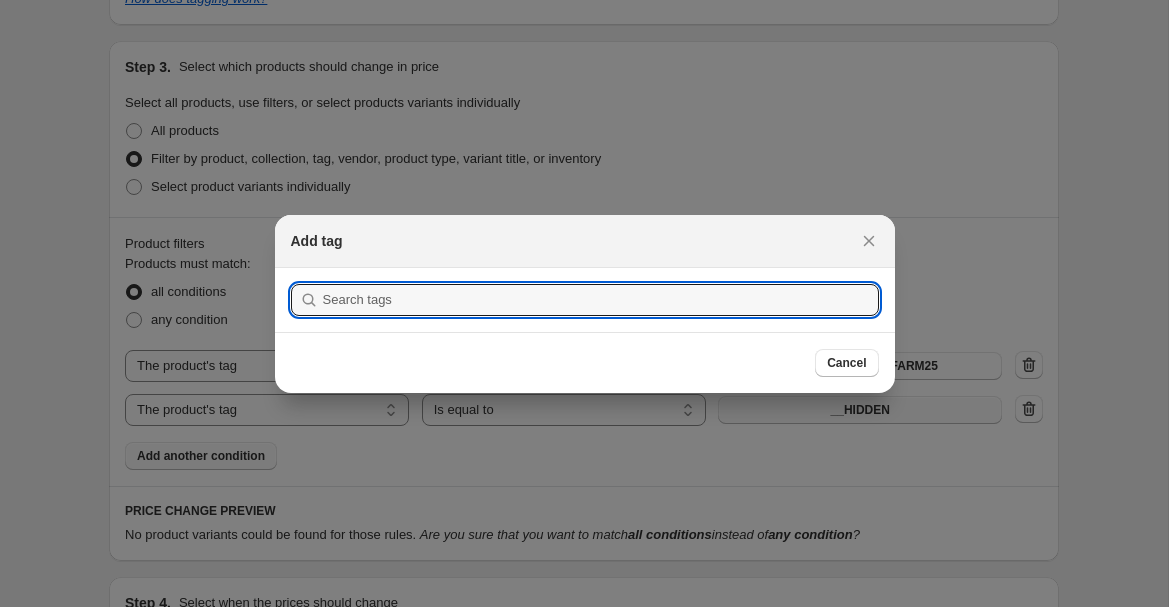 scroll, scrollTop: 0, scrollLeft: 0, axis: both 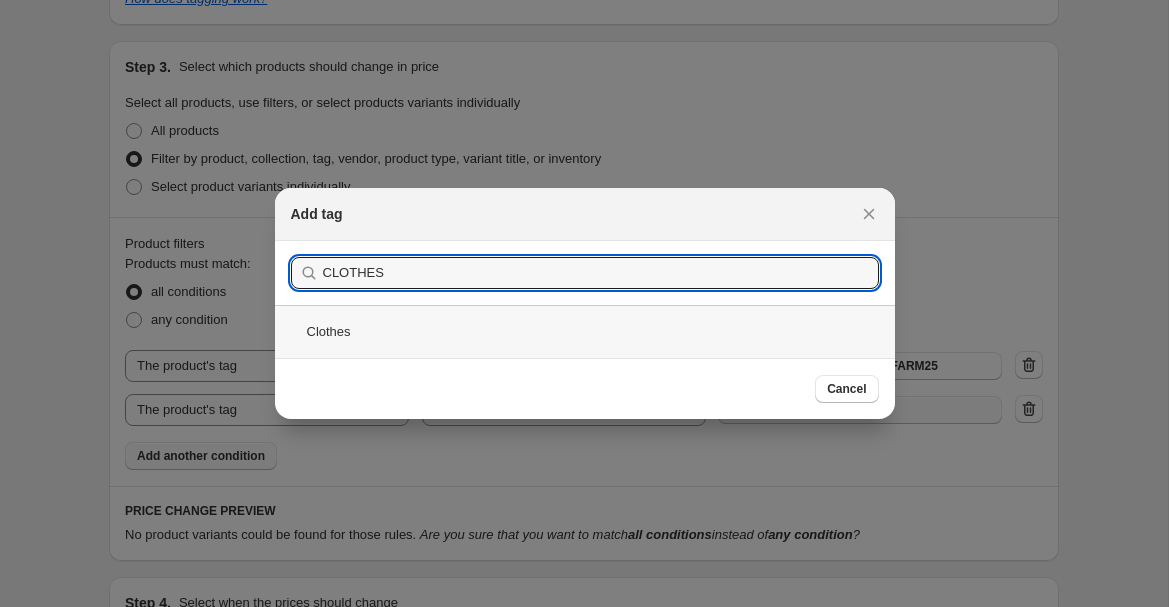 type on "CLOTHES" 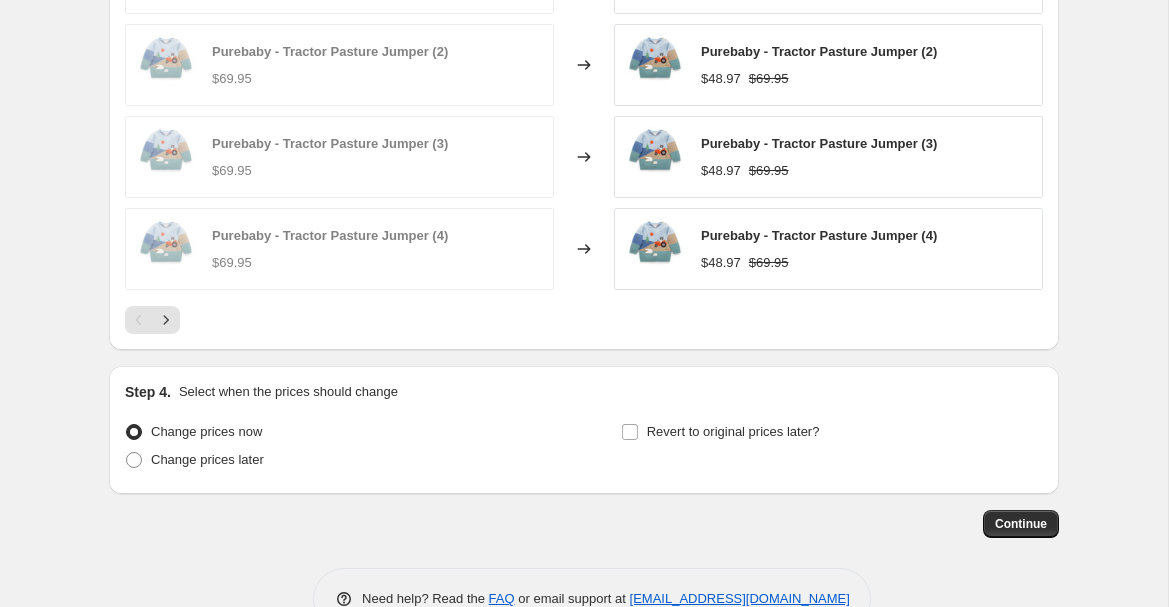 scroll, scrollTop: 1793, scrollLeft: 0, axis: vertical 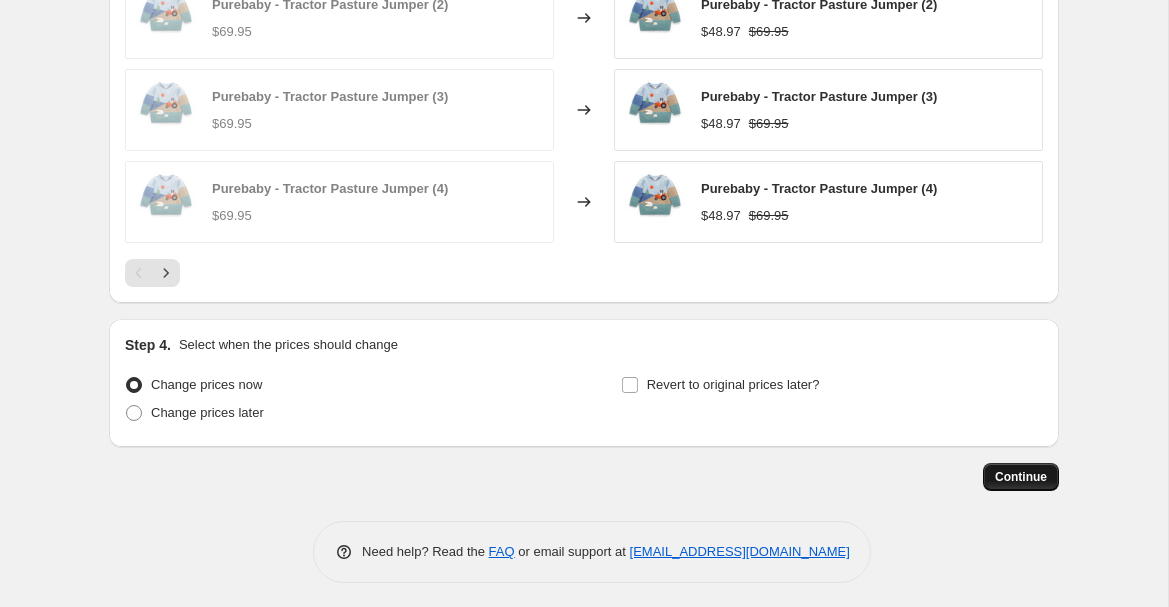click on "Continue" at bounding box center [1021, 477] 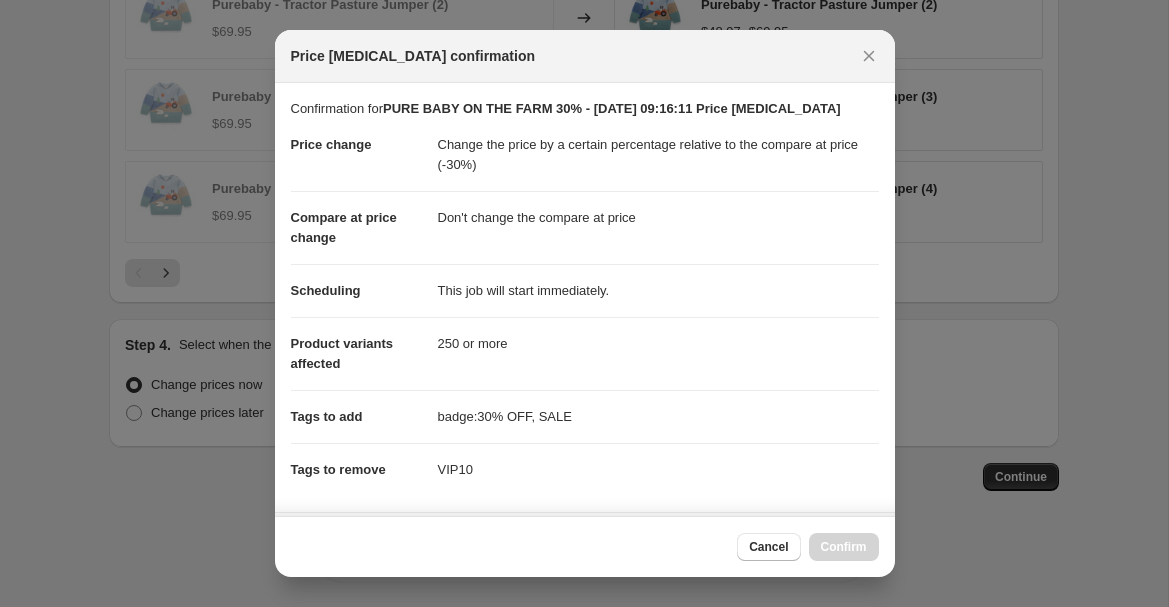 scroll, scrollTop: 348, scrollLeft: 0, axis: vertical 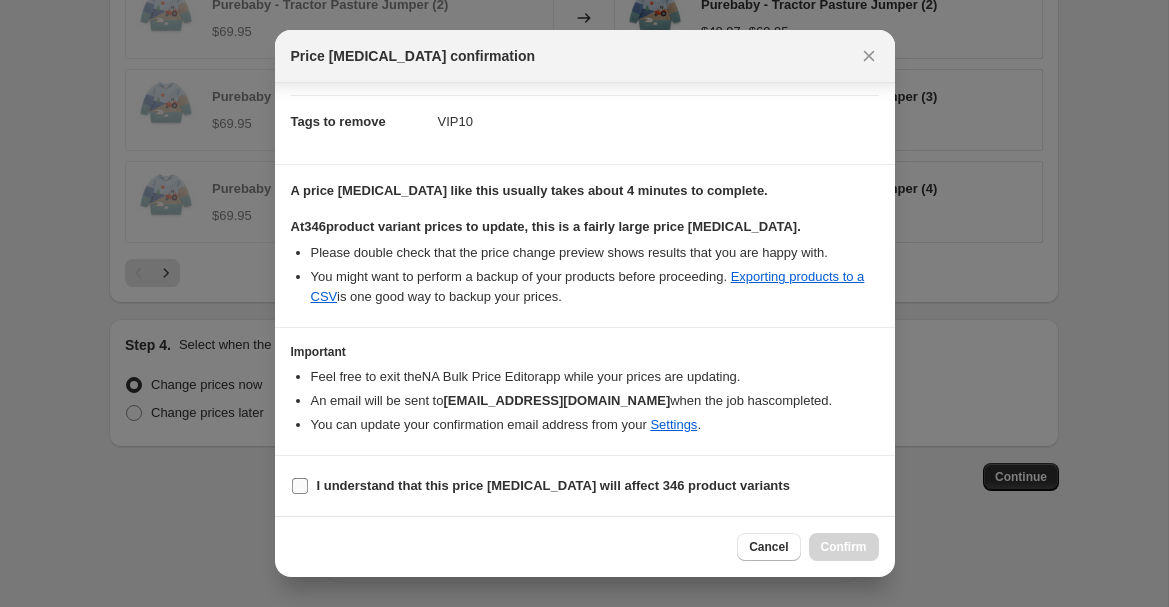 click on "I understand that this price [MEDICAL_DATA] will affect 346 product variants" at bounding box center (553, 485) 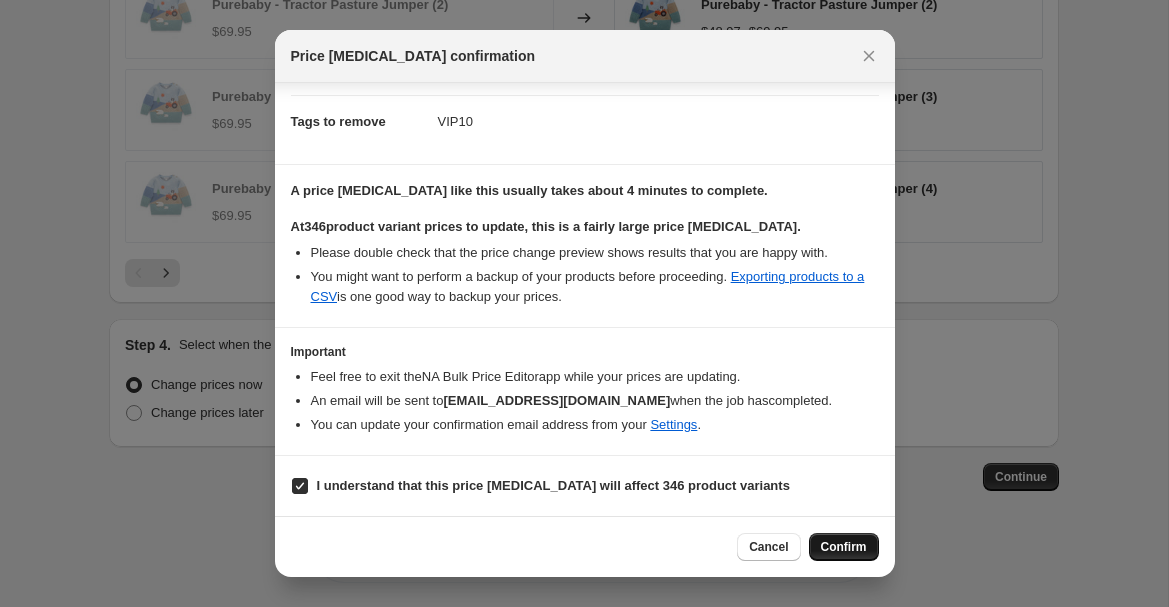 click on "Confirm" at bounding box center (844, 547) 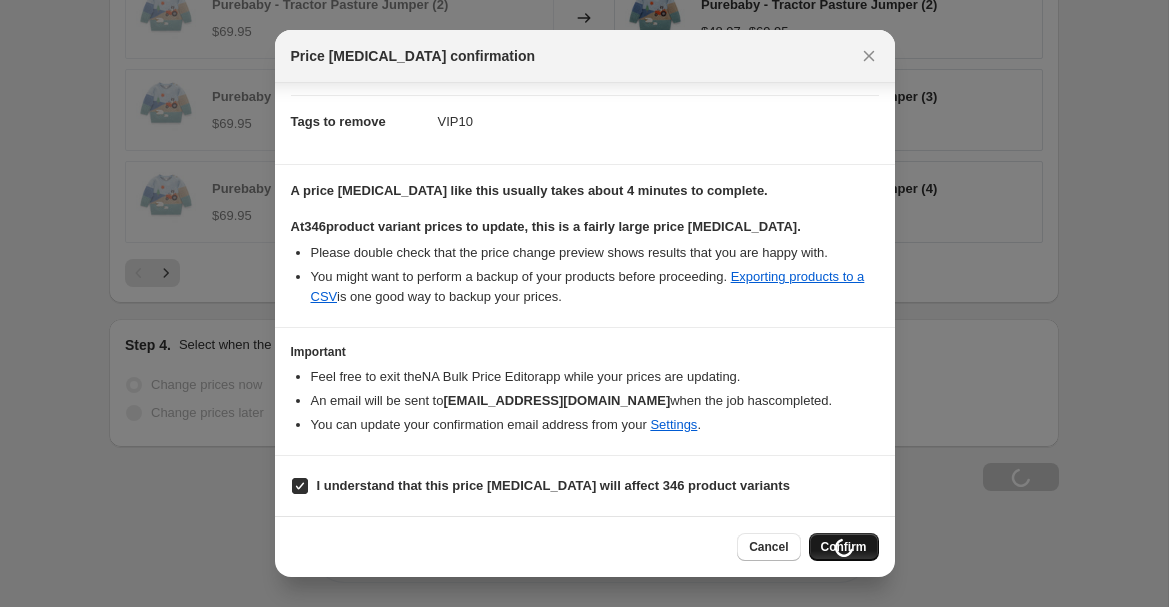 scroll, scrollTop: 1861, scrollLeft: 0, axis: vertical 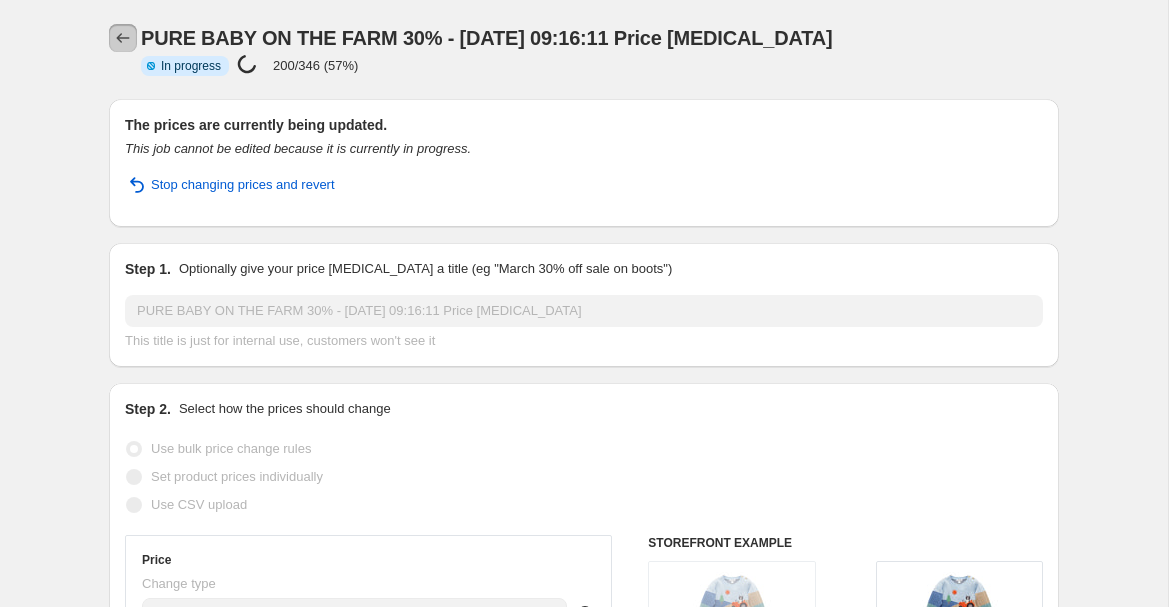 click 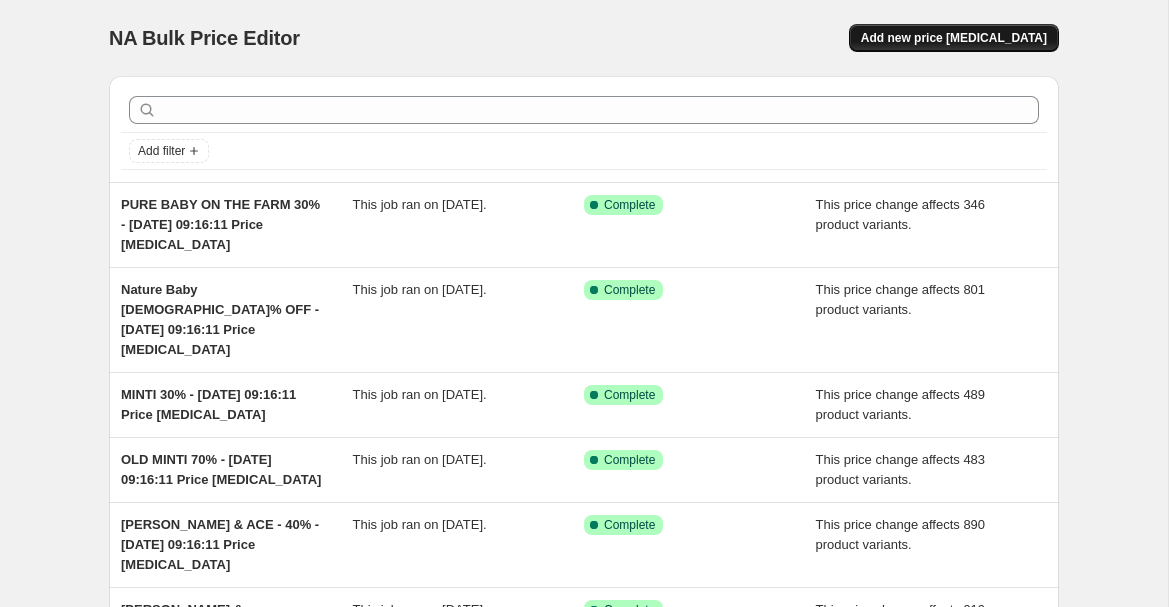 click on "Add new price [MEDICAL_DATA]" at bounding box center (954, 38) 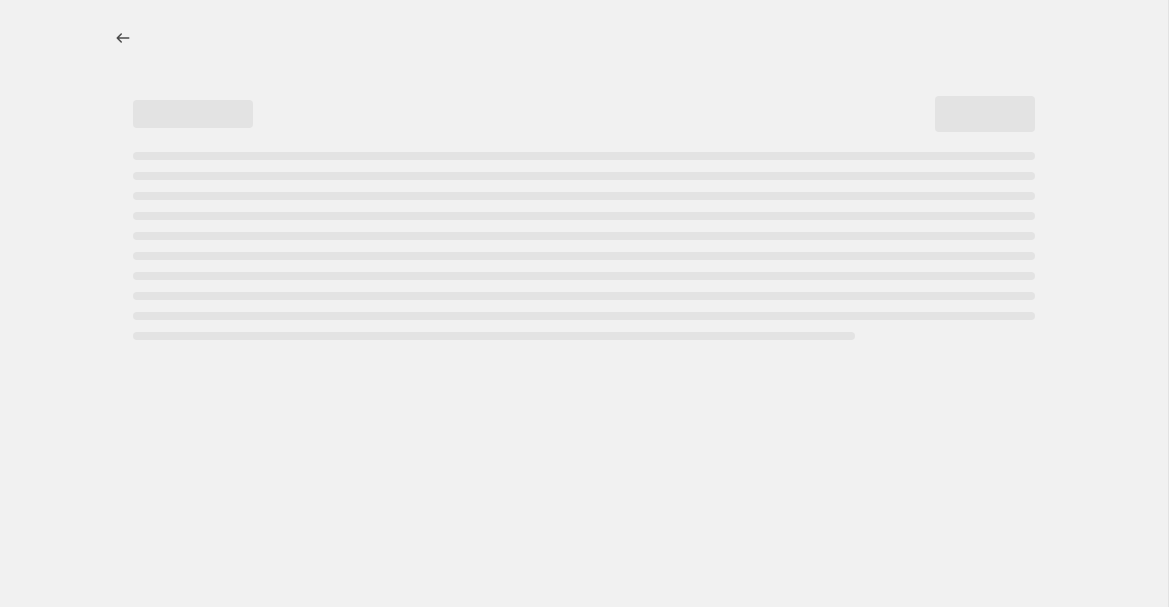 select on "percentage" 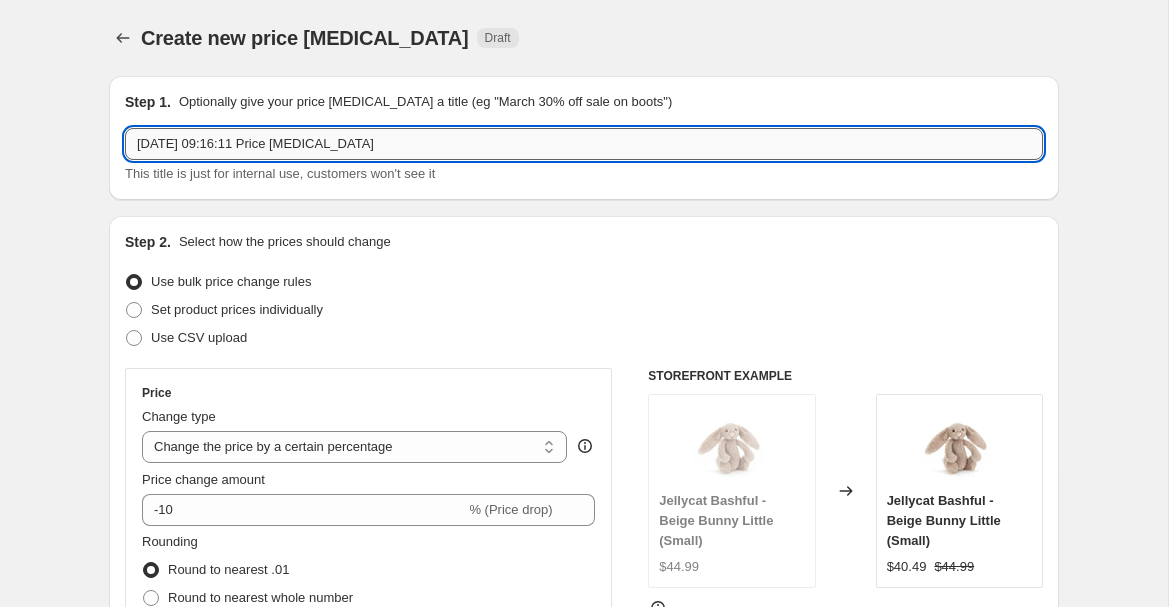 click on "[DATE] 09:16:11 Price [MEDICAL_DATA]" at bounding box center (584, 144) 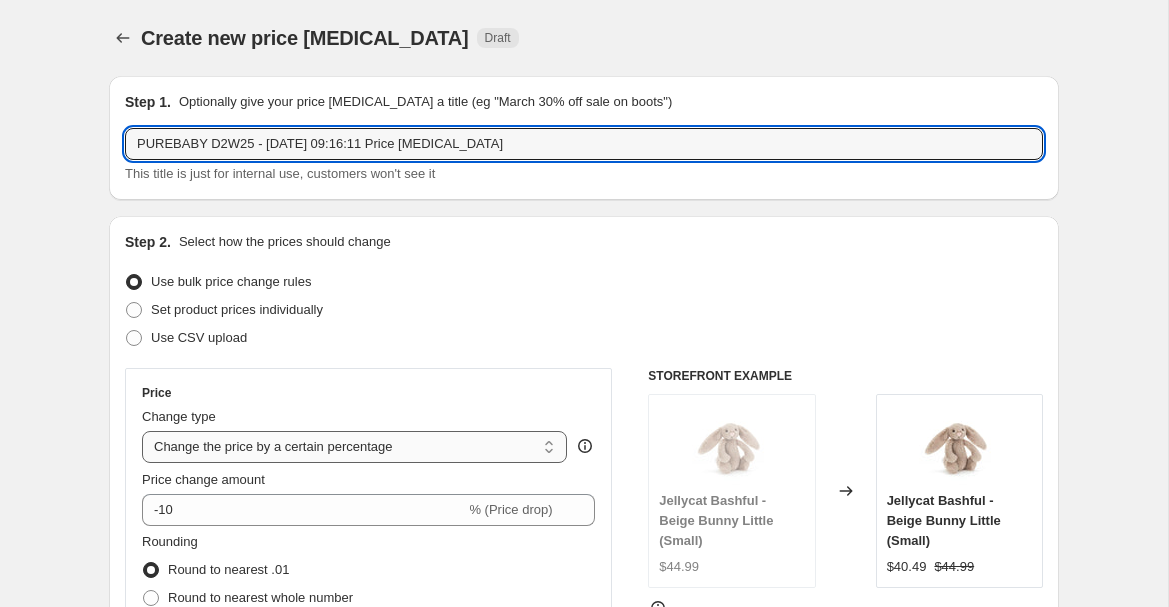 type on "PUREBABY D2W25 - [DATE] 09:16:11 Price [MEDICAL_DATA]" 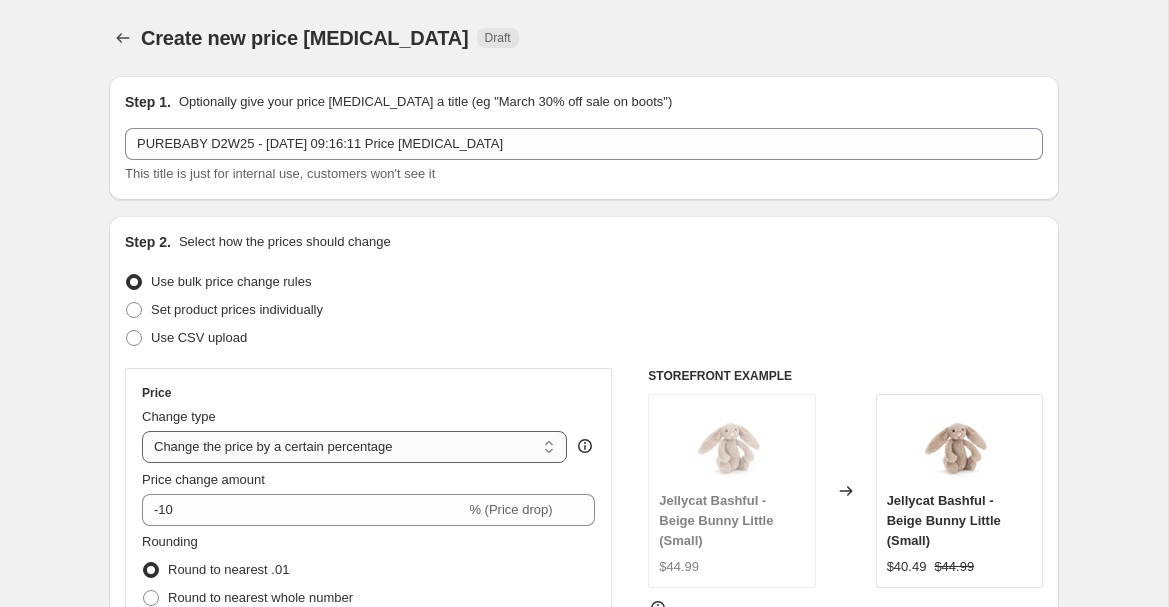 select on "pcap" 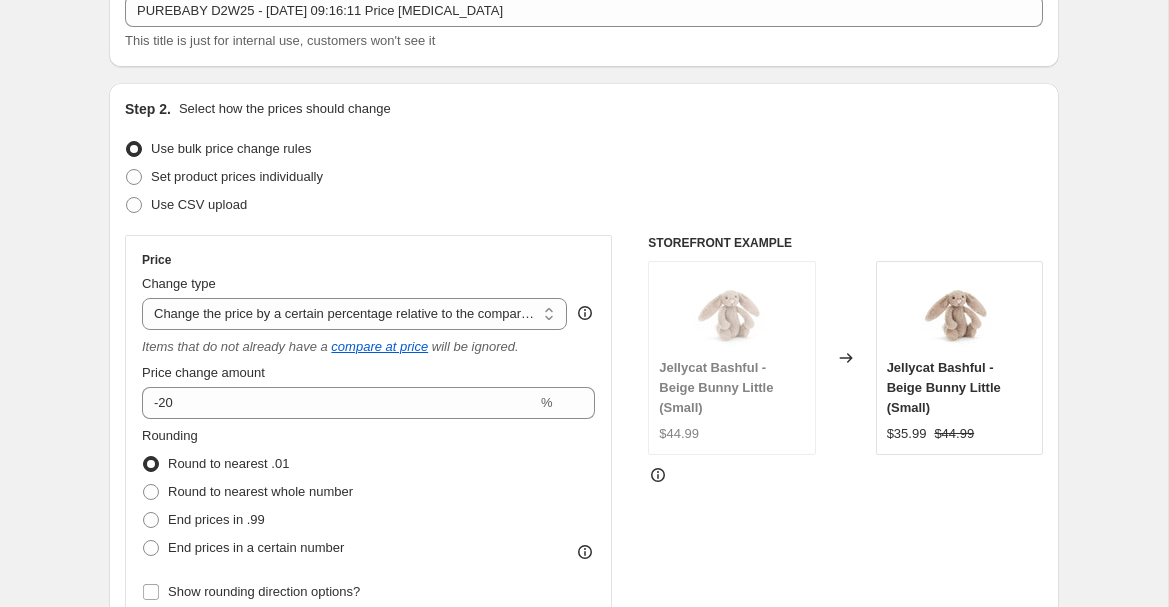 scroll, scrollTop: 167, scrollLeft: 0, axis: vertical 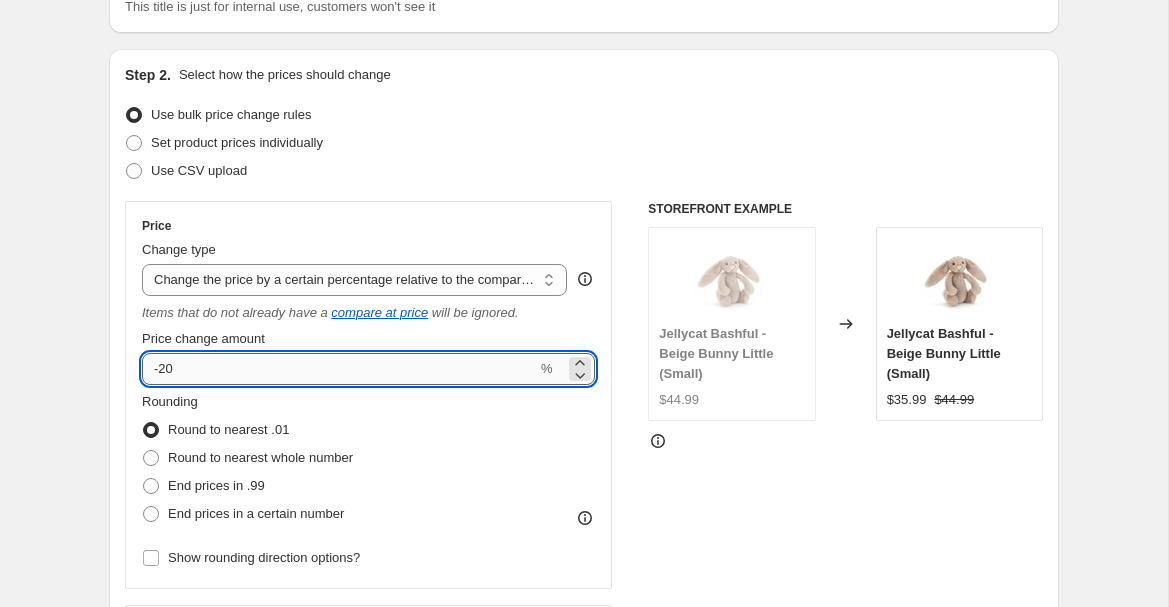 click on "-20" at bounding box center (339, 369) 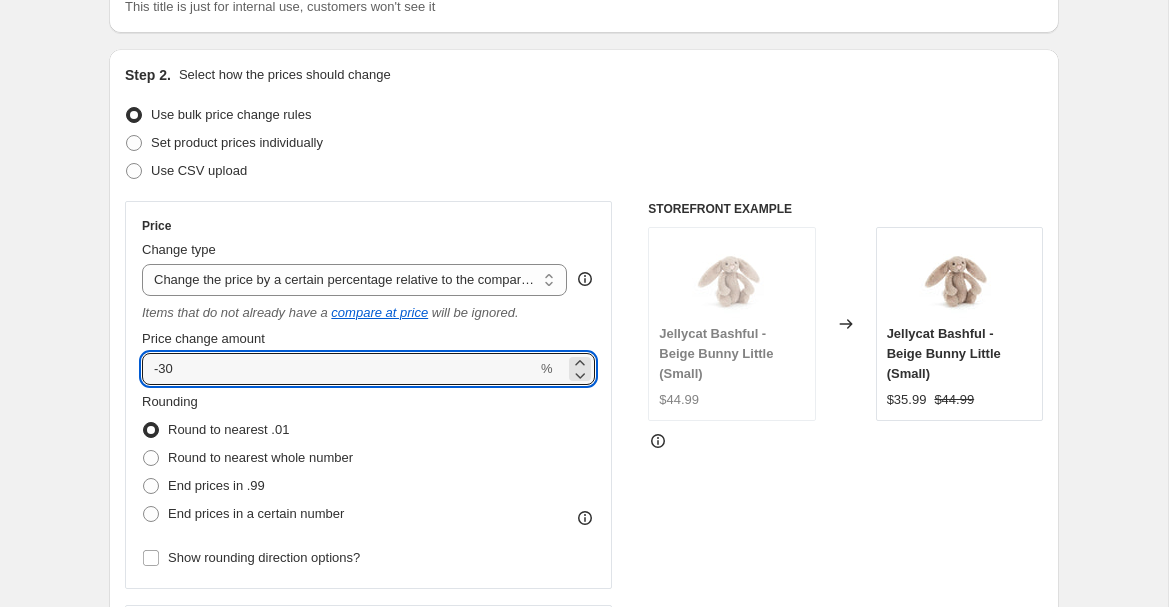 type on "-30" 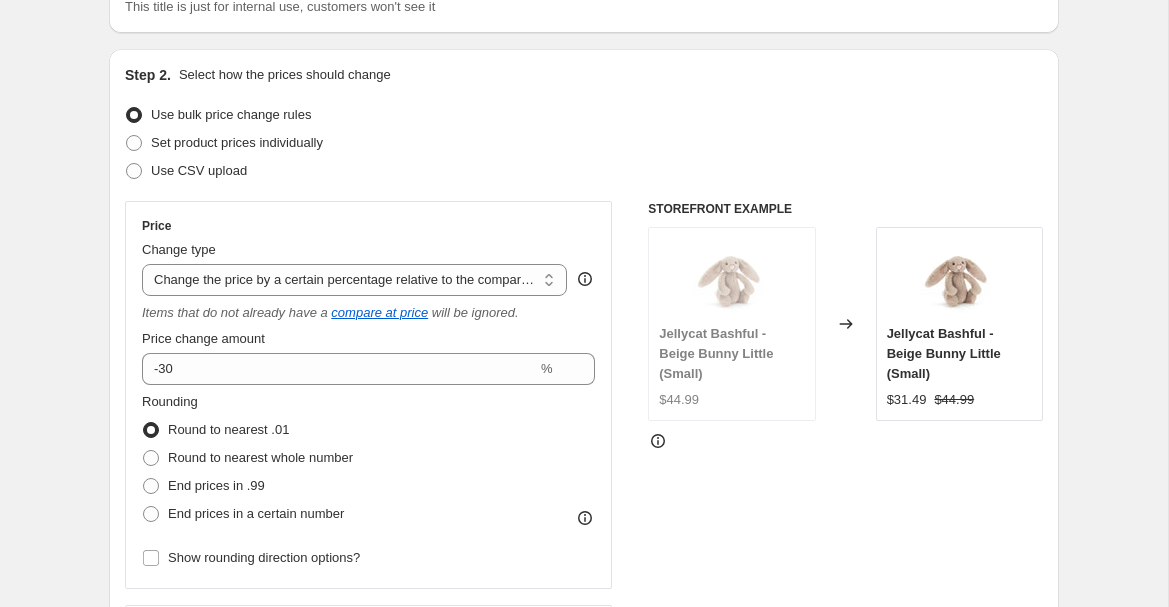 click on "Rounding Round to nearest .01 Round to nearest whole number End prices in .99 End prices in a certain number" at bounding box center (368, 460) 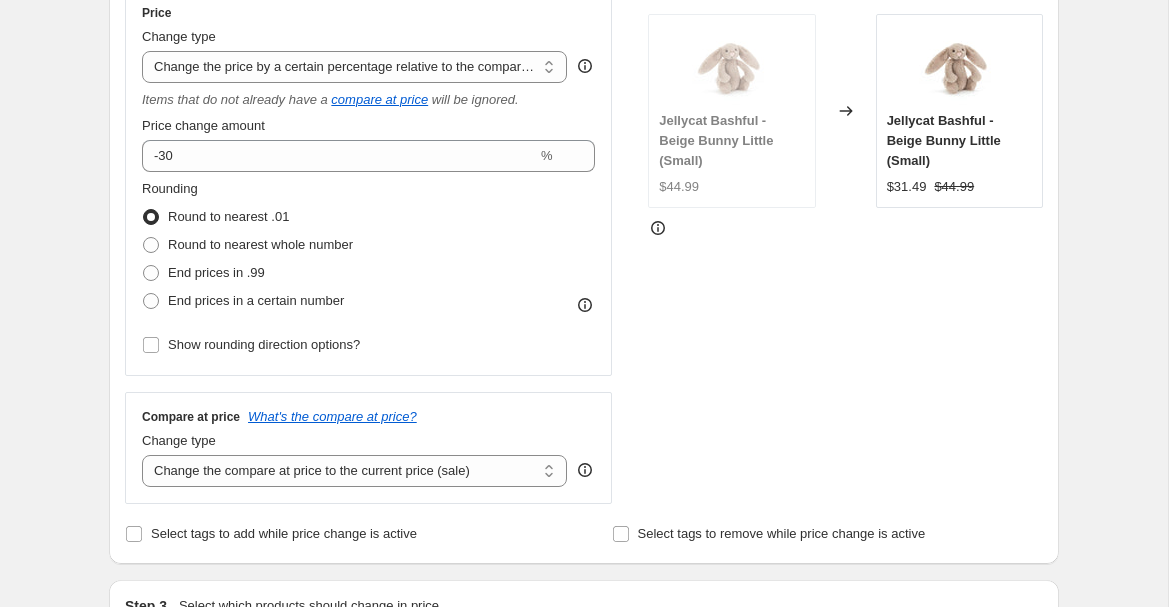 scroll, scrollTop: 382, scrollLeft: 0, axis: vertical 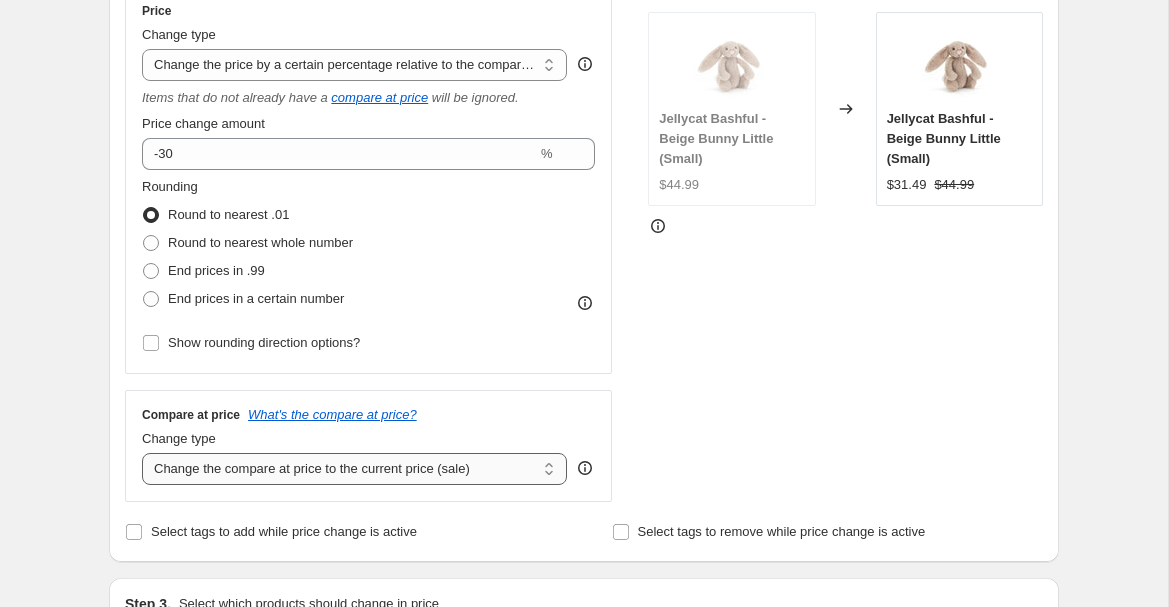 click on "Change the compare at price to the current price (sale) Change the compare at price to a certain amount Change the compare at price by a certain amount Change the compare at price by a certain percentage Change the compare at price by a certain amount relative to the actual price Change the compare at price by a certain percentage relative to the actual price Don't change the compare at price Remove the compare at price" at bounding box center (354, 469) 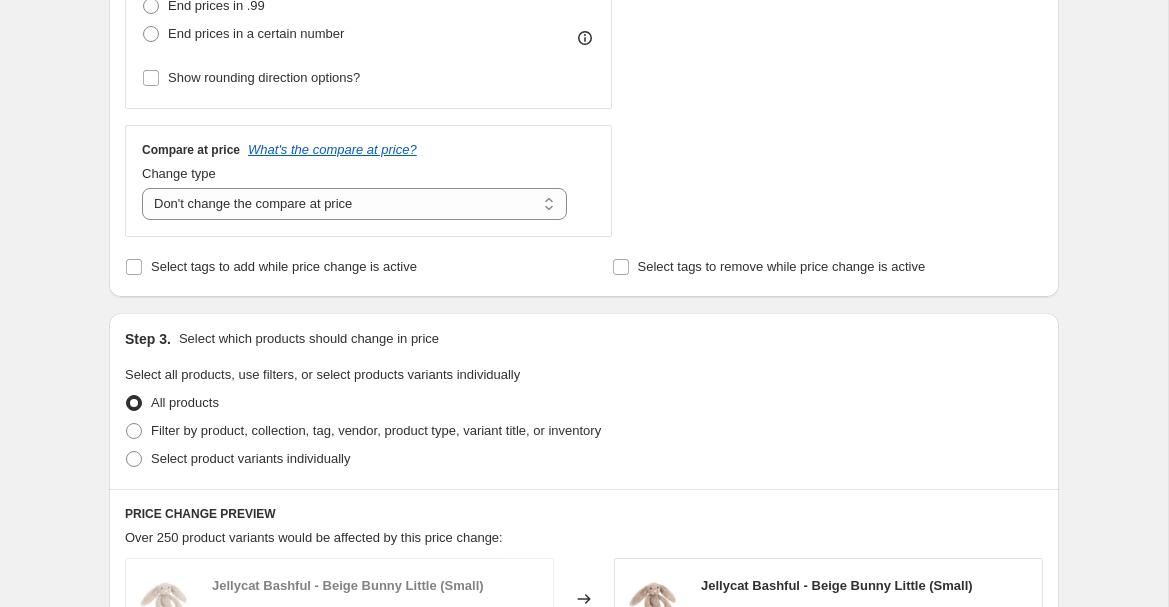 scroll, scrollTop: 677, scrollLeft: 0, axis: vertical 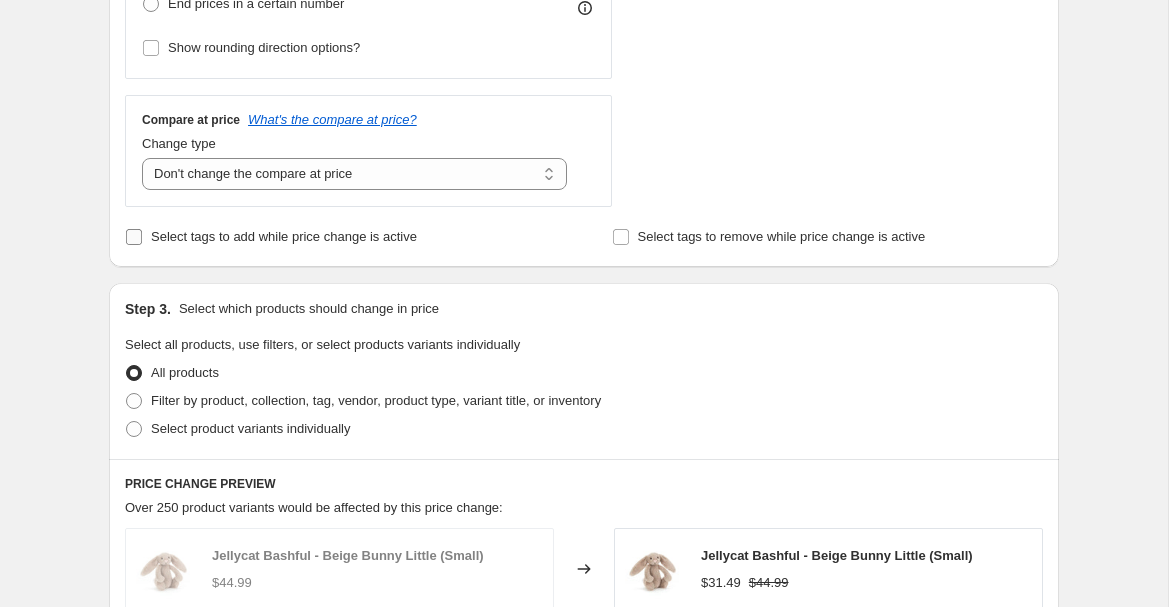 click on "Select tags to add while price change is active" at bounding box center (284, 237) 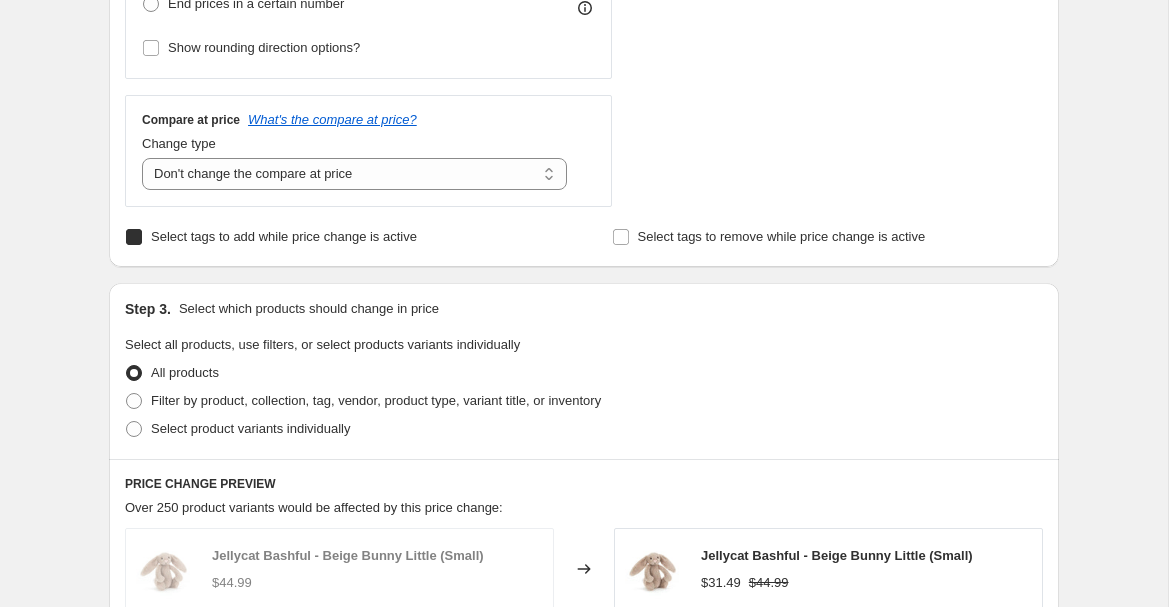 checkbox on "true" 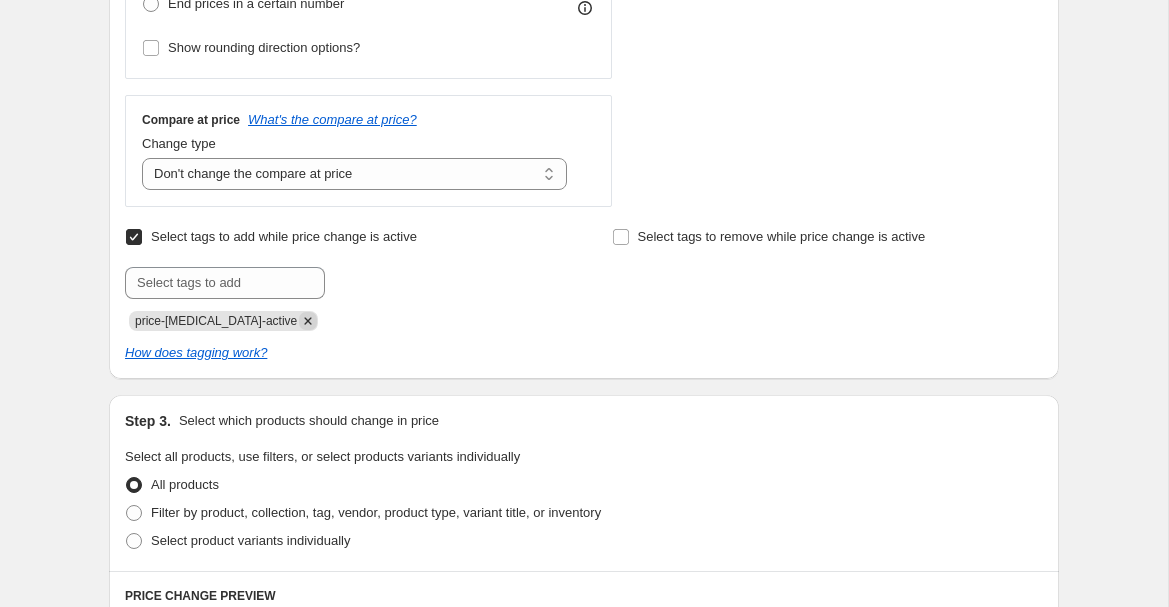 click 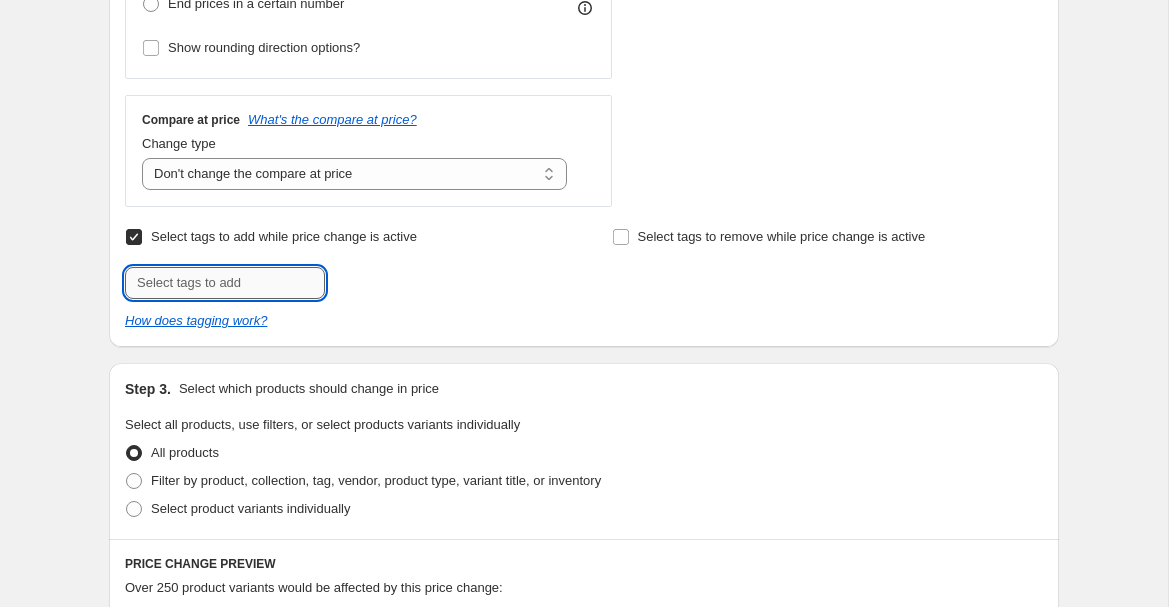 click at bounding box center [225, 283] 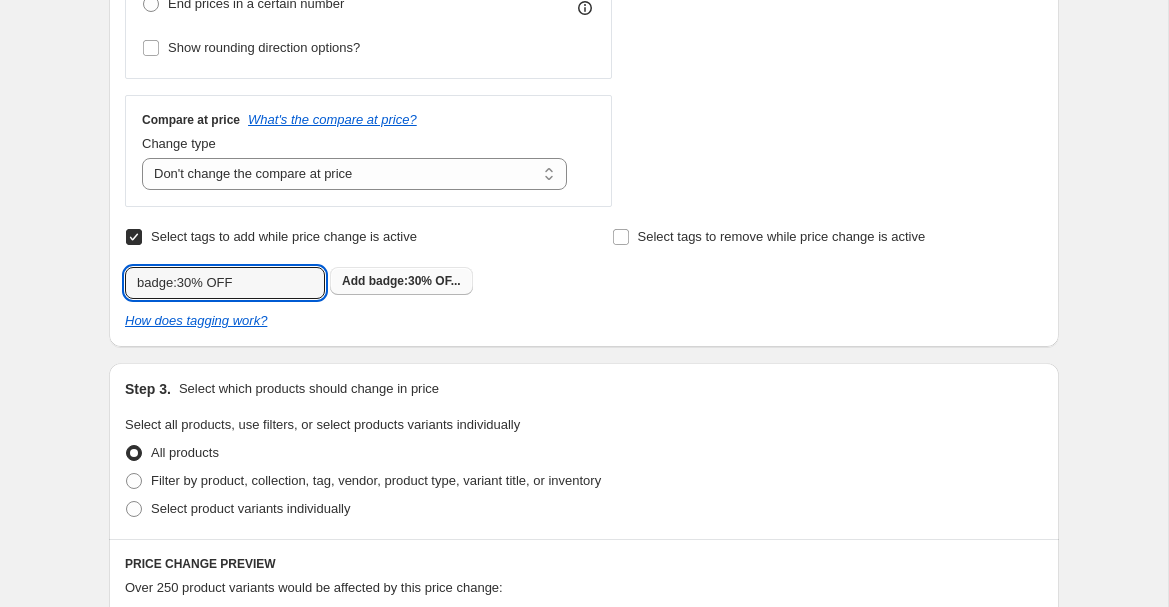 type on "badge:30% OFF" 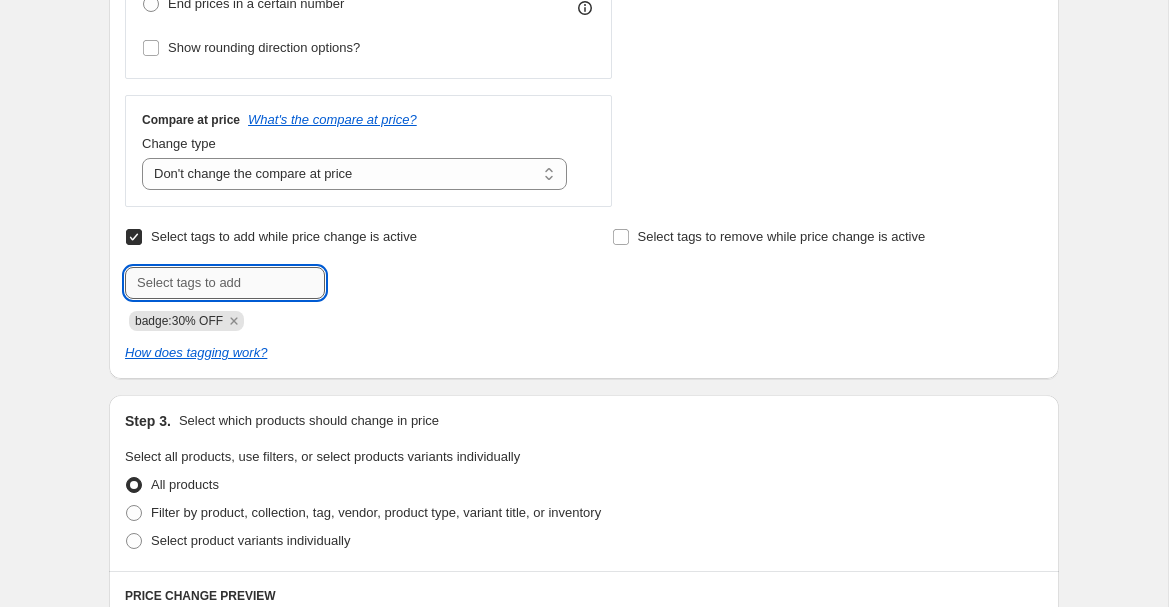 click at bounding box center (225, 283) 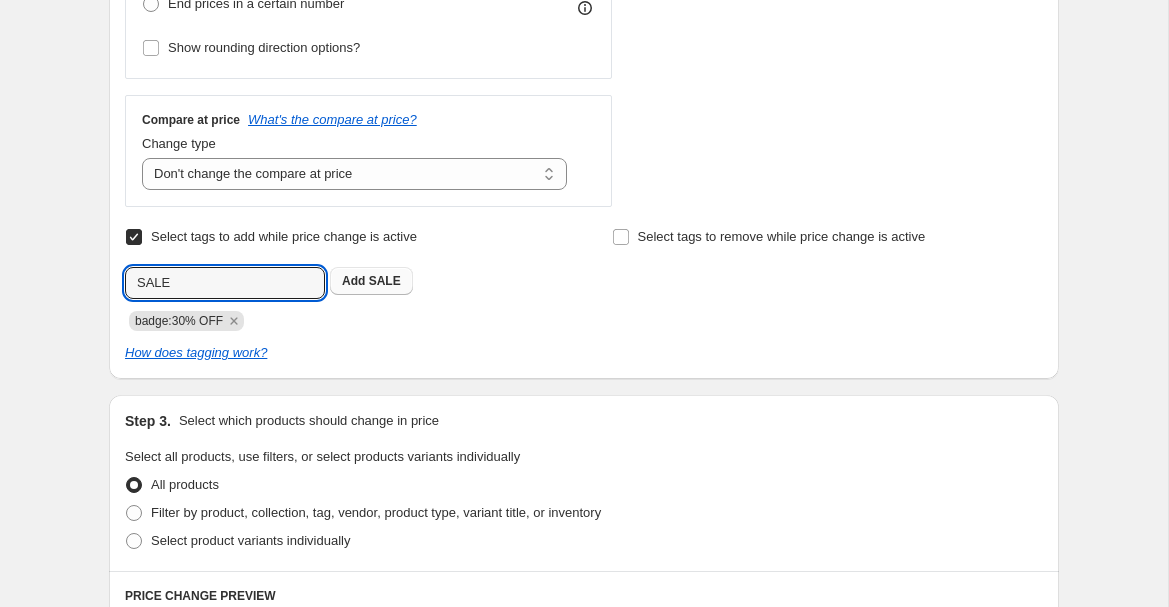 type on "SALE" 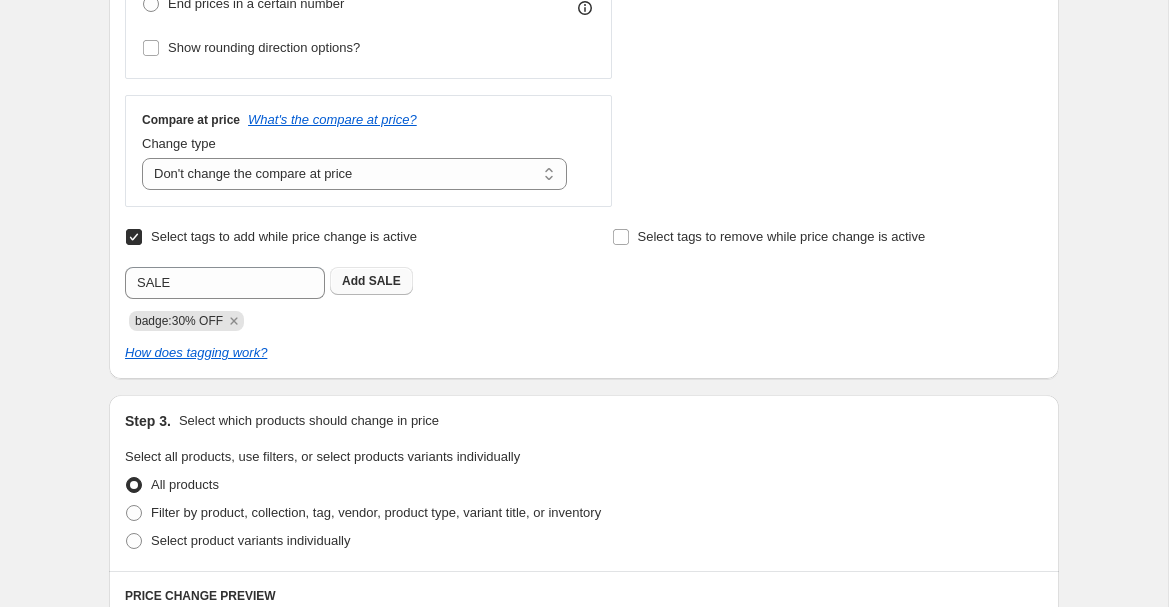 click on "SALE" at bounding box center (385, 281) 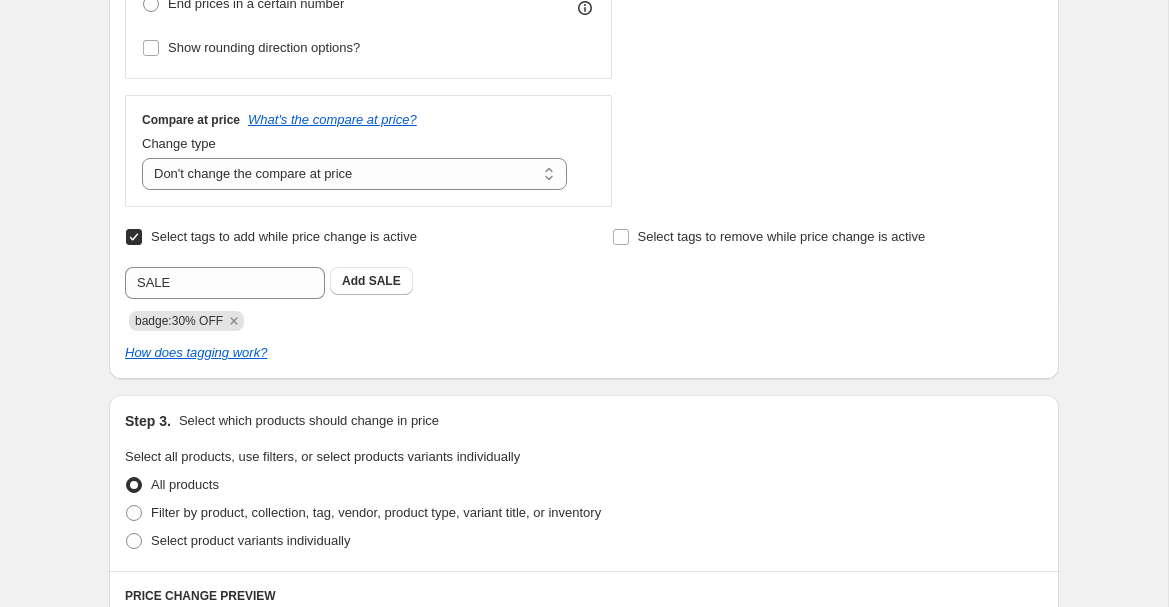 type 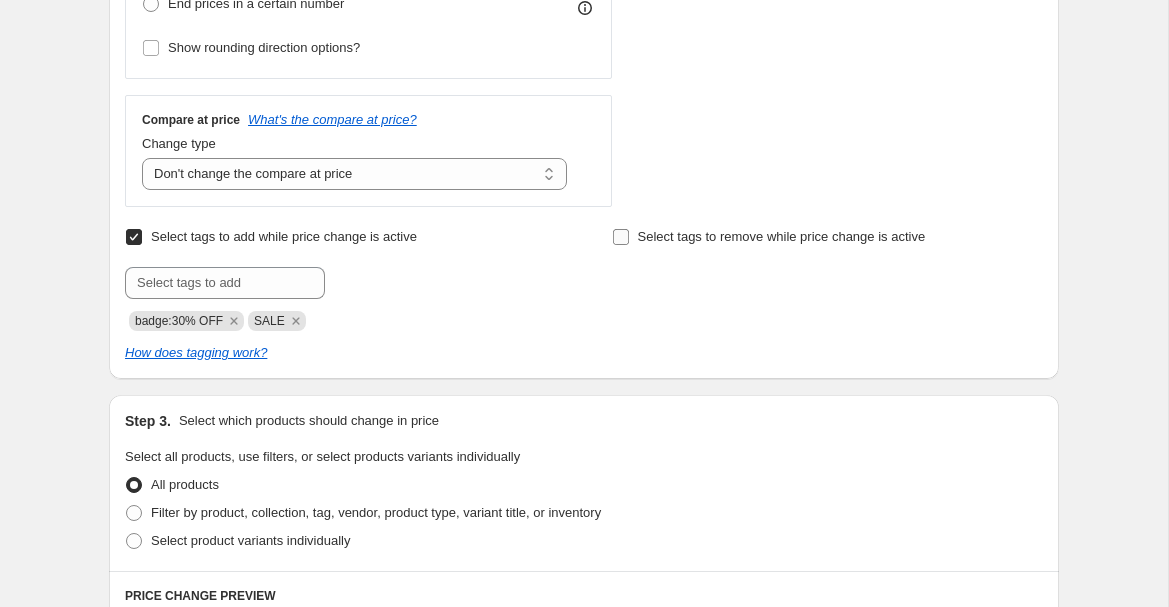 click on "Select tags to remove while price change is active" at bounding box center [769, 237] 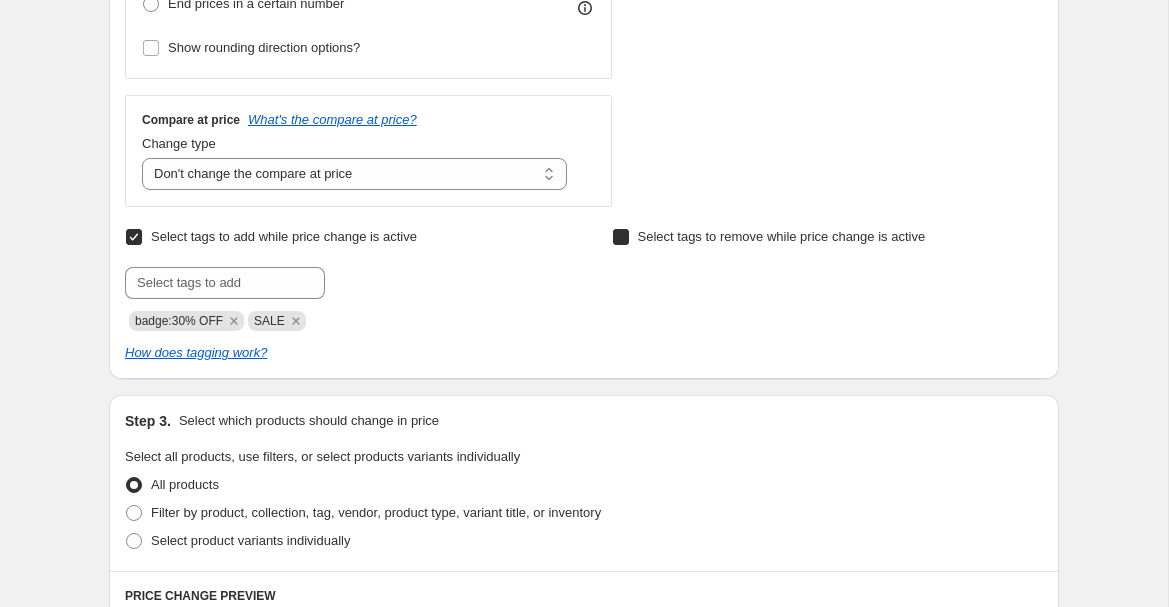 checkbox on "true" 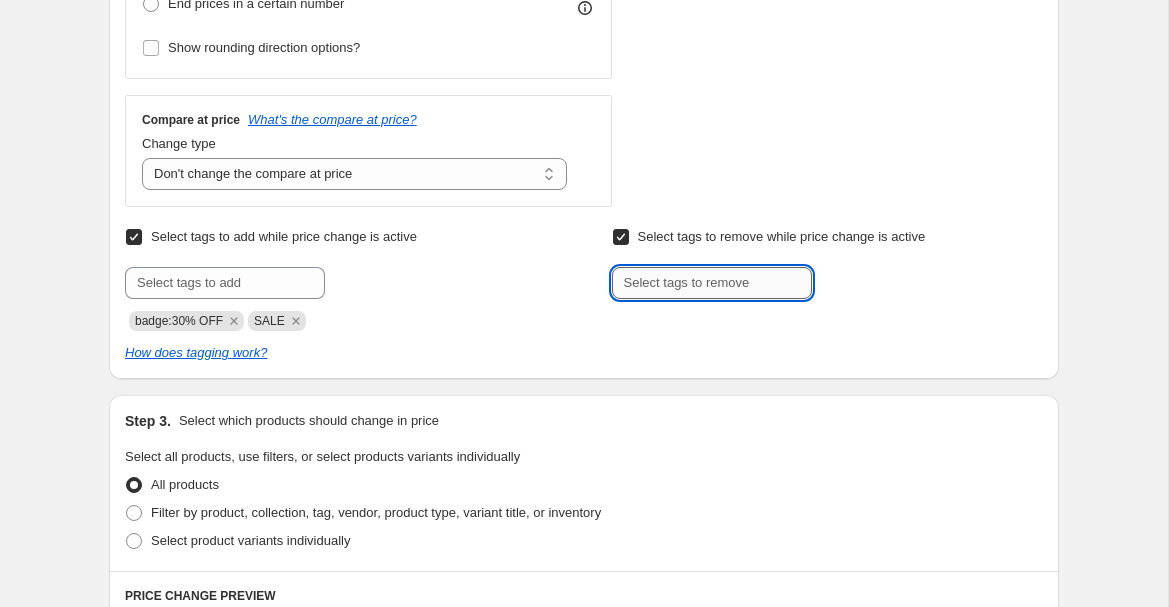 click at bounding box center (712, 283) 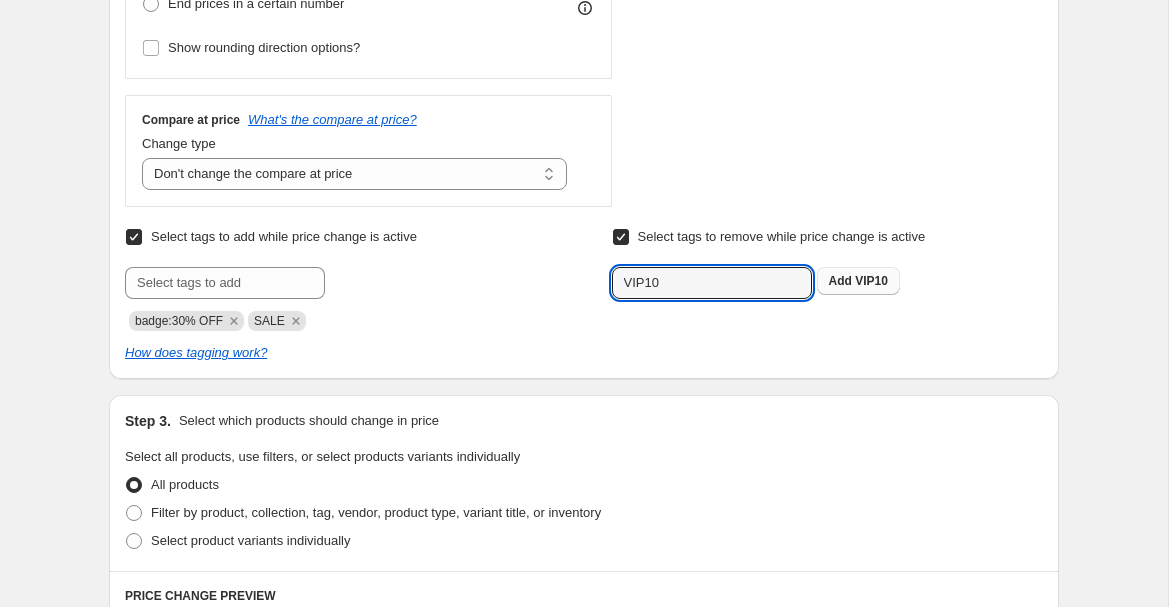 type on "VIP10" 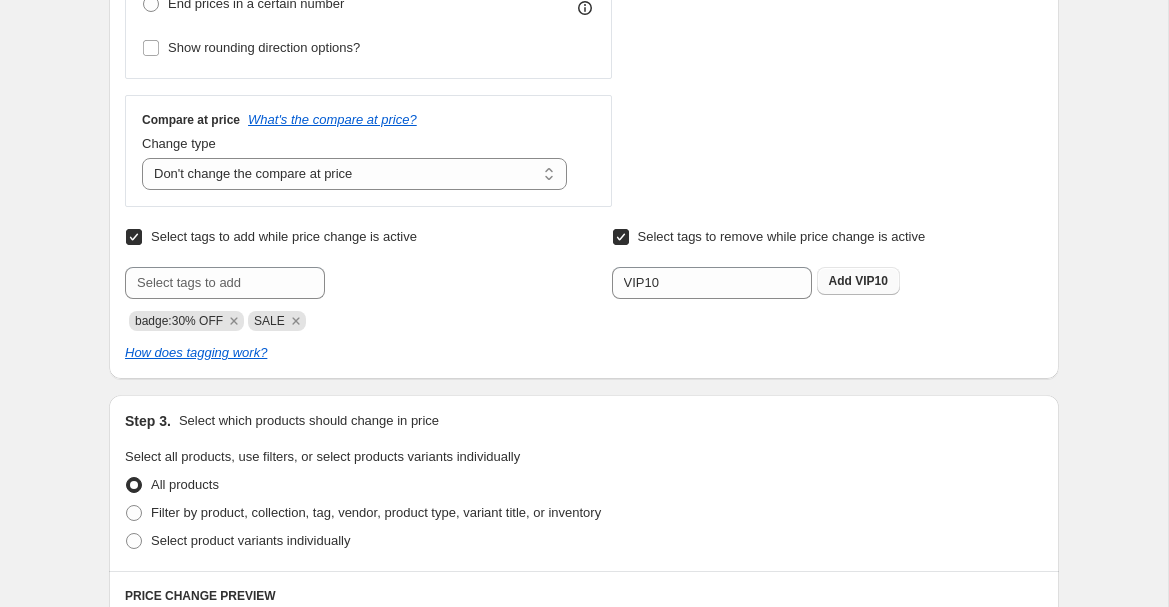 click on "VIP10" at bounding box center (871, 281) 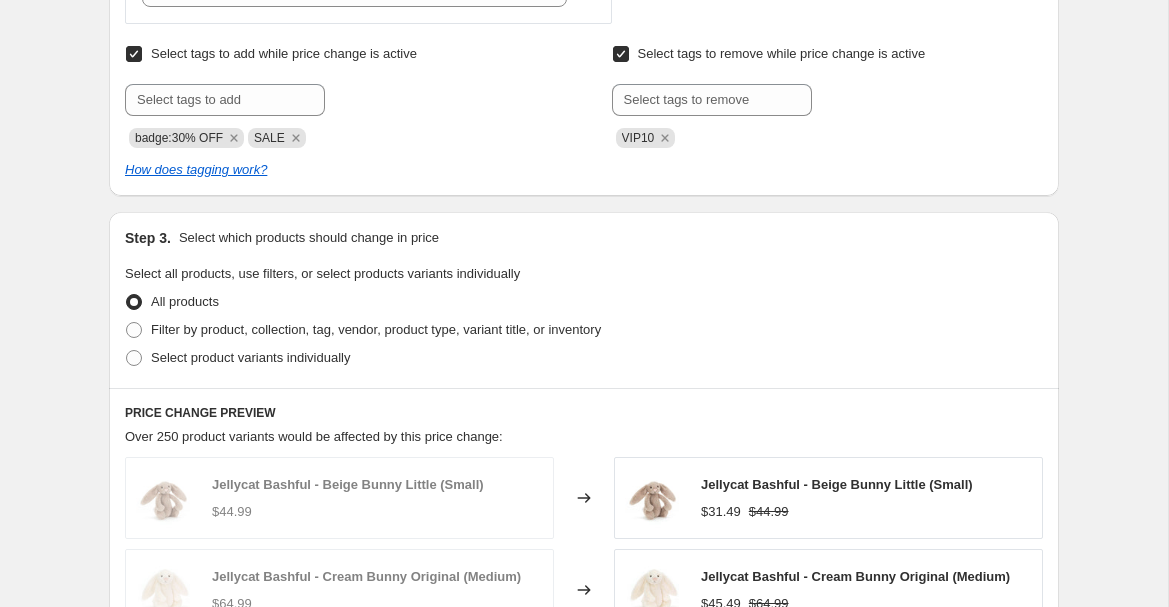 scroll, scrollTop: 945, scrollLeft: 0, axis: vertical 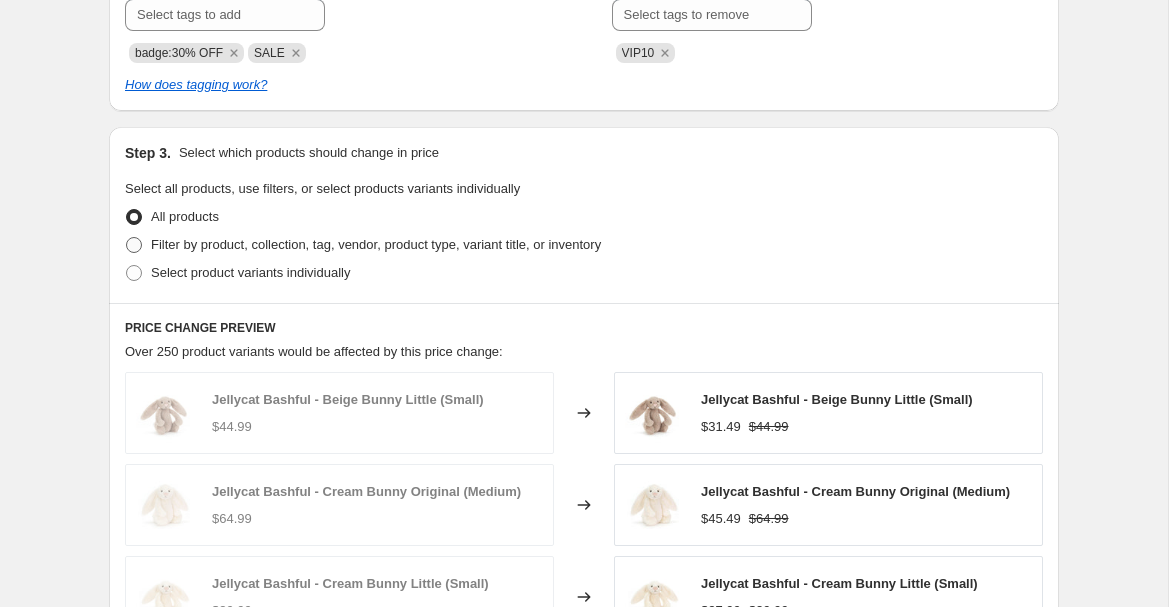 click on "Filter by product, collection, tag, vendor, product type, variant title, or inventory" at bounding box center (376, 244) 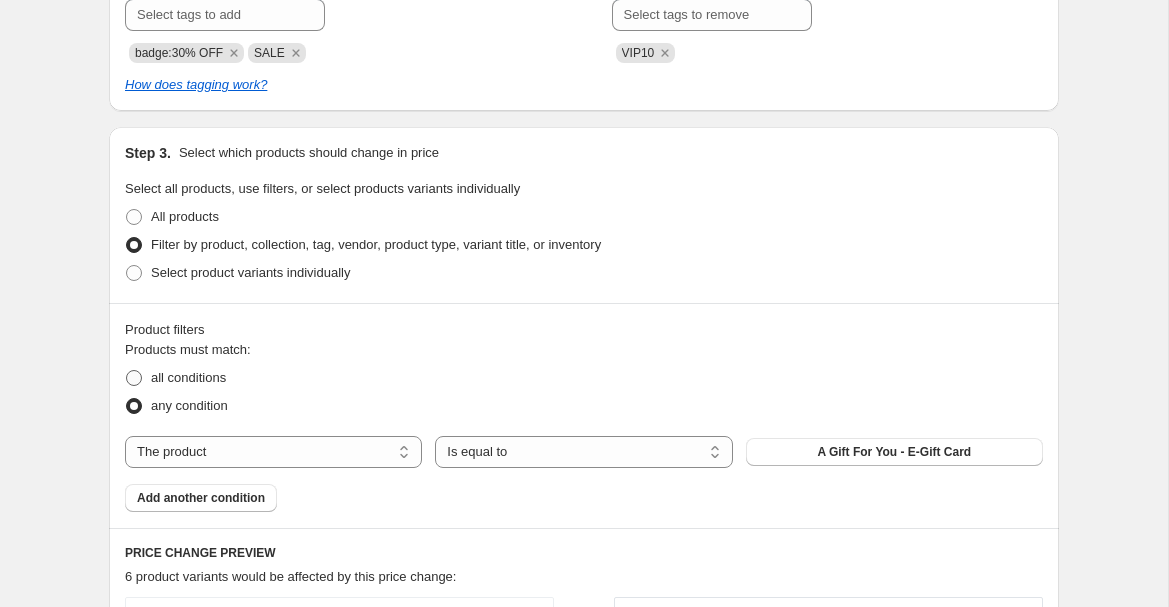 click on "all conditions" at bounding box center [188, 377] 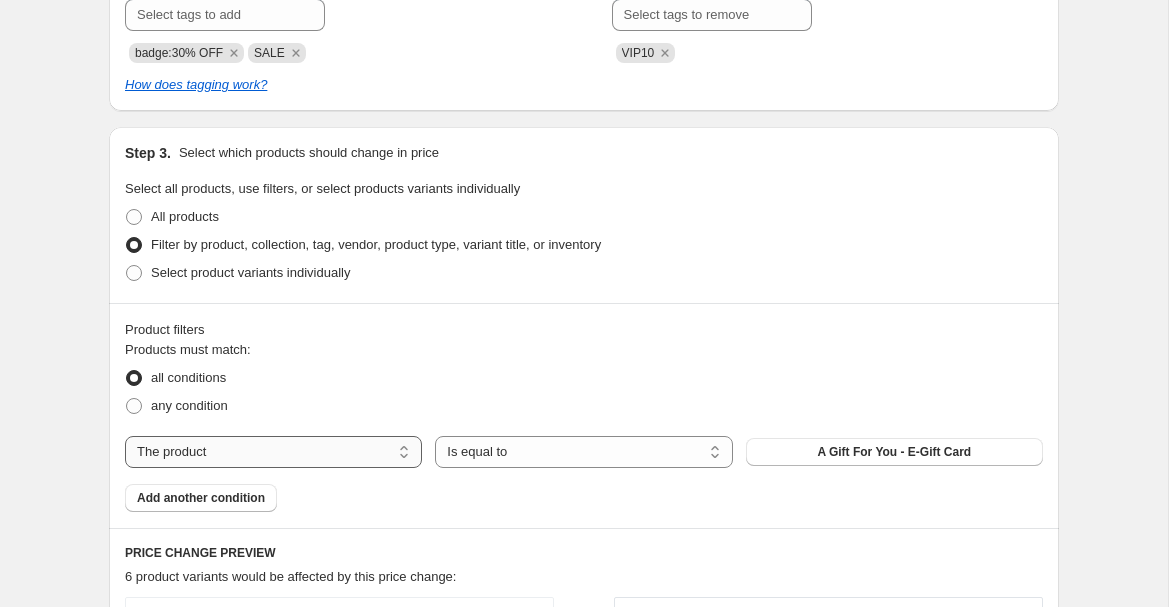 click on "The product The product's collection The product's tag The product's vendor The product's type The product's status The variant's title Inventory quantity" at bounding box center [273, 452] 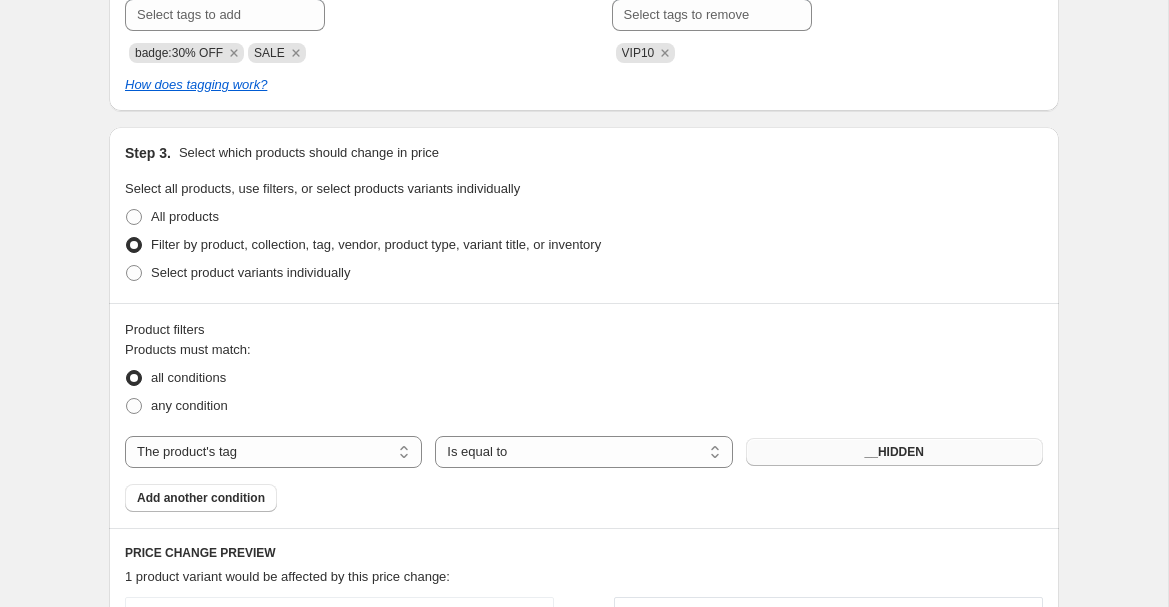 click on "__HIDDEN" at bounding box center (894, 452) 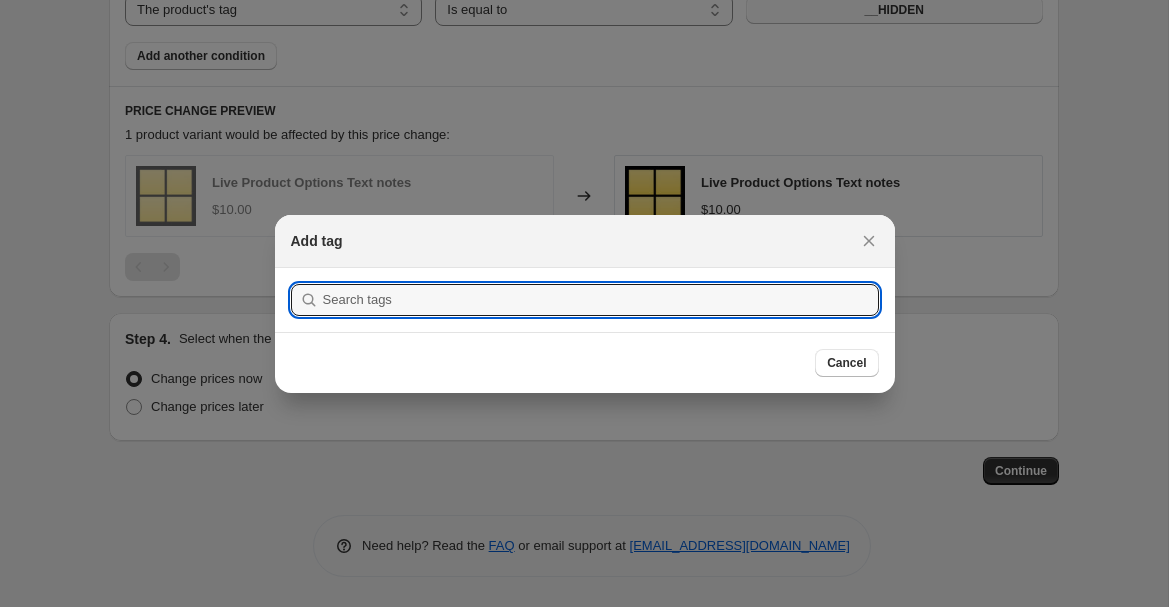 scroll, scrollTop: 0, scrollLeft: 0, axis: both 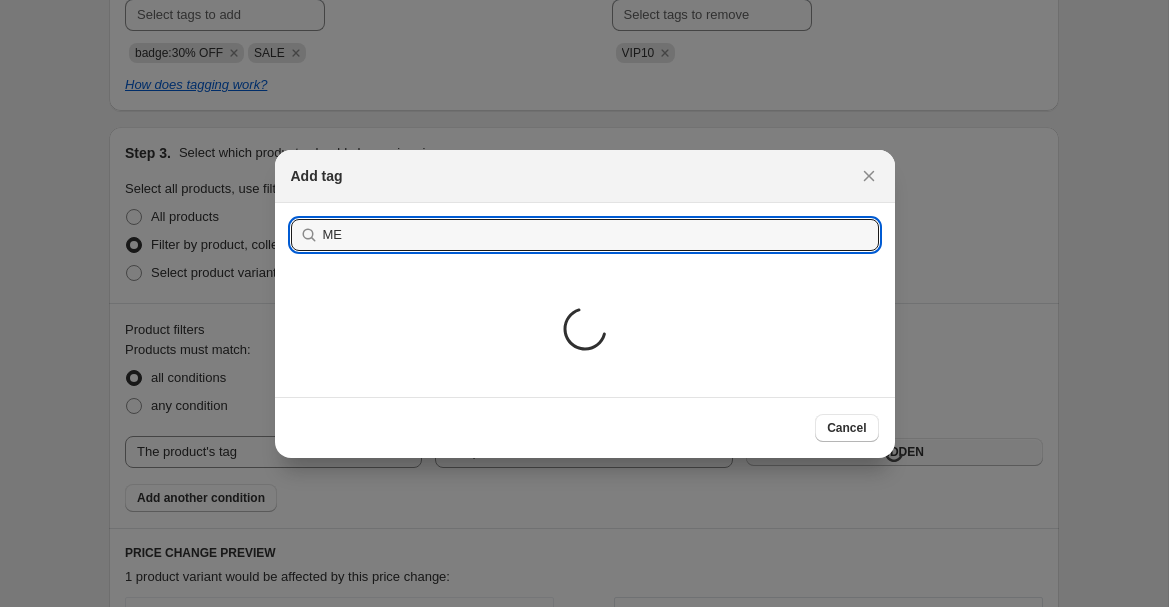 type on "M" 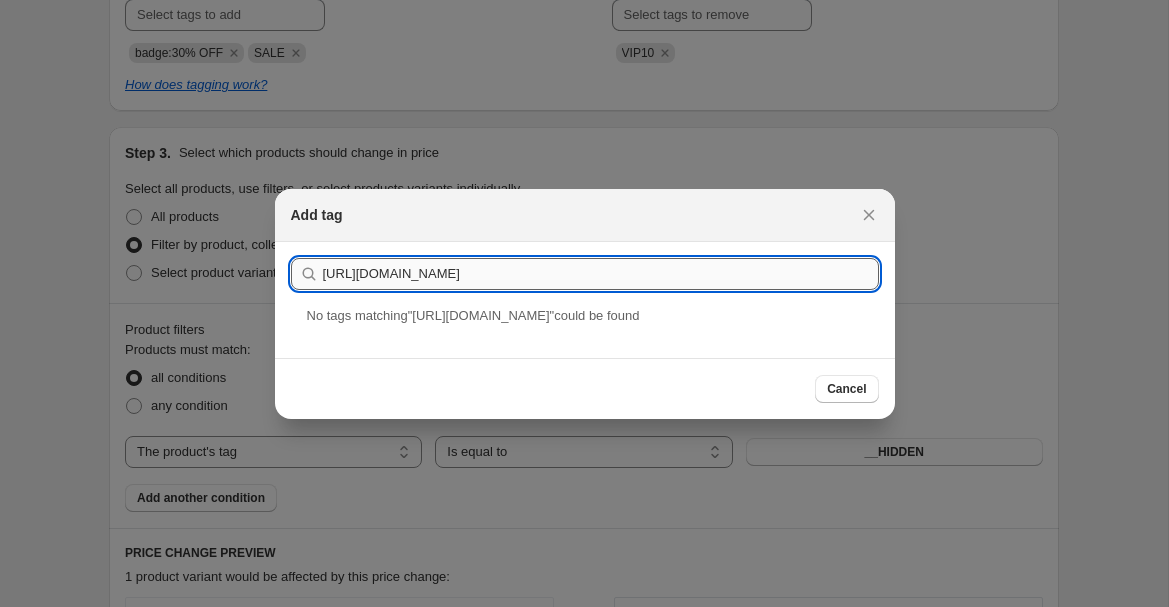 click on "[URL][DOMAIN_NAME]" at bounding box center [601, 274] 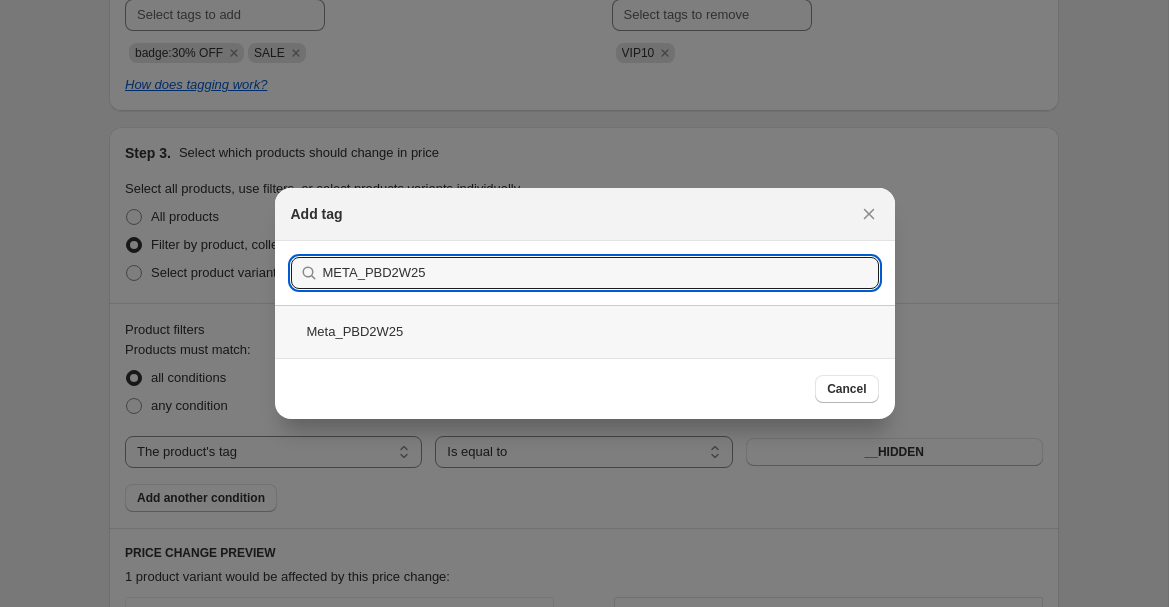 type on "META_PBD2W25" 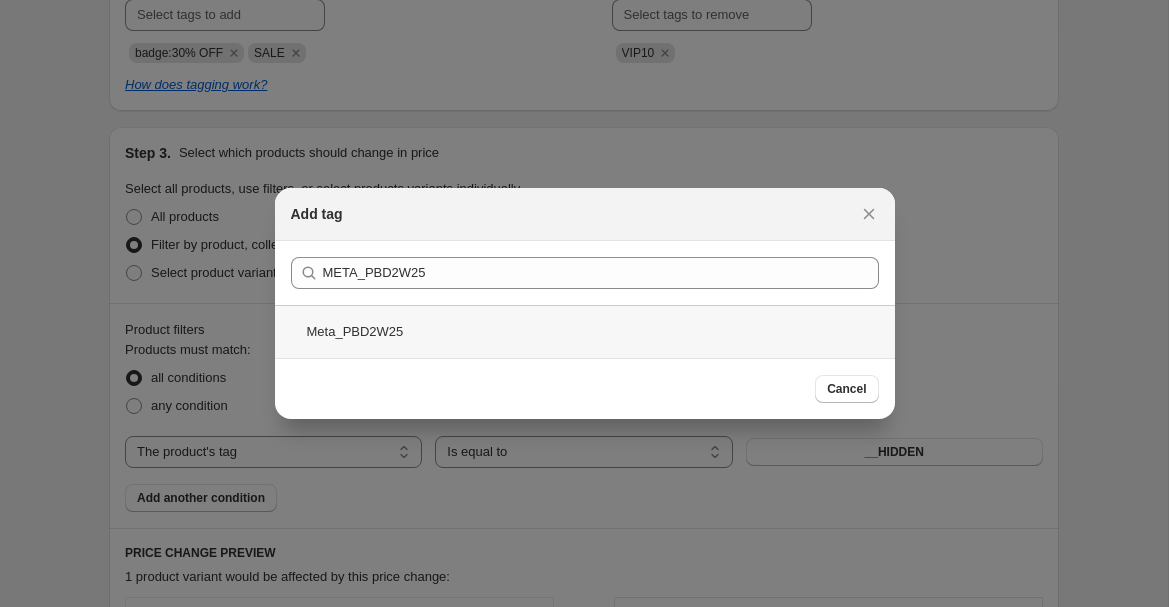 click on "Meta_PBD2W25" at bounding box center (585, 331) 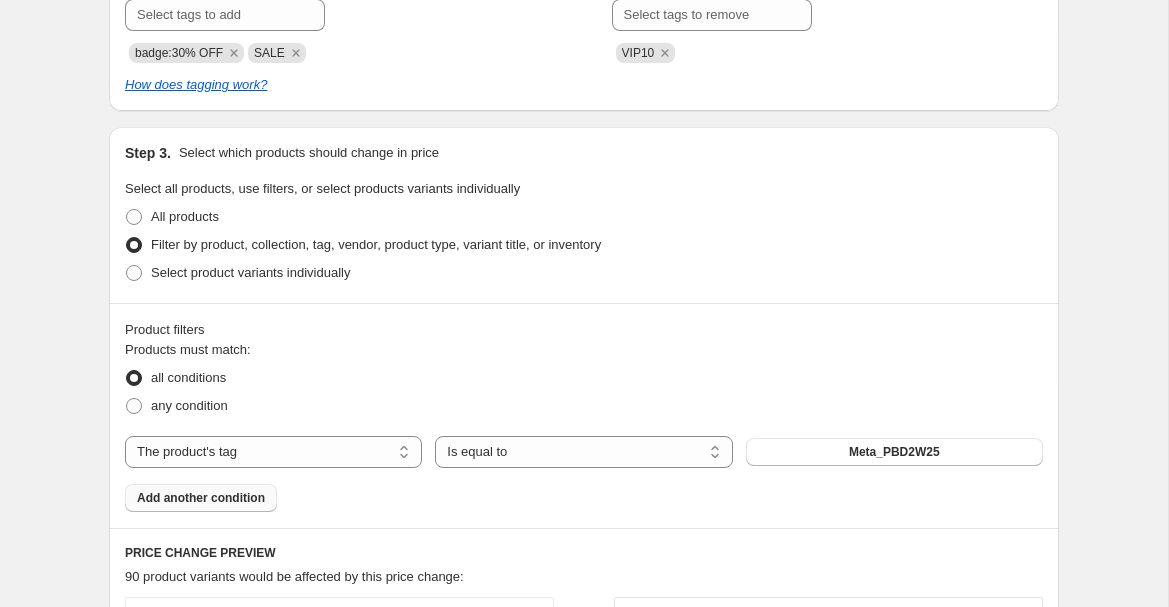 click on "Add another condition" at bounding box center [201, 498] 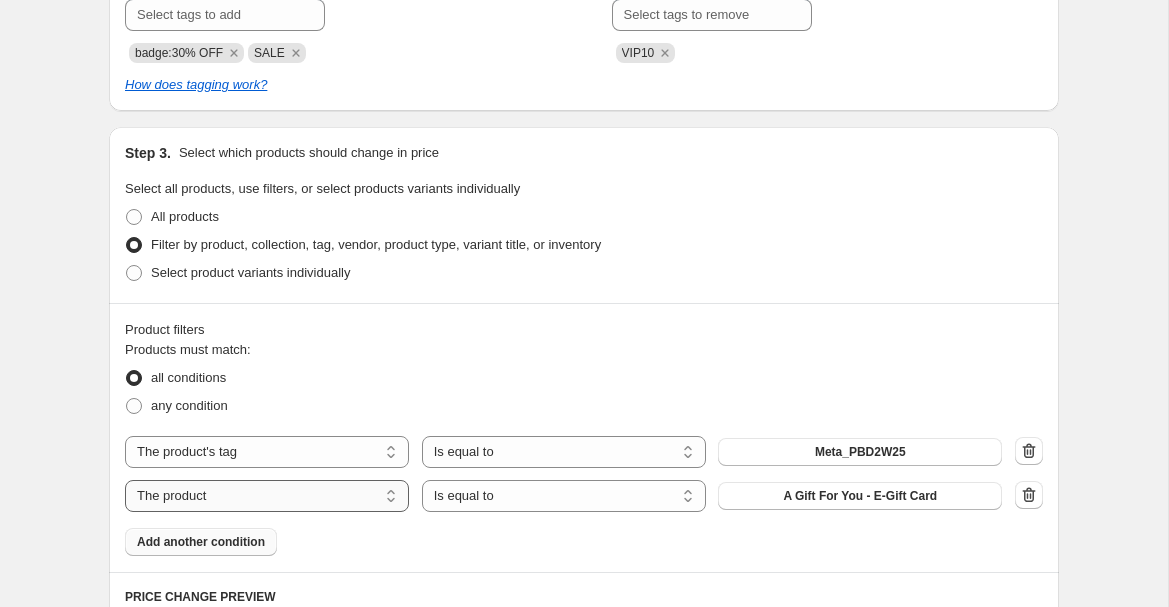 click on "The product The product's collection The product's tag The product's vendor The product's type The product's status The variant's title Inventory quantity" at bounding box center [267, 496] 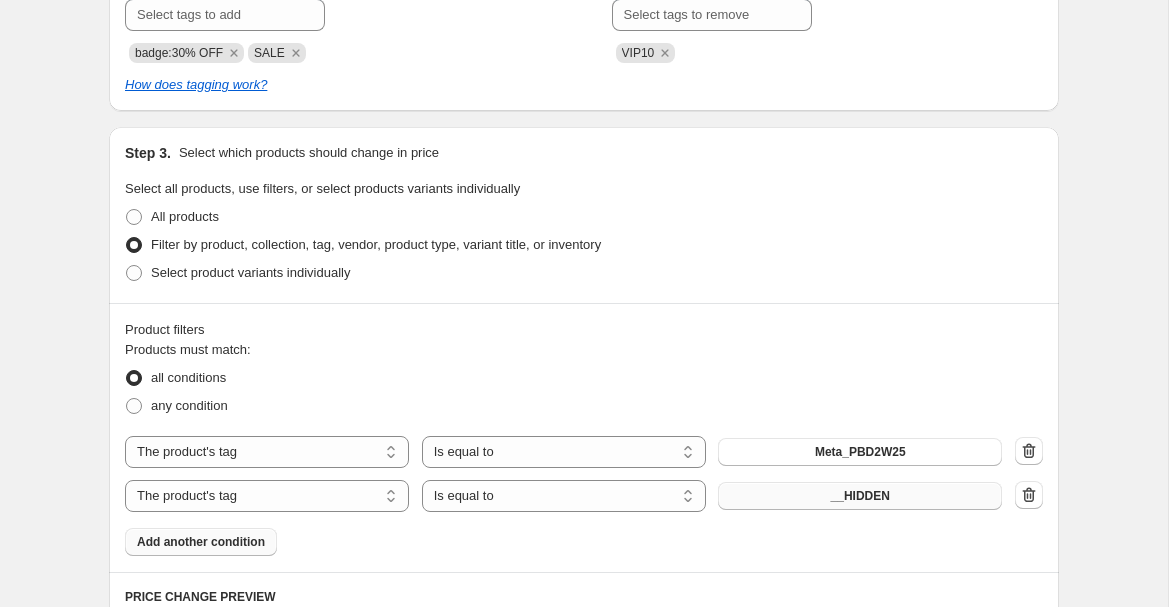 click on "__HIDDEN" at bounding box center [860, 496] 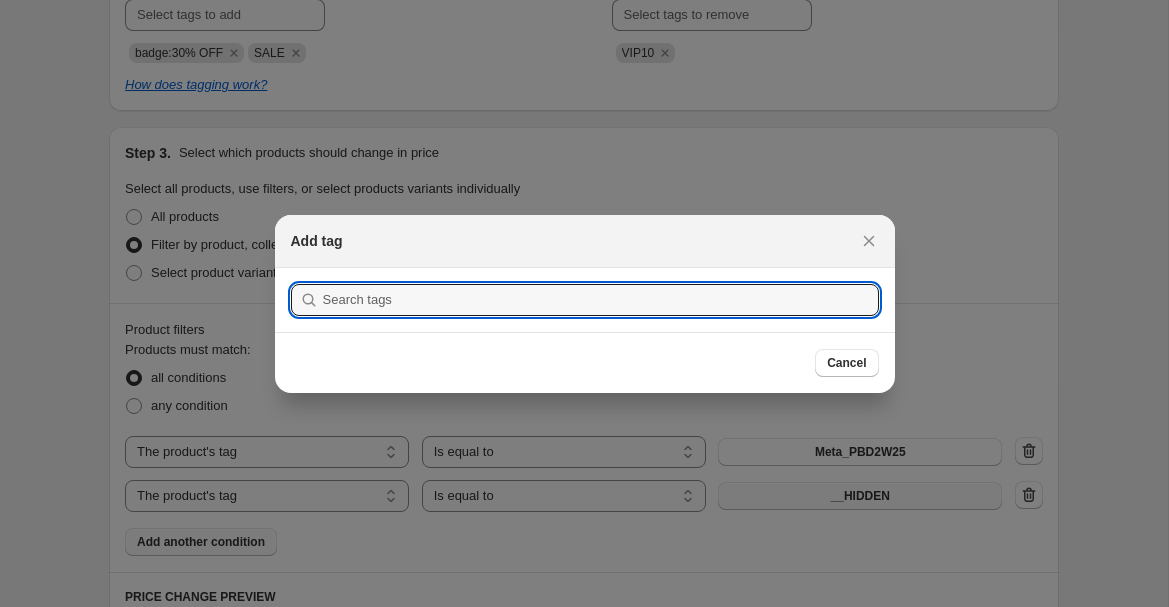 scroll, scrollTop: 0, scrollLeft: 0, axis: both 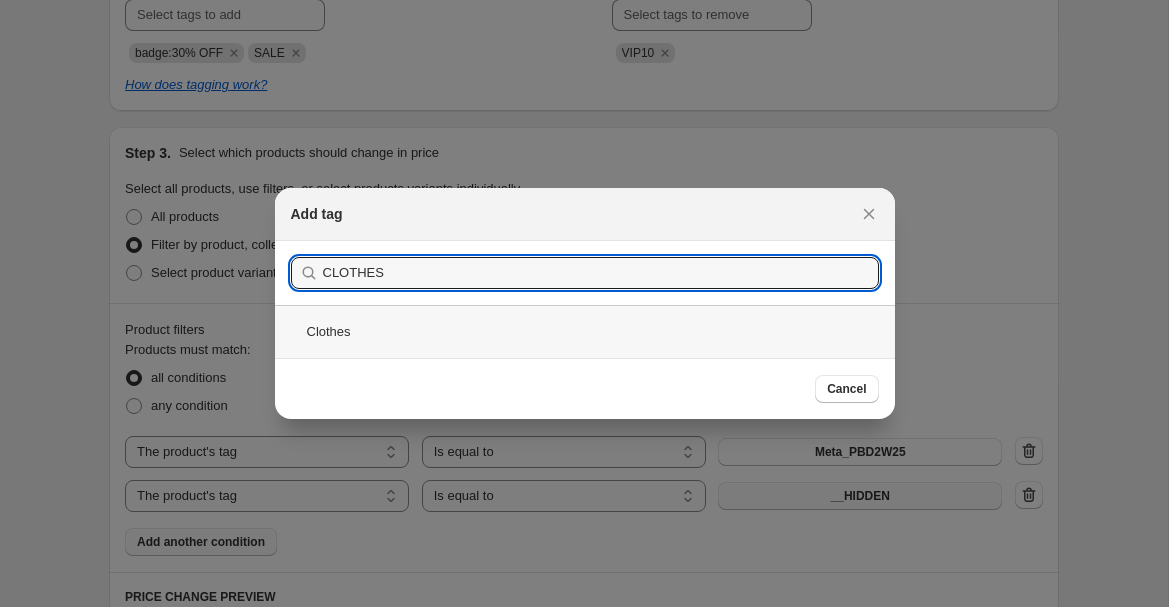 type on "CLOTHES" 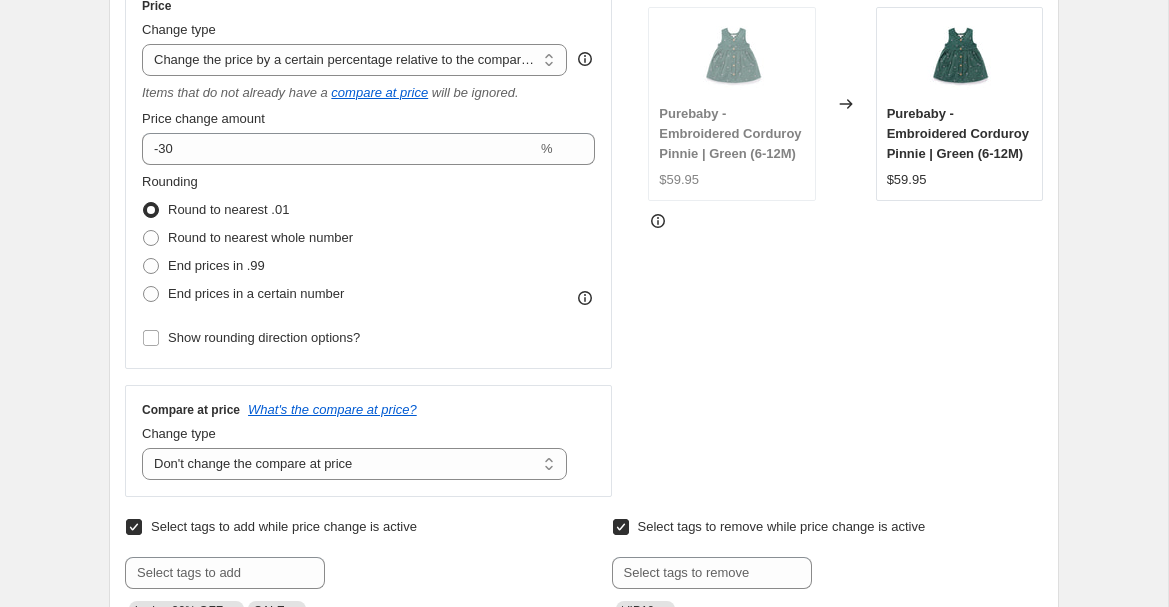scroll, scrollTop: 374, scrollLeft: 0, axis: vertical 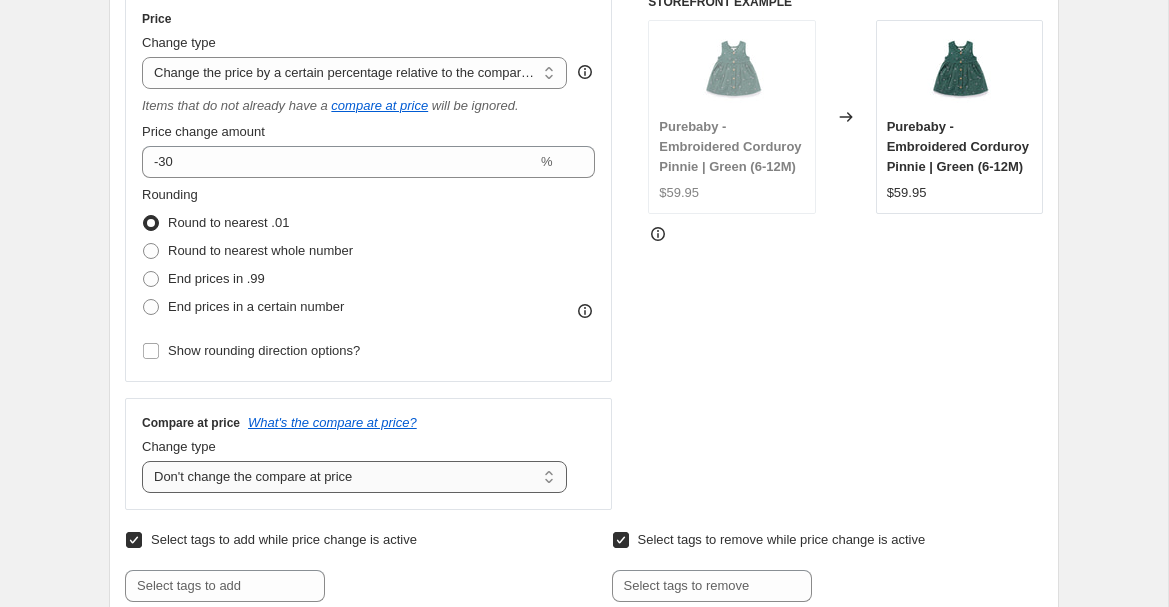 click on "Change the compare at price to the current price (sale) Change the compare at price to a certain amount Change the compare at price by a certain amount Change the compare at price by a certain percentage Change the compare at price by a certain amount relative to the actual price Change the compare at price by a certain percentage relative to the actual price Don't change the compare at price Remove the compare at price" at bounding box center [354, 477] 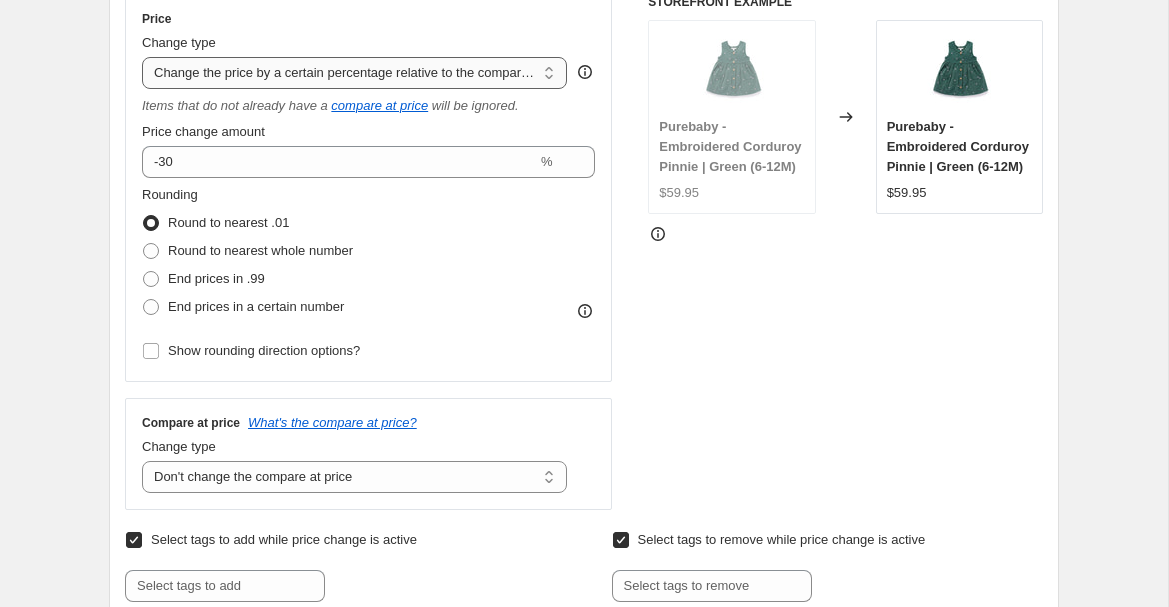 click on "Change the price to a certain amount Change the price by a certain amount Change the price by a certain percentage Change the price to the current compare at price (price before sale) Change the price by a certain amount relative to the compare at price Change the price by a certain percentage relative to the compare at price Don't change the price Change the price by a certain percentage relative to the cost per item Change price to certain cost margin" at bounding box center (354, 73) 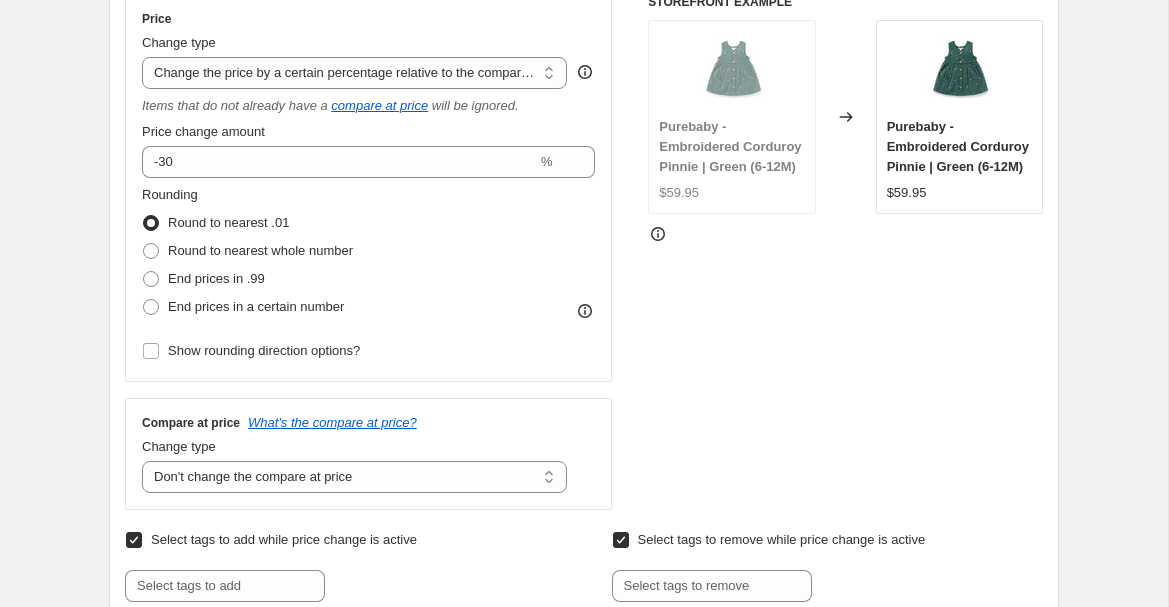 click on "Rounding Round to nearest .01 Round to nearest whole number End prices in .99 End prices in a certain number" at bounding box center [368, 253] 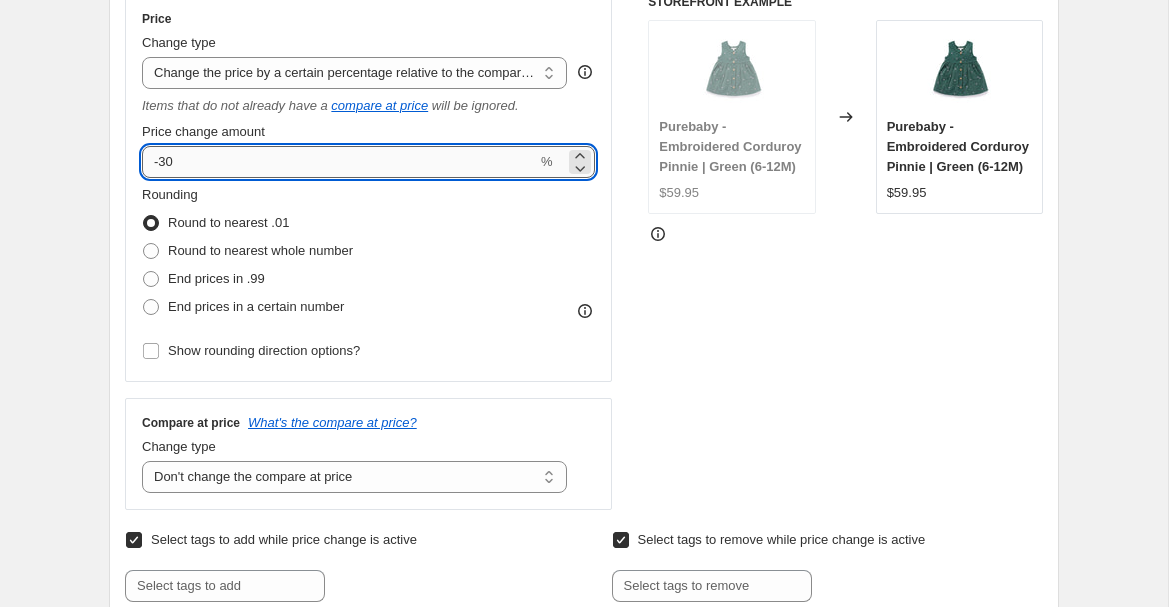 click on "-30" at bounding box center [339, 162] 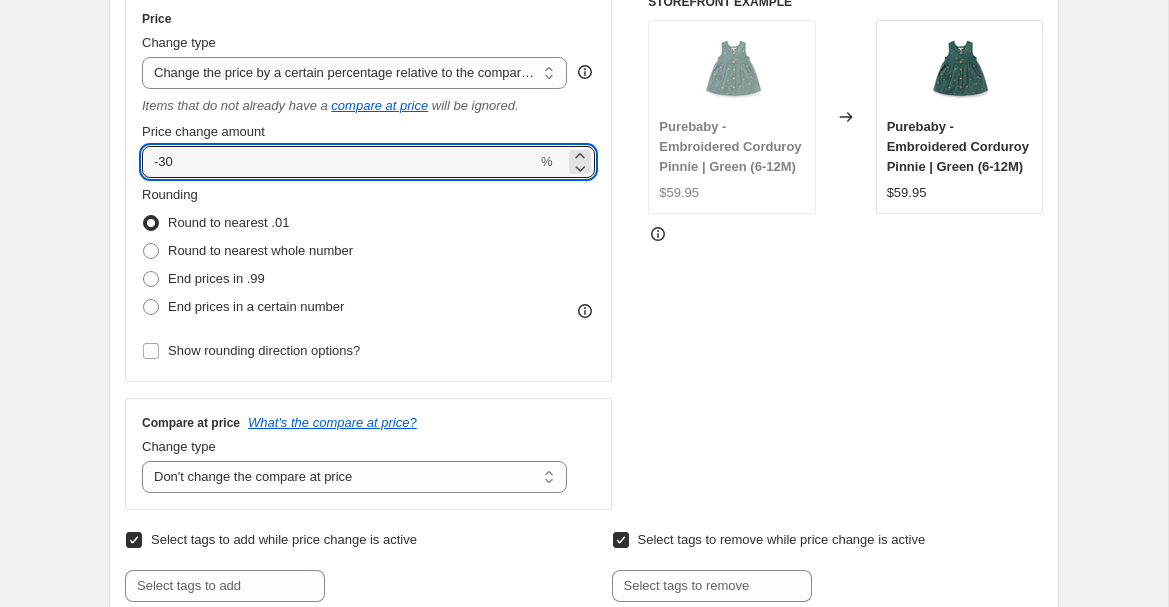 click on "Rounding Round to nearest .01 Round to nearest whole number End prices in .99 End prices in a certain number" at bounding box center [368, 253] 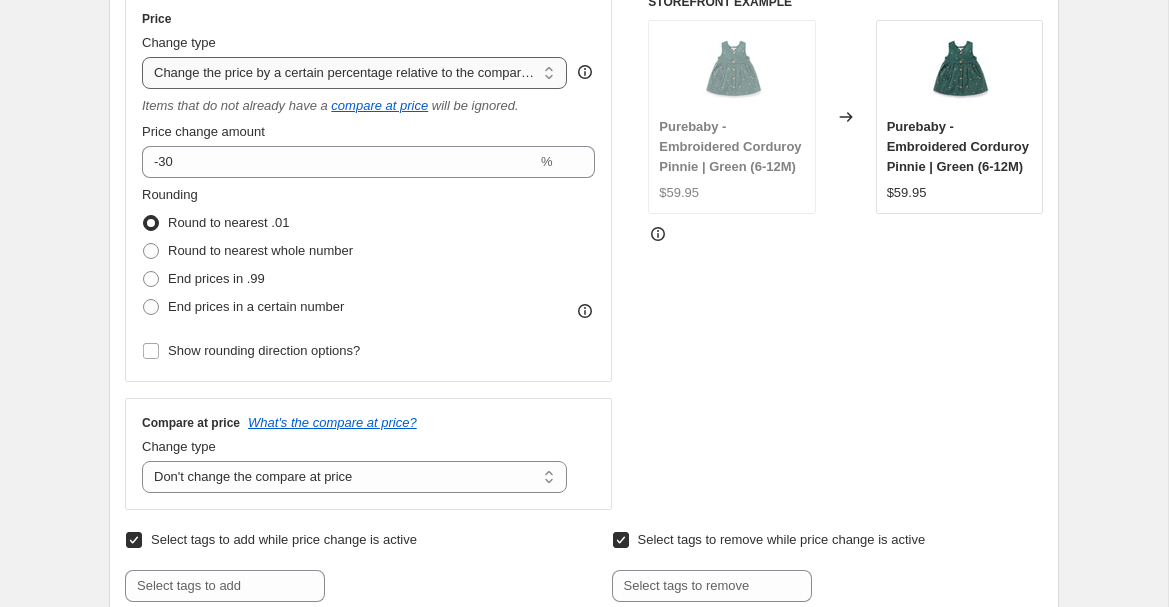 click on "Change the price to a certain amount Change the price by a certain amount Change the price by a certain percentage Change the price to the current compare at price (price before sale) Change the price by a certain amount relative to the compare at price Change the price by a certain percentage relative to the compare at price Don't change the price Change the price by a certain percentage relative to the cost per item Change price to certain cost margin" at bounding box center [354, 73] 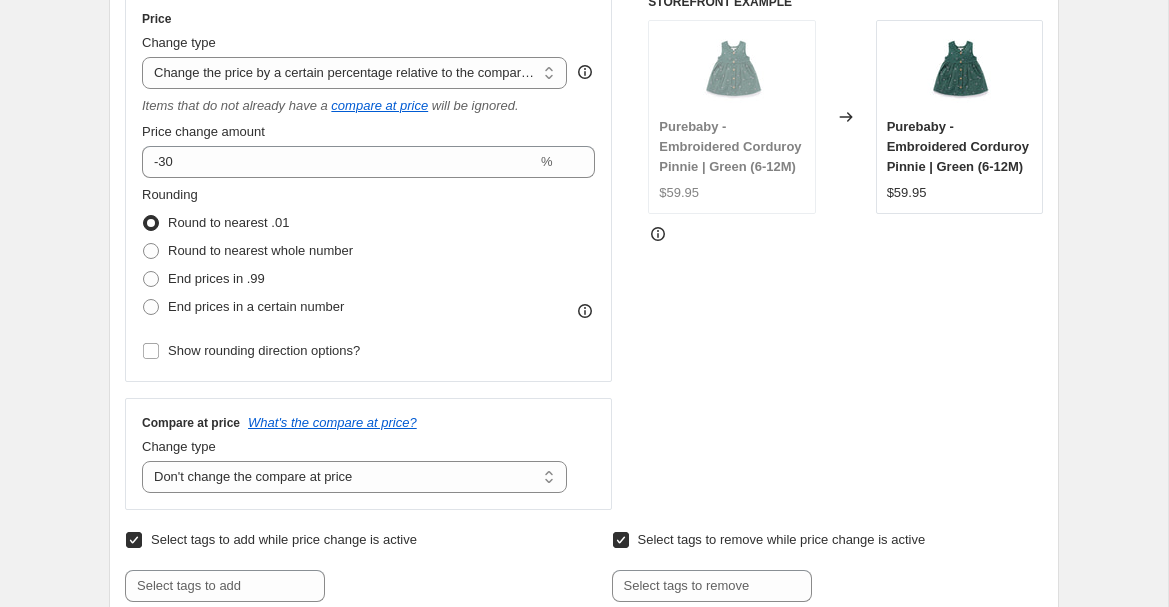 click on "STOREFRONT EXAMPLE Purebaby - Embroidered Corduroy Pinnie | Green (6-12M) $59.95 Changed to Purebaby - Embroidered Corduroy Pinnie | Green (6-12M) $59.95" at bounding box center [845, 252] 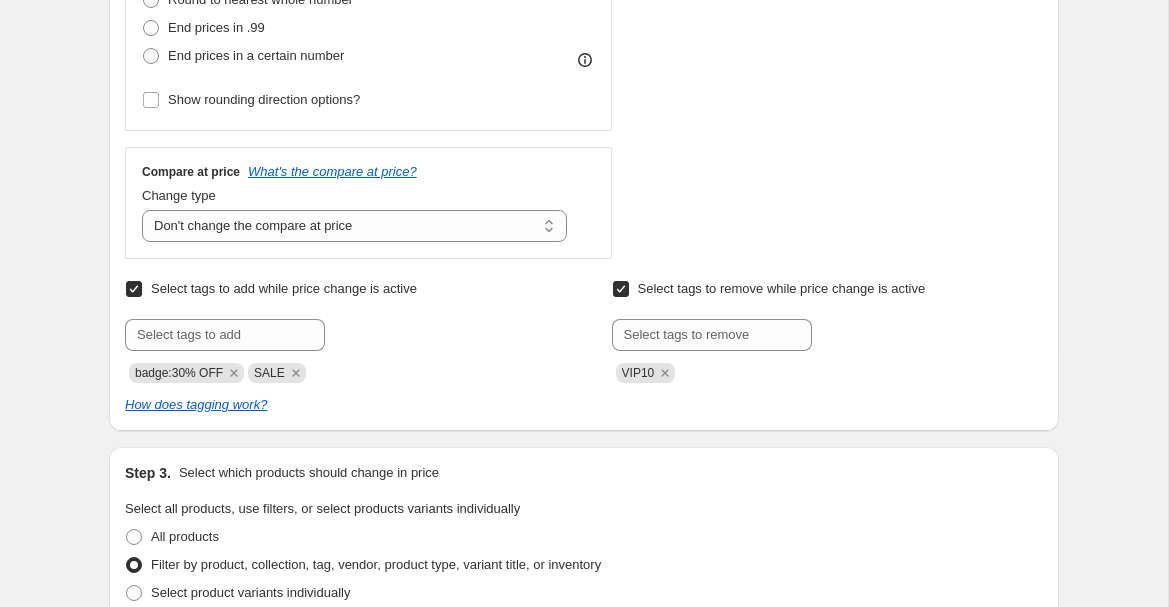 scroll, scrollTop: 631, scrollLeft: 0, axis: vertical 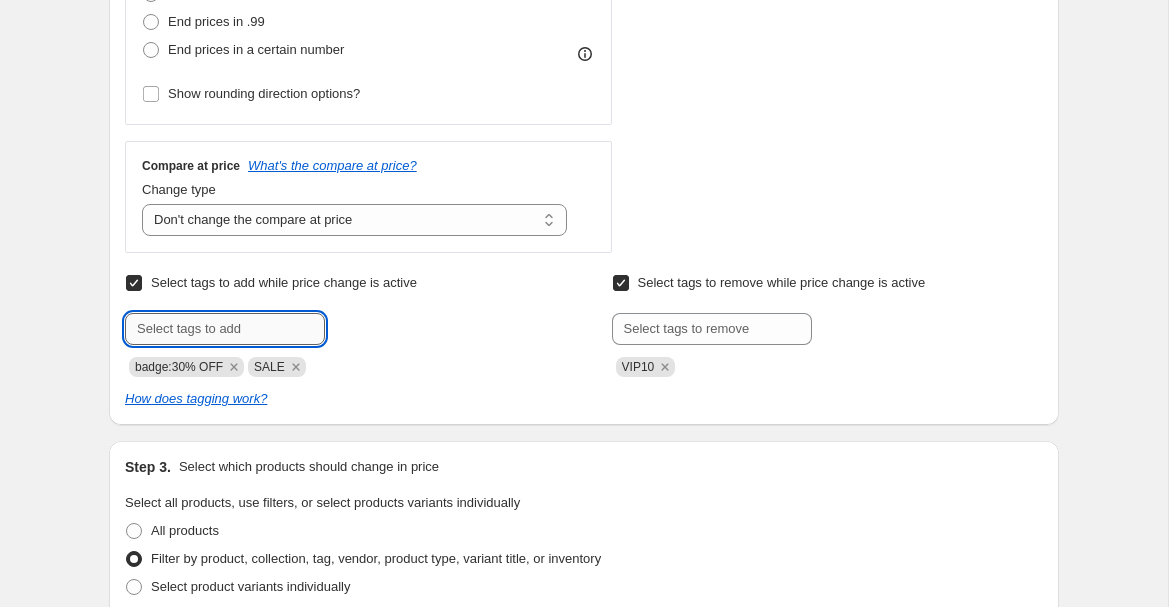 click at bounding box center [225, 329] 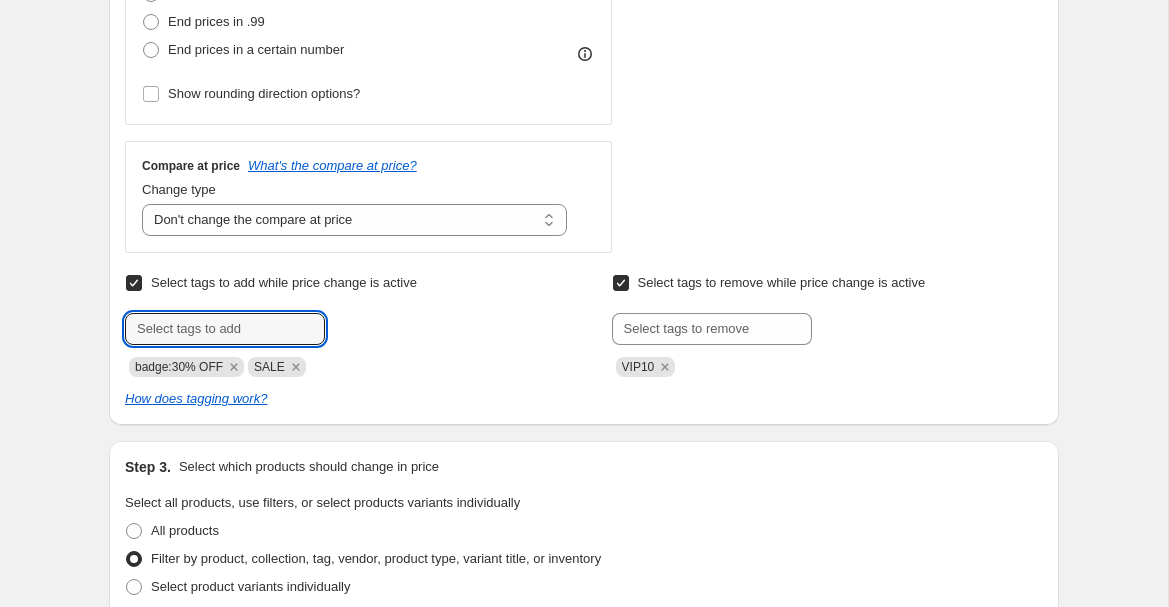click at bounding box center (340, 329) 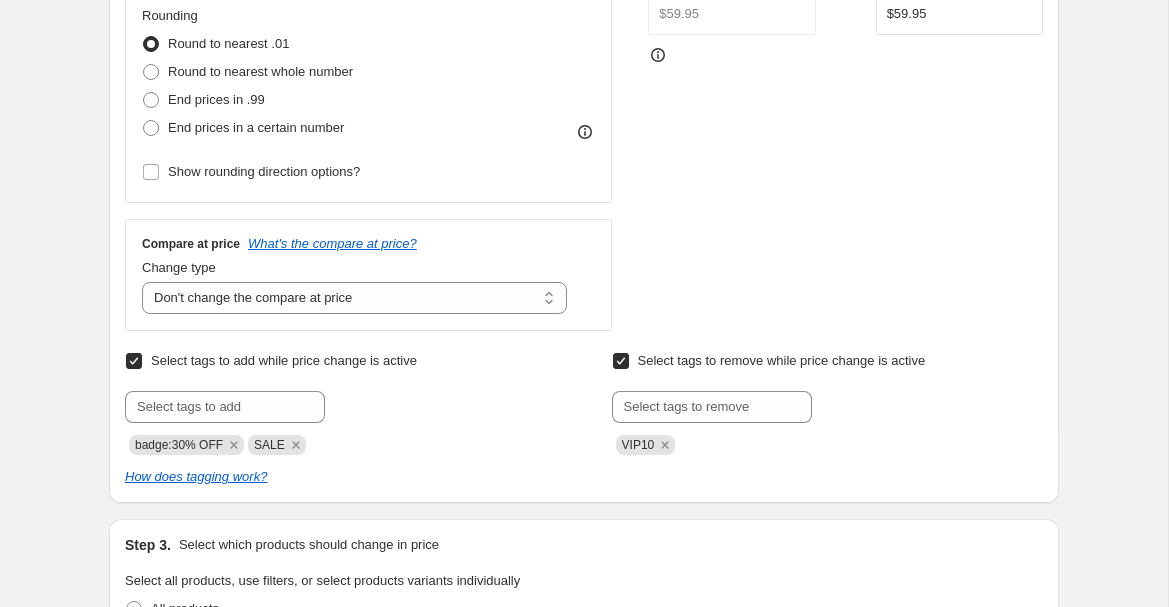 scroll, scrollTop: 0, scrollLeft: 0, axis: both 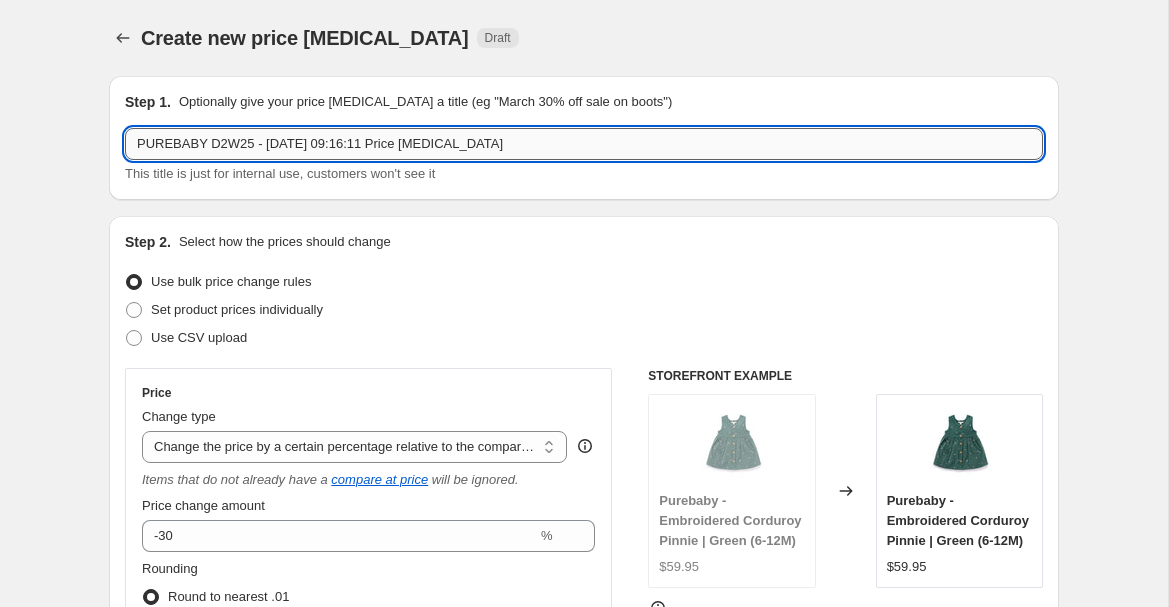 click on "PUREBABY D2W25 - [DATE] 09:16:11 Price [MEDICAL_DATA]" at bounding box center (584, 144) 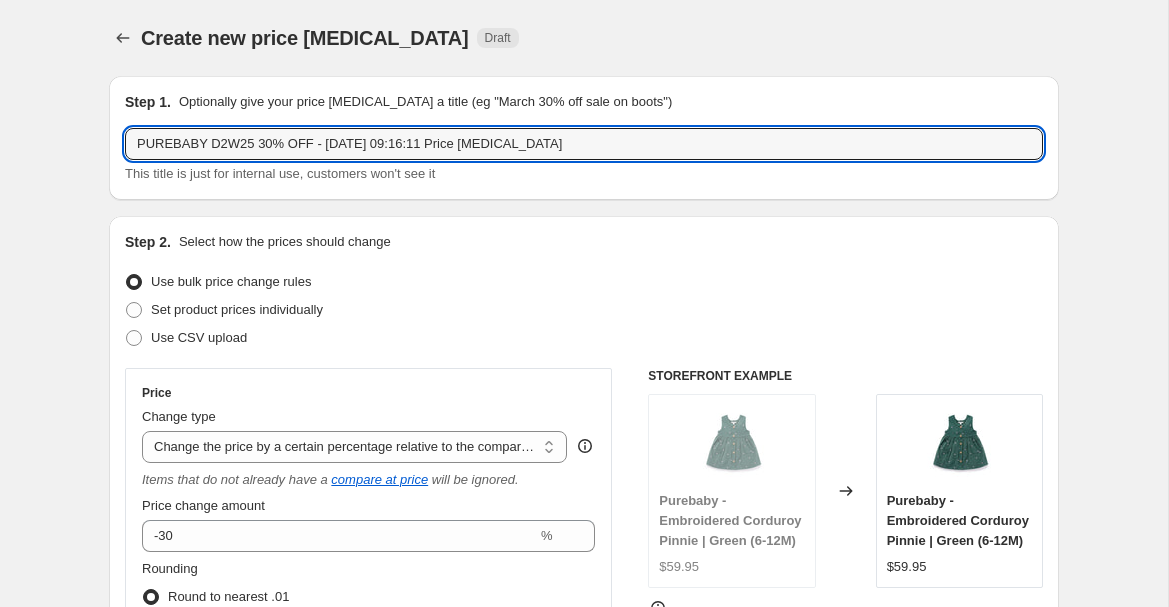 type on "PUREBABY D2W25 30% OFF - [DATE] 09:16:11 Price [MEDICAL_DATA]" 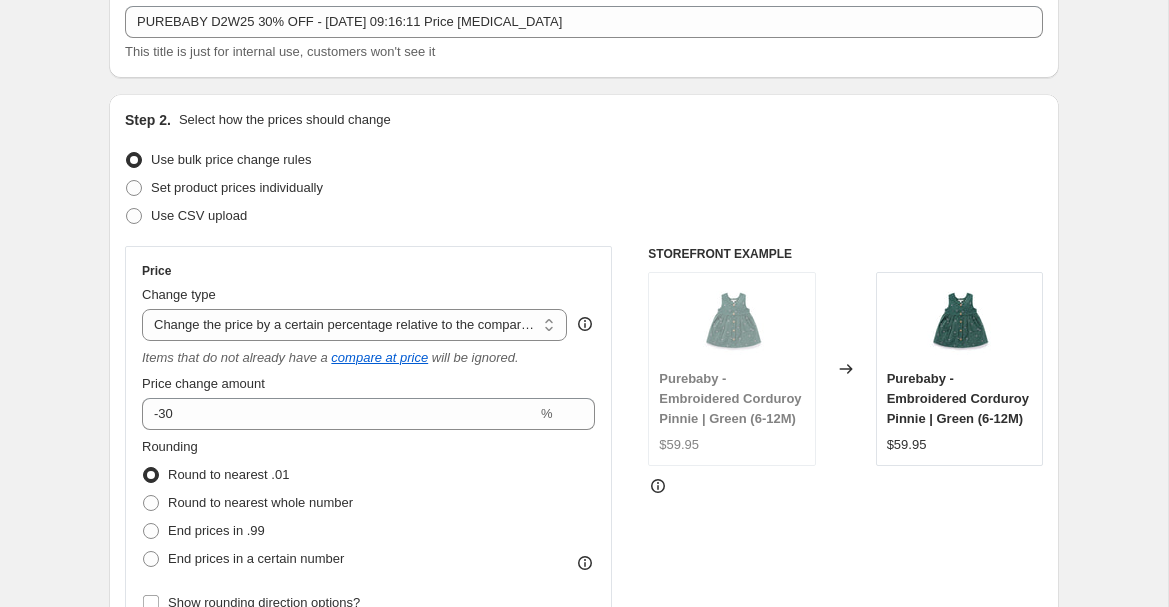 scroll, scrollTop: 134, scrollLeft: 0, axis: vertical 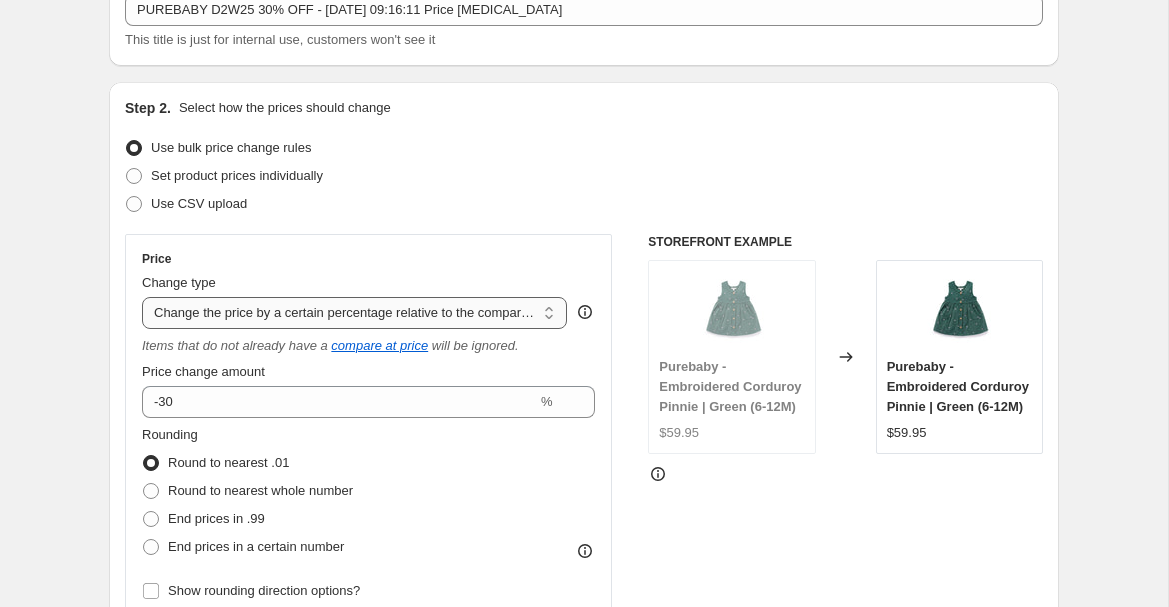 click on "Change the price to a certain amount Change the price by a certain amount Change the price by a certain percentage Change the price to the current compare at price (price before sale) Change the price by a certain amount relative to the compare at price Change the price by a certain percentage relative to the compare at price Don't change the price Change the price by a certain percentage relative to the cost per item Change price to certain cost margin" at bounding box center [354, 313] 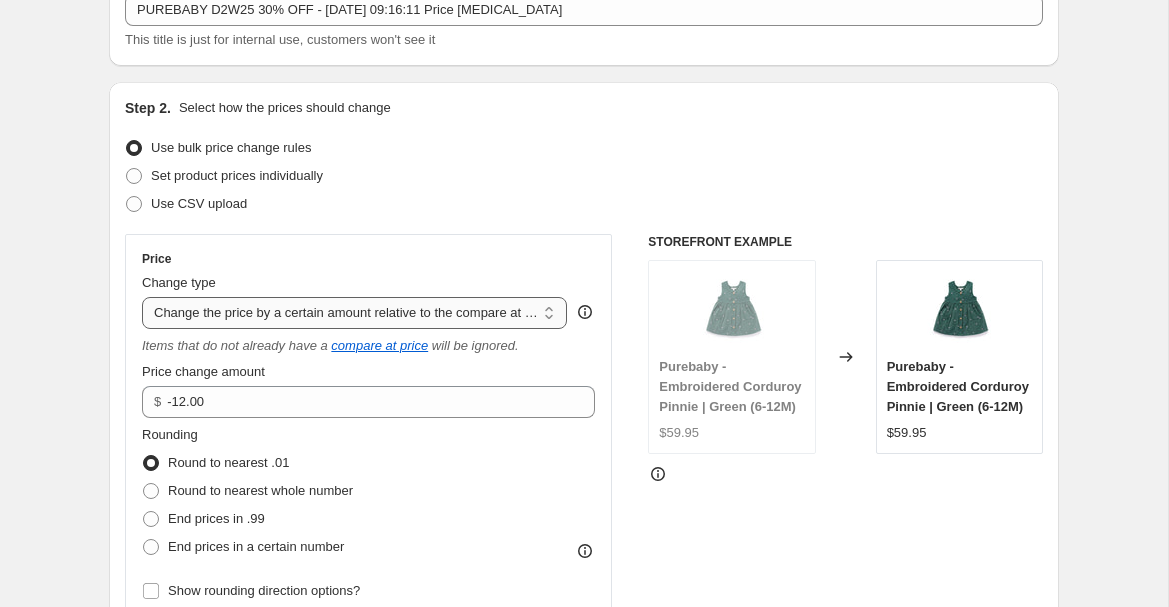 click on "Change the price to a certain amount Change the price by a certain amount Change the price by a certain percentage Change the price to the current compare at price (price before sale) Change the price by a certain amount relative to the compare at price Change the price by a certain percentage relative to the compare at price Don't change the price Change the price by a certain percentage relative to the cost per item Change price to certain cost margin" at bounding box center [354, 313] 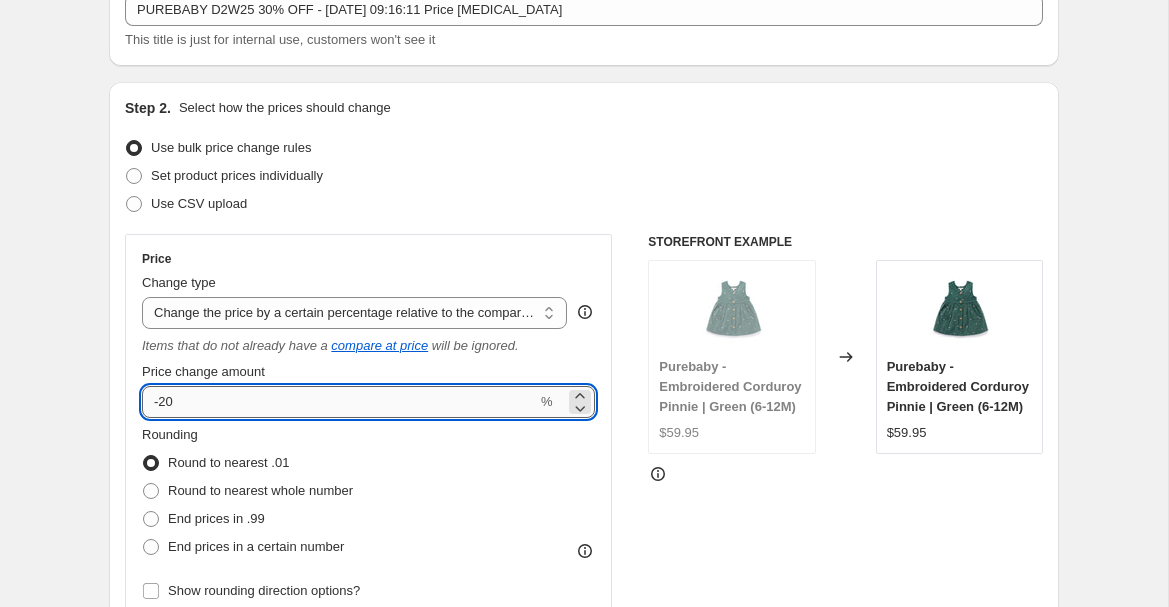 click on "-20" at bounding box center [339, 402] 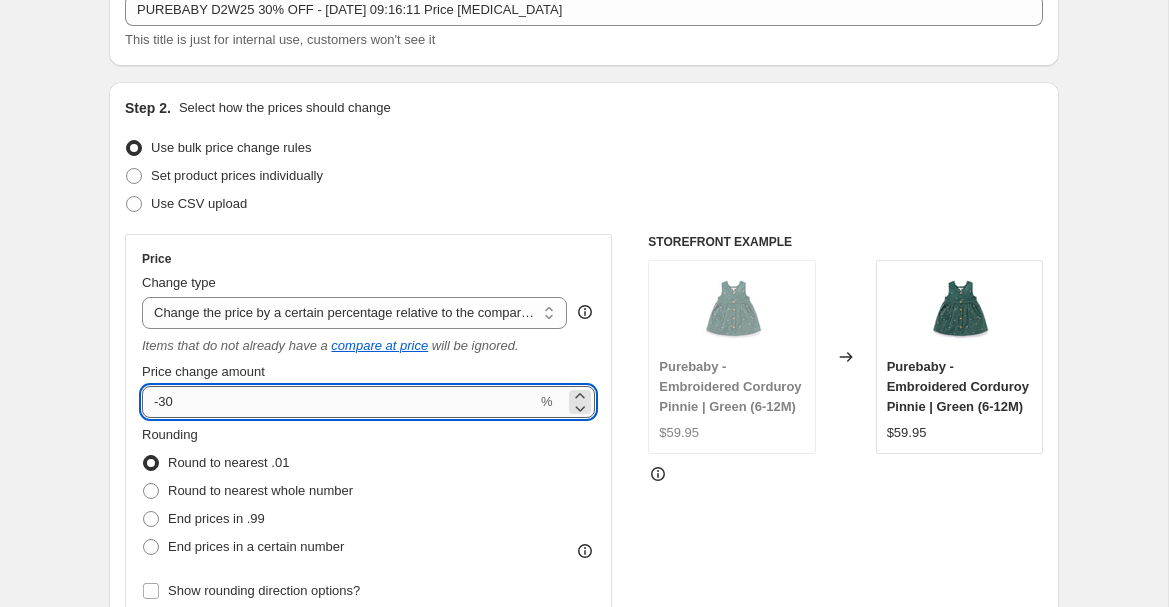 type on "-30" 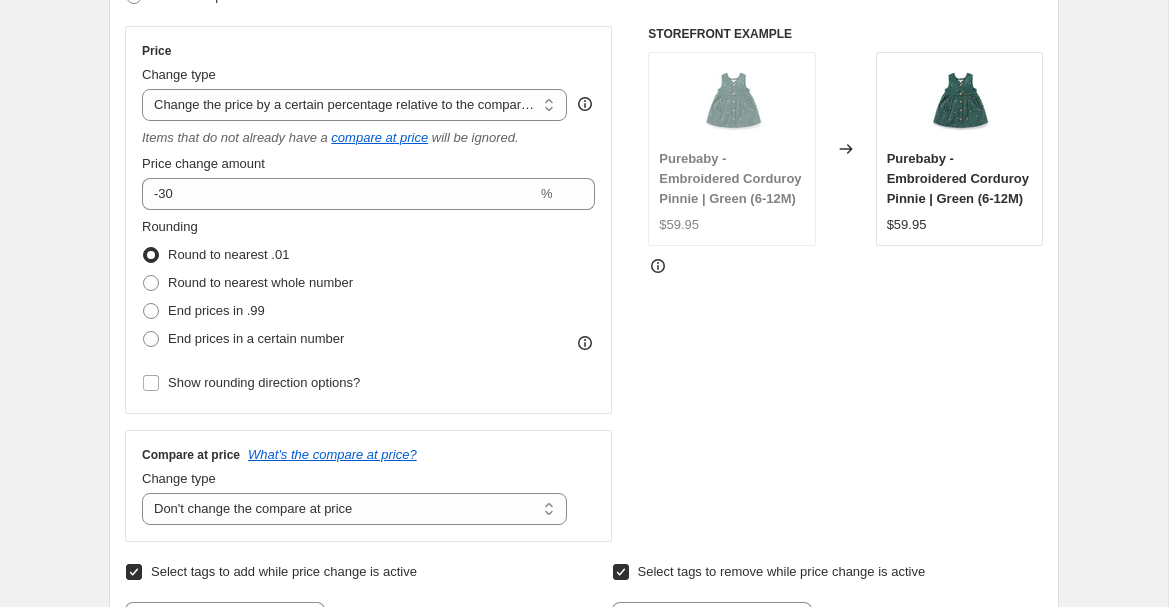 scroll, scrollTop: 360, scrollLeft: 0, axis: vertical 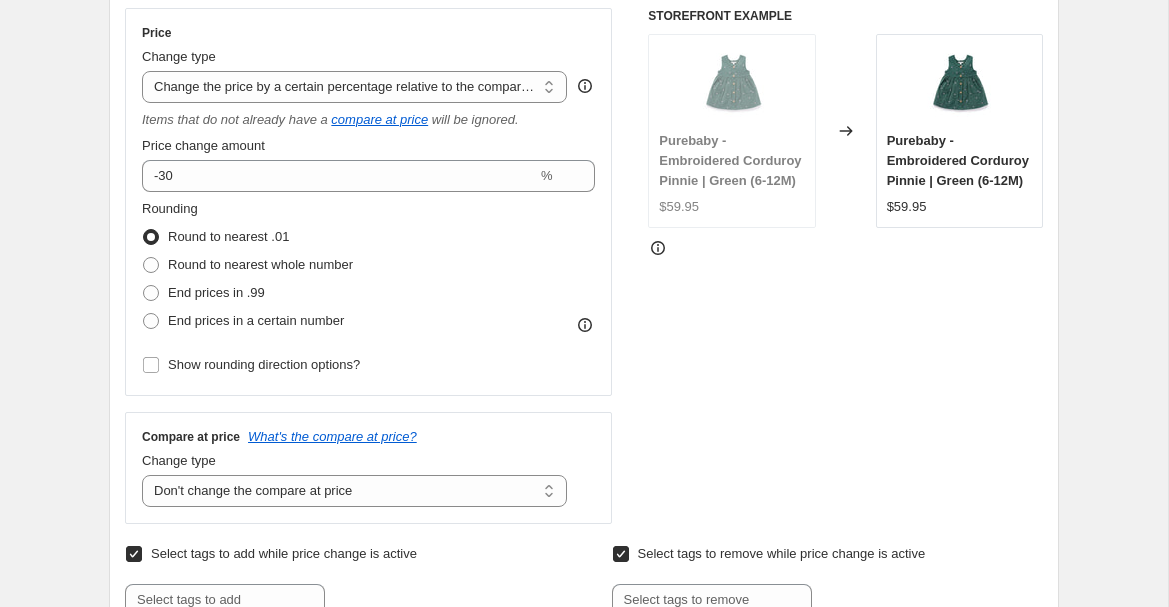 click on "STOREFRONT EXAMPLE Purebaby - Embroidered Corduroy Pinnie | Green (6-12M) $59.95 Changed to Purebaby - Embroidered Corduroy Pinnie | Green (6-12M) $59.95" at bounding box center (845, 266) 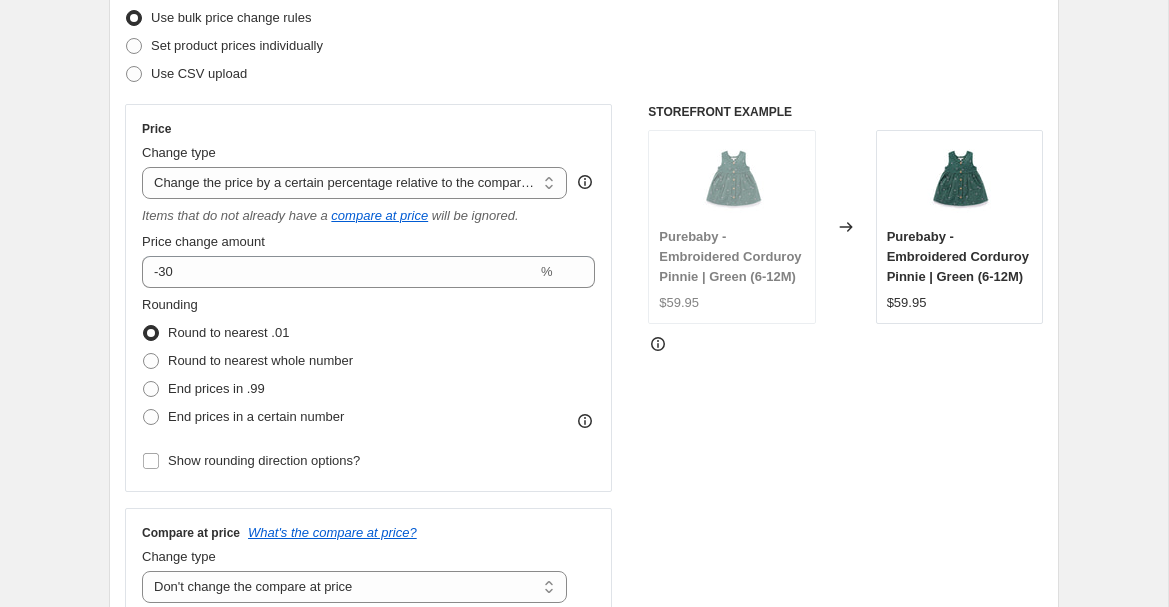 scroll, scrollTop: 263, scrollLeft: 0, axis: vertical 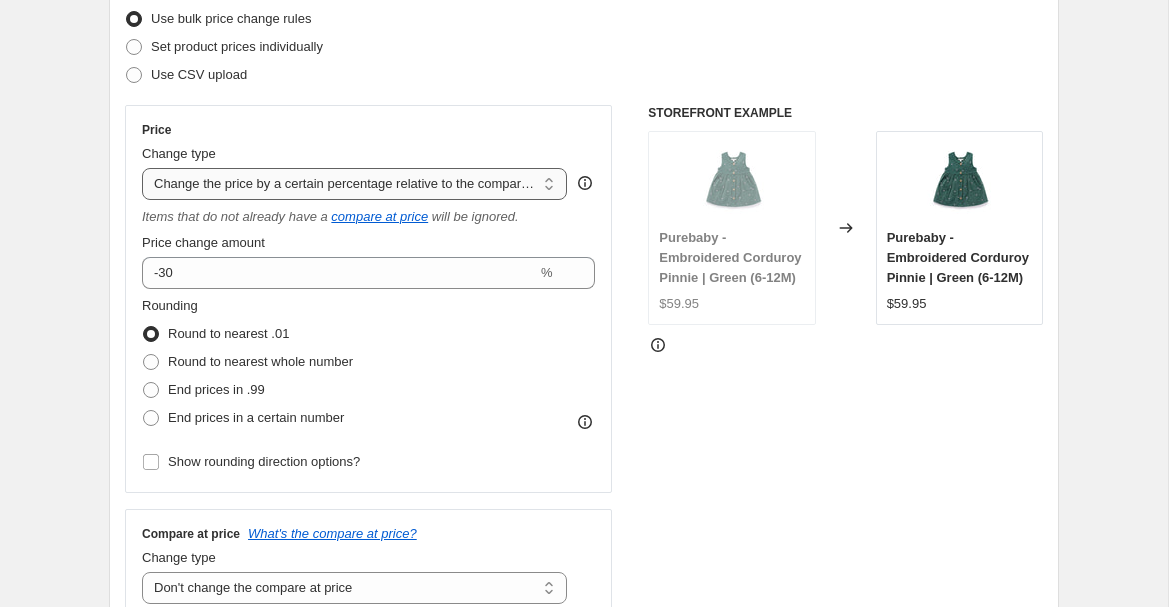click on "Change the price to a certain amount Change the price by a certain amount Change the price by a certain percentage Change the price to the current compare at price (price before sale) Change the price by a certain amount relative to the compare at price Change the price by a certain percentage relative to the compare at price Don't change the price Change the price by a certain percentage relative to the cost per item Change price to certain cost margin" at bounding box center (354, 184) 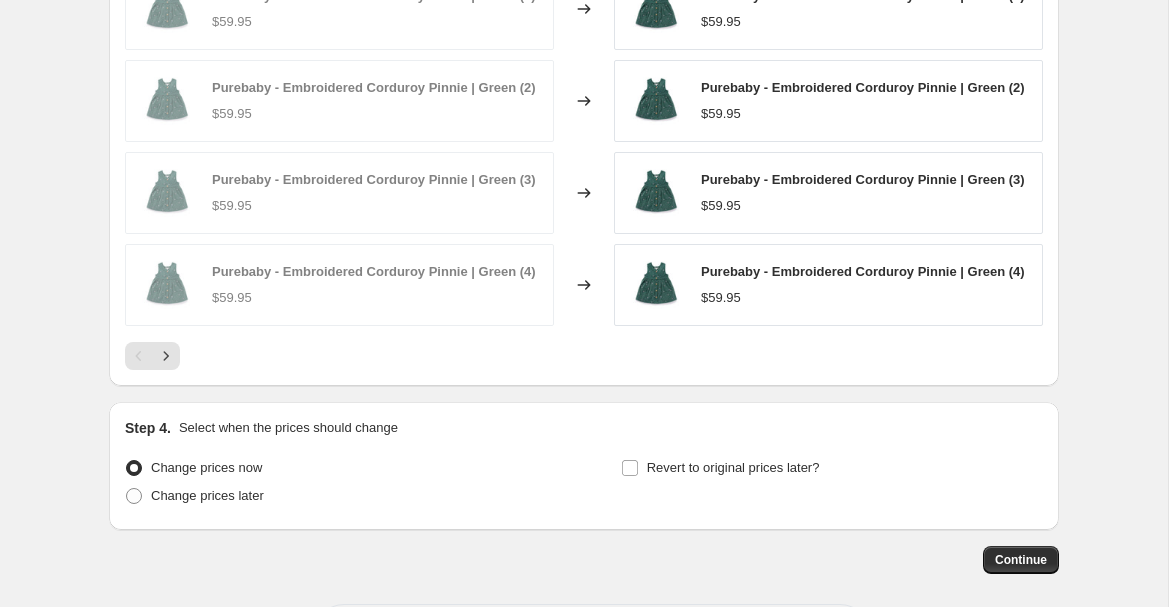 scroll, scrollTop: 1825, scrollLeft: 0, axis: vertical 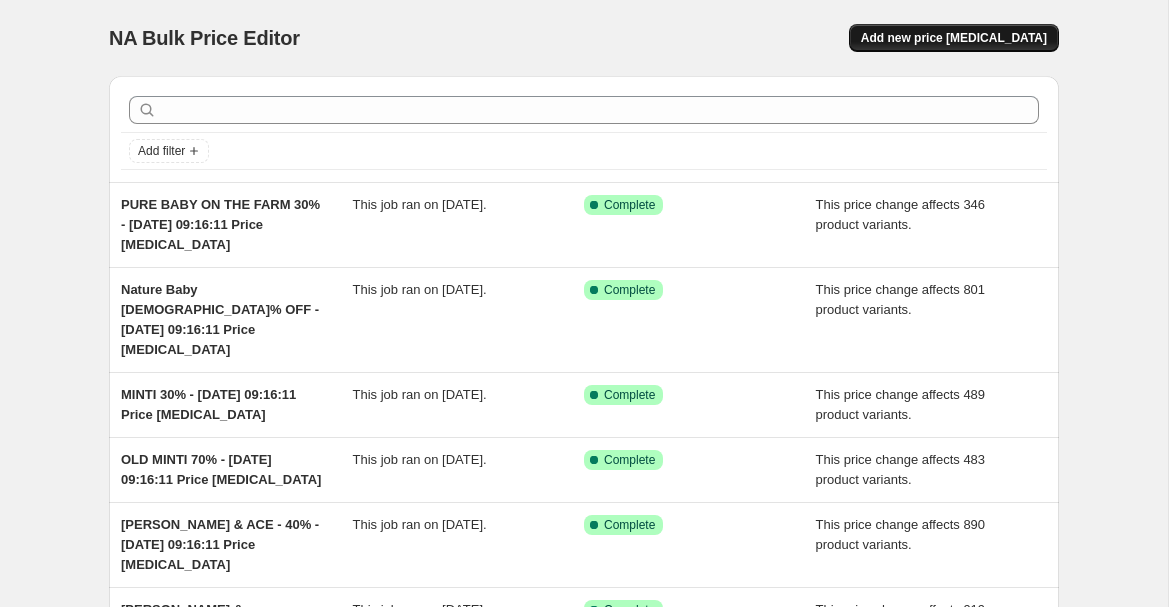 click on "Add new price [MEDICAL_DATA]" at bounding box center [954, 38] 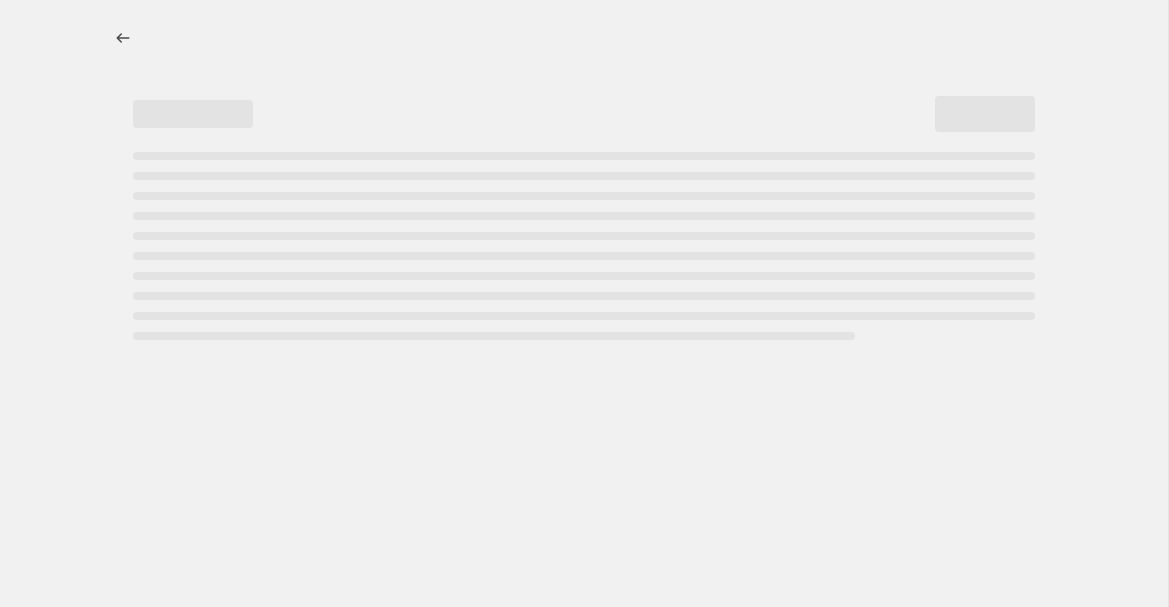 select on "percentage" 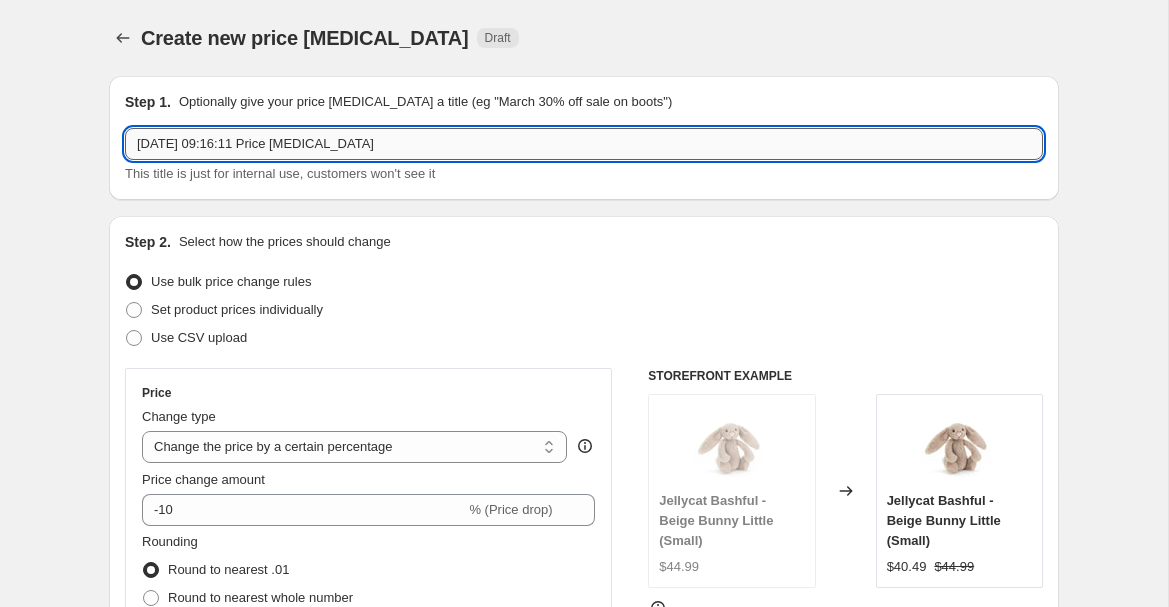 click on "[DATE] 09:16:11 Price [MEDICAL_DATA]" at bounding box center (584, 144) 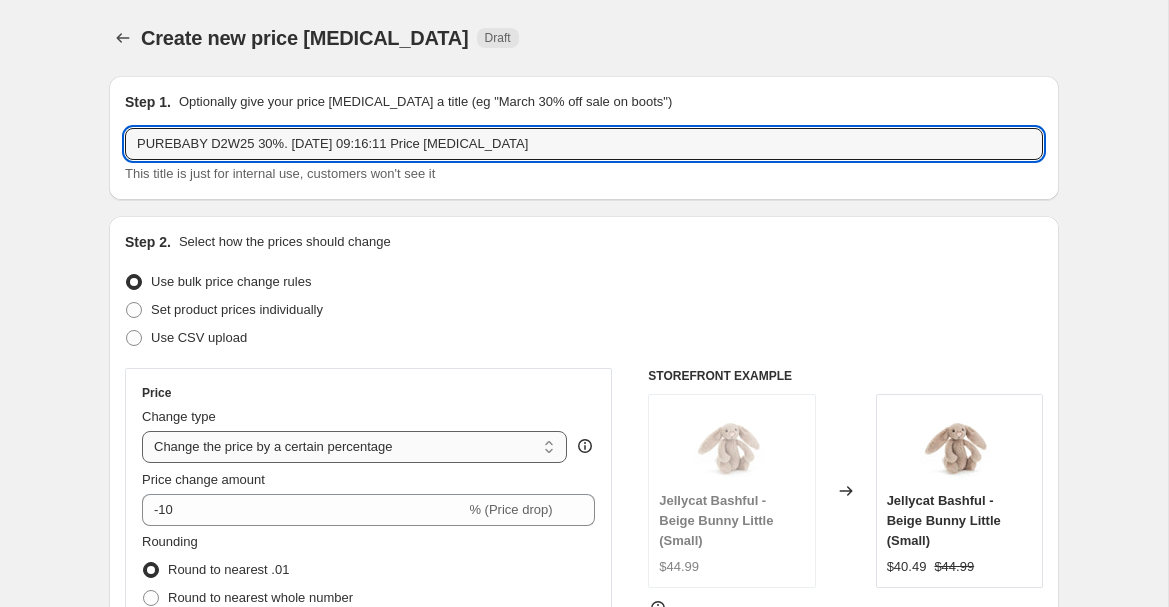 type on "PUREBABY D2W25 30%. [DATE] 09:16:11 Price [MEDICAL_DATA]" 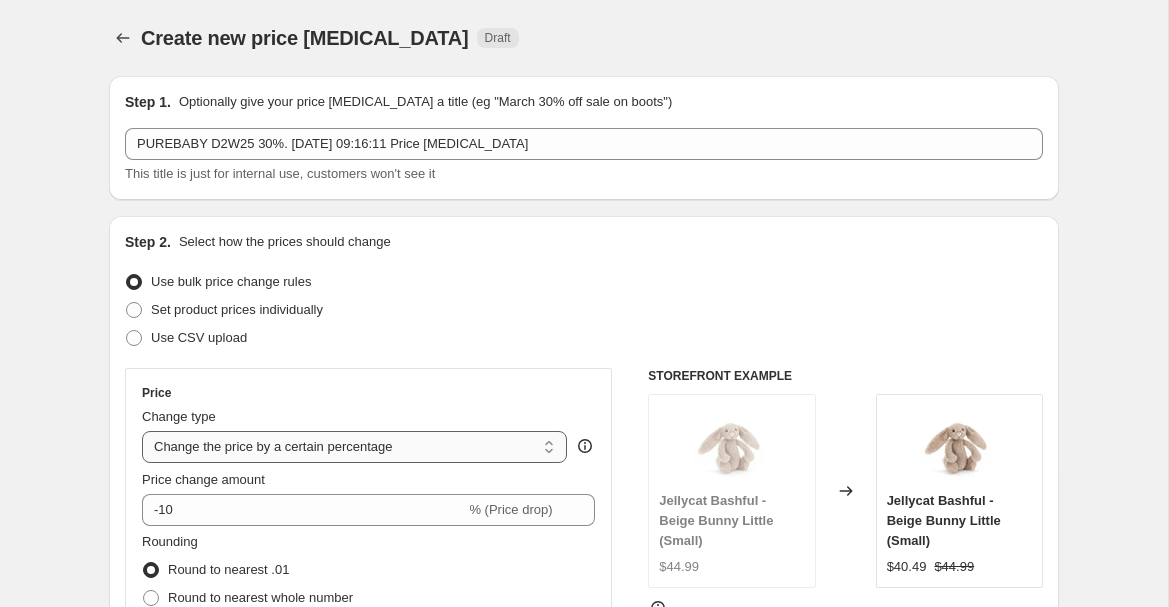 select on "pcap" 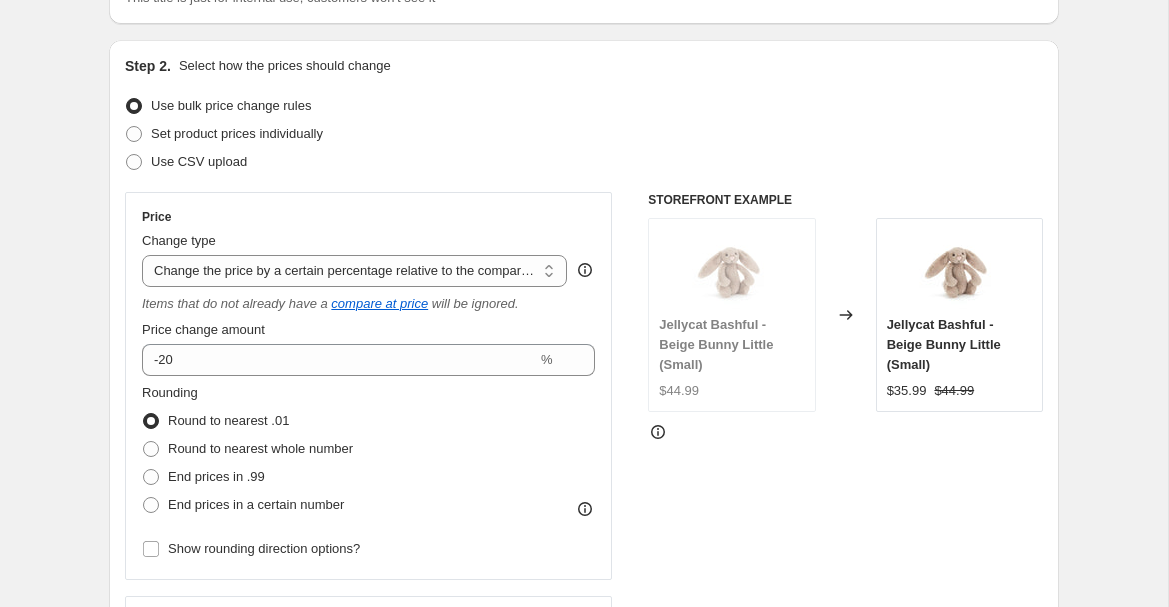 scroll, scrollTop: 177, scrollLeft: 0, axis: vertical 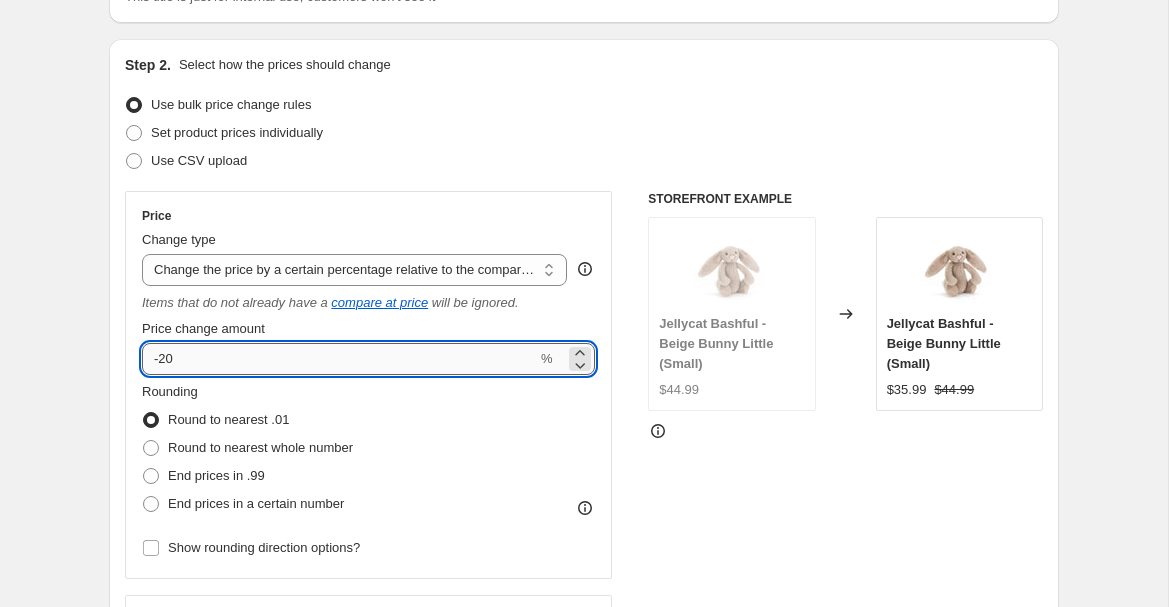 click on "-20" at bounding box center [339, 359] 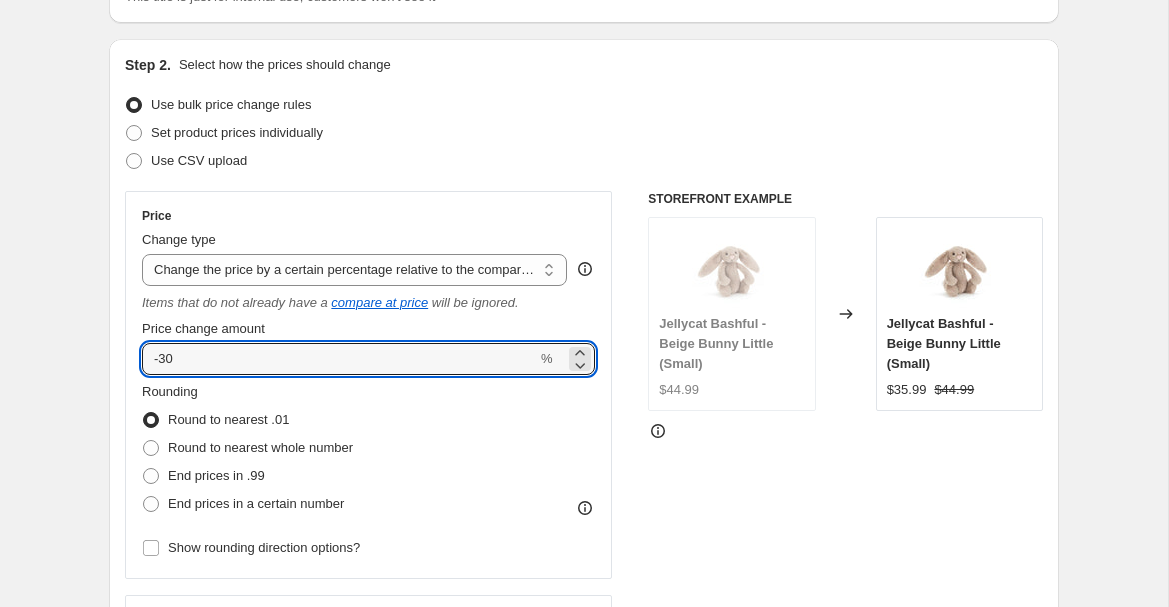 type on "-30" 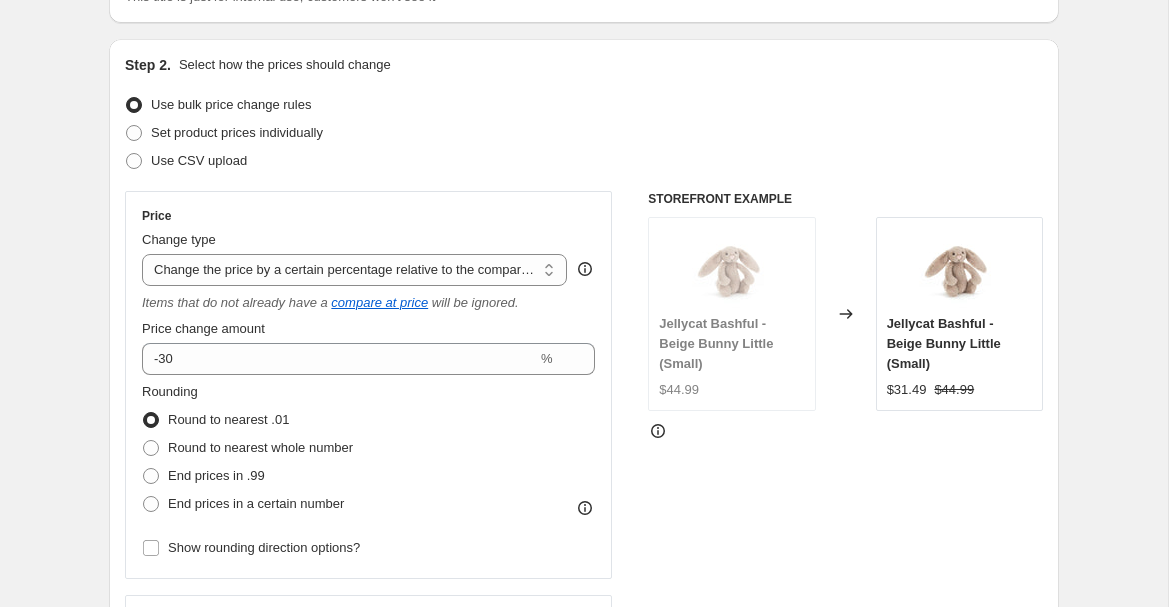 click on "Rounding Round to nearest .01 Round to nearest whole number End prices in .99 End prices in a certain number" at bounding box center (368, 450) 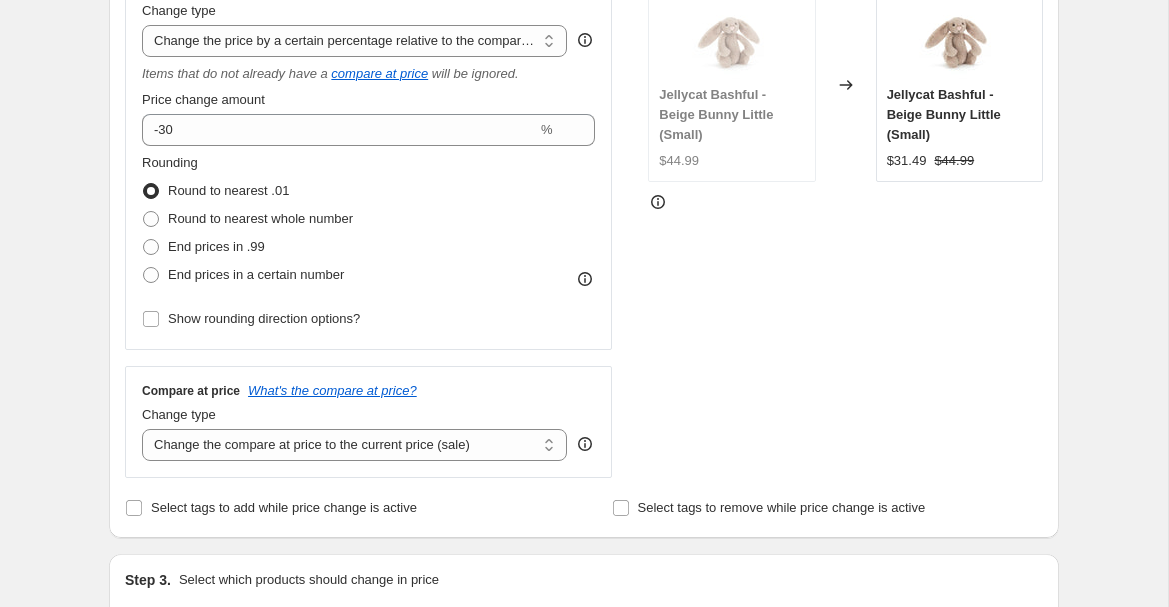 scroll, scrollTop: 448, scrollLeft: 0, axis: vertical 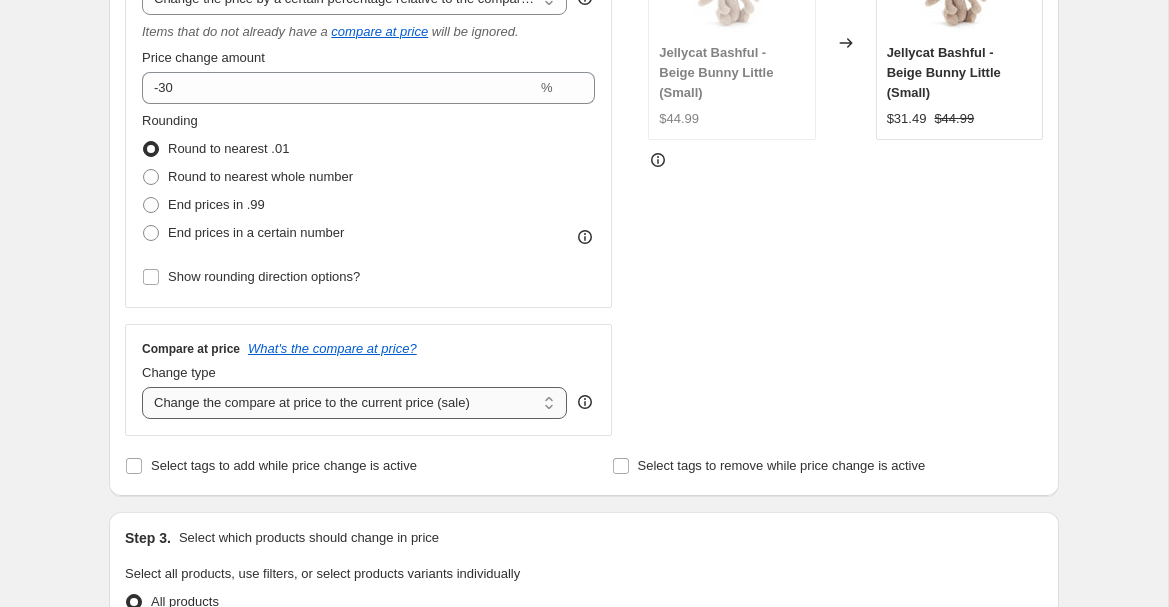 click on "Change the compare at price to the current price (sale) Change the compare at price to a certain amount Change the compare at price by a certain amount Change the compare at price by a certain percentage Change the compare at price by a certain amount relative to the actual price Change the compare at price by a certain percentage relative to the actual price Don't change the compare at price Remove the compare at price" at bounding box center [354, 403] 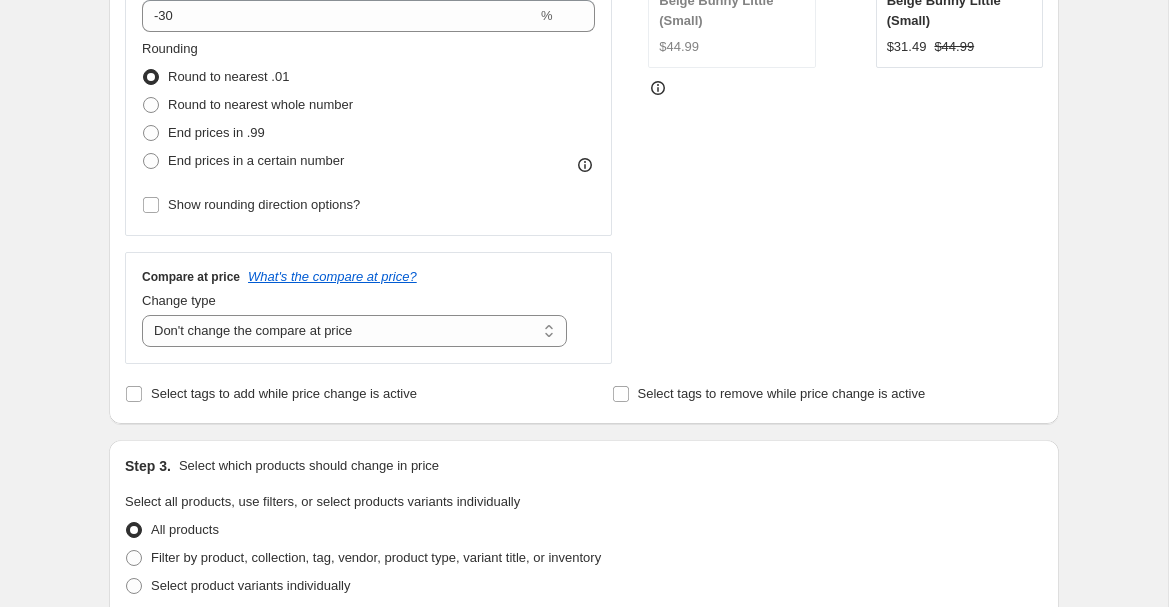 scroll, scrollTop: 521, scrollLeft: 0, axis: vertical 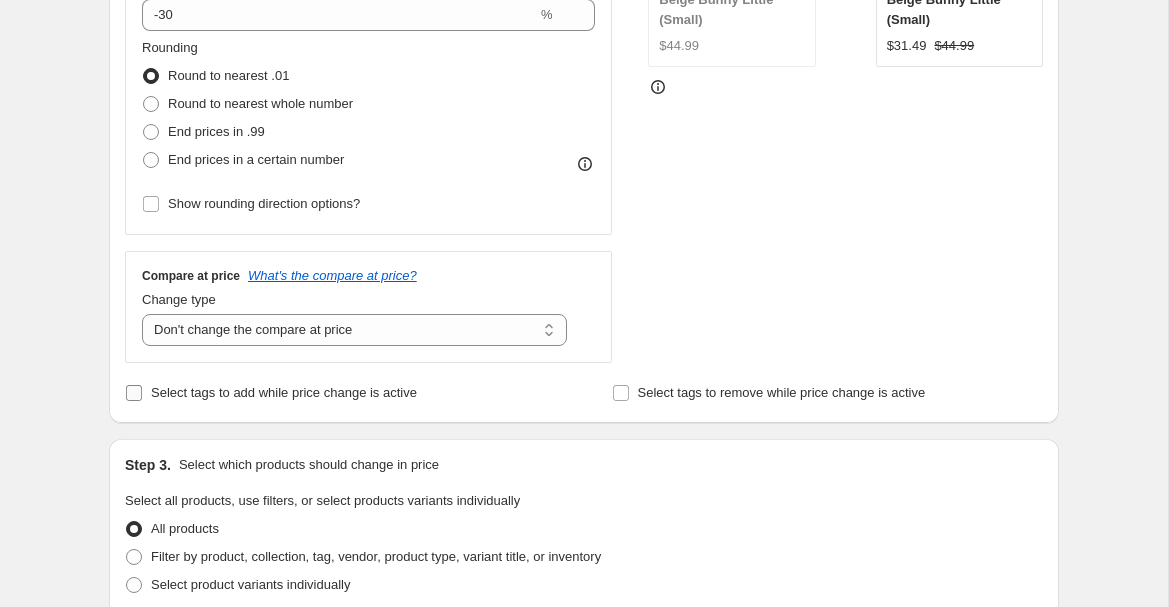 click on "Select tags to add while price change is active" at bounding box center (284, 392) 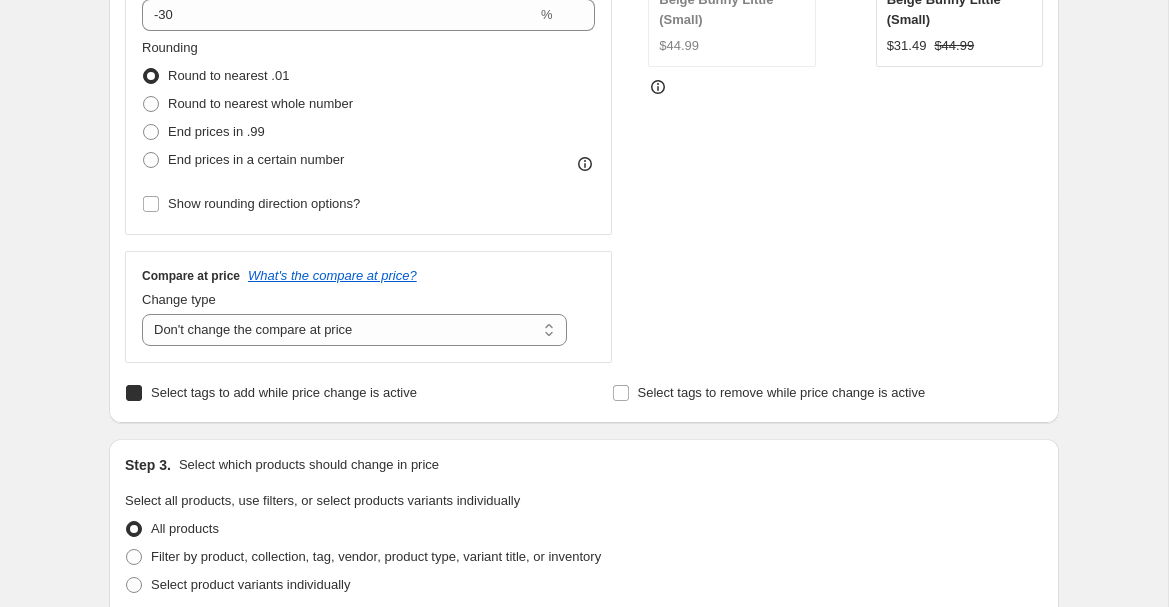checkbox on "true" 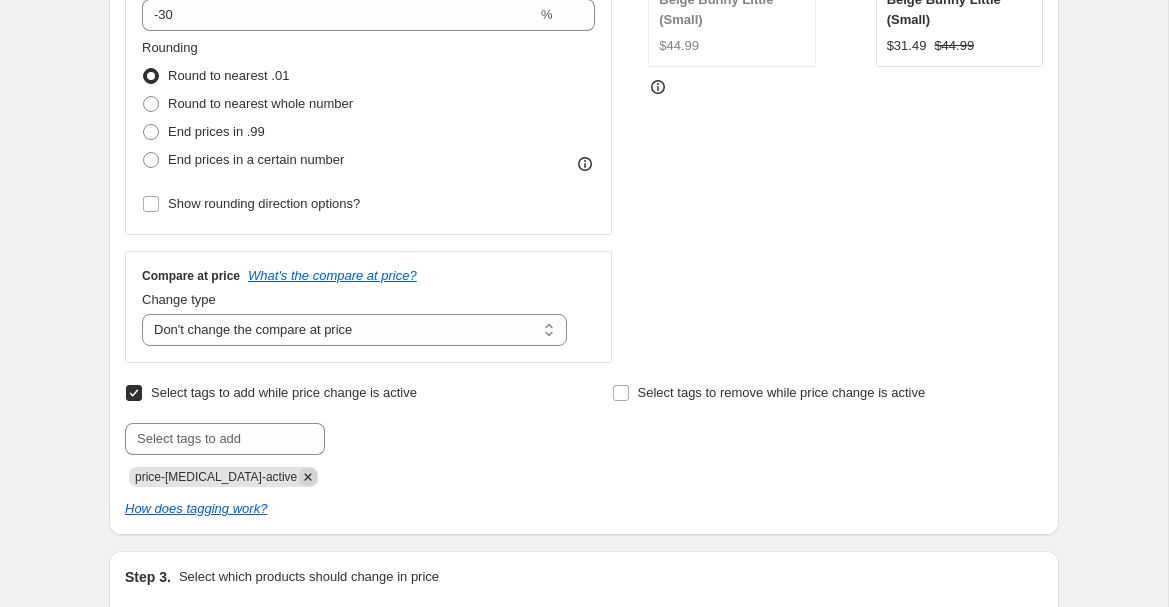 click 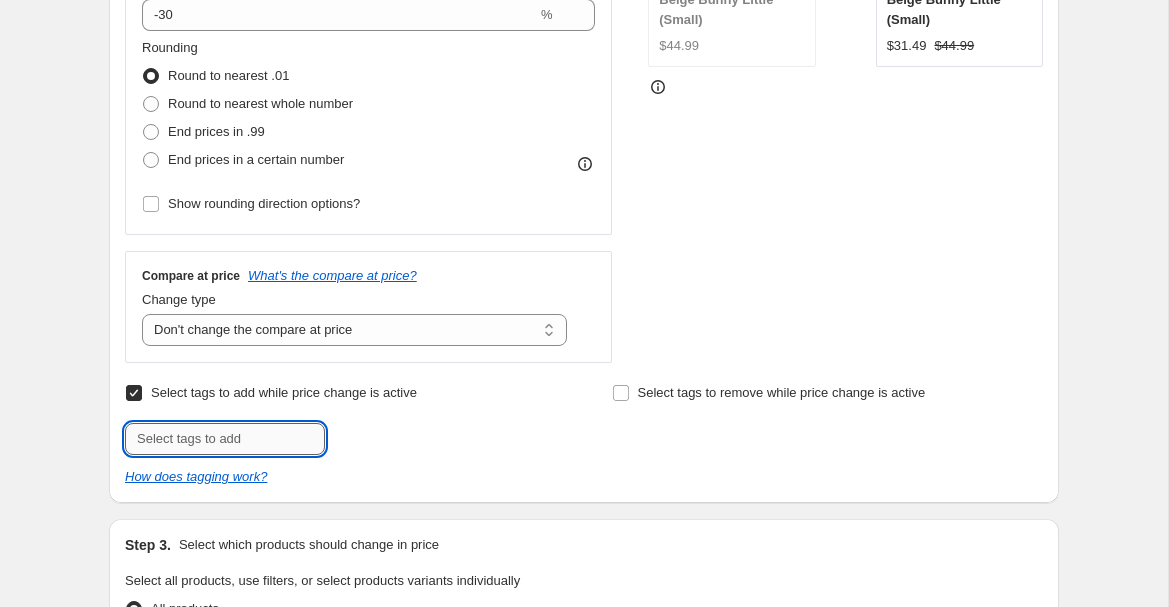 click at bounding box center [225, 439] 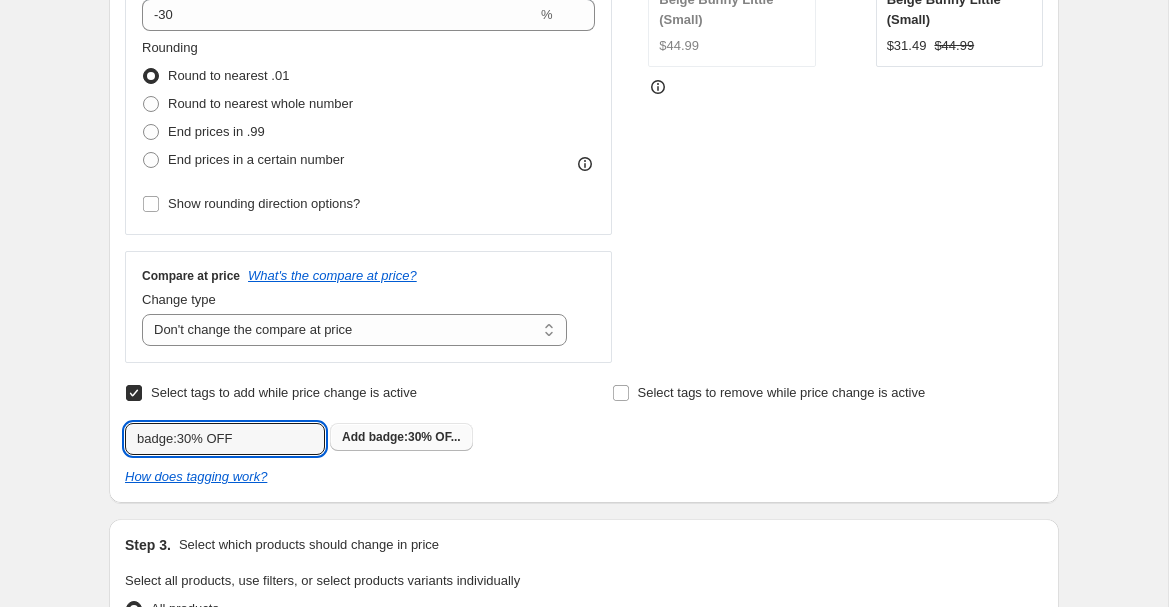 type on "badge:30% OFF" 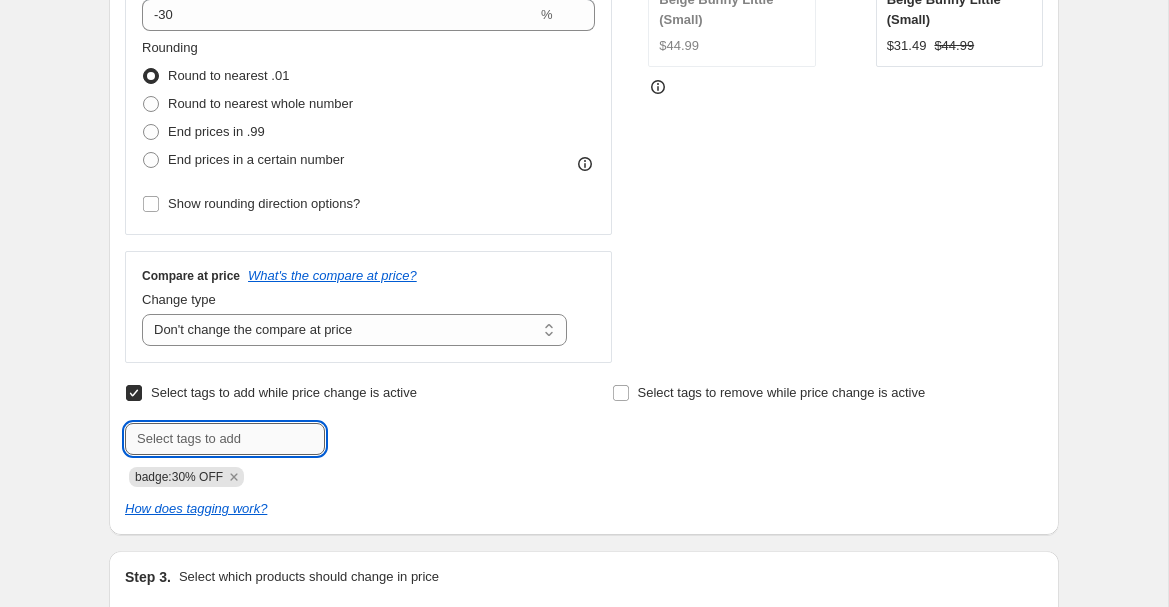 click at bounding box center [225, 439] 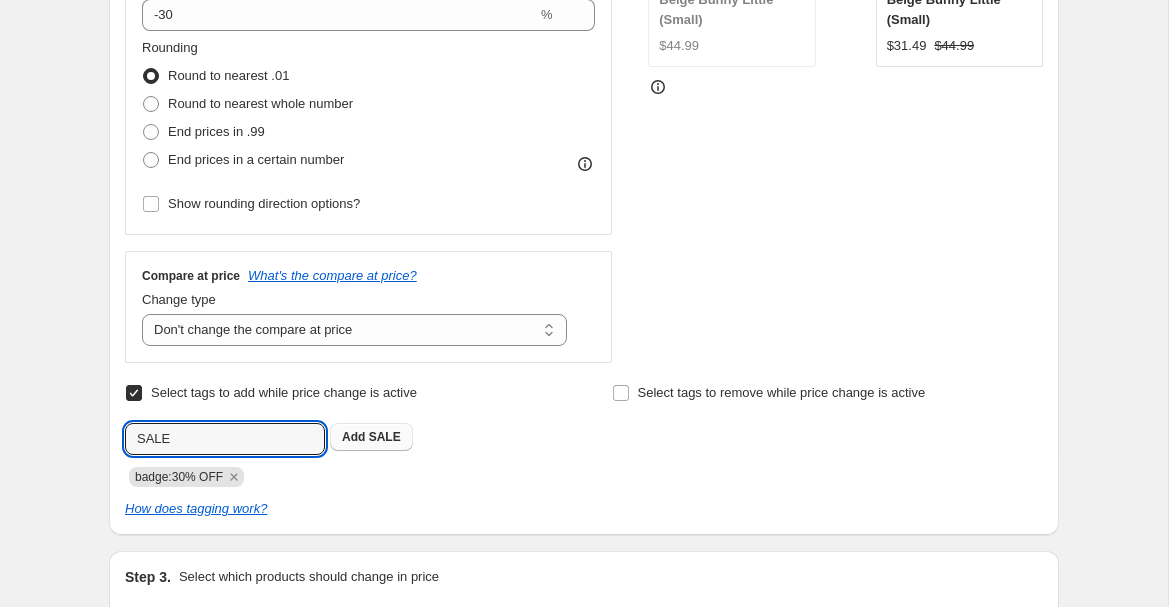 type on "SALE" 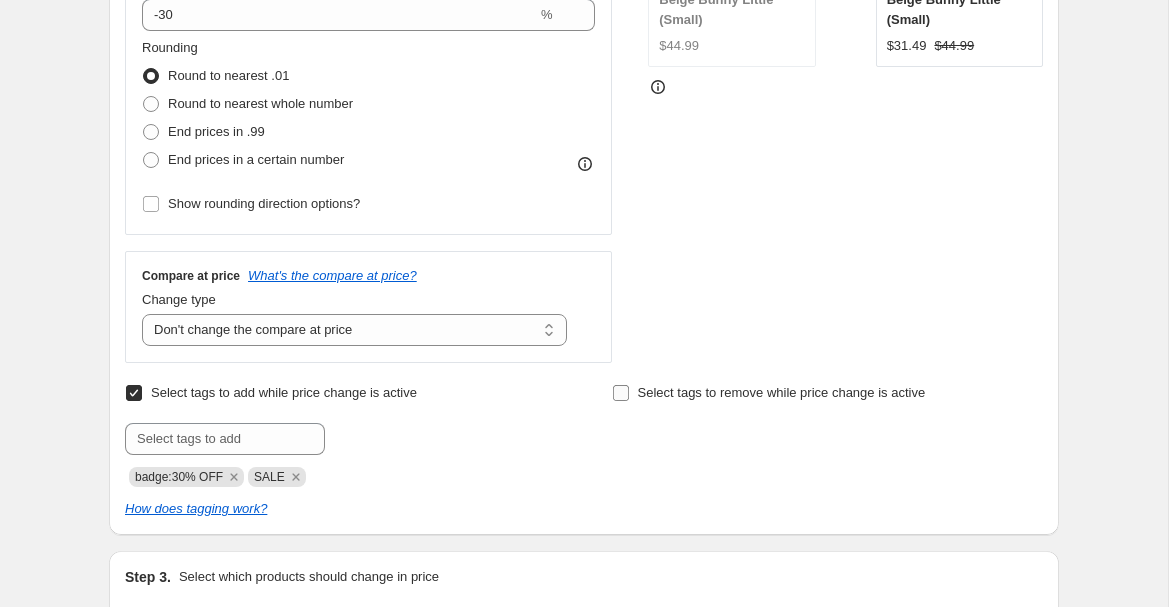 click on "Select tags to remove while price change is active" at bounding box center (621, 393) 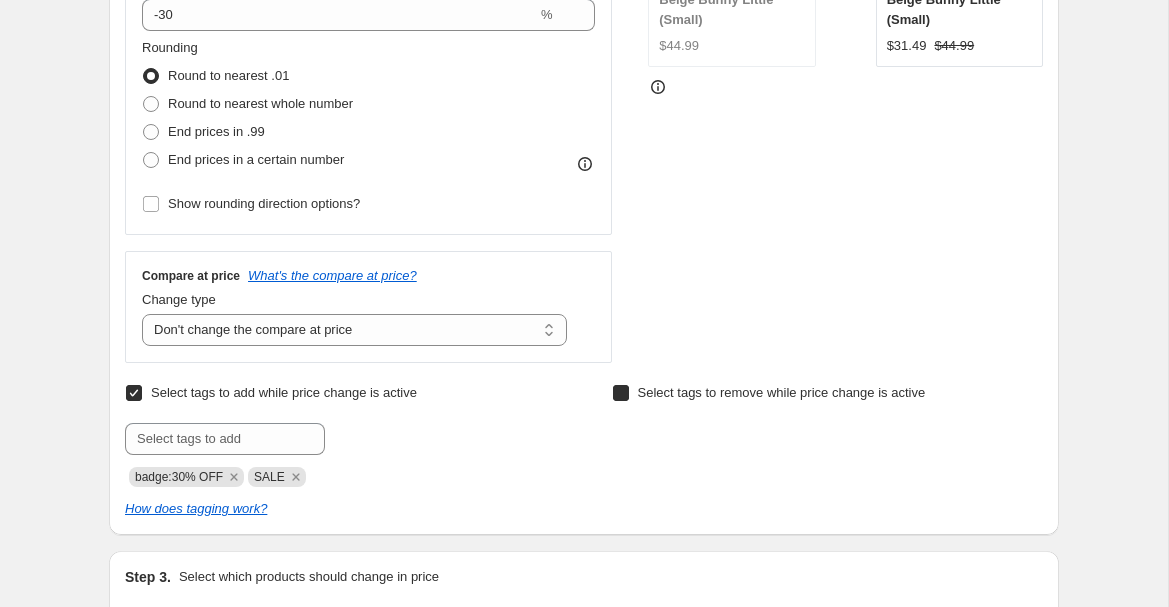 checkbox on "true" 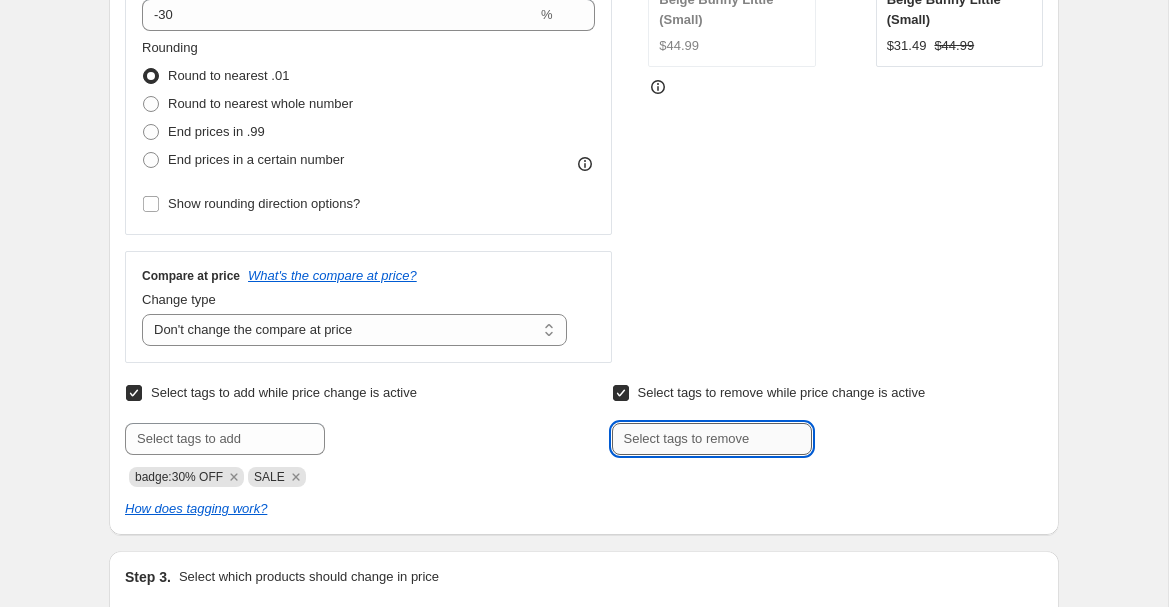click at bounding box center [712, 439] 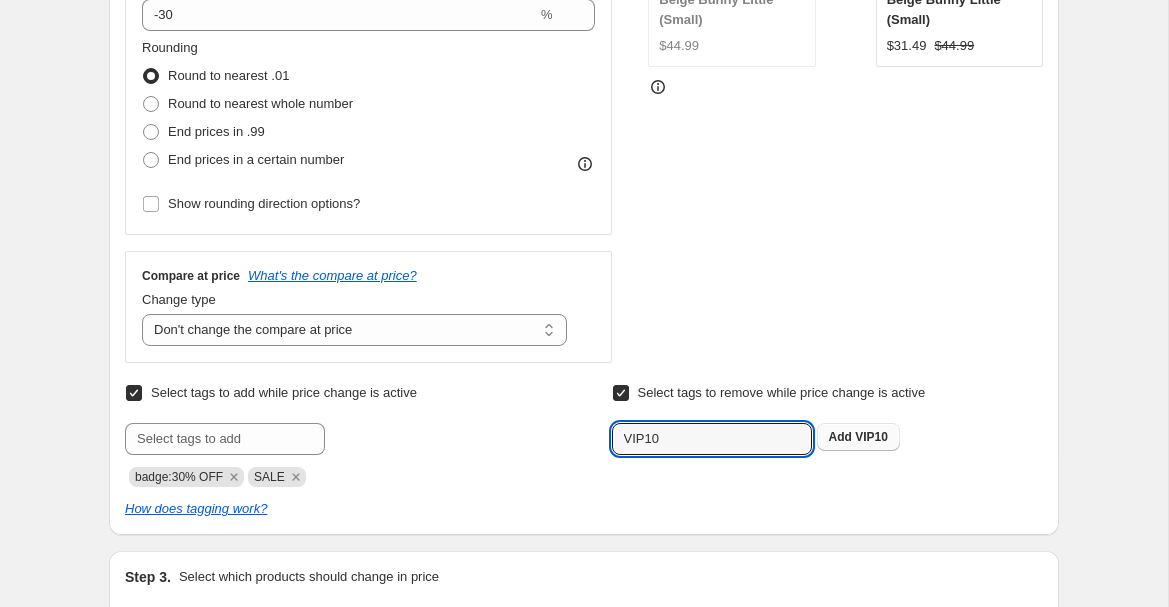 type on "VIP10" 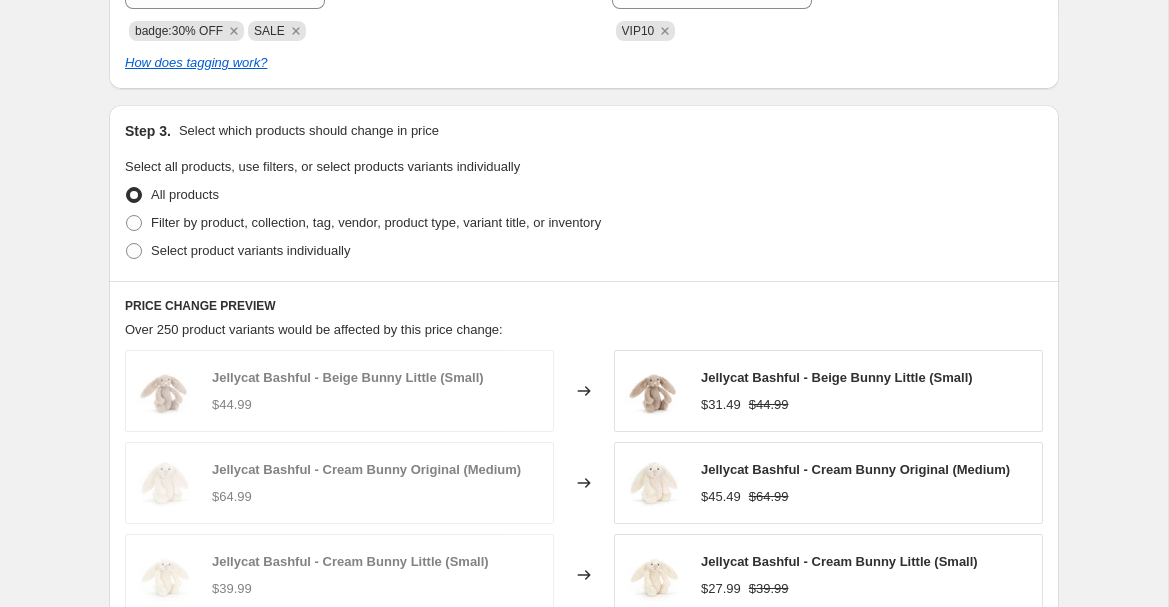 scroll, scrollTop: 983, scrollLeft: 0, axis: vertical 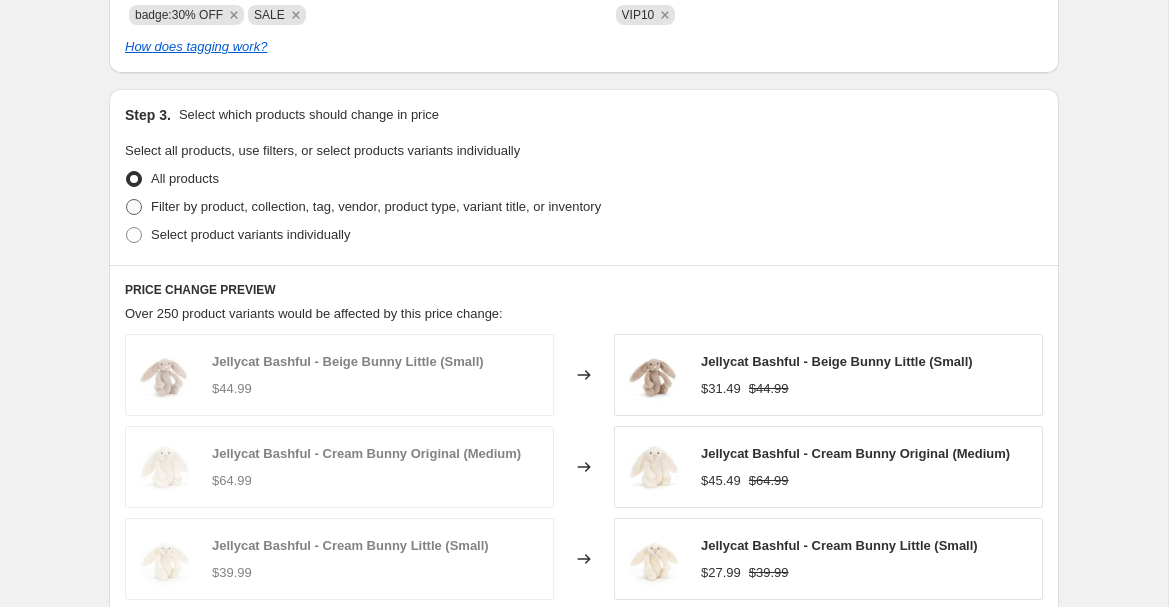 click on "Filter by product, collection, tag, vendor, product type, variant title, or inventory" at bounding box center [376, 206] 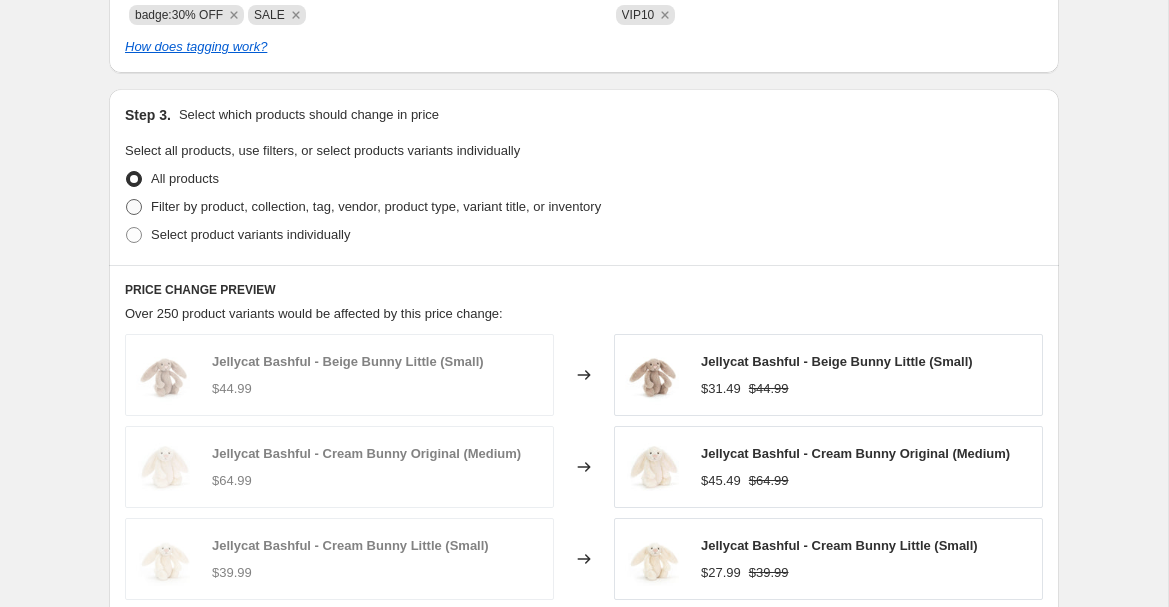 radio on "true" 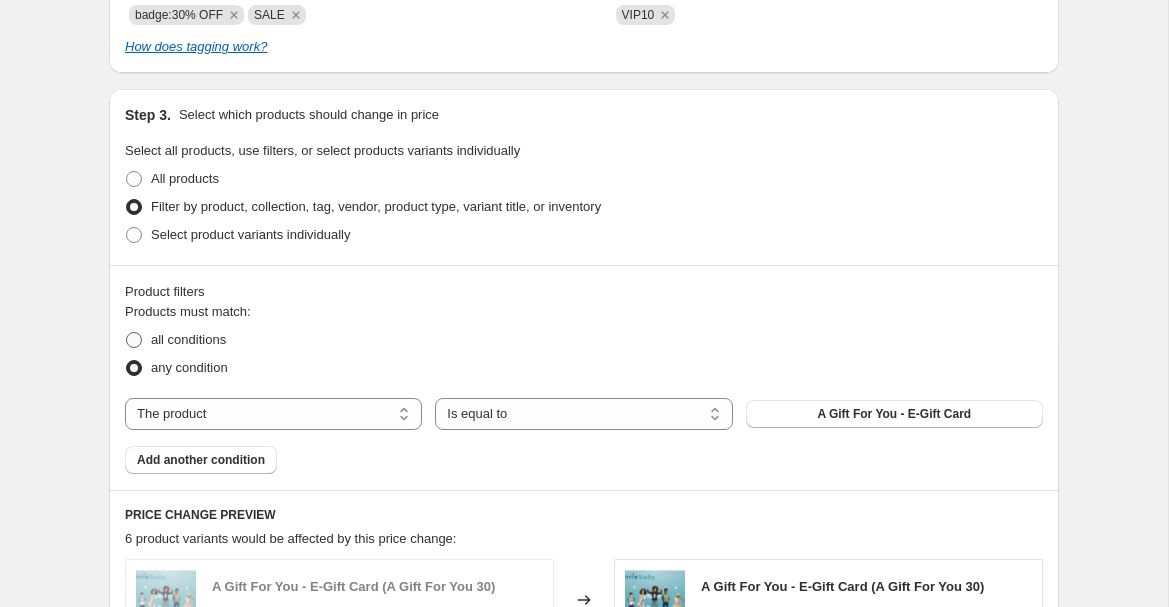 click on "all conditions" at bounding box center [188, 339] 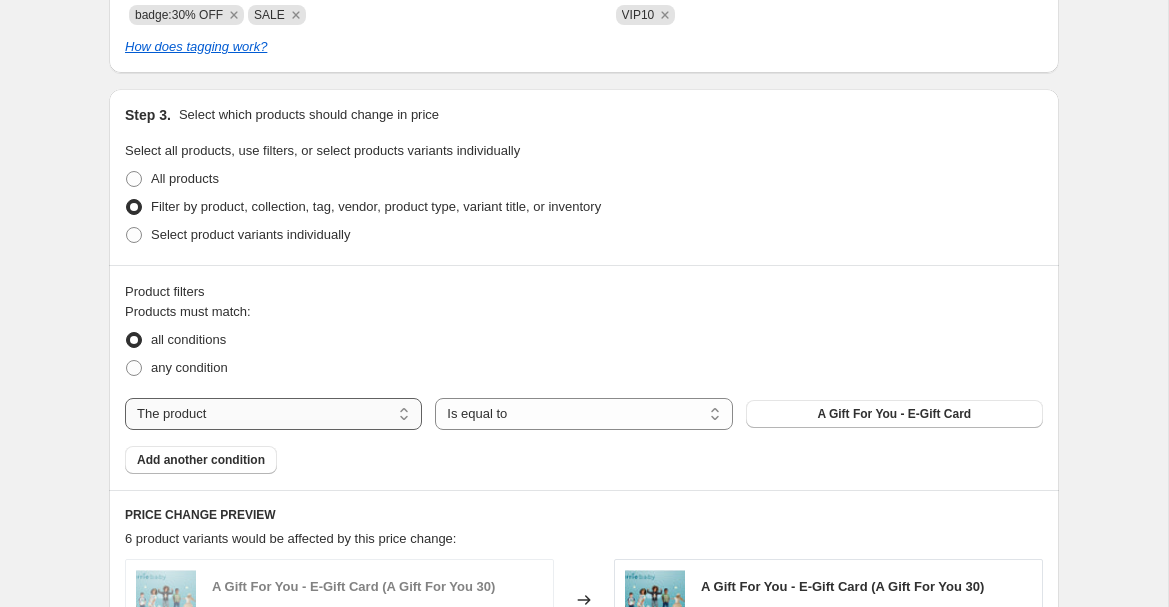 click on "The product The product's collection The product's tag The product's vendor The product's type The product's status The variant's title Inventory quantity" at bounding box center (273, 414) 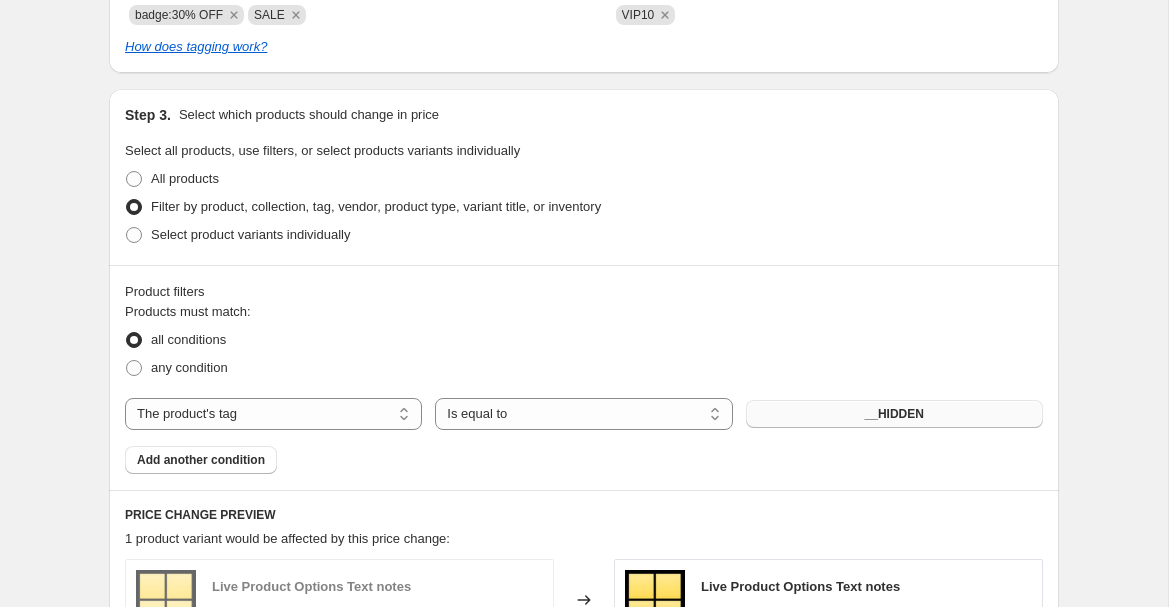 click on "__HIDDEN" at bounding box center [894, 414] 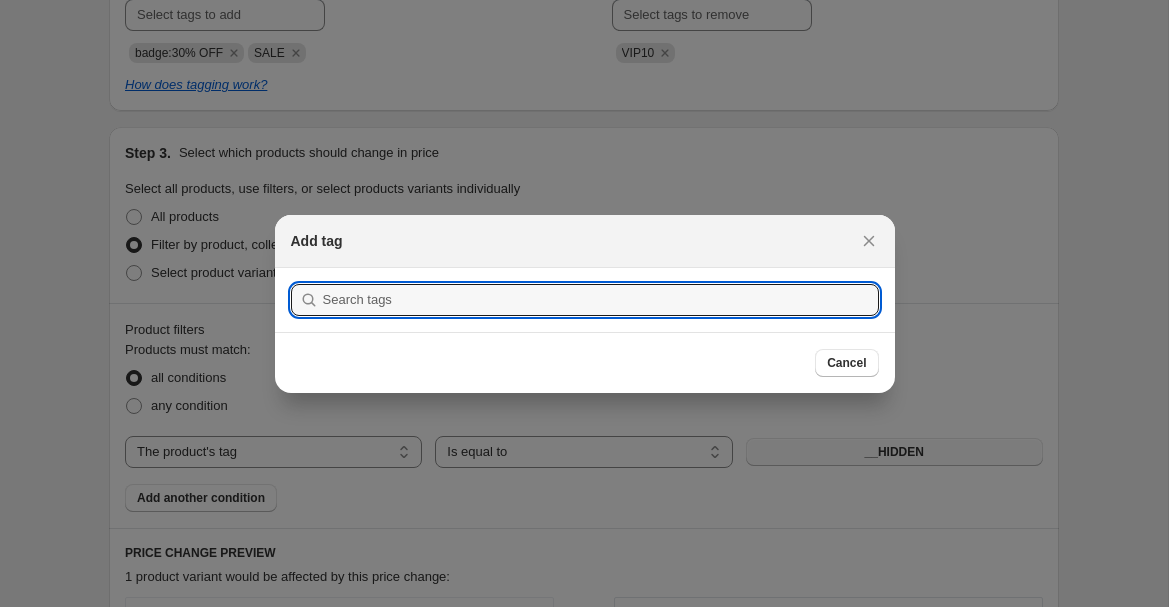 scroll, scrollTop: 0, scrollLeft: 0, axis: both 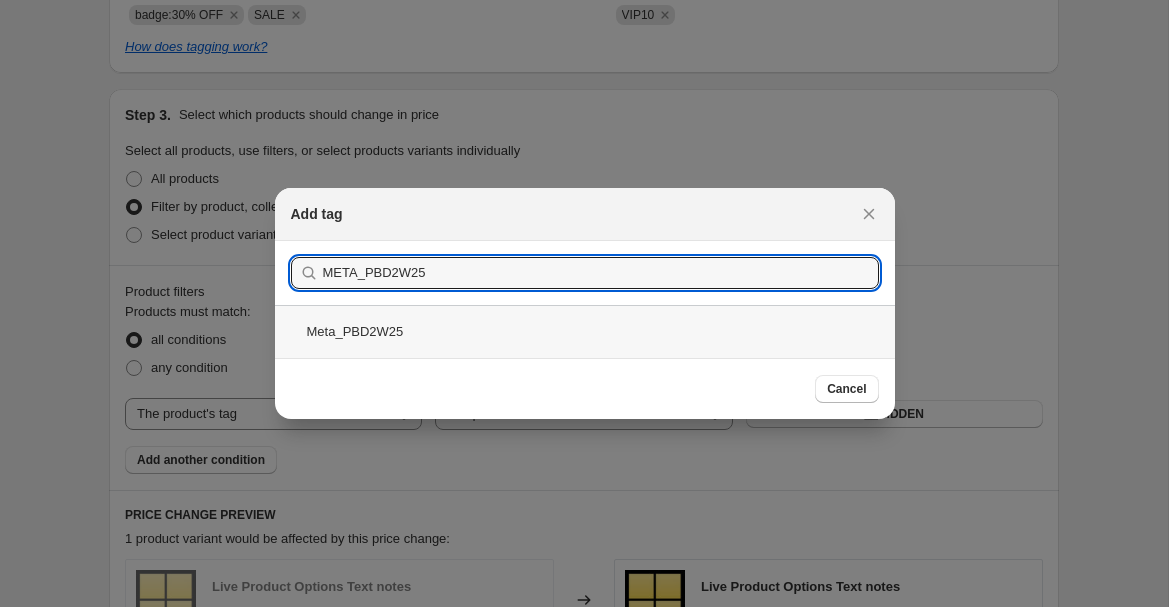 type on "META_PBD2W25" 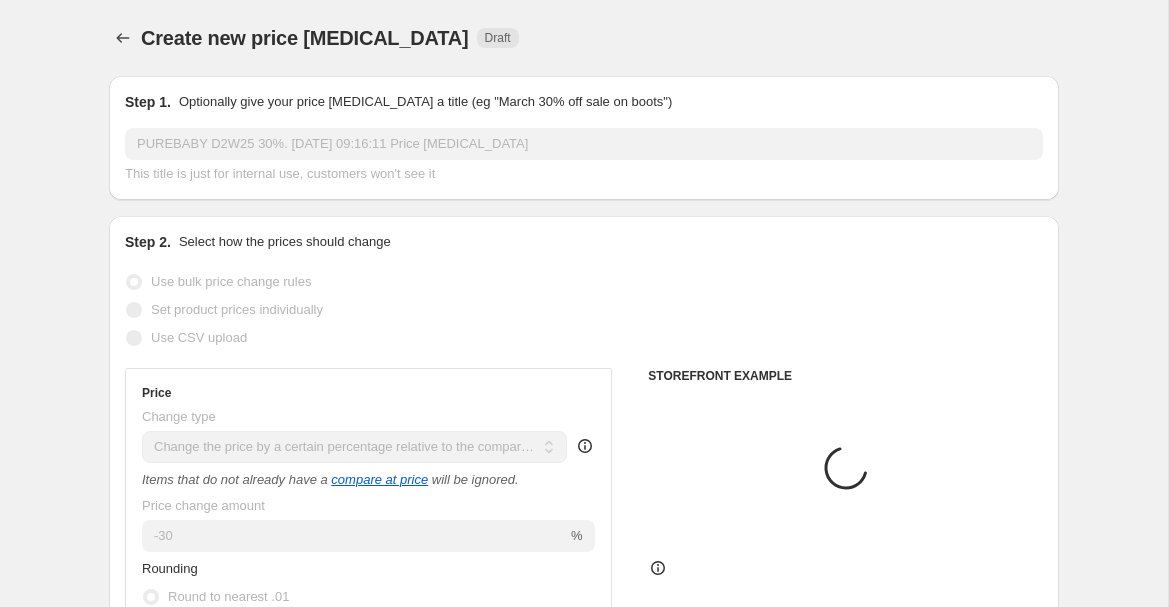 scroll, scrollTop: 983, scrollLeft: 0, axis: vertical 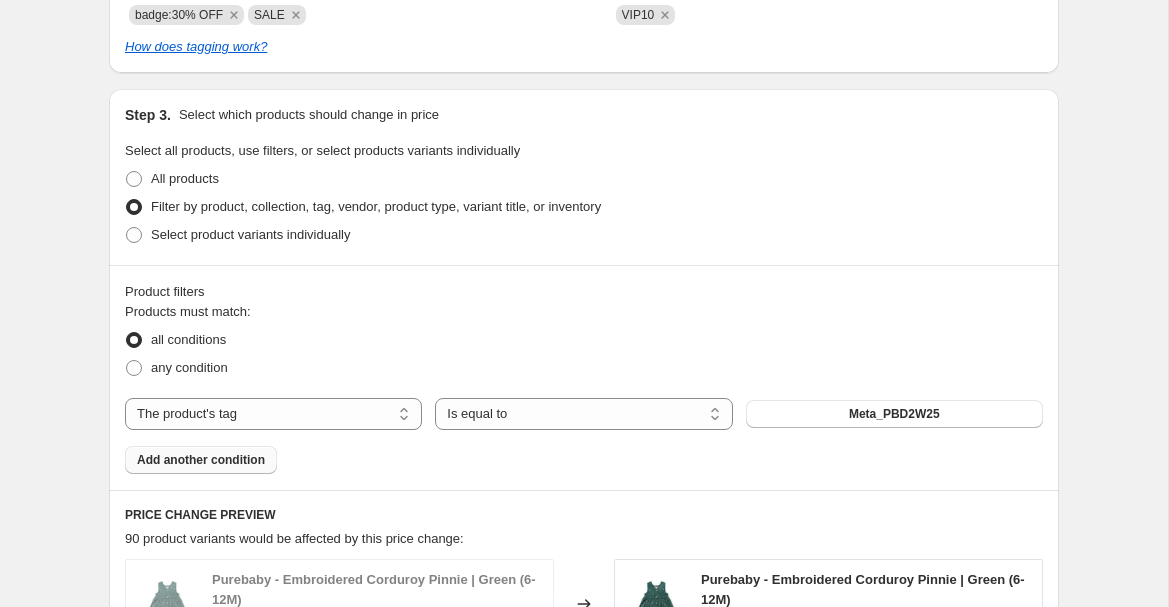 click on "Add another condition" at bounding box center (201, 460) 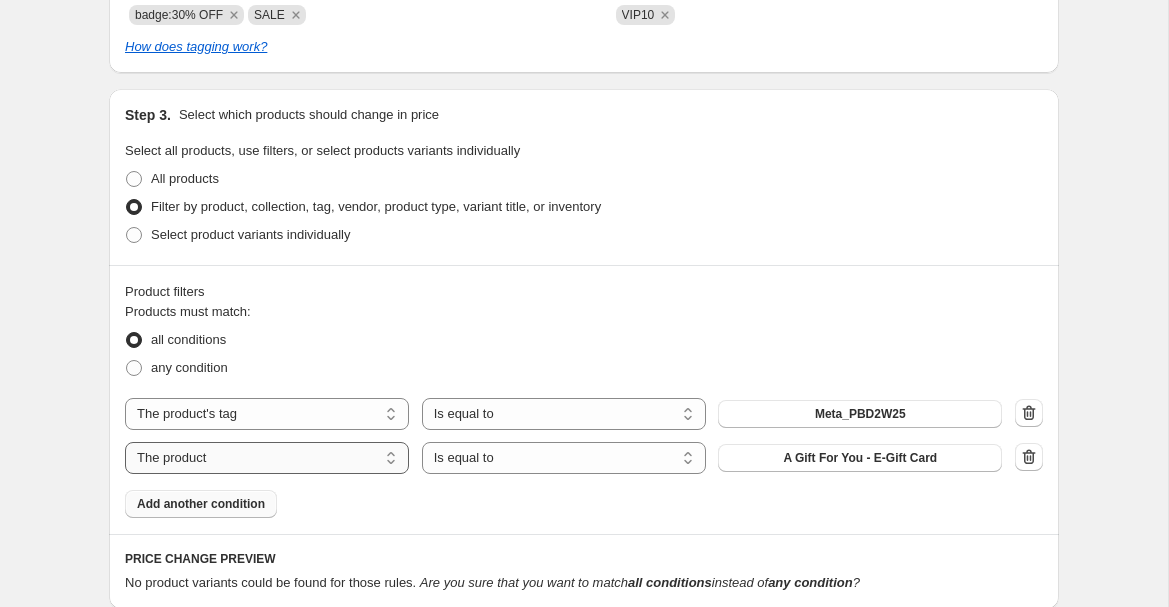 click on "The product The product's collection The product's tag The product's vendor The product's type The product's status The variant's title Inventory quantity" at bounding box center [267, 458] 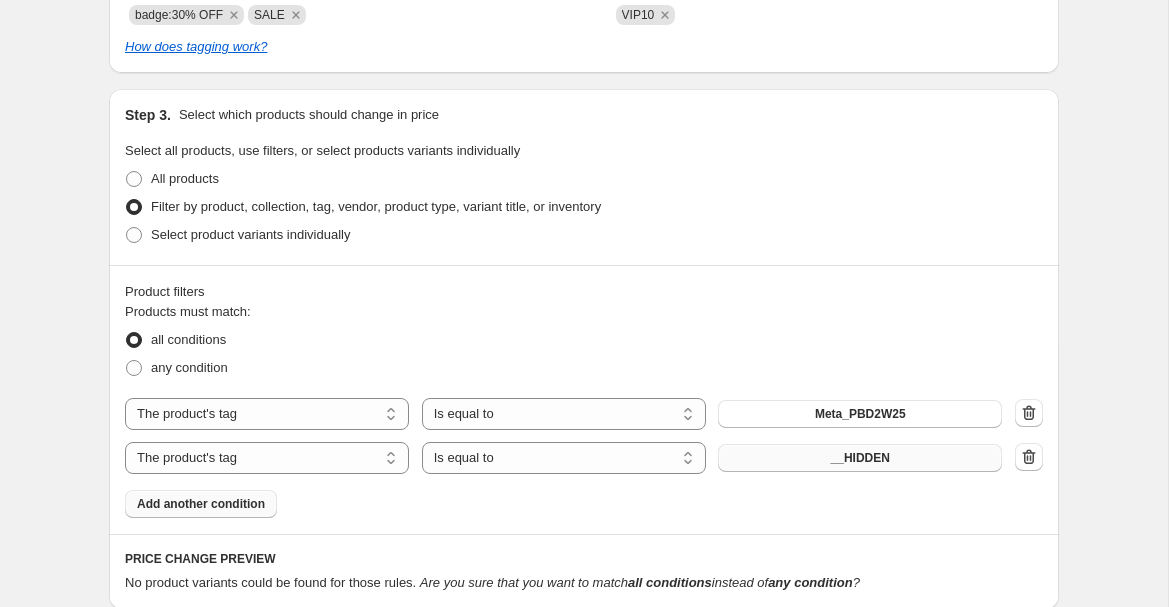 click on "__HIDDEN" at bounding box center (860, 458) 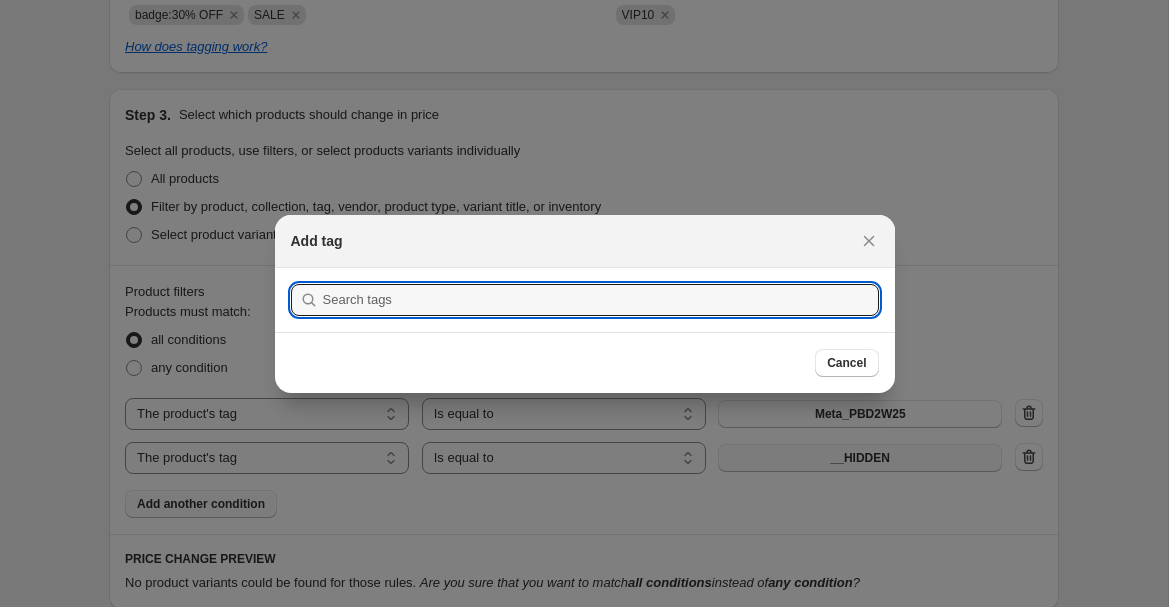 scroll, scrollTop: 0, scrollLeft: 0, axis: both 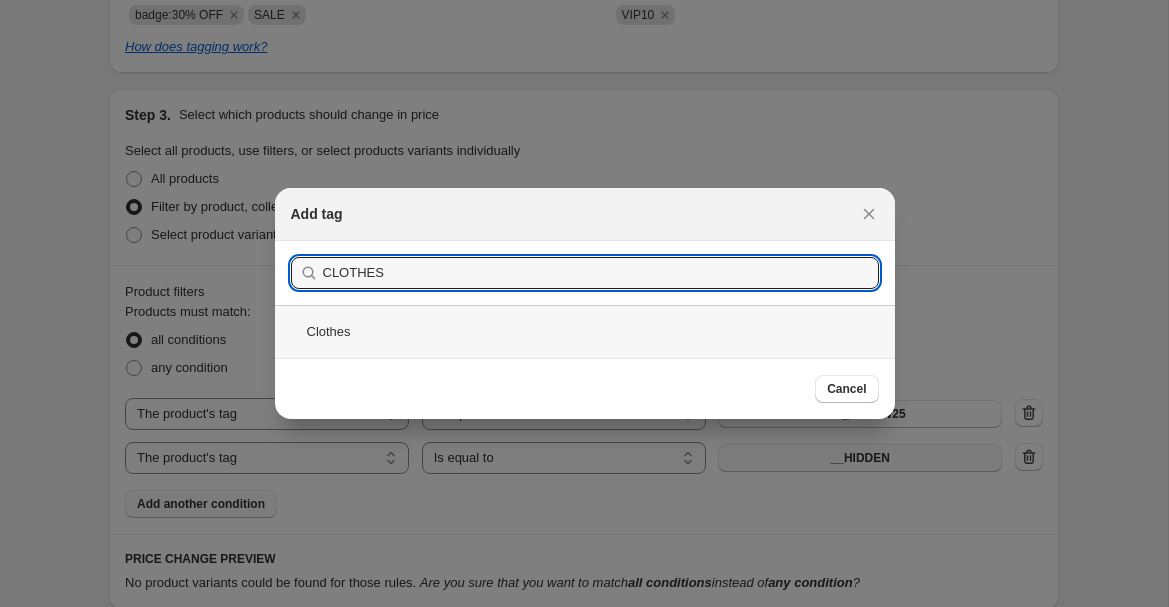 type on "CLOTHES" 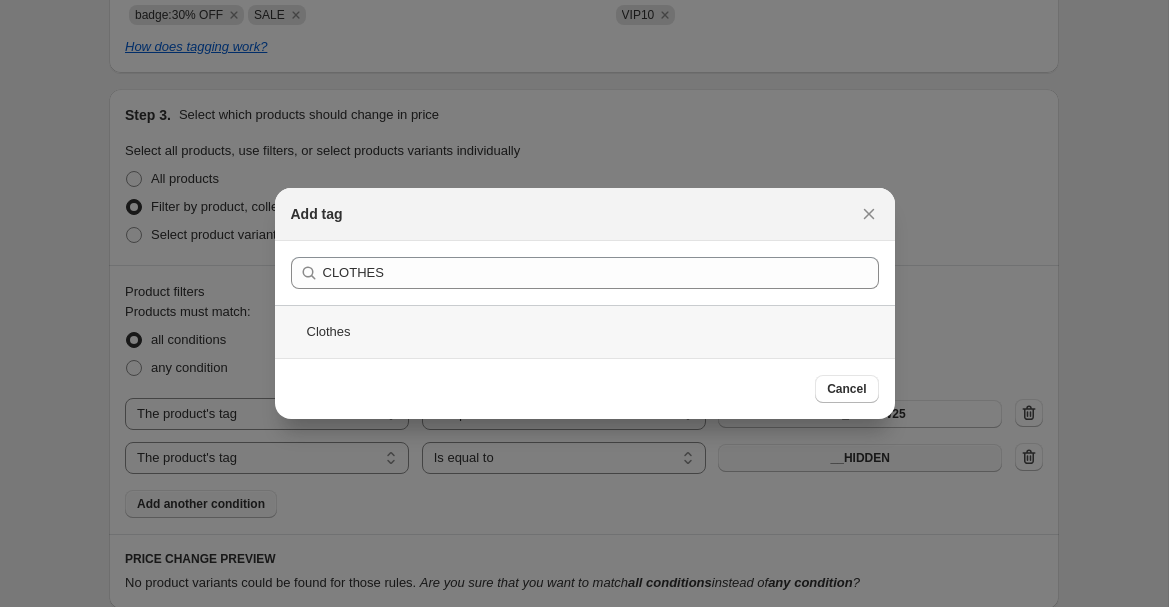 click on "Clothes" at bounding box center [585, 331] 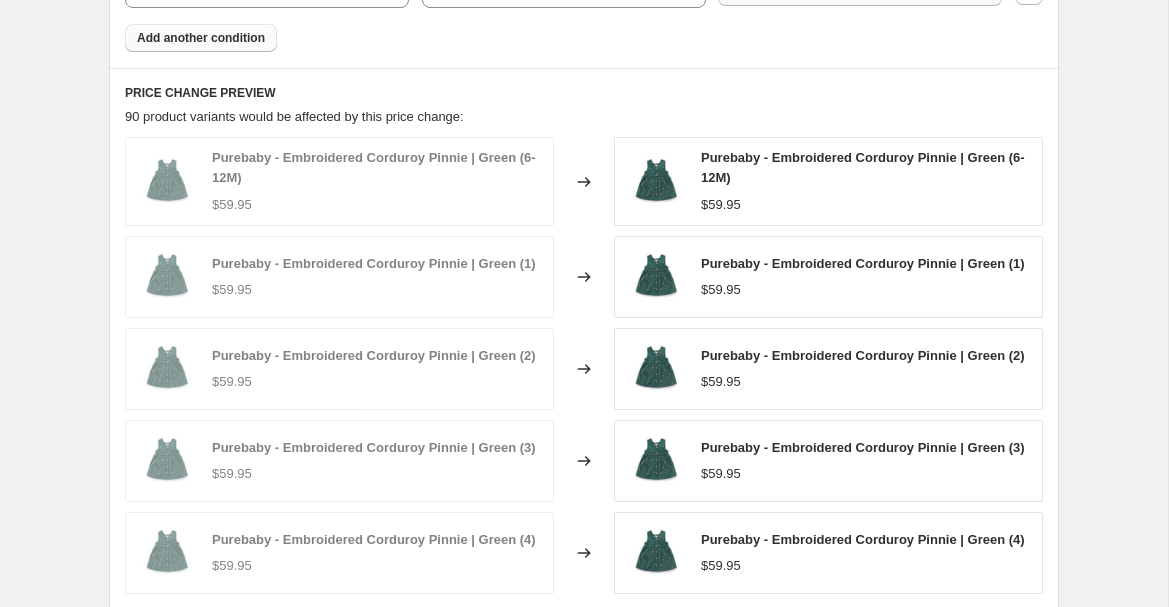 scroll, scrollTop: 1825, scrollLeft: 0, axis: vertical 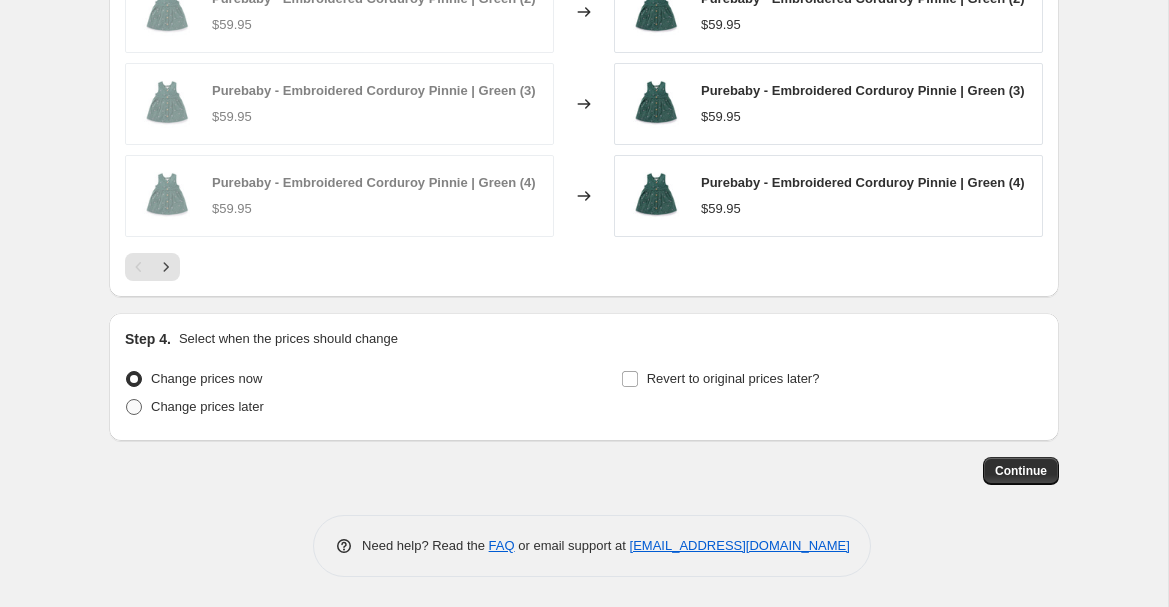 click on "Change prices later" at bounding box center (207, 406) 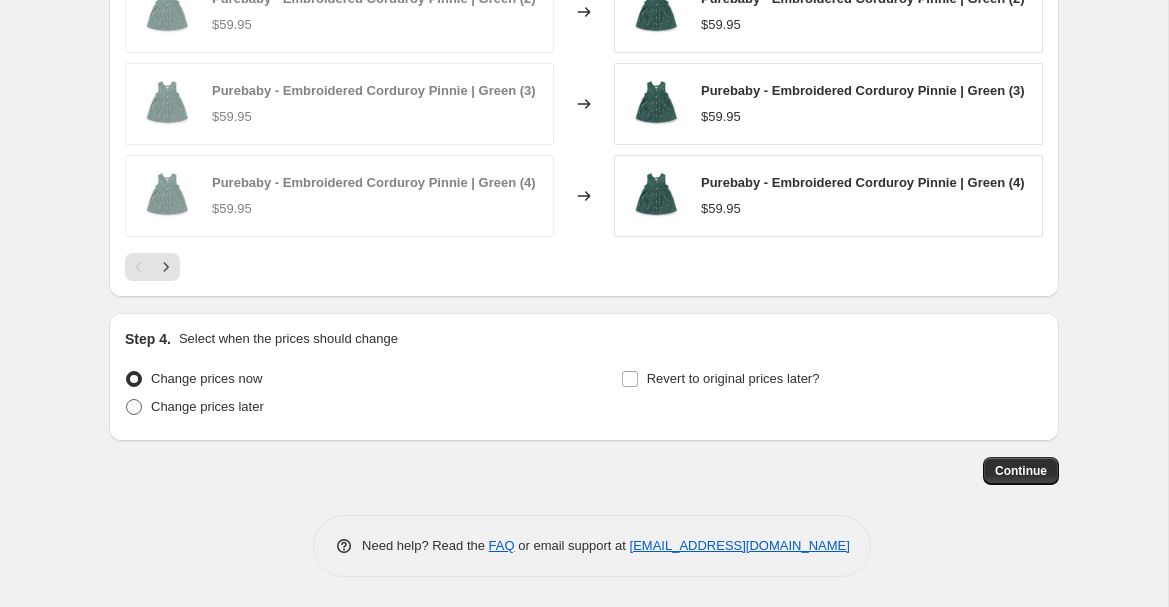 radio on "true" 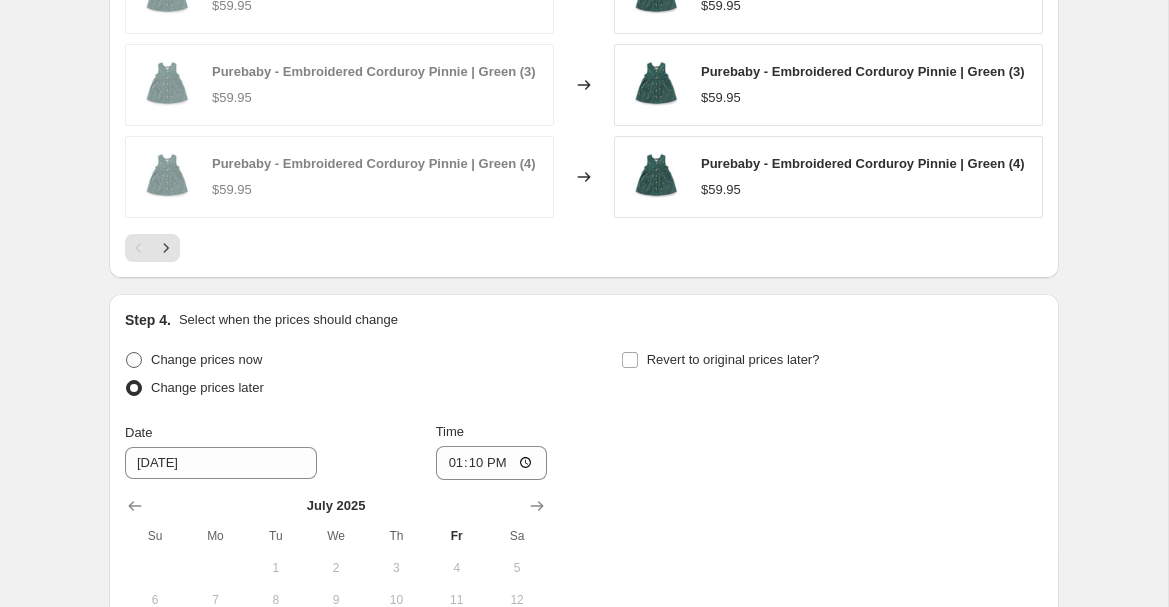 click on "Change prices now" at bounding box center (206, 359) 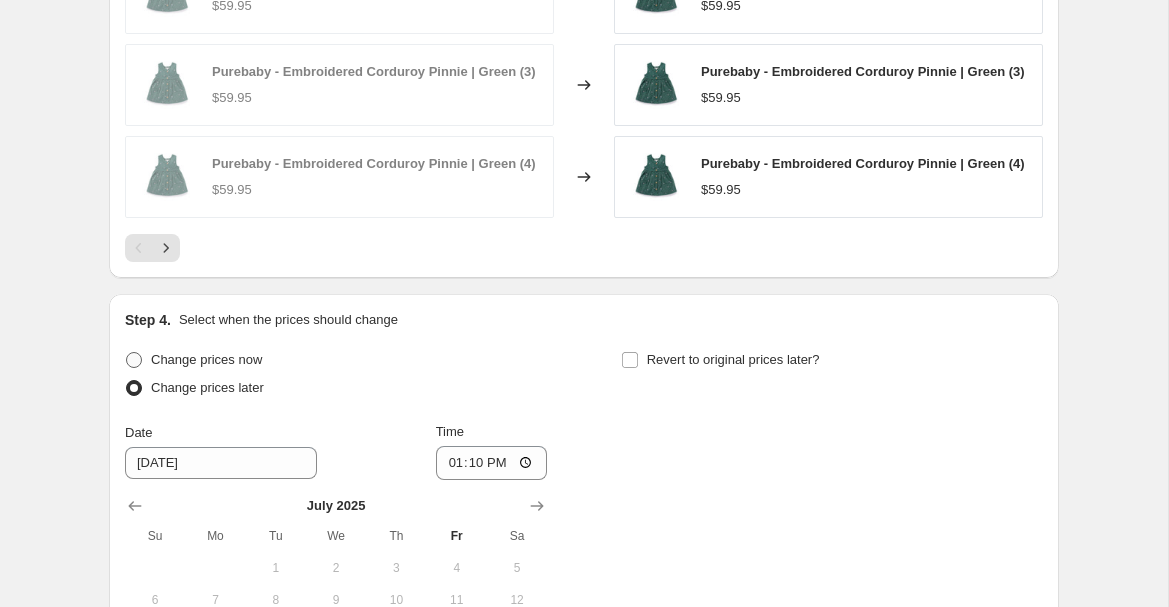 radio on "true" 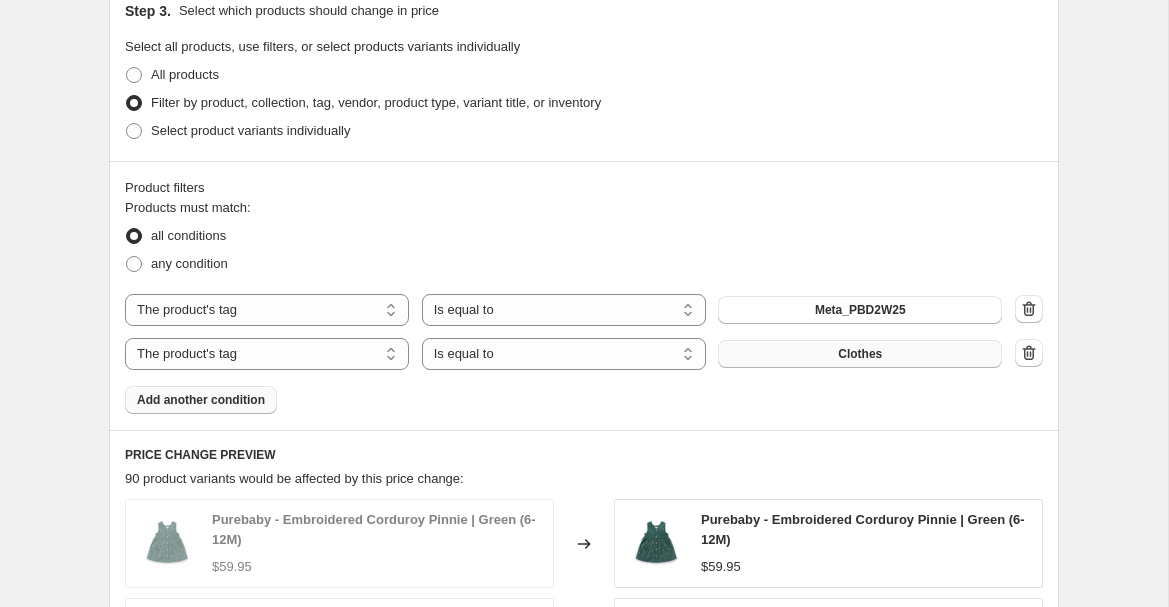 scroll, scrollTop: 1096, scrollLeft: 0, axis: vertical 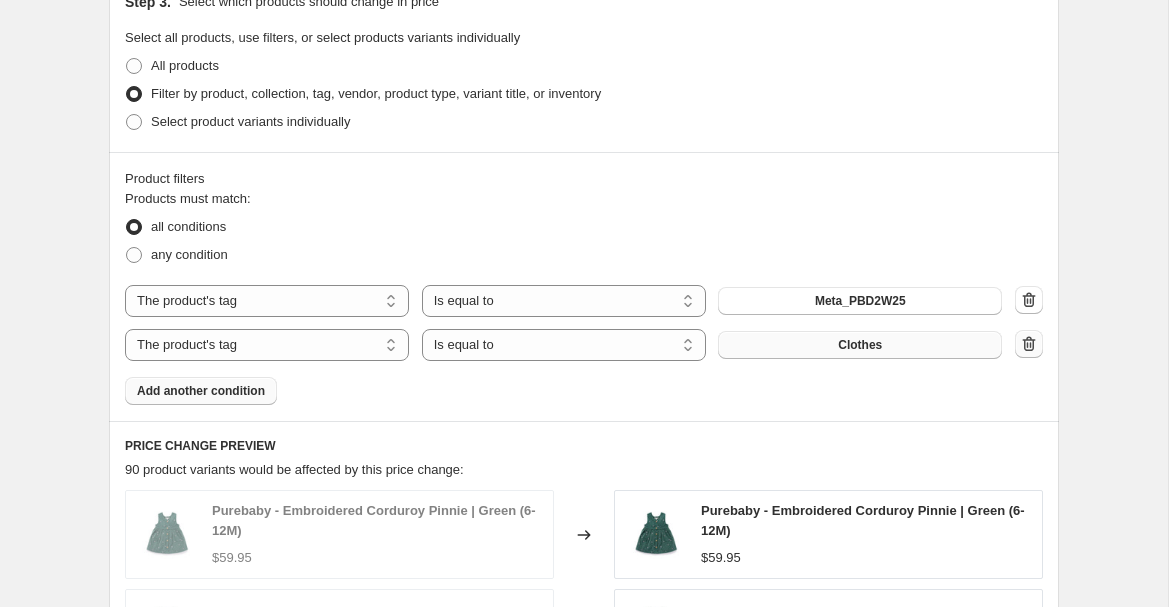 click 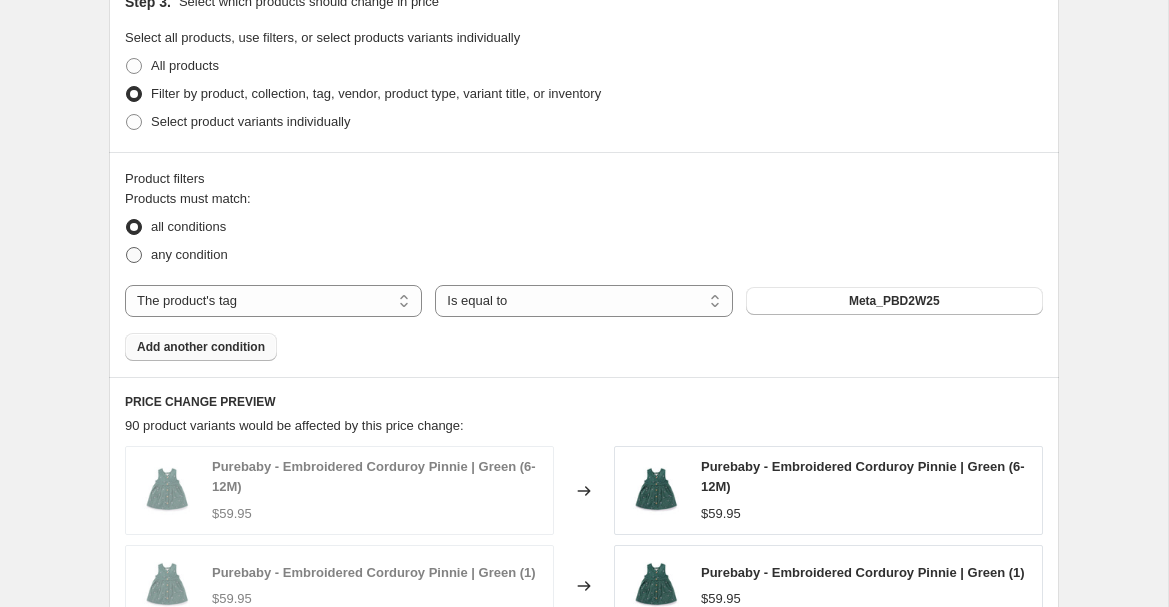 click on "any condition" at bounding box center (189, 254) 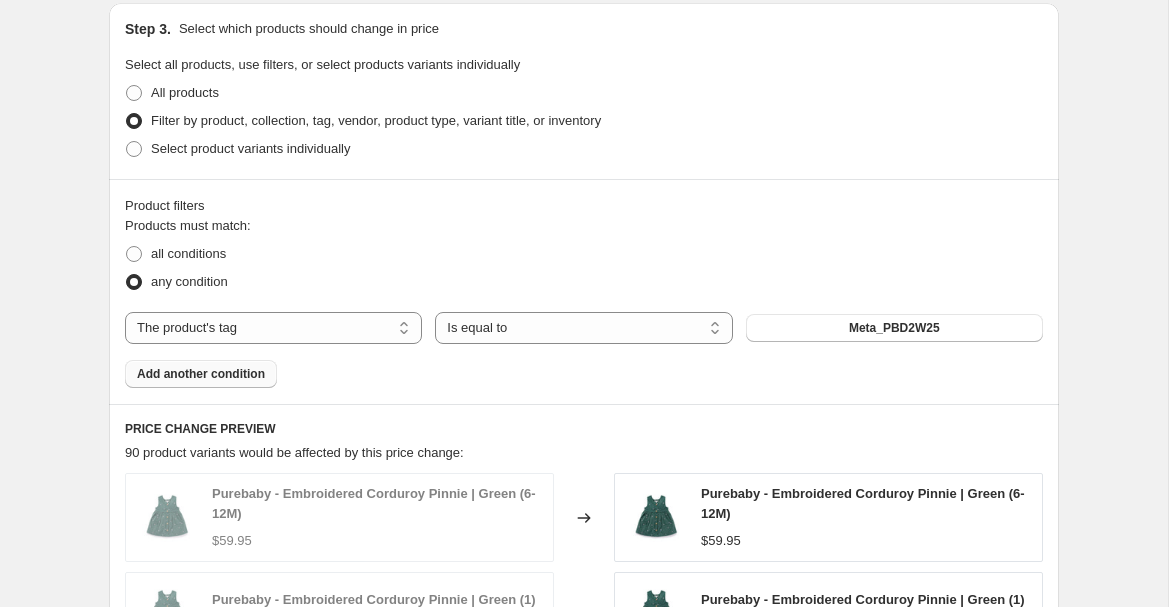 scroll, scrollTop: 1063, scrollLeft: 0, axis: vertical 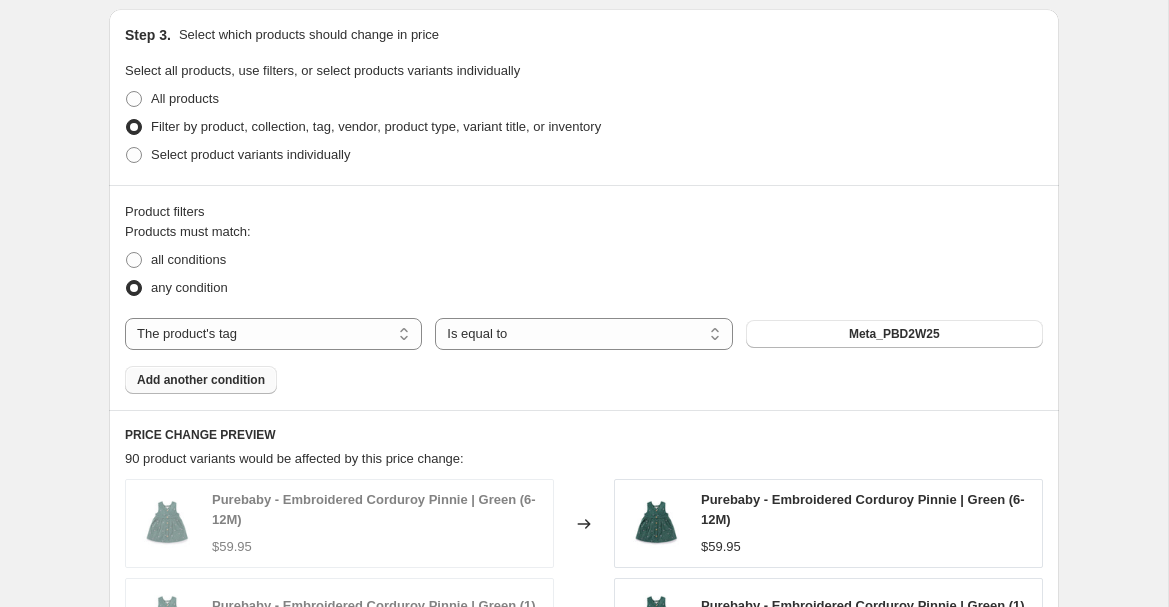 click at bounding box center (134, 288) 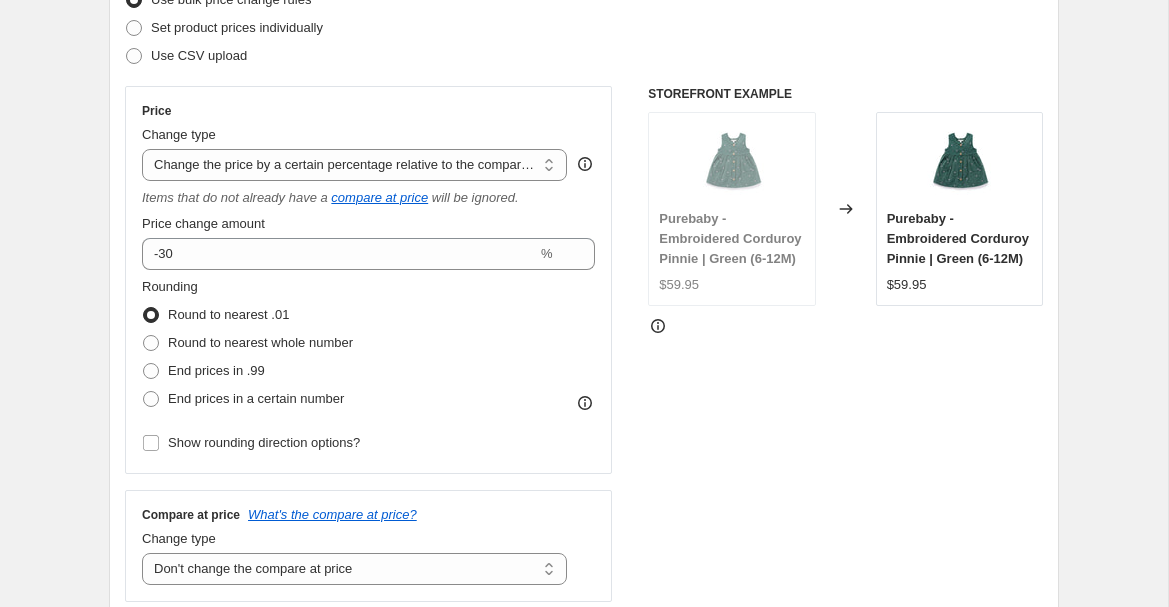 scroll, scrollTop: 279, scrollLeft: 0, axis: vertical 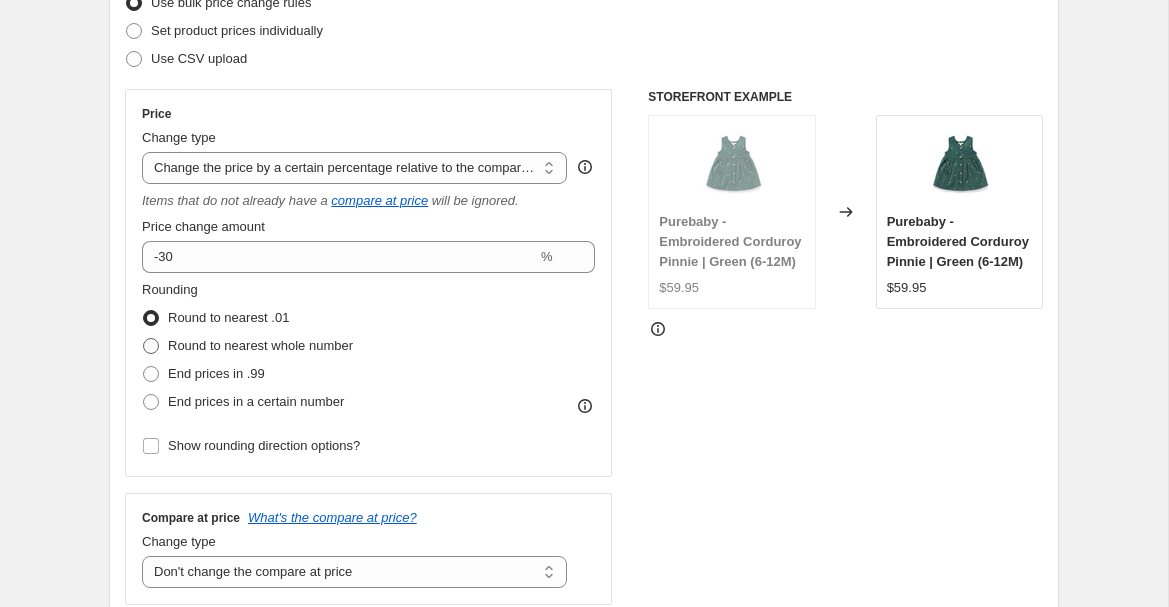 click on "Round to nearest whole number" at bounding box center (260, 345) 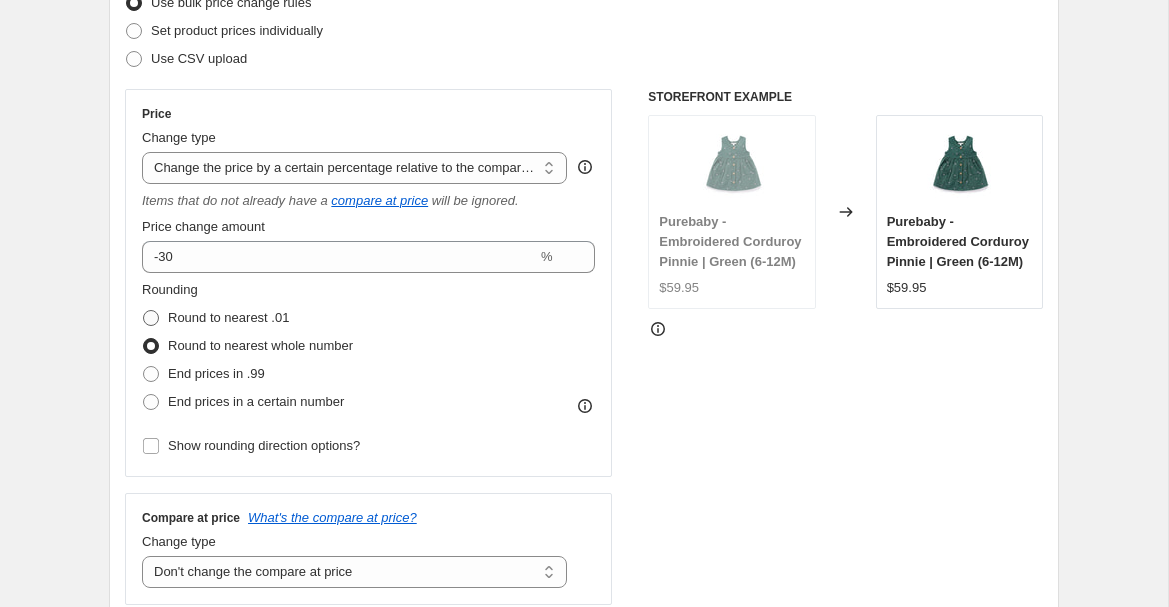click on "Round to nearest .01" at bounding box center [228, 317] 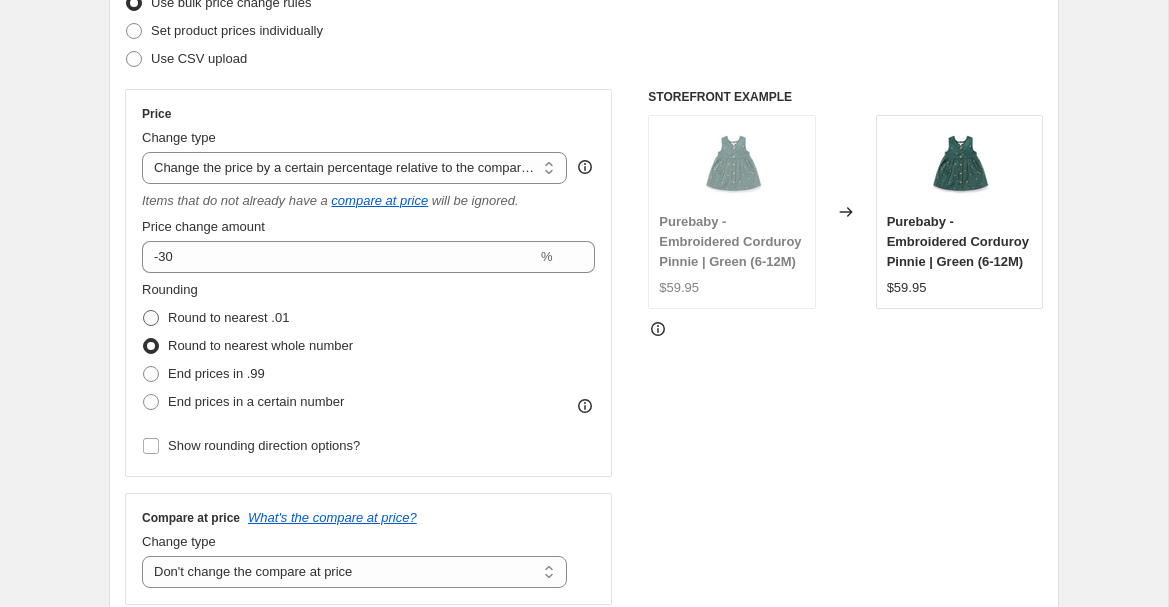 radio on "true" 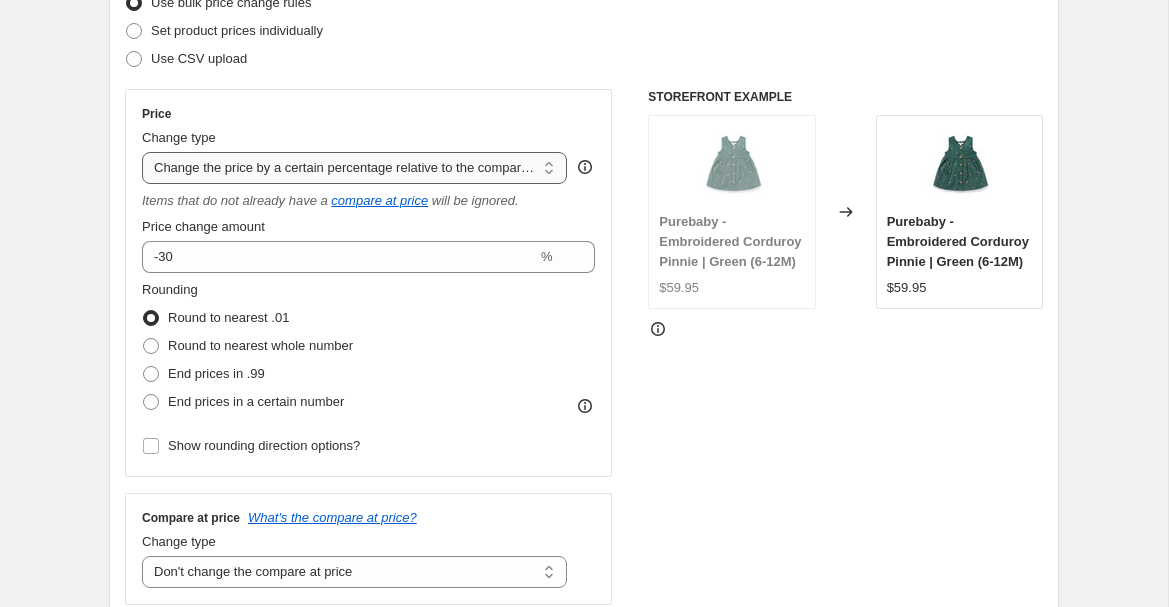 click on "Change the price to a certain amount Change the price by a certain amount Change the price by a certain percentage Change the price to the current compare at price (price before sale) Change the price by a certain amount relative to the compare at price Change the price by a certain percentage relative to the compare at price Don't change the price Change the price by a certain percentage relative to the cost per item Change price to certain cost margin" at bounding box center [354, 168] 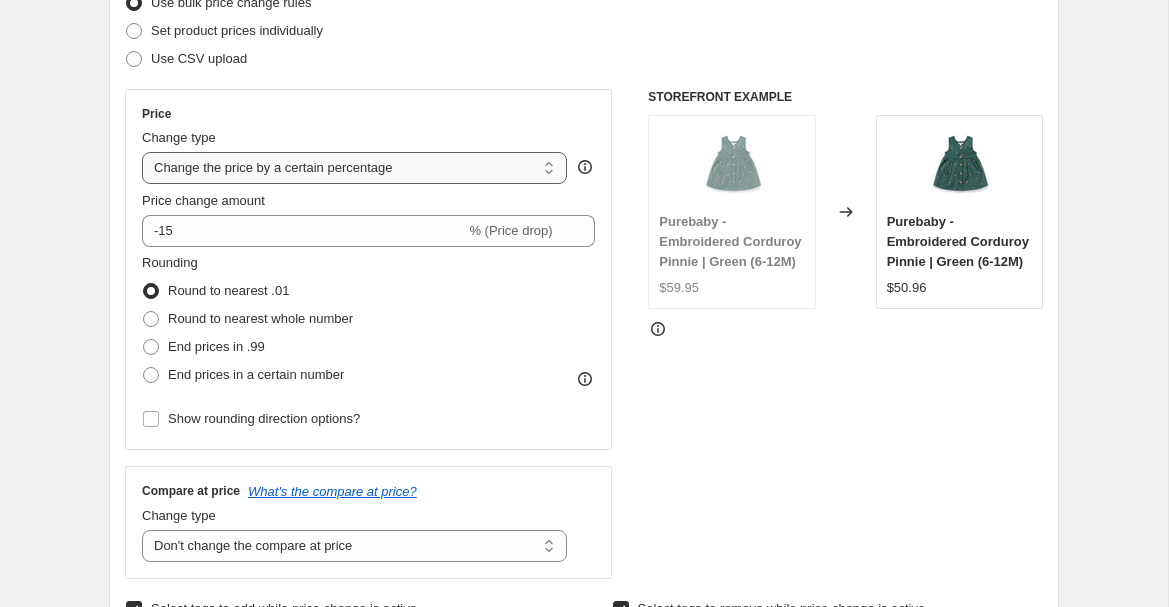 click on "Change the price to a certain amount Change the price by a certain amount Change the price by a certain percentage Change the price to the current compare at price (price before sale) Change the price by a certain amount relative to the compare at price Change the price by a certain percentage relative to the compare at price Don't change the price Change the price by a certain percentage relative to the cost per item Change price to certain cost margin" at bounding box center [354, 168] 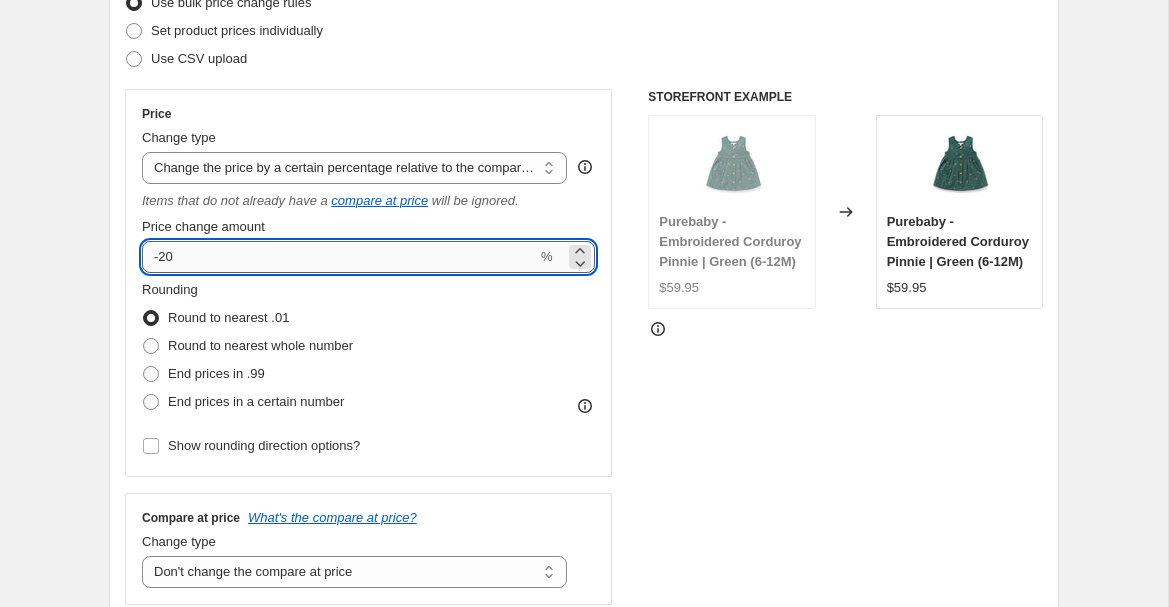 click on "-20" at bounding box center [339, 257] 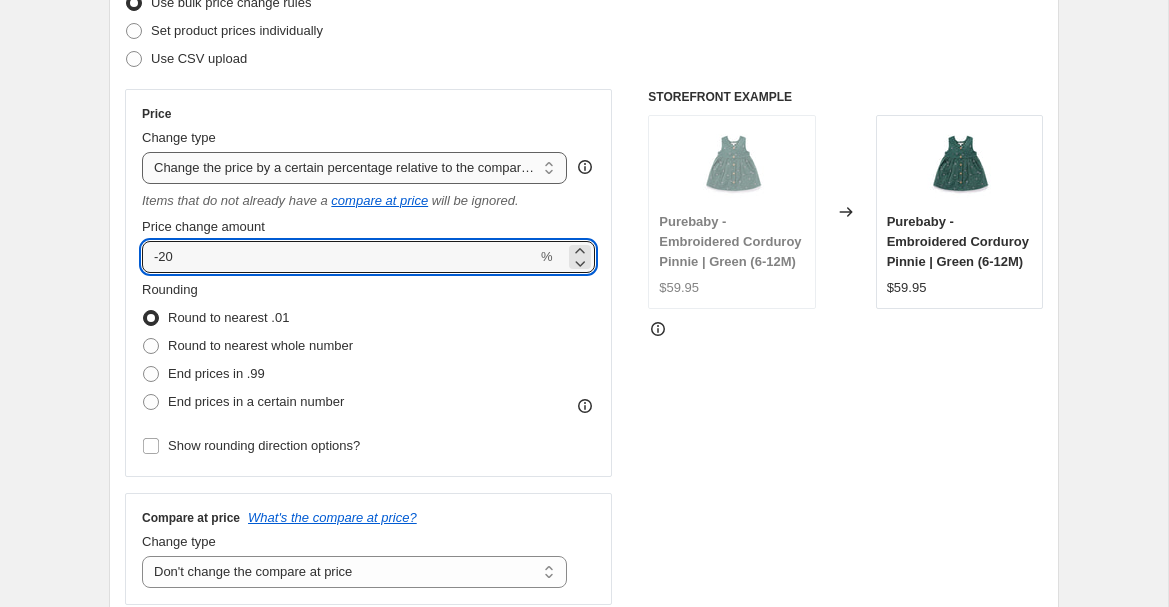 scroll, scrollTop: 0, scrollLeft: 0, axis: both 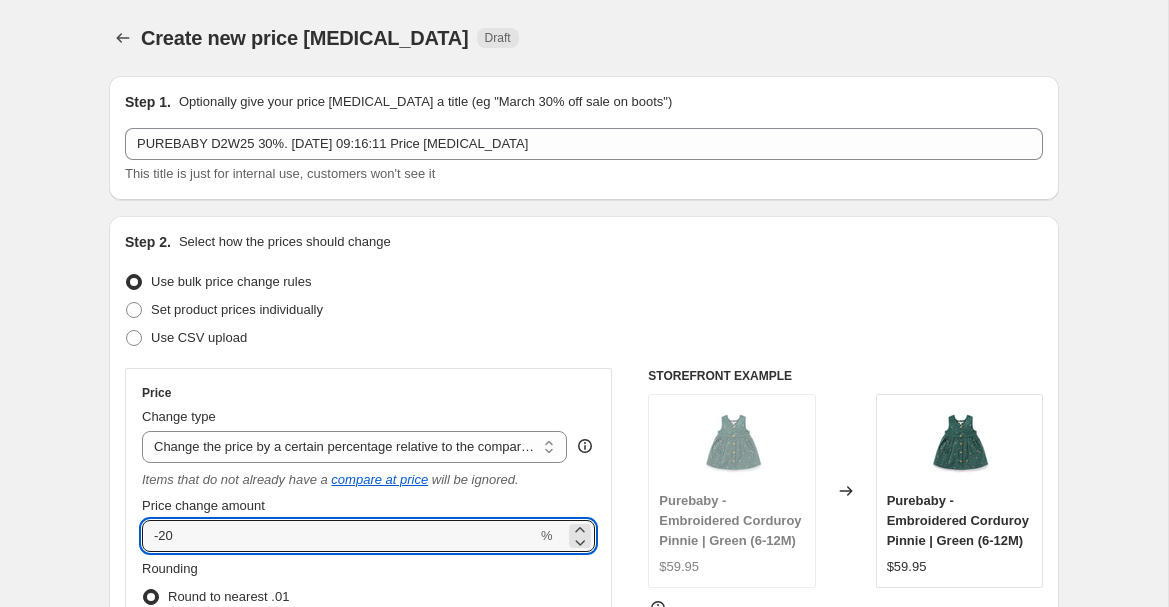 click on "Create new price [MEDICAL_DATA]" at bounding box center [305, 38] 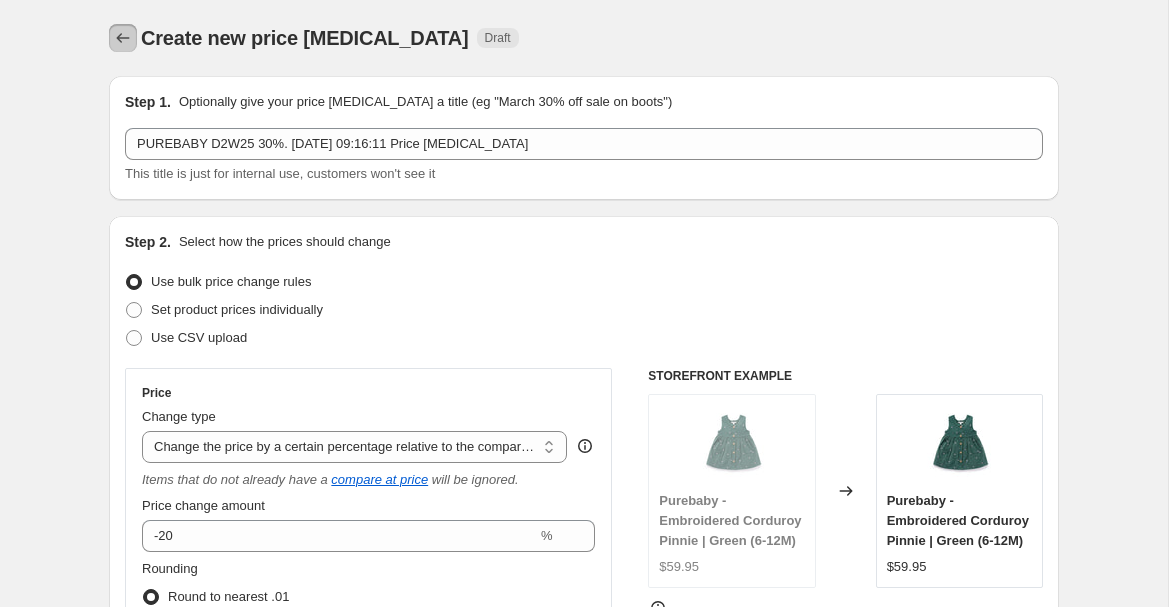 click 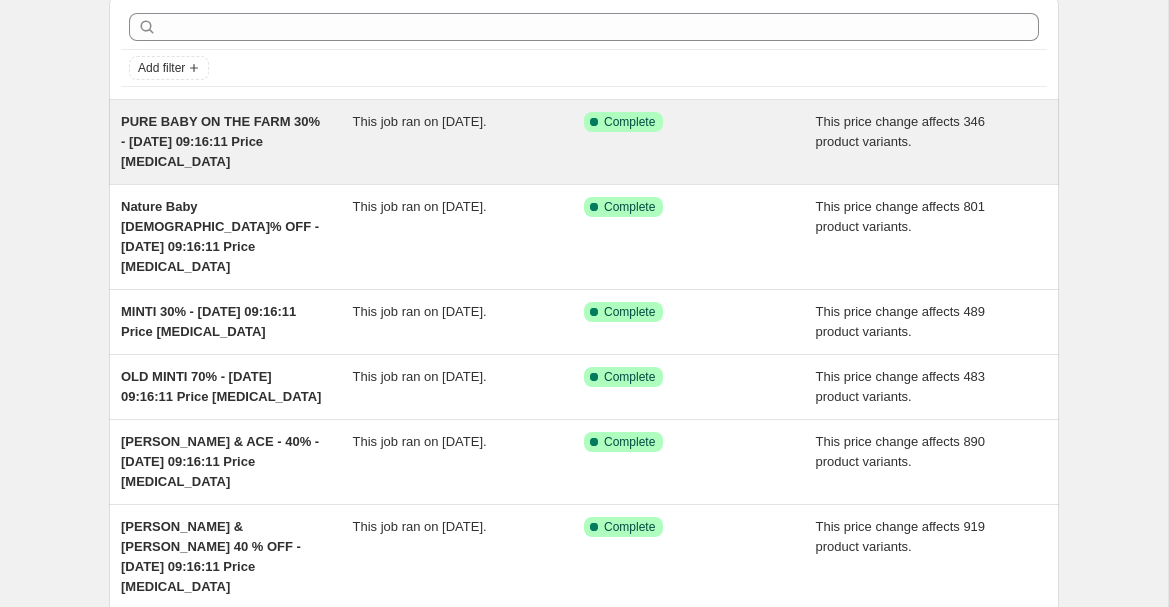 scroll, scrollTop: 0, scrollLeft: 0, axis: both 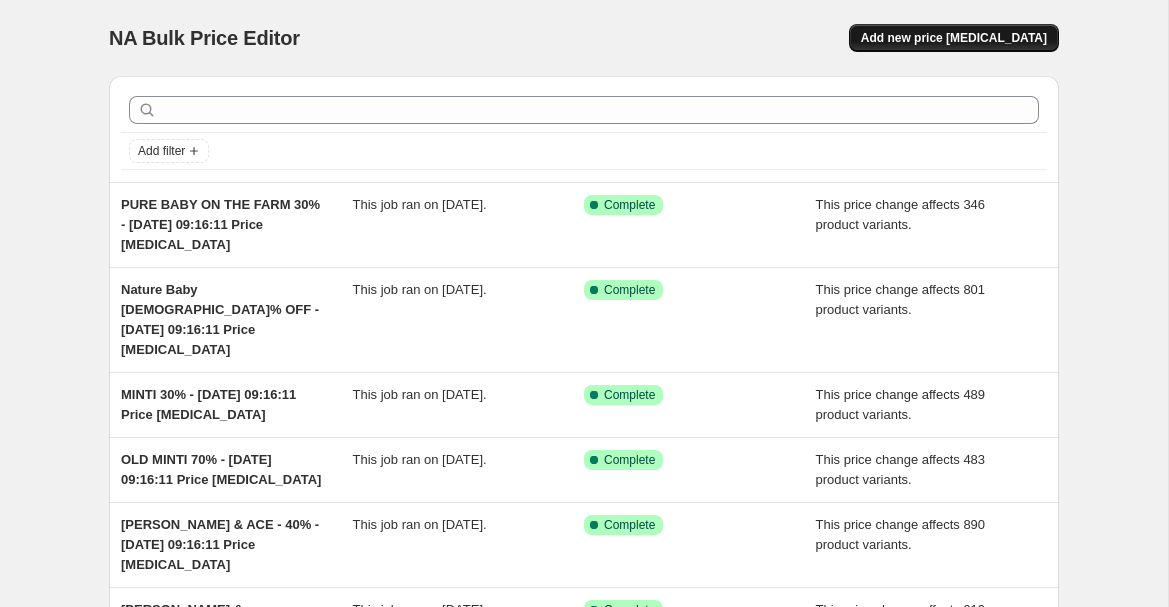 click on "Add new price [MEDICAL_DATA]" at bounding box center [954, 38] 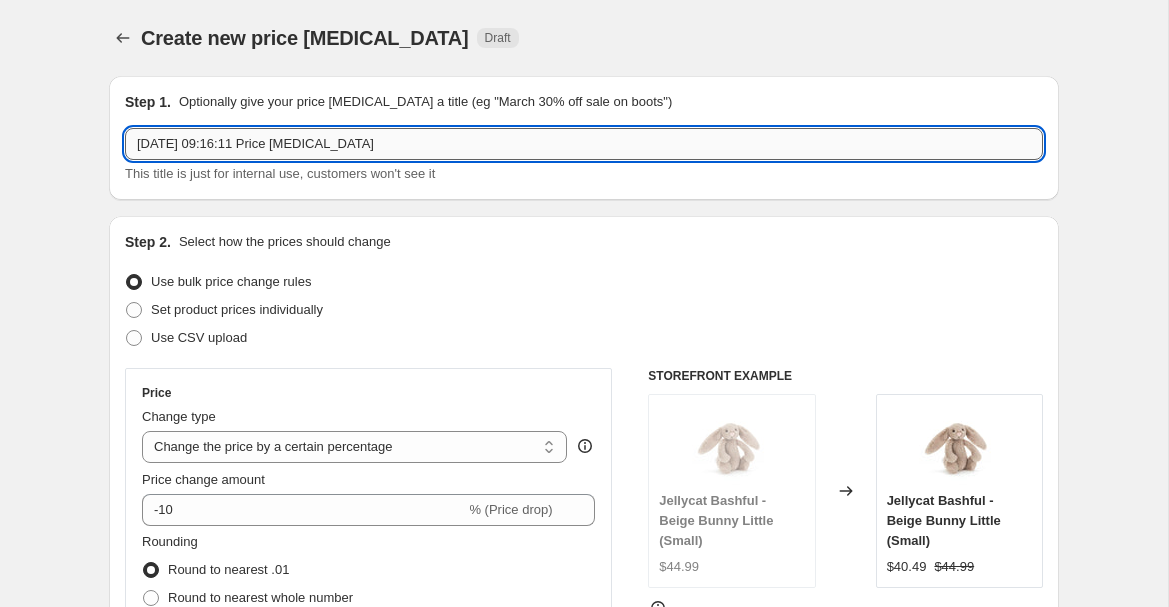 click on "[DATE] 09:16:11 Price [MEDICAL_DATA]" at bounding box center (584, 144) 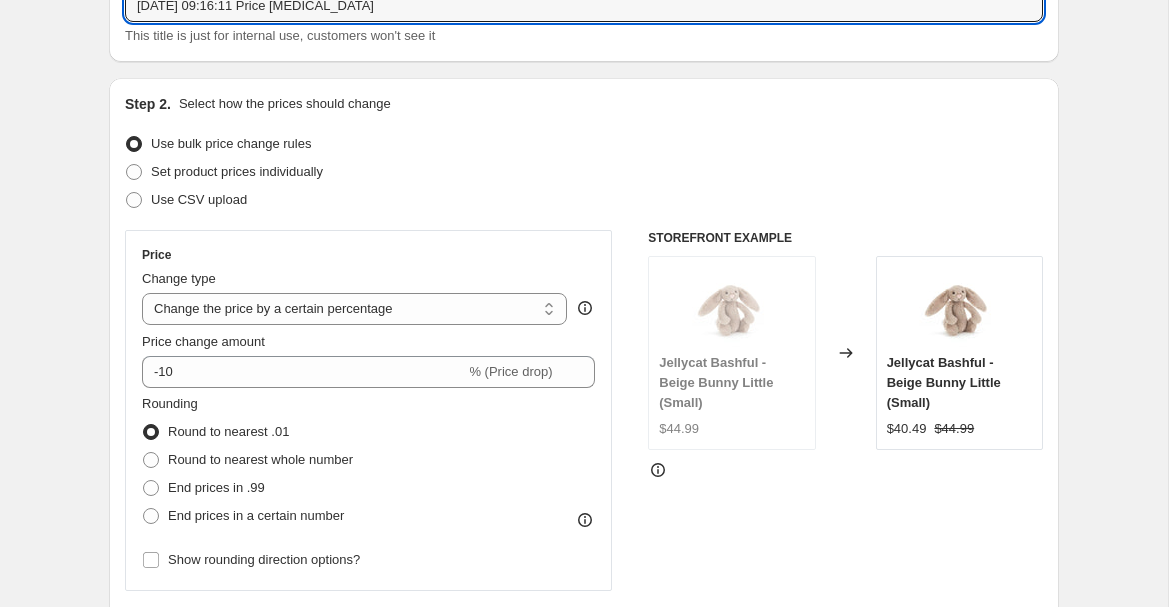 scroll, scrollTop: 145, scrollLeft: 0, axis: vertical 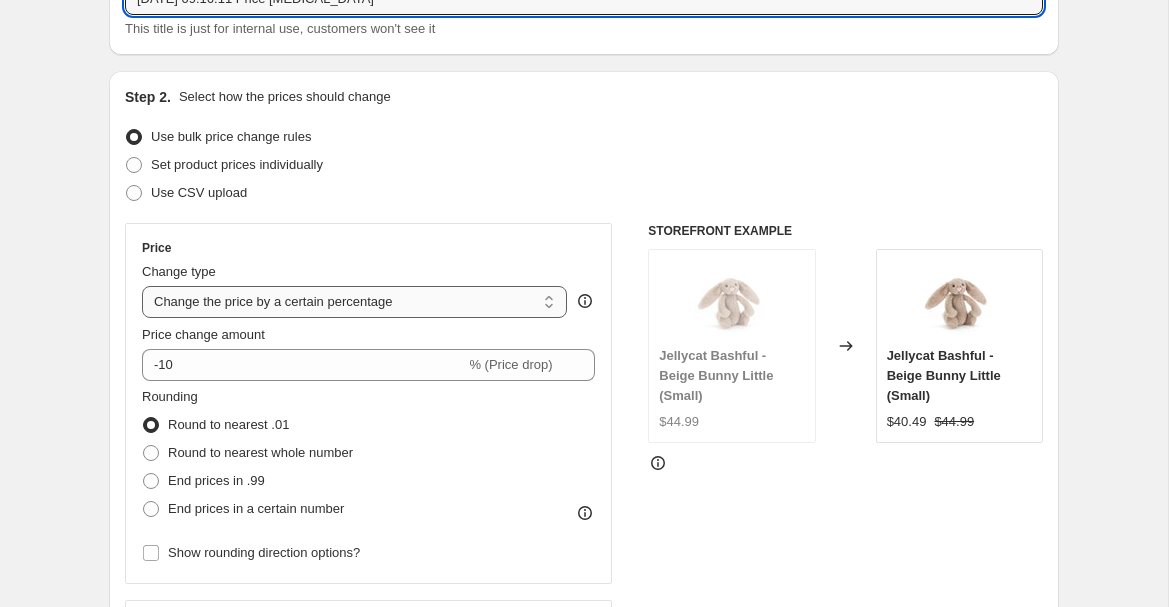 click on "Change the price to a certain amount Change the price by a certain amount Change the price by a certain percentage Change the price to the current compare at price (price before sale) Change the price by a certain amount relative to the compare at price Change the price by a certain percentage relative to the compare at price Don't change the price Change the price by a certain percentage relative to the cost per item Change price to certain cost margin" at bounding box center [354, 302] 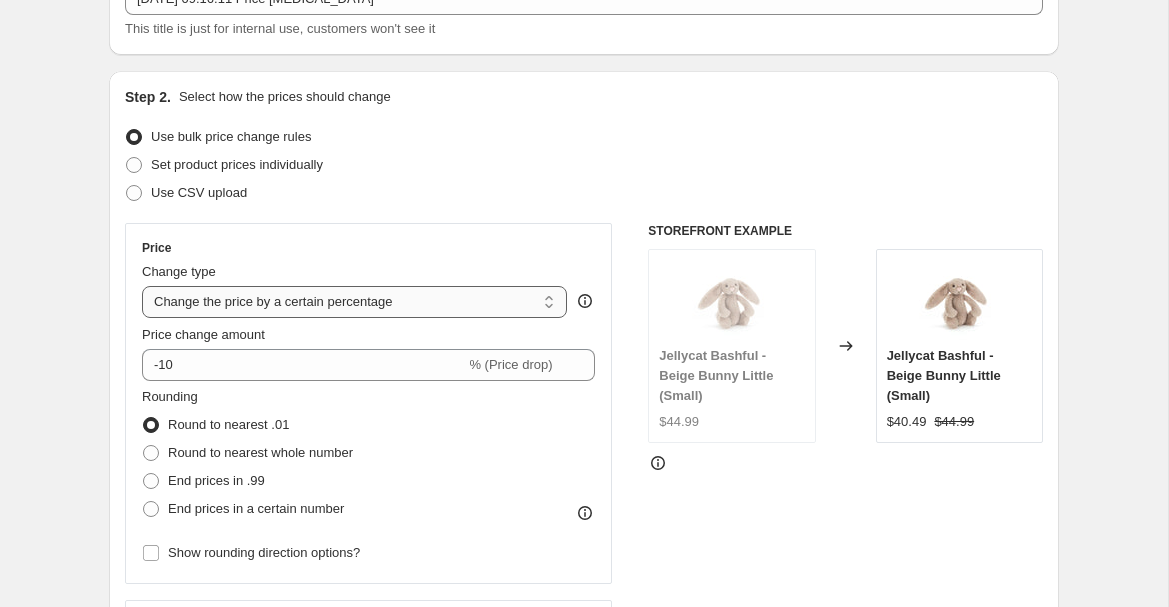 select on "pcap" 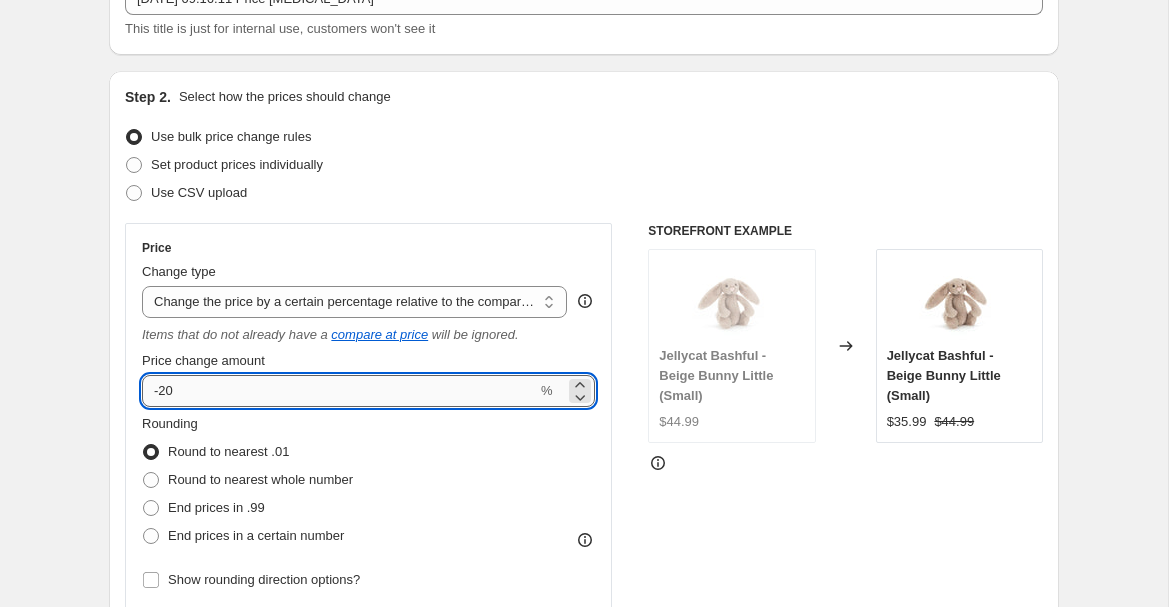 click on "-20" at bounding box center (339, 391) 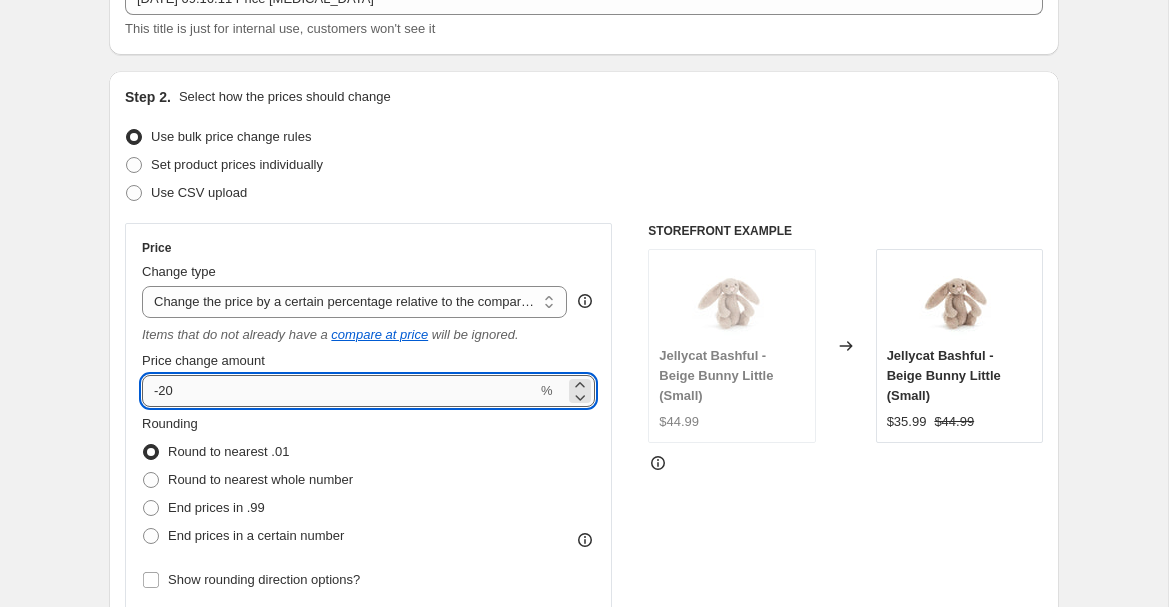type on "-2" 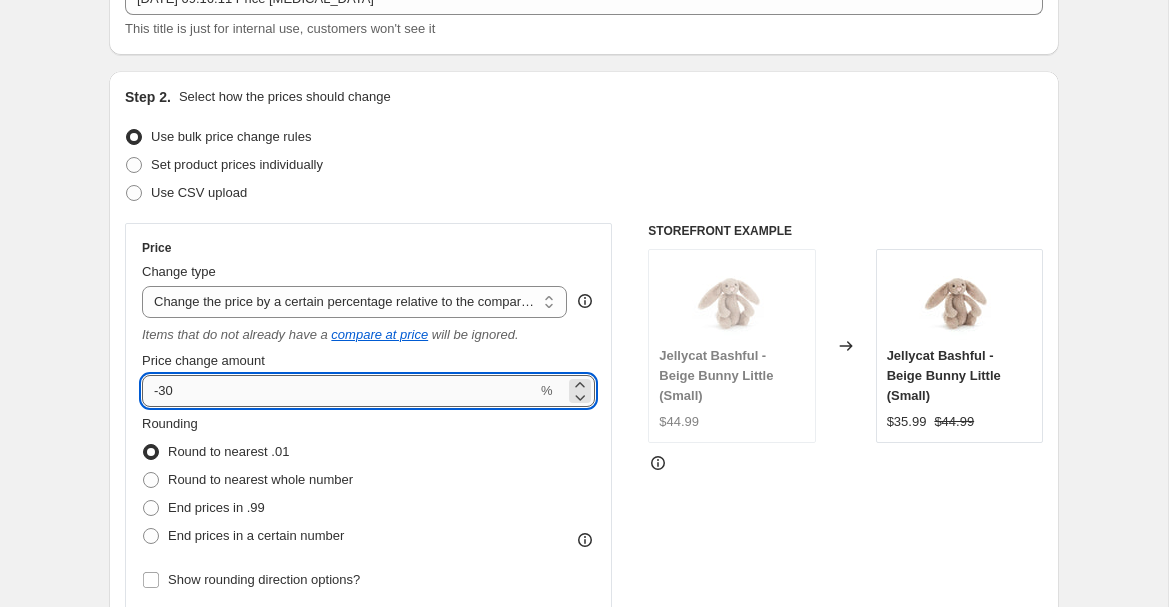 type on "-30" 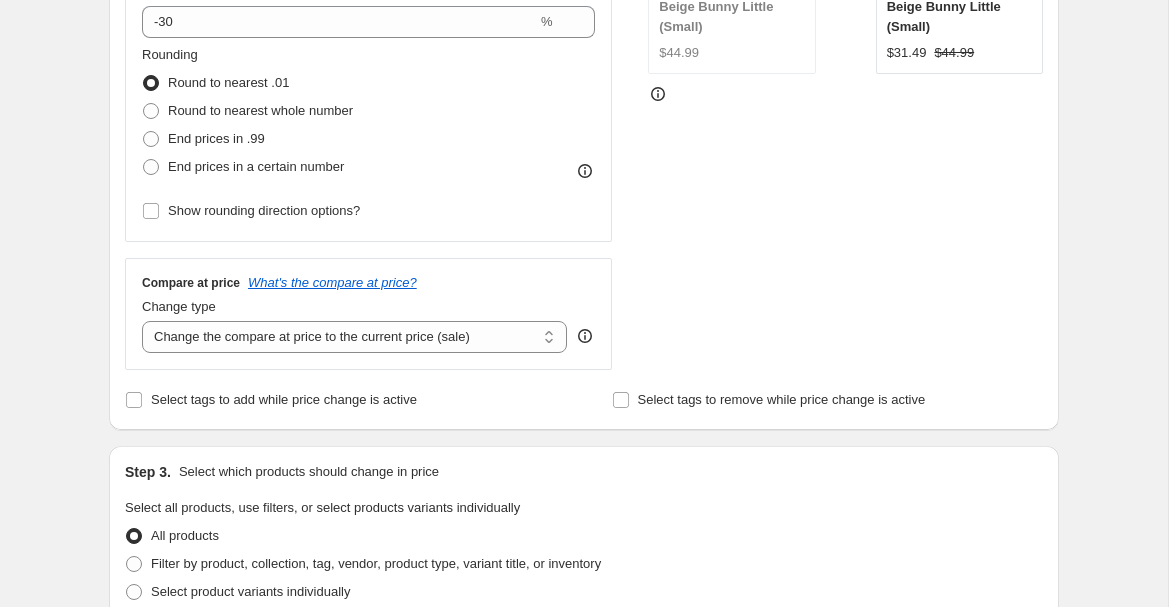 scroll, scrollTop: 530, scrollLeft: 0, axis: vertical 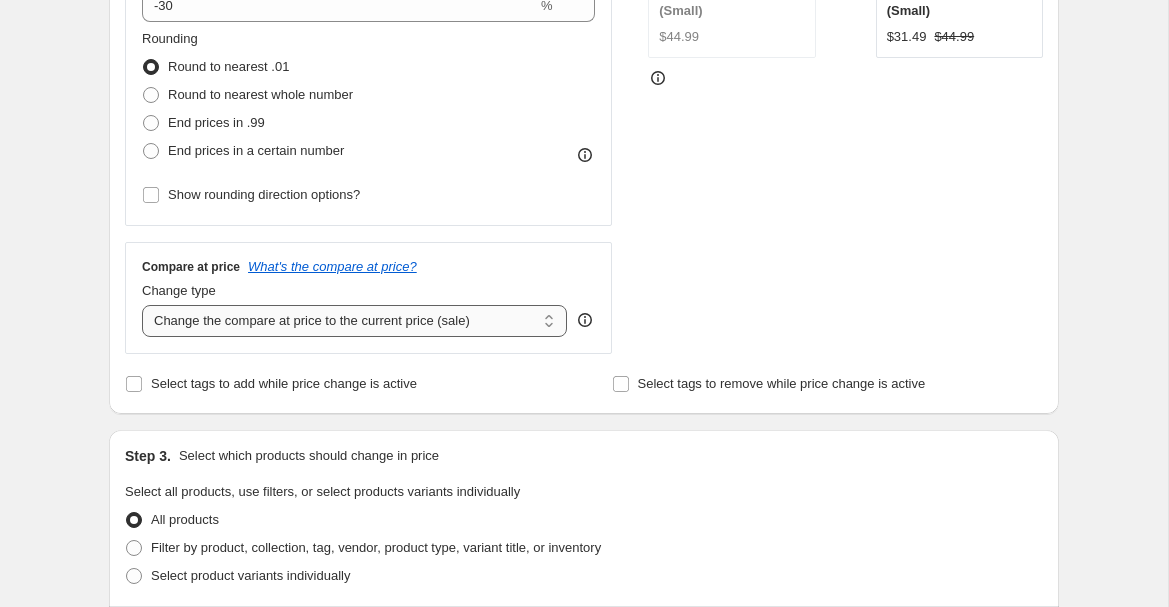 click on "Change the compare at price to the current price (sale) Change the compare at price to a certain amount Change the compare at price by a certain amount Change the compare at price by a certain percentage Change the compare at price by a certain amount relative to the actual price Change the compare at price by a certain percentage relative to the actual price Don't change the compare at price Remove the compare at price" at bounding box center [354, 321] 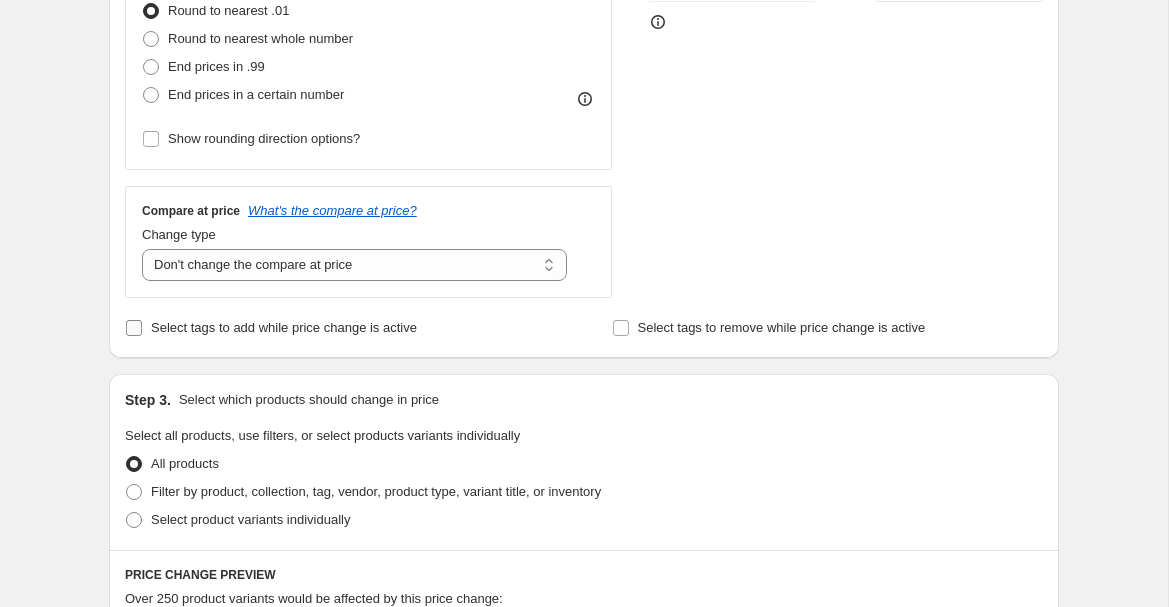 scroll, scrollTop: 634, scrollLeft: 0, axis: vertical 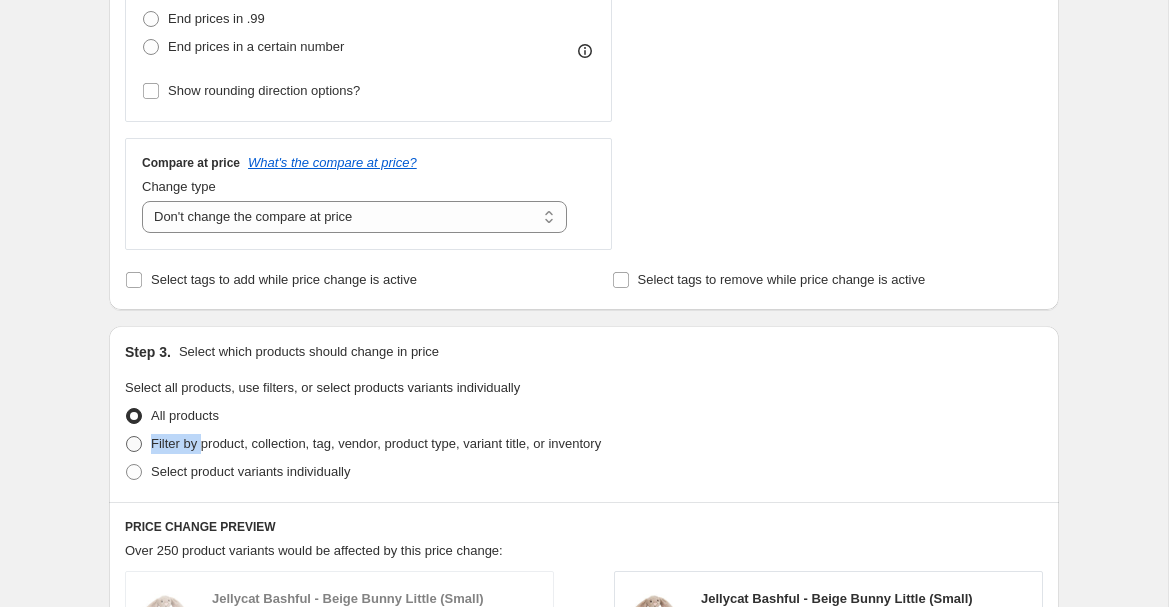 click on "Filter by product, collection, tag, vendor, product type, variant title, or inventory" at bounding box center (376, 444) 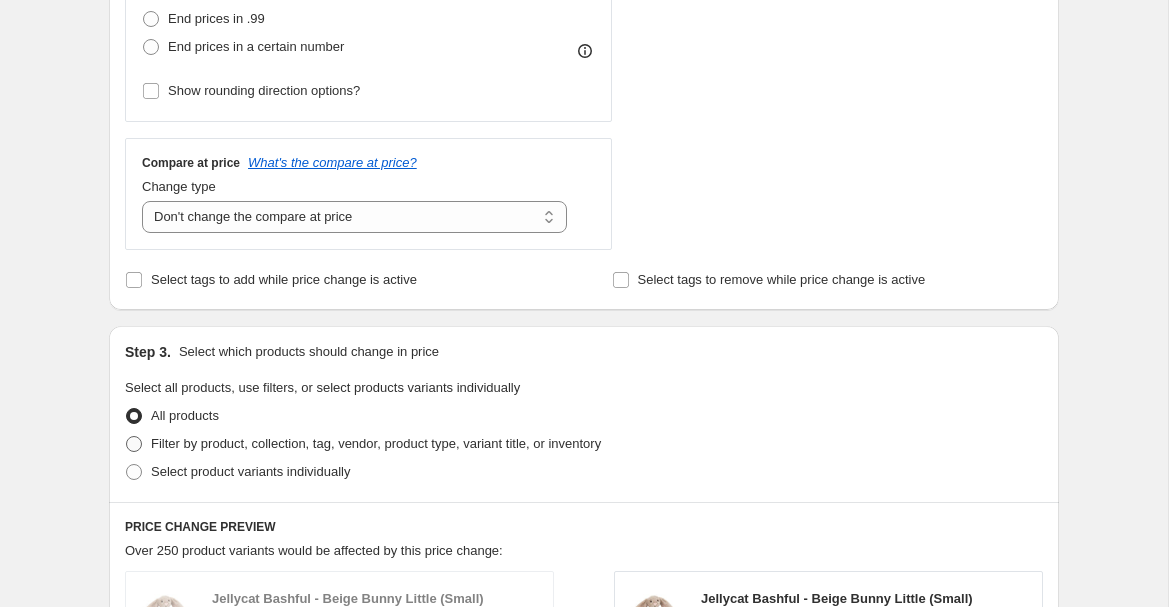 click at bounding box center (134, 444) 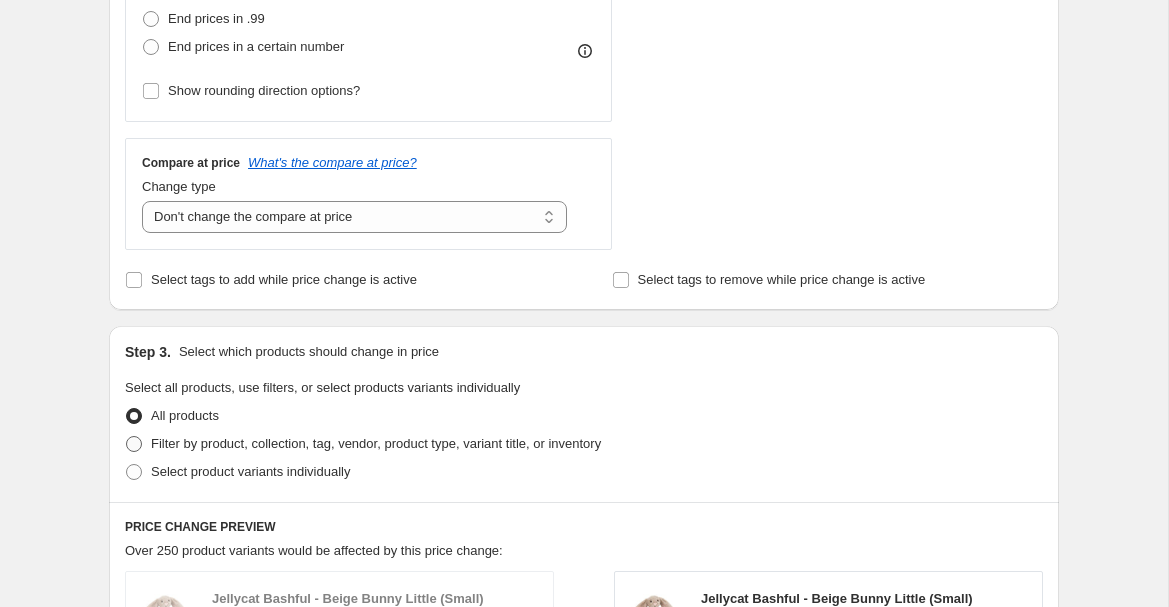 radio on "true" 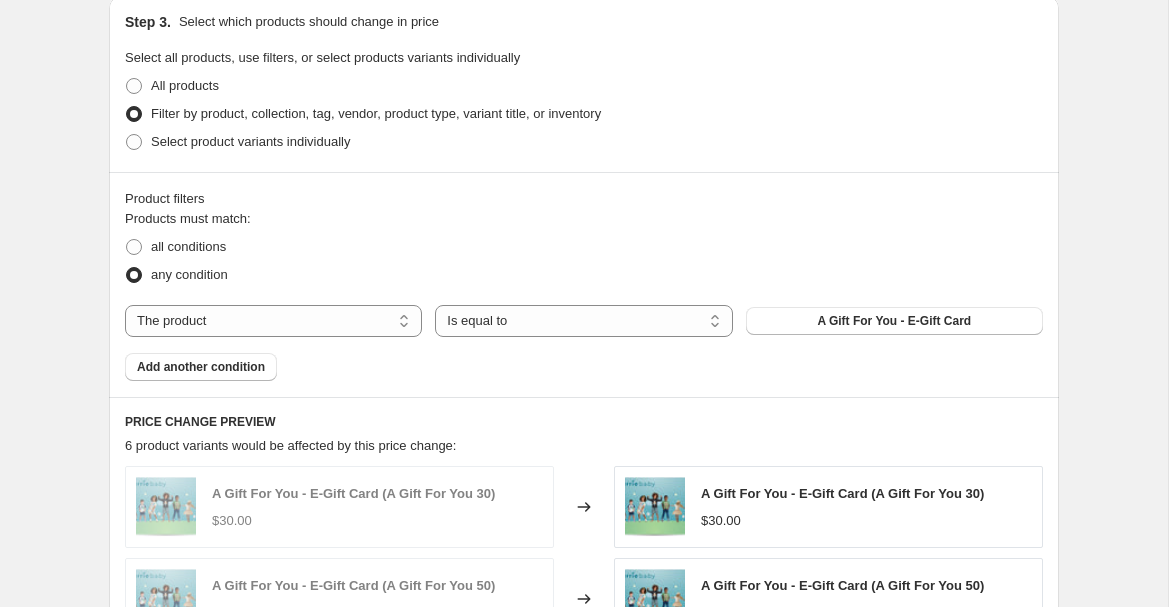 scroll, scrollTop: 968, scrollLeft: 0, axis: vertical 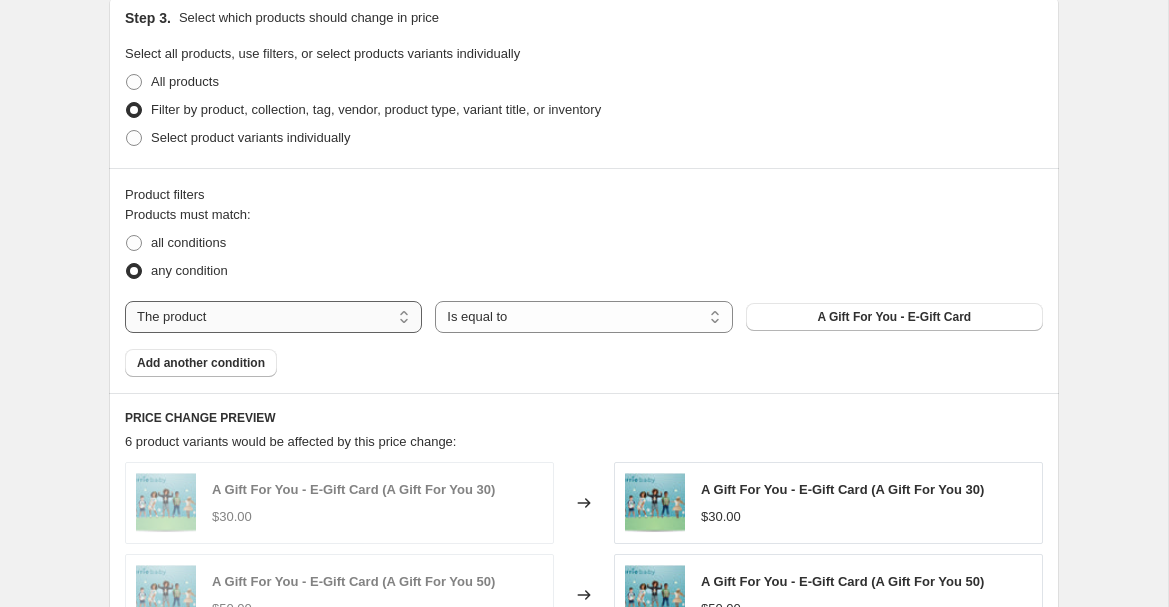 click on "The product The product's collection The product's tag The product's vendor The product's type The product's status The variant's title Inventory quantity" at bounding box center [273, 317] 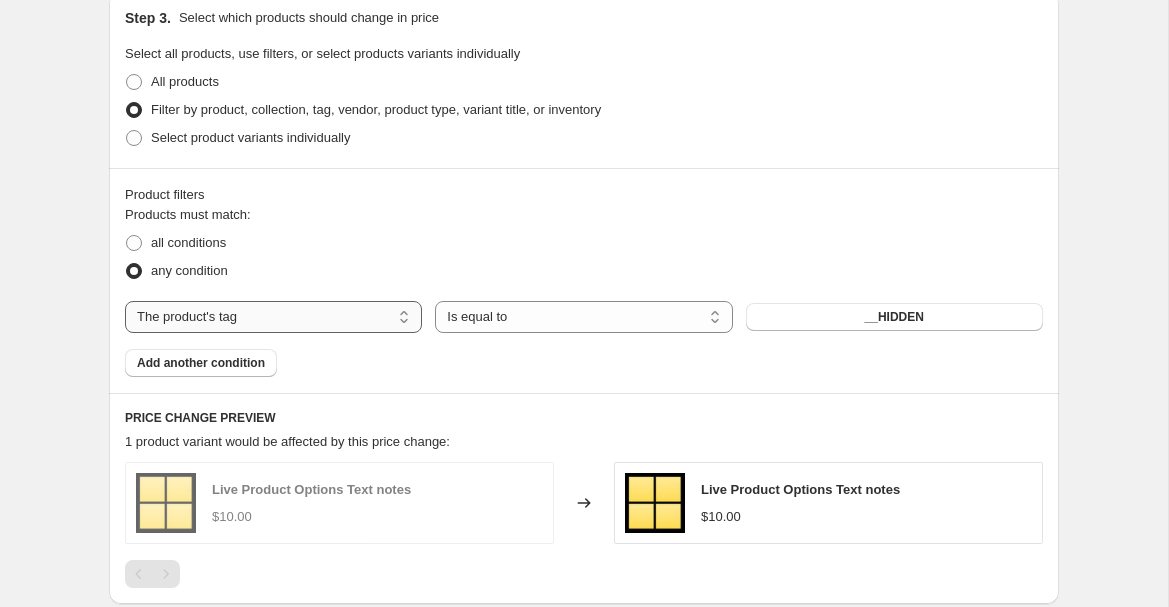 click on "The product The product's collection The product's tag The product's vendor The product's type The product's status The variant's title Inventory quantity" at bounding box center (273, 317) 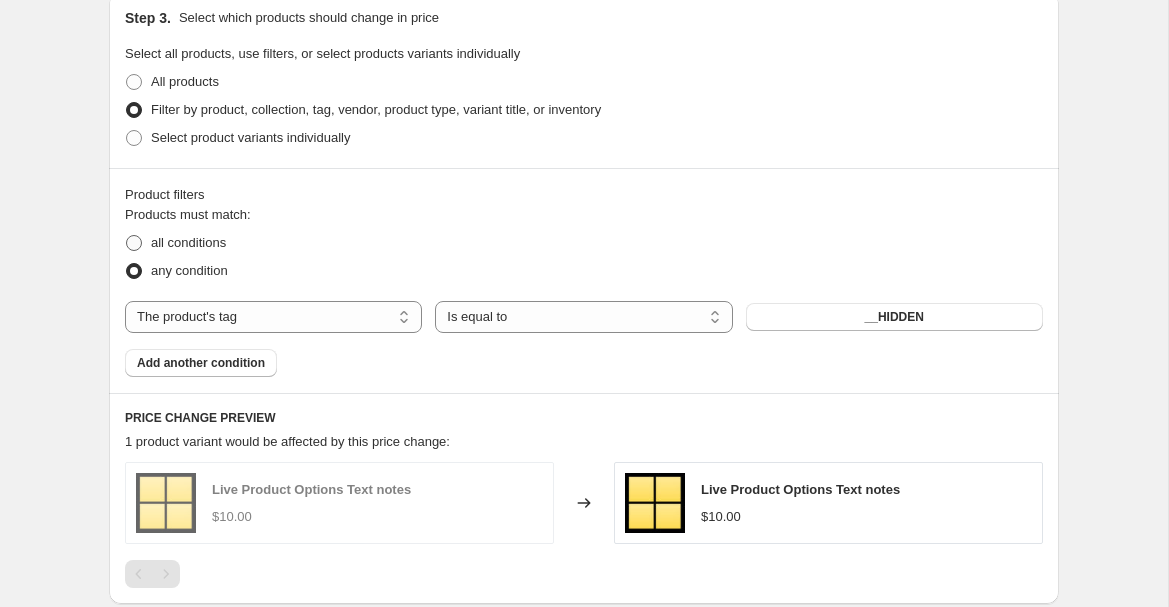 click on "all conditions" at bounding box center (188, 242) 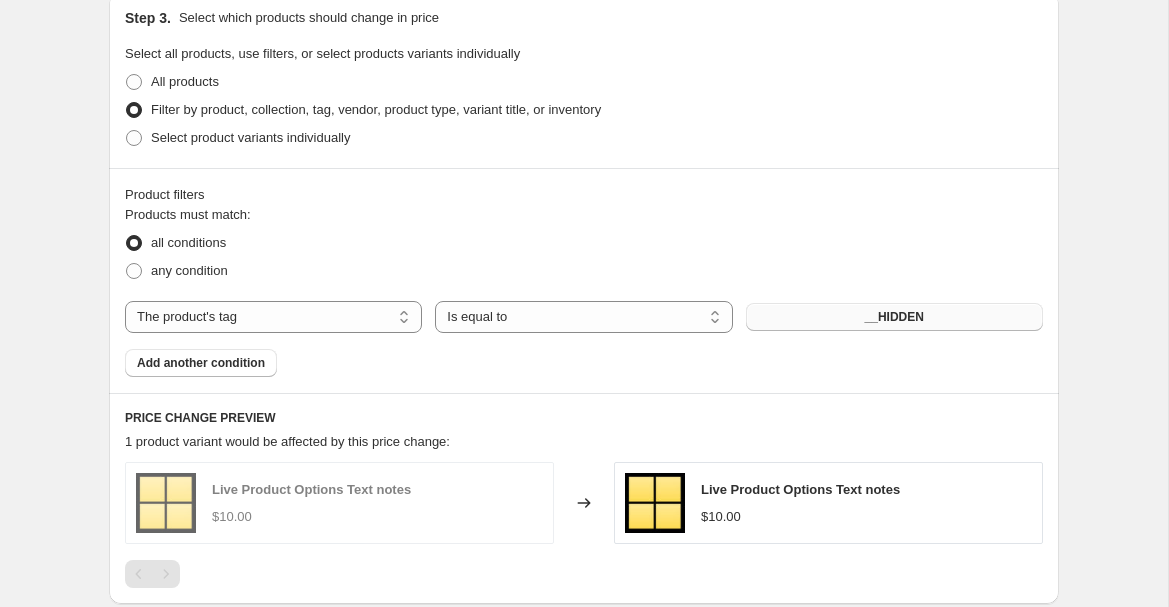 click on "__HIDDEN" at bounding box center [894, 317] 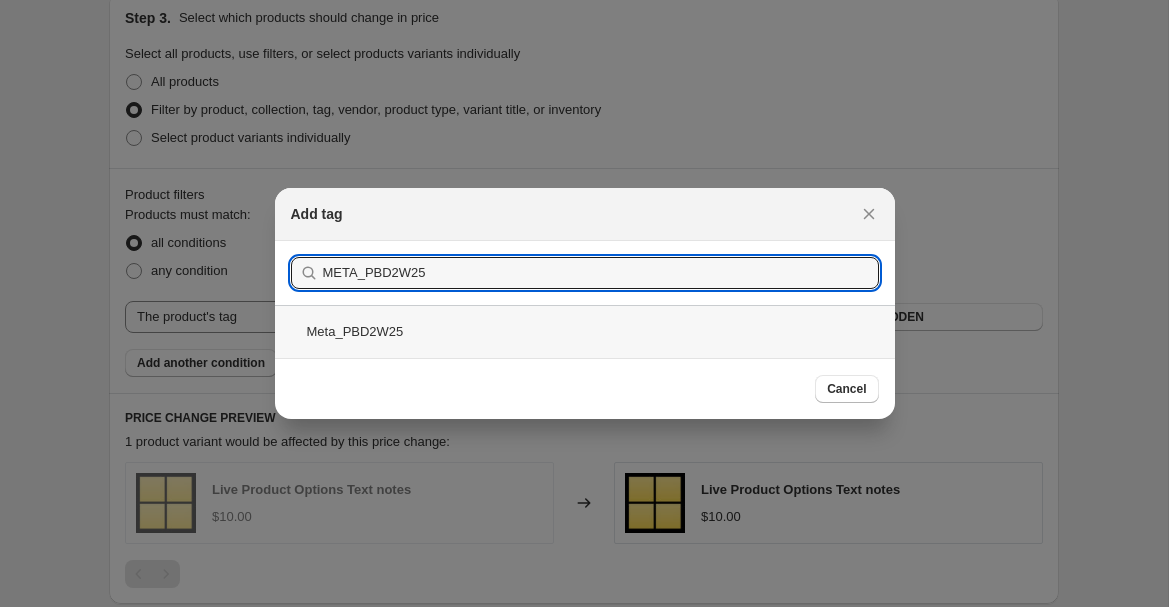 type on "META_PBD2W25" 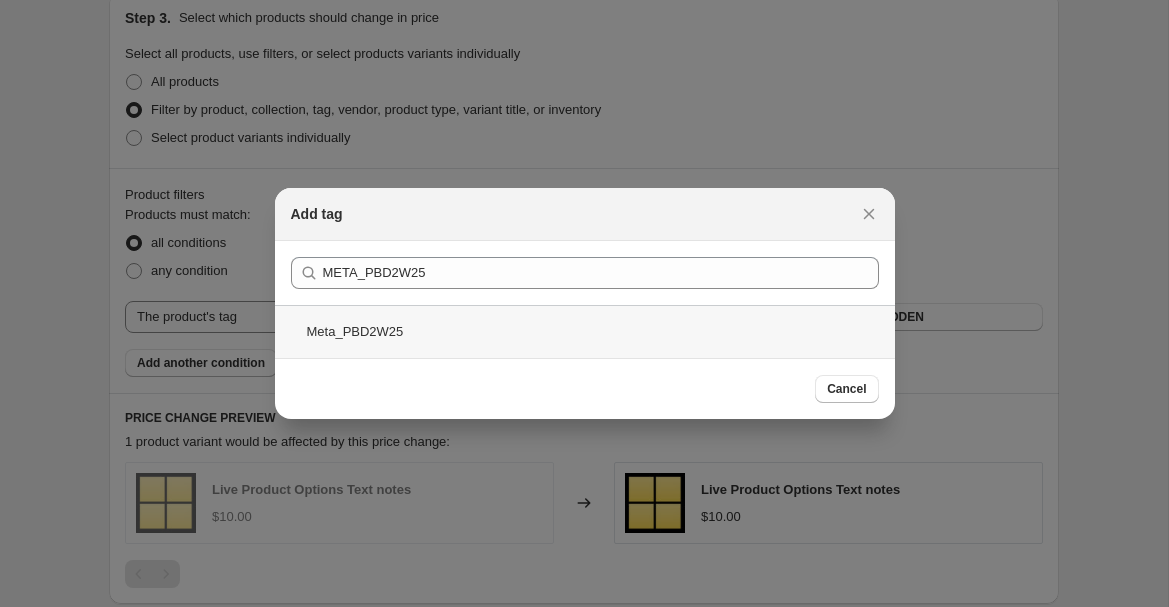 click on "Meta_PBD2W25" at bounding box center [585, 331] 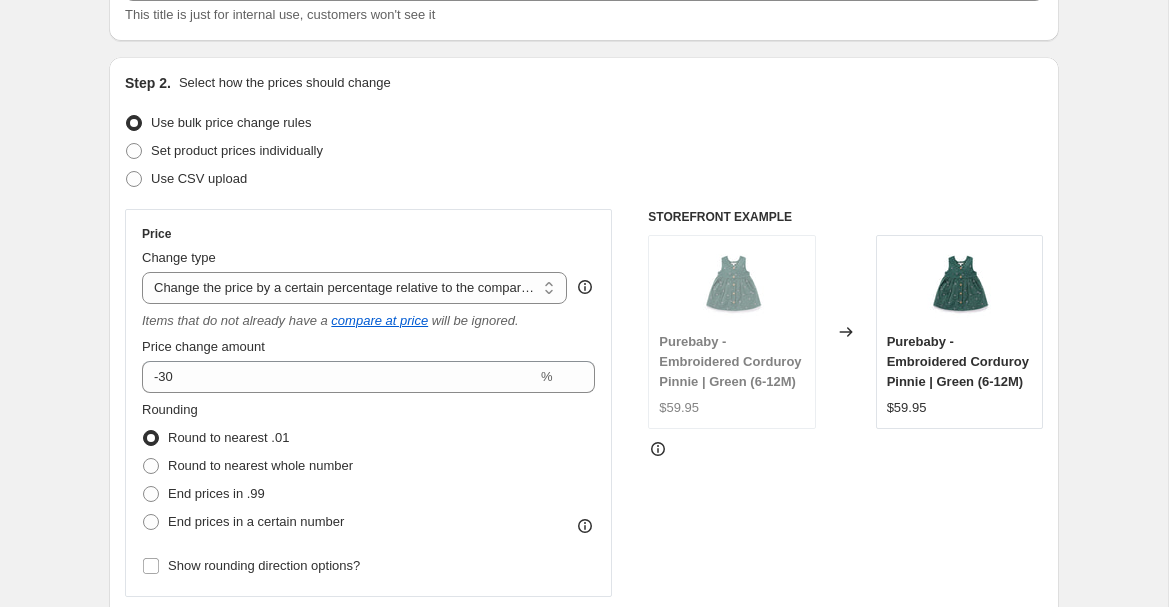 scroll, scrollTop: 154, scrollLeft: 0, axis: vertical 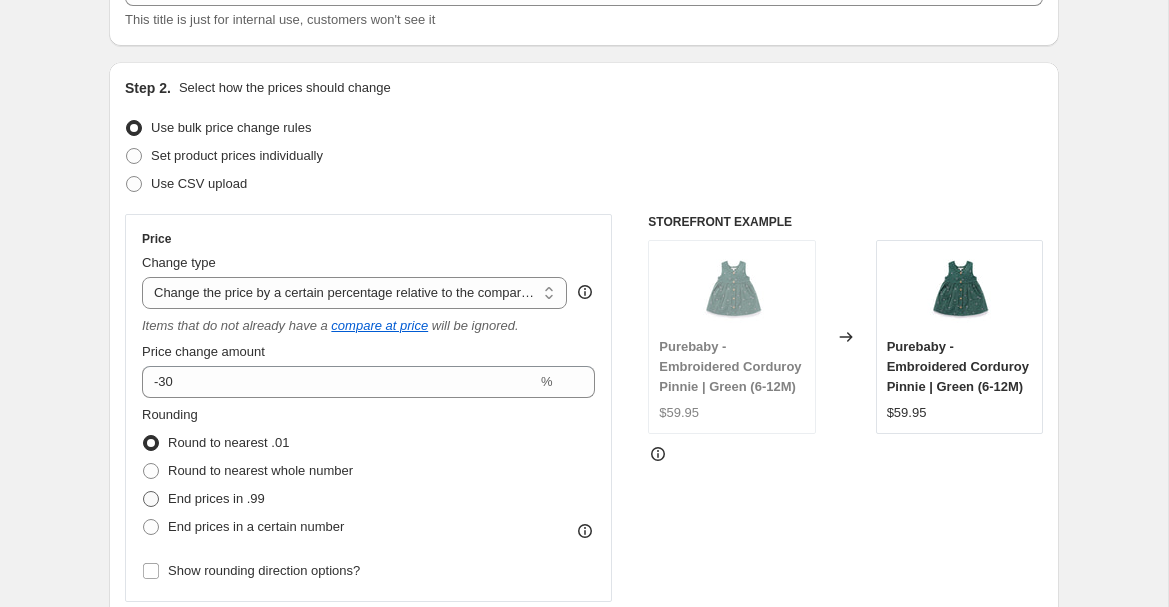 click on "End prices in .99" at bounding box center (216, 498) 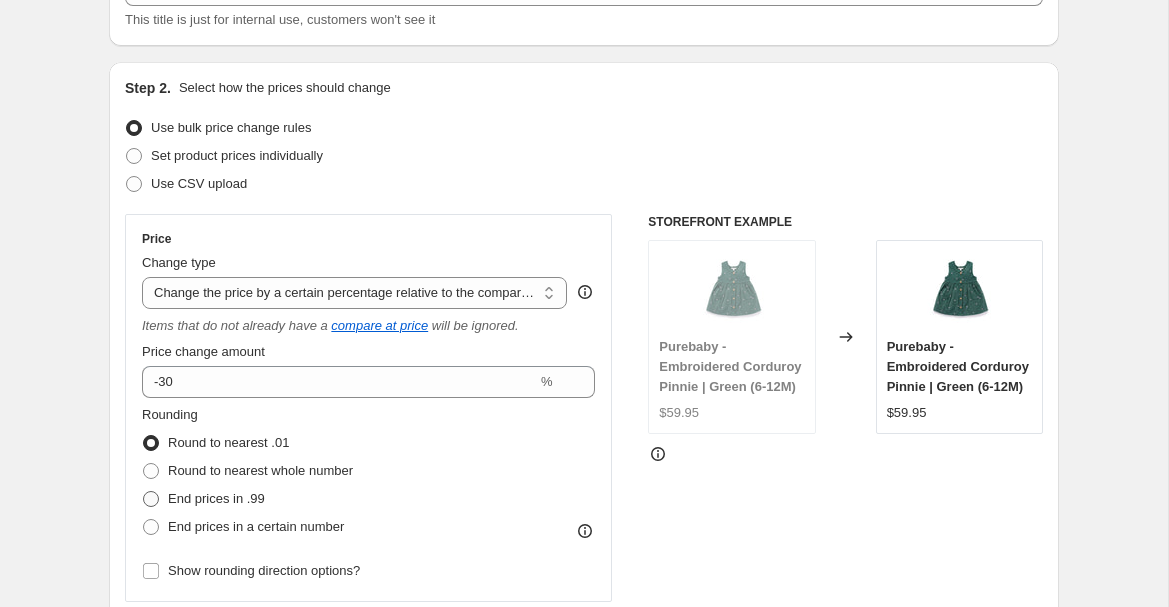 radio on "true" 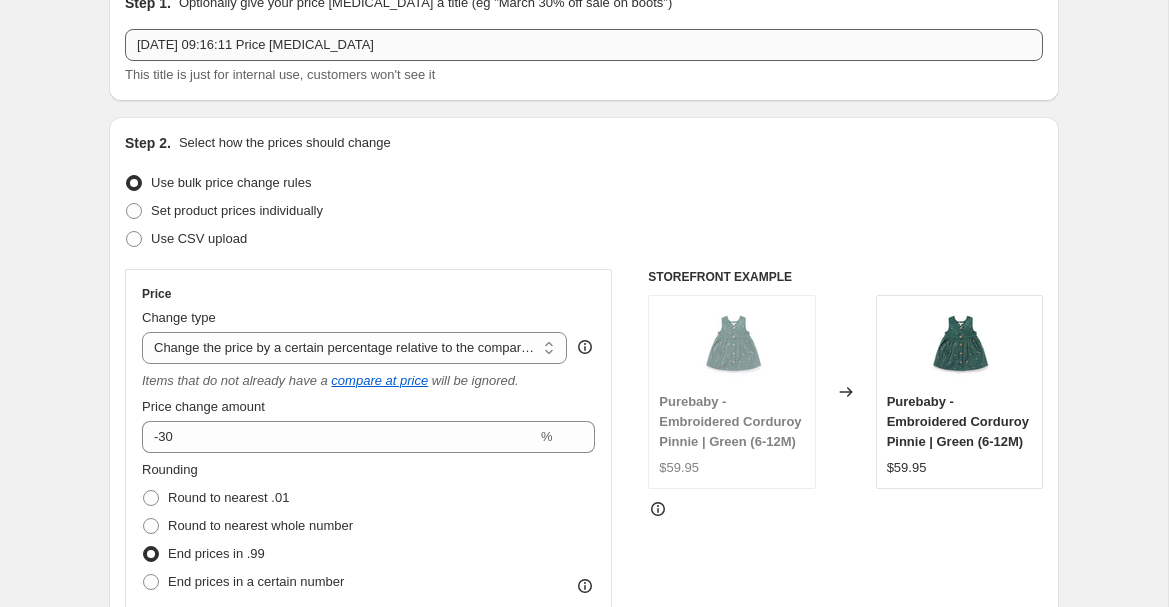 scroll, scrollTop: 0, scrollLeft: 0, axis: both 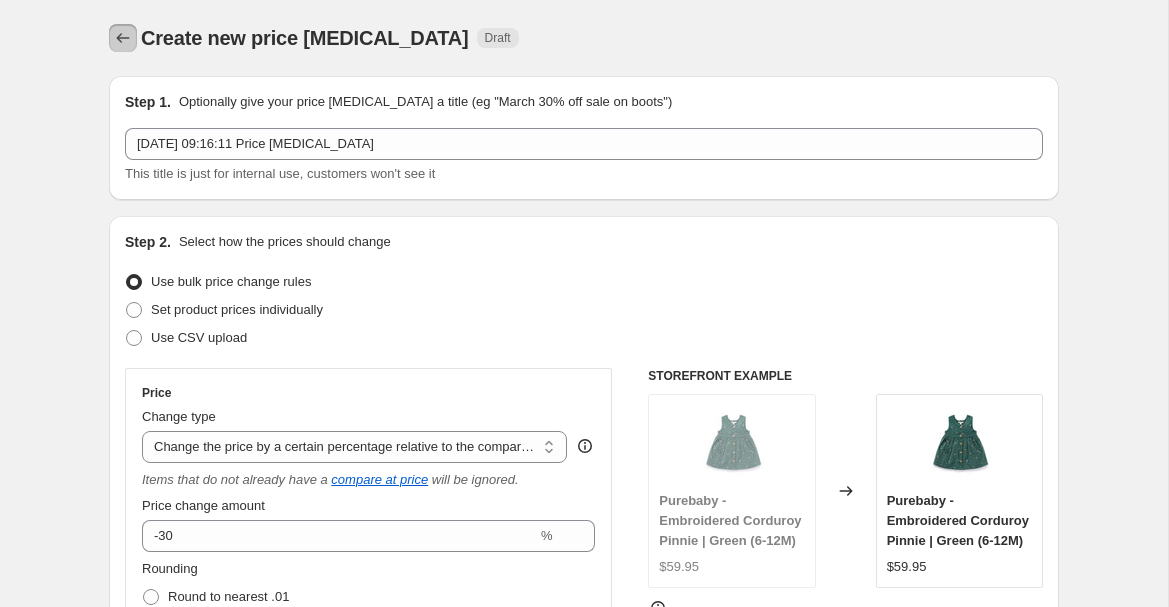 click 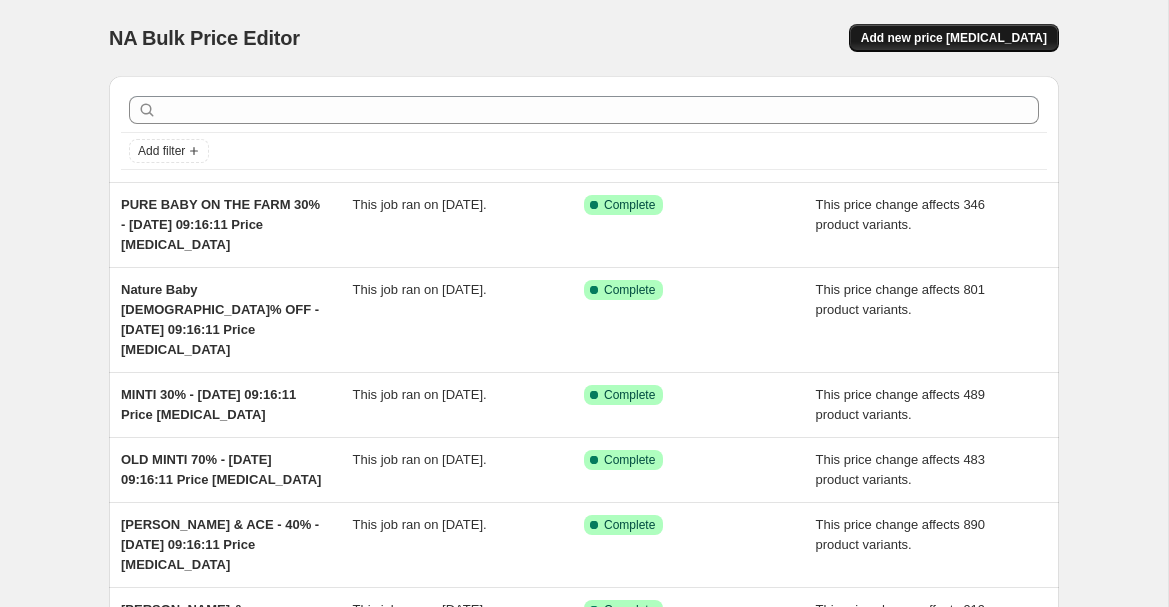 click on "Add new price [MEDICAL_DATA]" at bounding box center (954, 38) 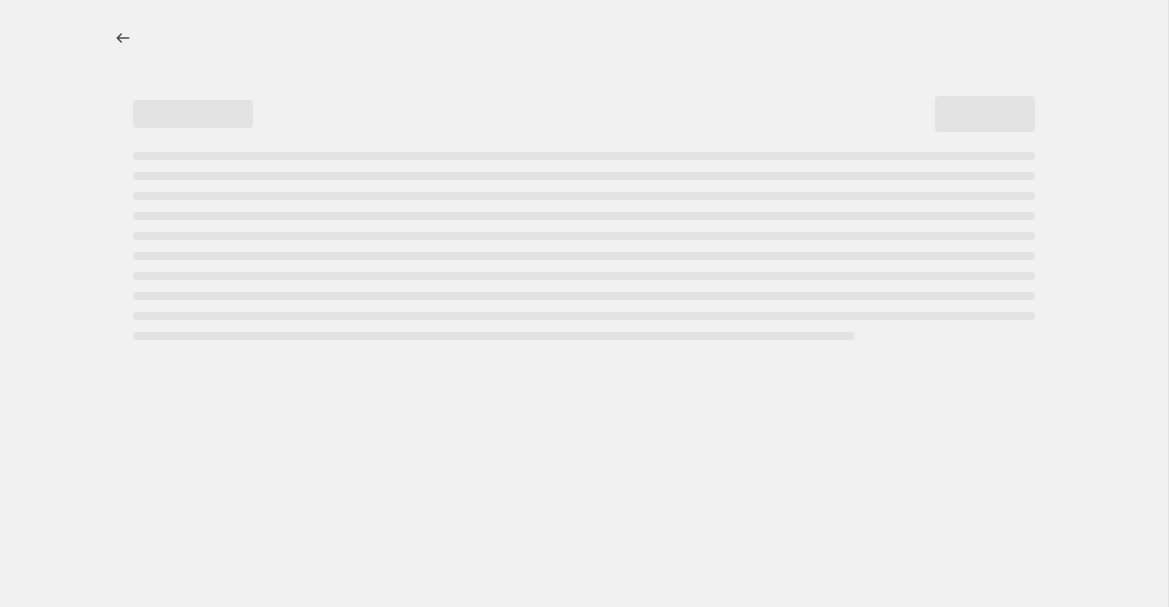 select on "percentage" 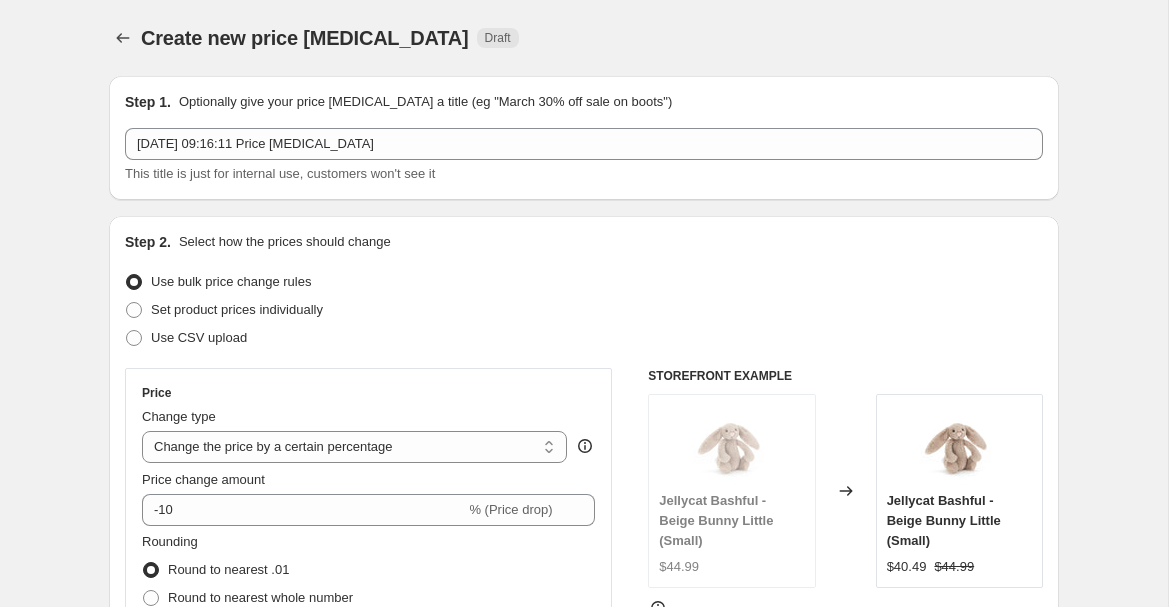 click on "[DATE] 09:16:11 Price [MEDICAL_DATA] This title is just for internal use, customers won't see it" at bounding box center (584, 156) 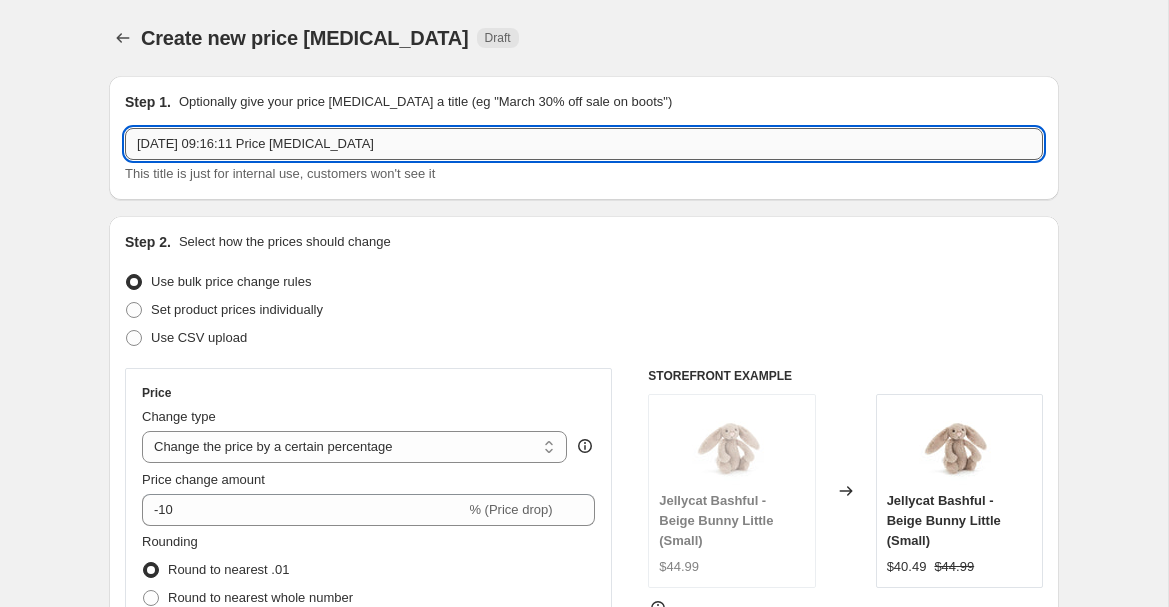 click on "[DATE] 09:16:11 Price [MEDICAL_DATA]" at bounding box center (584, 144) 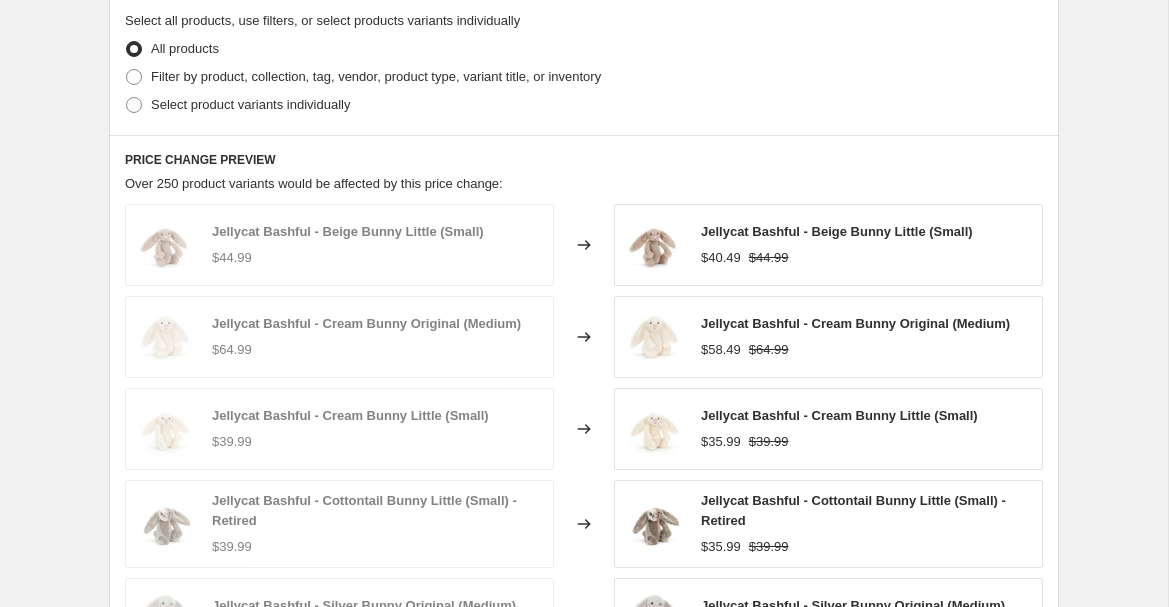 scroll, scrollTop: 981, scrollLeft: 0, axis: vertical 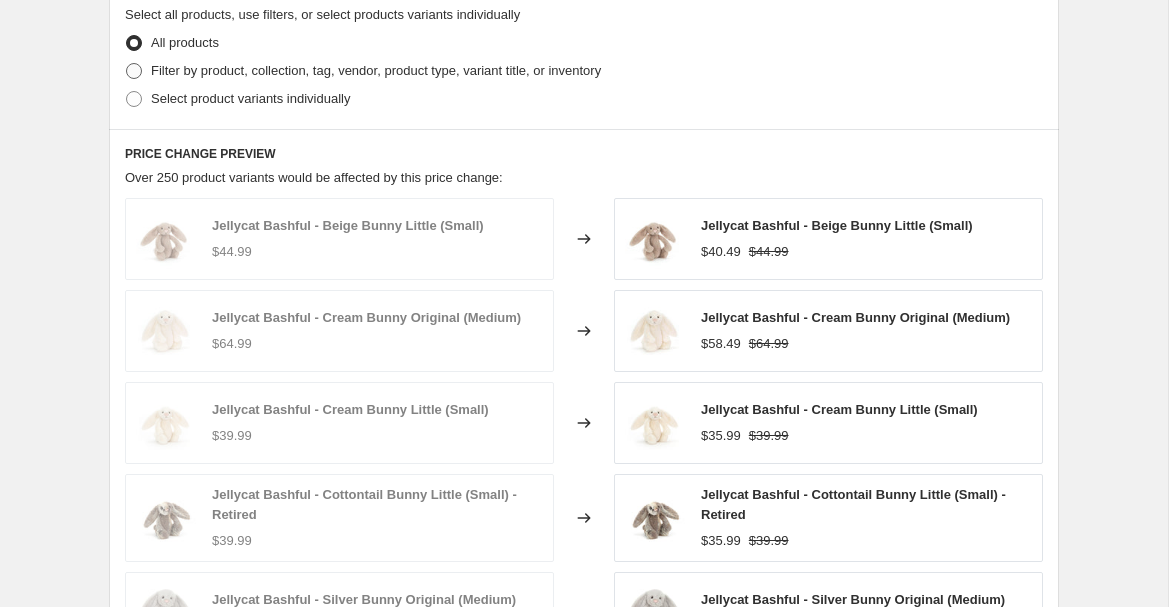 type on "PURE BABY D2W25 - 30% - [DATE] 09:16:11 Price [MEDICAL_DATA]" 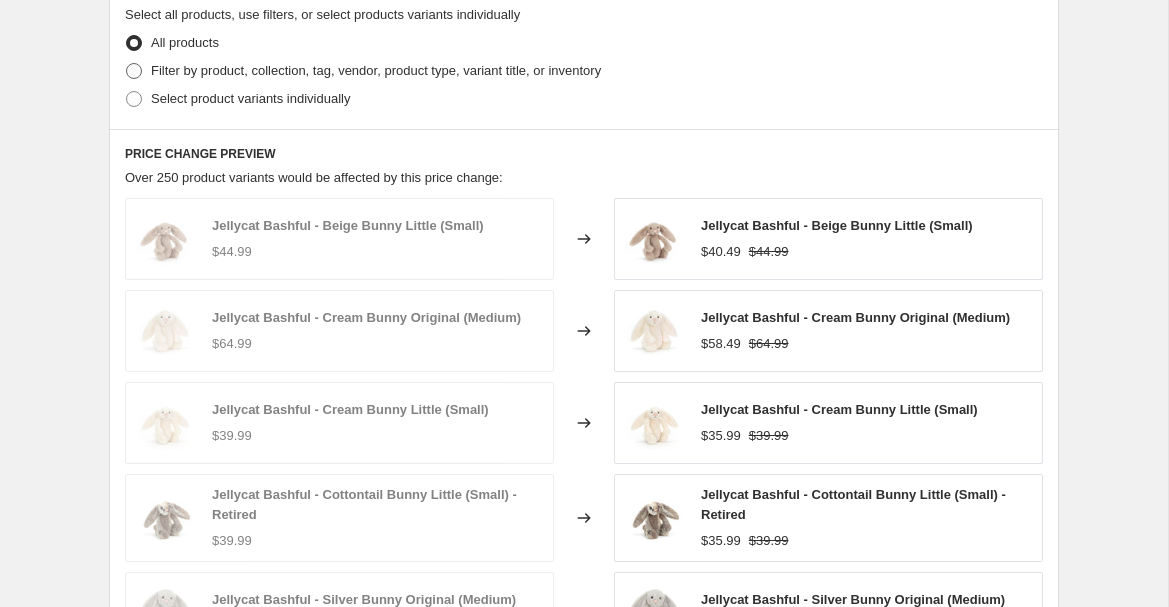 type 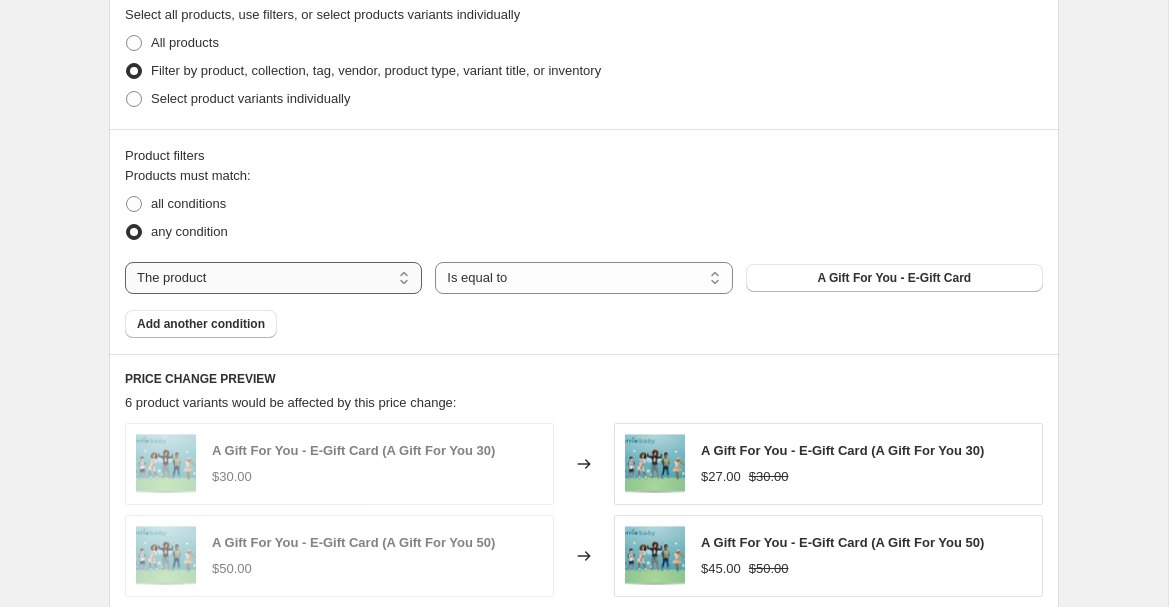 click on "The product The product's collection The product's tag The product's vendor The product's type The product's status The variant's title Inventory quantity" at bounding box center (273, 278) 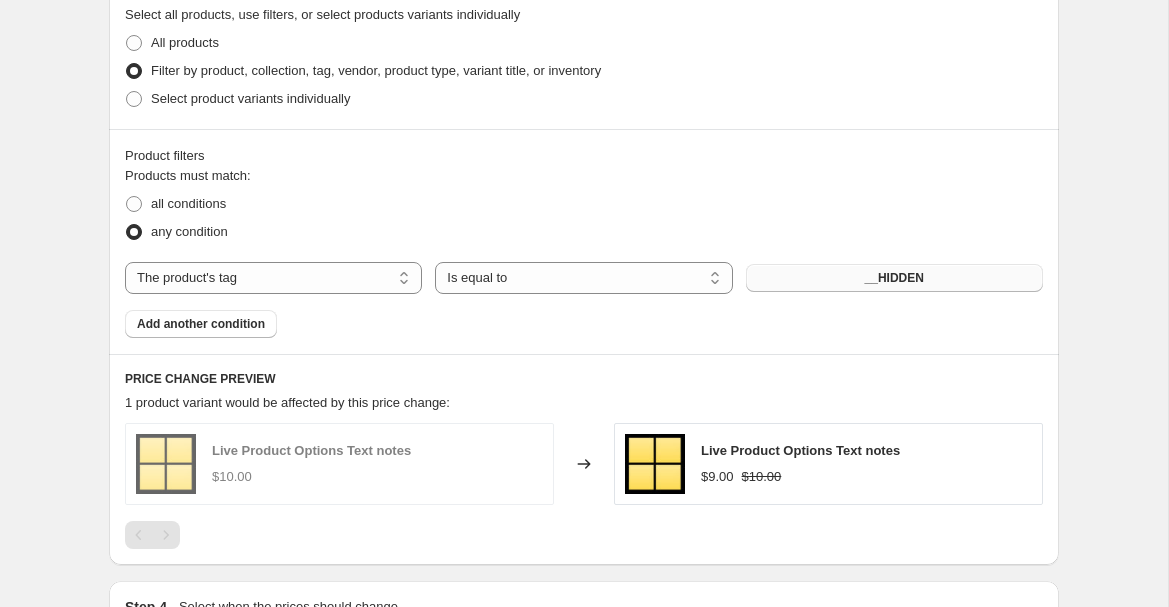 click on "__HIDDEN" at bounding box center (894, 278) 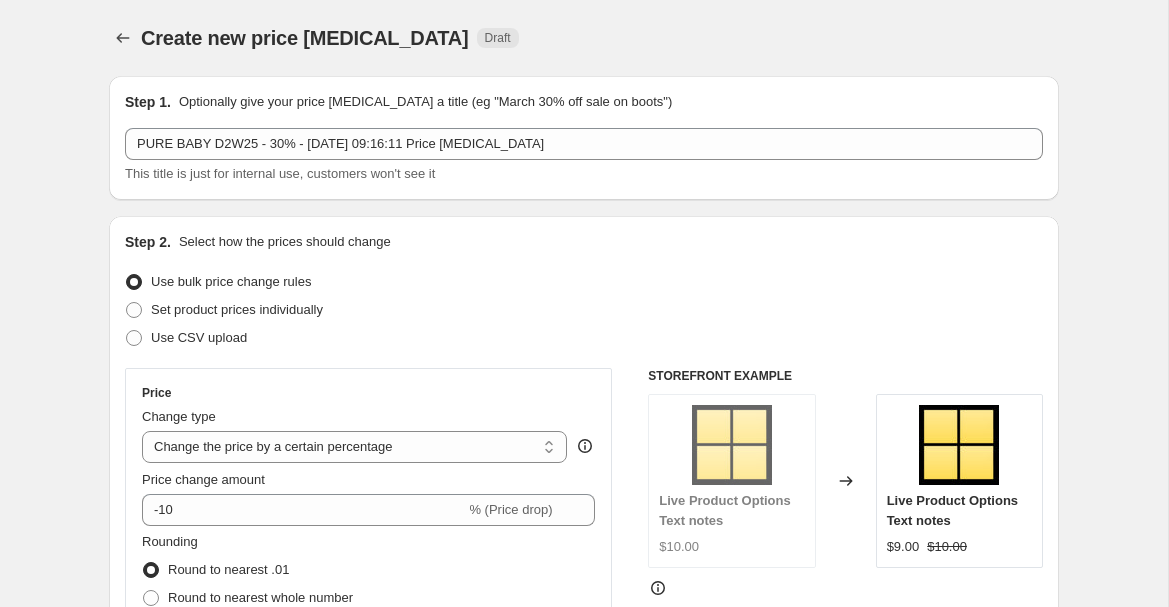 scroll, scrollTop: 981, scrollLeft: 0, axis: vertical 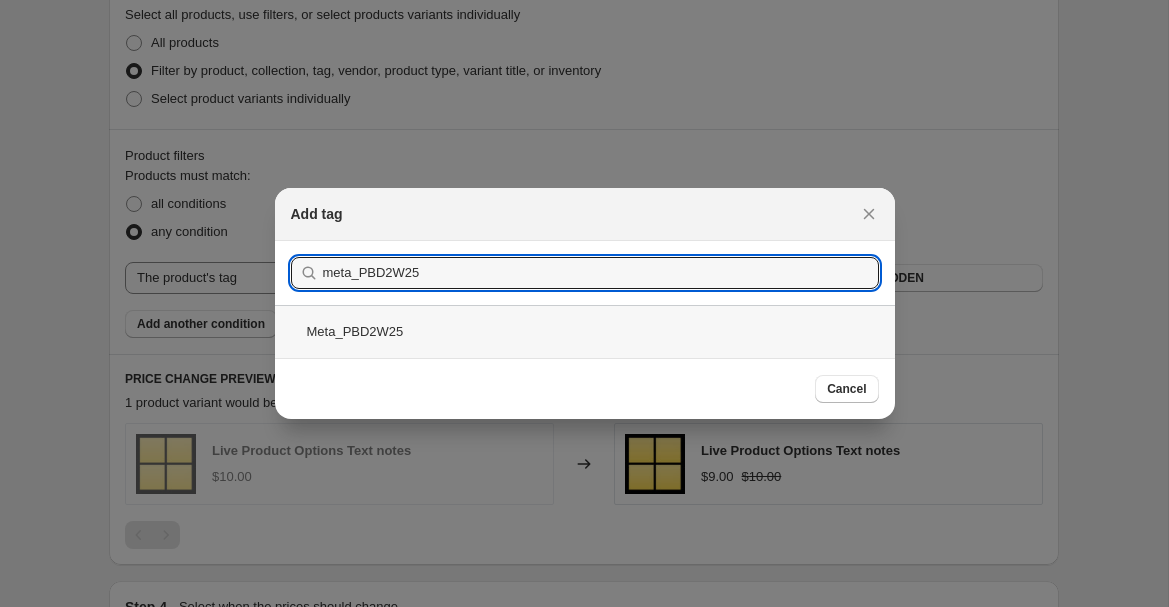 click on "Meta_PBD2W25" at bounding box center [585, 331] 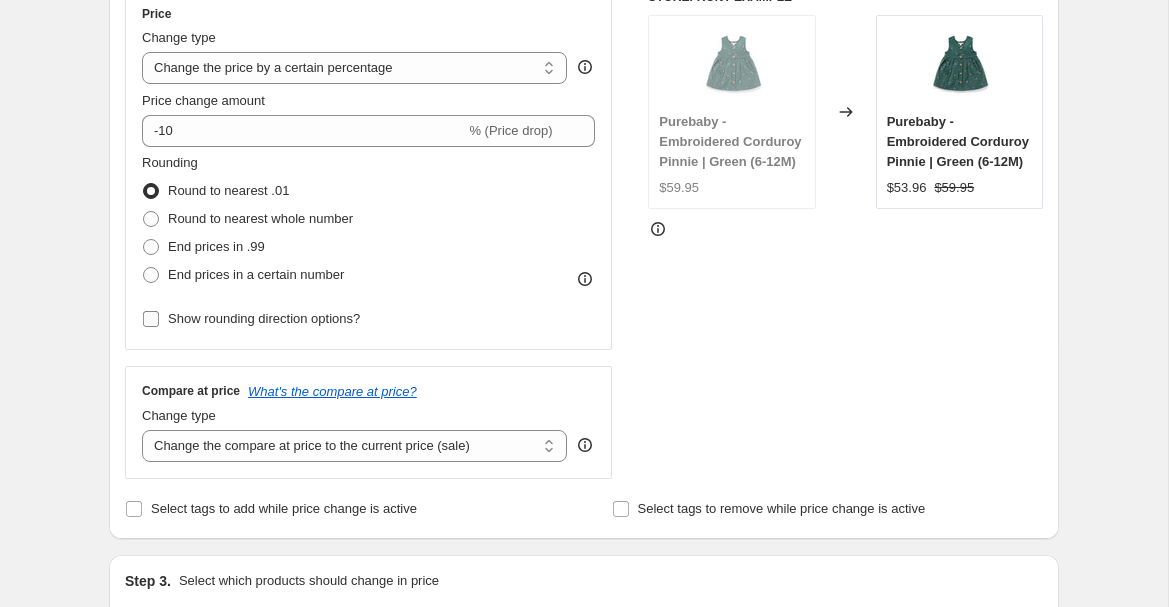 scroll, scrollTop: 357, scrollLeft: 0, axis: vertical 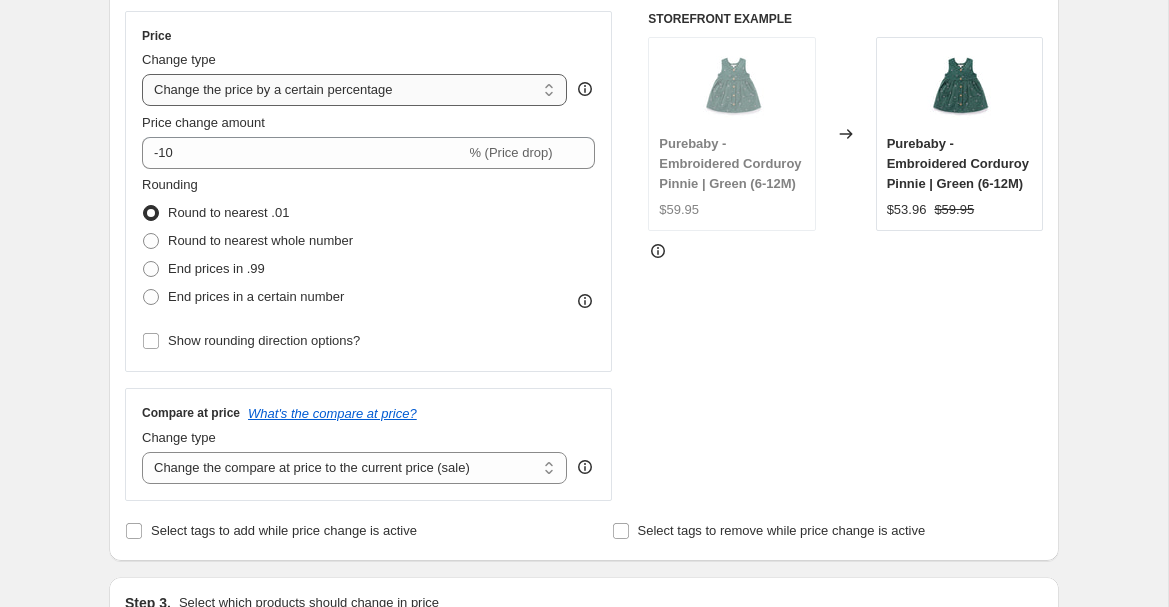click on "Change the price to a certain amount Change the price by a certain amount Change the price by a certain percentage Change the price to the current compare at price (price before sale) Change the price by a certain amount relative to the compare at price Change the price by a certain percentage relative to the compare at price Don't change the price Change the price by a certain percentage relative to the cost per item Change price to certain cost margin" at bounding box center (354, 90) 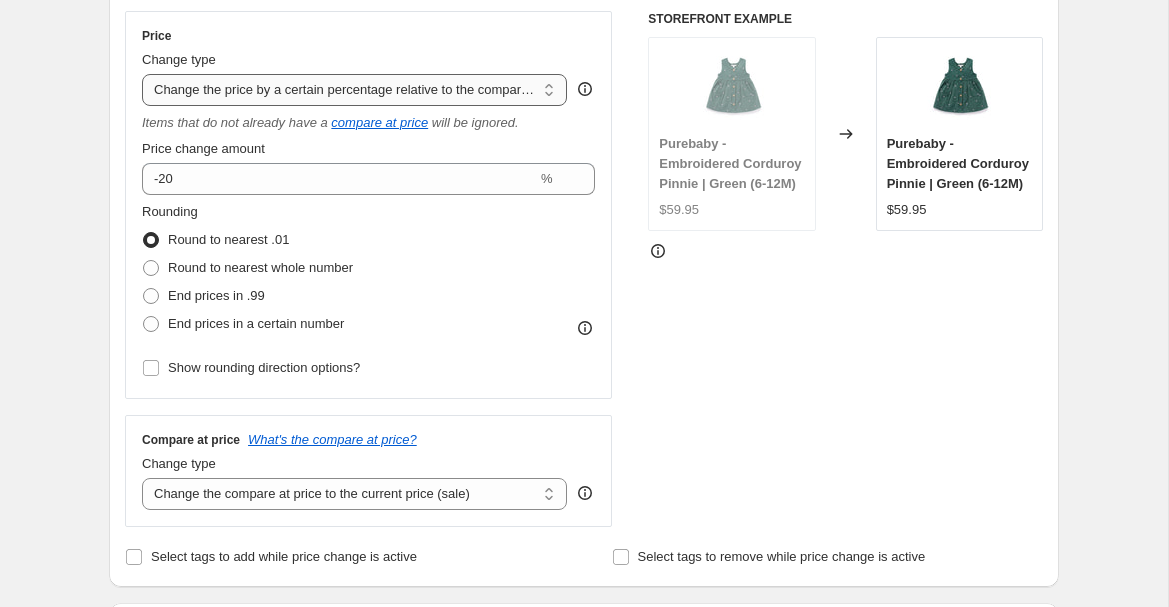 click on "Change the price to a certain amount Change the price by a certain amount Change the price by a certain percentage Change the price to the current compare at price (price before sale) Change the price by a certain amount relative to the compare at price Change the price by a certain percentage relative to the compare at price Don't change the price Change the price by a certain percentage relative to the cost per item Change price to certain cost margin" at bounding box center [354, 90] 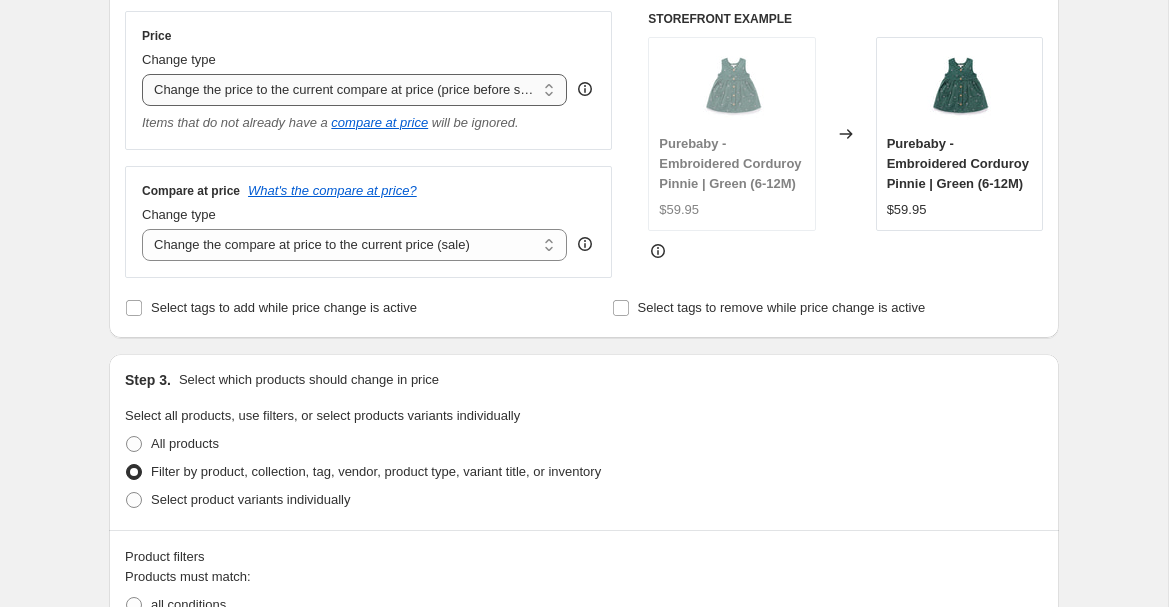 click on "Change the price to a certain amount Change the price by a certain amount Change the price by a certain percentage Change the price to the current compare at price (price before sale) Change the price by a certain amount relative to the compare at price Change the price by a certain percentage relative to the compare at price Don't change the price Change the price by a certain percentage relative to the cost per item Change price to certain cost margin" at bounding box center (354, 90) 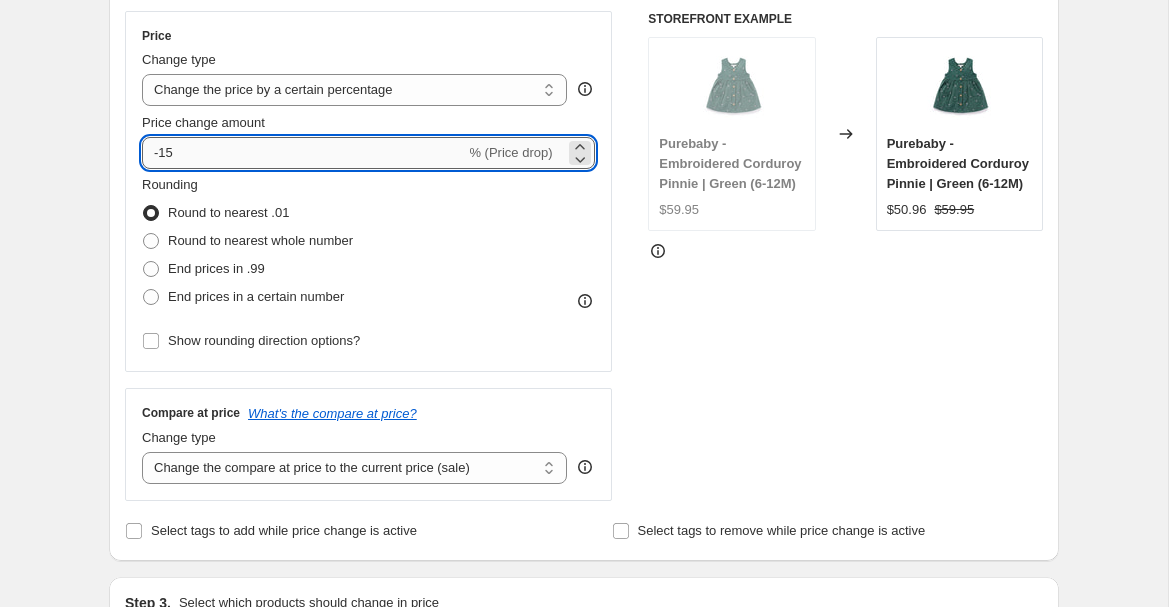 click on "-15" at bounding box center [303, 153] 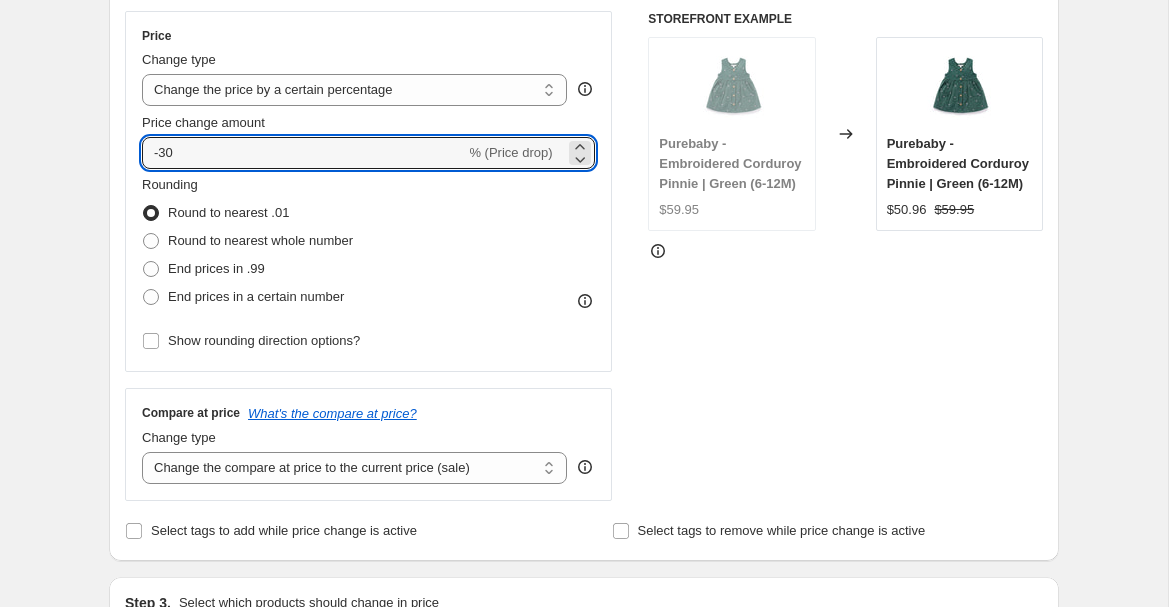 click on "Compare at price What's the compare at price? Change type Change the compare at price to the current price (sale) Change the compare at price to a certain amount Change the compare at price by a certain amount Change the compare at price by a certain percentage Change the compare at price by a certain amount relative to the actual price Change the compare at price by a certain percentage relative to the actual price Don't change the compare at price Remove the compare at price Change the compare at price to the current price (sale)" at bounding box center [368, 444] 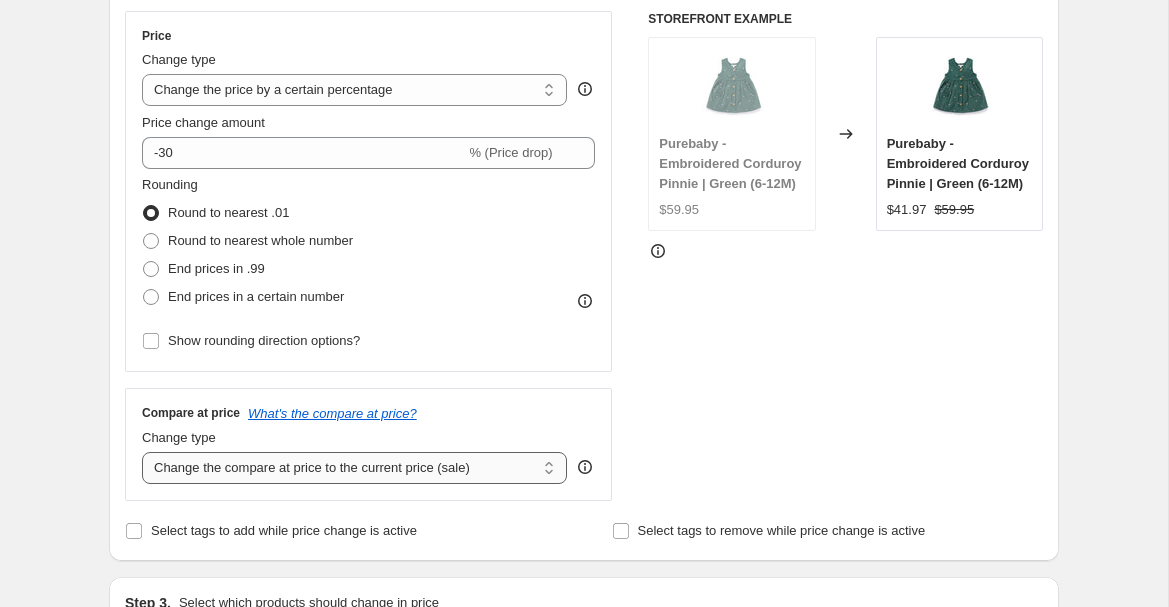 click on "Change the compare at price to the current price (sale) Change the compare at price to a certain amount Change the compare at price by a certain amount Change the compare at price by a certain percentage Change the compare at price by a certain amount relative to the actual price Change the compare at price by a certain percentage relative to the actual price Don't change the compare at price Remove the compare at price" at bounding box center (354, 468) 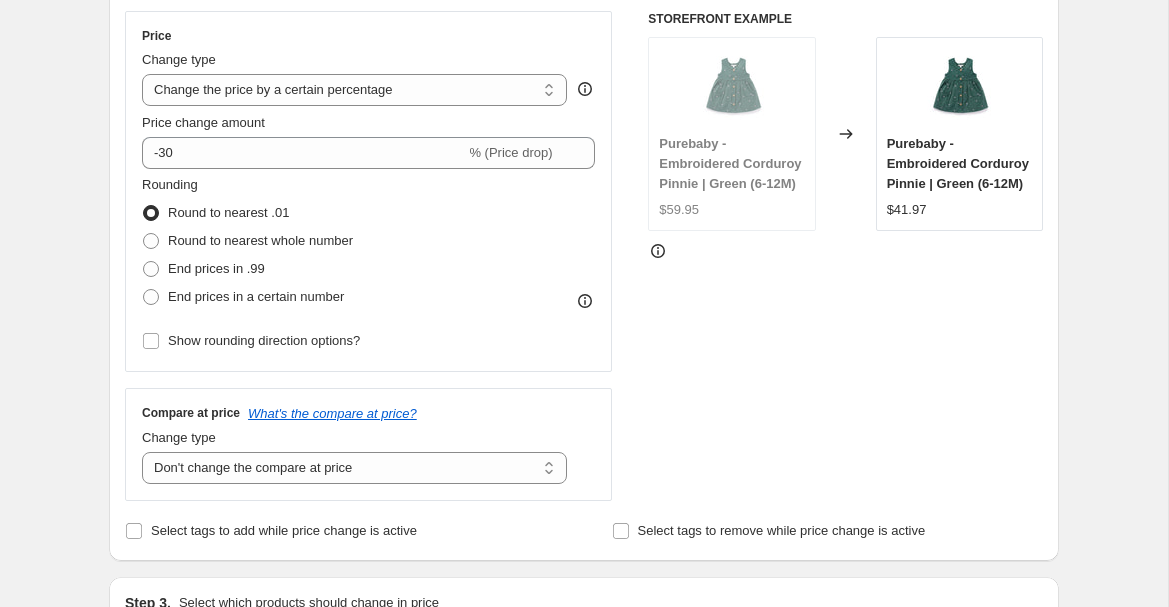 click on "STOREFRONT EXAMPLE Purebaby - Embroidered Corduroy Pinnie | Green (6-12M) $59.95 Changed to Purebaby - Embroidered Corduroy Pinnie | Green (6-12M) $41.97" at bounding box center (845, 256) 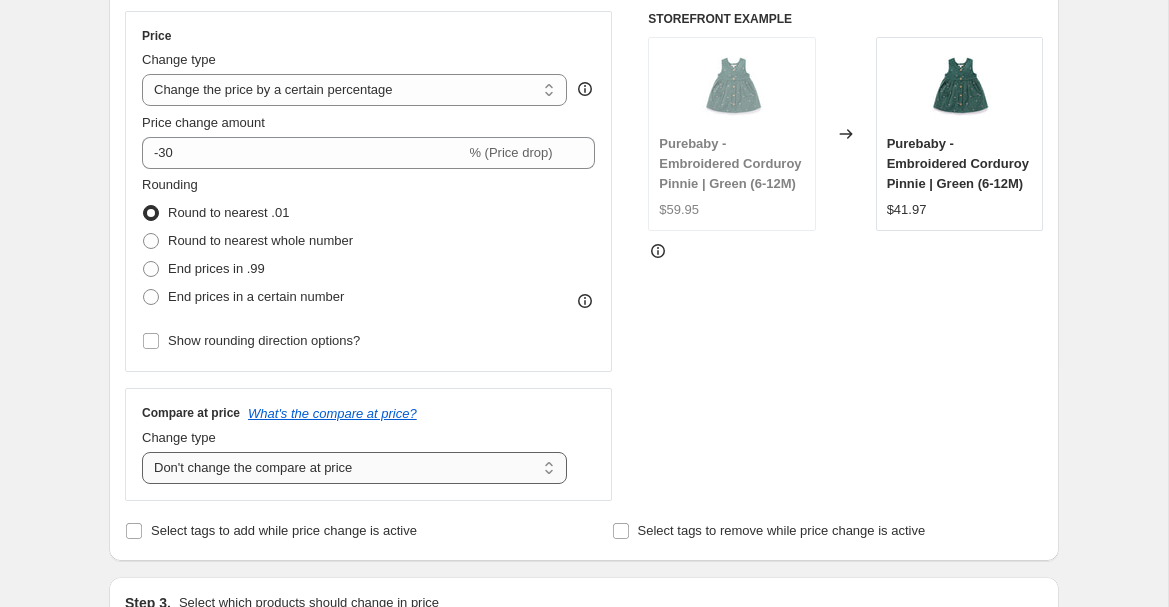 click on "Change the compare at price to the current price (sale) Change the compare at price to a certain amount Change the compare at price by a certain amount Change the compare at price by a certain percentage Change the compare at price by a certain amount relative to the actual price Change the compare at price by a certain percentage relative to the actual price Don't change the compare at price Remove the compare at price" at bounding box center (354, 468) 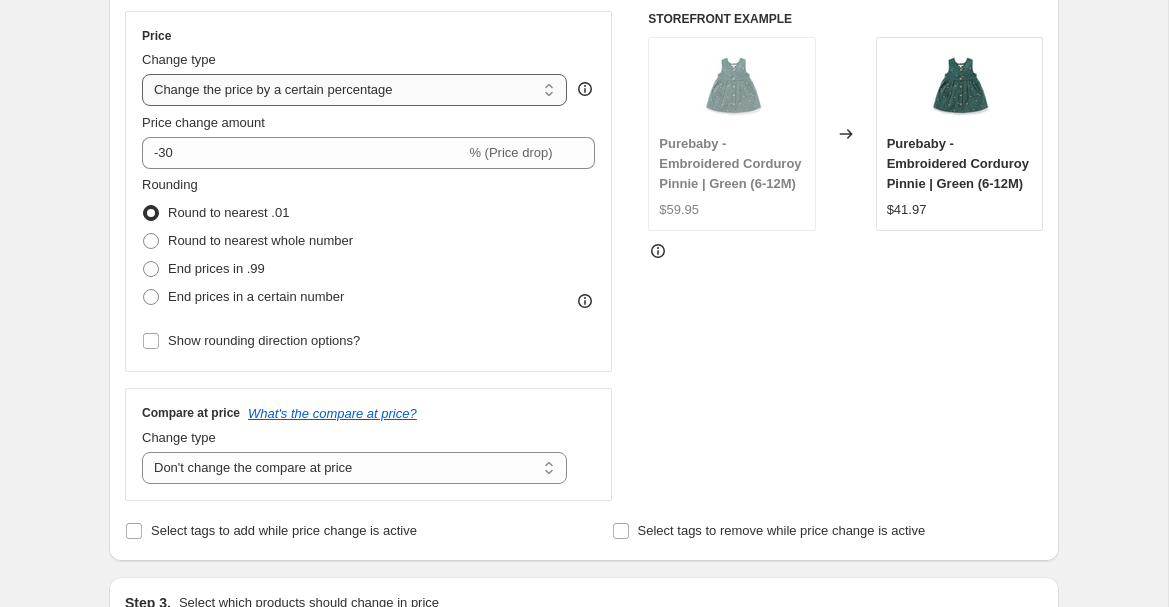 click on "Change the price to a certain amount Change the price by a certain amount Change the price by a certain percentage Change the price to the current compare at price (price before sale) Change the price by a certain amount relative to the compare at price Change the price by a certain percentage relative to the compare at price Don't change the price Change the price by a certain percentage relative to the cost per item Change price to certain cost margin" at bounding box center (354, 90) 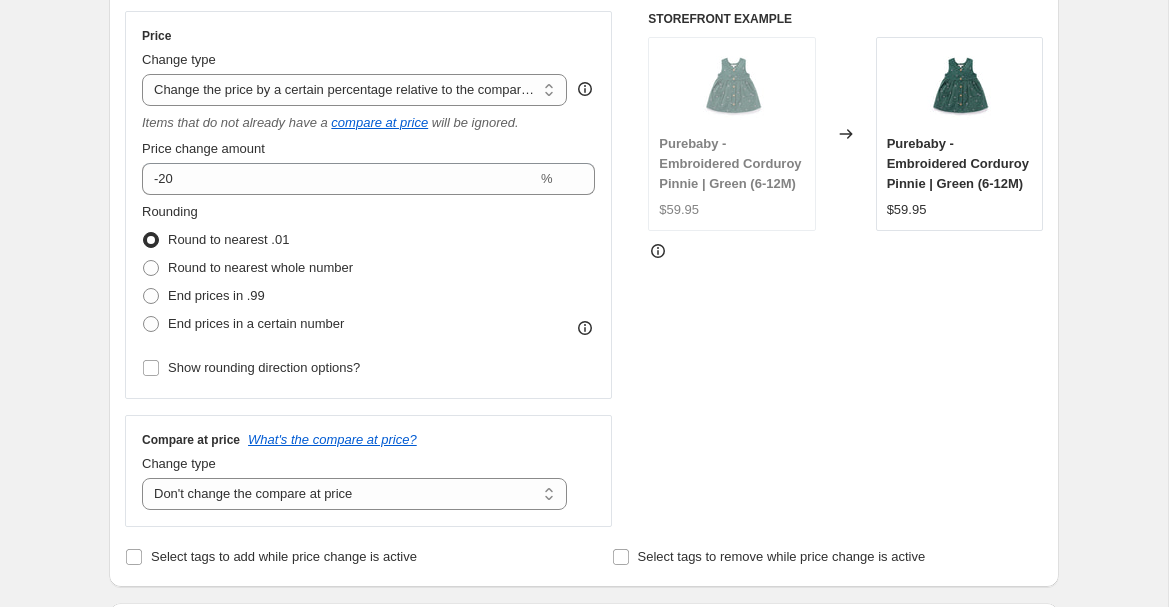 click 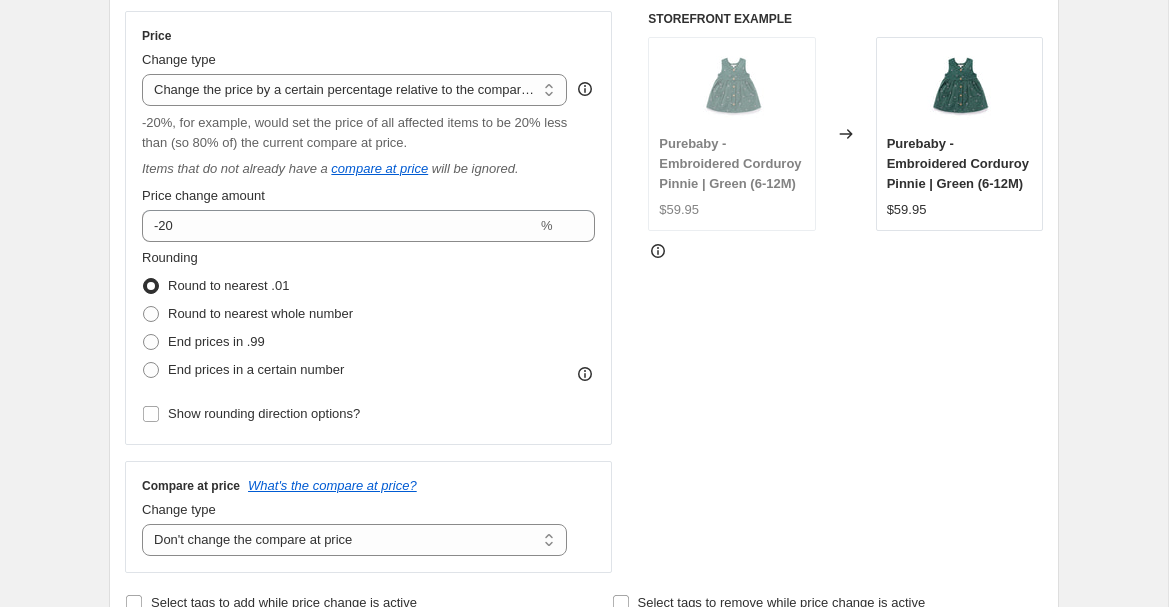 click on "STOREFRONT EXAMPLE Purebaby - Embroidered Corduroy Pinnie | Green (6-12M) $59.95 Changed to Purebaby - Embroidered Corduroy Pinnie | Green (6-12M) $59.95" at bounding box center [845, 292] 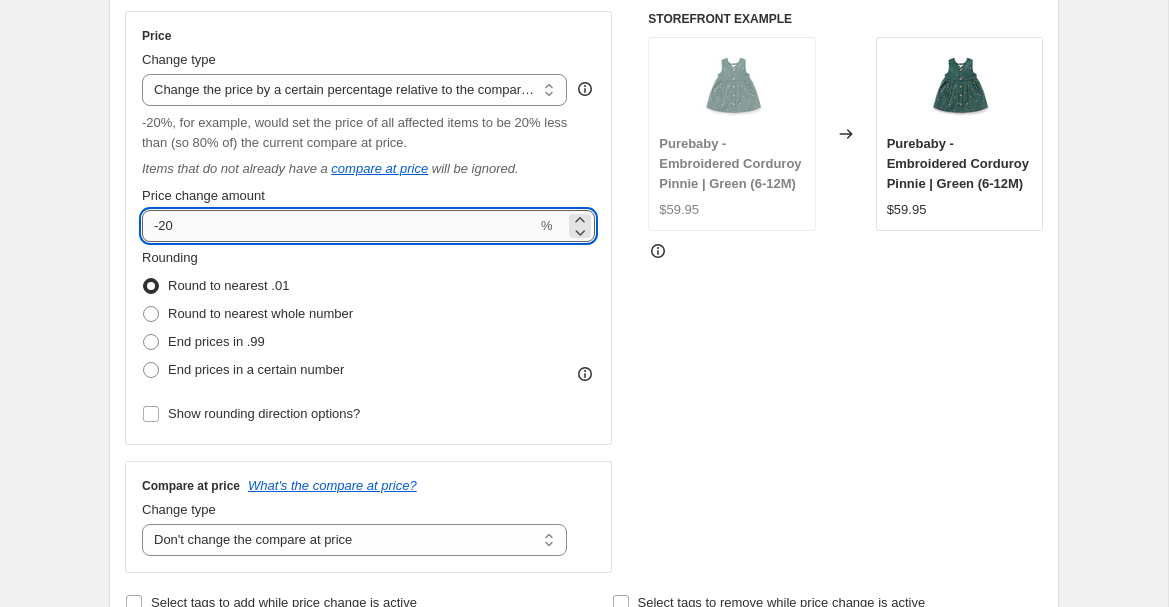 click on "-20" at bounding box center [339, 226] 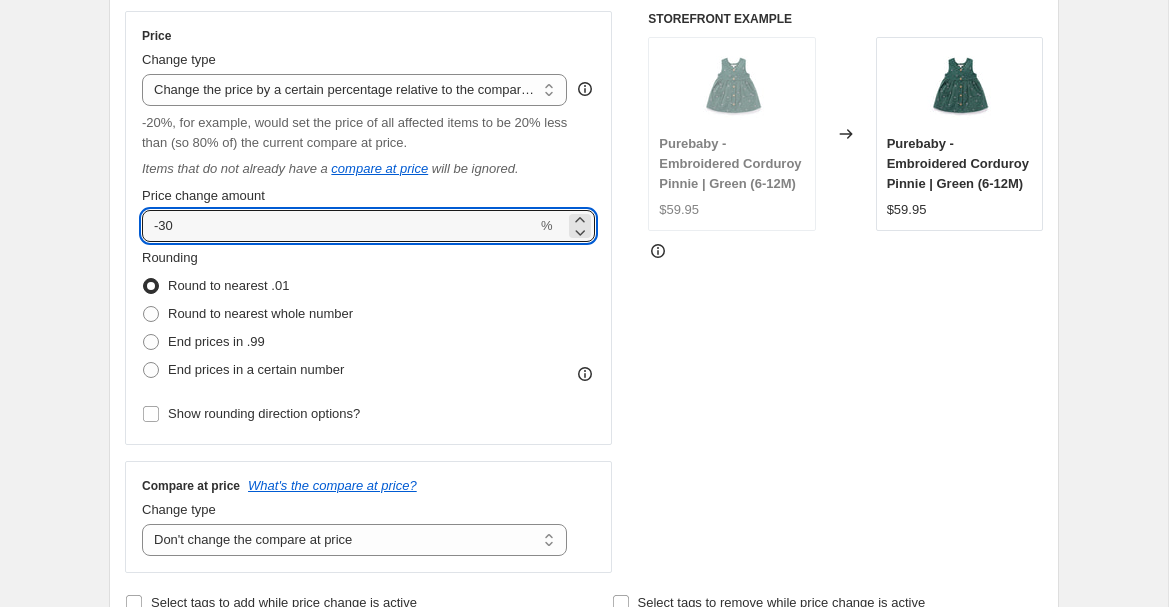 click on "STOREFRONT EXAMPLE Purebaby - Embroidered Corduroy Pinnie | Green (6-12M) $59.95 Changed to Purebaby - Embroidered Corduroy Pinnie | Green (6-12M) $59.95" at bounding box center [845, 292] 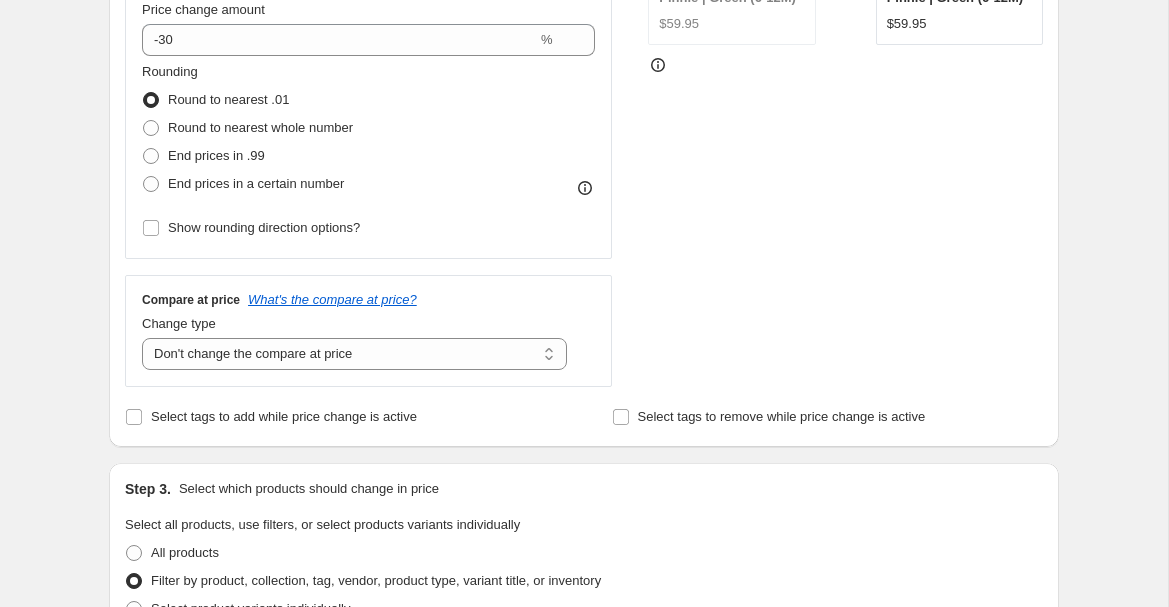 scroll, scrollTop: 657, scrollLeft: 0, axis: vertical 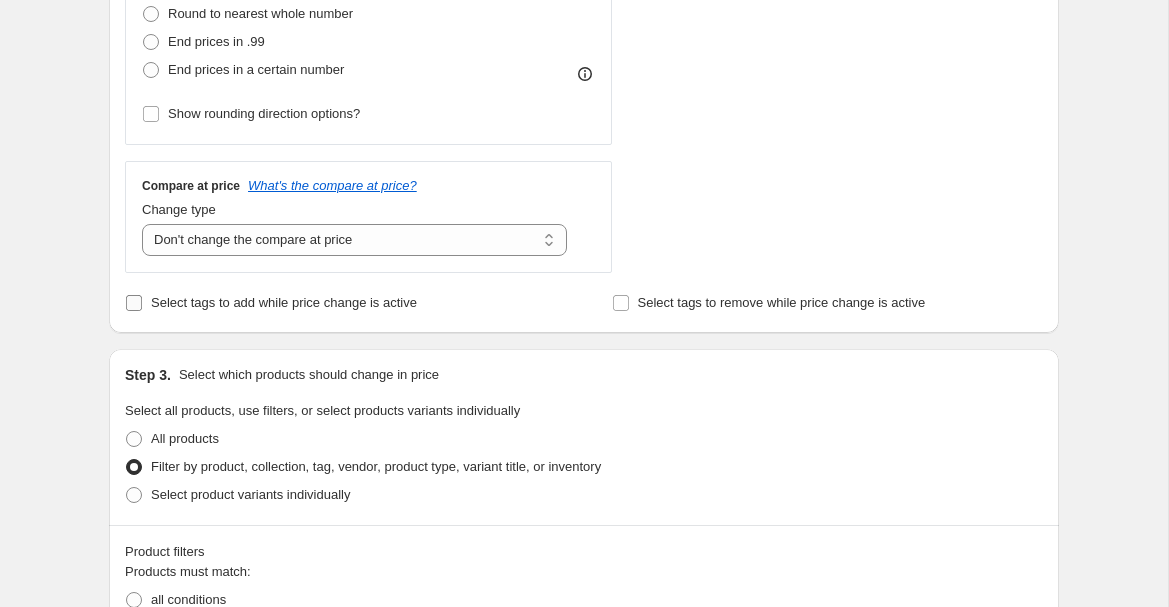 click on "Select tags to add while price change is active" at bounding box center [284, 303] 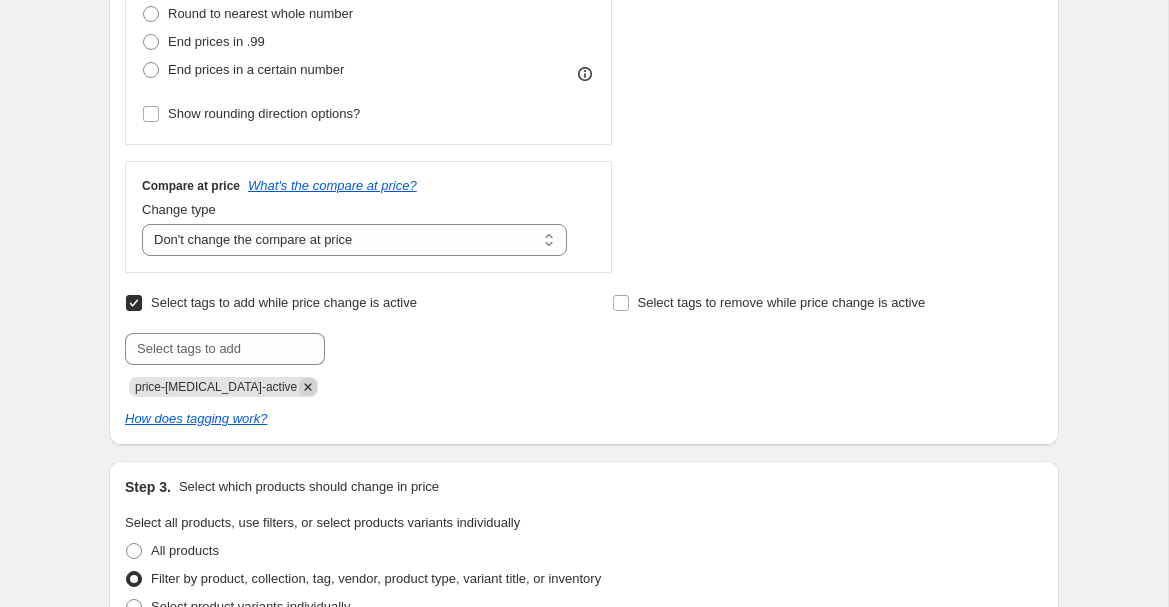 click 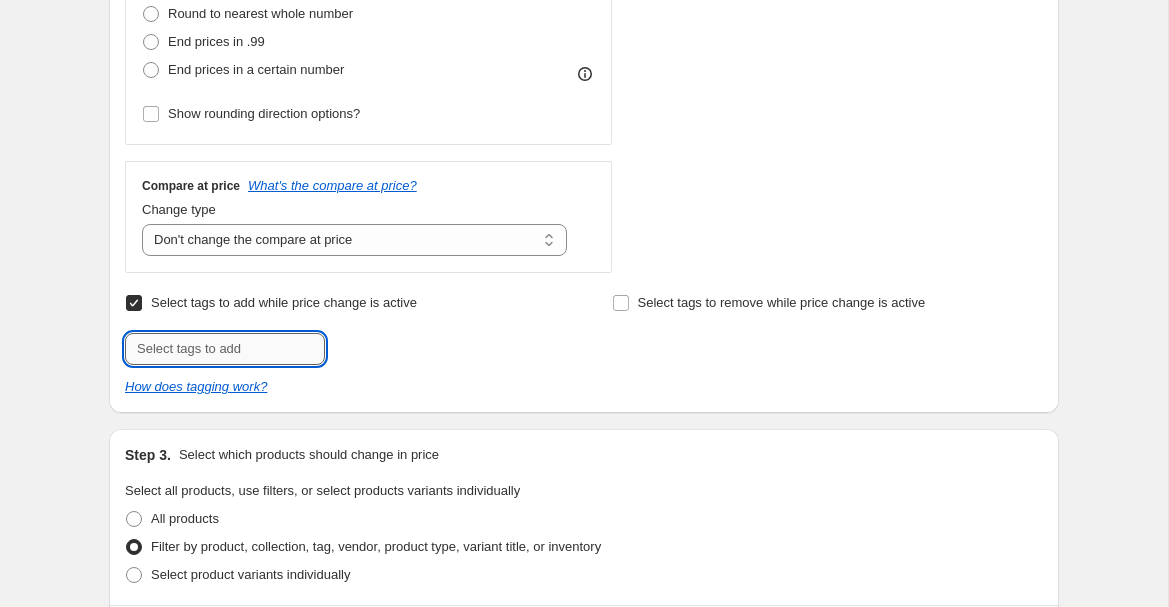click at bounding box center (225, 349) 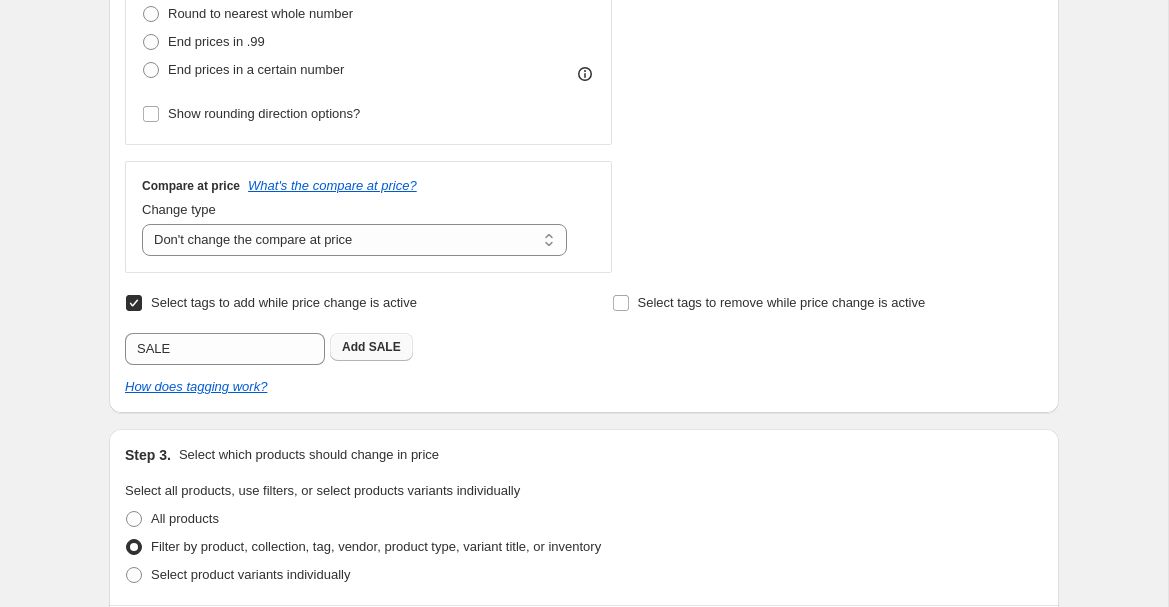 click on "SALE" at bounding box center [385, 347] 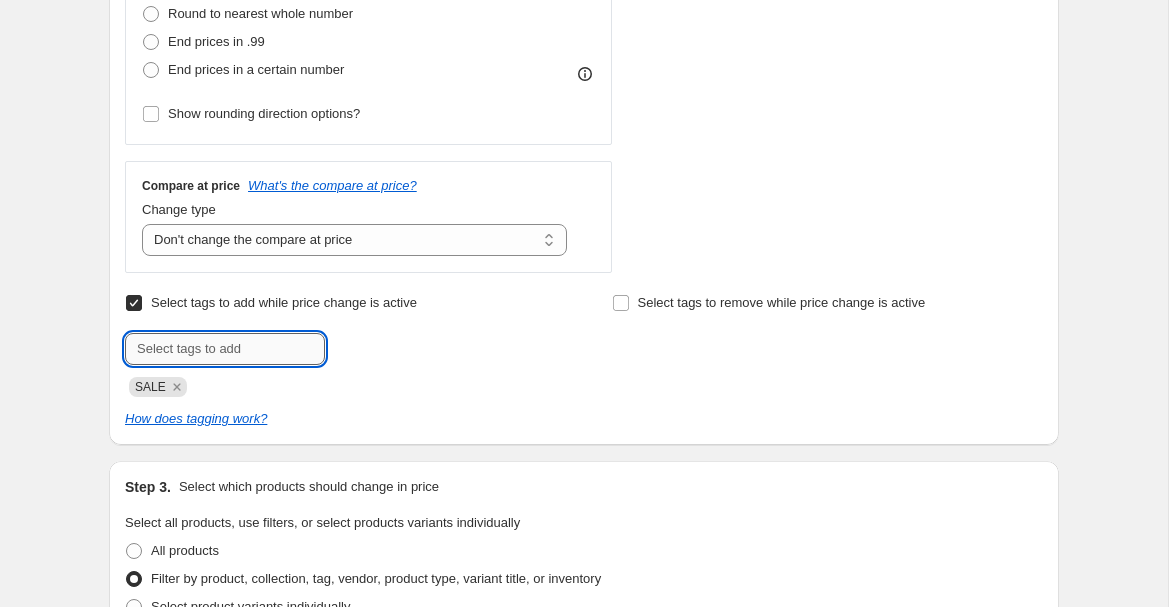 click at bounding box center (225, 349) 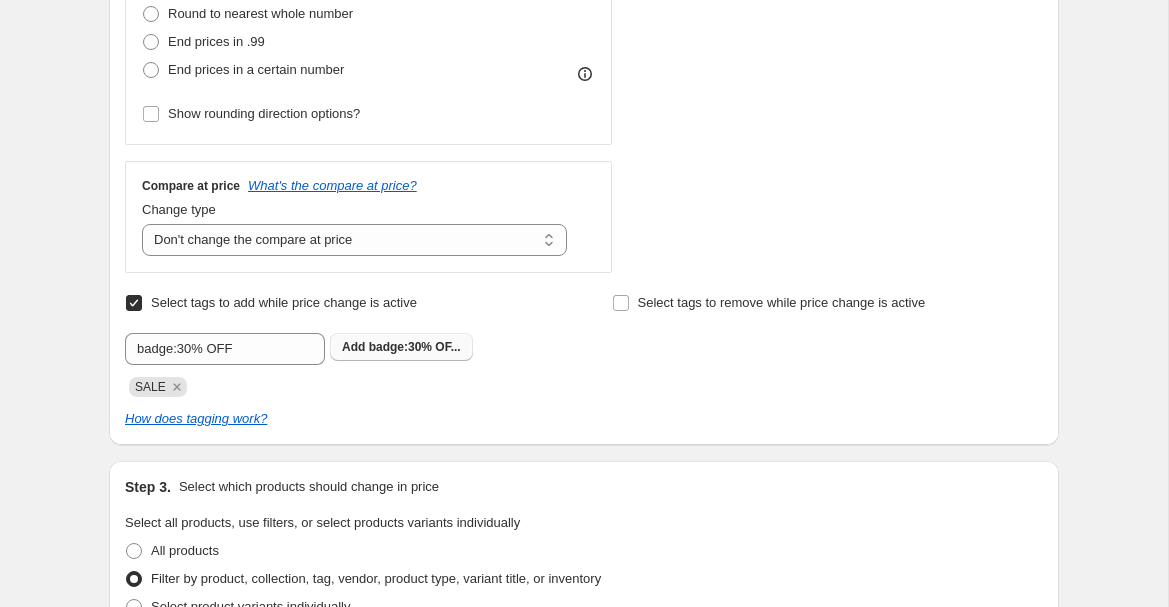 click on "Add   badge:30% OF..." at bounding box center [401, 347] 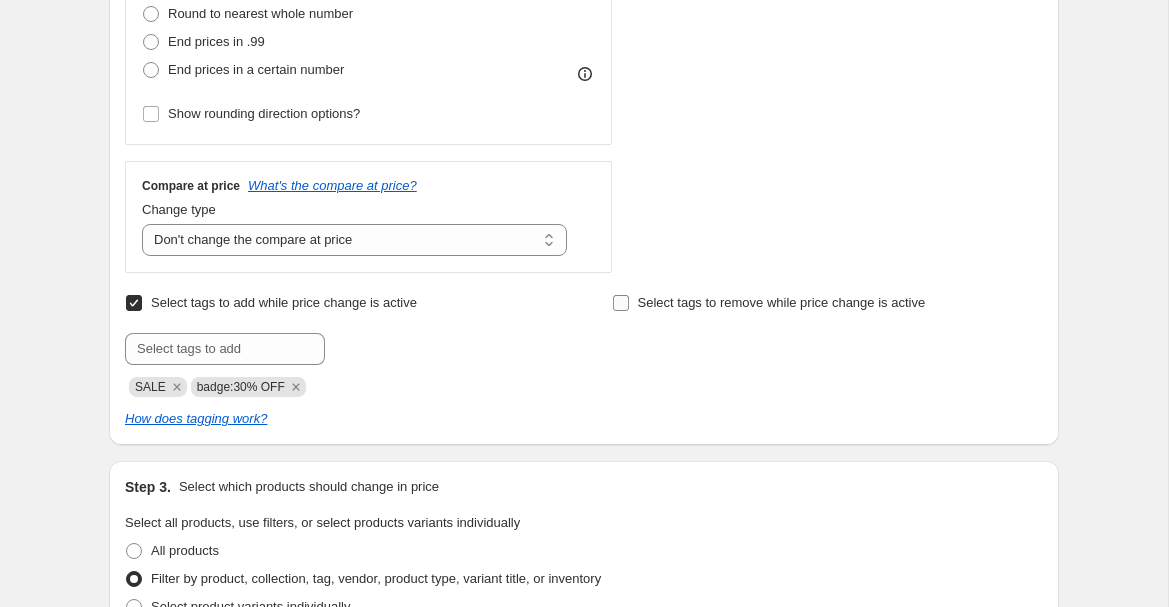 click on "Select tags to remove while price change is active" at bounding box center [769, 303] 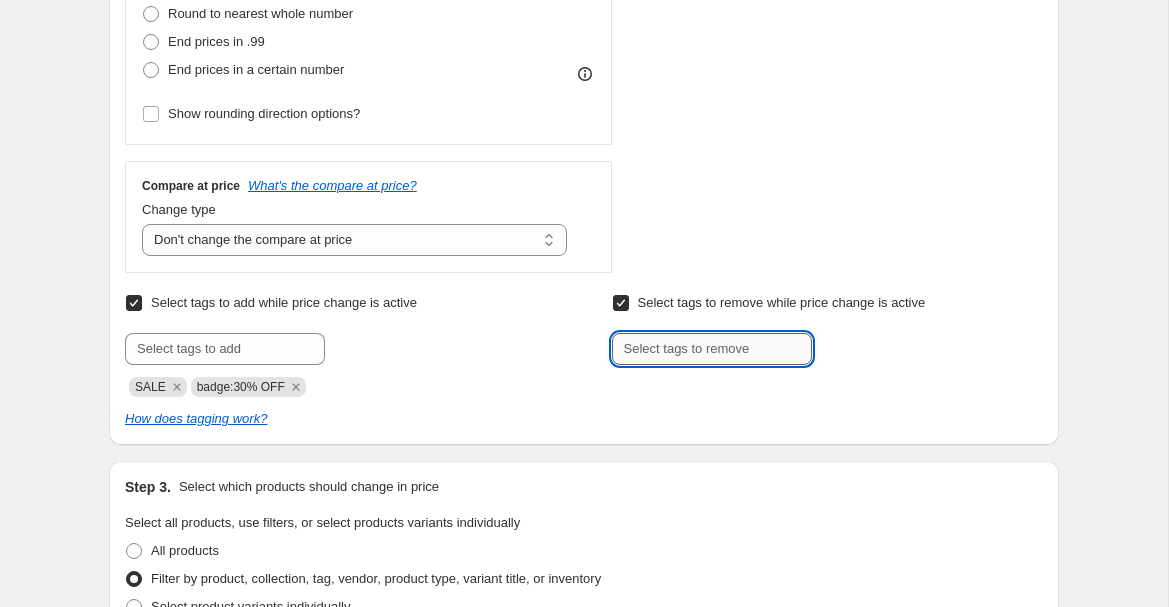click at bounding box center [712, 349] 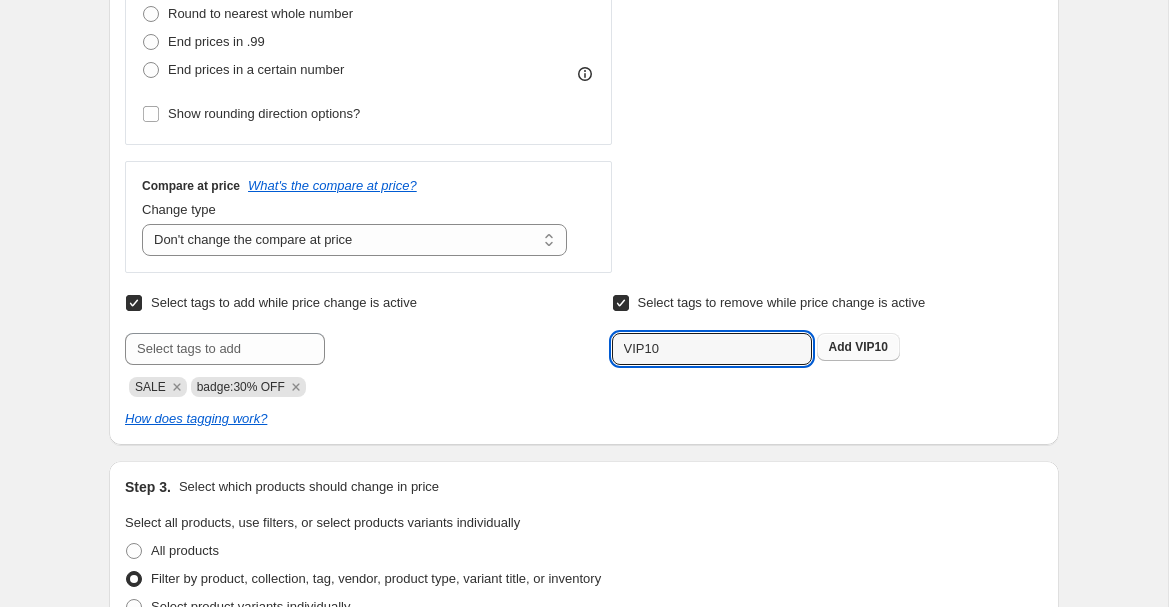 click on "Add   VIP10" at bounding box center [858, 347] 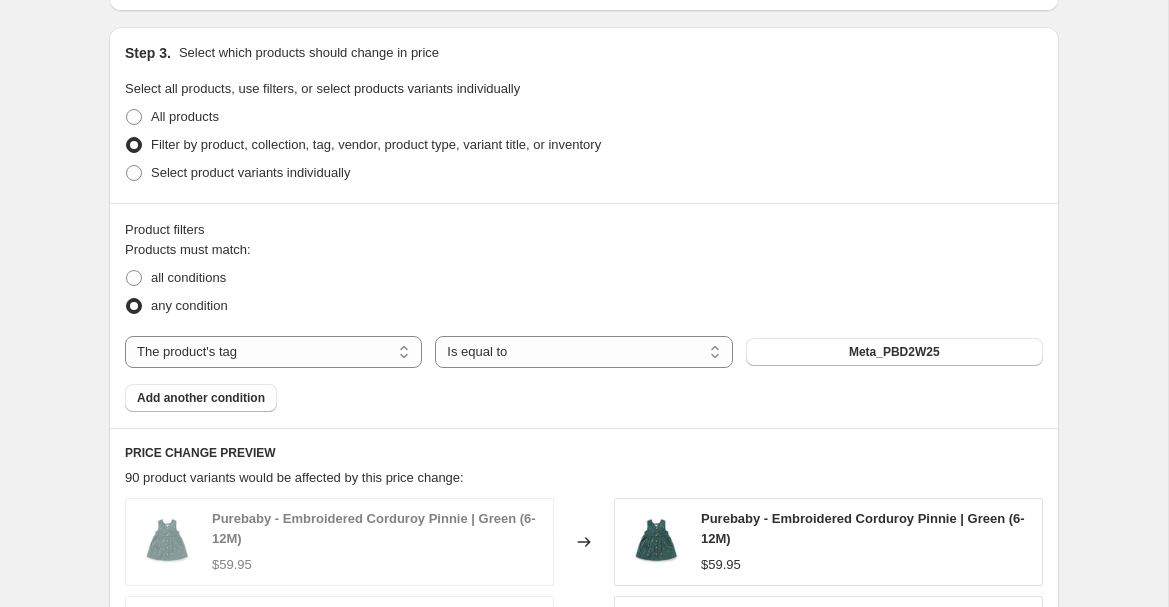 scroll, scrollTop: 1232, scrollLeft: 0, axis: vertical 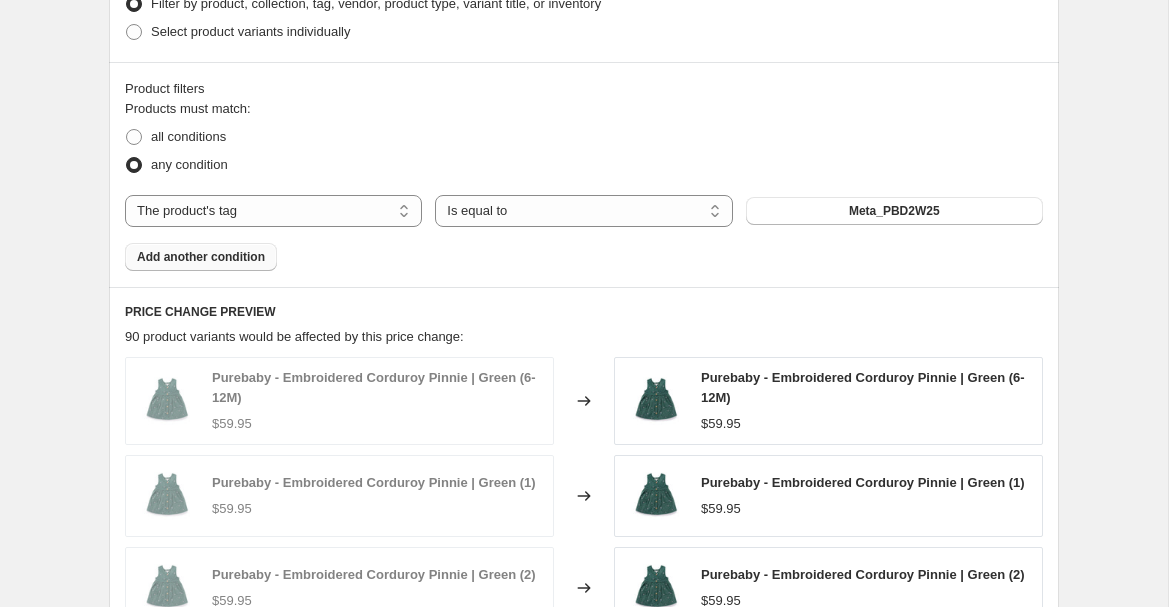 click on "Add another condition" at bounding box center (201, 257) 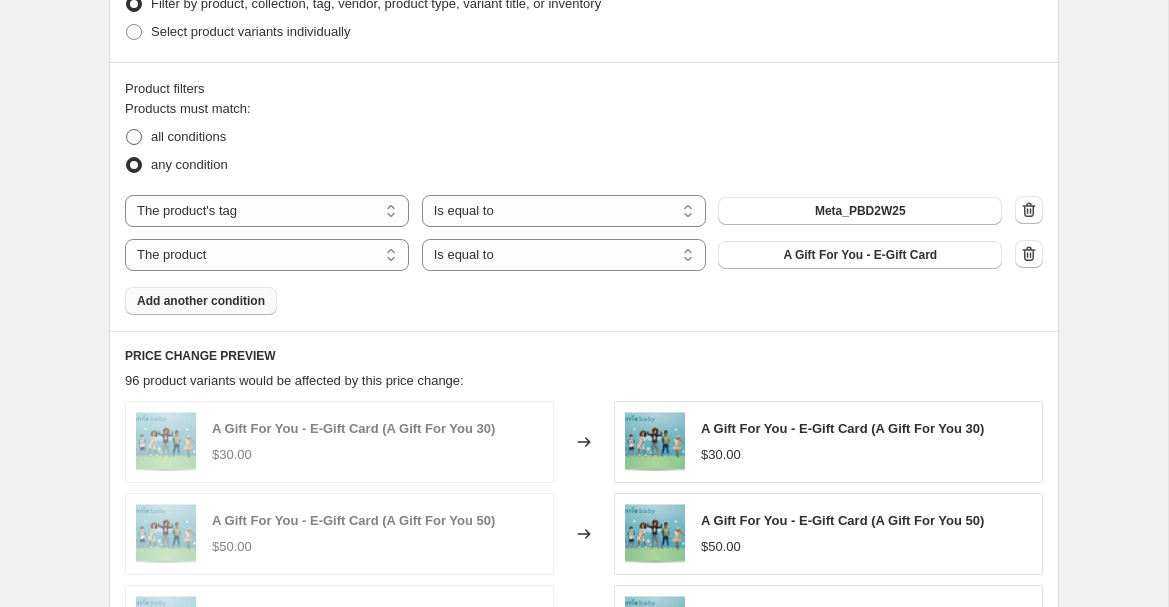 click on "all conditions" at bounding box center (188, 136) 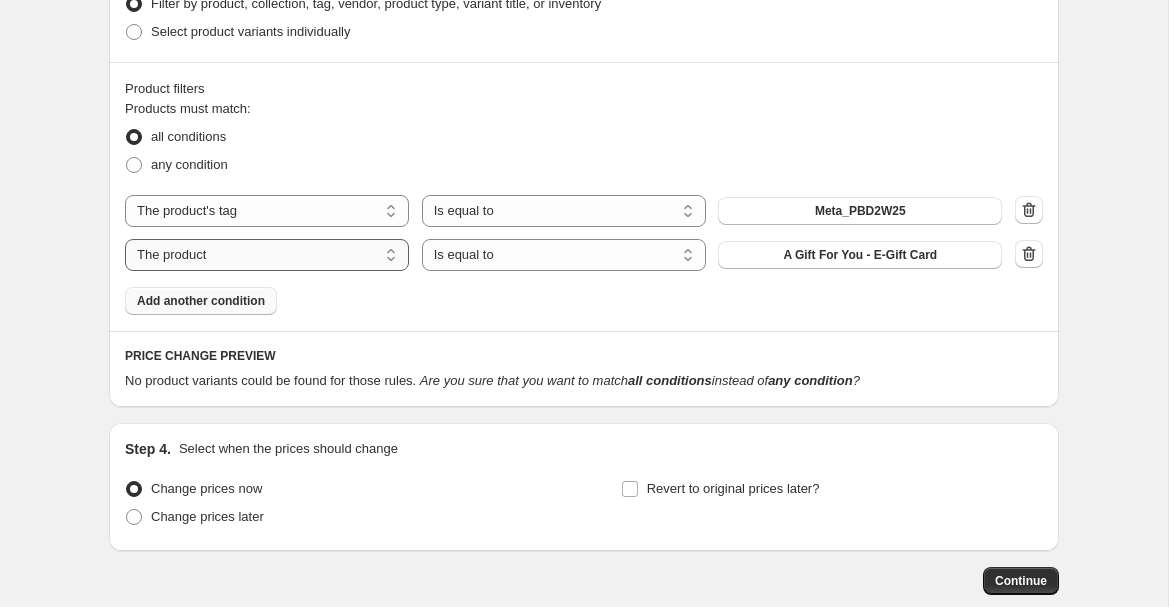 click on "The product The product's collection The product's tag The product's vendor The product's type The product's status The variant's title Inventory quantity" at bounding box center (267, 255) 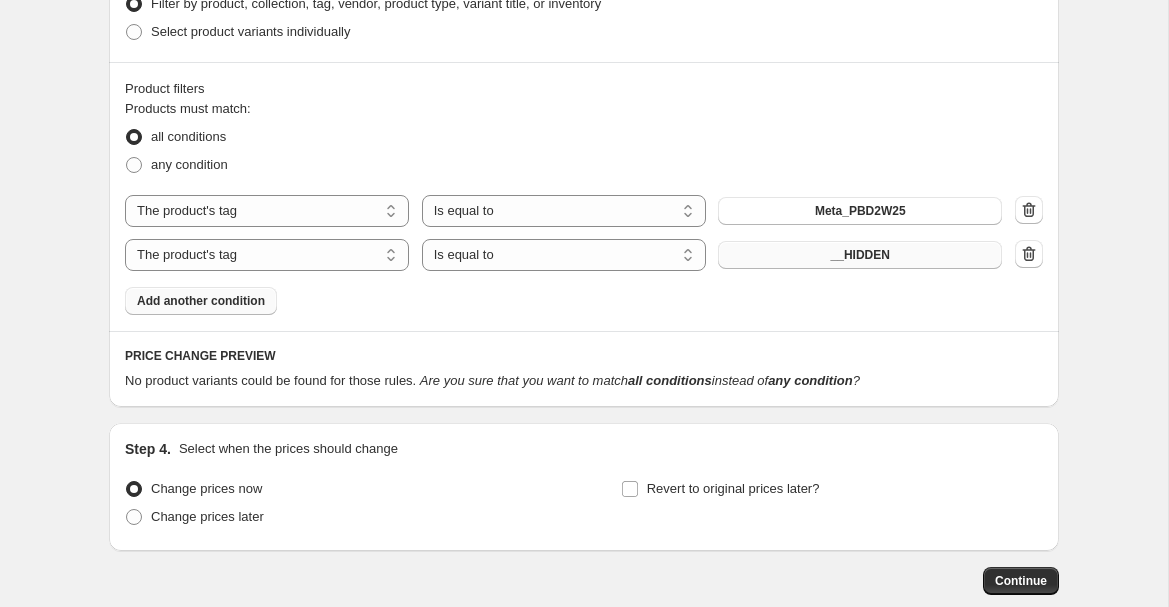 click on "__HIDDEN" at bounding box center (860, 255) 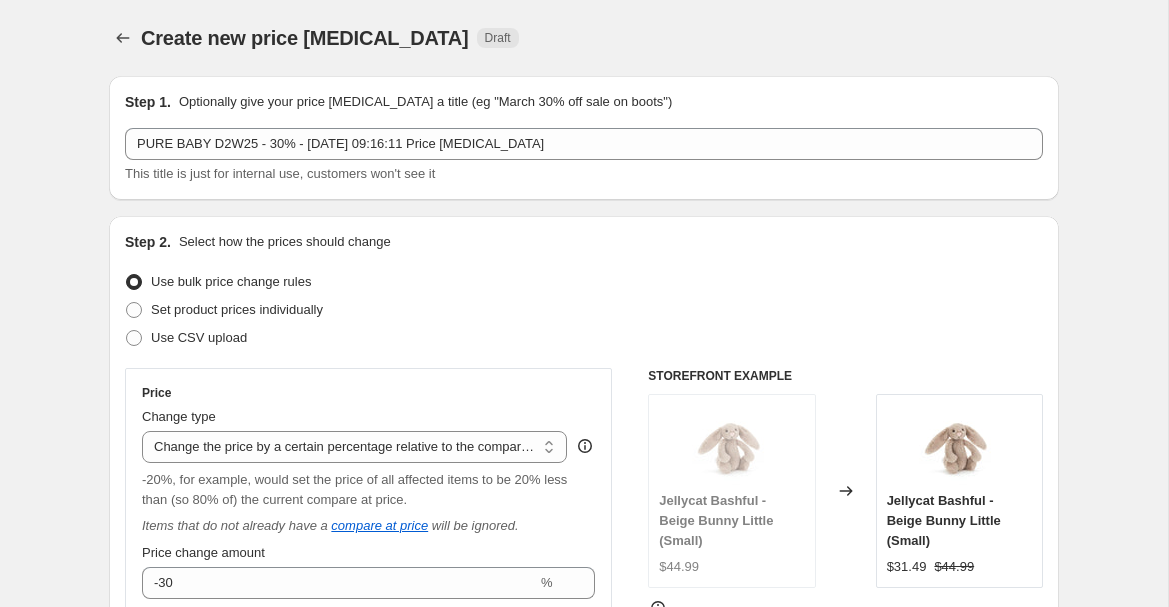 scroll, scrollTop: 1232, scrollLeft: 0, axis: vertical 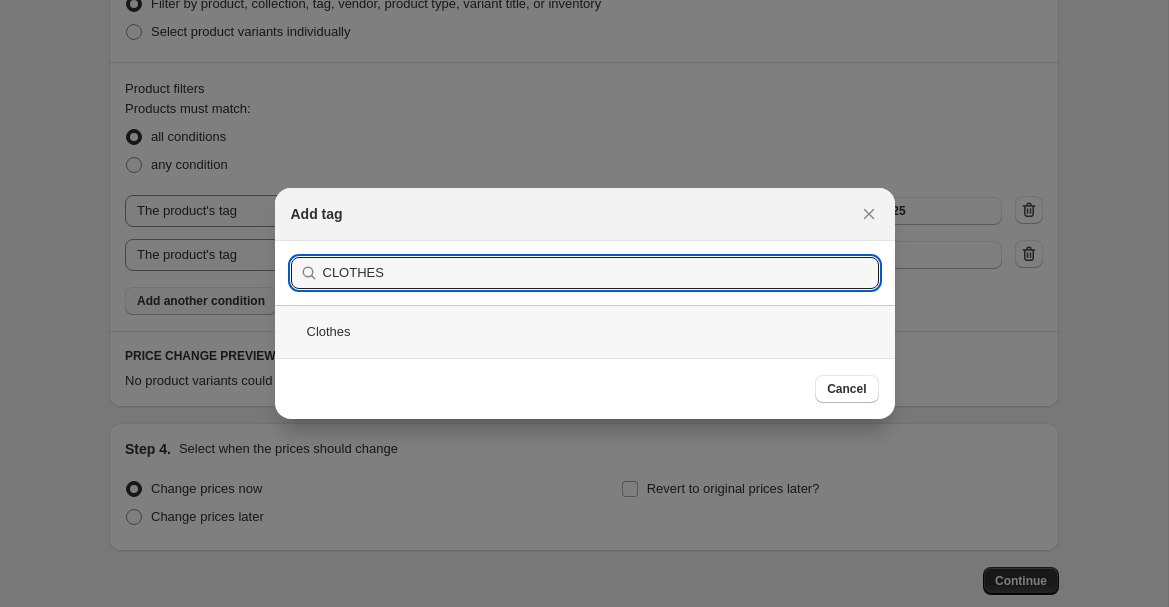 click on "Clothes" at bounding box center [585, 331] 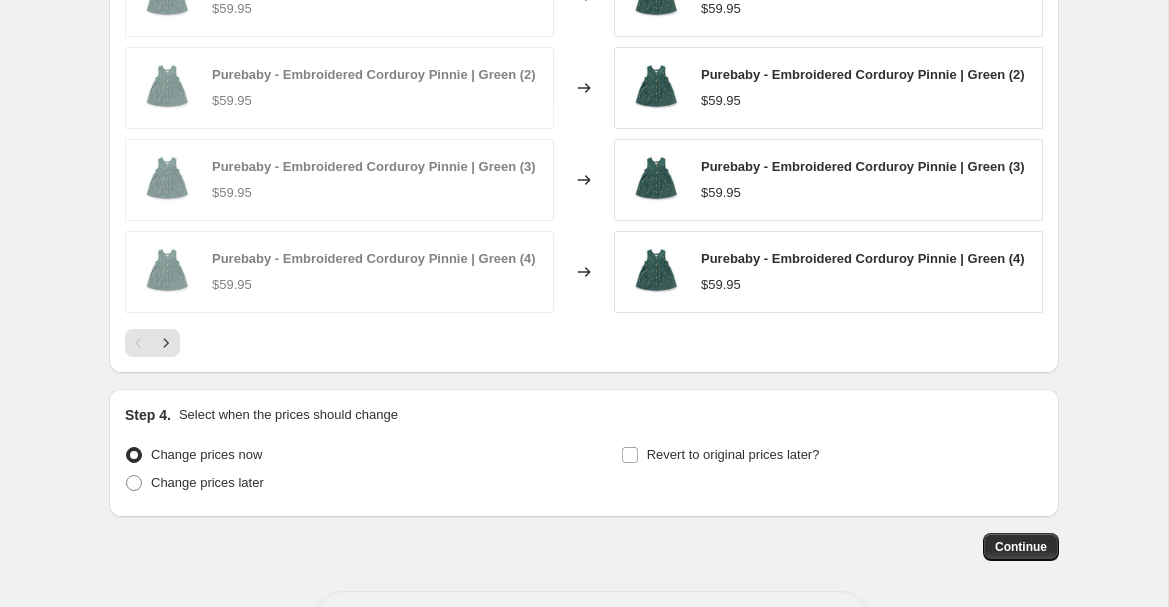scroll, scrollTop: 1798, scrollLeft: 0, axis: vertical 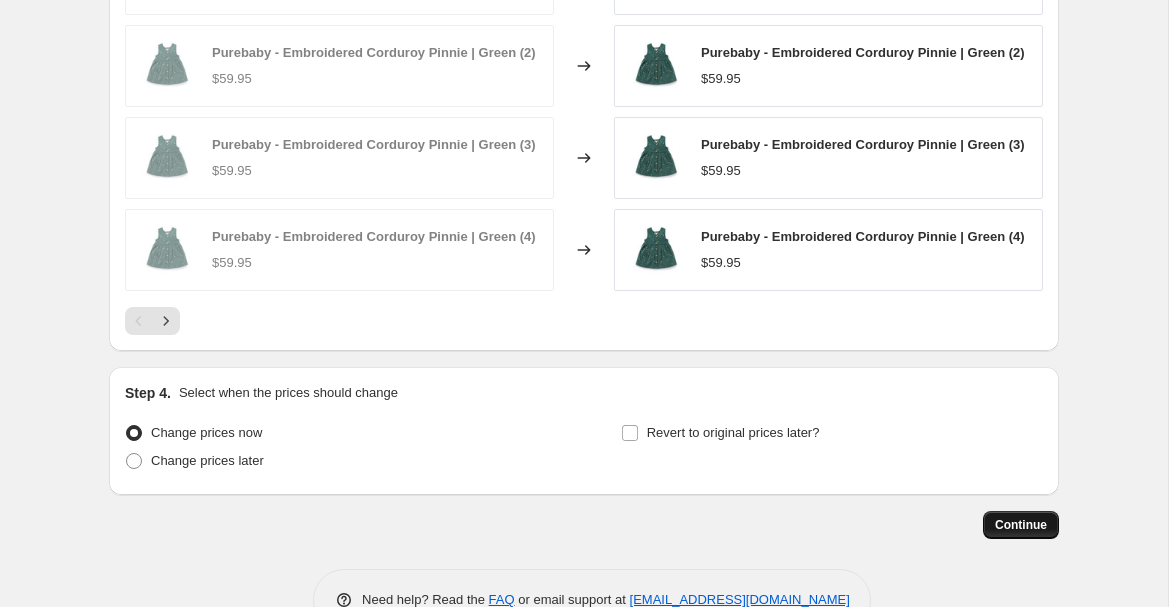 click on "Continue" at bounding box center (1021, 525) 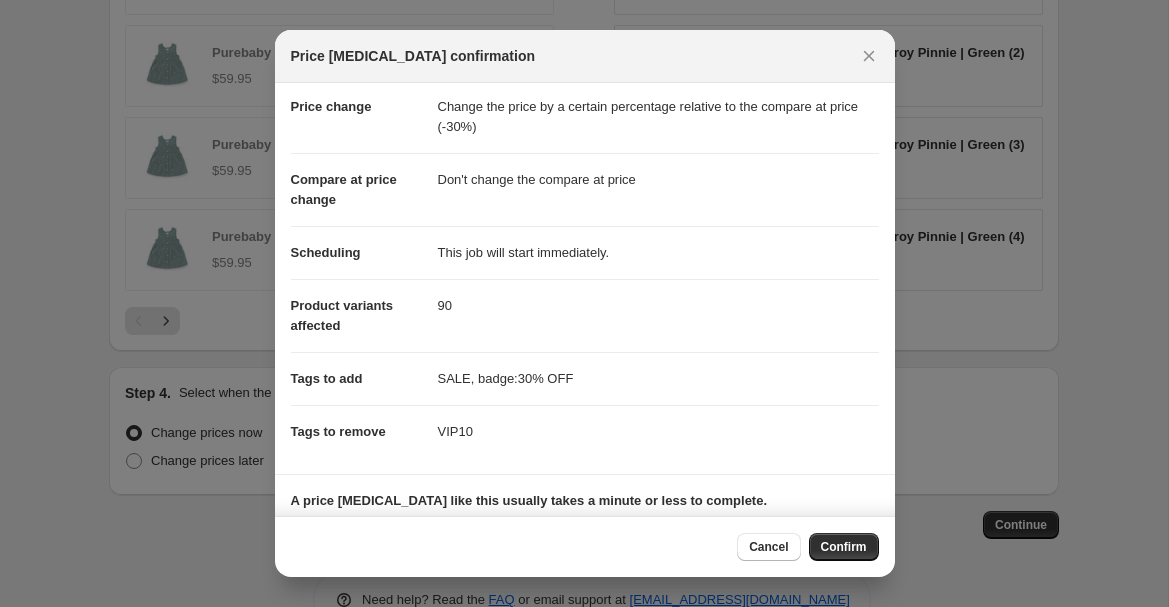 scroll, scrollTop: 0, scrollLeft: 0, axis: both 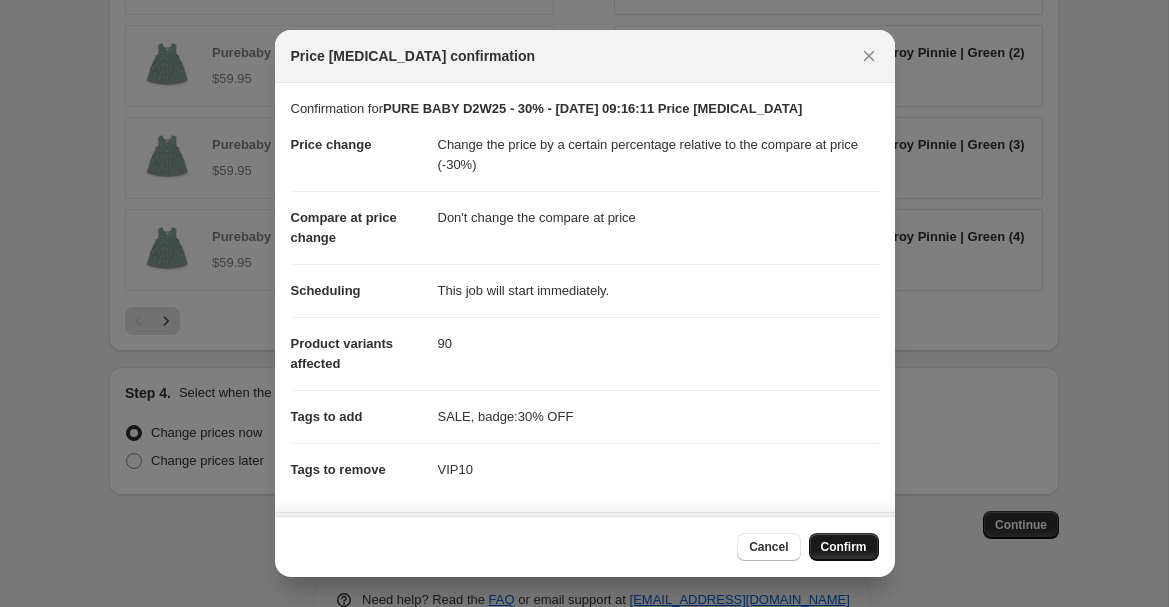click on "Confirm" at bounding box center [844, 547] 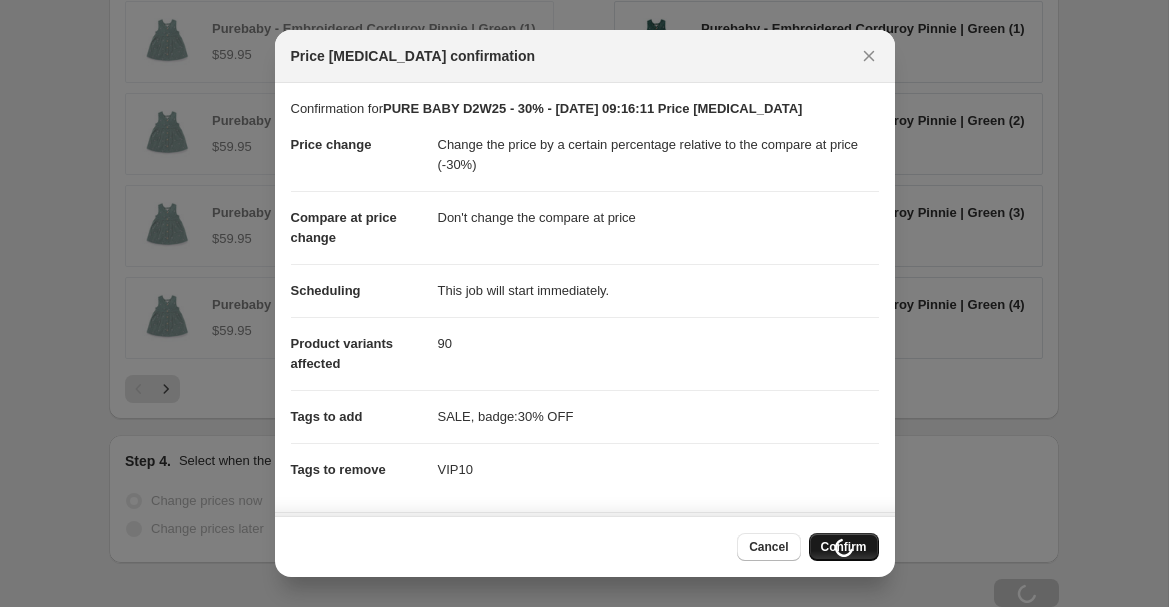 scroll, scrollTop: 1866, scrollLeft: 0, axis: vertical 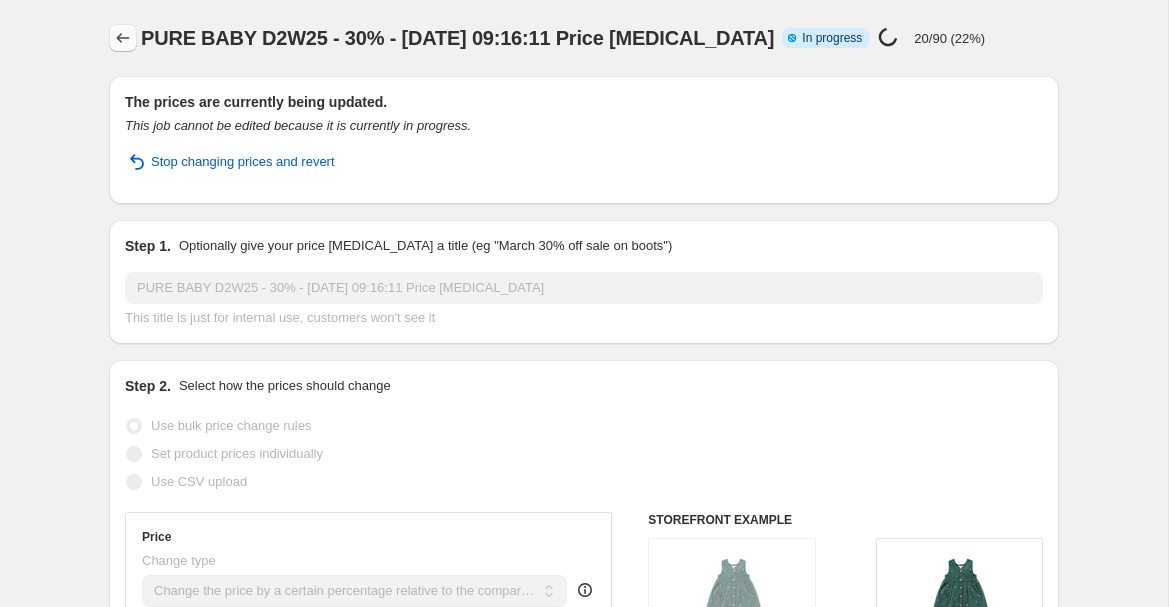 click 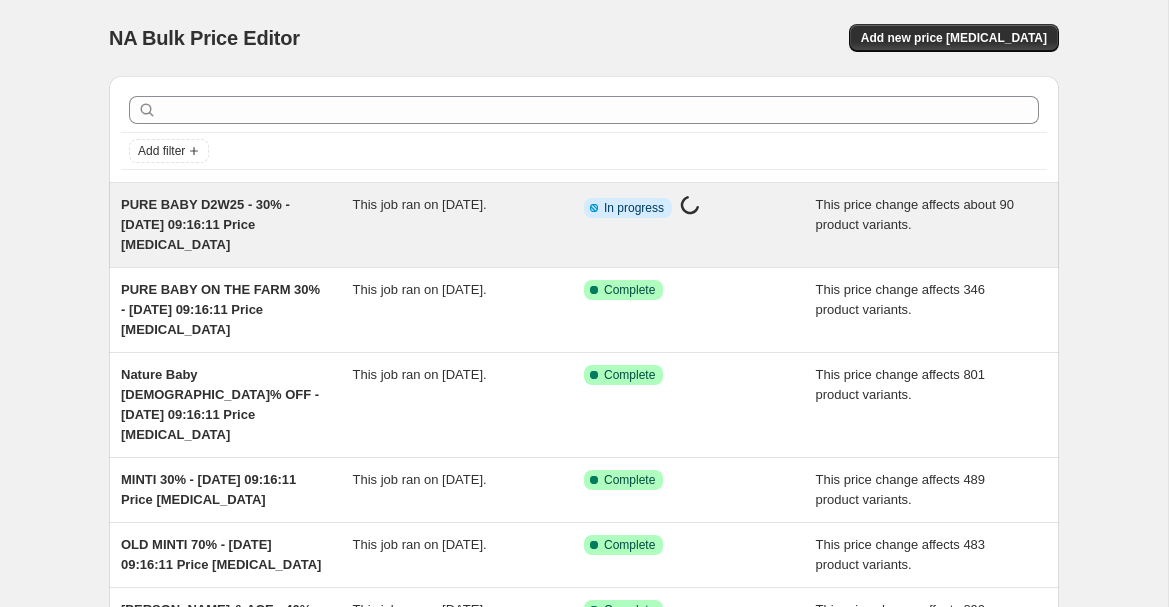 click on "PURE BABY D2W25 - 30% - [DATE] 09:16:11 Price [MEDICAL_DATA]" at bounding box center (205, 224) 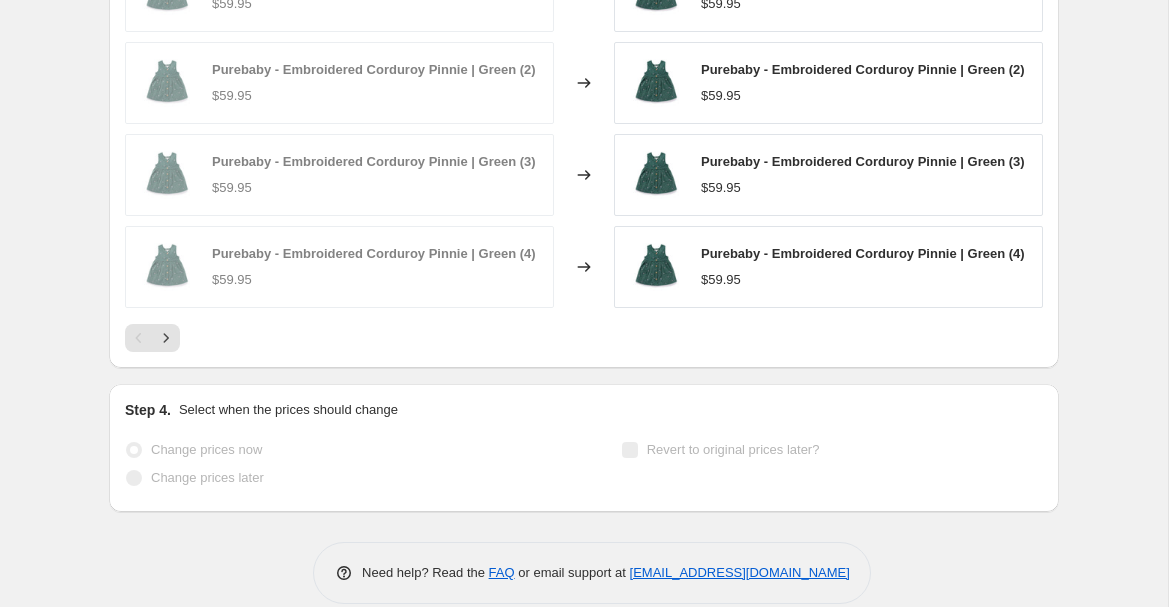 scroll, scrollTop: 0, scrollLeft: 0, axis: both 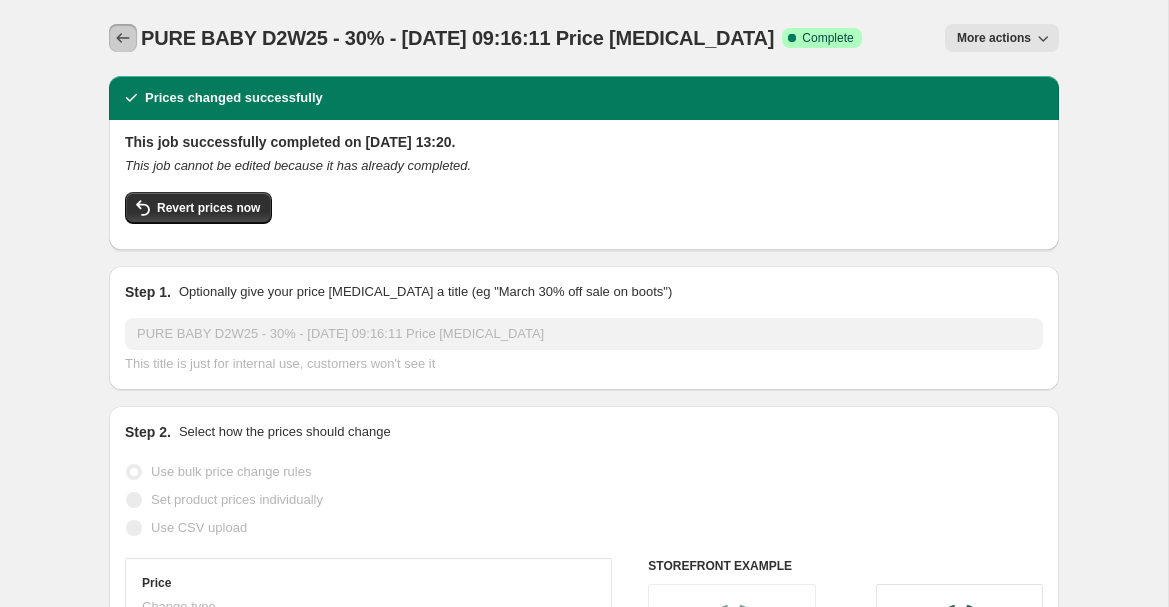 click at bounding box center [123, 38] 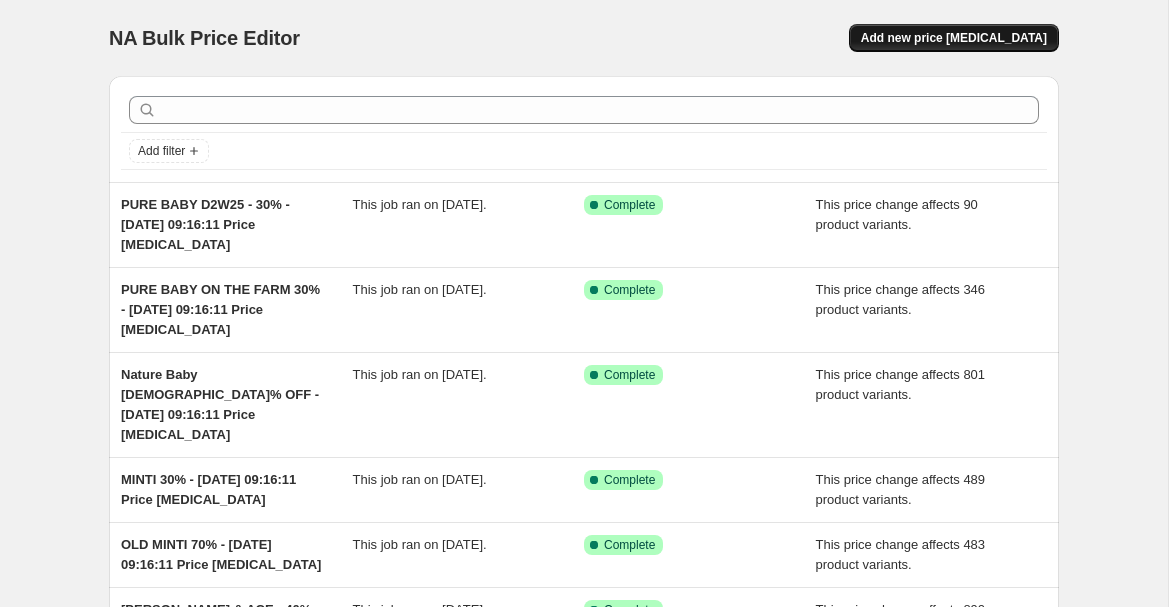 click on "Add new price [MEDICAL_DATA]" at bounding box center (954, 38) 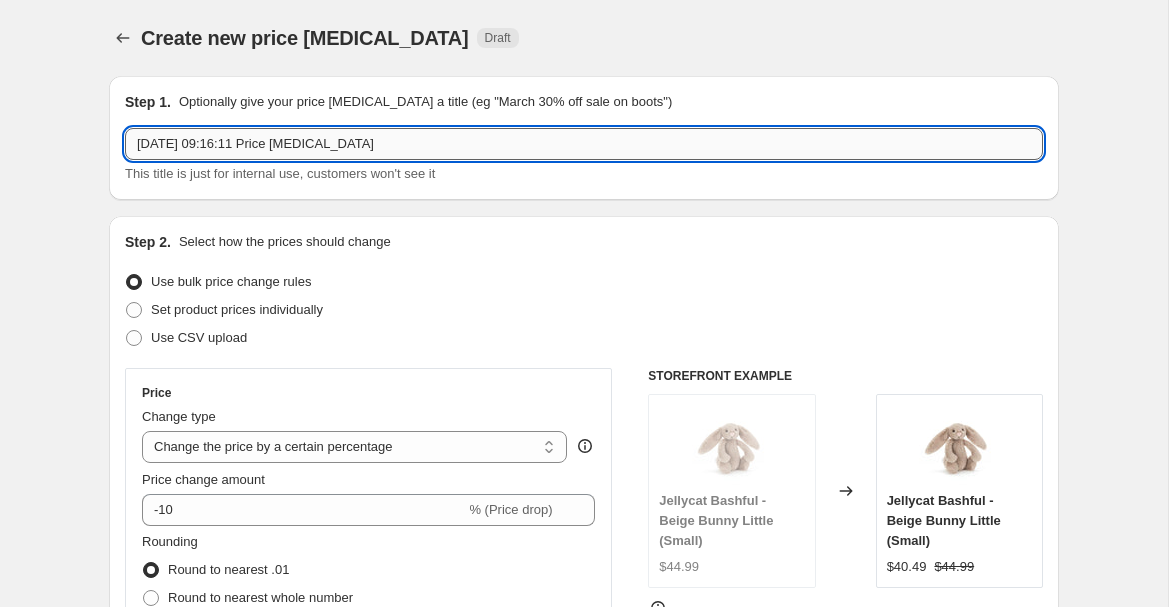 click on "[DATE] 09:16:11 Price [MEDICAL_DATA]" at bounding box center (584, 144) 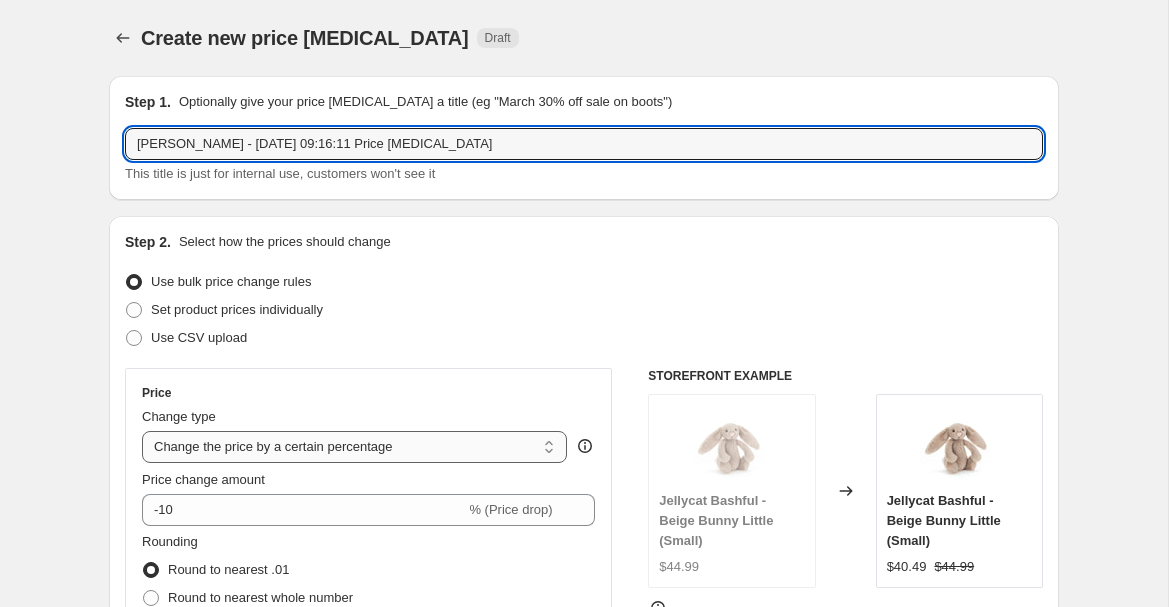 click on "Change the price to a certain amount Change the price by a certain amount Change the price by a certain percentage Change the price to the current compare at price (price before sale) Change the price by a certain amount relative to the compare at price Change the price by a certain percentage relative to the compare at price Don't change the price Change the price by a certain percentage relative to the cost per item Change price to certain cost margin" at bounding box center [354, 447] 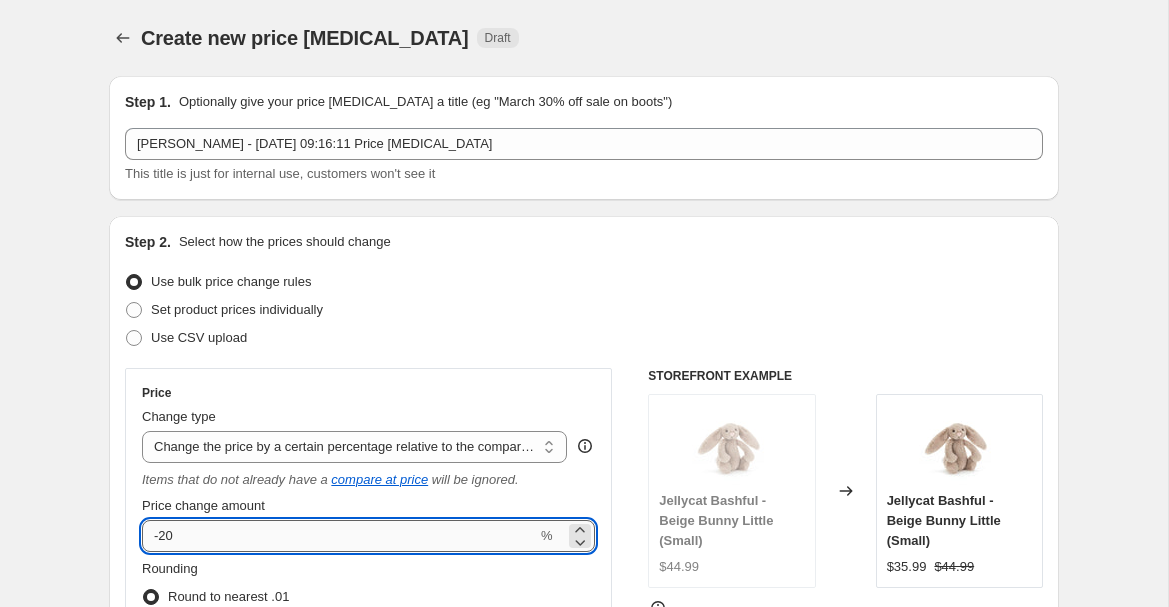 click on "-20" at bounding box center (339, 536) 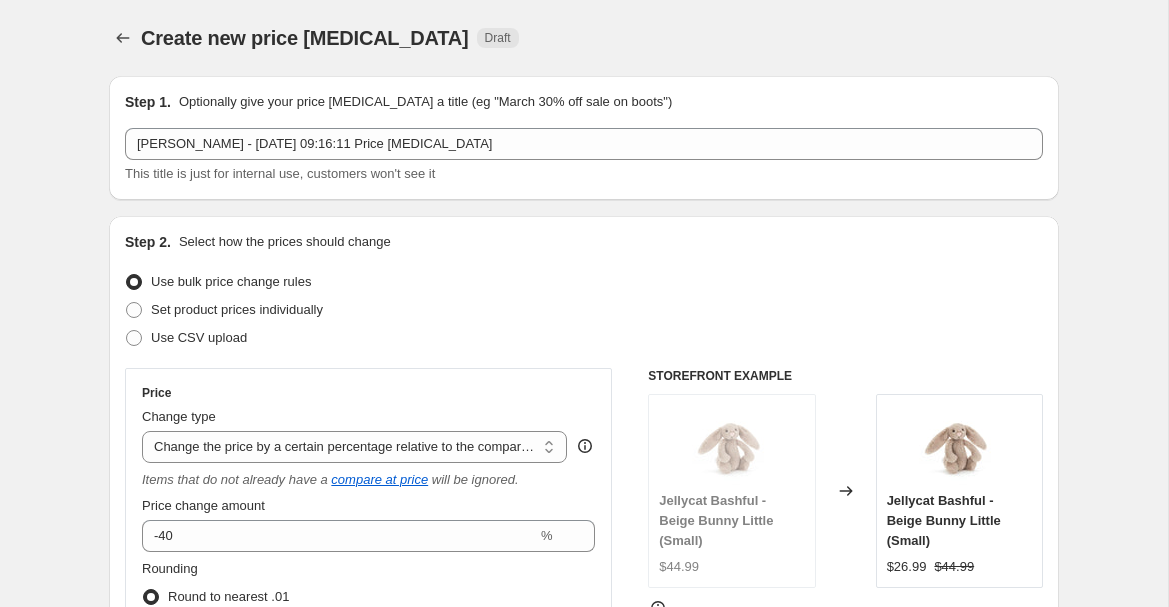 click on "Step 2. Select how the prices should change Use bulk price change rules Set product prices individually Use CSV upload Price Change type Change the price to a certain amount Change the price by a certain amount Change the price by a certain percentage Change the price to the current compare at price (price before sale) Change the price by a certain amount relative to the compare at price Change the price by a certain percentage relative to the compare at price Don't change the price Change the price by a certain percentage relative to the cost per item Change price to certain cost margin Change the price by a certain percentage relative to the compare at price Items that do not already have a   compare at price   will be ignored. Price change amount -40 % Rounding Round to nearest .01 Round to nearest whole number End prices in .99 End prices in a certain number Show rounding direction options? Compare at price What's the compare at price? Change type Change the compare at price to the current price (sale)" at bounding box center [584, 580] 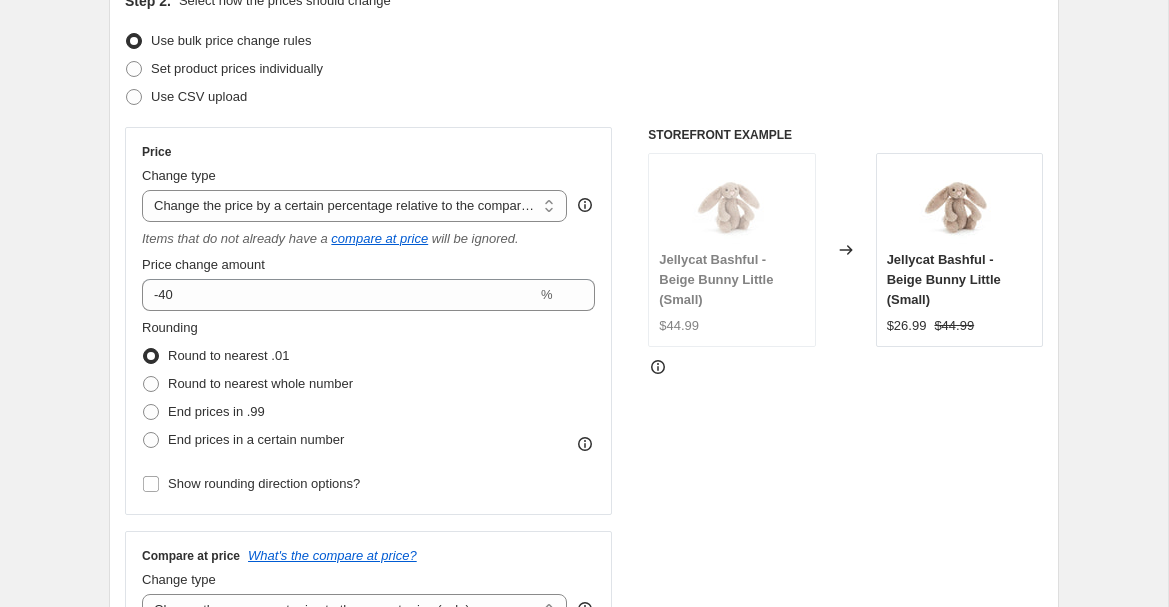 scroll, scrollTop: 330, scrollLeft: 0, axis: vertical 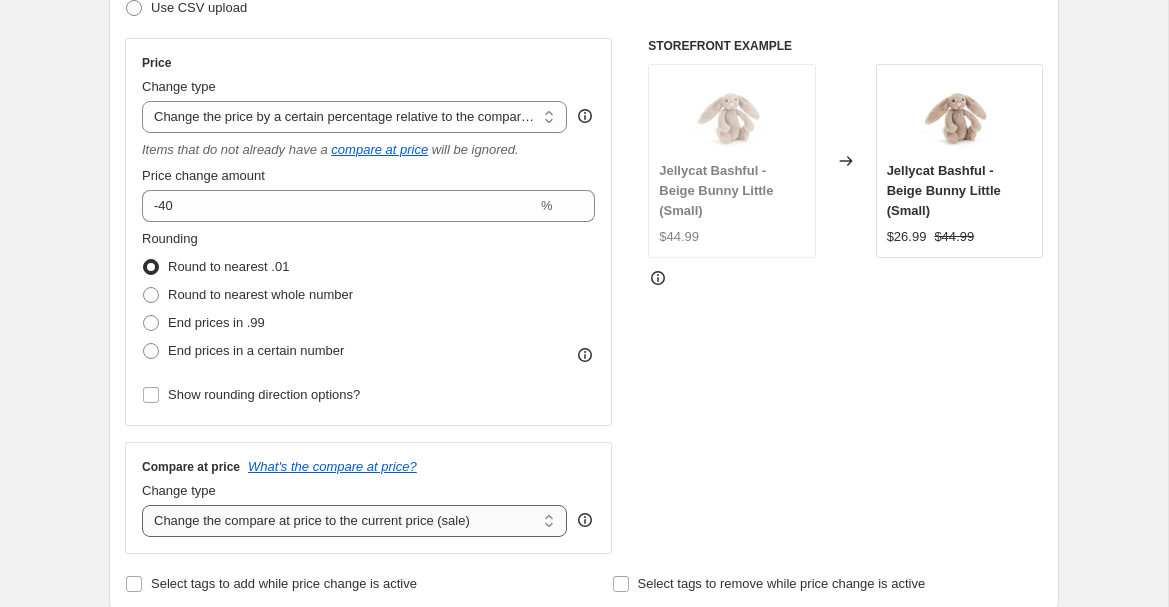 click on "Change the compare at price to the current price (sale) Change the compare at price to a certain amount Change the compare at price by a certain amount Change the compare at price by a certain percentage Change the compare at price by a certain amount relative to the actual price Change the compare at price by a certain percentage relative to the actual price Don't change the compare at price Remove the compare at price" at bounding box center [354, 521] 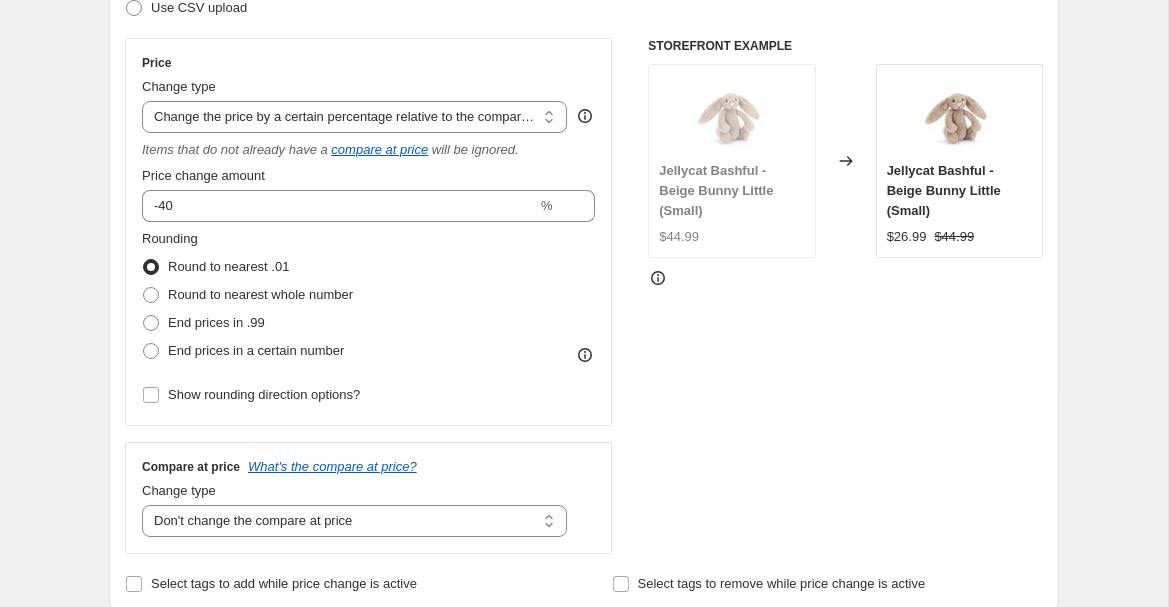 click on "STOREFRONT EXAMPLE Jellycat Bashful - Beige Bunny Little (Small) $44.99 Changed to Jellycat Bashful - Beige Bunny Little (Small) $26.99 $44.99" at bounding box center (845, 296) 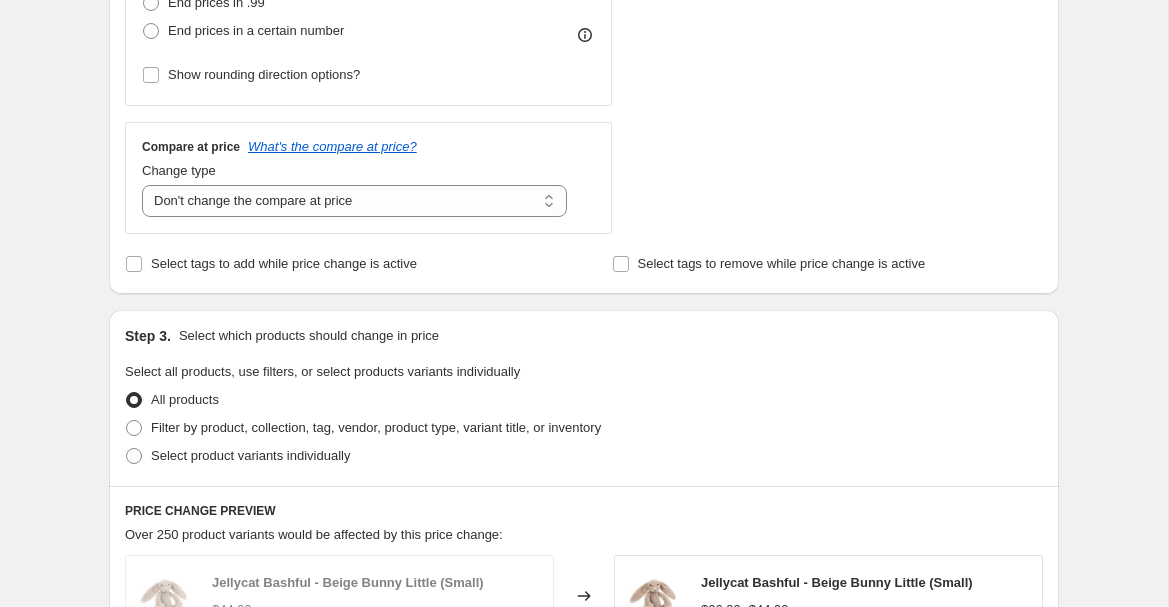scroll, scrollTop: 657, scrollLeft: 0, axis: vertical 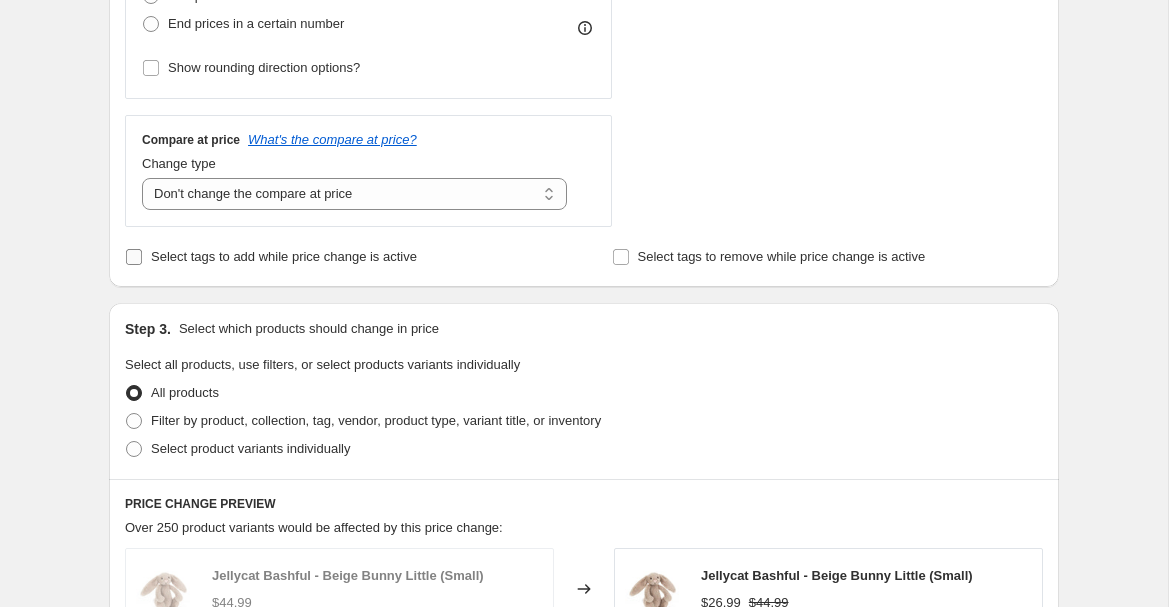 click on "Select tags to add while price change is active" at bounding box center [284, 257] 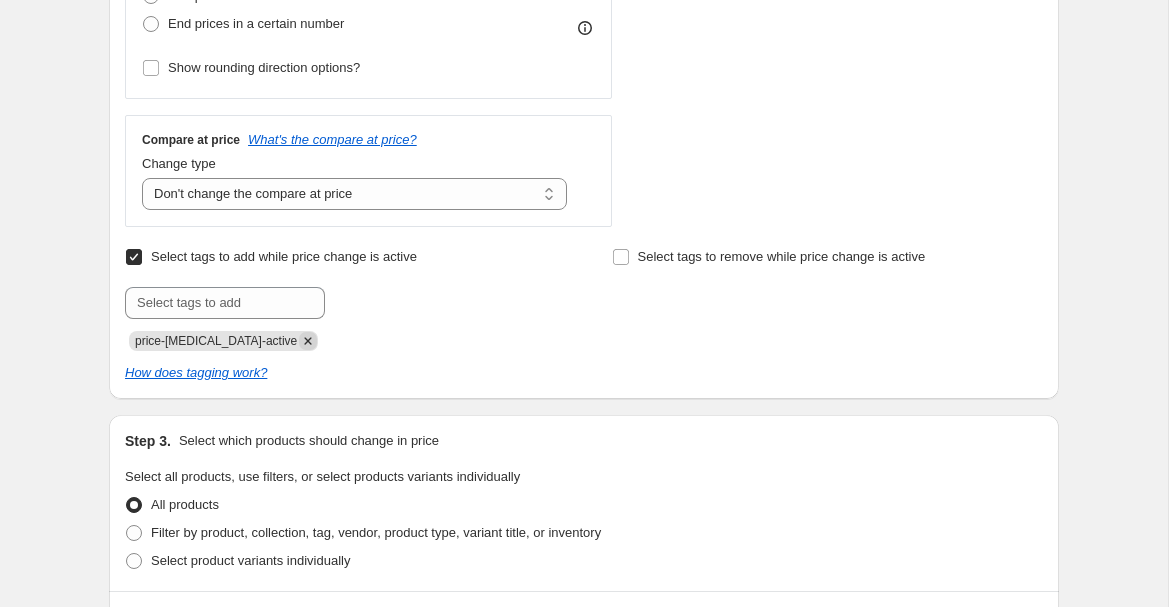 click 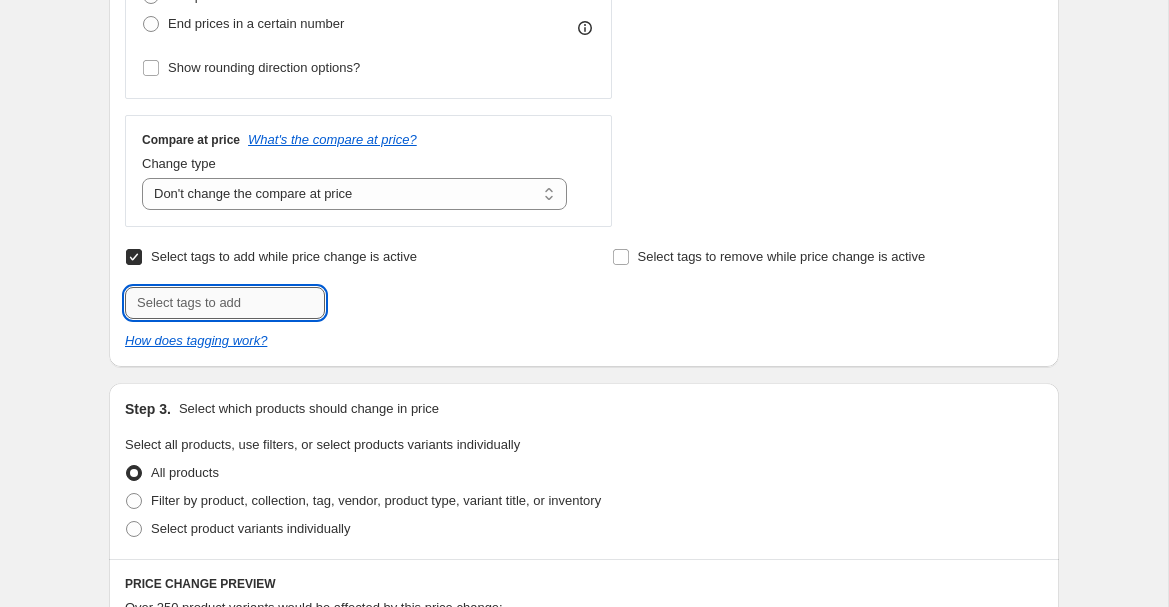 click at bounding box center (225, 303) 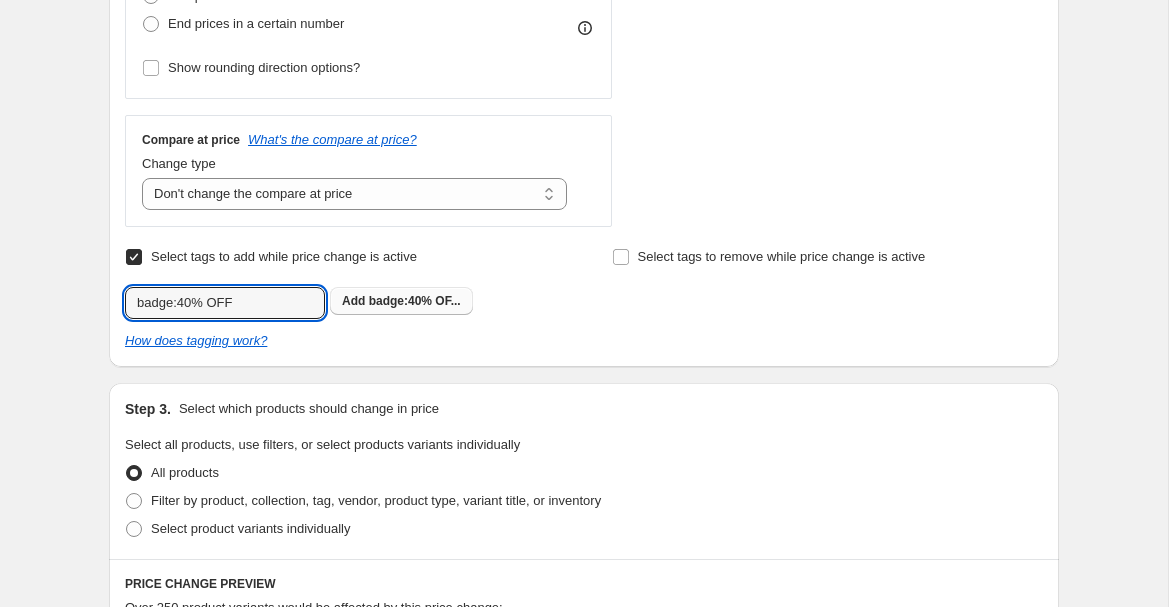 click on "badge:40% OF..." at bounding box center [415, 301] 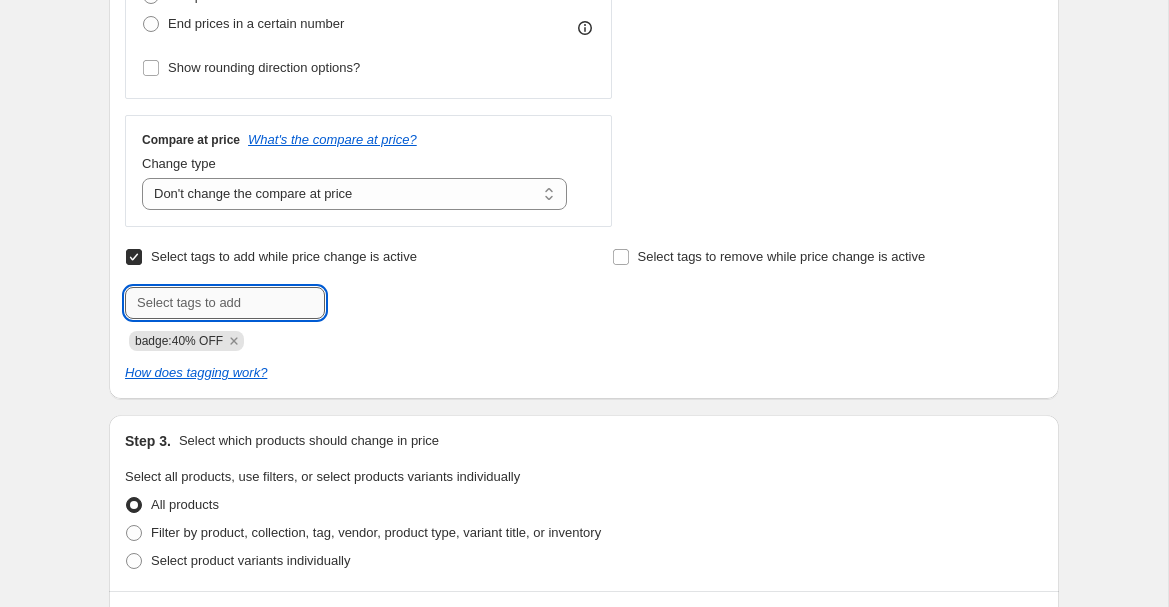 click at bounding box center (225, 303) 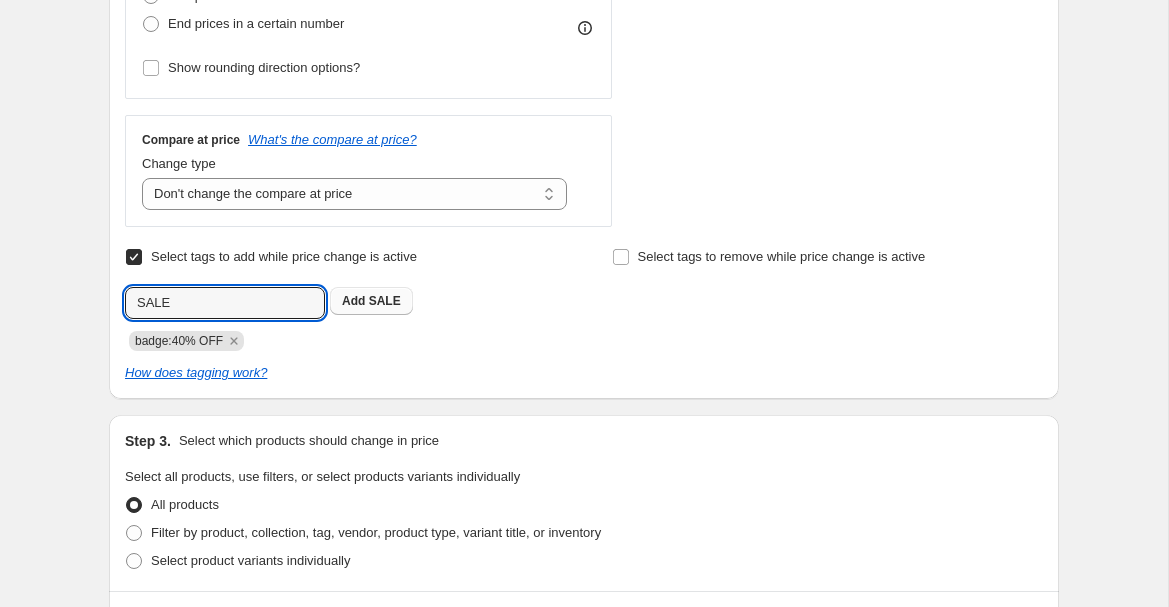click on "SALE" at bounding box center (385, 301) 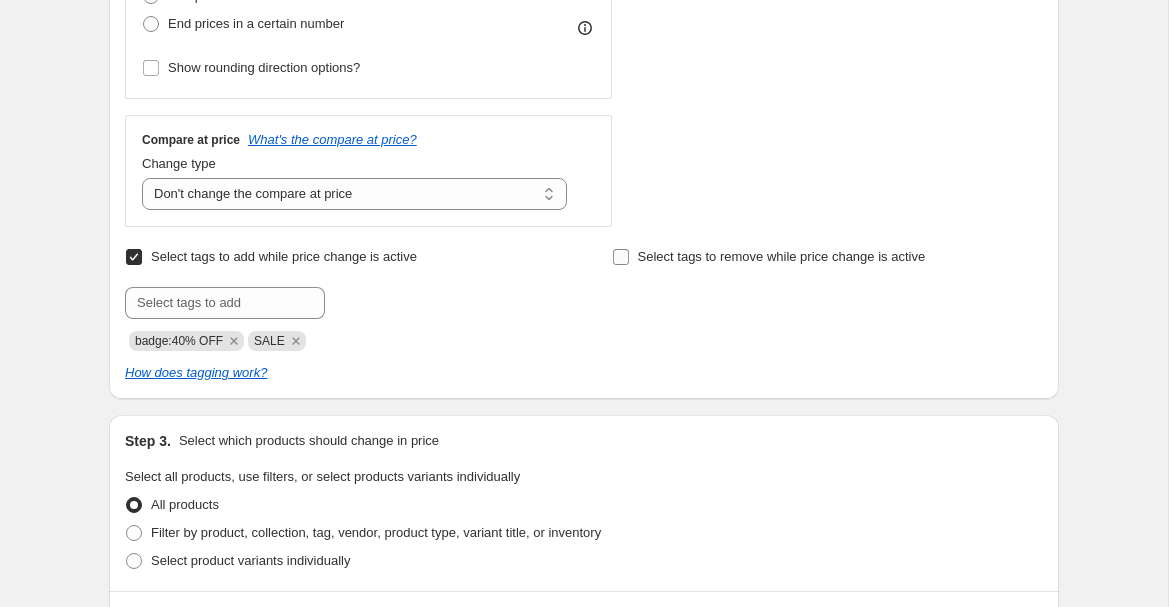 click on "Select tags to remove while price change is active" at bounding box center (769, 257) 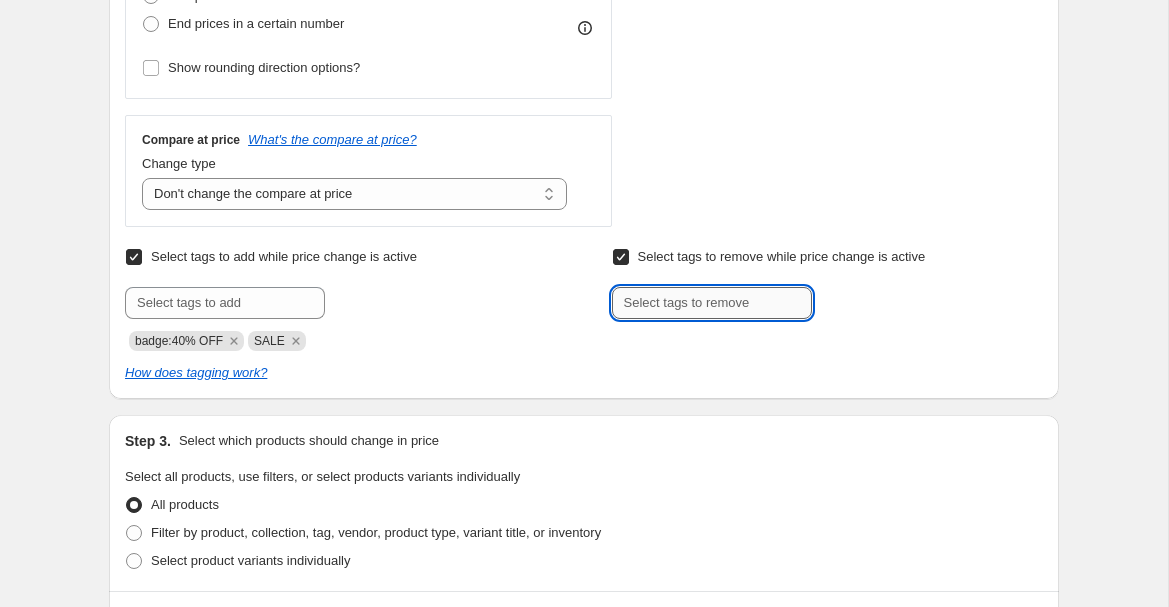 click at bounding box center [712, 303] 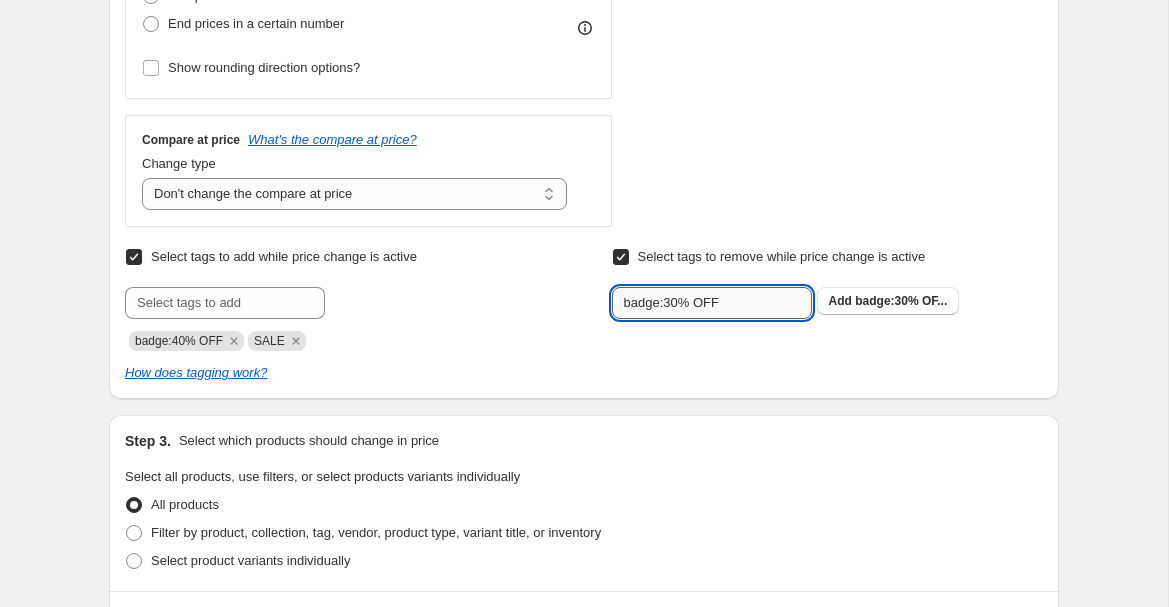 click on "badge:30% OFF" at bounding box center (712, 303) 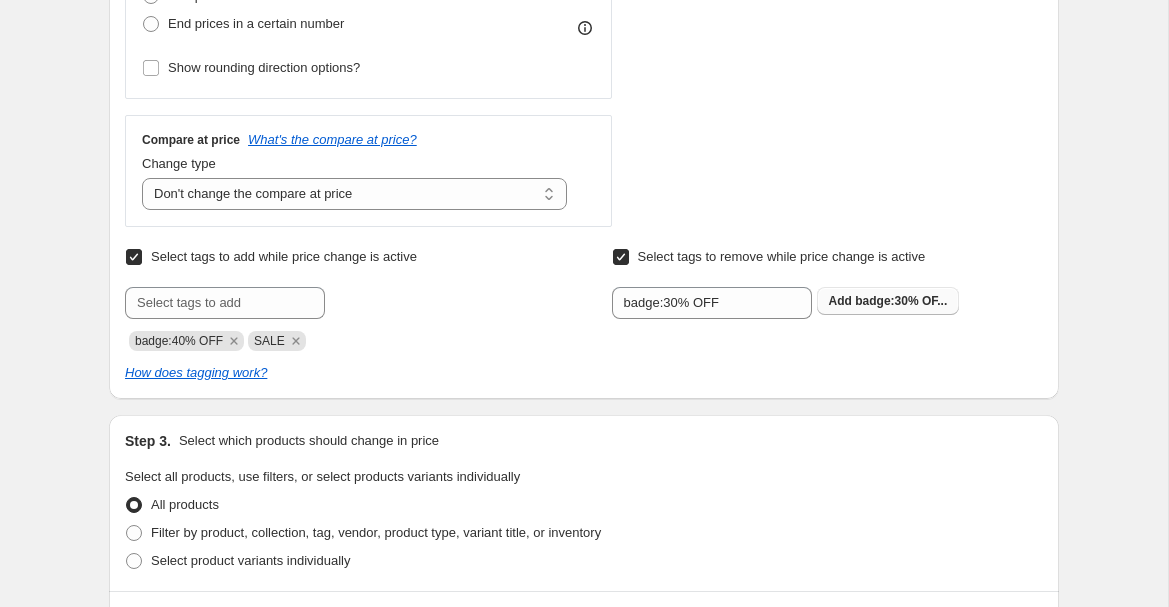 click on "badge:30% OF..." at bounding box center (901, 301) 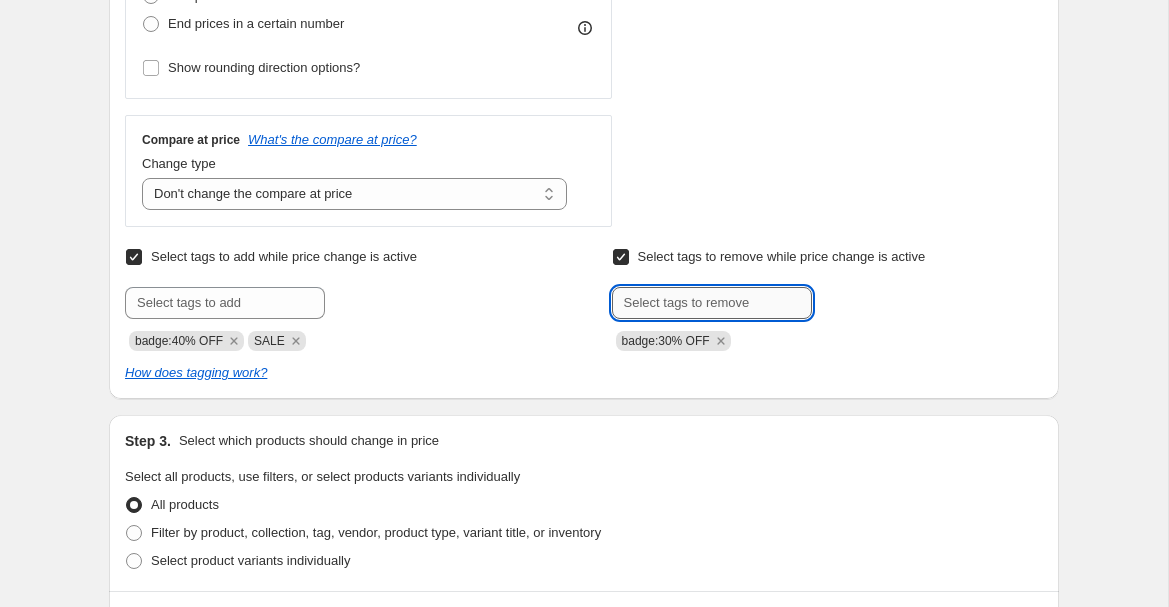click at bounding box center (712, 303) 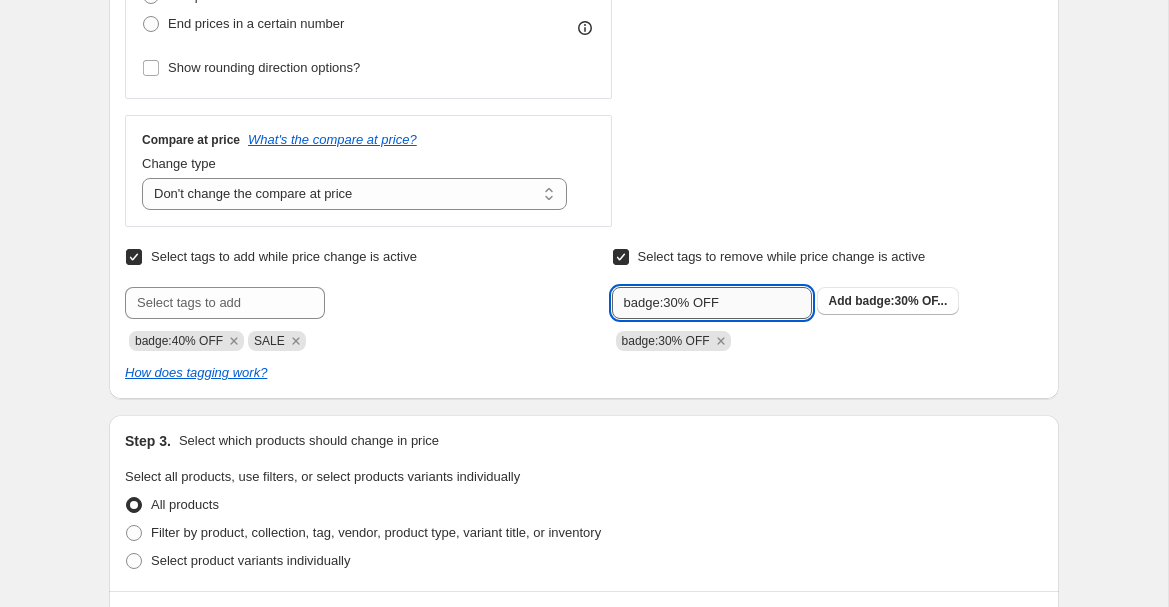 click on "badge:30% OFF" at bounding box center (712, 303) 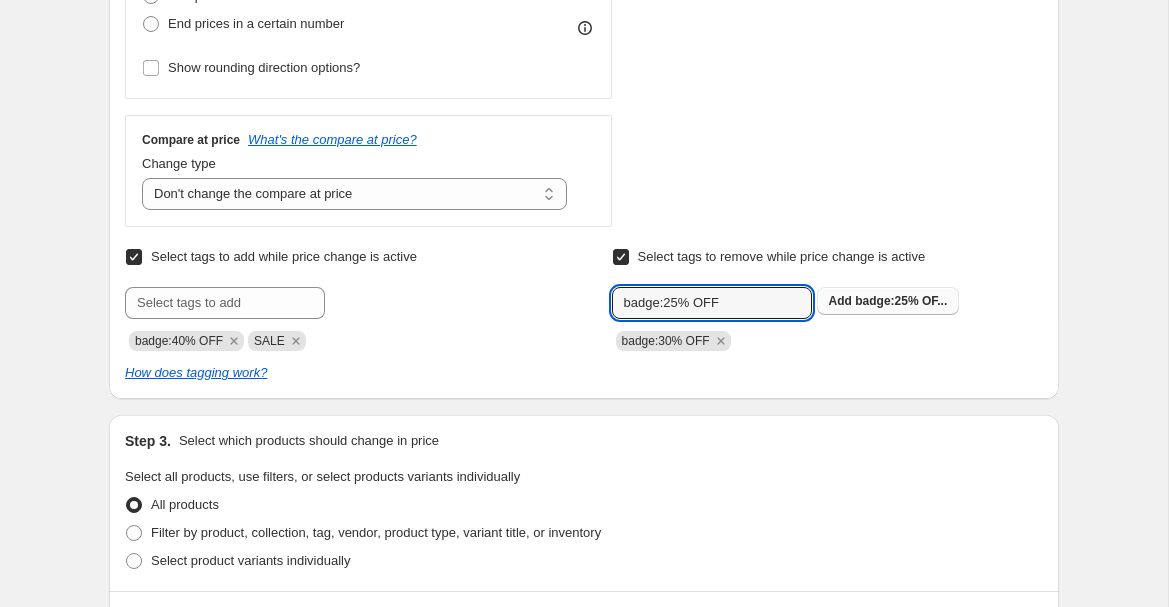click on "badge:25% OF..." at bounding box center (901, 301) 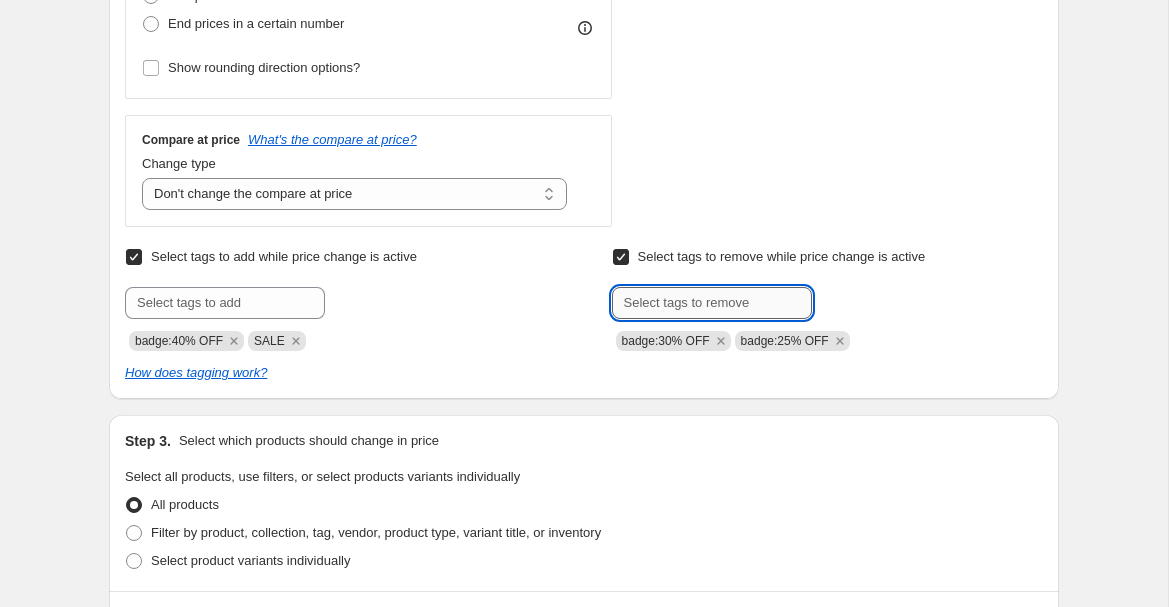 click at bounding box center [712, 303] 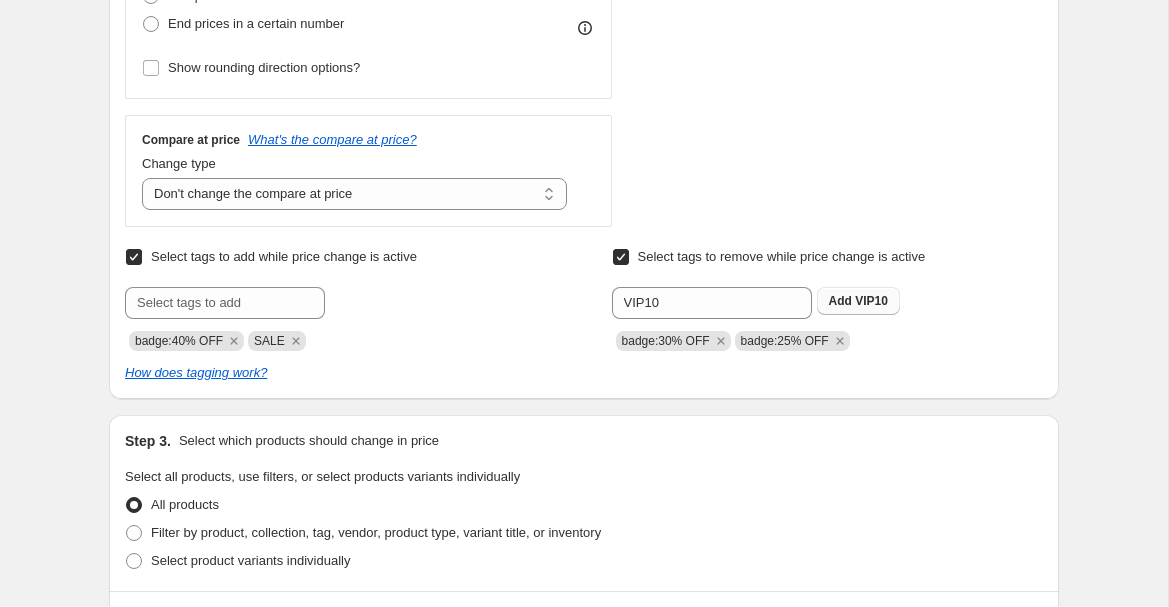 click on "Add   VIP10" at bounding box center [858, 301] 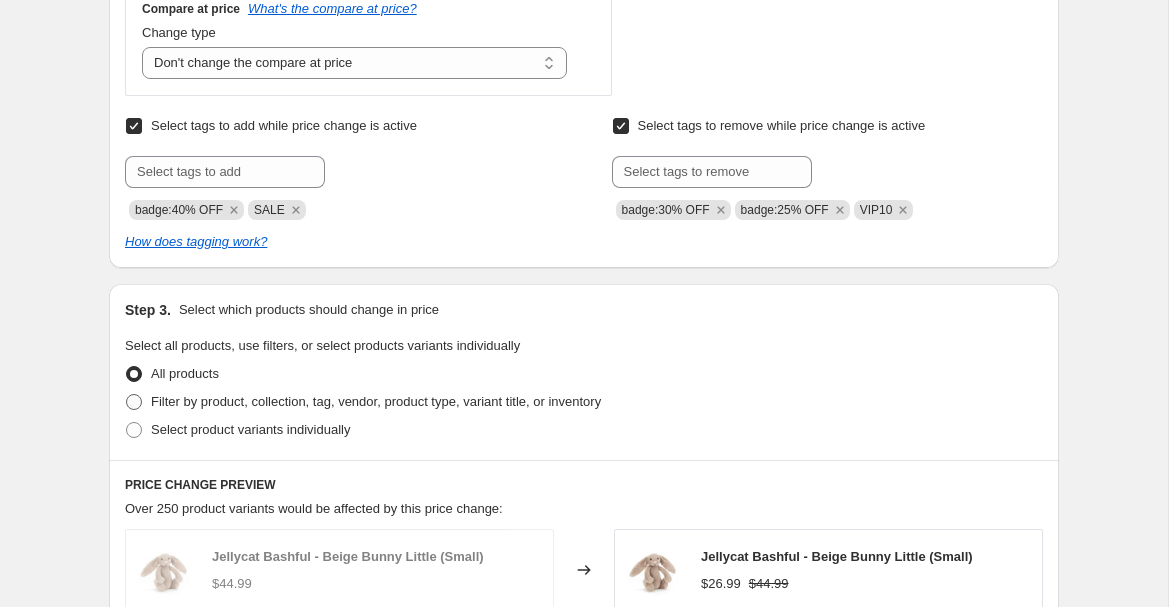 scroll, scrollTop: 797, scrollLeft: 0, axis: vertical 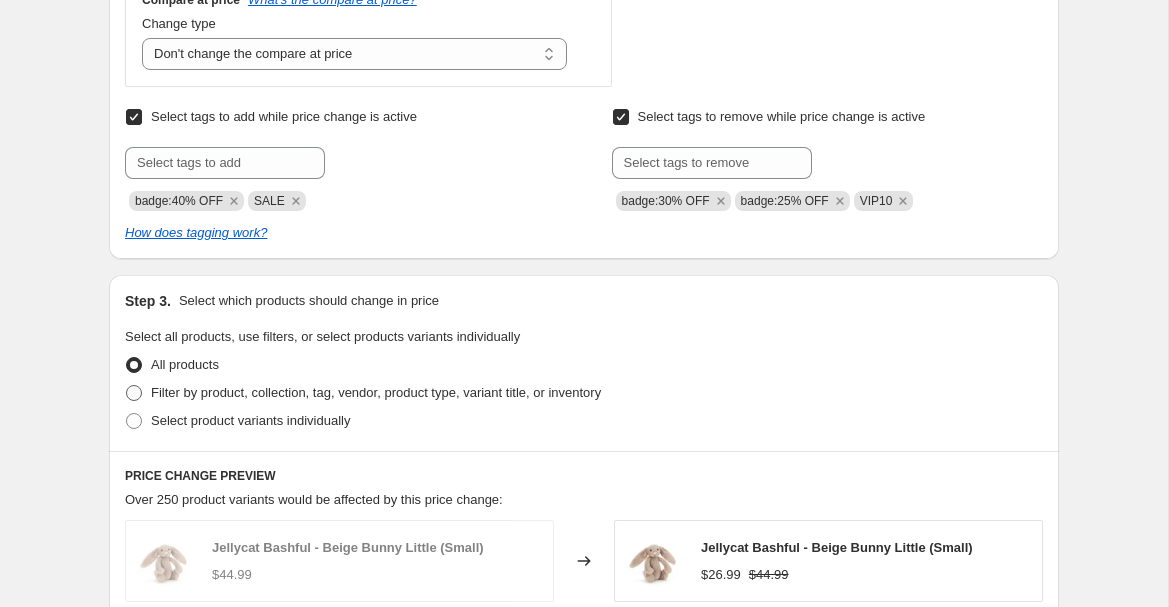 click on "Filter by product, collection, tag, vendor, product type, variant title, or inventory" at bounding box center (376, 392) 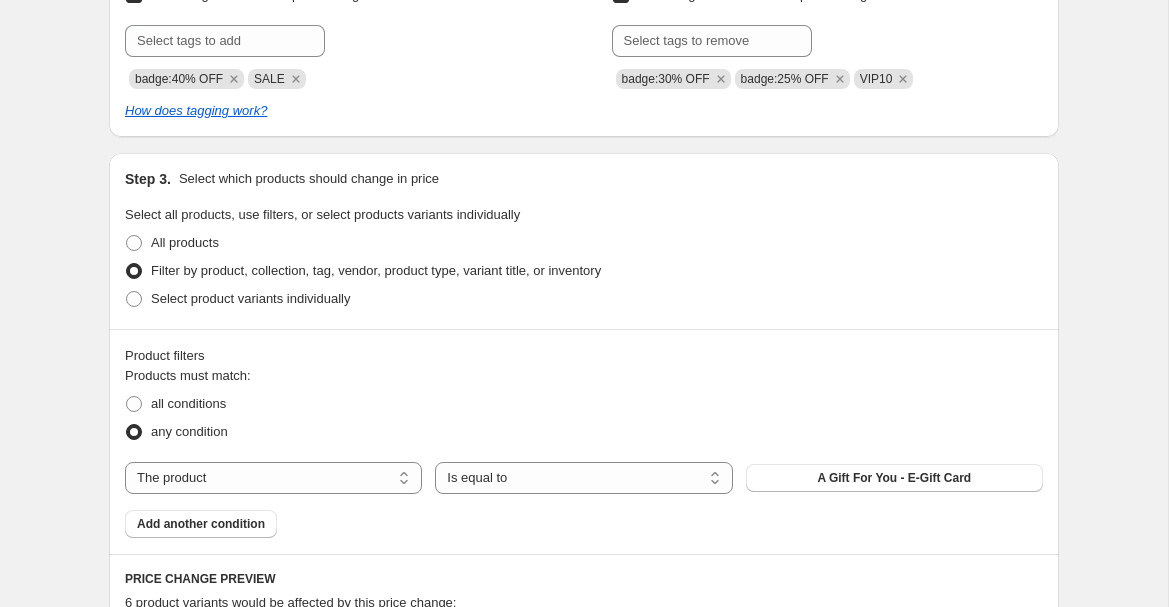 scroll, scrollTop: 941, scrollLeft: 0, axis: vertical 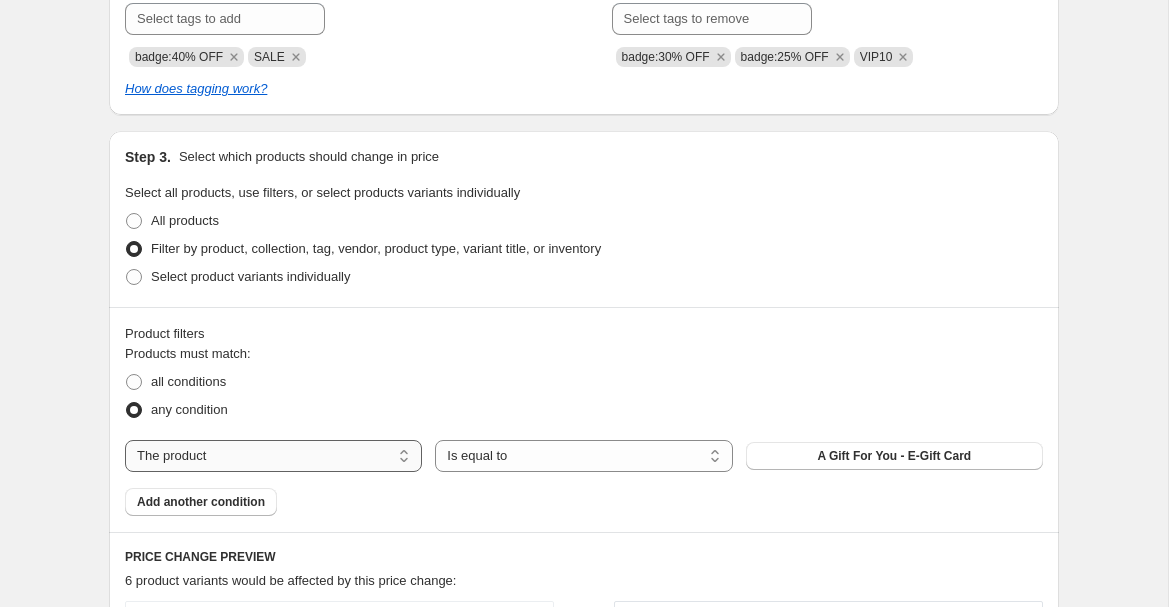 click on "The product The product's collection The product's tag The product's vendor The product's type The product's status The variant's title Inventory quantity" at bounding box center (273, 456) 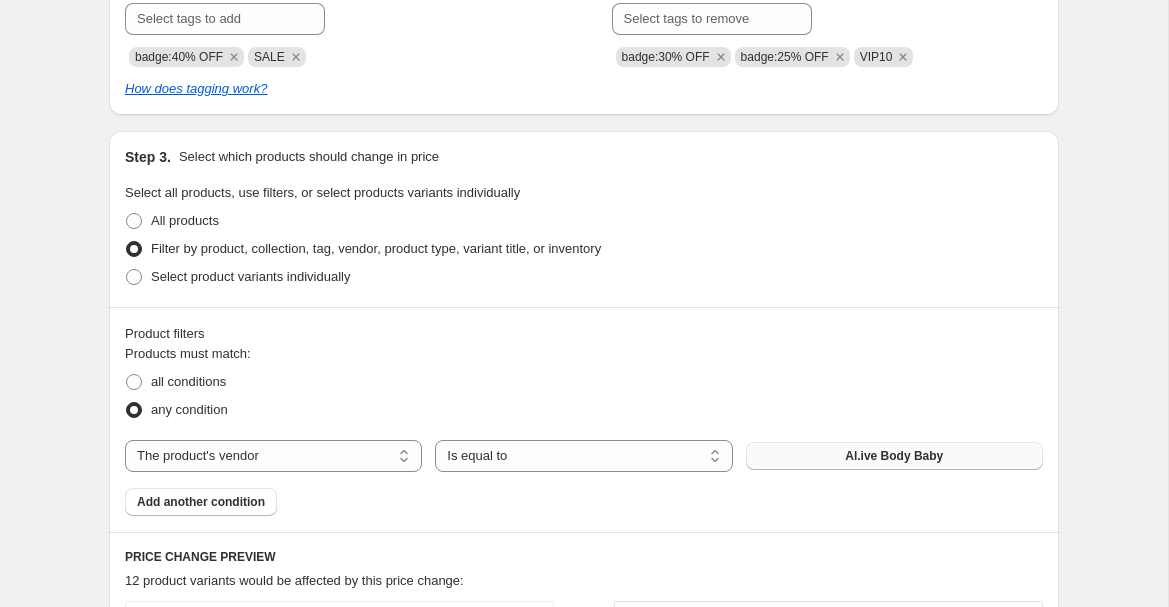 click on "Al.ive Body Baby" at bounding box center [894, 456] 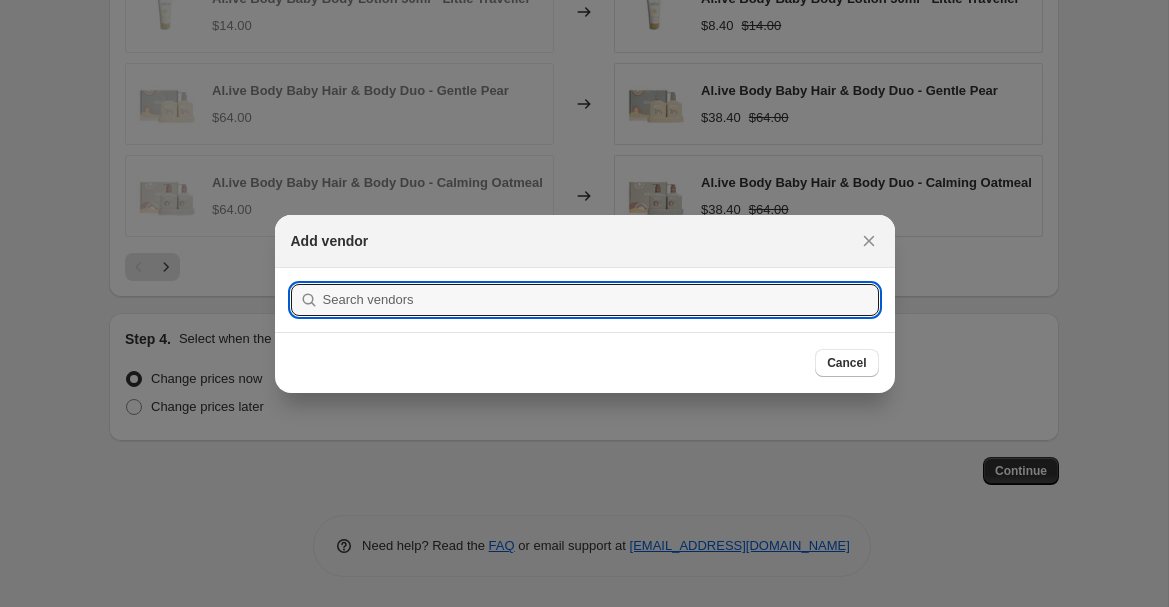 scroll, scrollTop: 941, scrollLeft: 0, axis: vertical 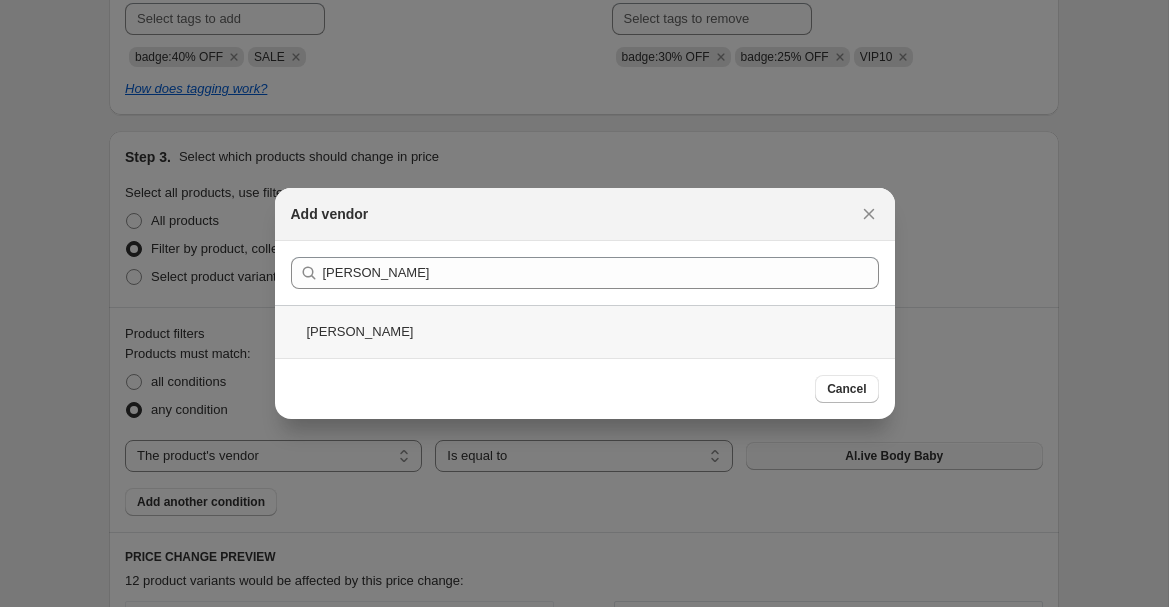 click on "[PERSON_NAME]" at bounding box center (585, 331) 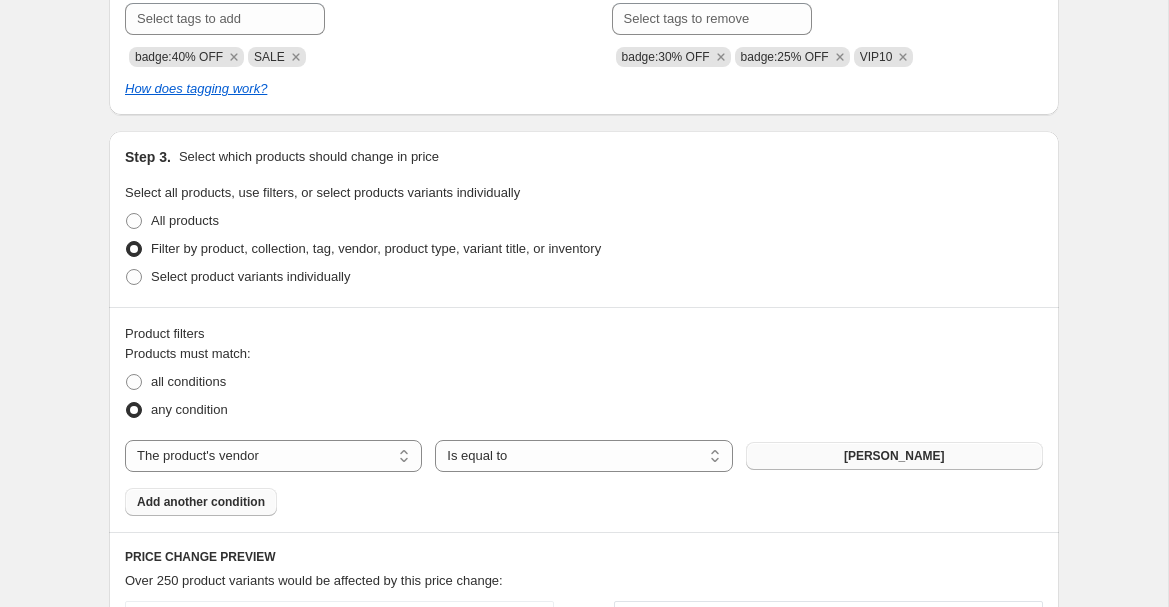 click on "Add another condition" at bounding box center (201, 502) 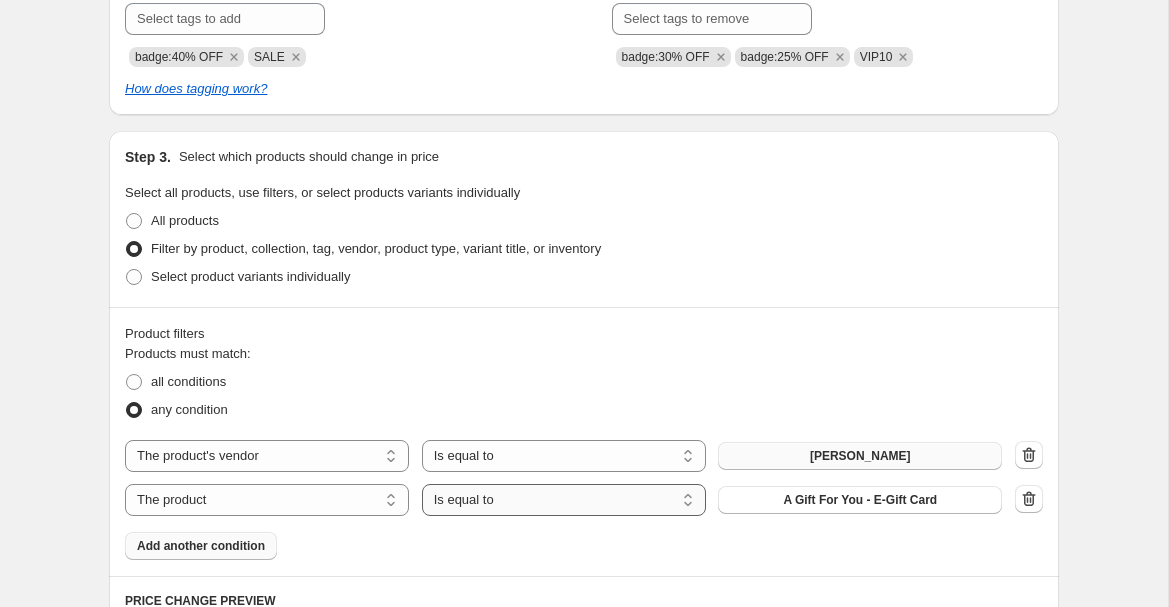 click on "Is equal to Is not equal to" at bounding box center [564, 500] 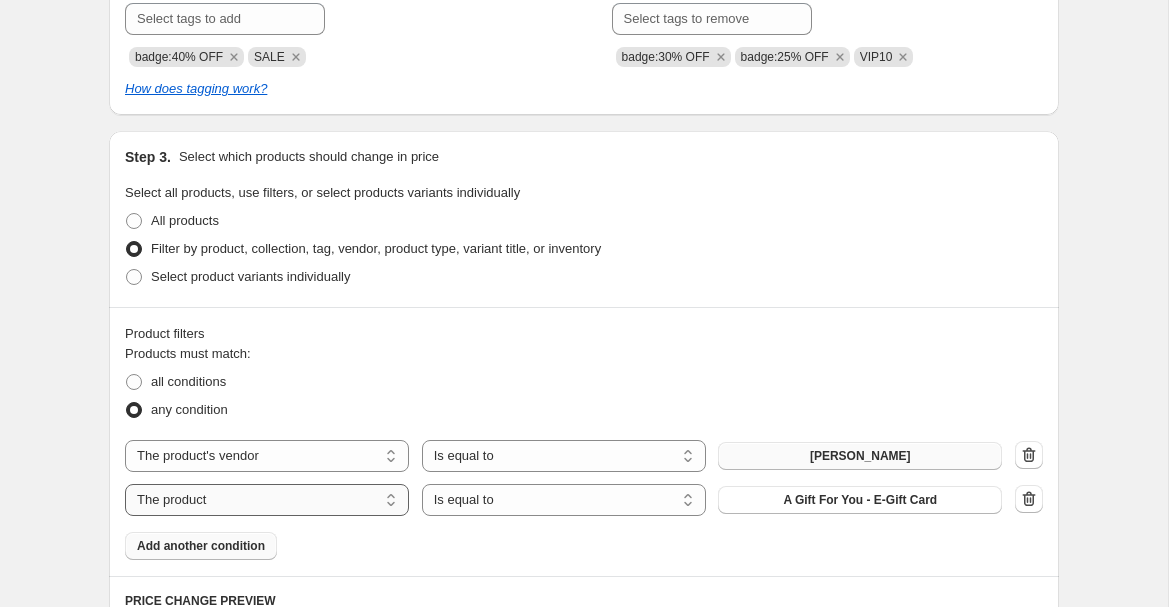 click on "The product The product's collection The product's tag The product's vendor The product's type The product's status The variant's title Inventory quantity" at bounding box center [267, 500] 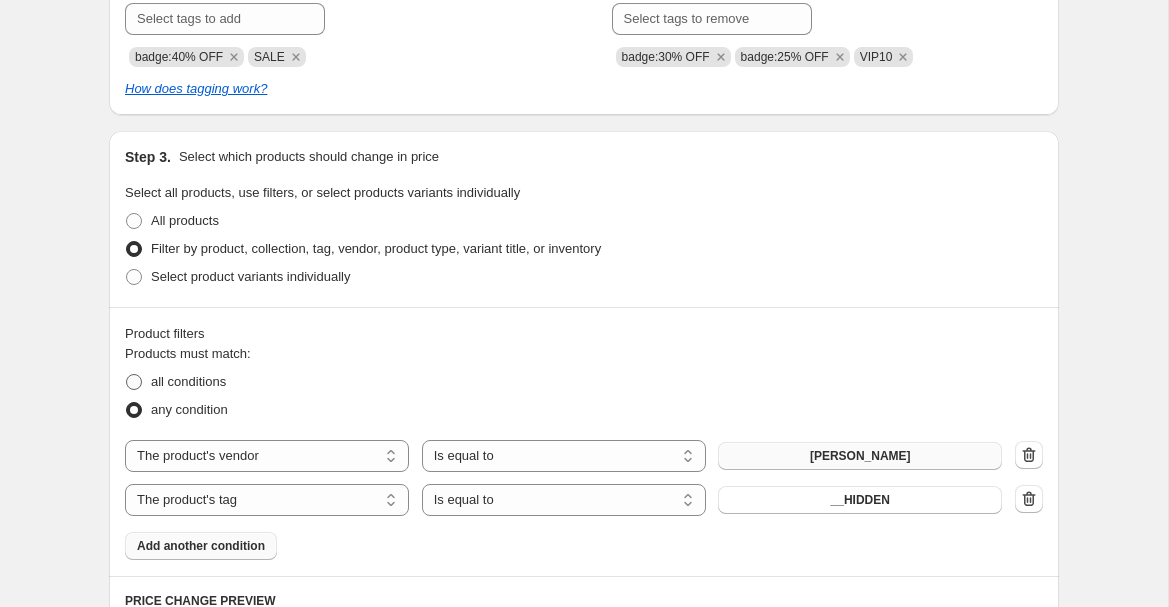 click on "all conditions" at bounding box center (188, 381) 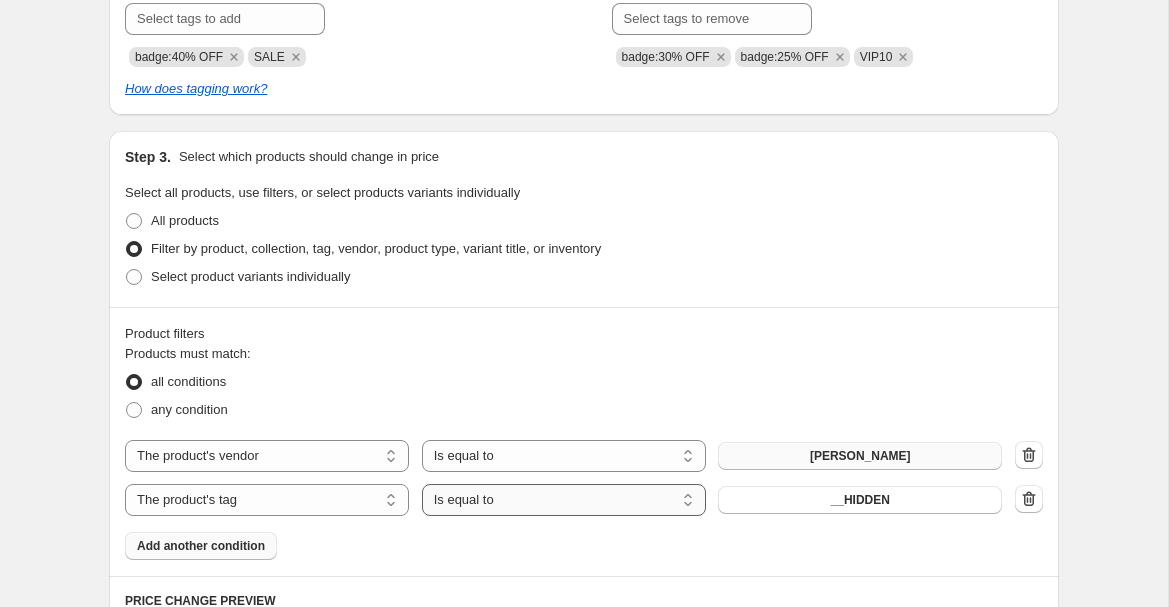 click on "Is equal to Is not equal to" at bounding box center [564, 500] 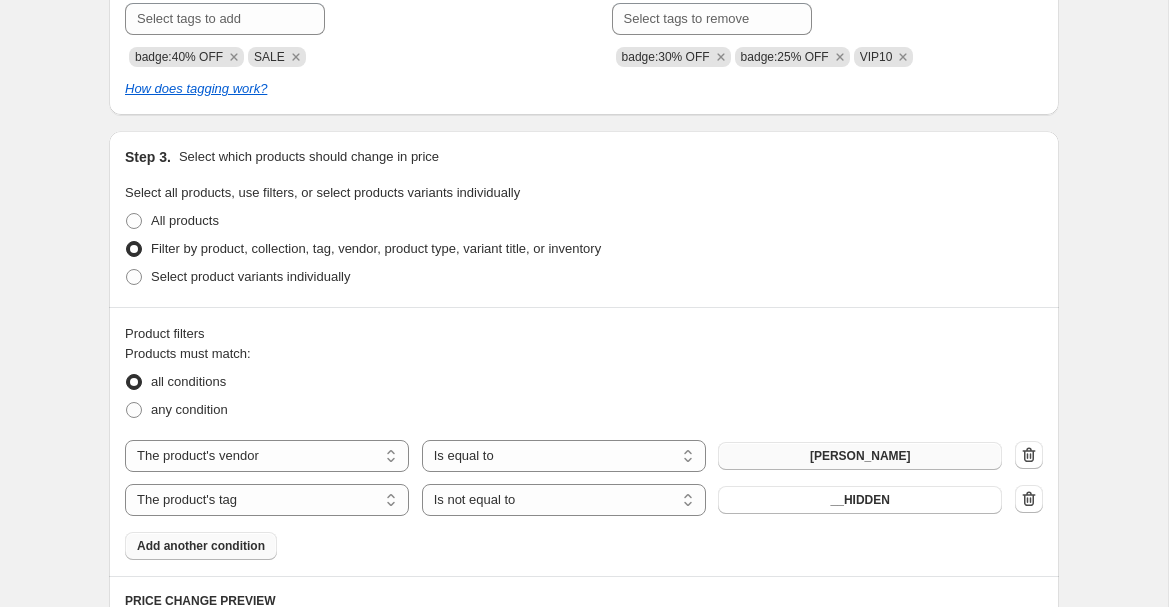 click on "__HIDDEN" at bounding box center [860, 500] 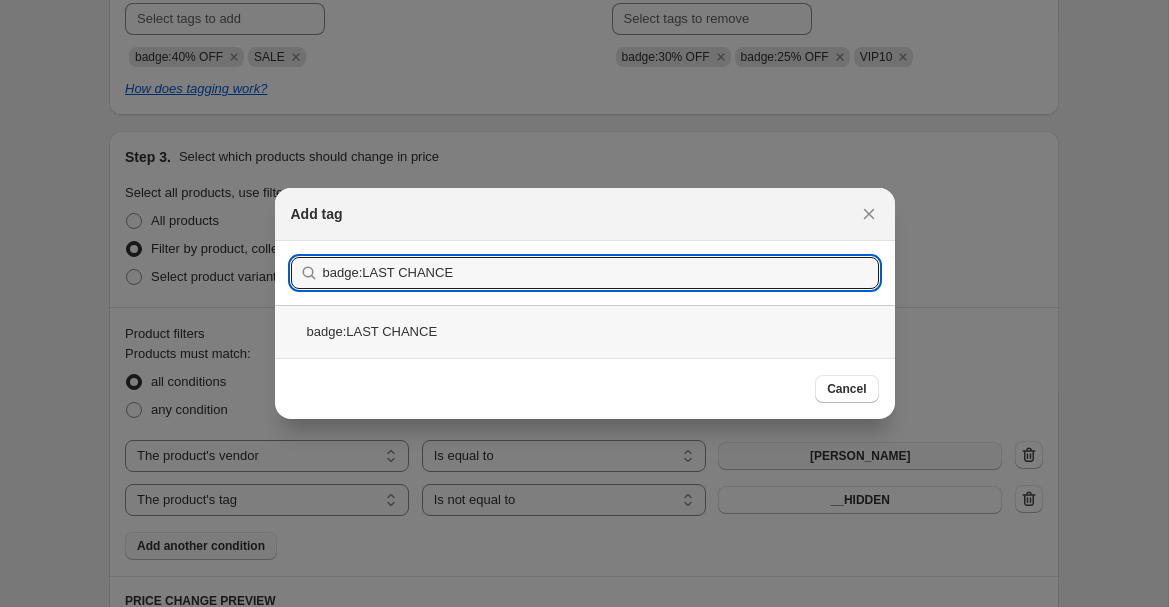 click on "badge:LAST CHANCE" at bounding box center [585, 331] 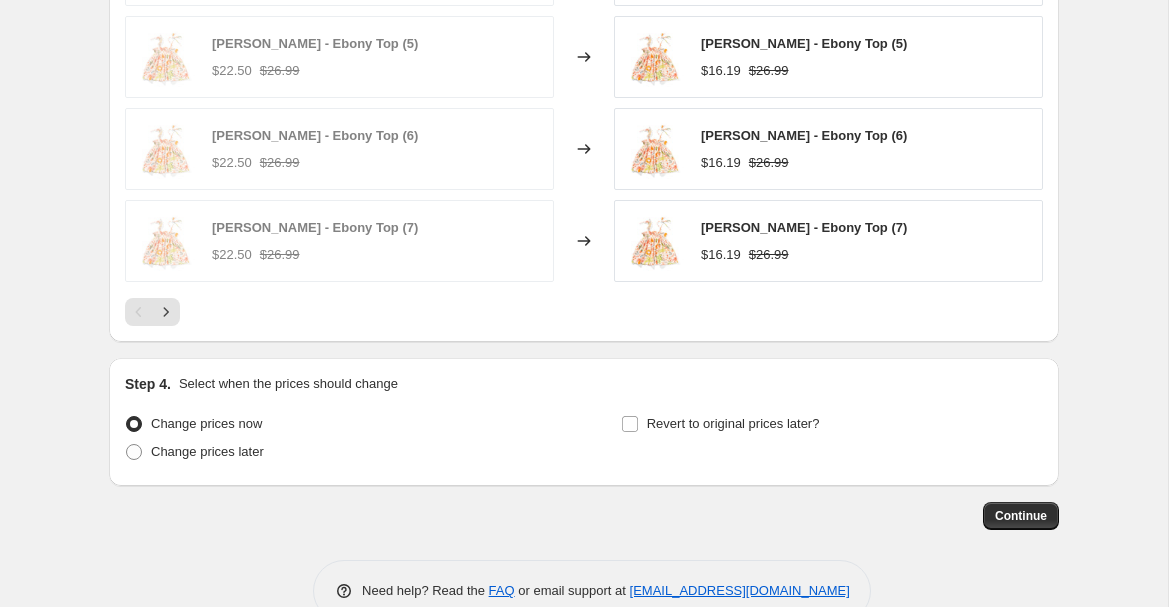 scroll, scrollTop: 1758, scrollLeft: 0, axis: vertical 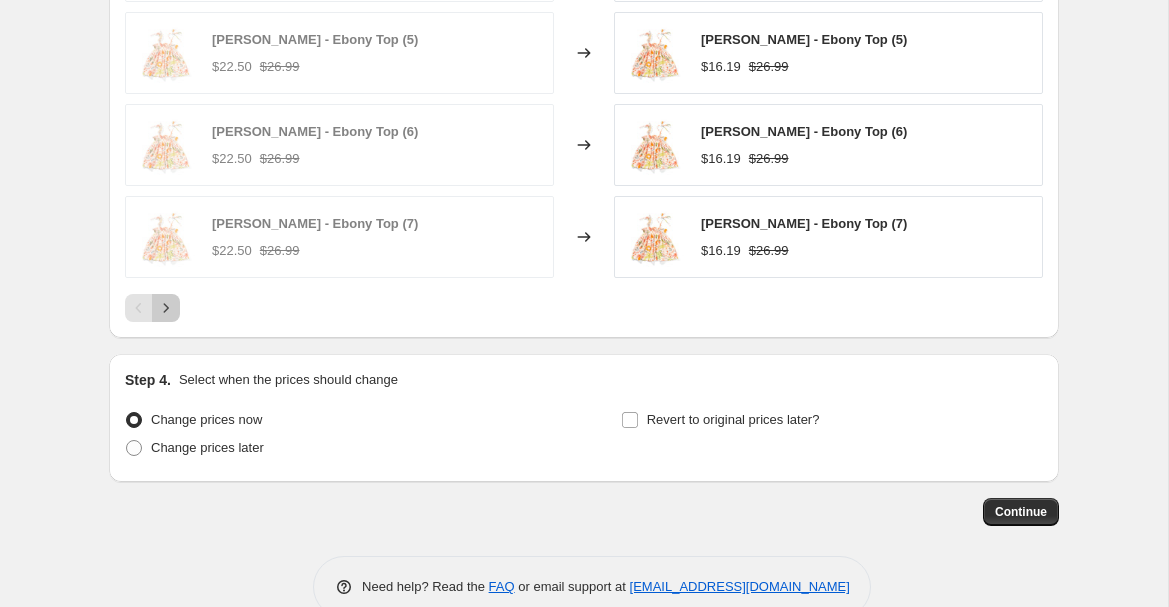 click 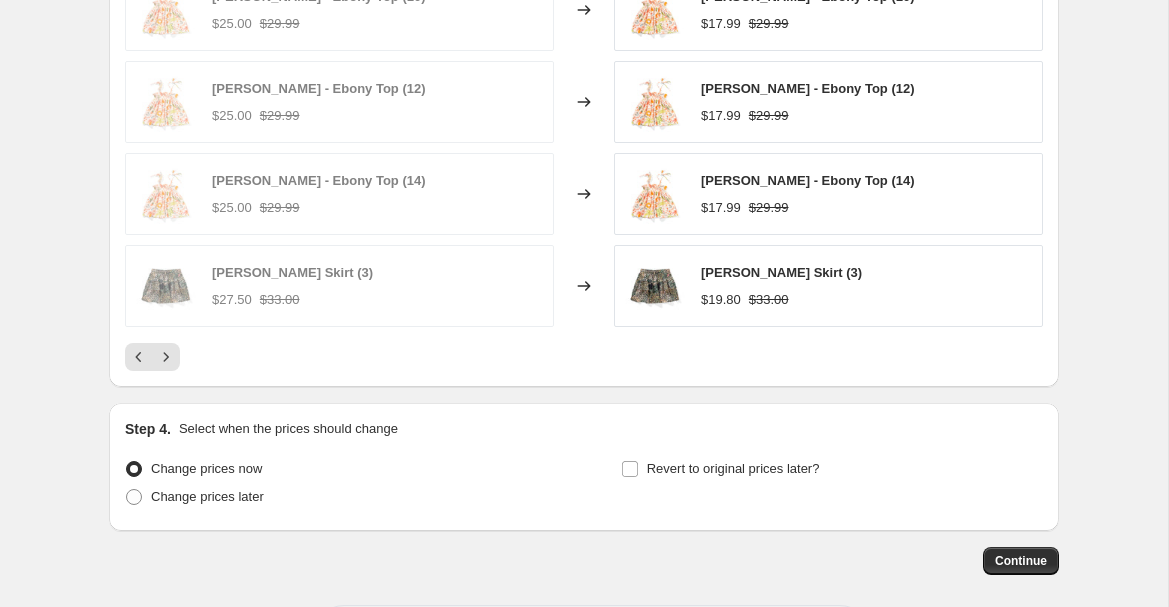 scroll, scrollTop: 1799, scrollLeft: 0, axis: vertical 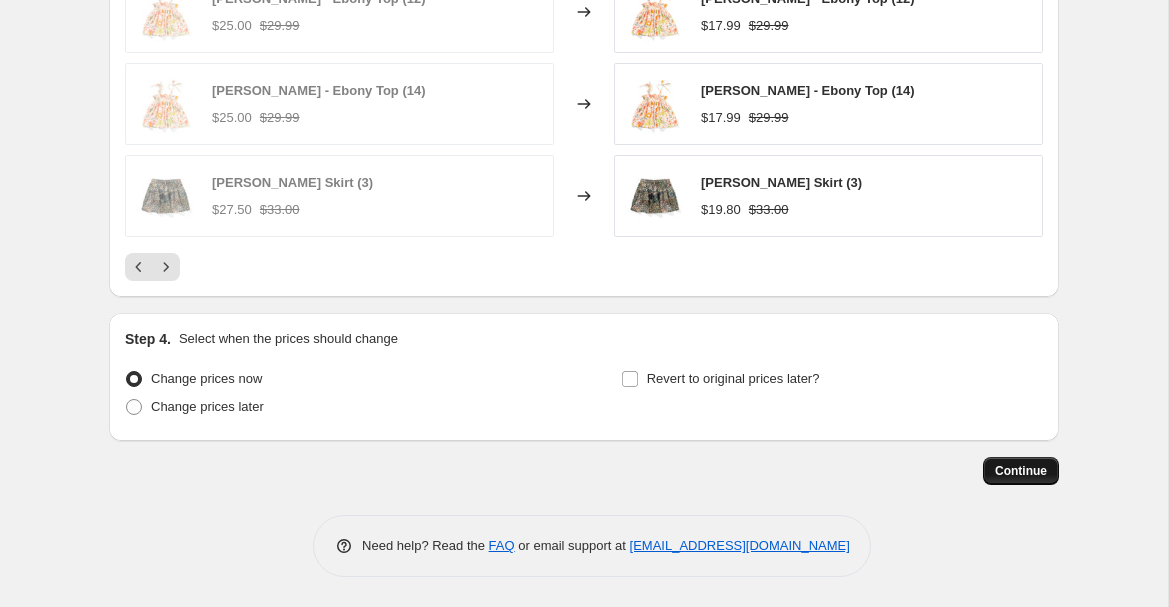 click on "Continue" at bounding box center (1021, 471) 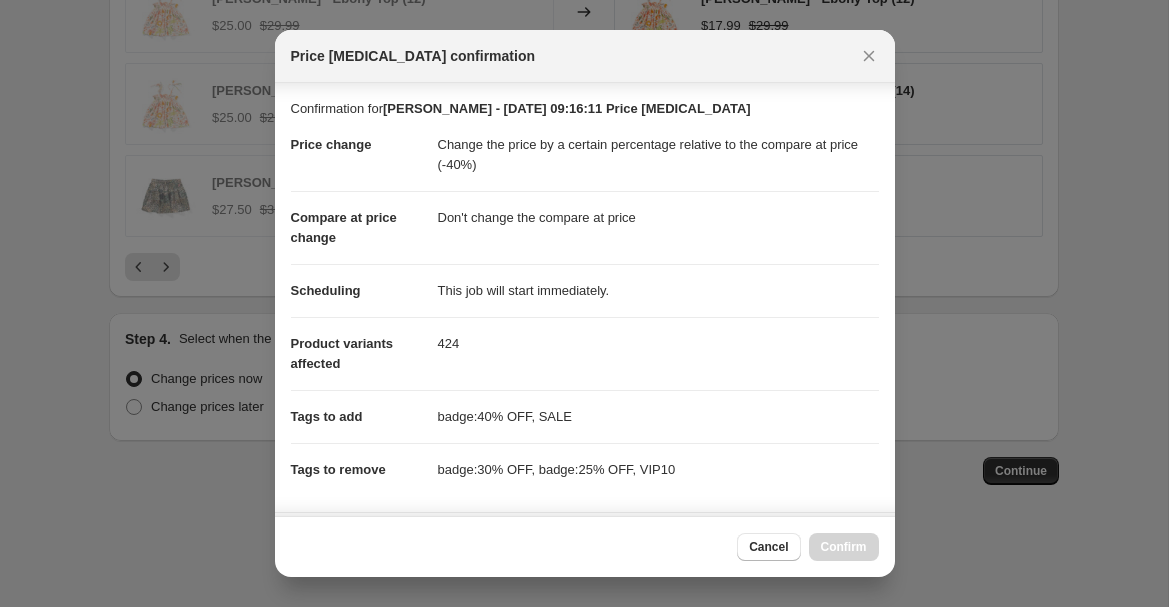 scroll, scrollTop: 348, scrollLeft: 0, axis: vertical 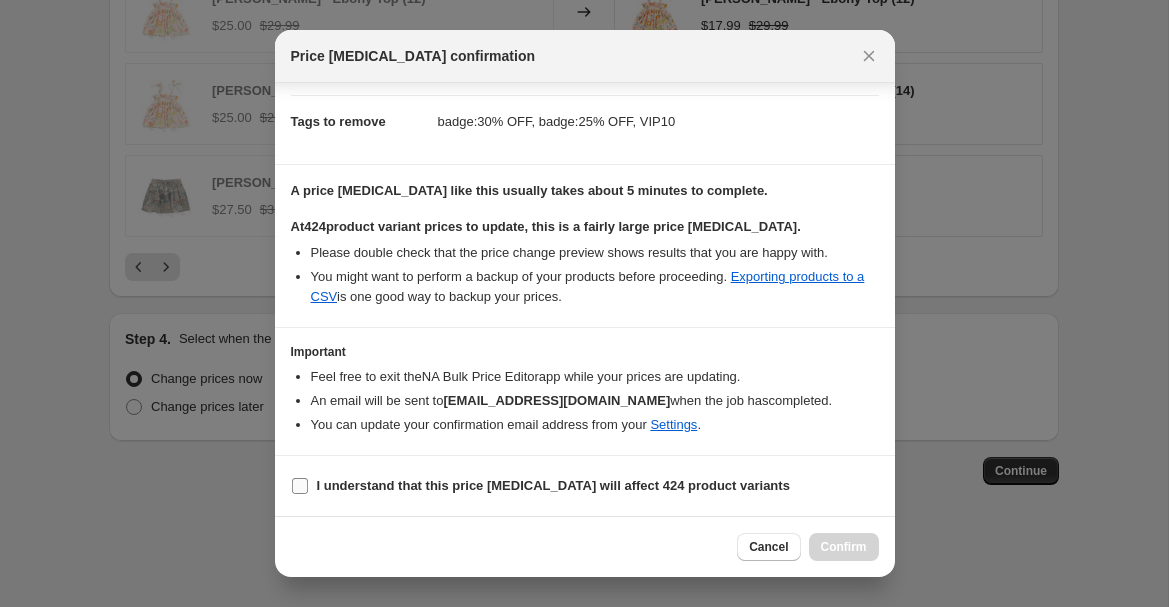 click on "I understand that this price [MEDICAL_DATA] will affect 424 product variants" at bounding box center [540, 486] 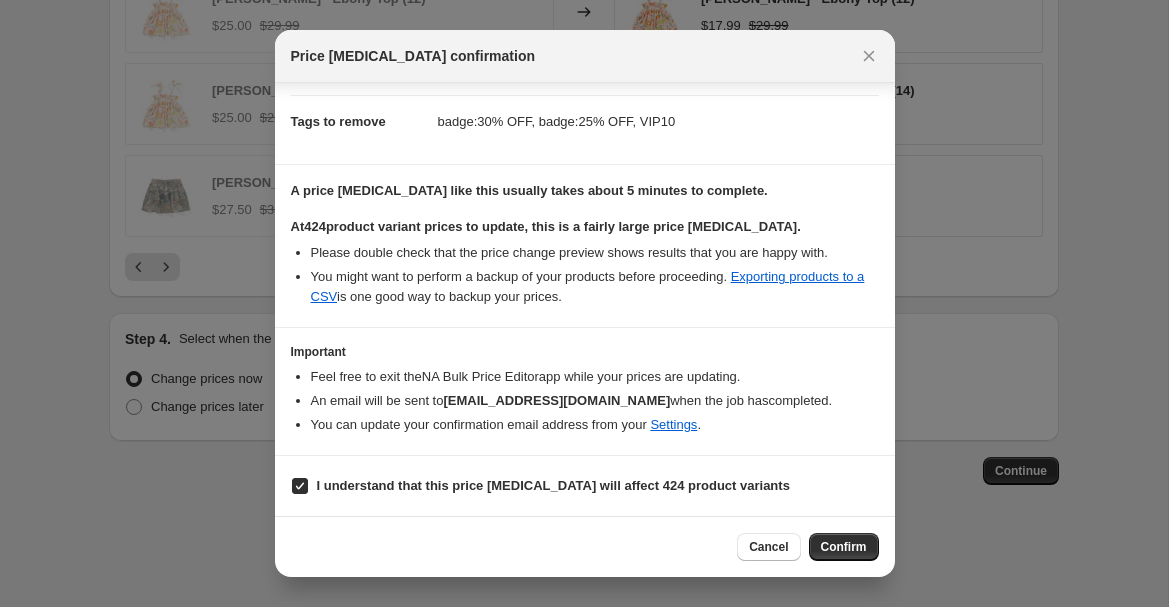 click on "Cancel Confirm" at bounding box center [585, 546] 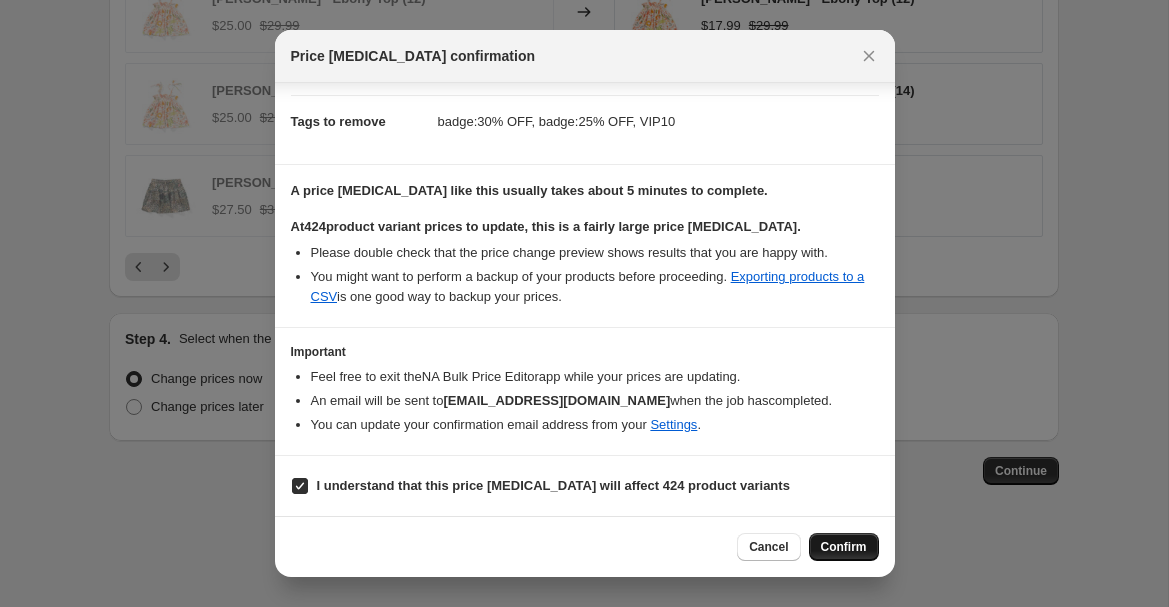 click on "Confirm" at bounding box center (844, 547) 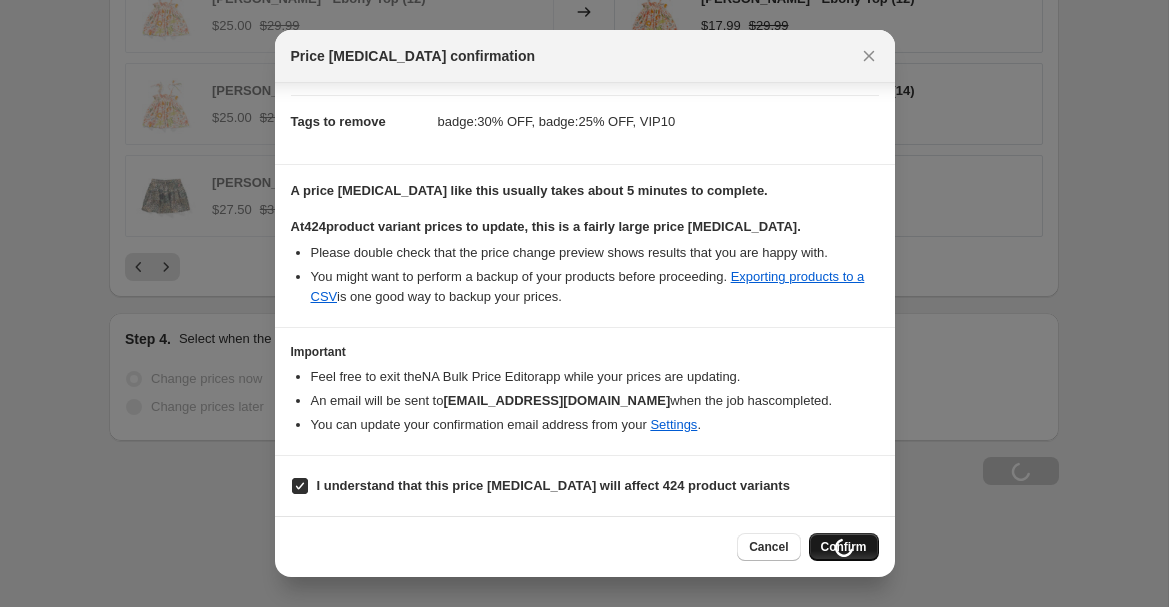 scroll, scrollTop: 1867, scrollLeft: 0, axis: vertical 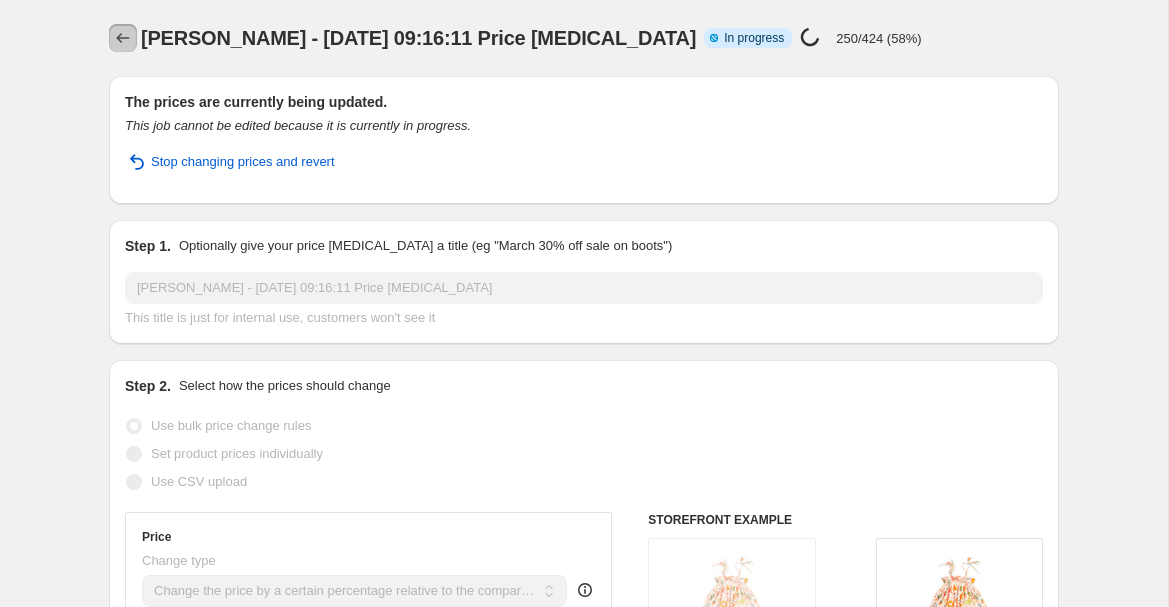 click 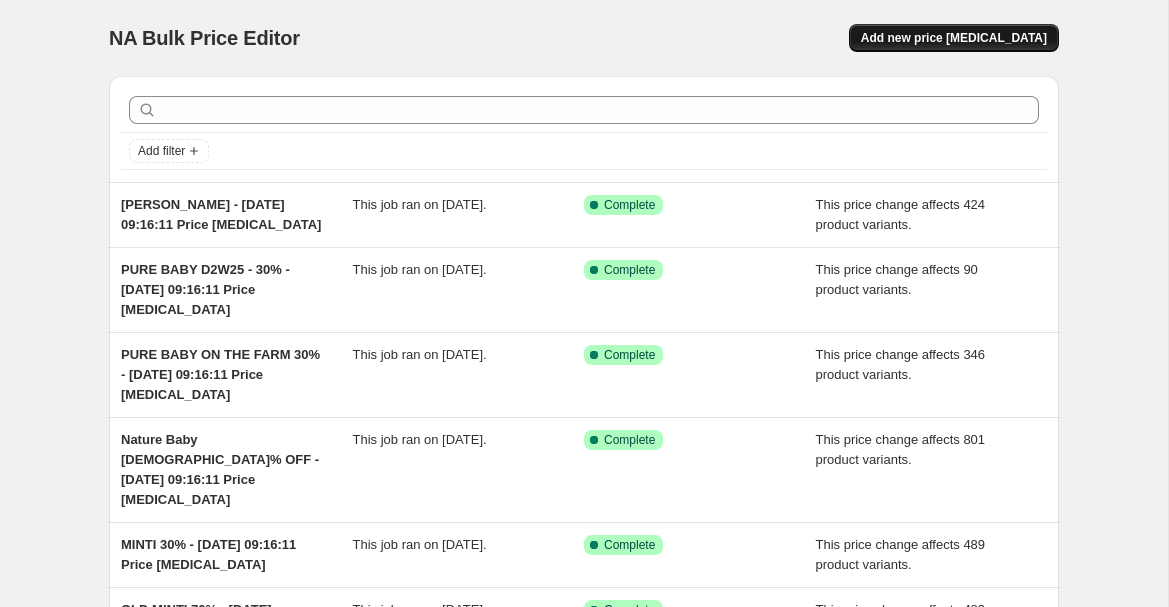 click on "Add new price [MEDICAL_DATA]" at bounding box center [954, 38] 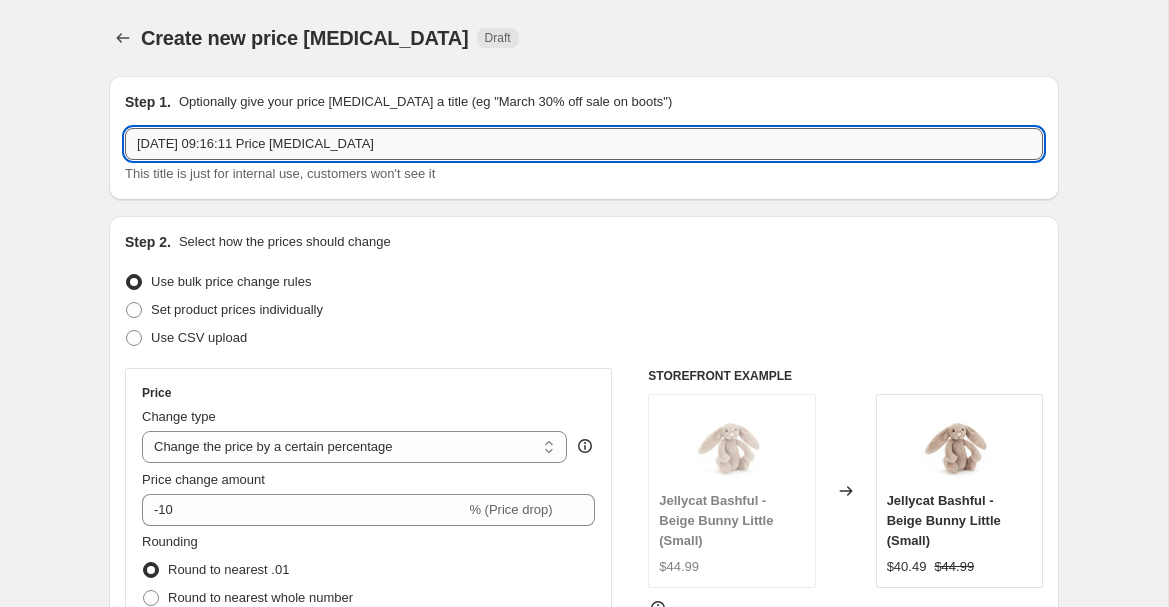 click on "[DATE] 09:16:11 Price [MEDICAL_DATA]" at bounding box center (584, 144) 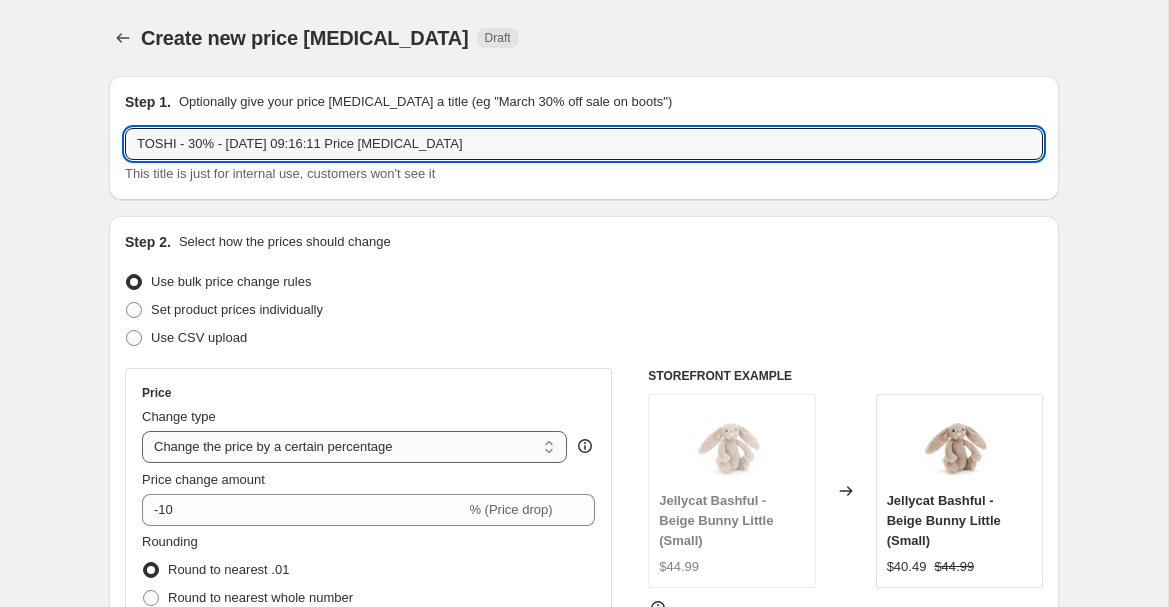 click on "Change the price to a certain amount Change the price by a certain amount Change the price by a certain percentage Change the price to the current compare at price (price before sale) Change the price by a certain amount relative to the compare at price Change the price by a certain percentage relative to the compare at price Don't change the price Change the price by a certain percentage relative to the cost per item Change price to certain cost margin" at bounding box center [354, 447] 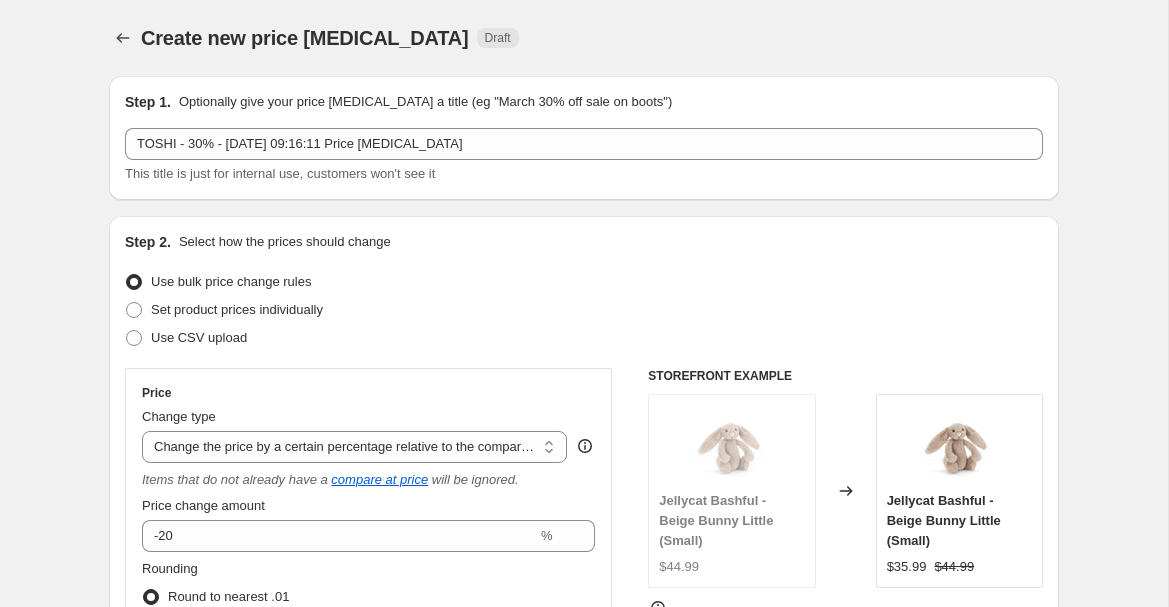scroll, scrollTop: 31, scrollLeft: 0, axis: vertical 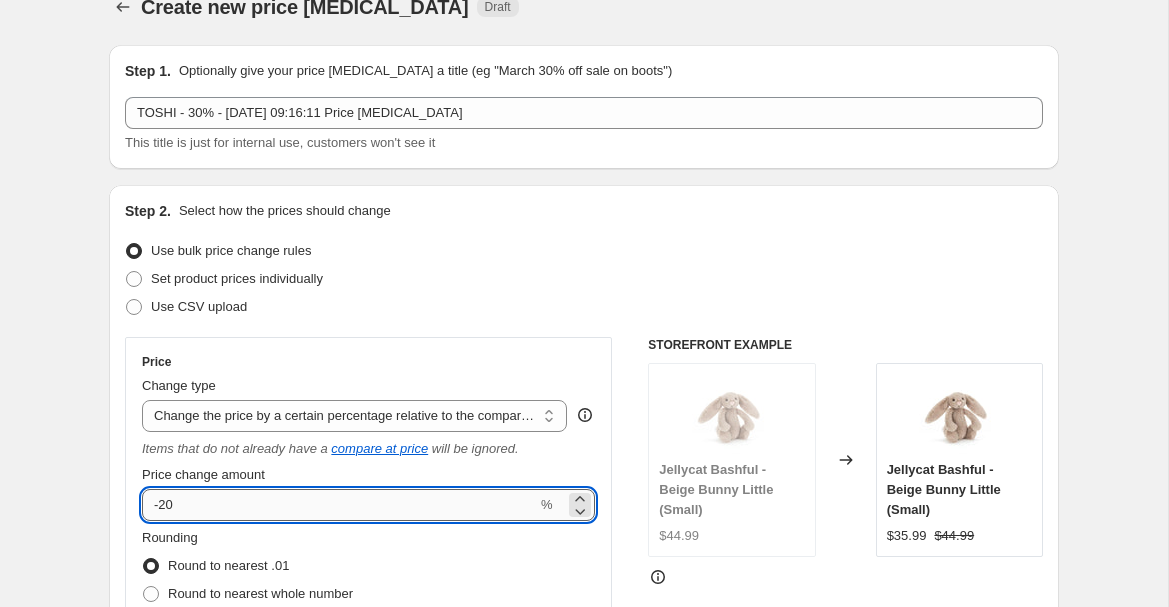 click on "-20" at bounding box center [339, 505] 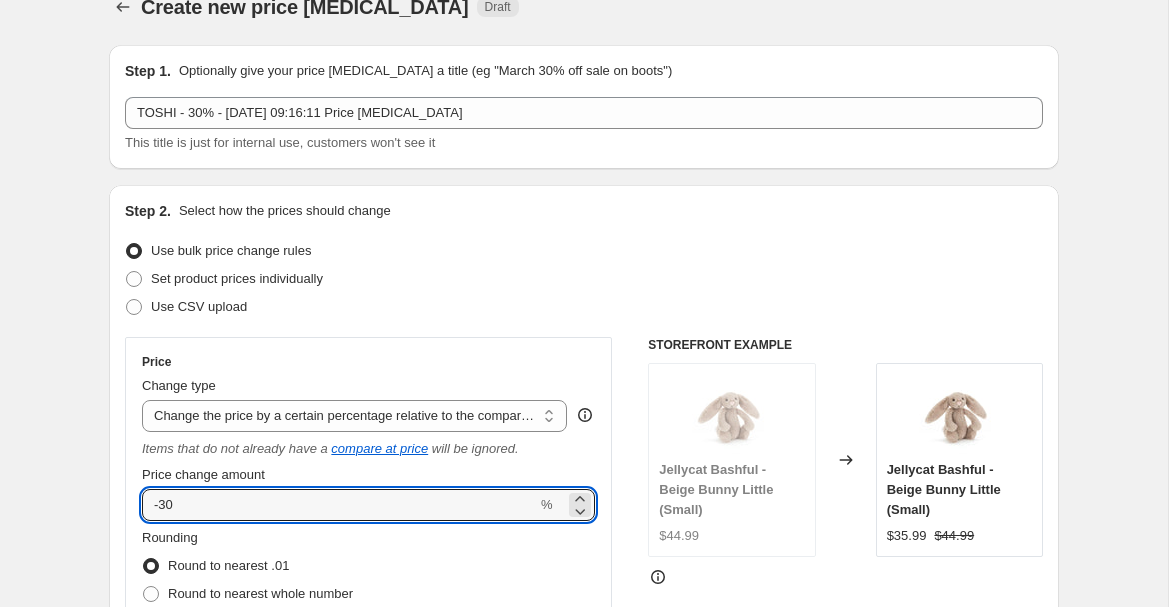 click on "Price" at bounding box center [368, 362] 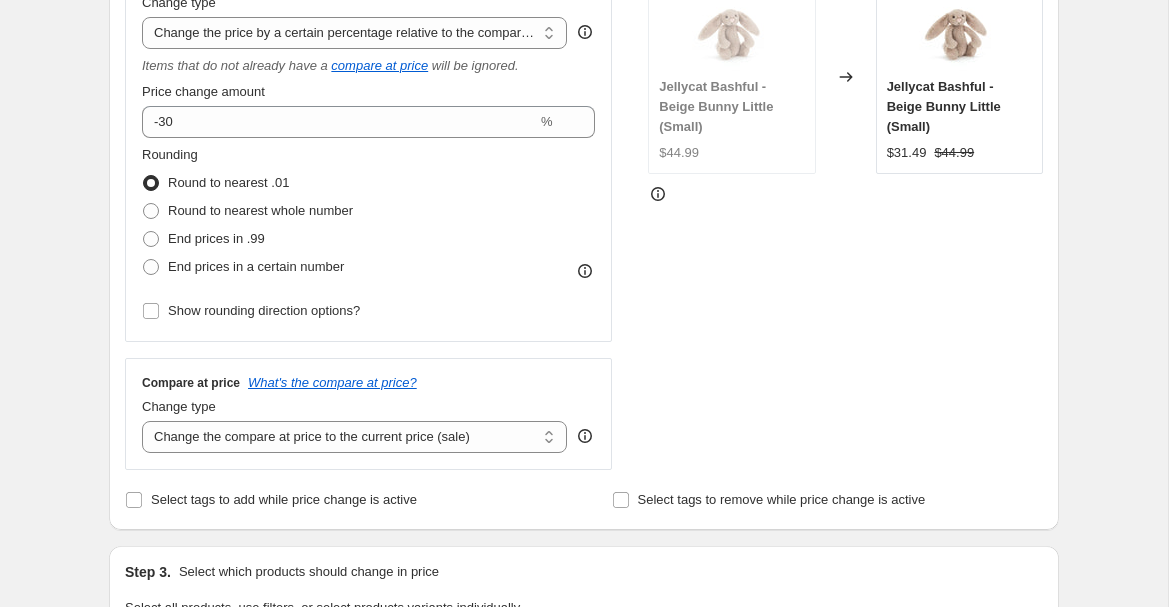 scroll, scrollTop: 431, scrollLeft: 0, axis: vertical 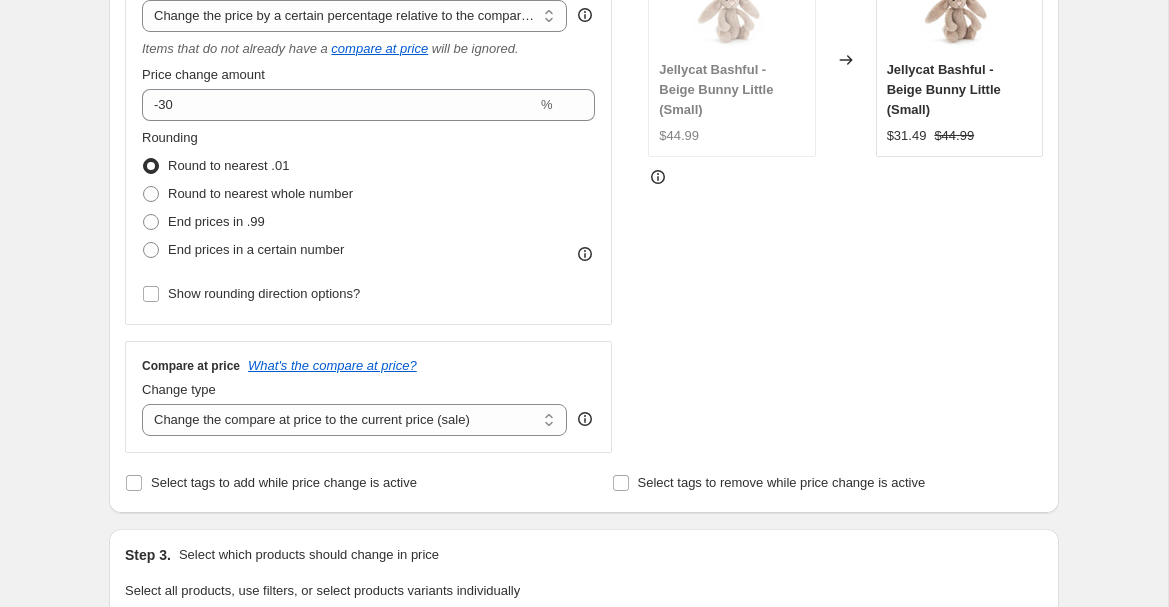 click on "Compare at price What's the compare at price? Change type Change the compare at price to the current price (sale) Change the compare at price to a certain amount Change the compare at price by a certain amount Change the compare at price by a certain percentage Change the compare at price by a certain amount relative to the actual price Change the compare at price by a certain percentage relative to the actual price Don't change the compare at price Remove the compare at price Change the compare at price to the current price (sale)" at bounding box center [368, 397] 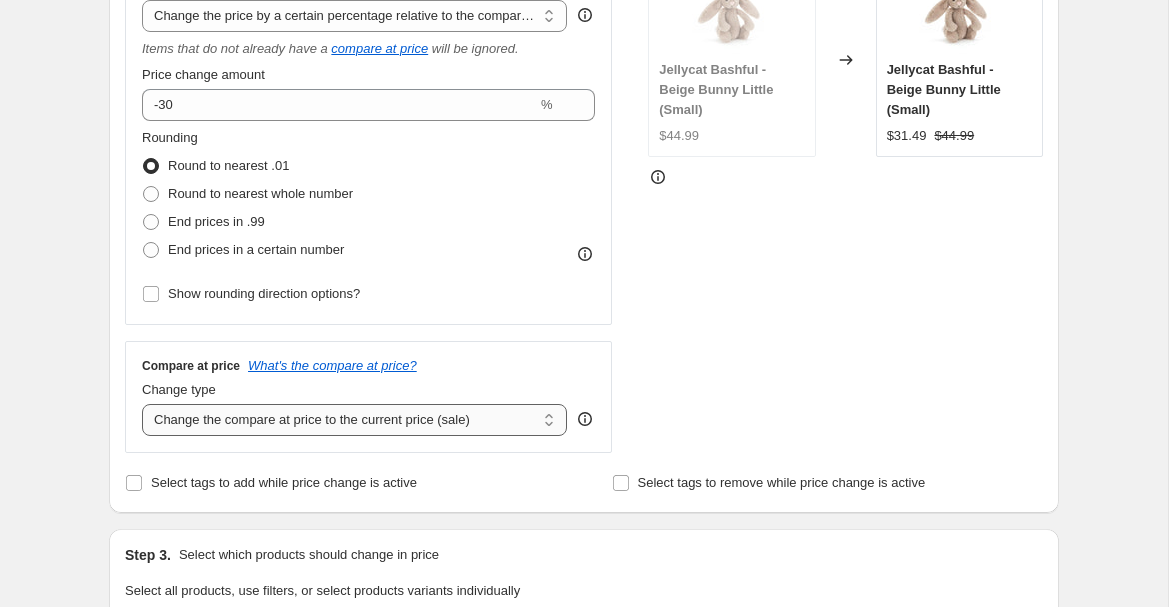 click on "Change the compare at price to the current price (sale) Change the compare at price to a certain amount Change the compare at price by a certain amount Change the compare at price by a certain percentage Change the compare at price by a certain amount relative to the actual price Change the compare at price by a certain percentage relative to the actual price Don't change the compare at price Remove the compare at price" at bounding box center (354, 420) 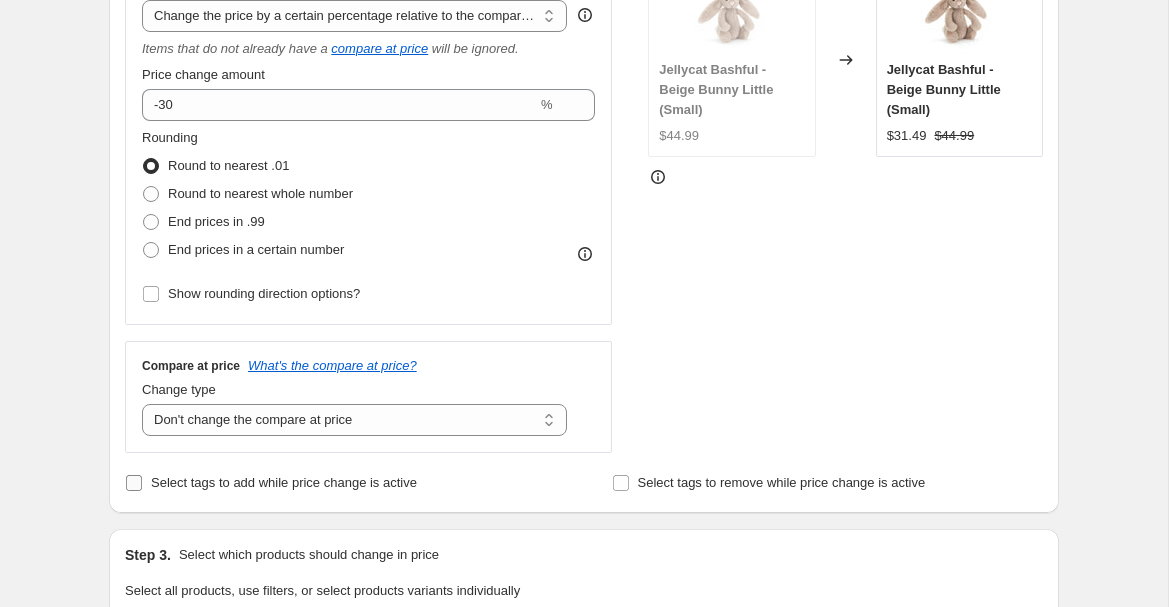 click on "Select tags to add while price change is active" at bounding box center [284, 482] 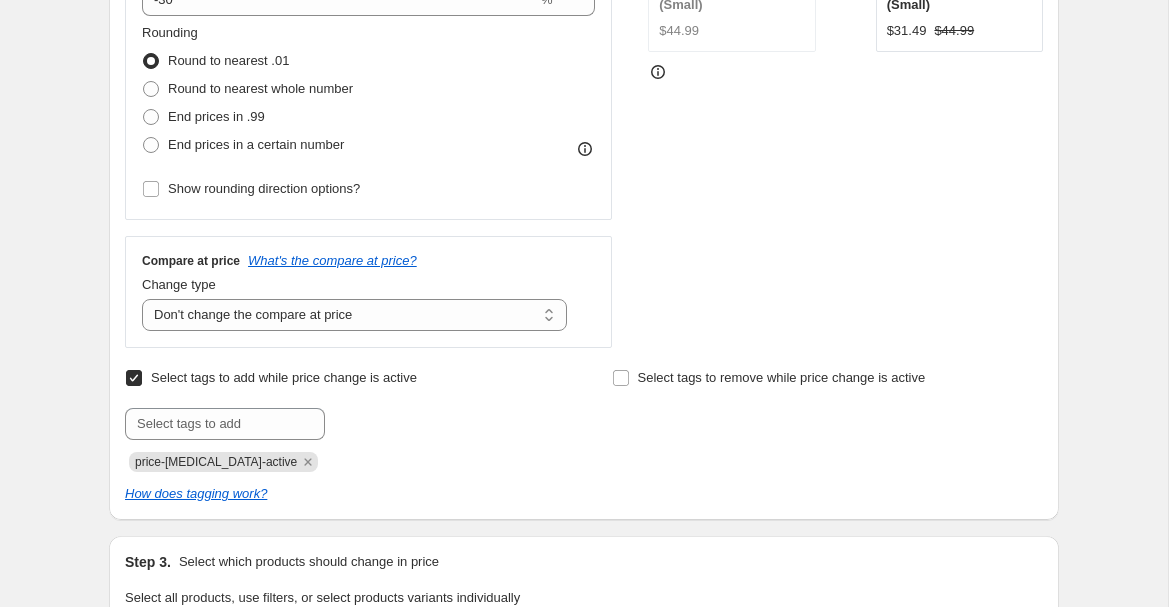 scroll, scrollTop: 538, scrollLeft: 0, axis: vertical 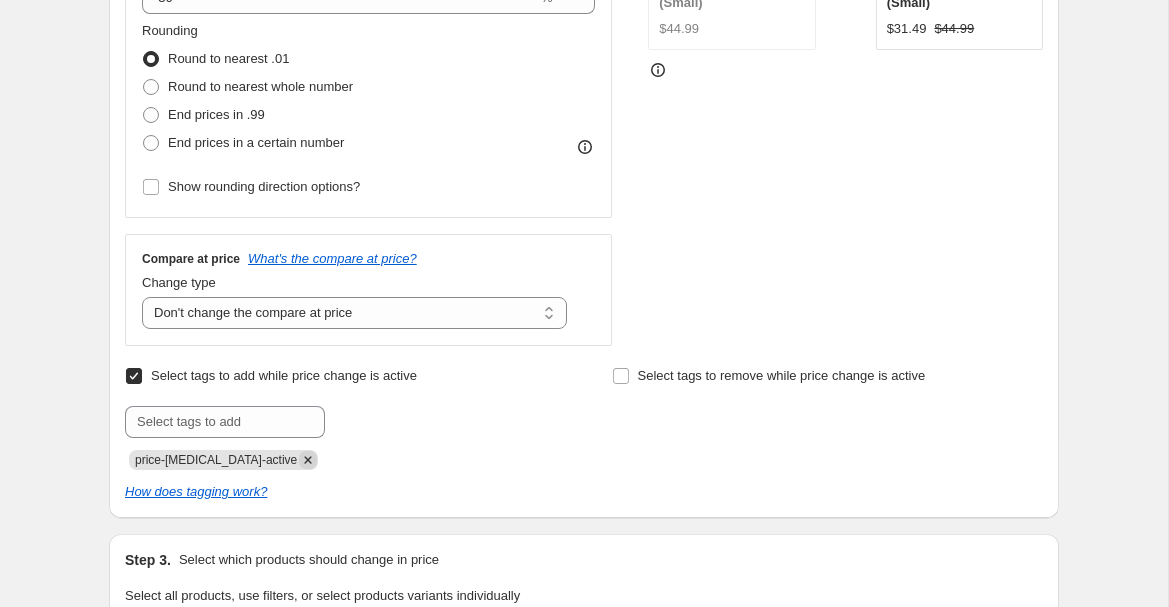 click 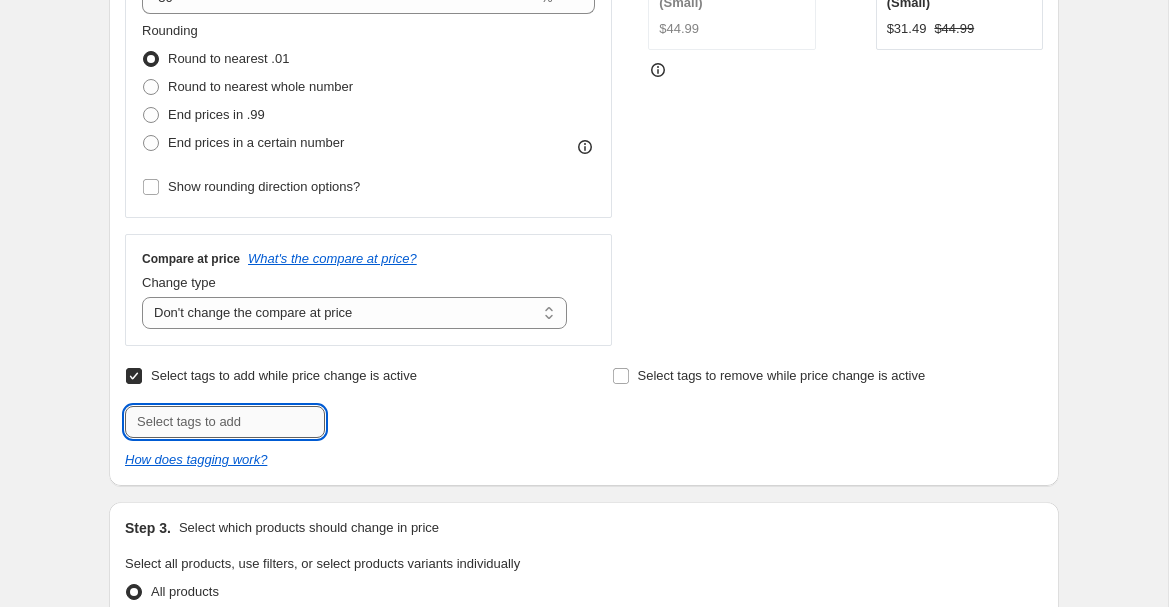 click at bounding box center (225, 422) 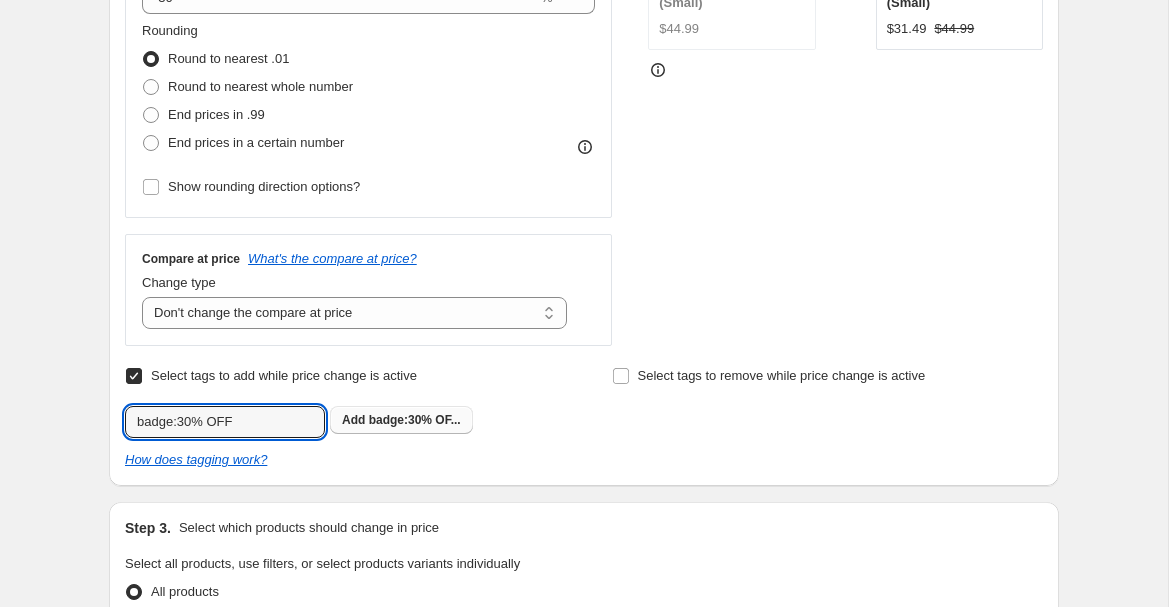 click on "badge:30% OF..." at bounding box center [415, 420] 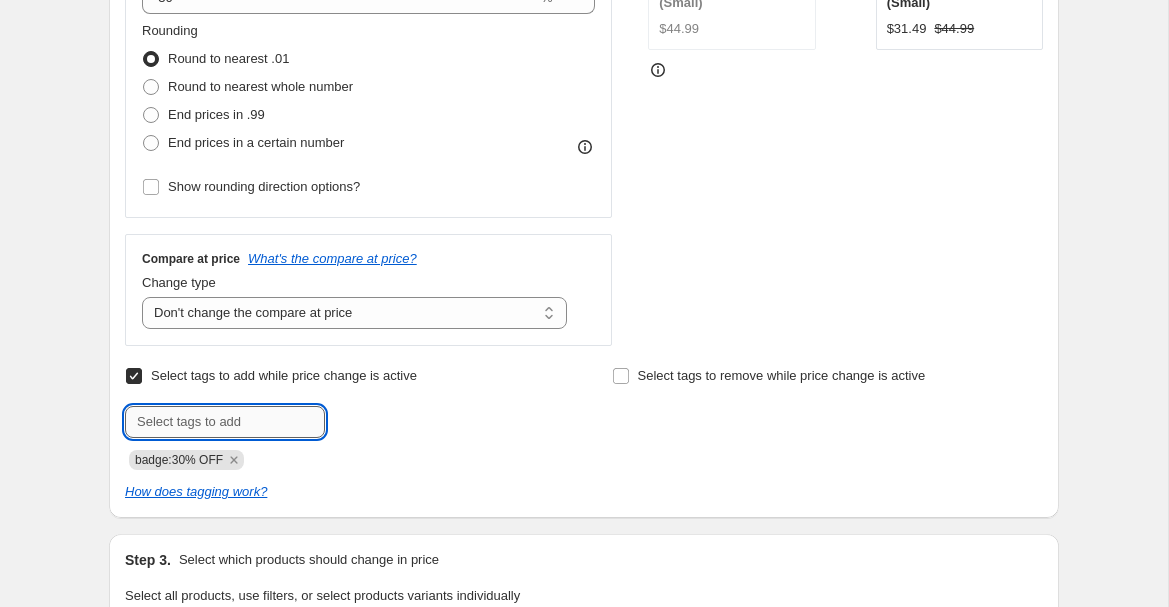 click at bounding box center (225, 422) 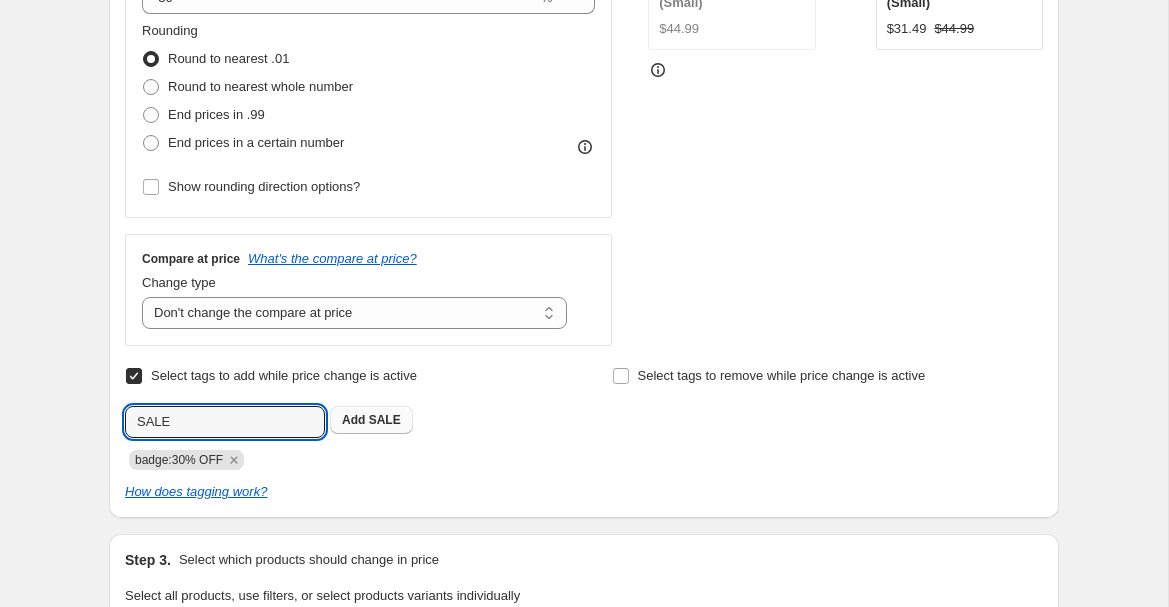 click on "SALE" at bounding box center [385, 420] 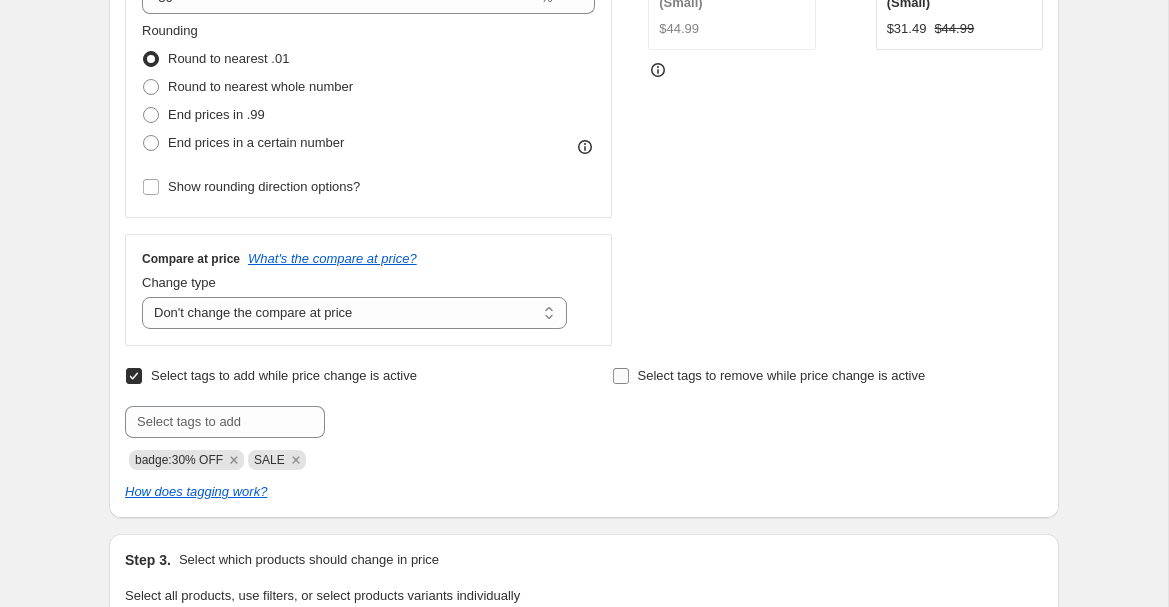 click on "Select tags to remove while price change is active" at bounding box center [769, 376] 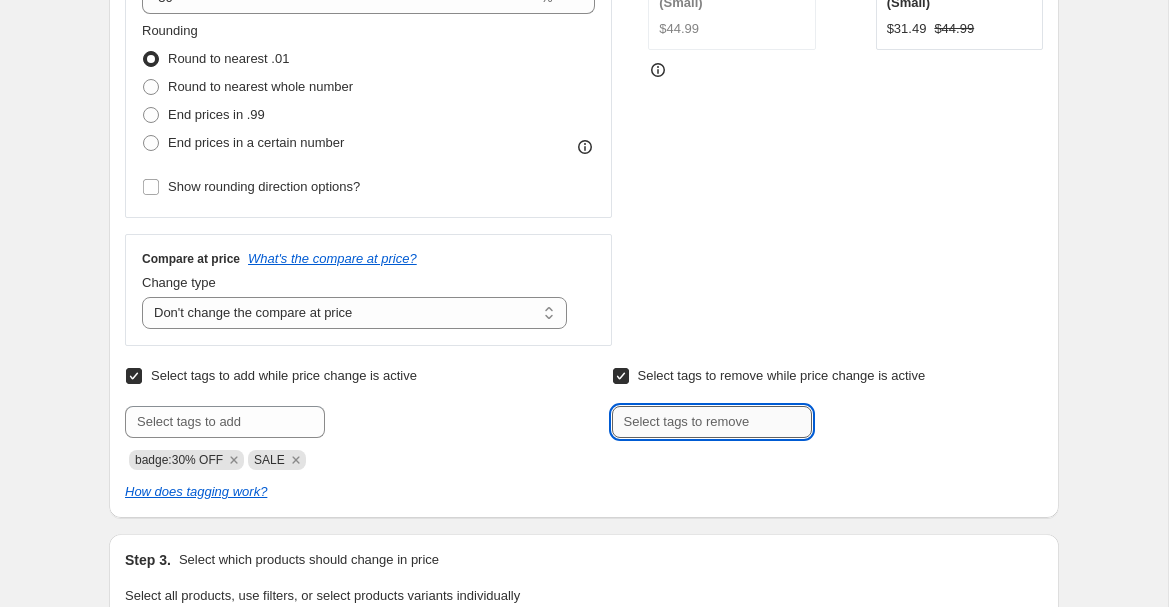 click at bounding box center [712, 422] 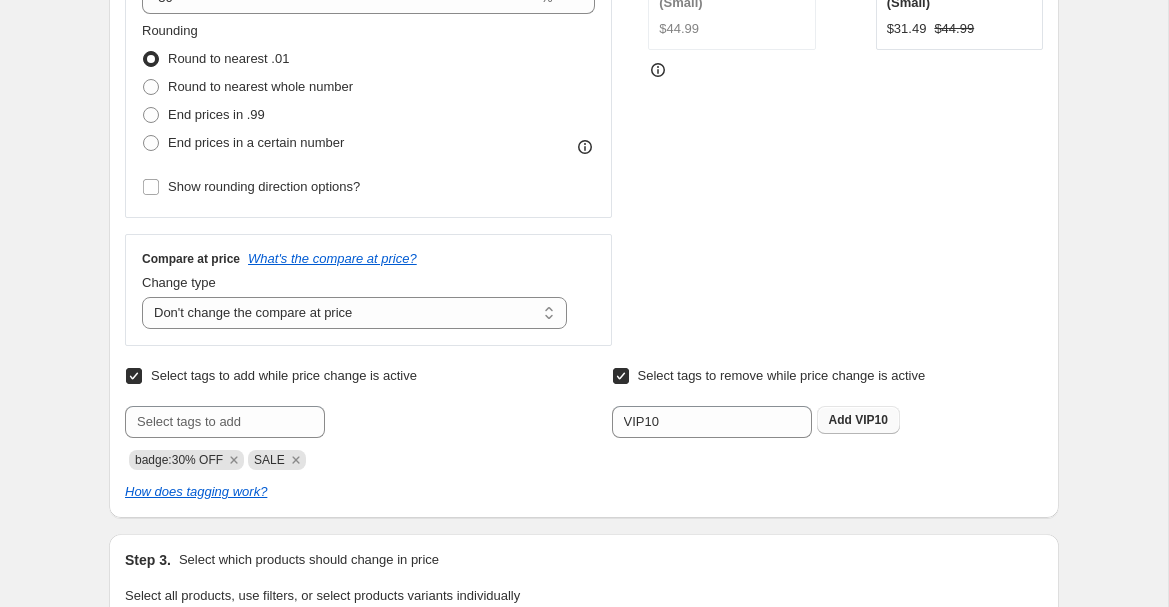 click on "VIP10" at bounding box center [871, 420] 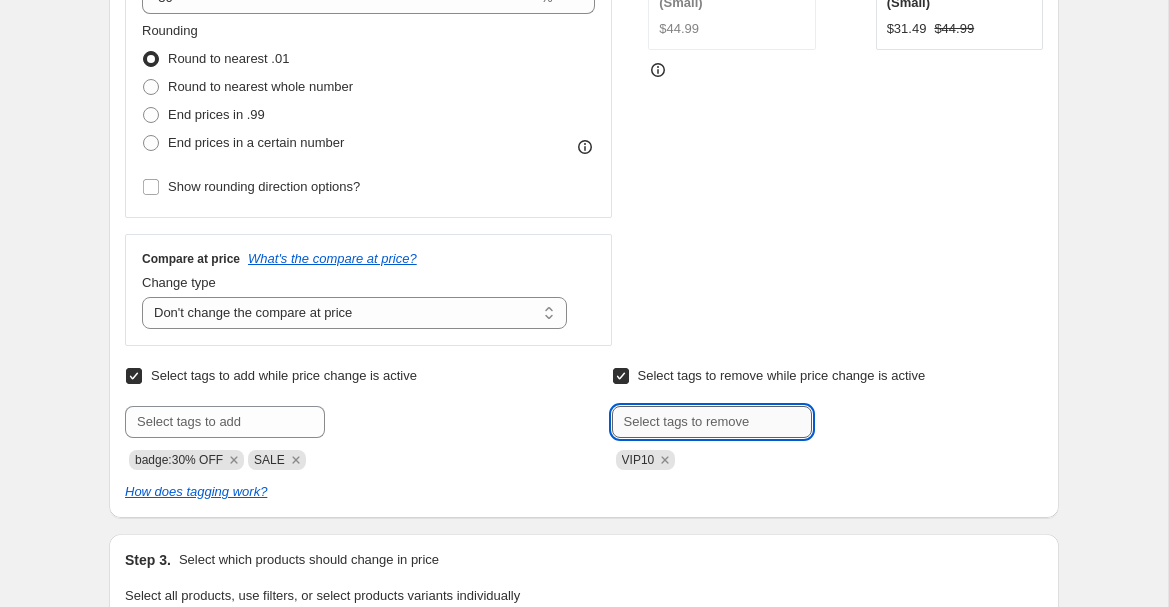 click at bounding box center (712, 422) 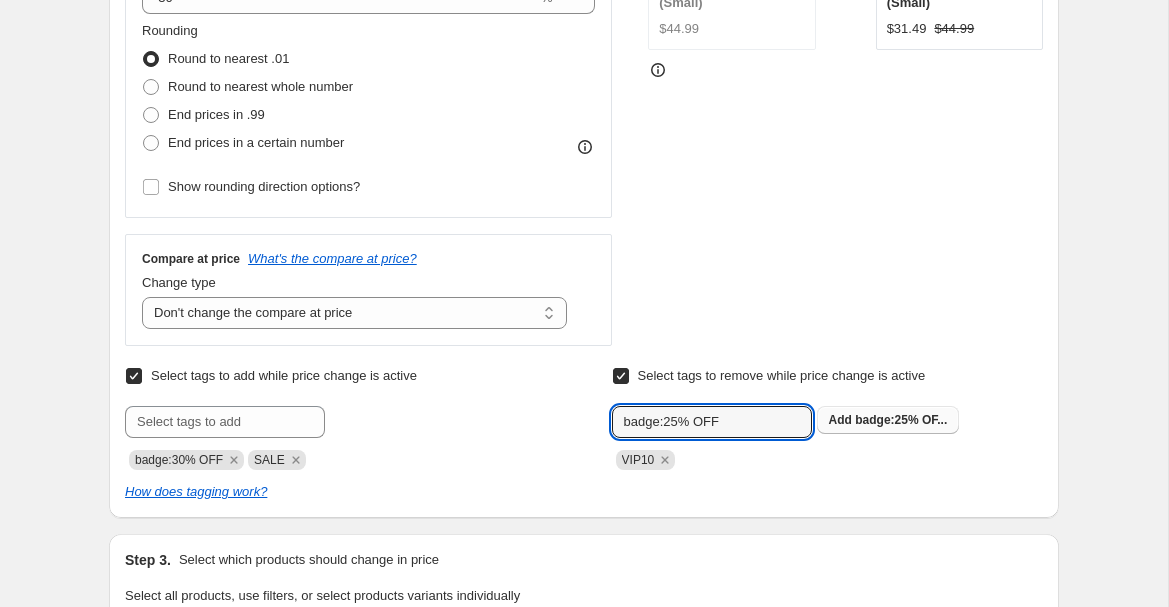 click on "Add   badge:25% OF..." at bounding box center (888, 420) 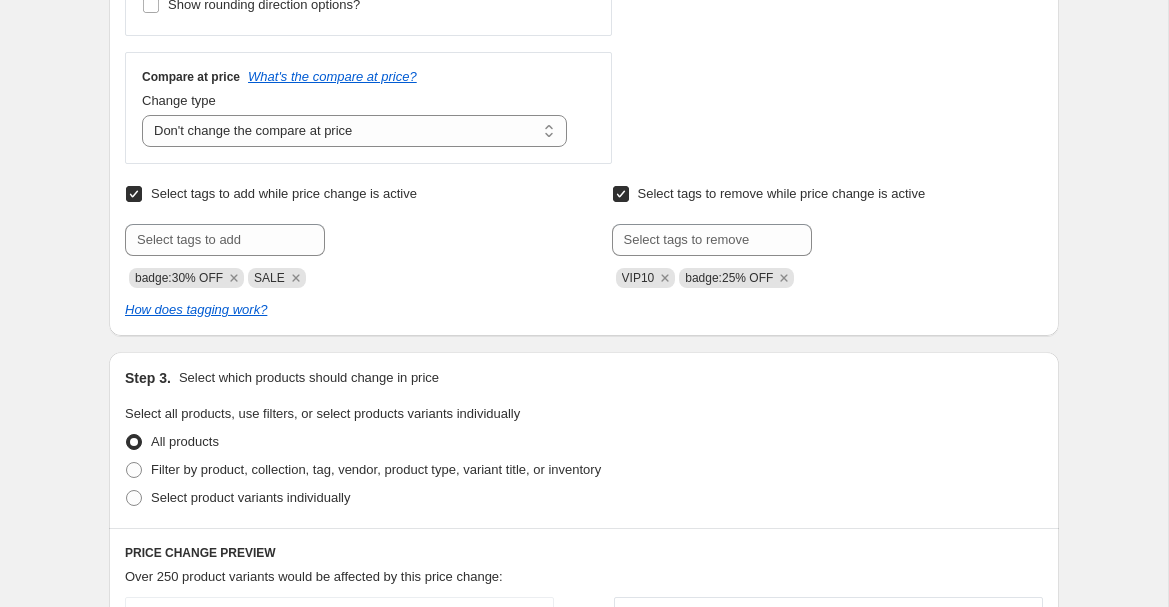 scroll, scrollTop: 755, scrollLeft: 0, axis: vertical 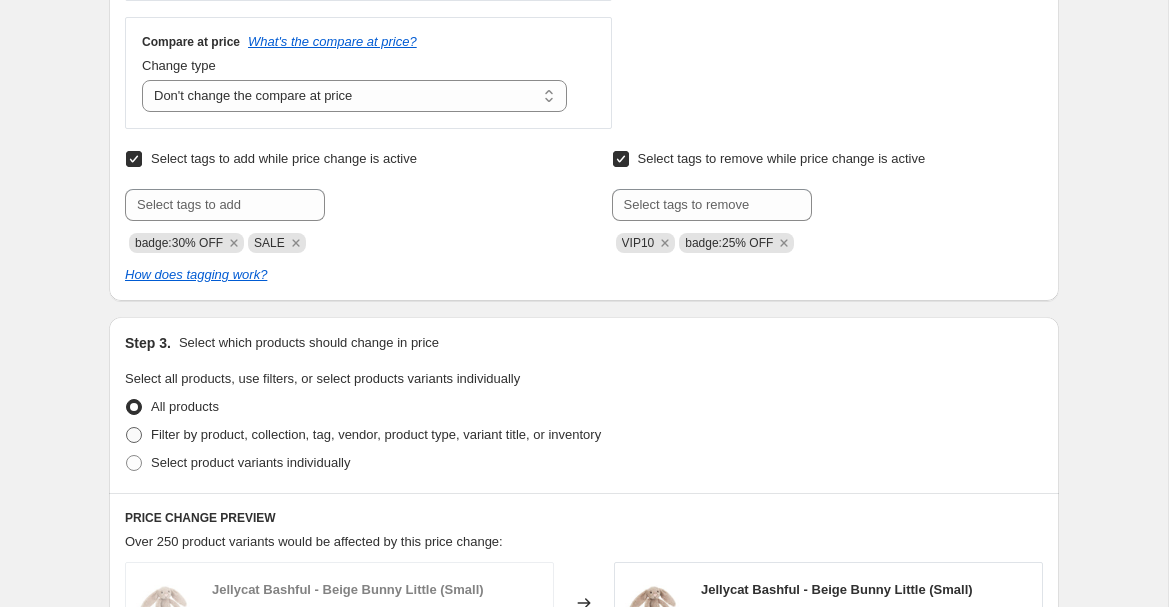 click on "Filter by product, collection, tag, vendor, product type, variant title, or inventory" at bounding box center (376, 434) 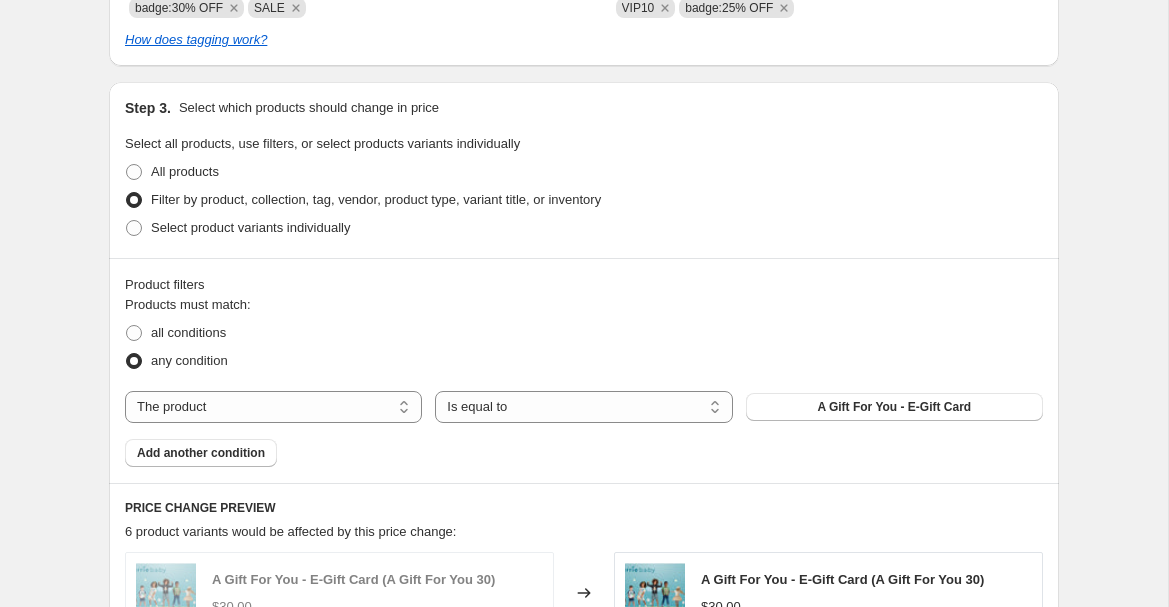 scroll, scrollTop: 1036, scrollLeft: 0, axis: vertical 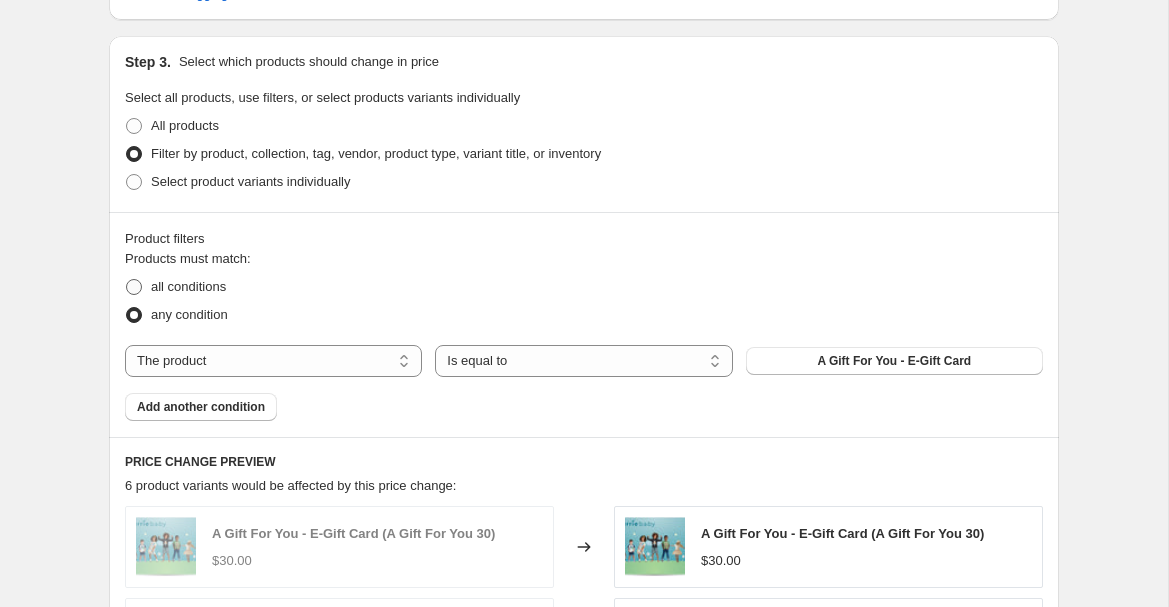 click on "all conditions" at bounding box center (188, 286) 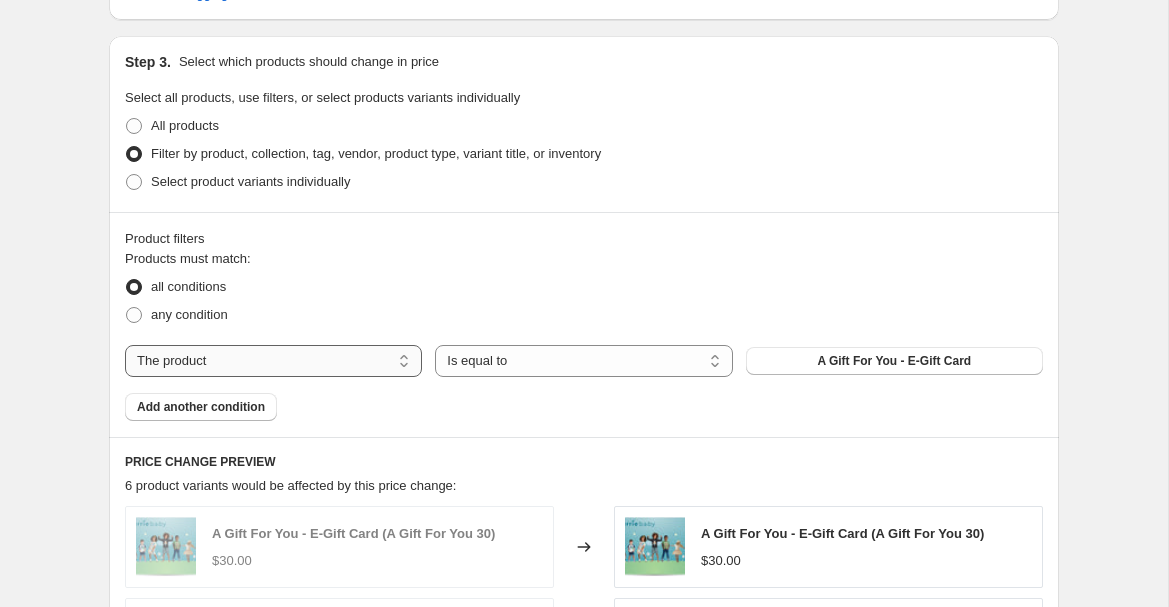 click on "The product The product's collection The product's tag The product's vendor The product's type The product's status The variant's title Inventory quantity" at bounding box center [273, 361] 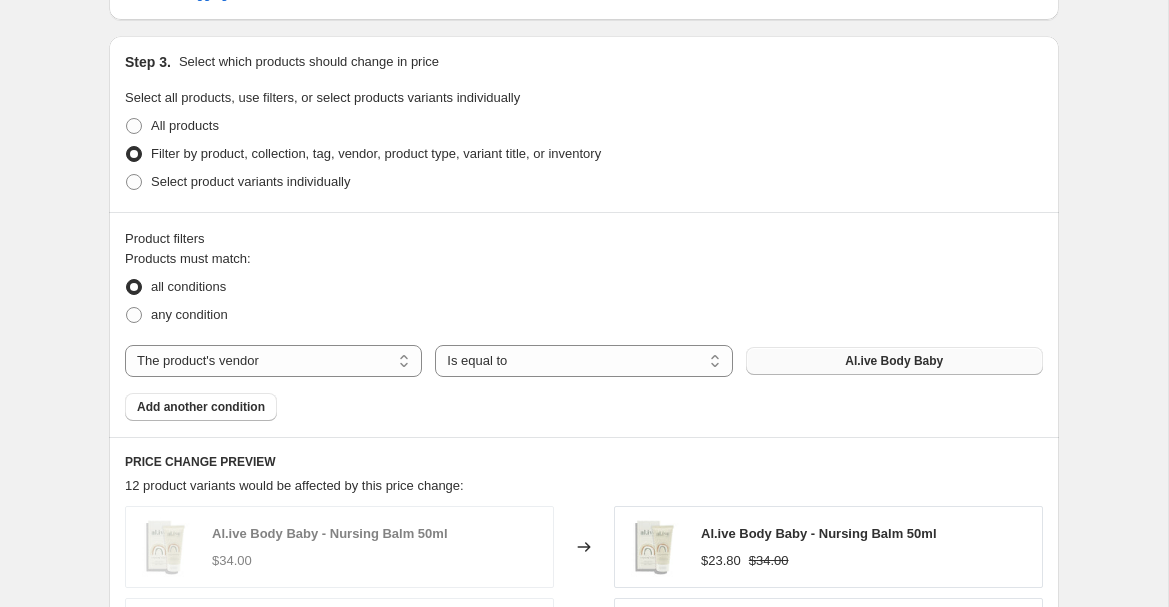 click on "Al.ive Body Baby" at bounding box center (894, 361) 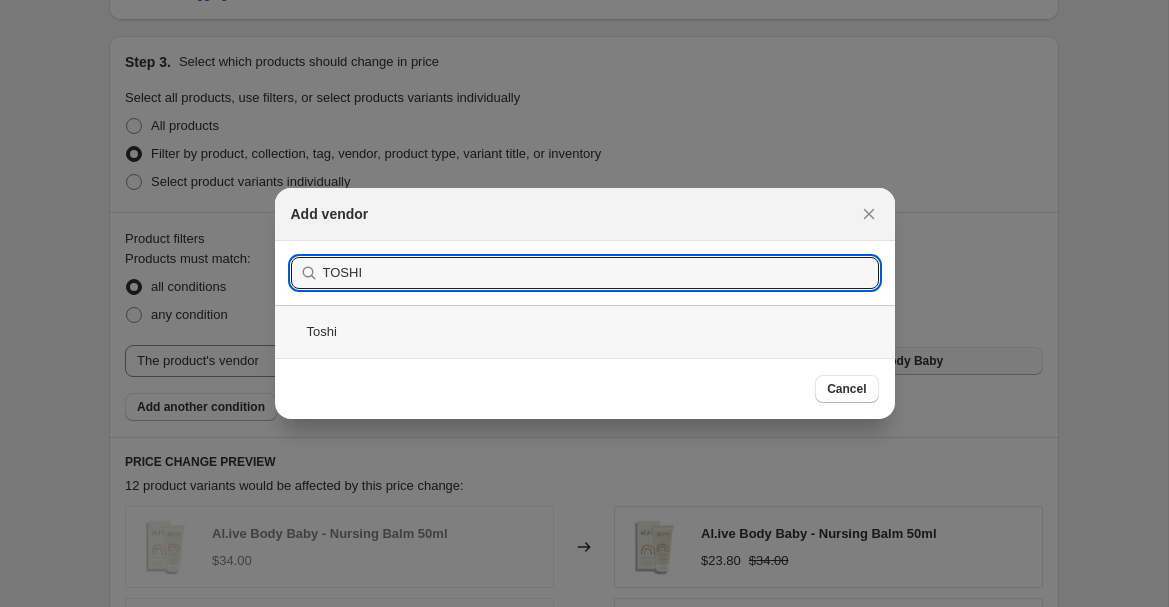 click on "Toshi" at bounding box center (585, 331) 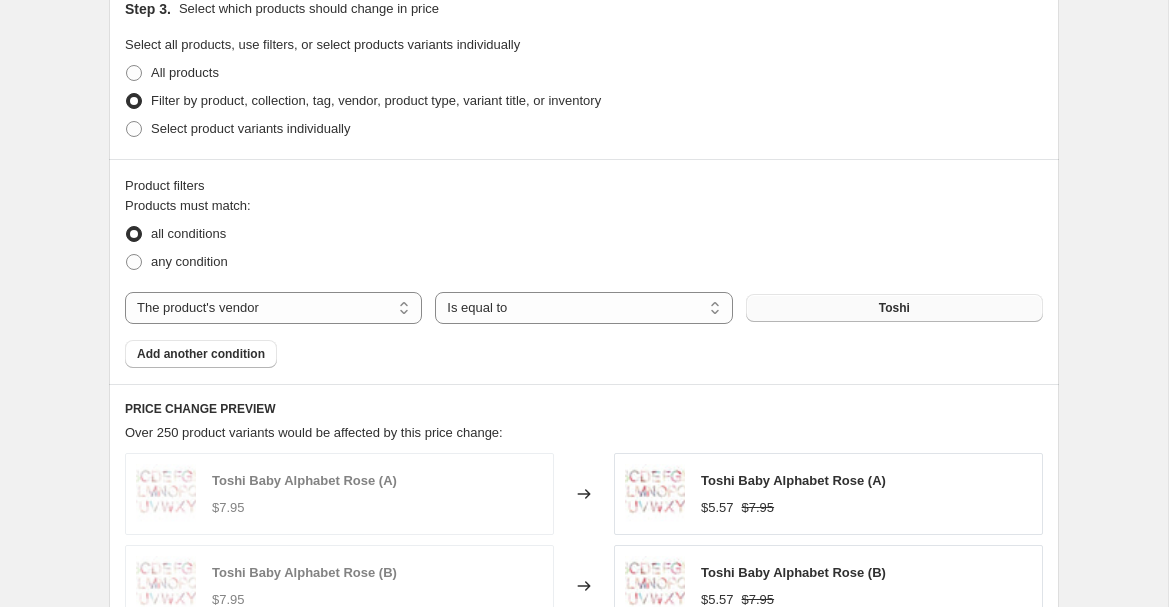 scroll, scrollTop: 1094, scrollLeft: 0, axis: vertical 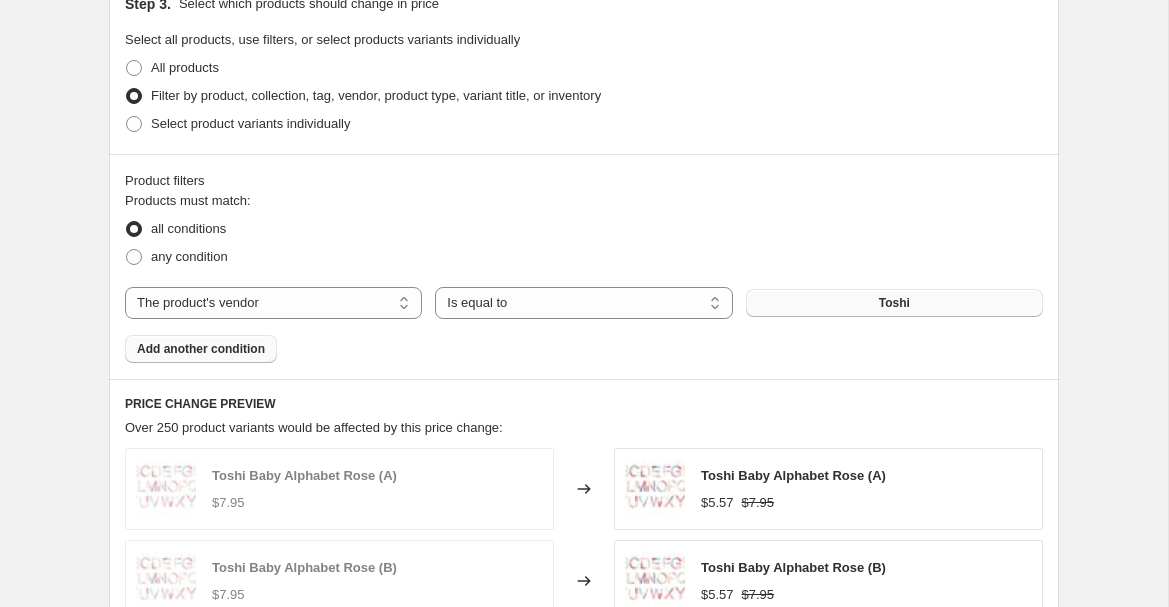 click on "Add another condition" at bounding box center [201, 349] 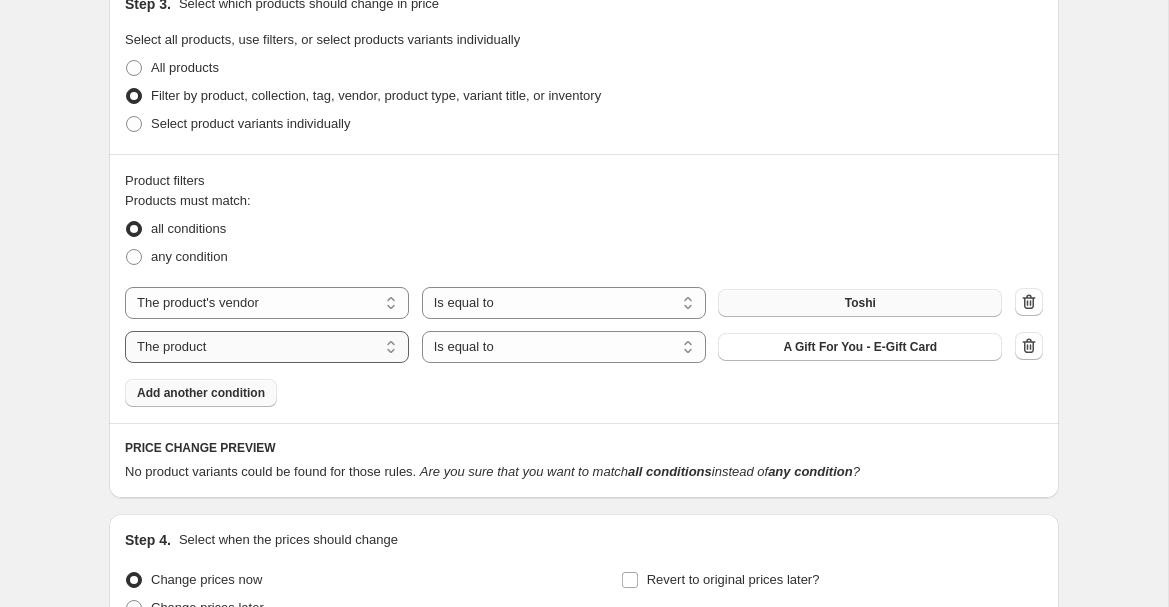 click on "The product The product's collection The product's tag The product's vendor The product's type The product's status The variant's title Inventory quantity" at bounding box center [267, 347] 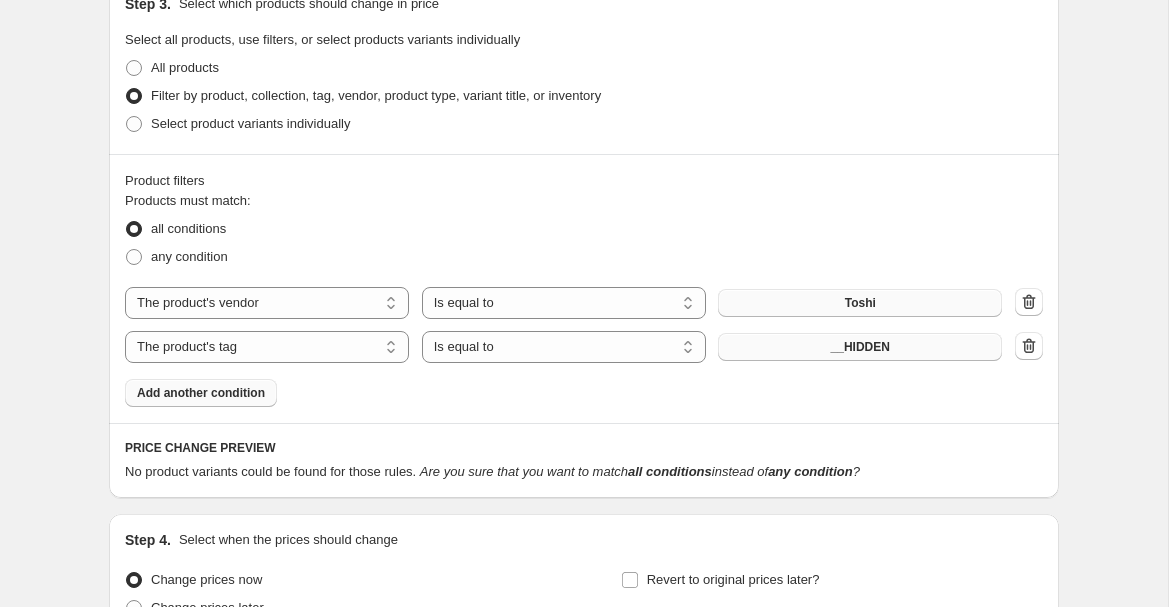 click on "__HIDDEN" at bounding box center [860, 347] 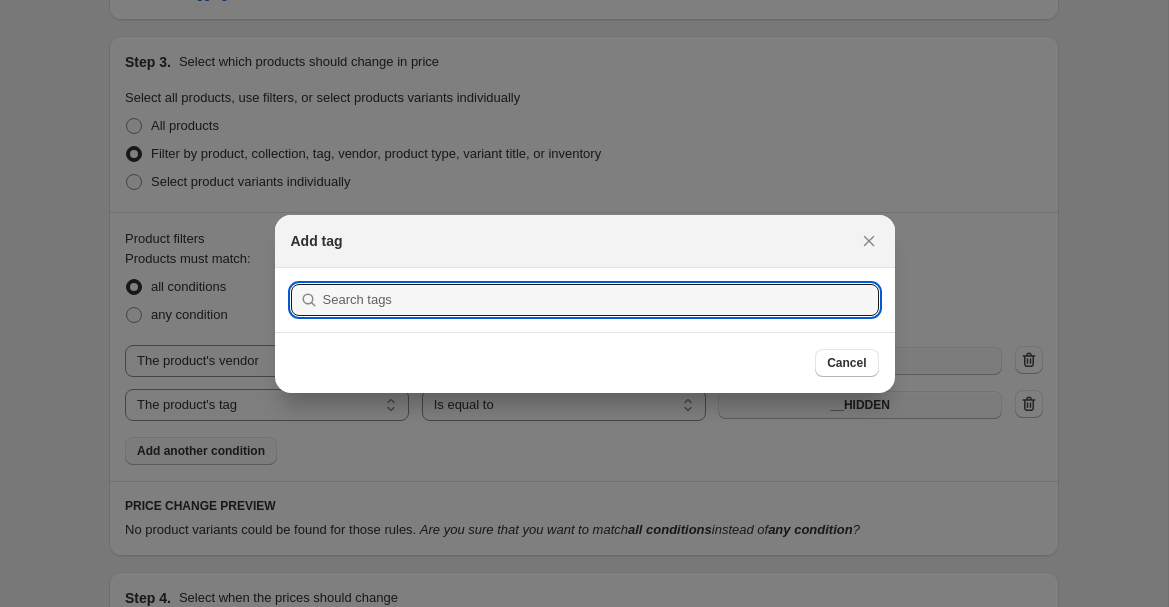 scroll, scrollTop: 0, scrollLeft: 0, axis: both 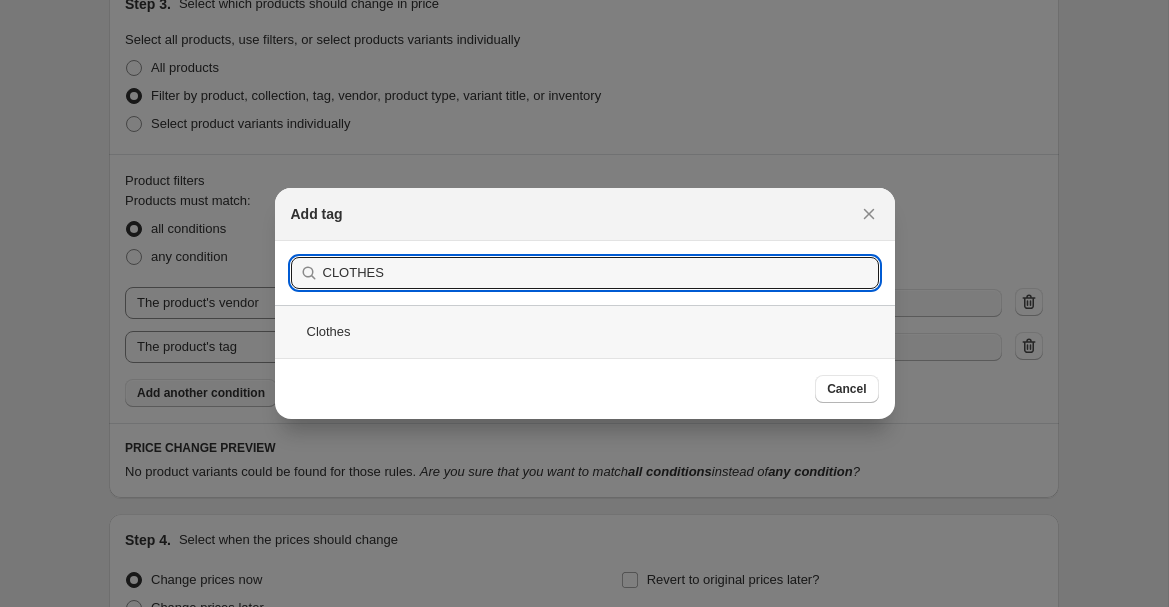 click on "Clothes" at bounding box center [585, 331] 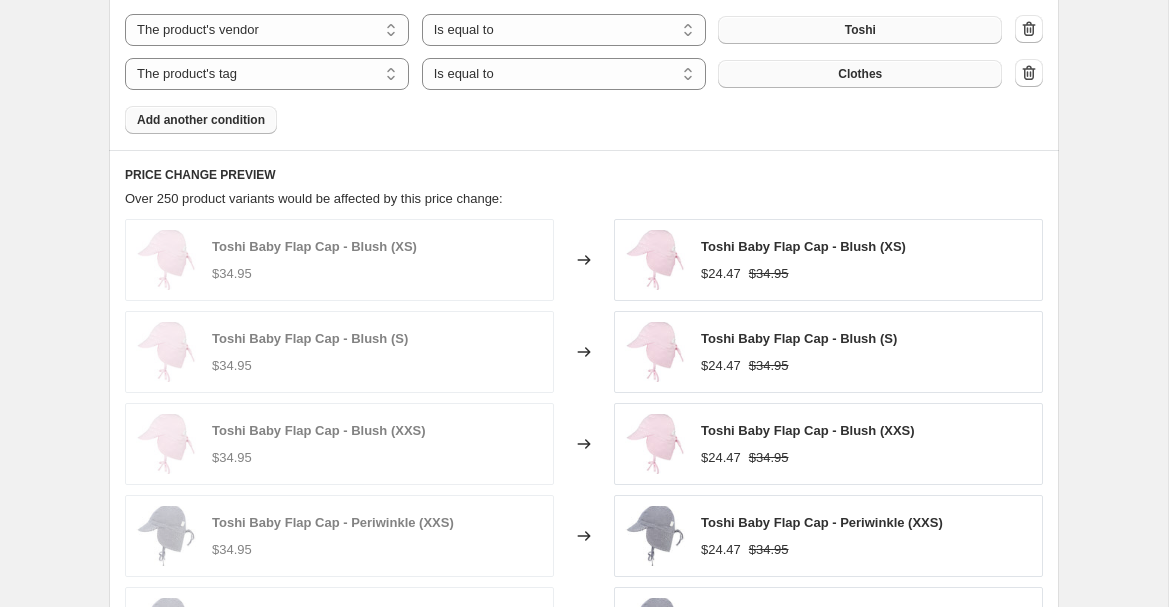 scroll, scrollTop: 1369, scrollLeft: 0, axis: vertical 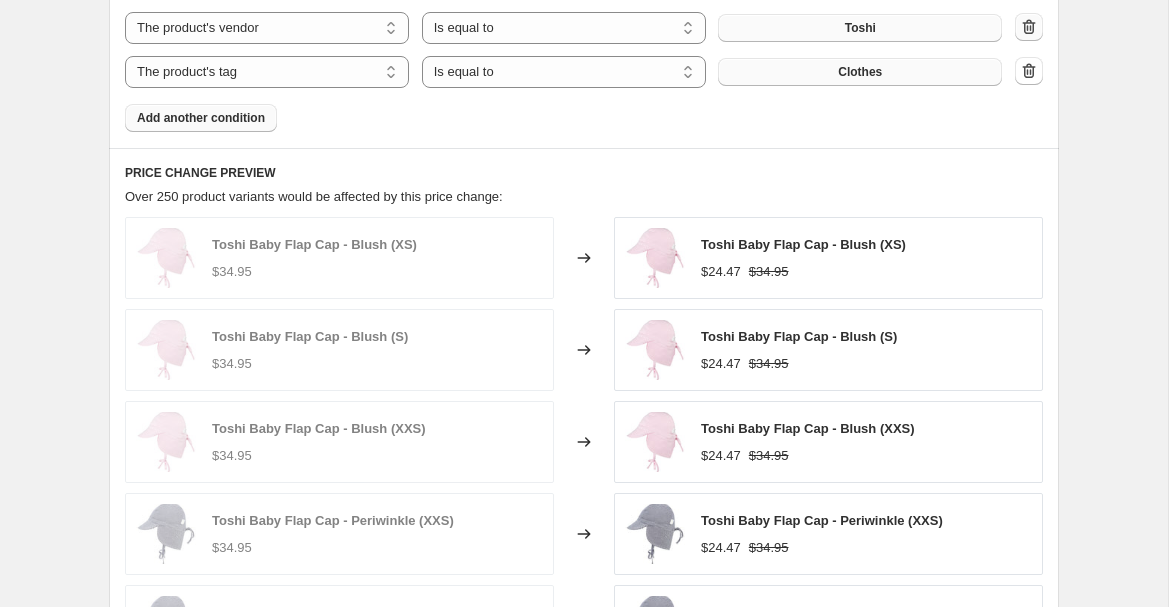 click 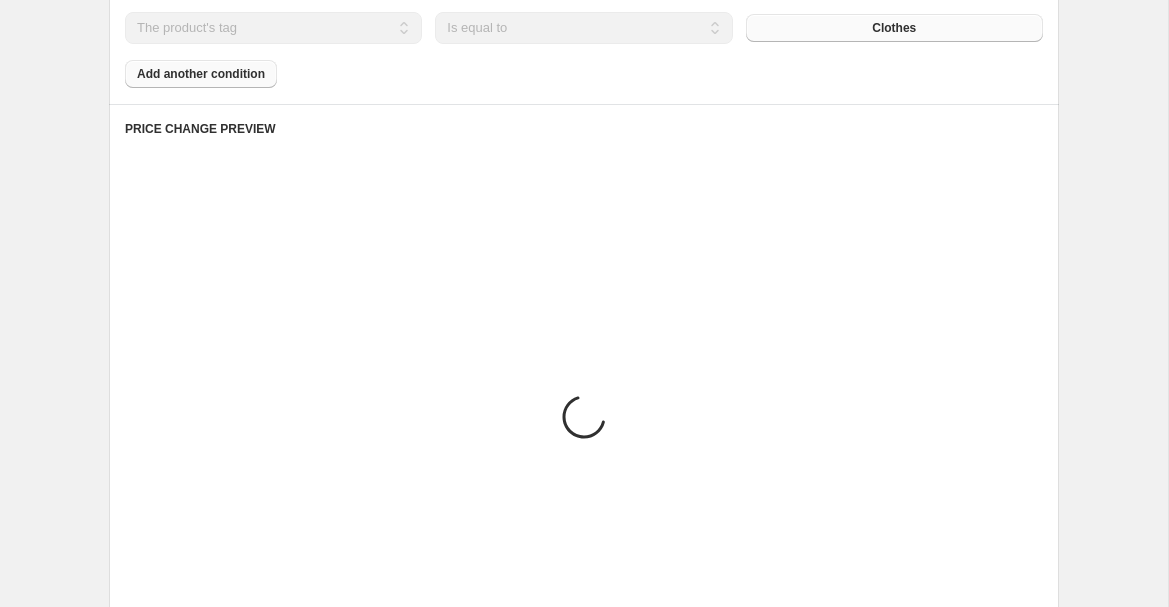 click on "Products must match: all conditions any condition The product The product's collection The product's tag The product's vendor The product's type The product's status The variant's title Inventory quantity The product's tag Is equal to Is not equal to Is equal to Clothes Add another condition" at bounding box center [584, 2] 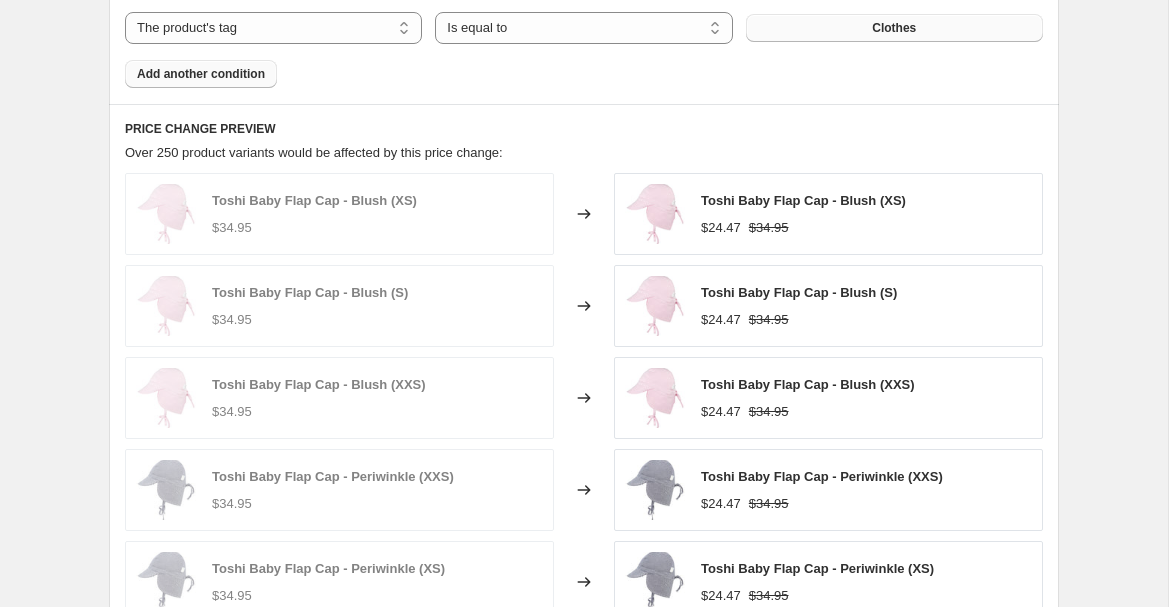 click on "Add another condition" at bounding box center [201, 74] 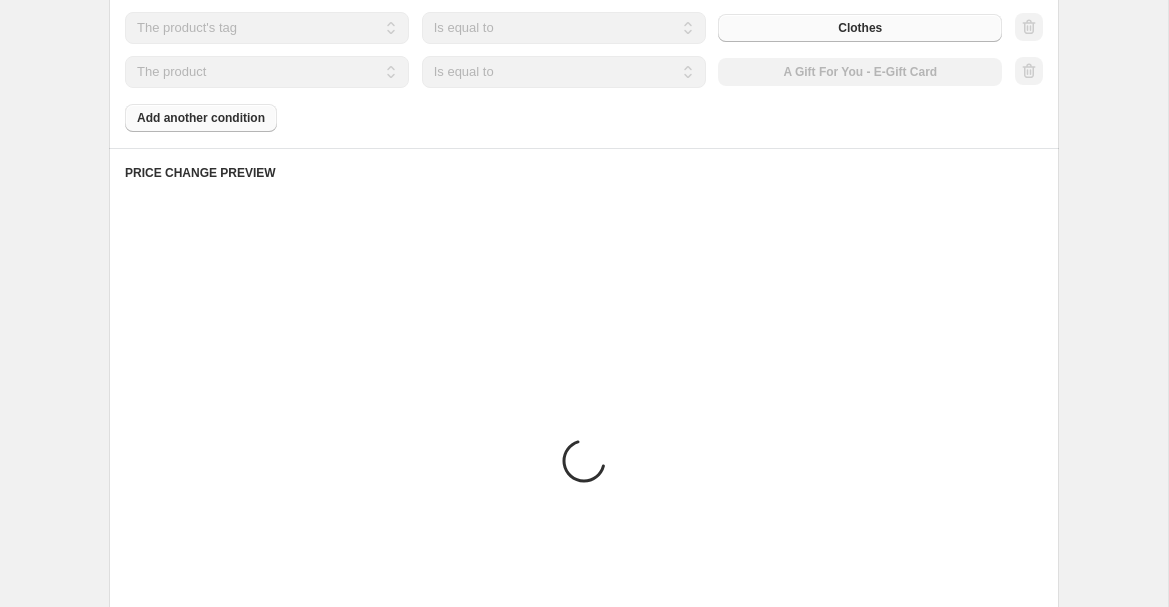 scroll, scrollTop: 1295, scrollLeft: 0, axis: vertical 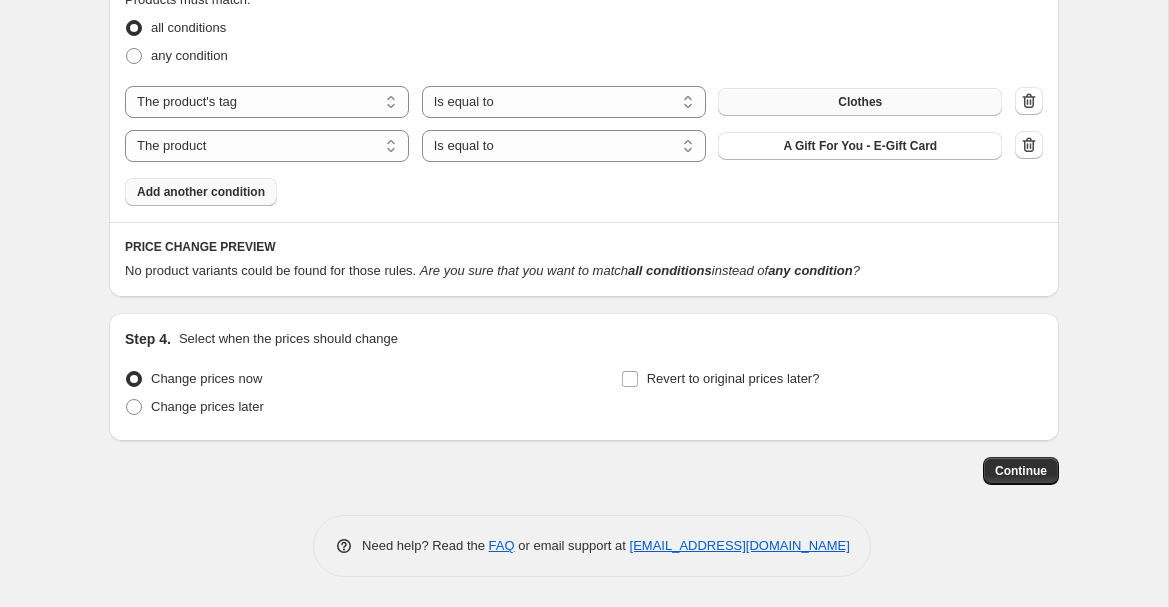 click on "Clothes" at bounding box center (860, 102) 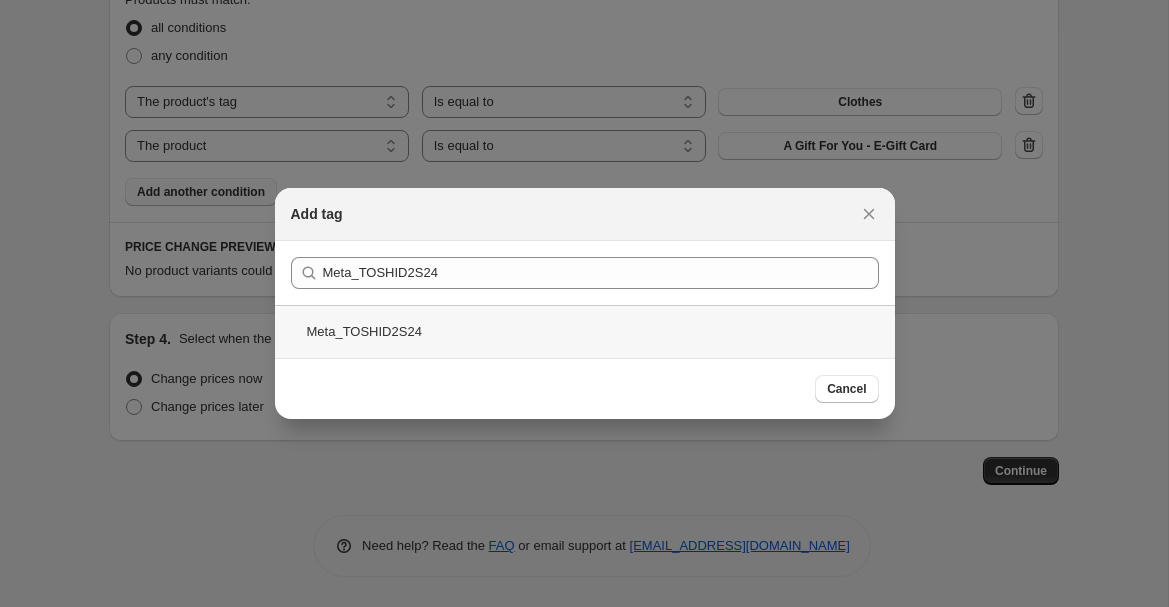 click on "Meta_TOSHID2S24" at bounding box center [585, 331] 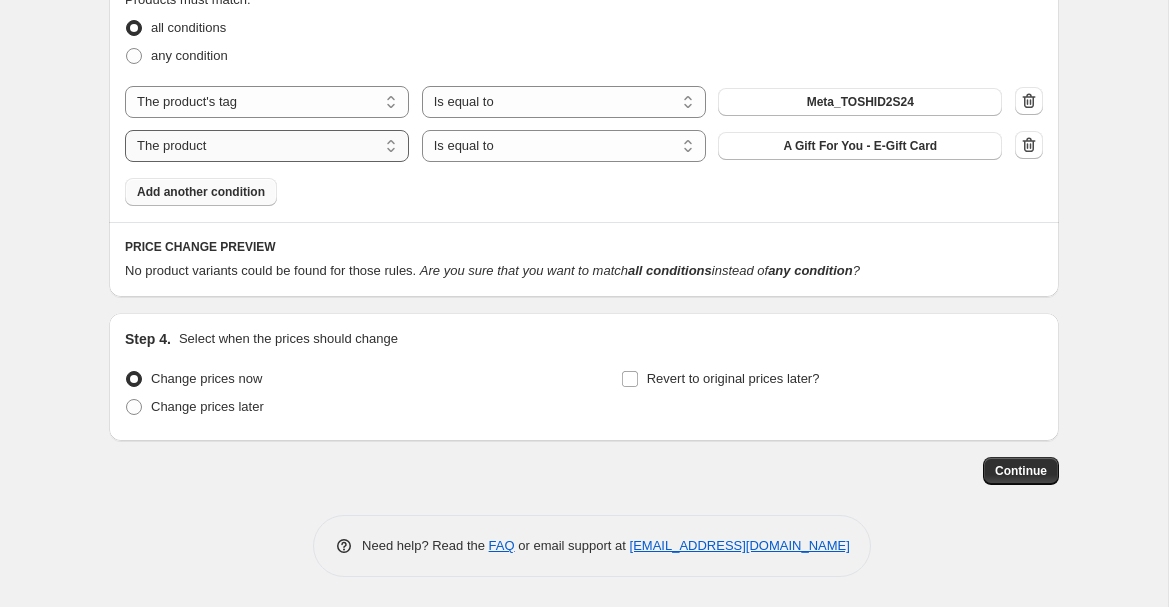 click on "The product The product's collection The product's tag The product's vendor The product's type The product's status The variant's title Inventory quantity" at bounding box center [267, 146] 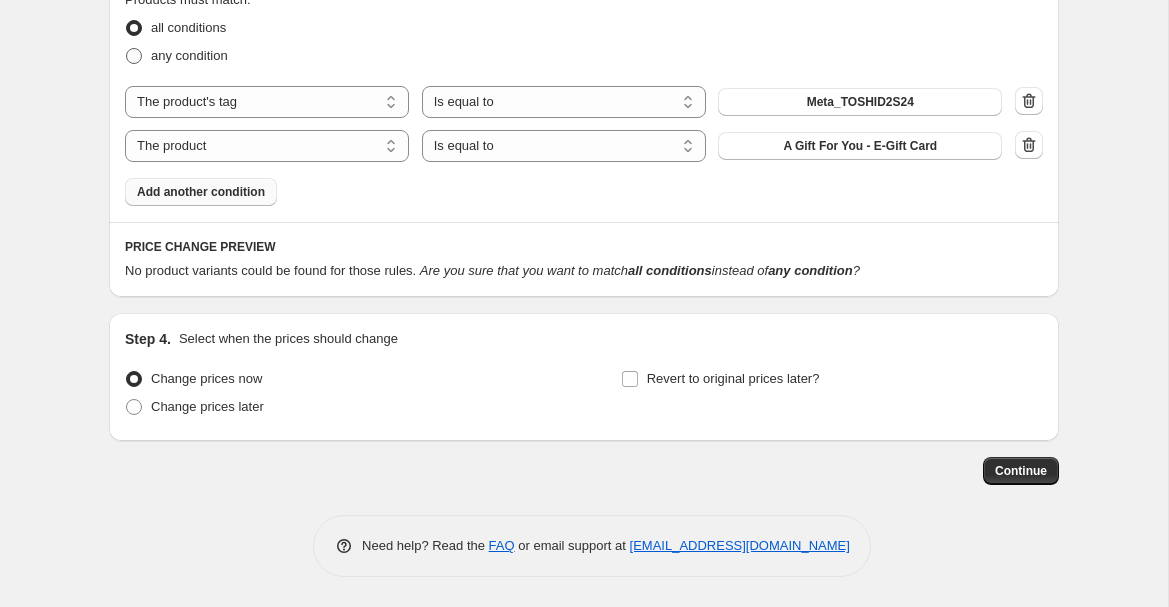 click on "any condition" at bounding box center (189, 55) 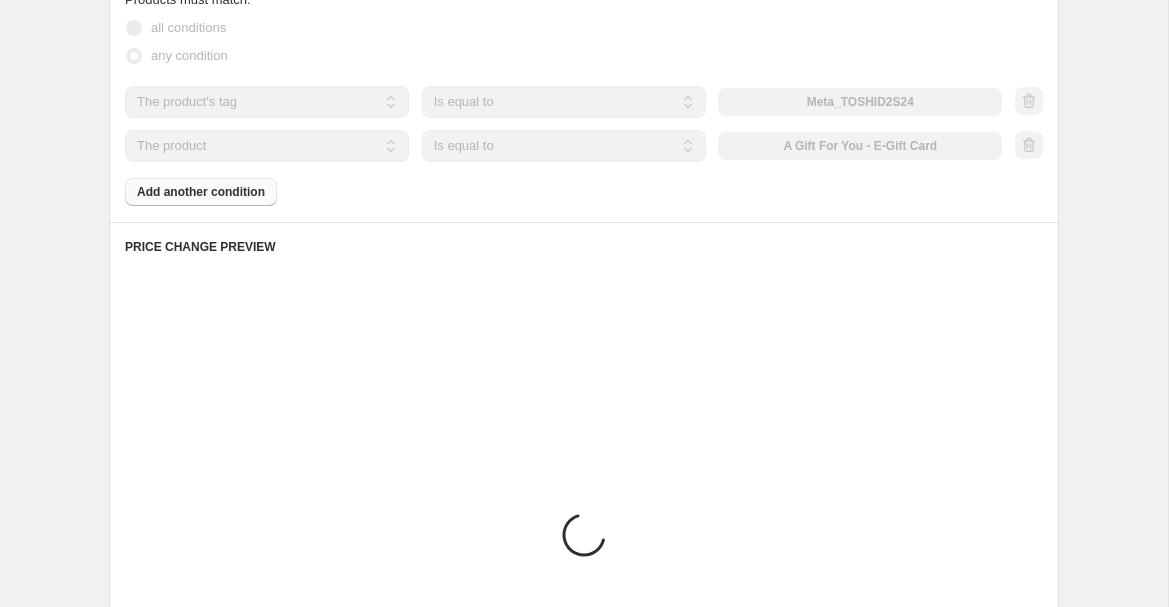 click on "The product The product's collection The product's tag The product's vendor The product's type The product's status The variant's title Inventory quantity" at bounding box center [267, 146] 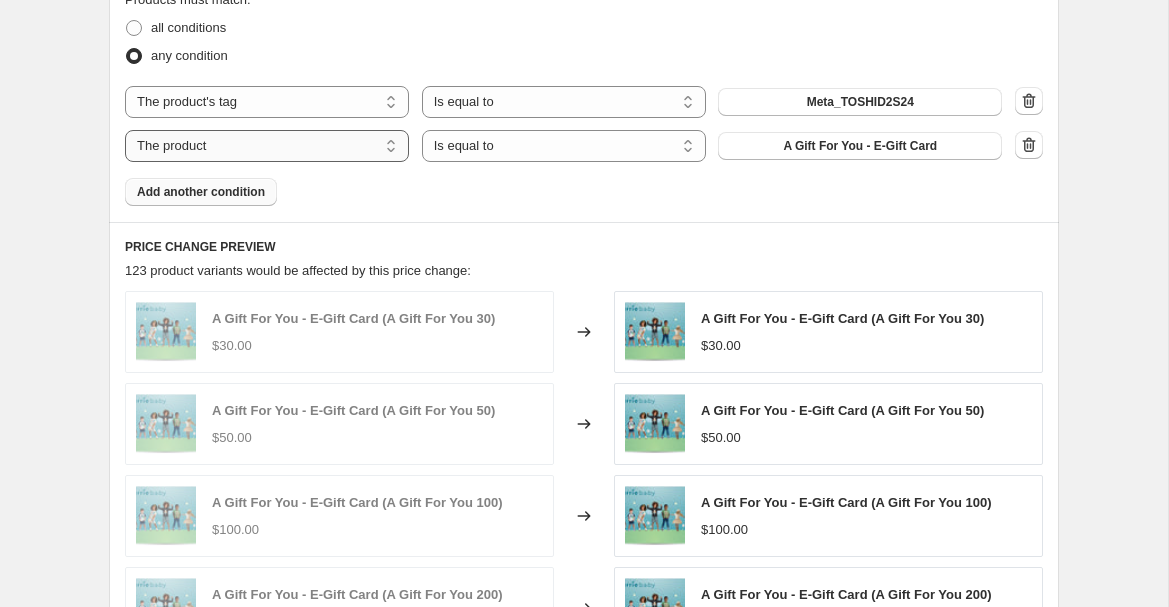 click on "The product The product's collection The product's tag The product's vendor The product's type The product's status The variant's title Inventory quantity" at bounding box center (267, 146) 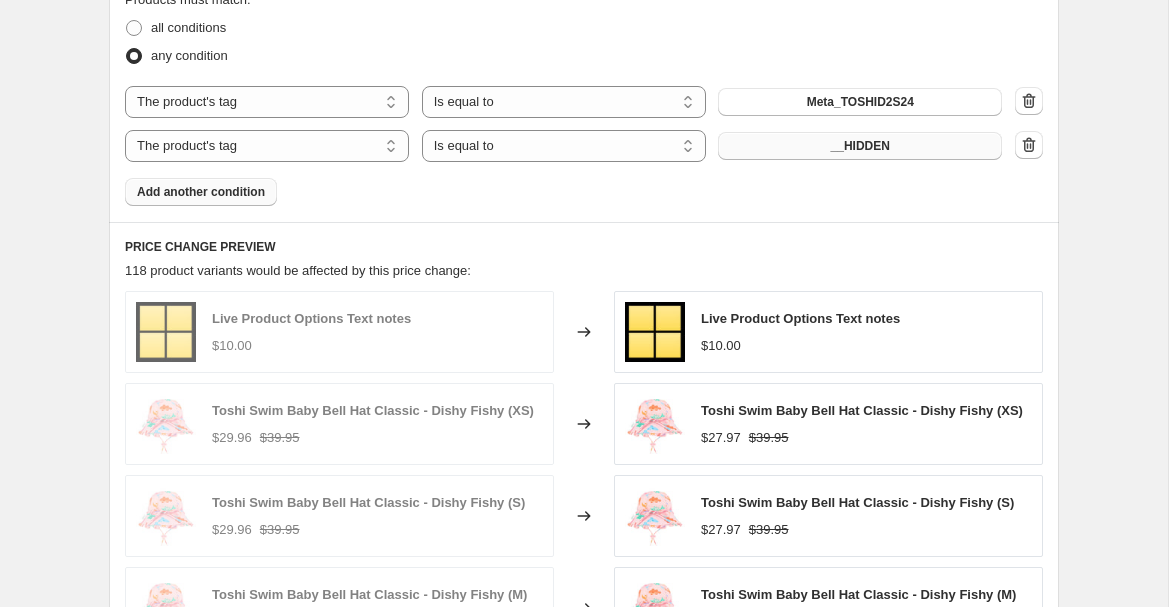 click on "__HIDDEN" at bounding box center [860, 146] 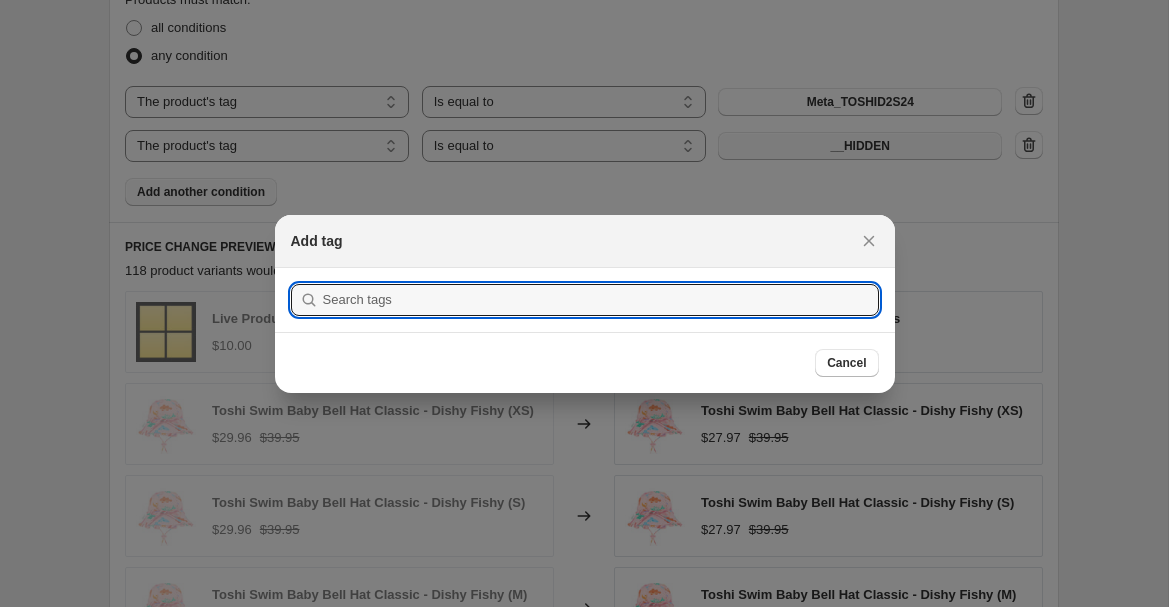 scroll, scrollTop: 0, scrollLeft: 0, axis: both 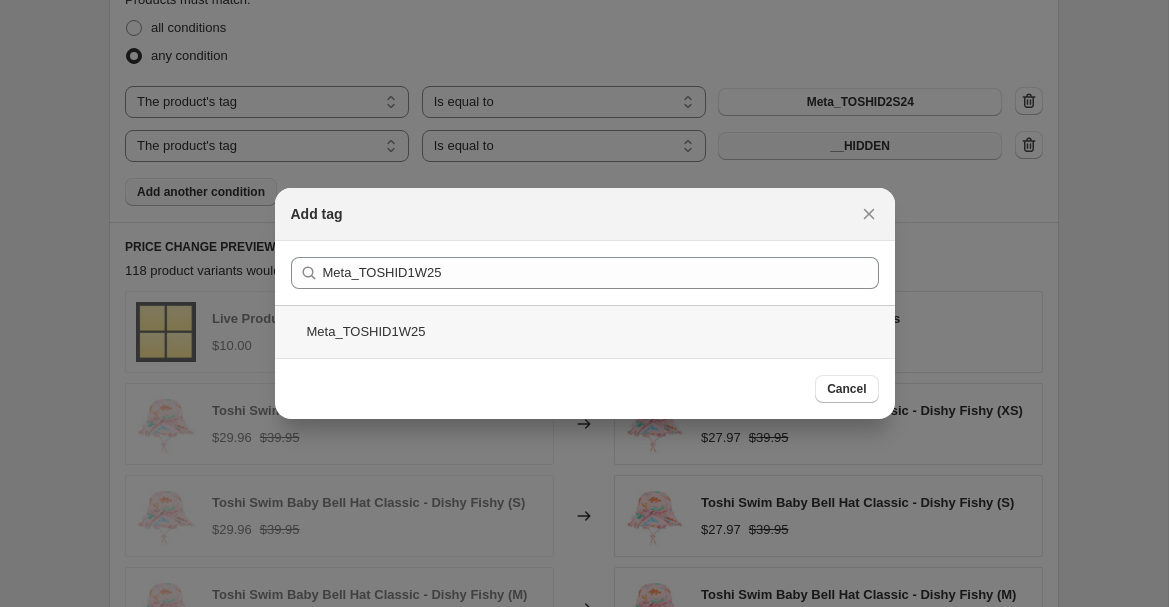 click on "Meta_TOSHID1W25" at bounding box center (585, 331) 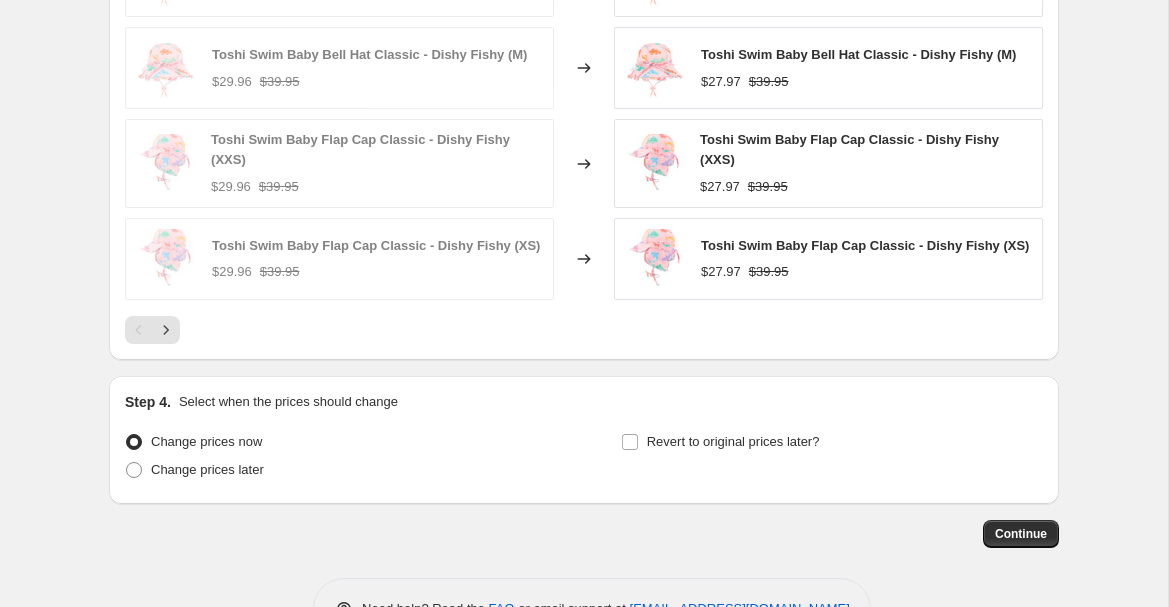 scroll, scrollTop: 1750, scrollLeft: 0, axis: vertical 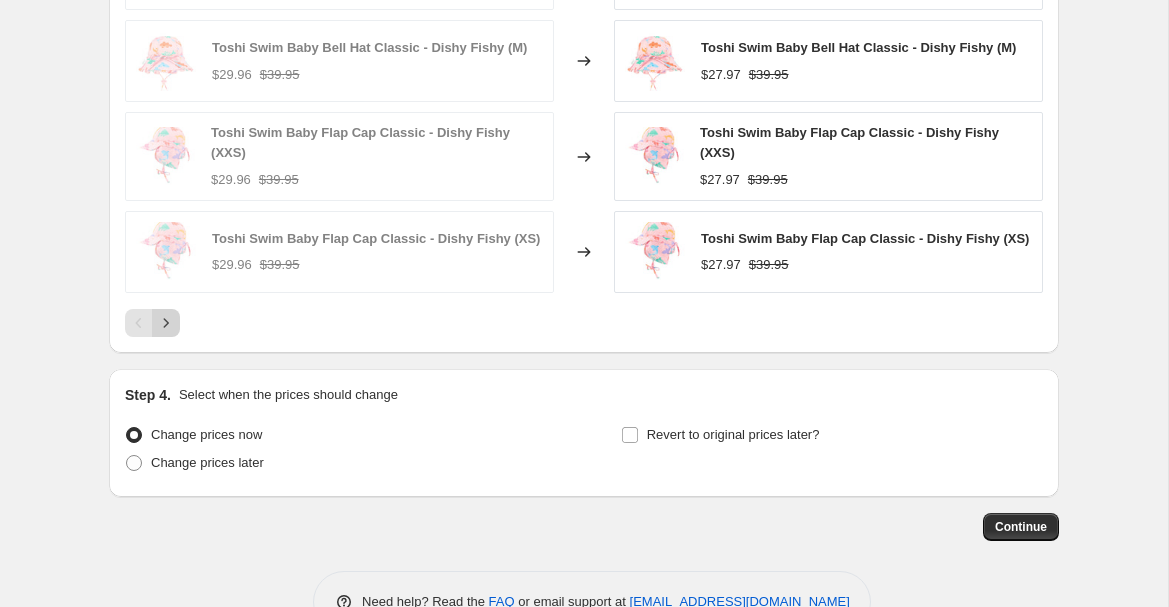 click 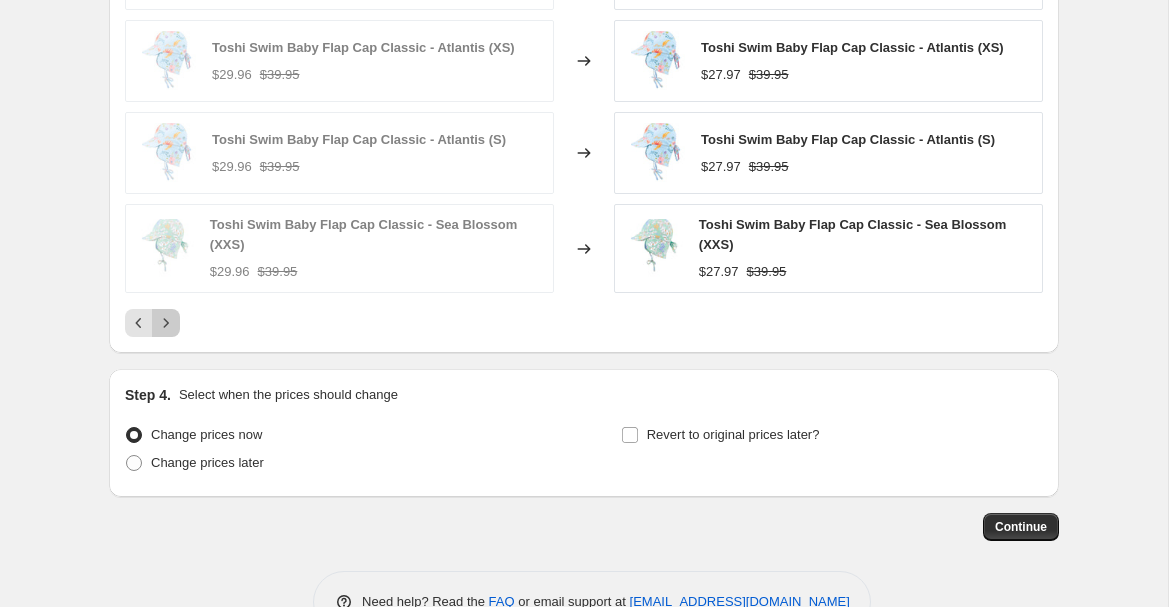 click 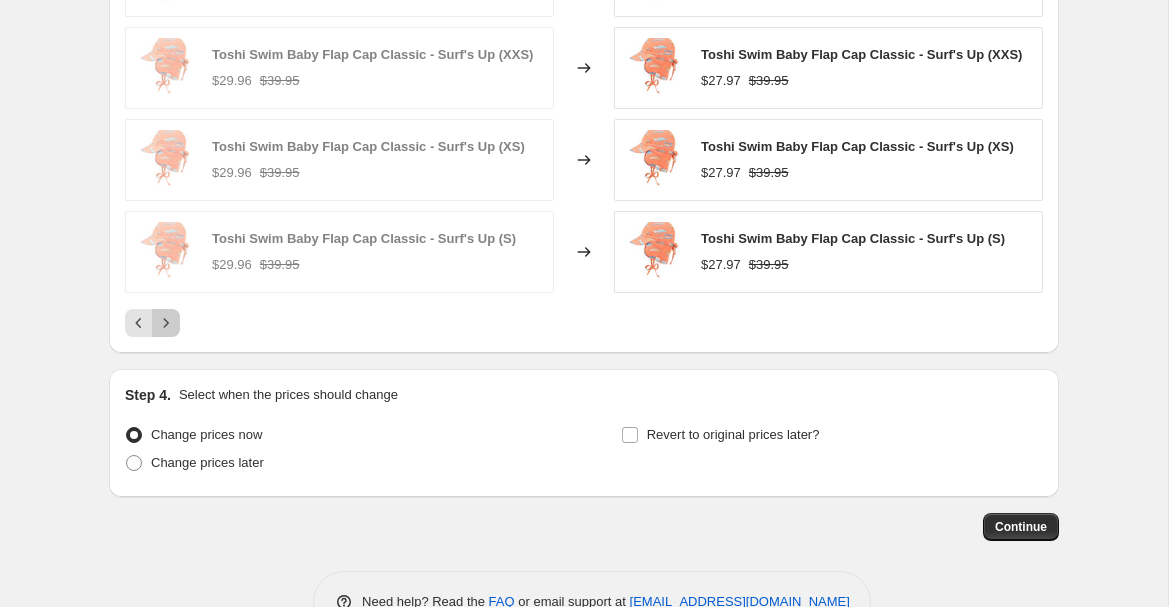 click 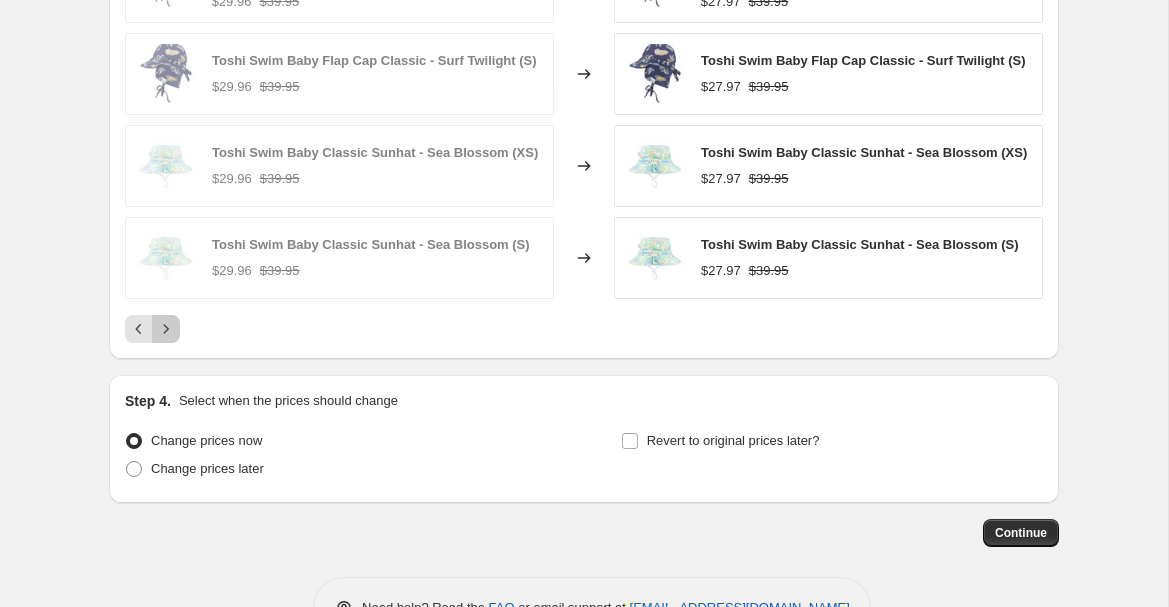 click 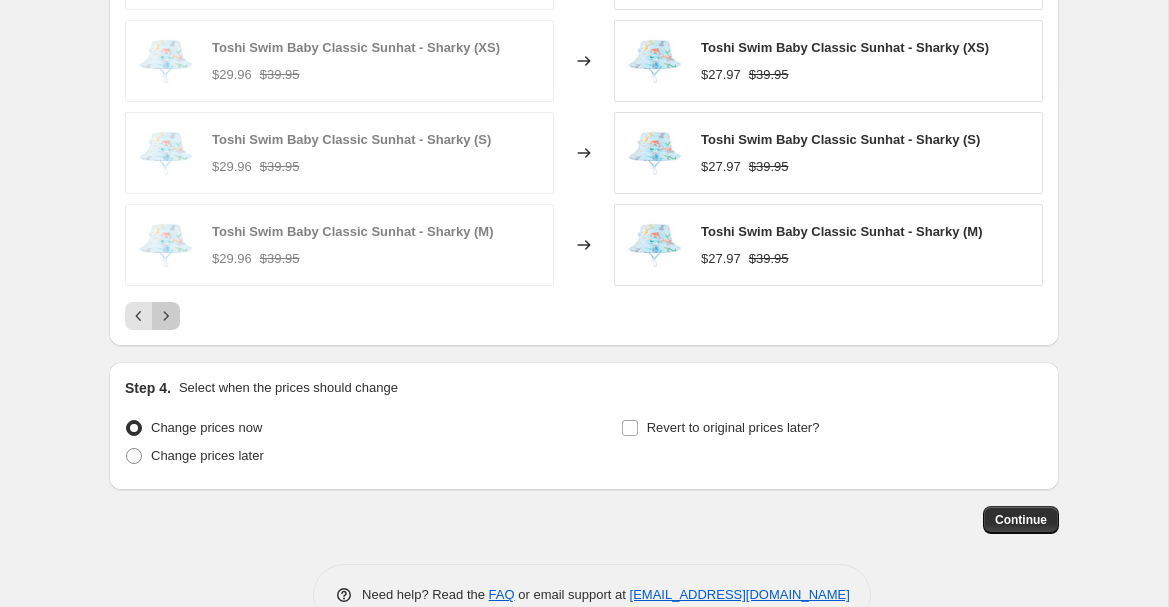 click 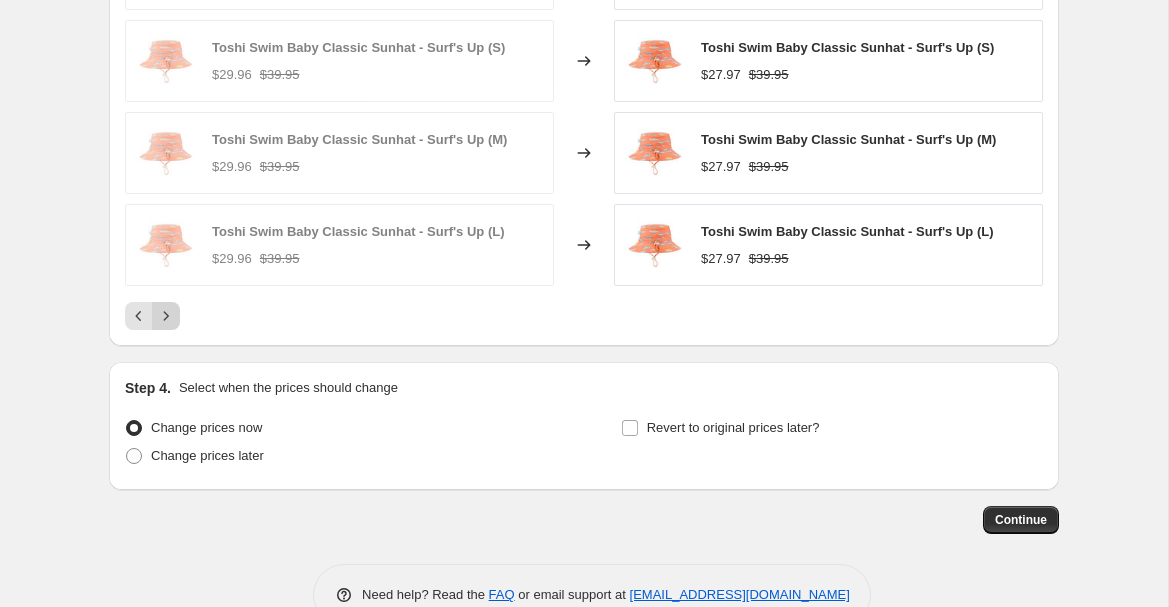 click 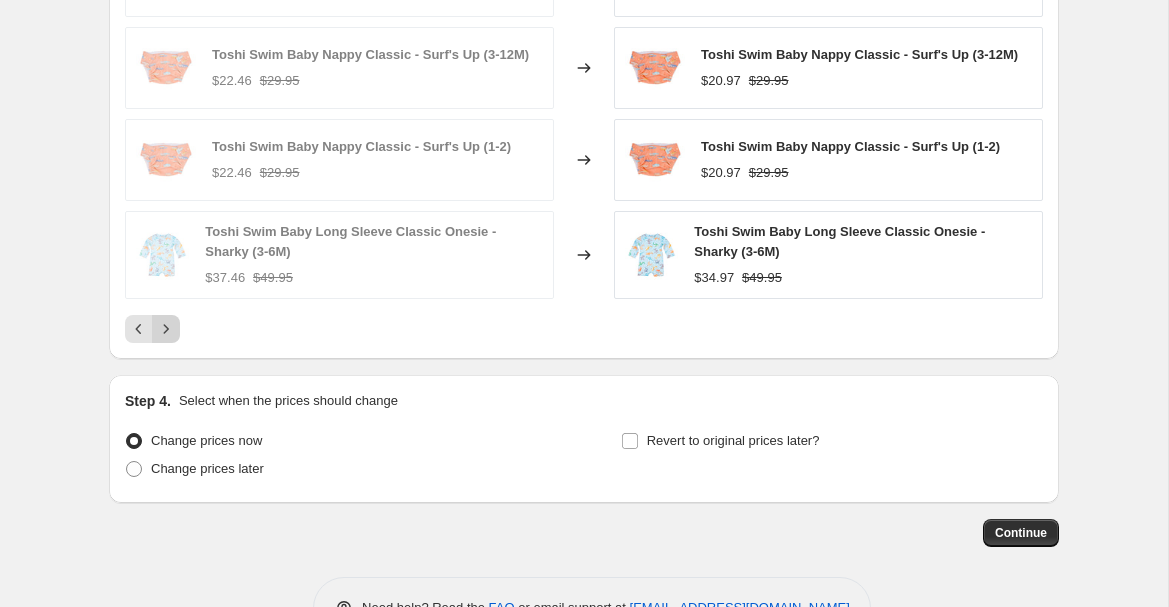 click 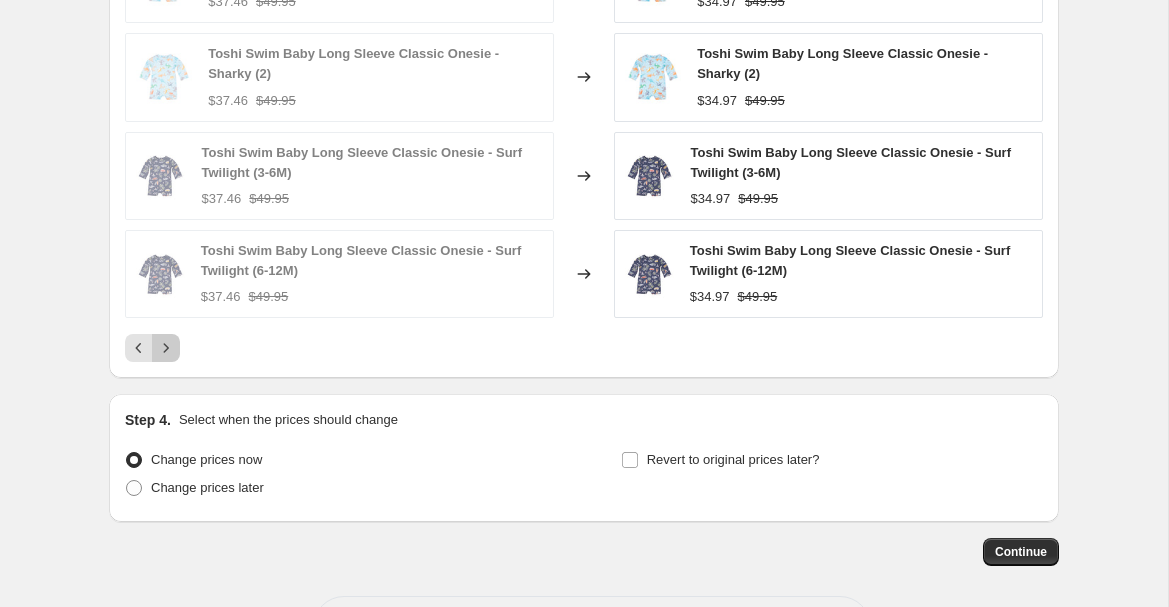 click 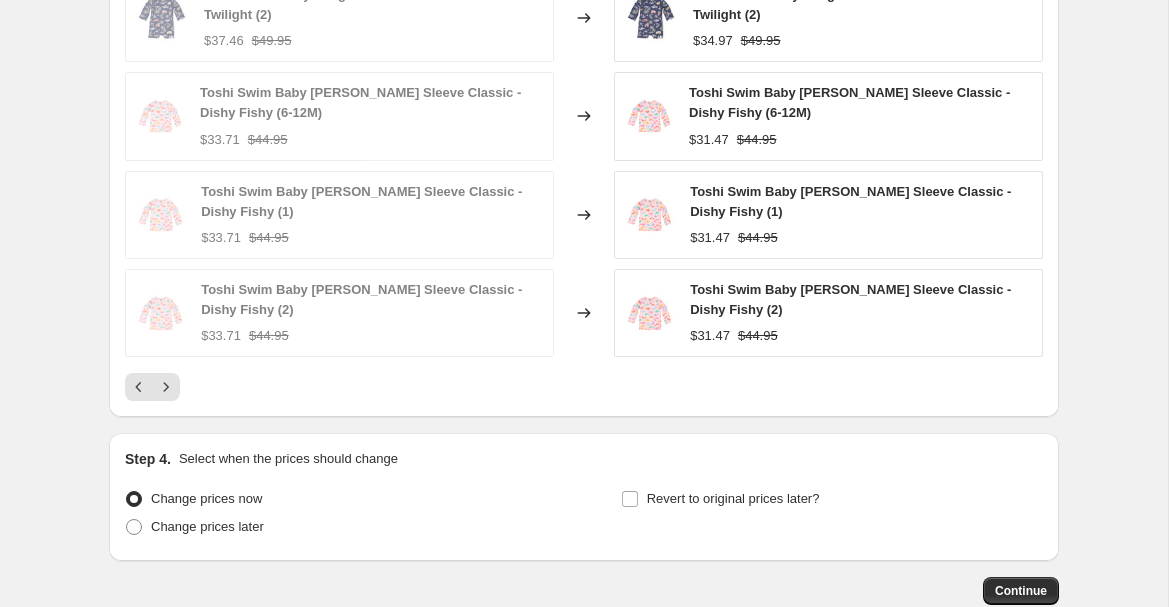 scroll, scrollTop: 1707, scrollLeft: 0, axis: vertical 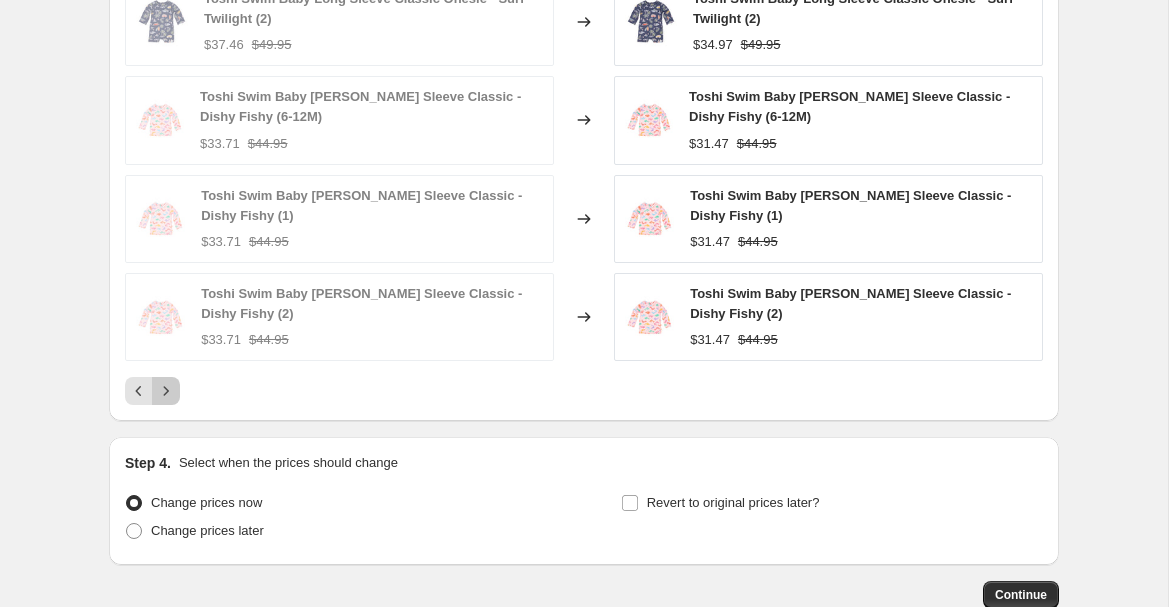 click 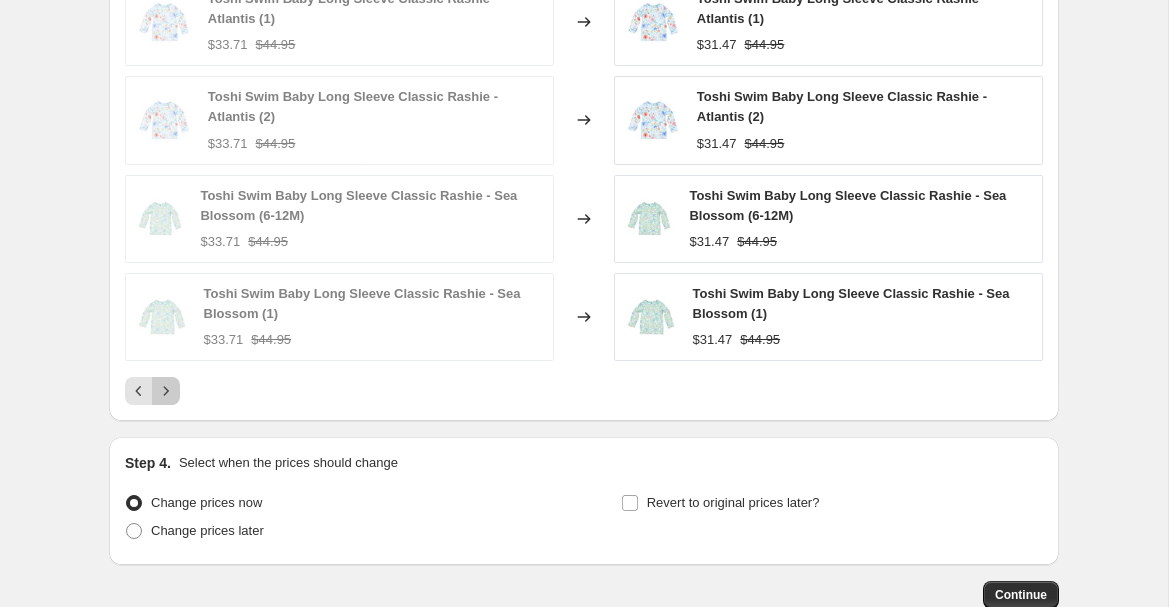 click 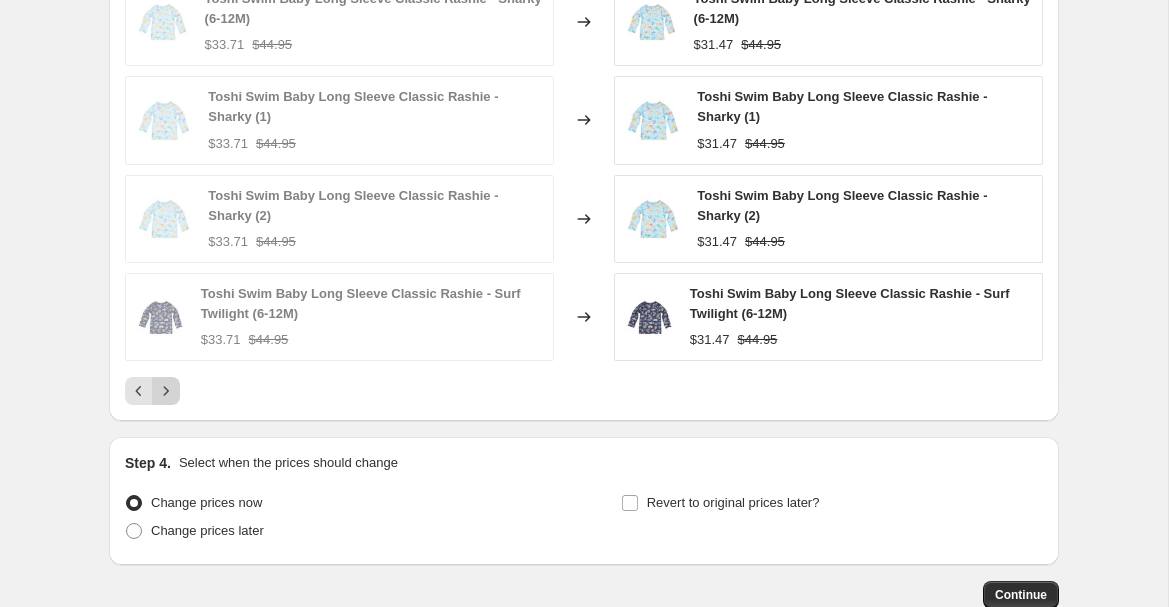 click 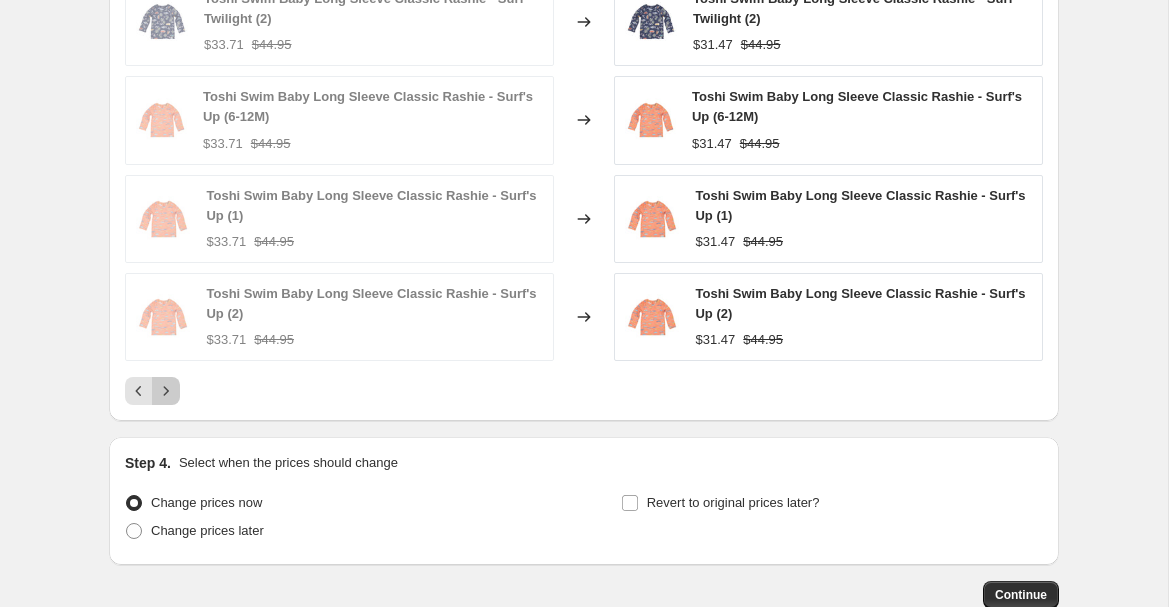 click 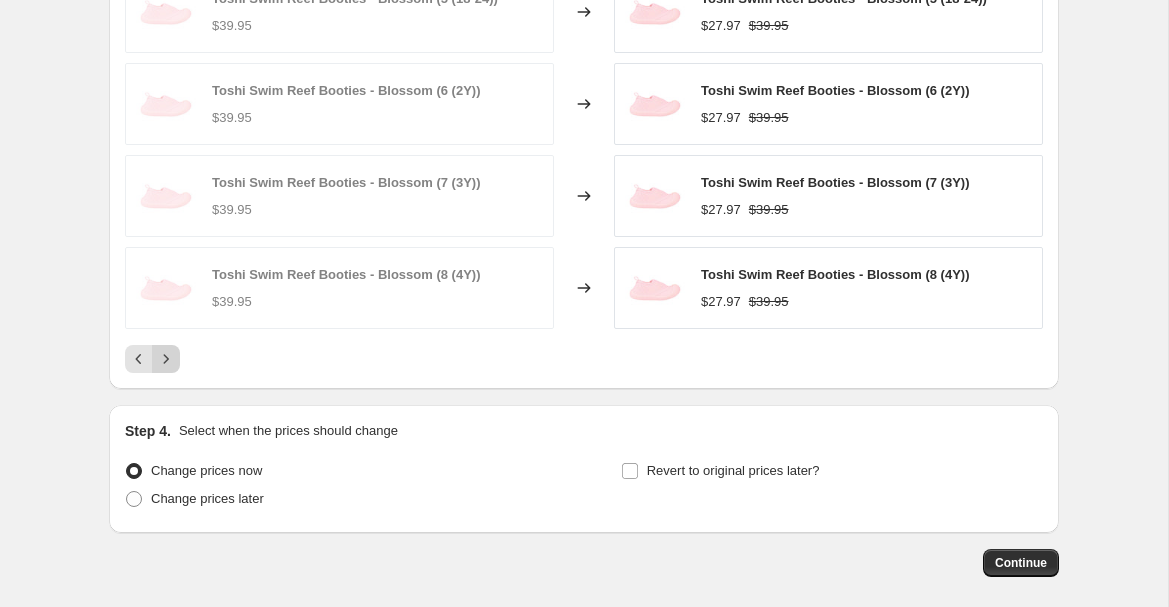 click 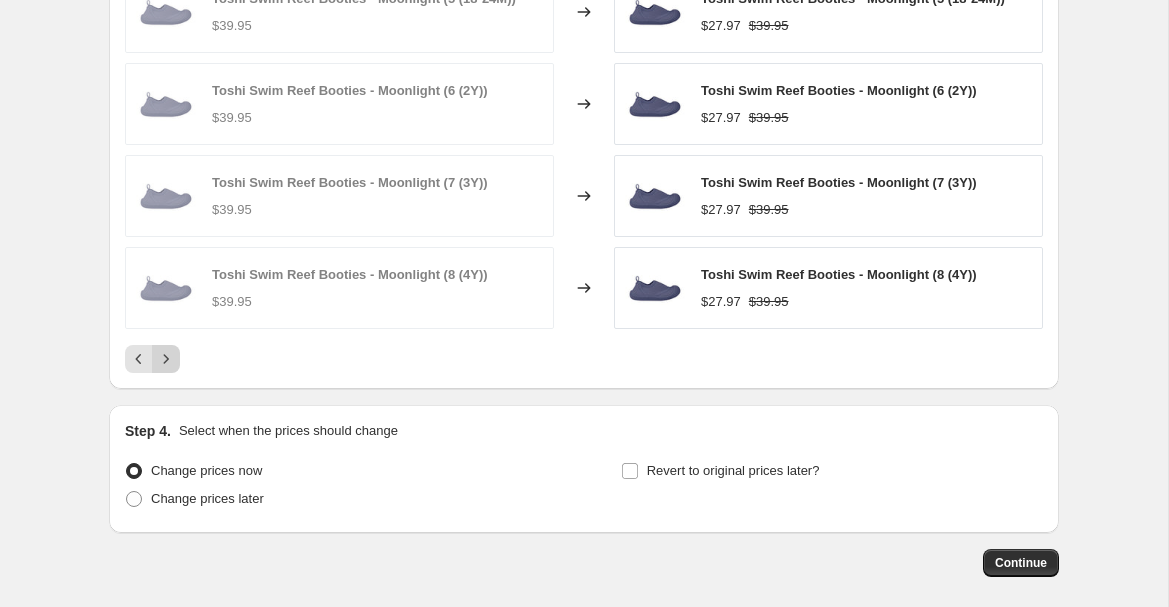 click 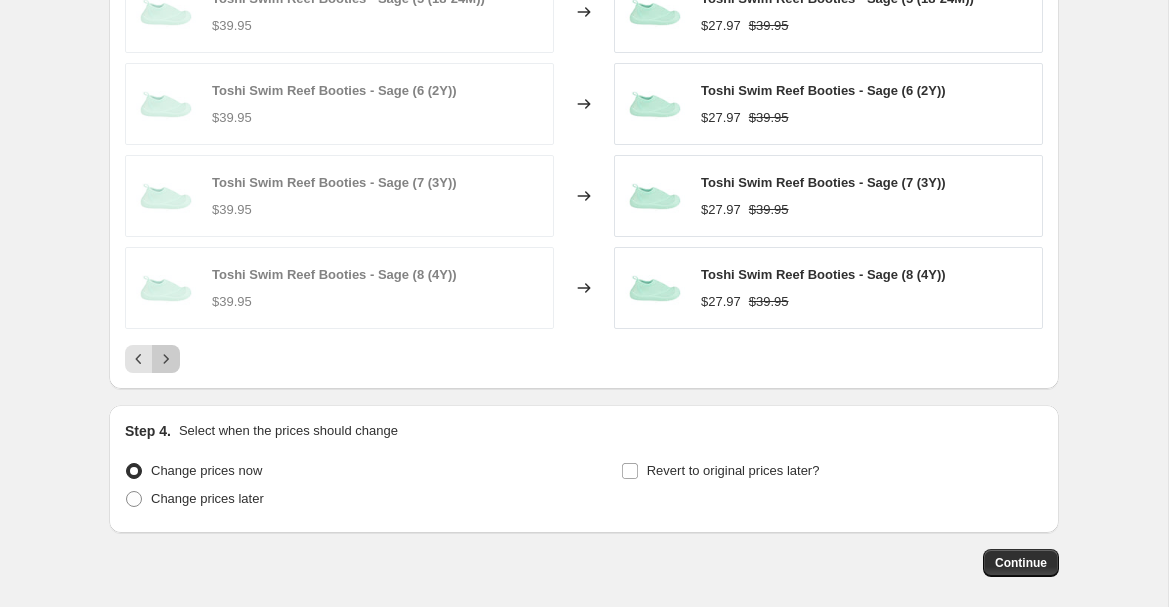 click 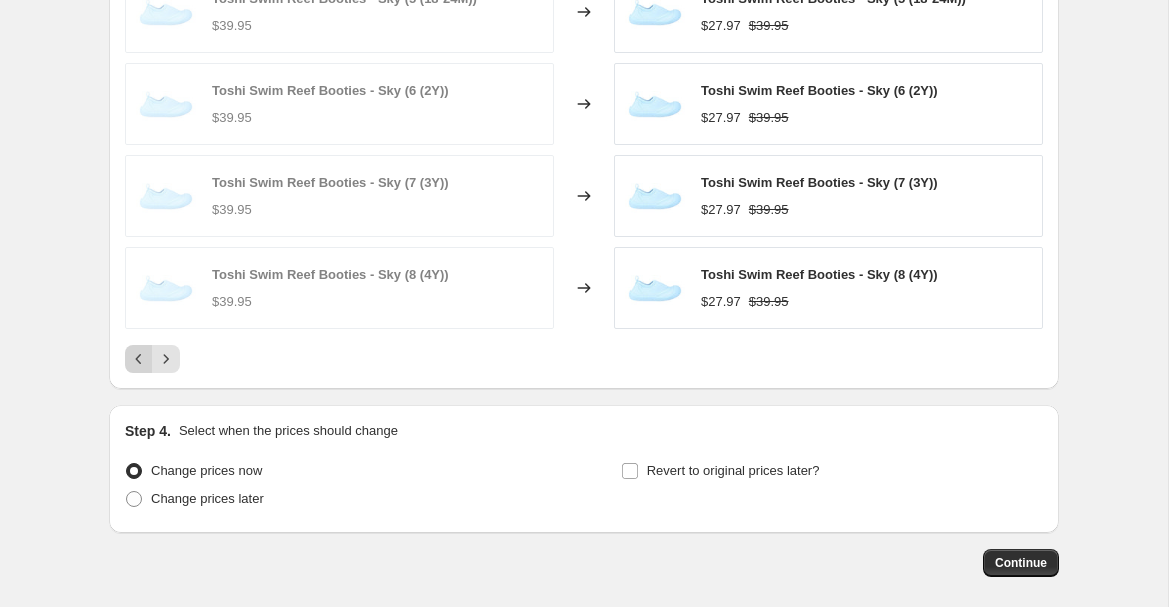 click 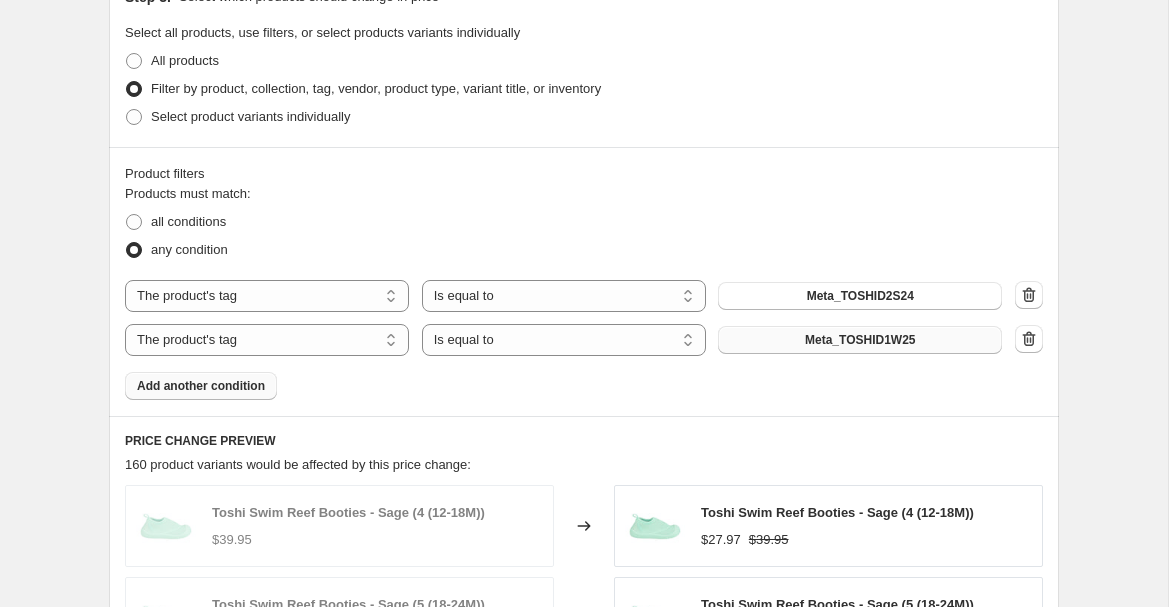 scroll, scrollTop: 1102, scrollLeft: 0, axis: vertical 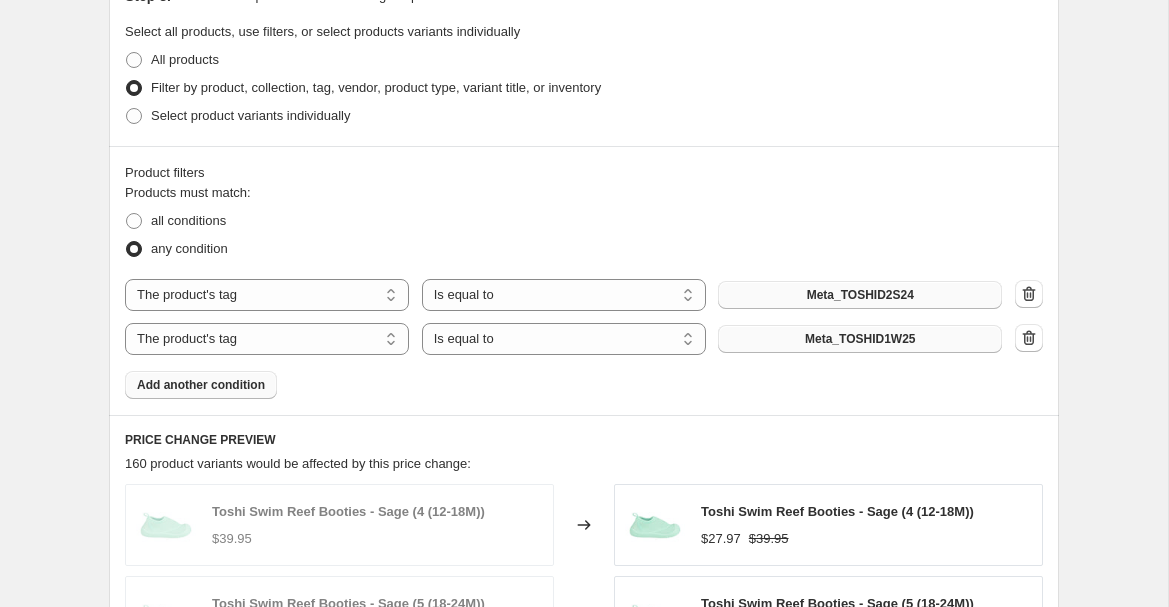 click on "Meta_TOSHID2S24" at bounding box center (860, 295) 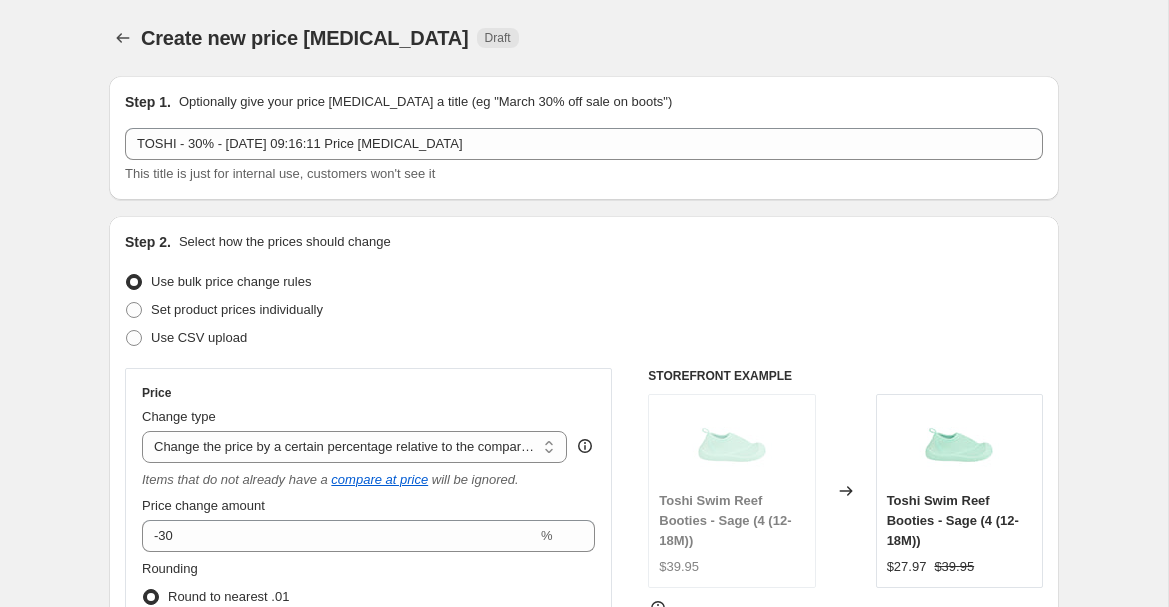 scroll, scrollTop: 1102, scrollLeft: 0, axis: vertical 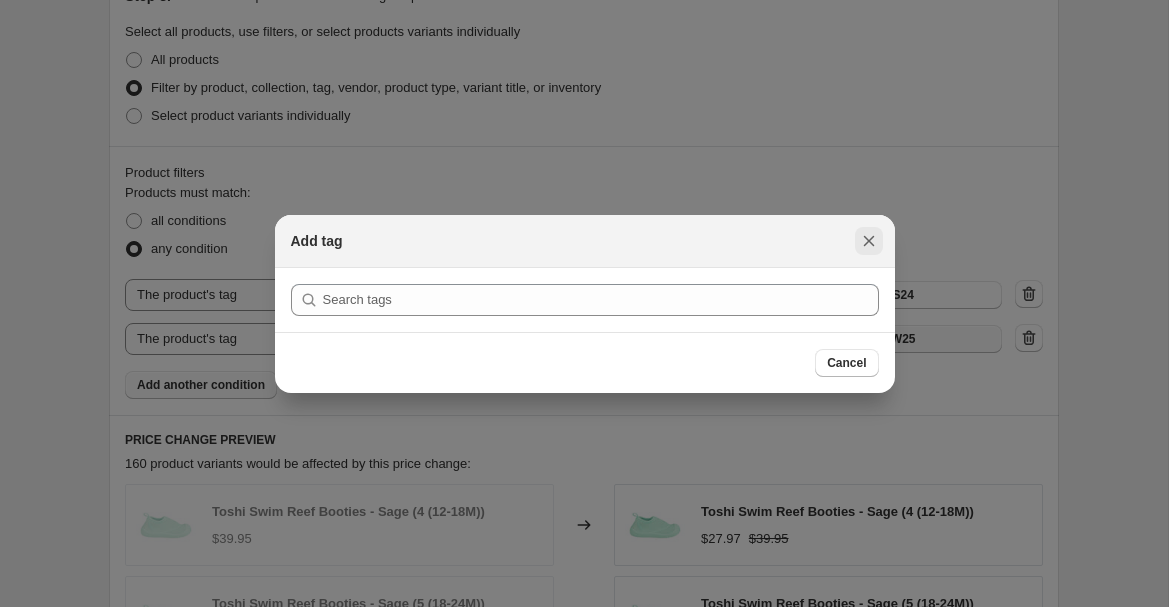click 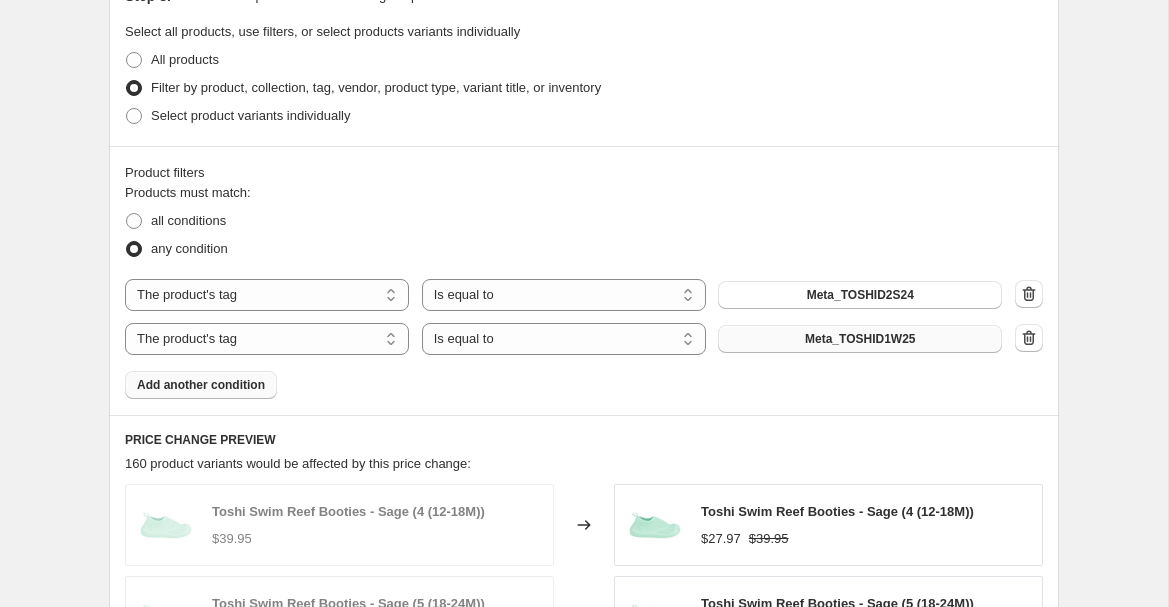 click on "Add another condition" at bounding box center [201, 385] 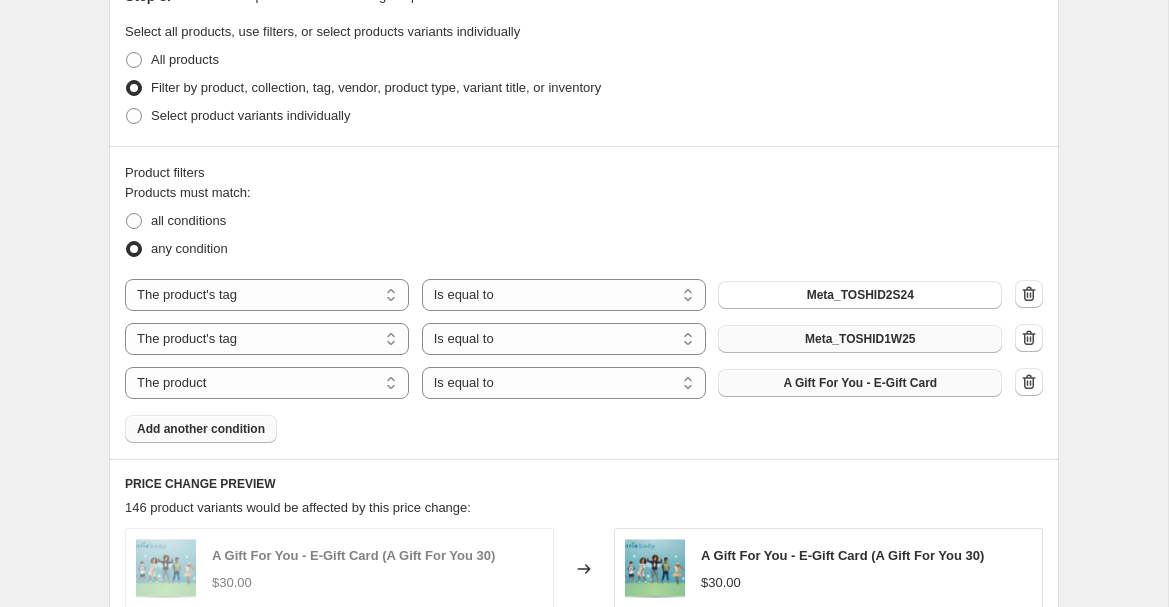 click on "A Gift For You - E-Gift Card" at bounding box center [860, 383] 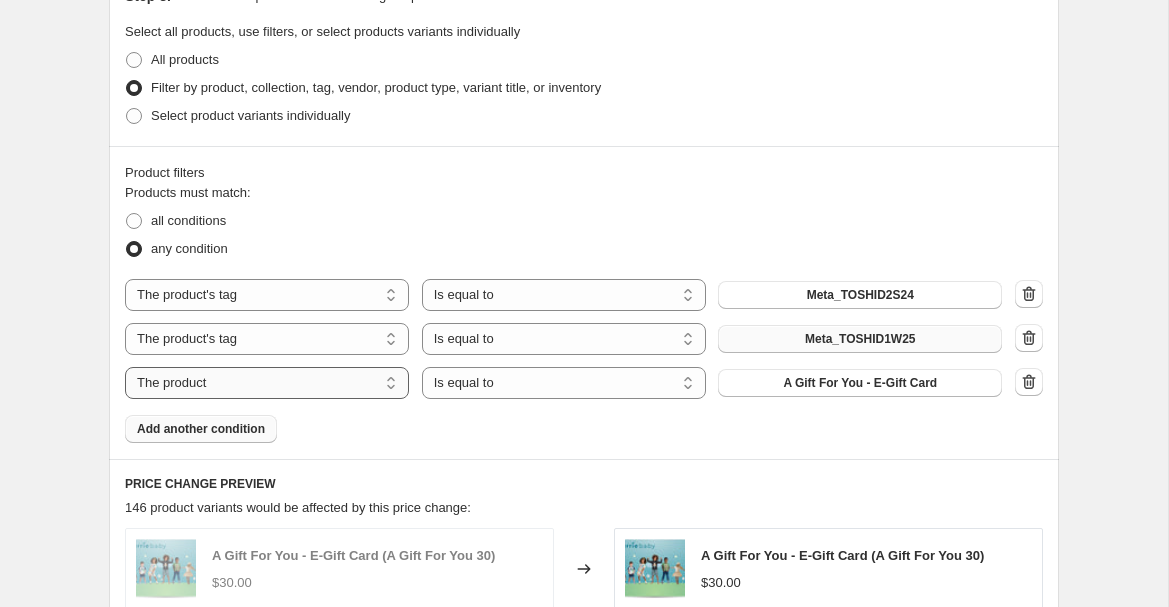 click on "The product The product's collection The product's tag The product's vendor The product's type The product's status The variant's title Inventory quantity" at bounding box center [267, 383] 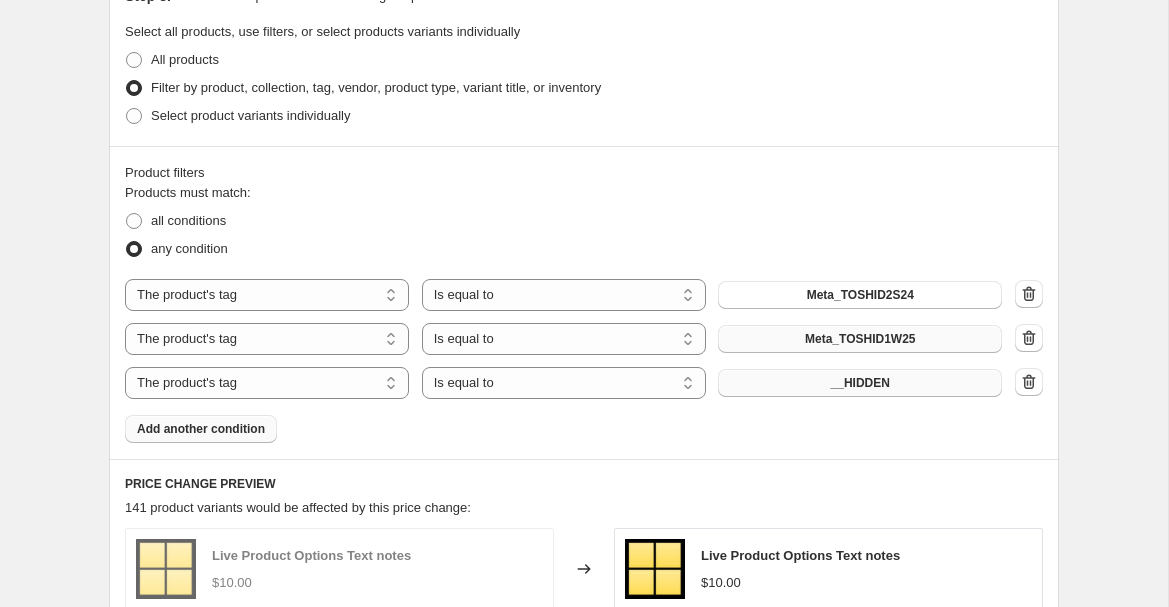 click on "__HIDDEN" at bounding box center (860, 383) 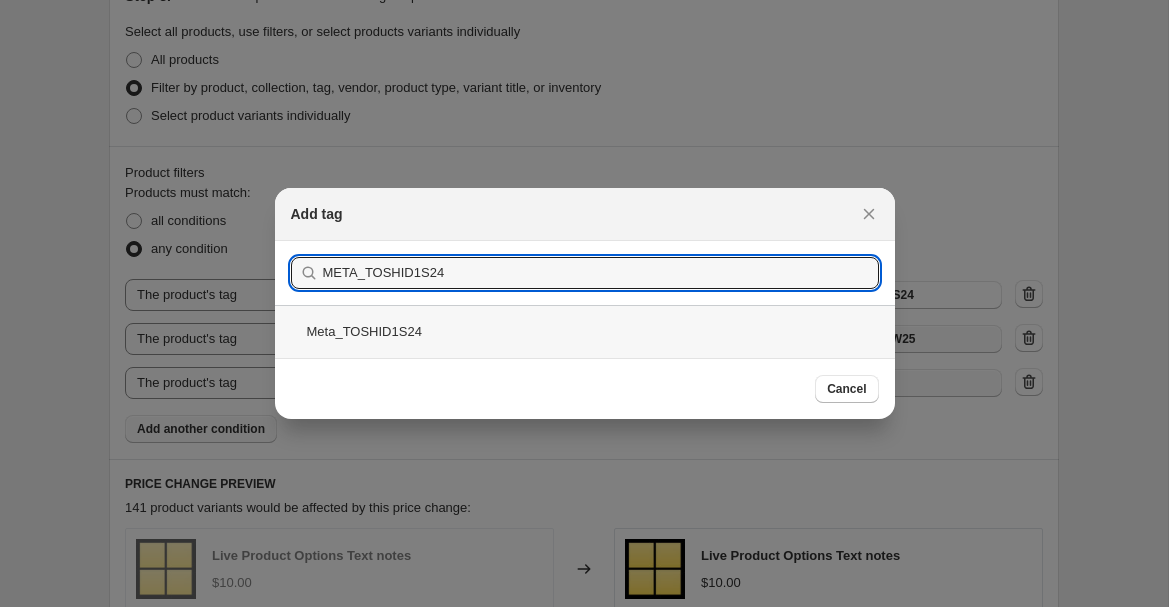 click on "Meta_TOSHID1S24" at bounding box center (585, 331) 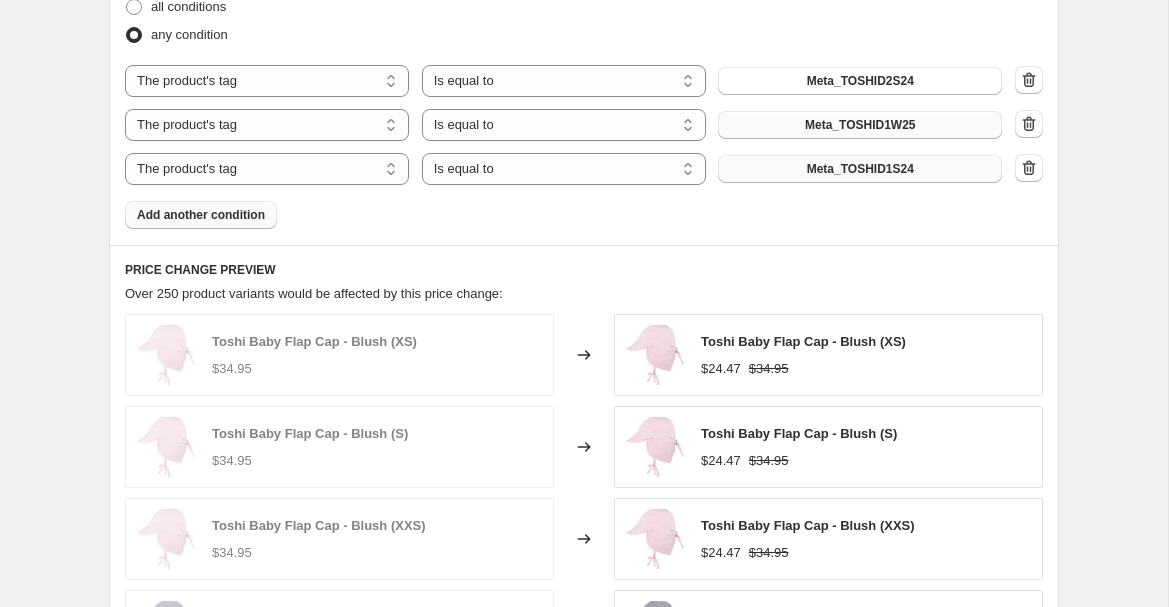scroll, scrollTop: 1245, scrollLeft: 0, axis: vertical 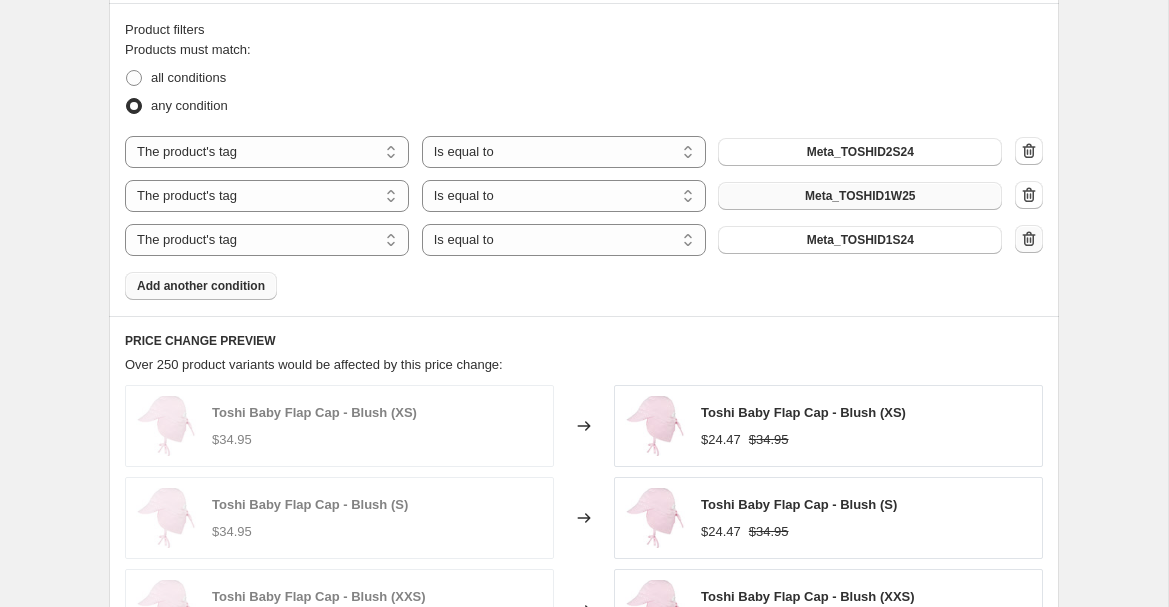 click 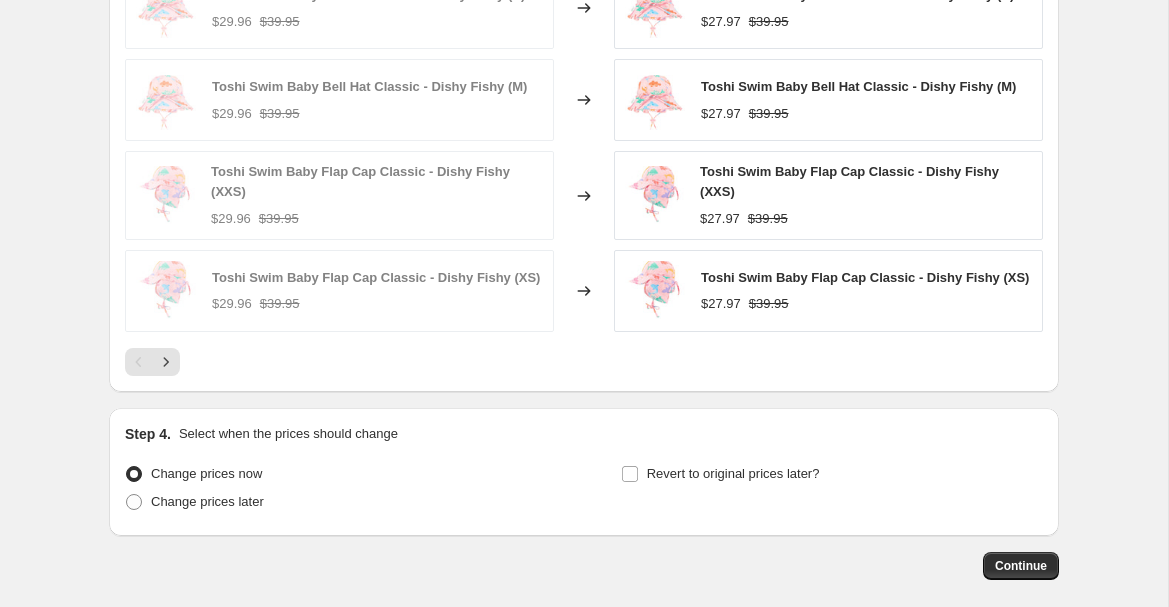 scroll, scrollTop: 1805, scrollLeft: 0, axis: vertical 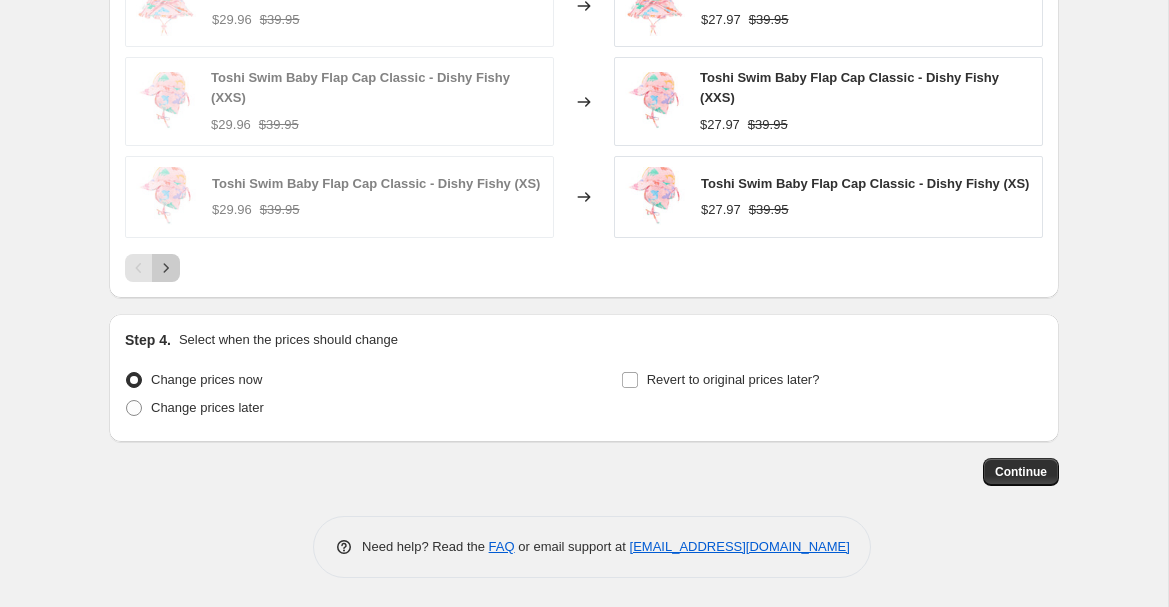 click at bounding box center (166, 268) 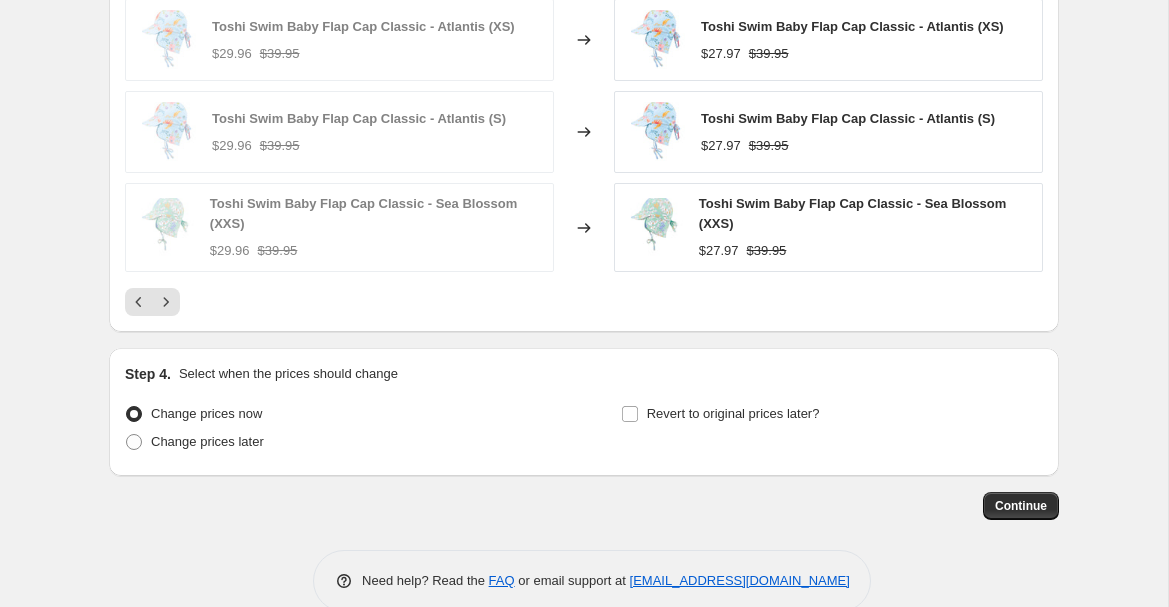 scroll, scrollTop: 1806, scrollLeft: 0, axis: vertical 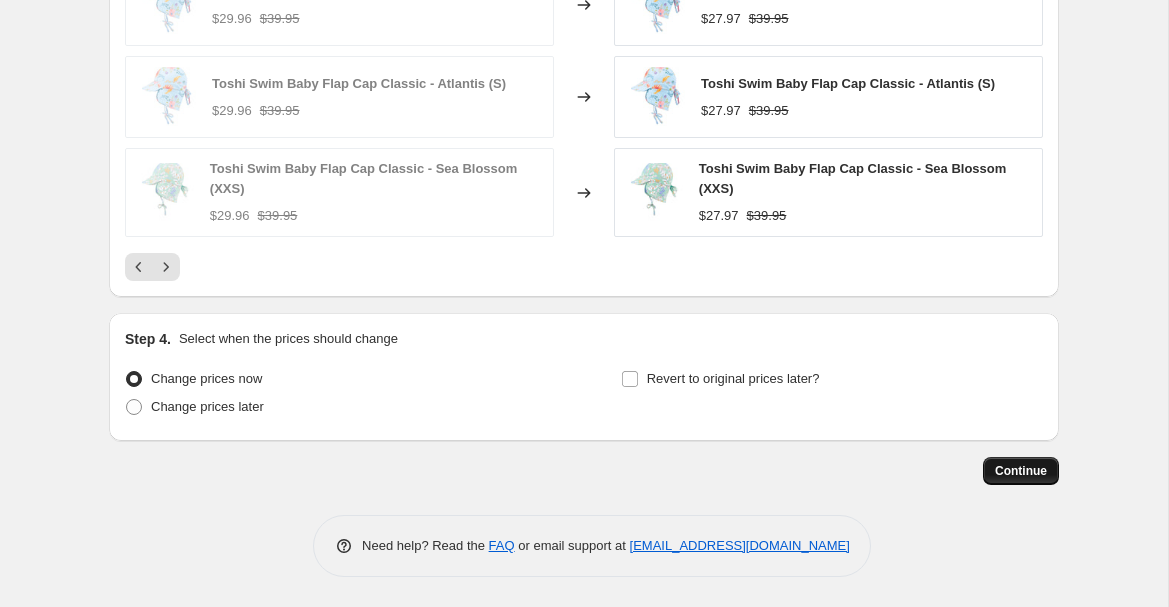 click on "Continue" at bounding box center (1021, 471) 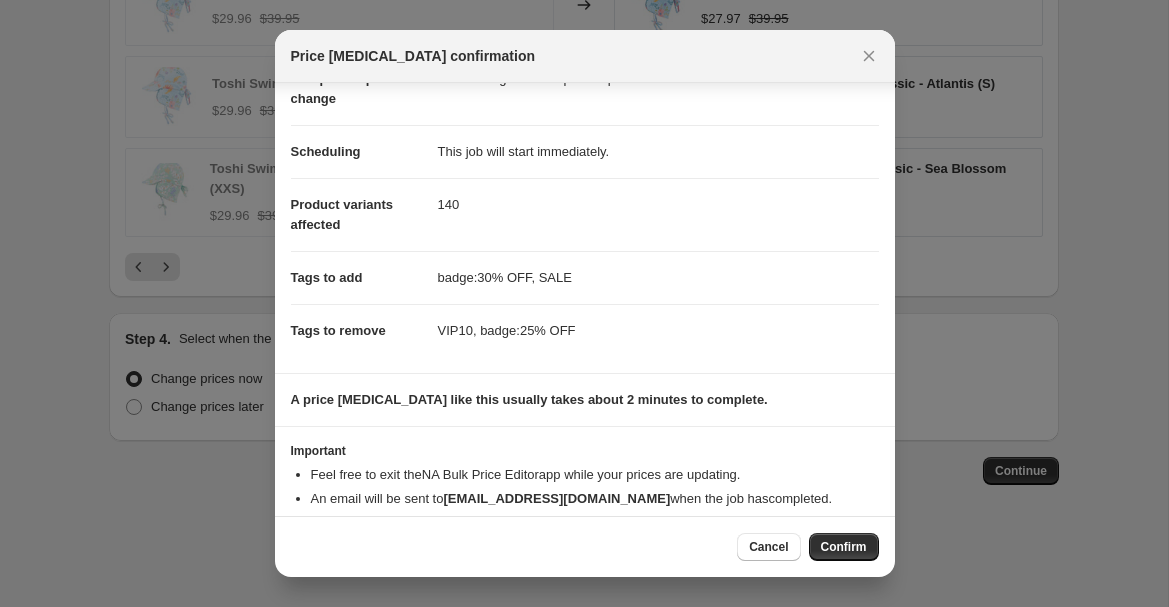 scroll, scrollTop: 176, scrollLeft: 0, axis: vertical 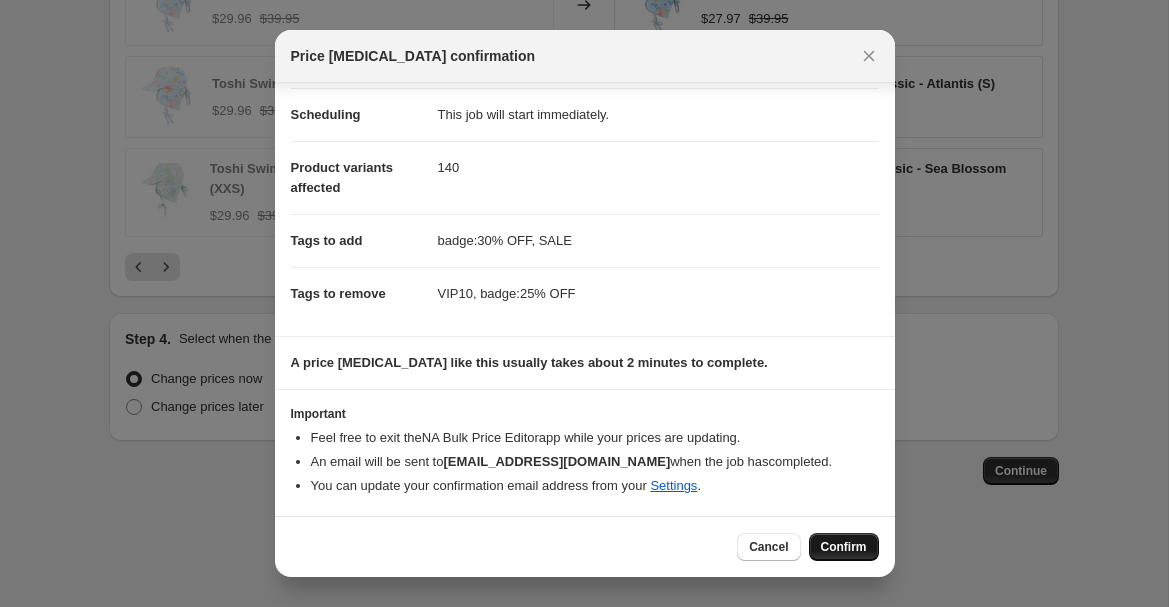 click on "Confirm" at bounding box center (844, 547) 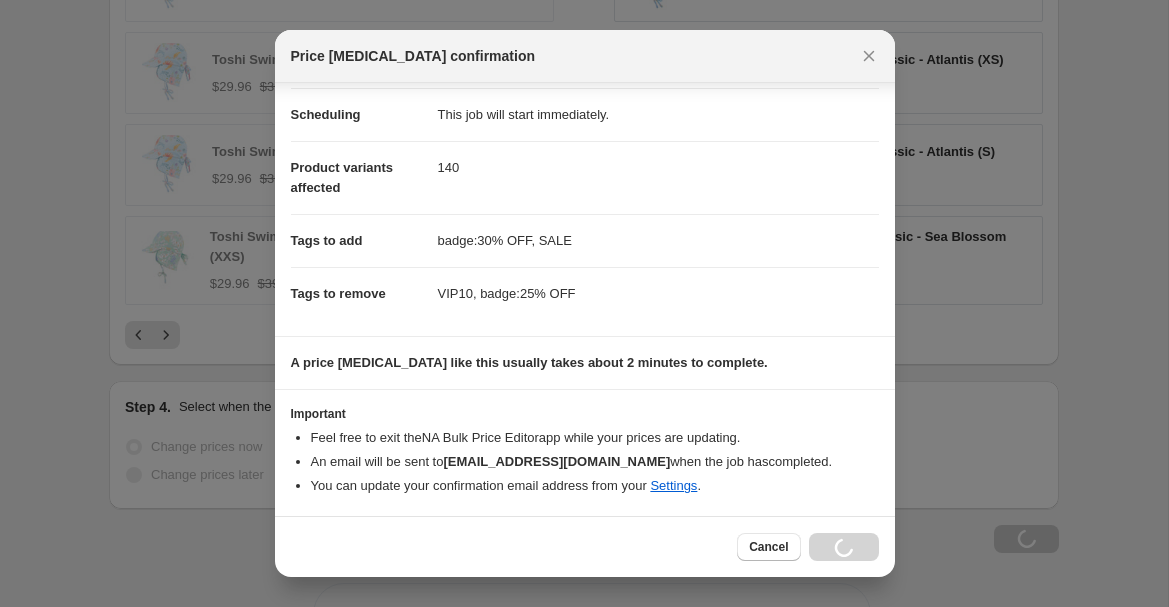 scroll, scrollTop: 1874, scrollLeft: 0, axis: vertical 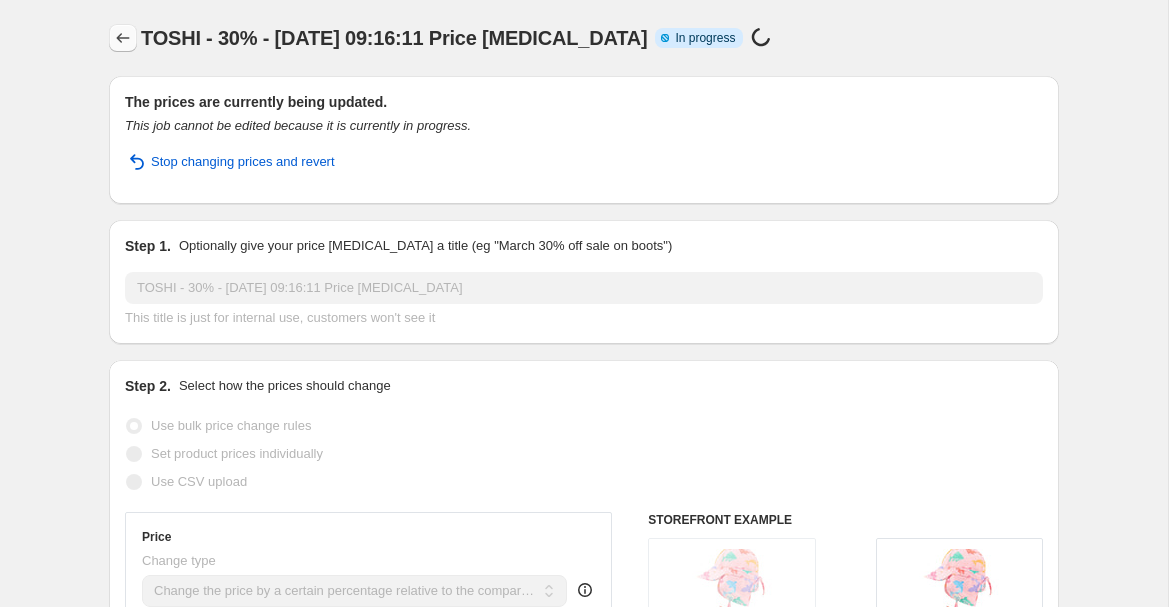 click 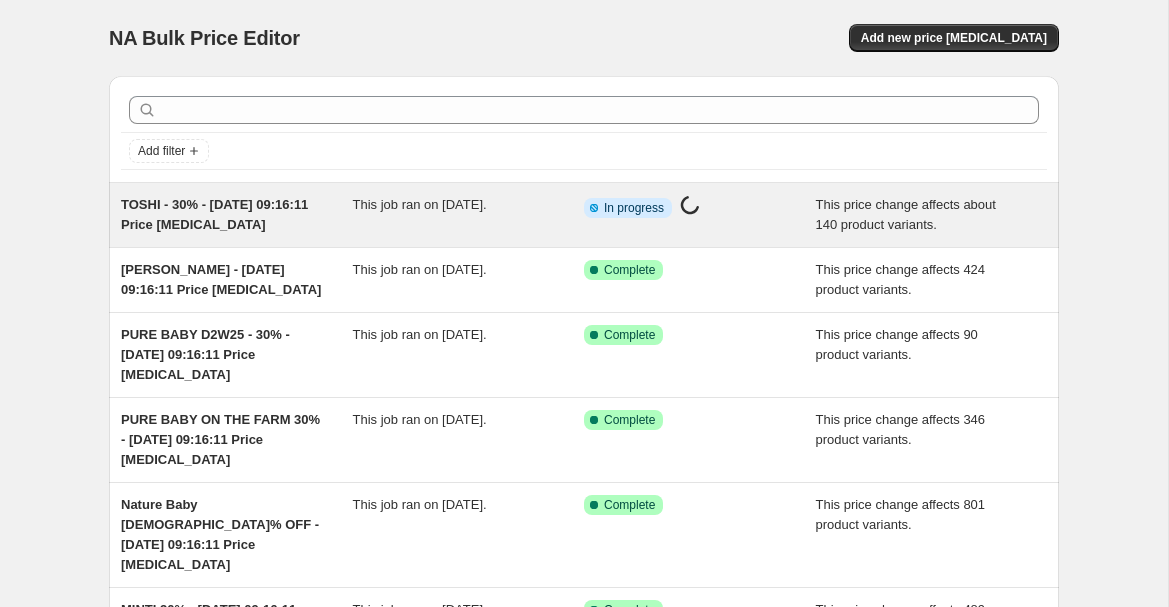 click on "TOSHI - 30% - [DATE] 09:16:11 Price [MEDICAL_DATA] This job ran on [DATE]. Info Partially complete In progress Price [MEDICAL_DATA] in progress... This price change affects about 140 product variants." at bounding box center [584, 215] 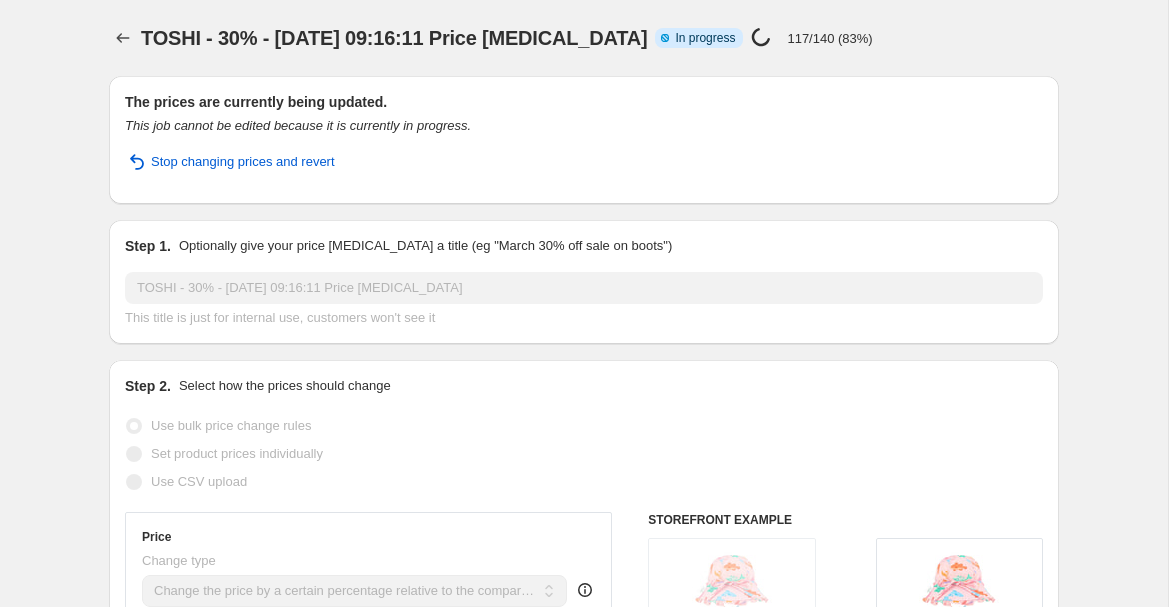 click on "TOSHI - 30% - [DATE] 09:16:11 Price [MEDICAL_DATA]" at bounding box center (394, 38) 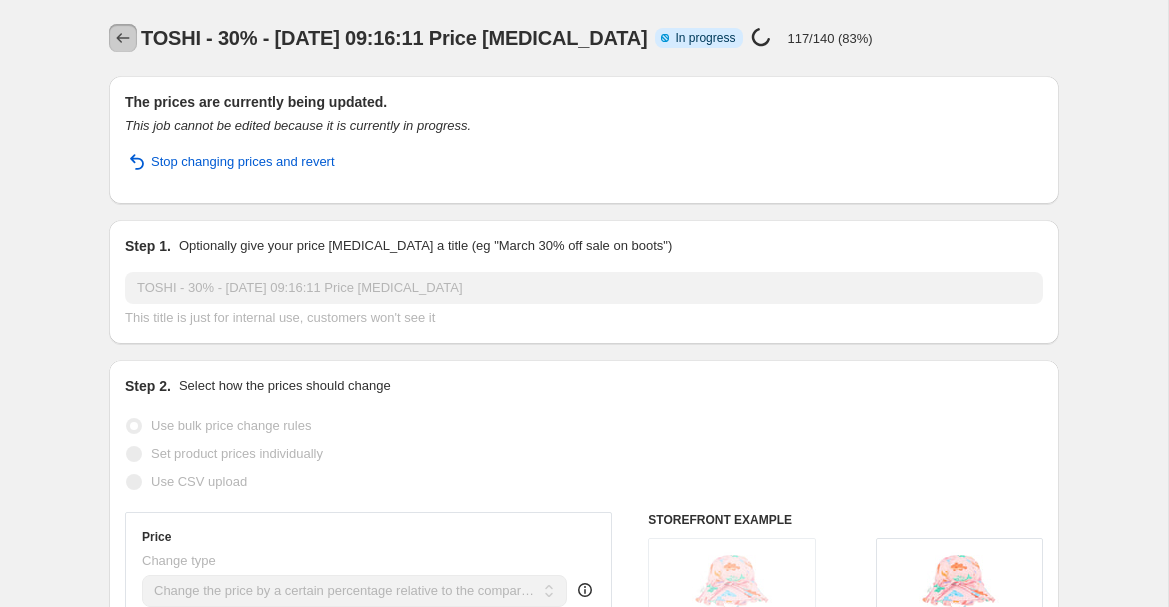 click 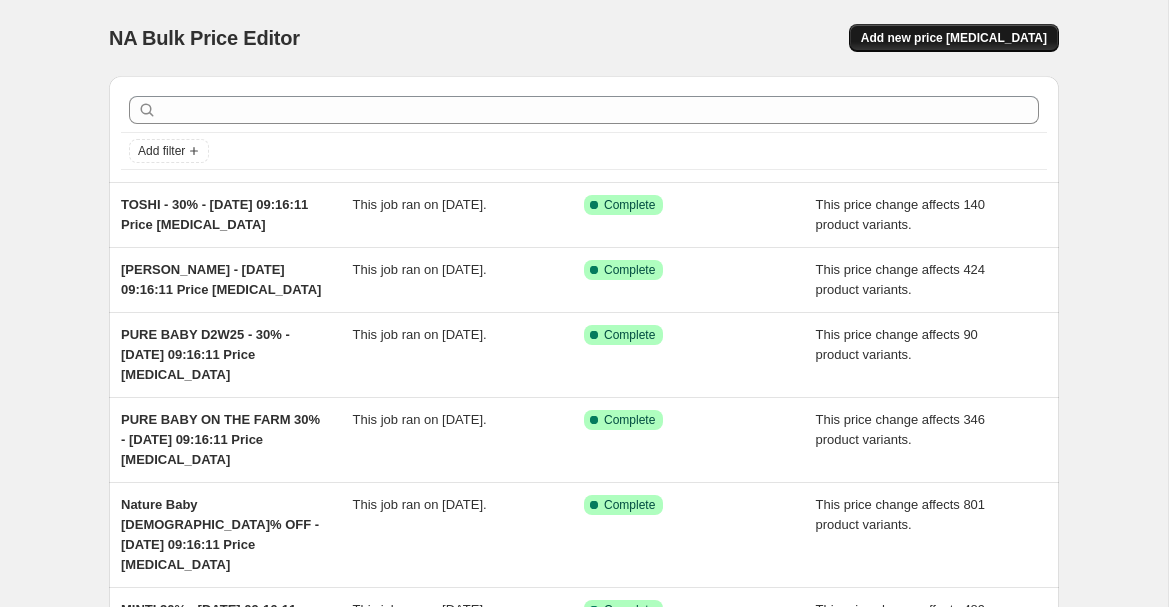 click on "Add new price [MEDICAL_DATA]" at bounding box center (954, 38) 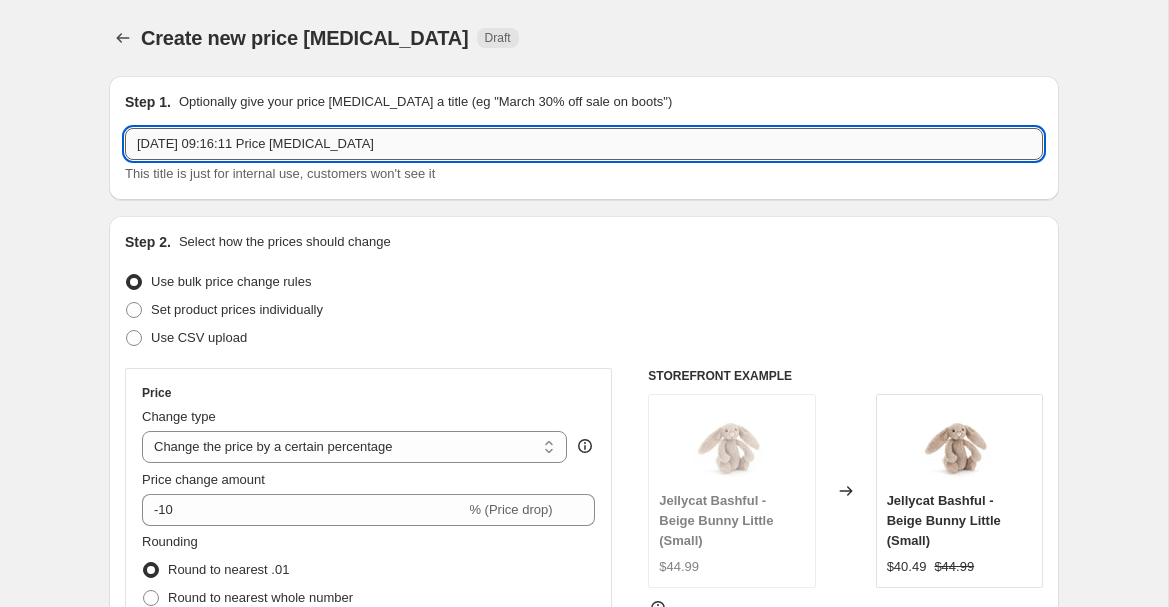 click on "[DATE] 09:16:11 Price [MEDICAL_DATA]" at bounding box center [584, 144] 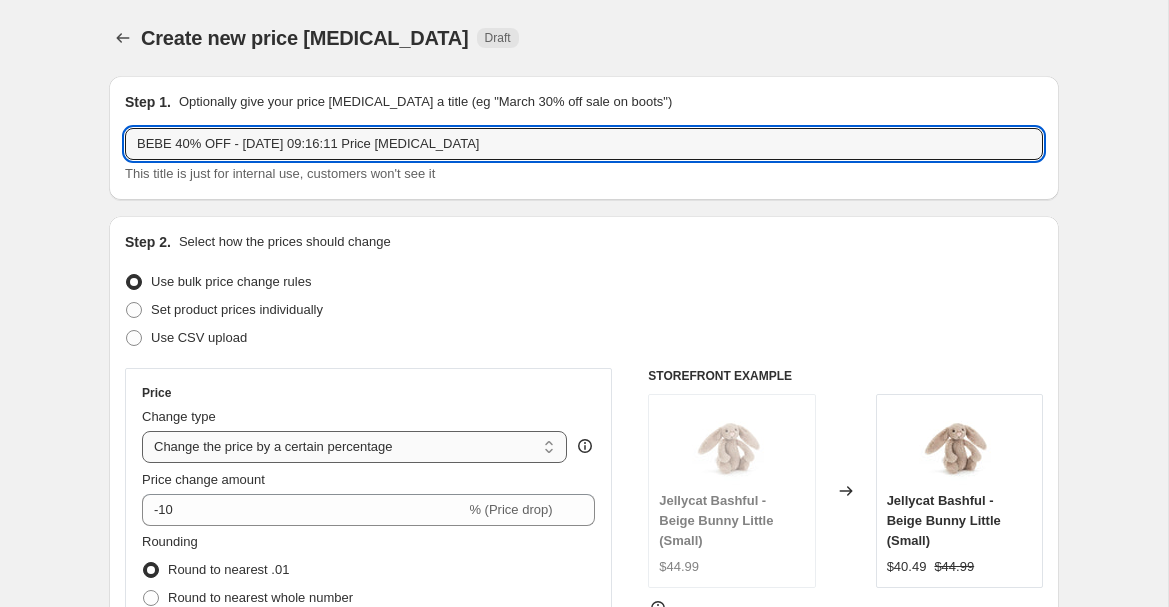 click on "Change the price to a certain amount Change the price by a certain amount Change the price by a certain percentage Change the price to the current compare at price (price before sale) Change the price by a certain amount relative to the compare at price Change the price by a certain percentage relative to the compare at price Don't change the price Change the price by a certain percentage relative to the cost per item Change price to certain cost margin" at bounding box center (354, 447) 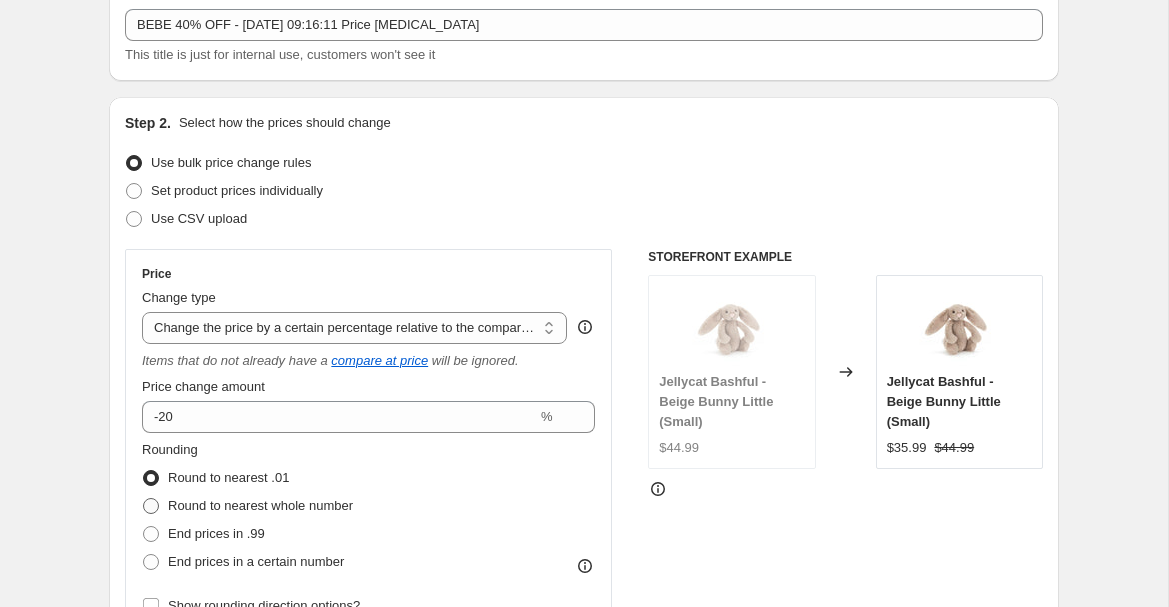 scroll, scrollTop: 143, scrollLeft: 0, axis: vertical 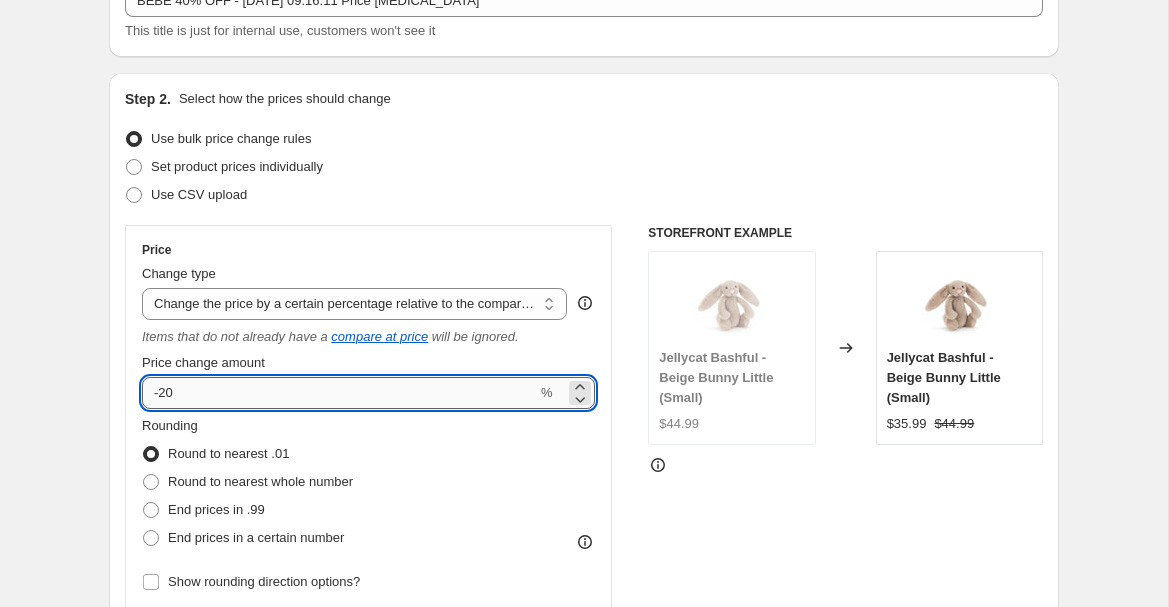 click on "-20" at bounding box center [339, 393] 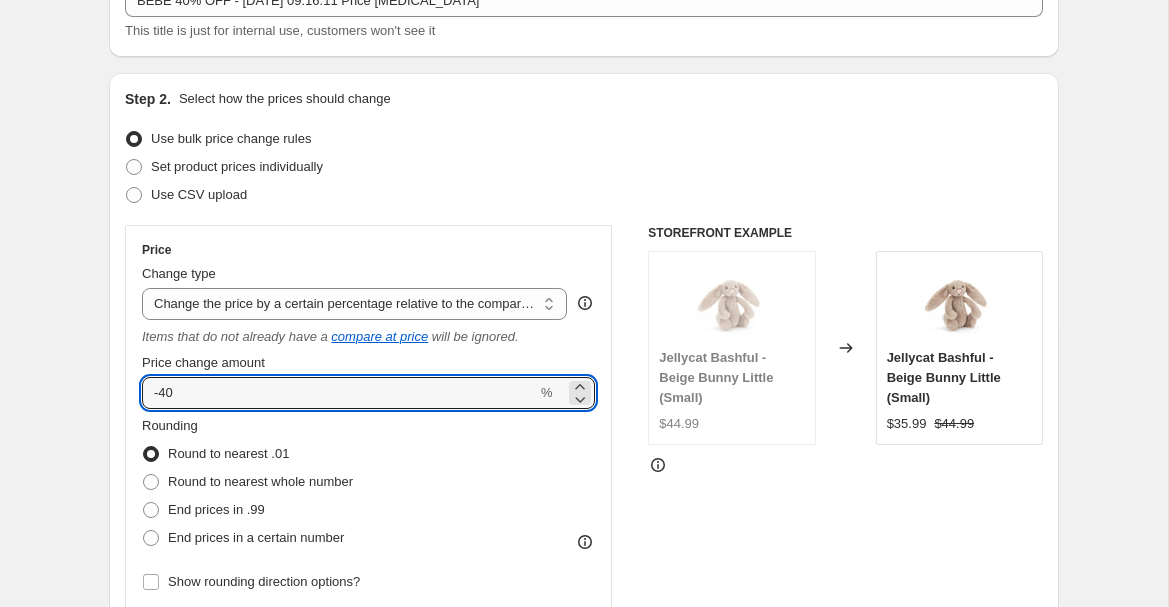 click on "Create new price [MEDICAL_DATA]. This page is ready Create new price [MEDICAL_DATA] Draft Step 1. Optionally give your price [MEDICAL_DATA] a title (eg "March 30% off sale on boots") BEBE 40% OFF - [DATE] 09:16:11 Price [MEDICAL_DATA] This title is just for internal use, customers won't see it Step 2. Select how the prices should change Use bulk price change rules Set product prices individually Use CSV upload Price Change type Change the price to a certain amount Change the price by a certain amount Change the price by a certain percentage Change the price to the current compare at price (price before sale) Change the price by a certain amount relative to the compare at price Change the price by a certain percentage relative to the compare at price Don't change the price Change the price by a certain percentage relative to the cost per item Change price to certain cost margin Change the price by a certain percentage relative to the compare at price Items that do not already have a   compare at price   will be ignored." at bounding box center (584, 873) 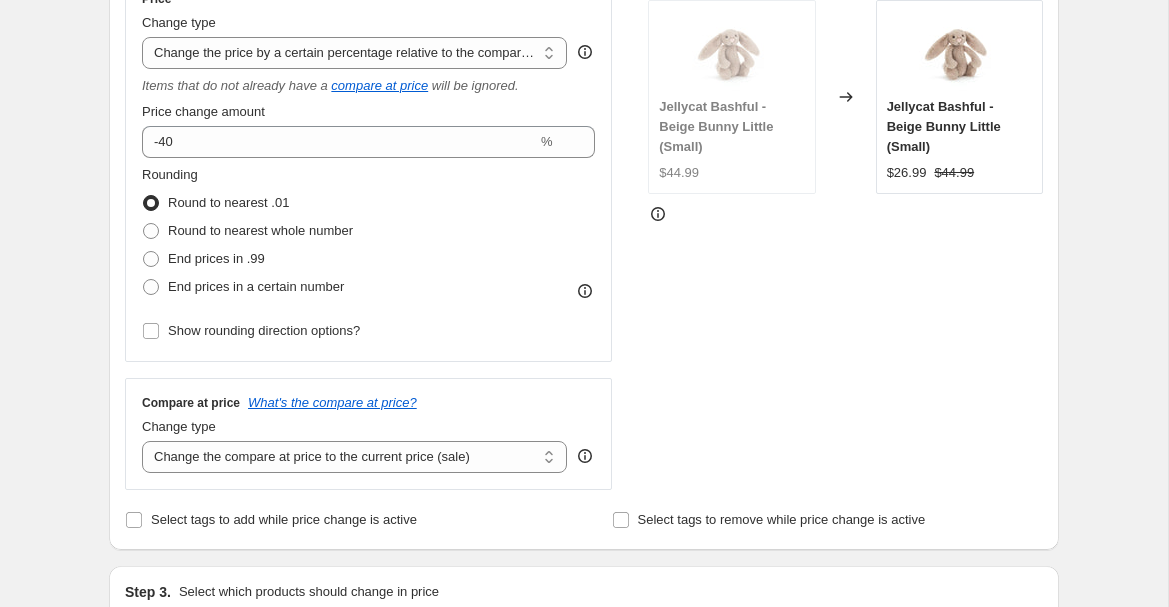 scroll, scrollTop: 398, scrollLeft: 0, axis: vertical 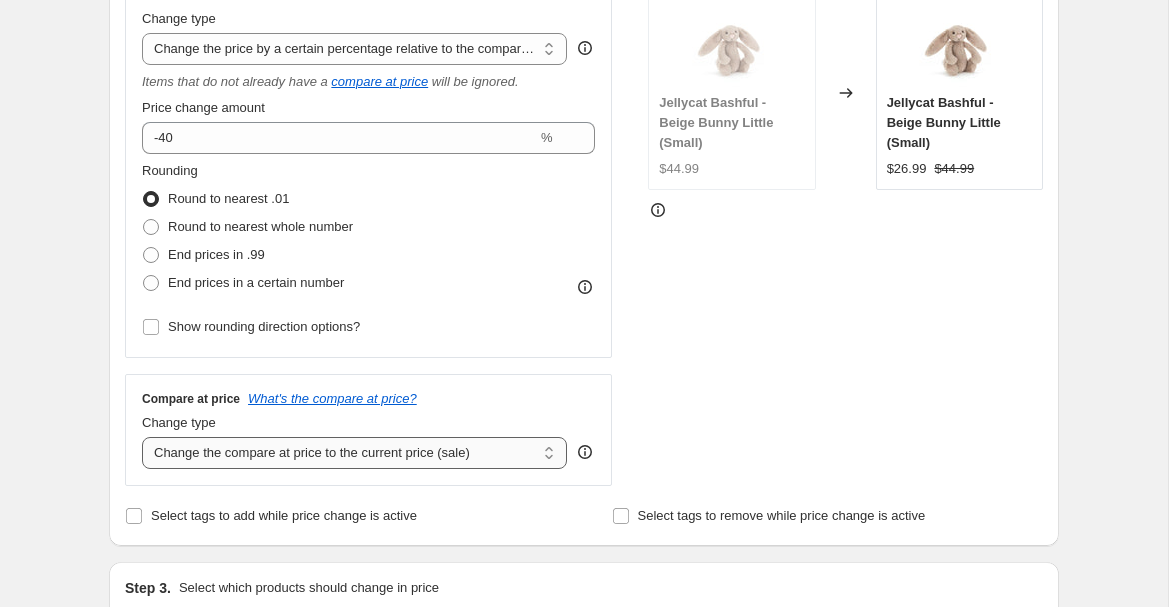 click on "Change the compare at price to the current price (sale) Change the compare at price to a certain amount Change the compare at price by a certain amount Change the compare at price by a certain percentage Change the compare at price by a certain amount relative to the actual price Change the compare at price by a certain percentage relative to the actual price Don't change the compare at price Remove the compare at price" at bounding box center (354, 453) 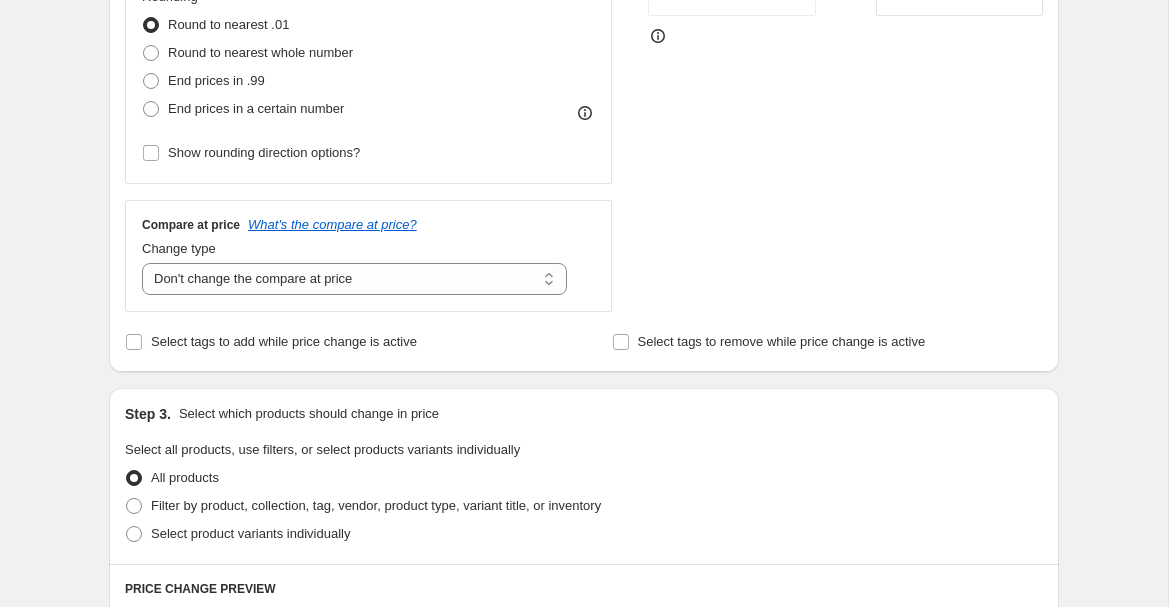 scroll, scrollTop: 622, scrollLeft: 0, axis: vertical 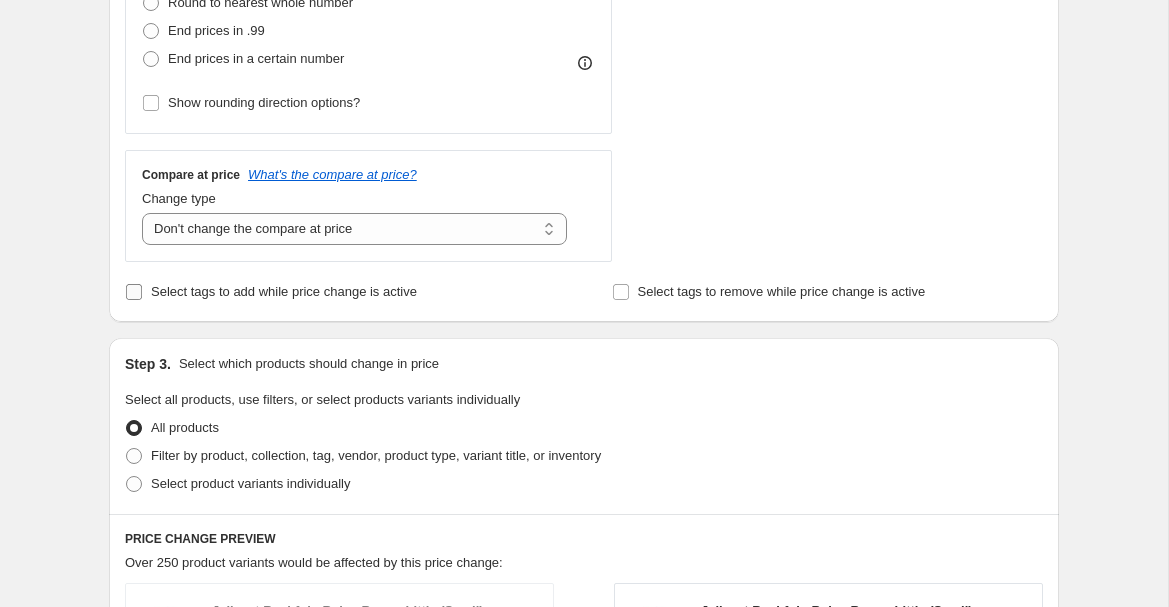 click on "Select tags to add while price change is active" at bounding box center [271, 292] 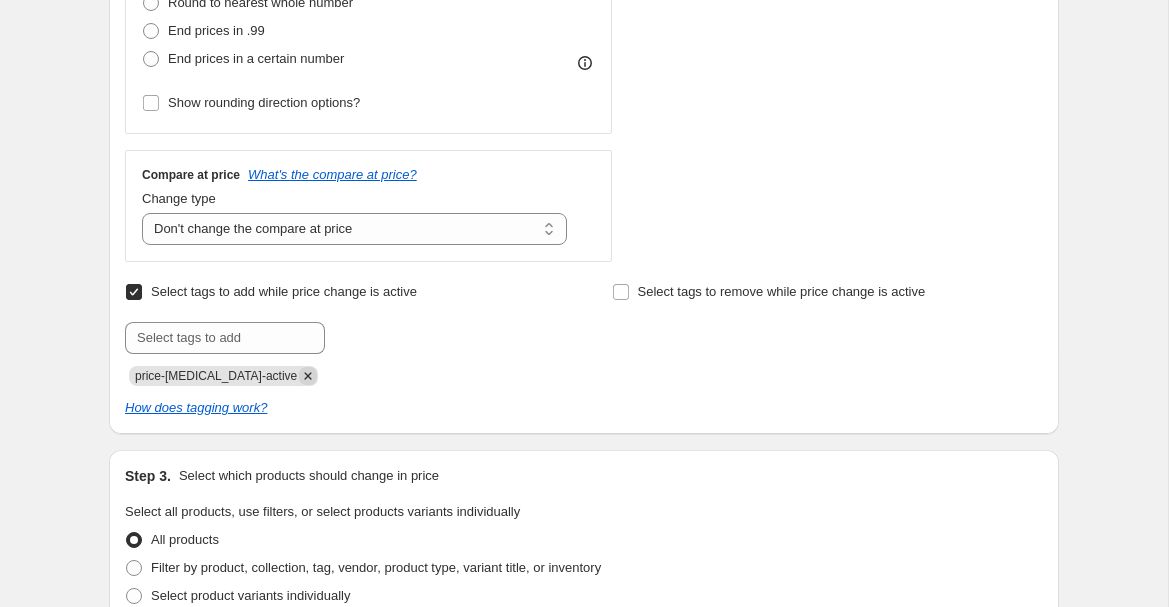 click 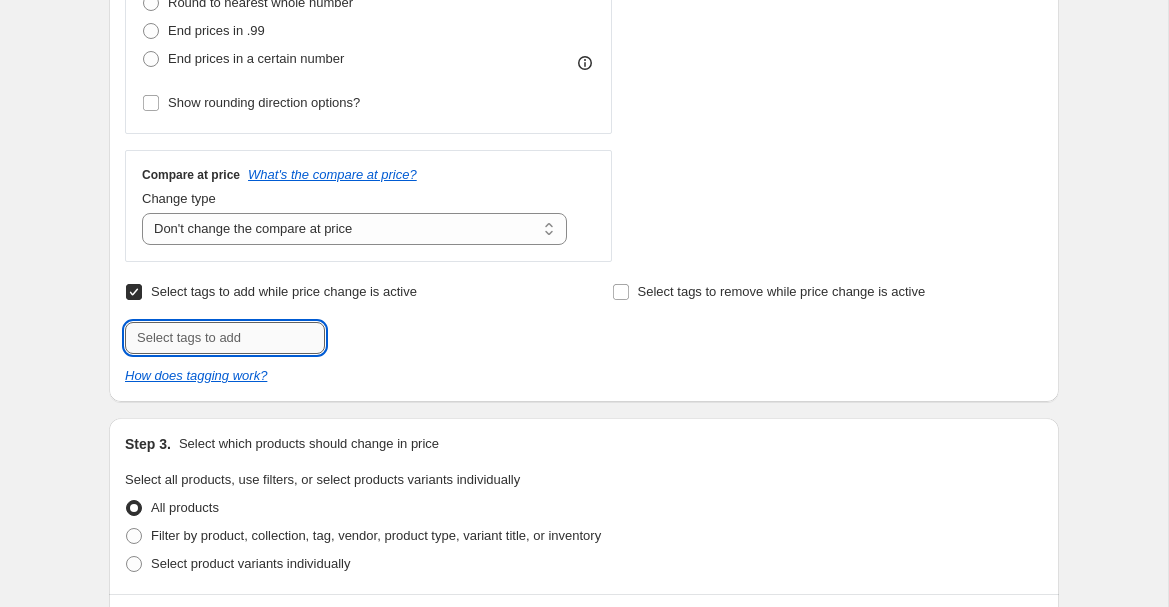 click at bounding box center [225, 338] 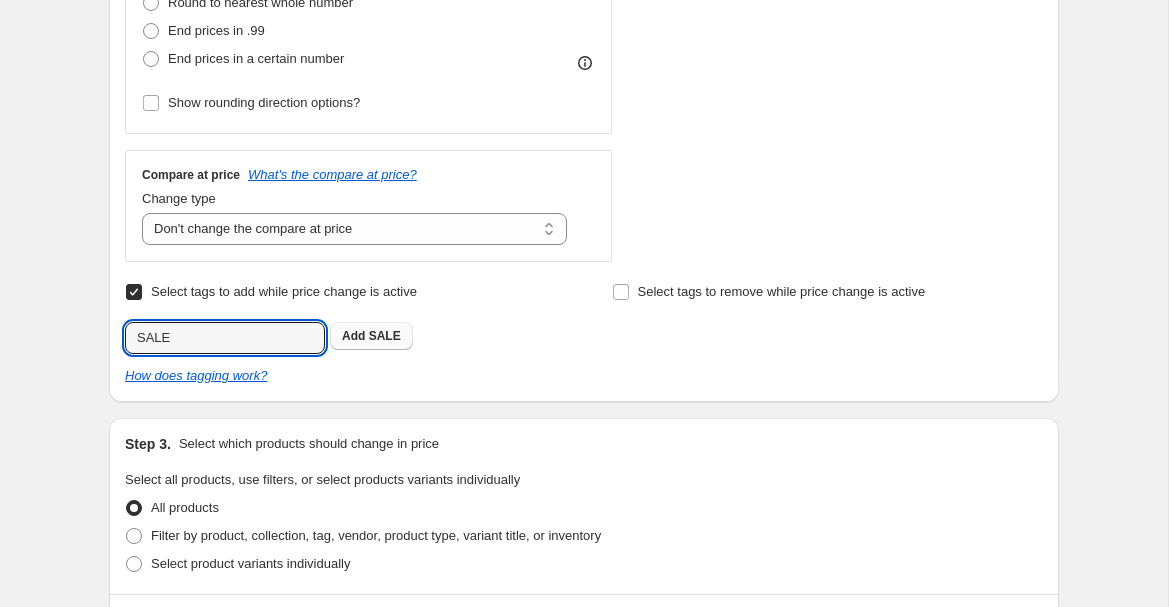 click on "SALE" at bounding box center [385, 336] 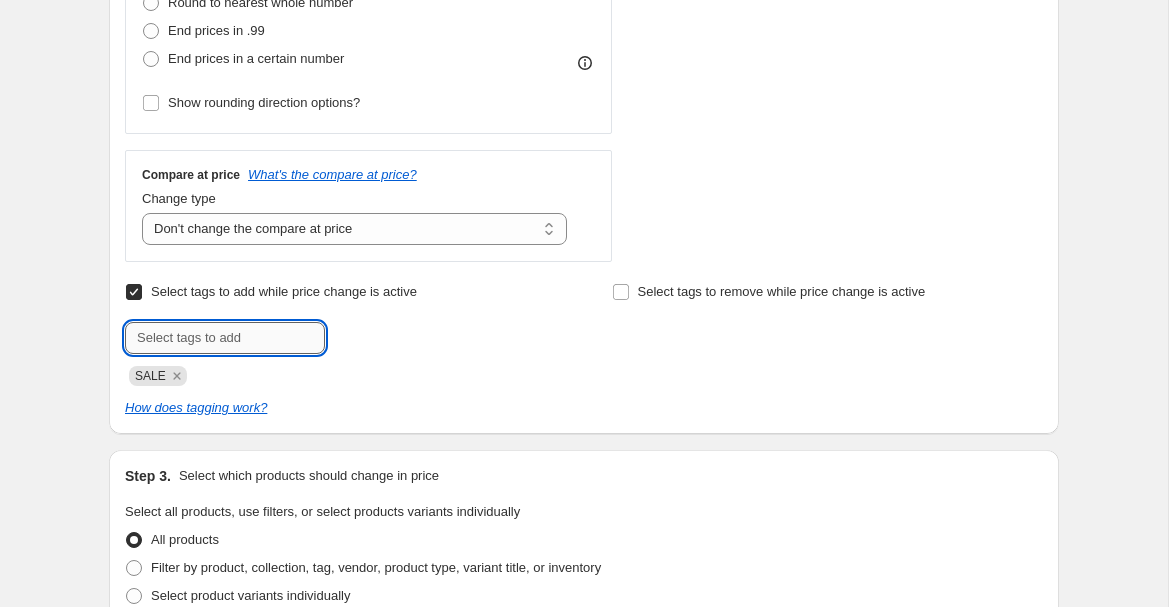 click at bounding box center [225, 338] 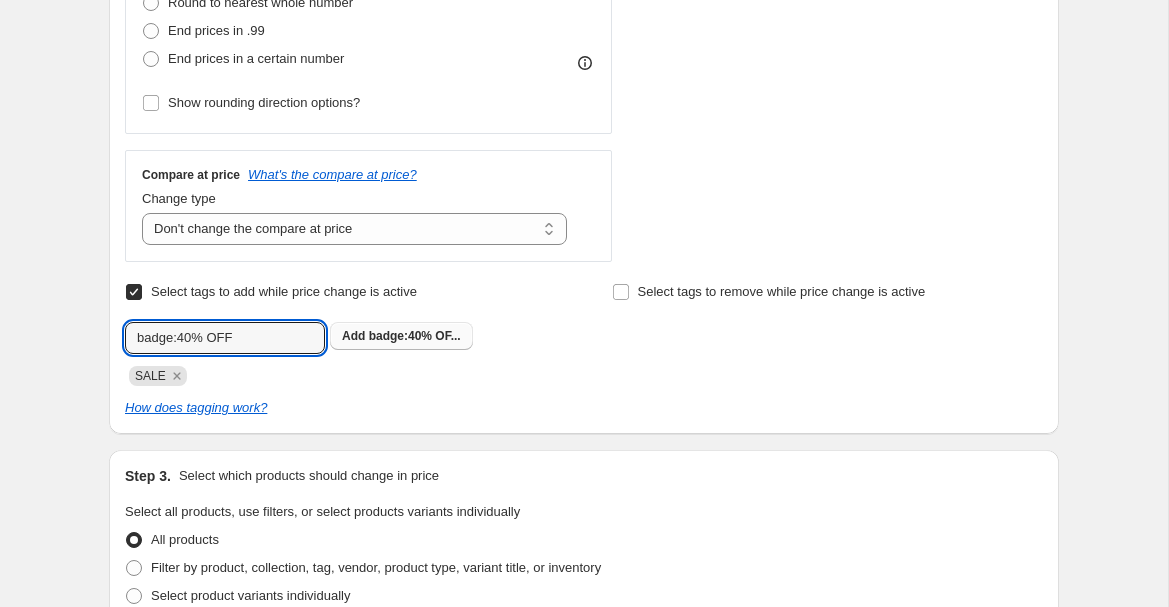 click on "Add   badge:40% OF..." at bounding box center [401, 336] 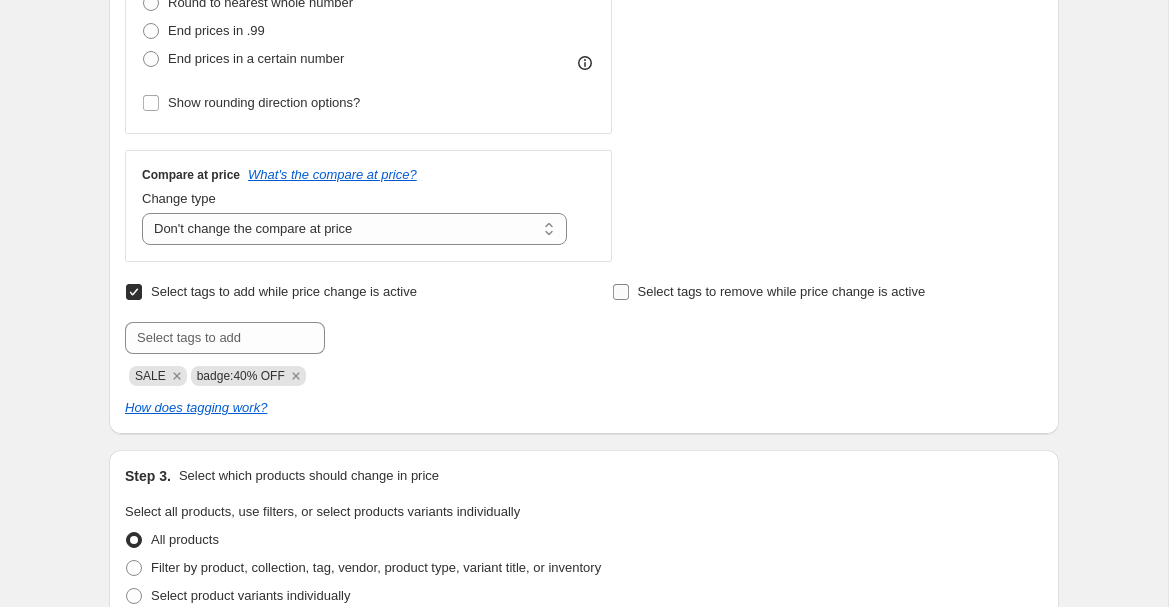 click on "Select tags to remove while price change is active" at bounding box center [769, 292] 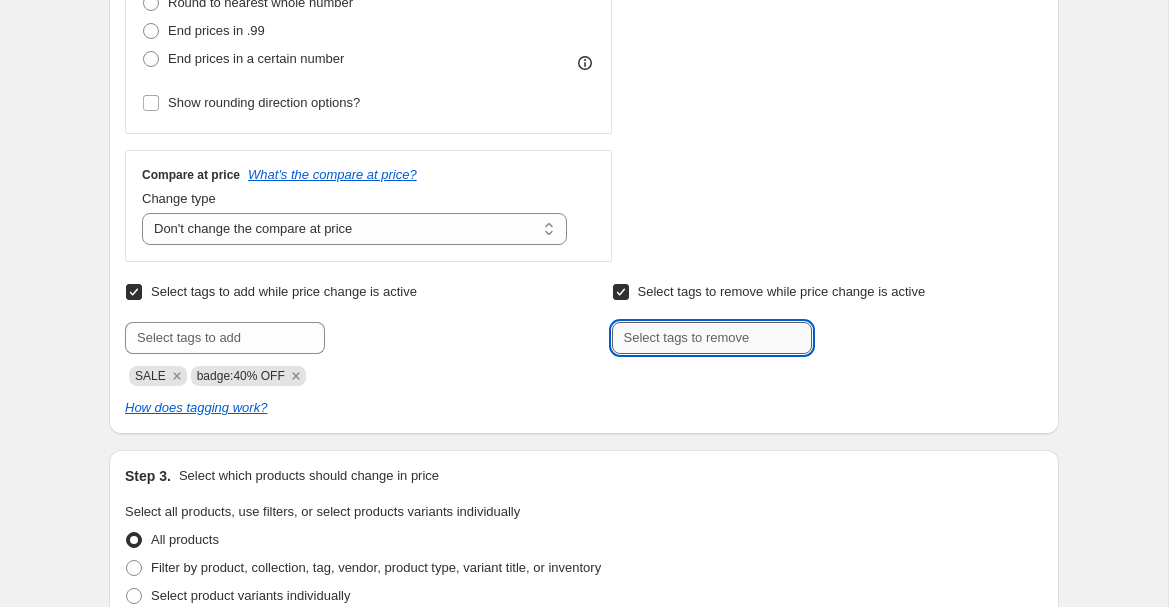 click at bounding box center [712, 338] 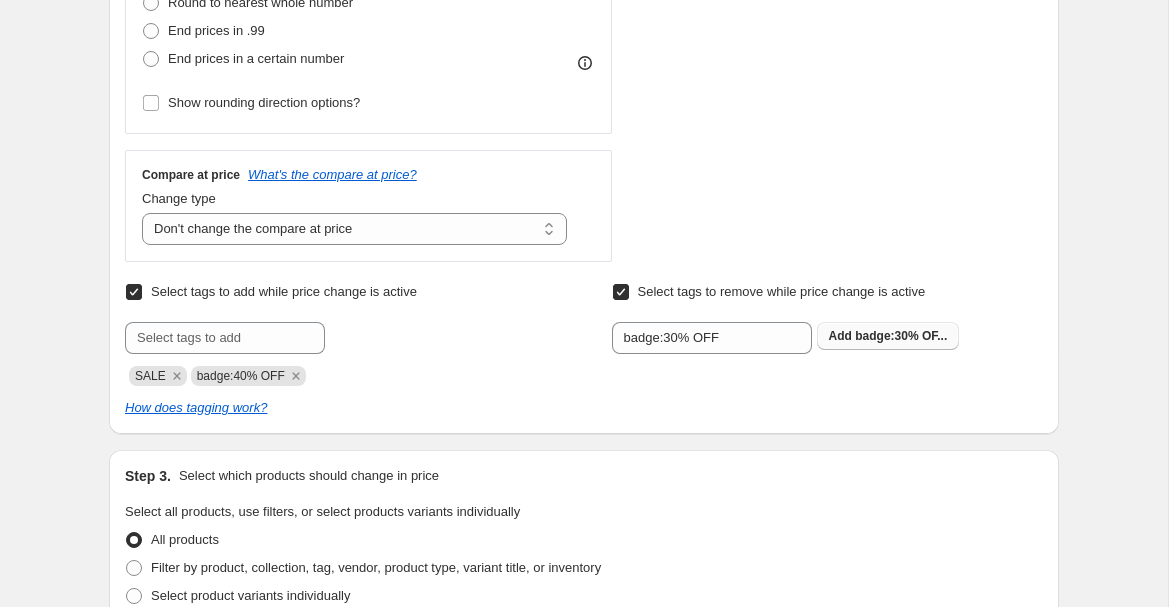 click on "badge:30% OF..." at bounding box center [901, 336] 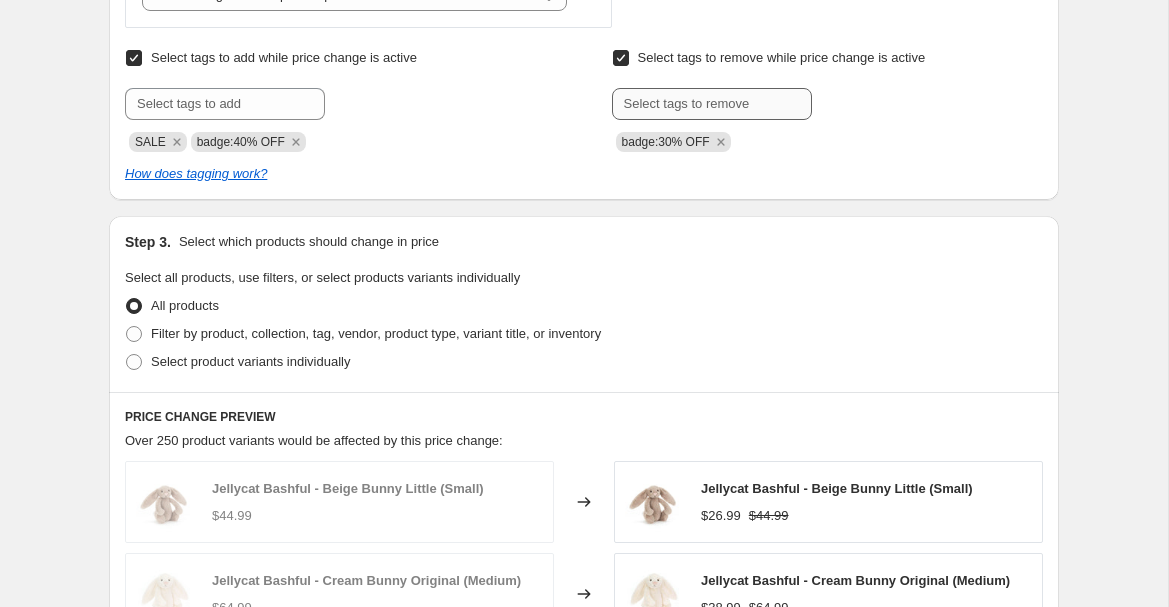 scroll, scrollTop: 973, scrollLeft: 0, axis: vertical 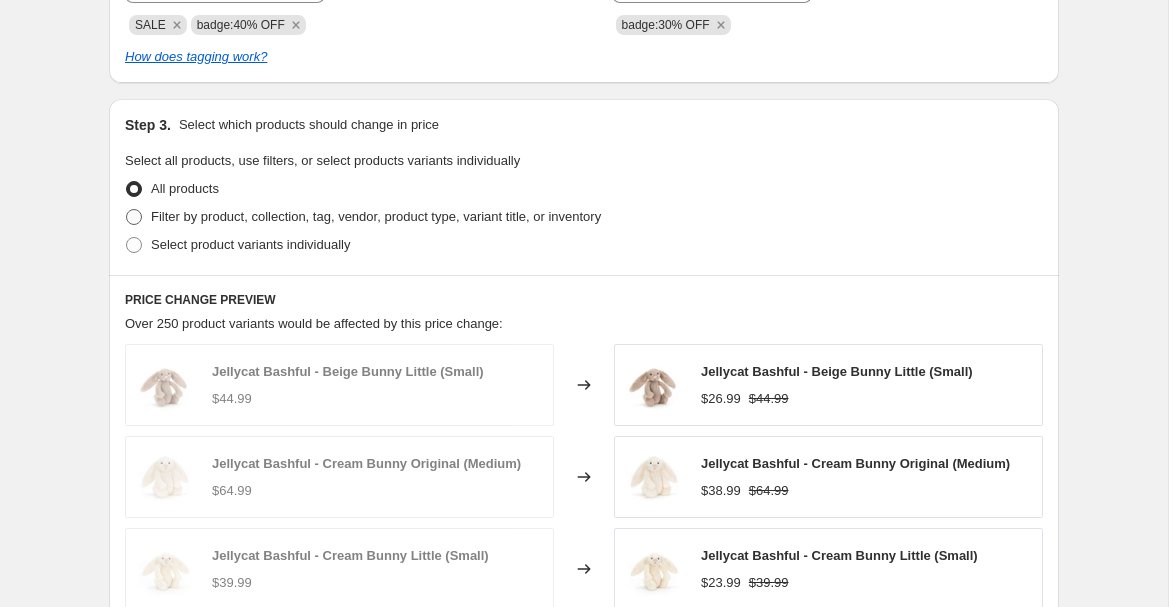 click on "Filter by product, collection, tag, vendor, product type, variant title, or inventory" at bounding box center (376, 216) 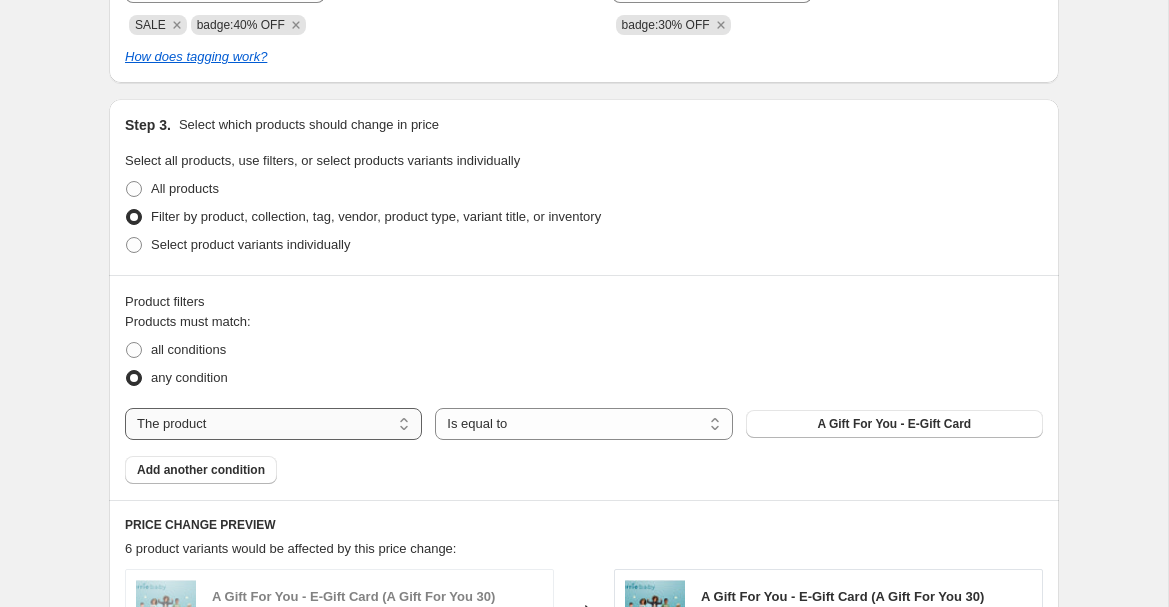 click on "The product The product's collection The product's tag The product's vendor The product's type The product's status The variant's title Inventory quantity" at bounding box center (273, 424) 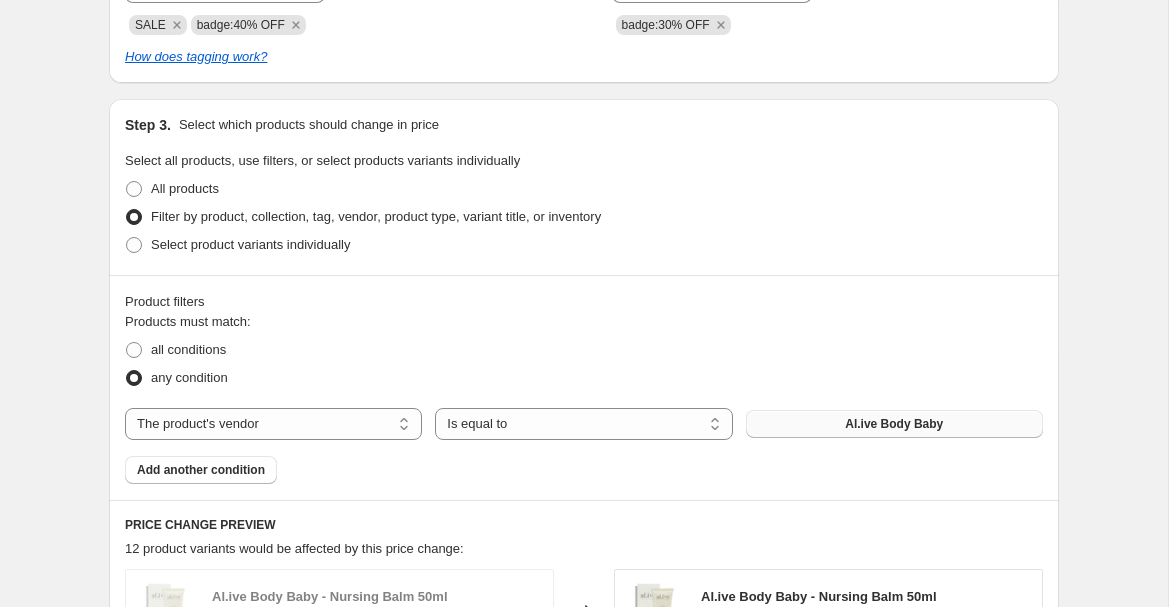 click on "Al.ive Body Baby" at bounding box center [894, 424] 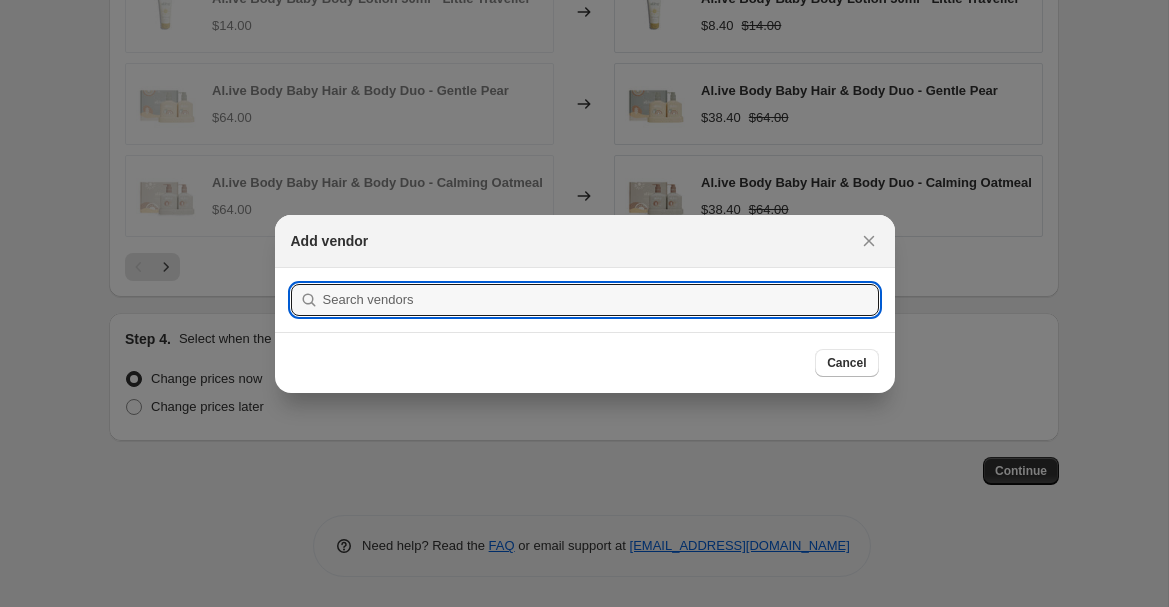 scroll, scrollTop: 973, scrollLeft: 0, axis: vertical 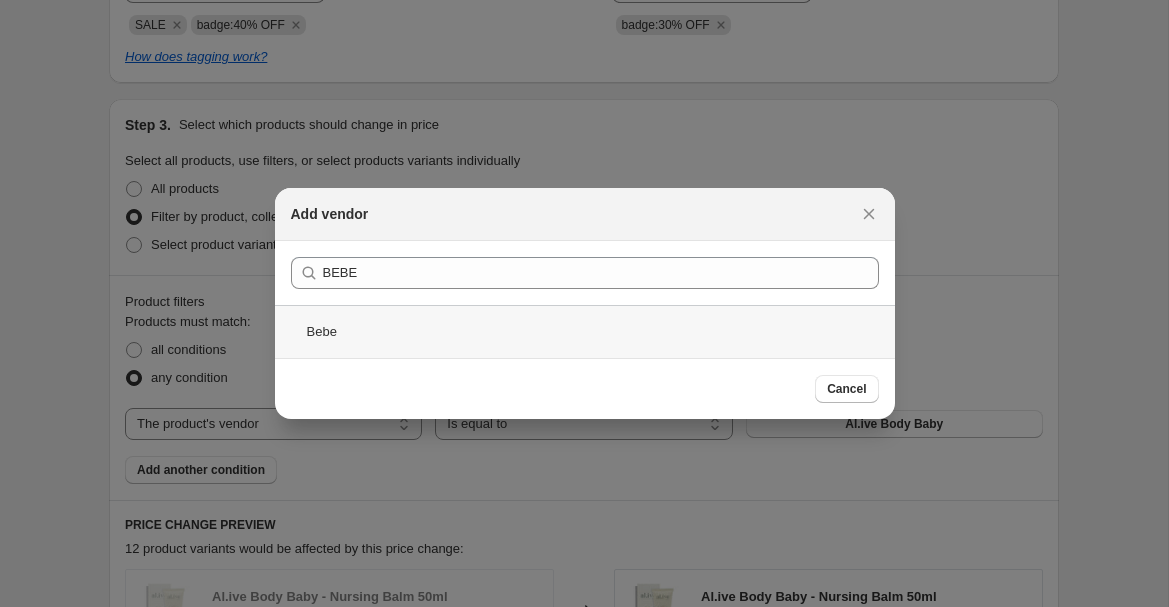 click on "Bebe" at bounding box center (585, 331) 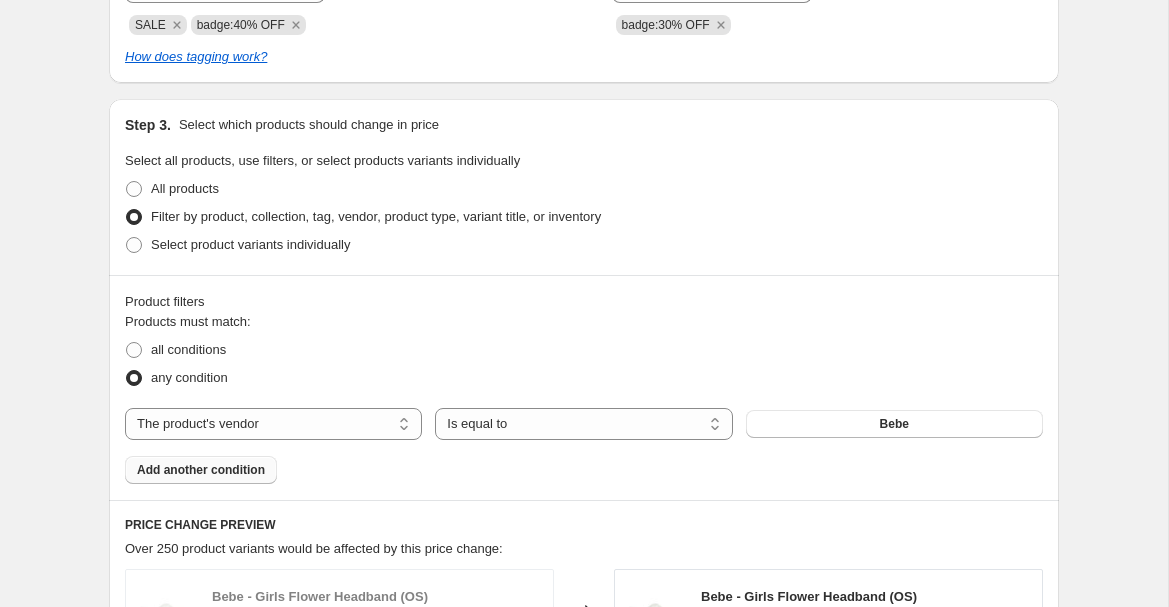 click on "Add another condition" at bounding box center (201, 470) 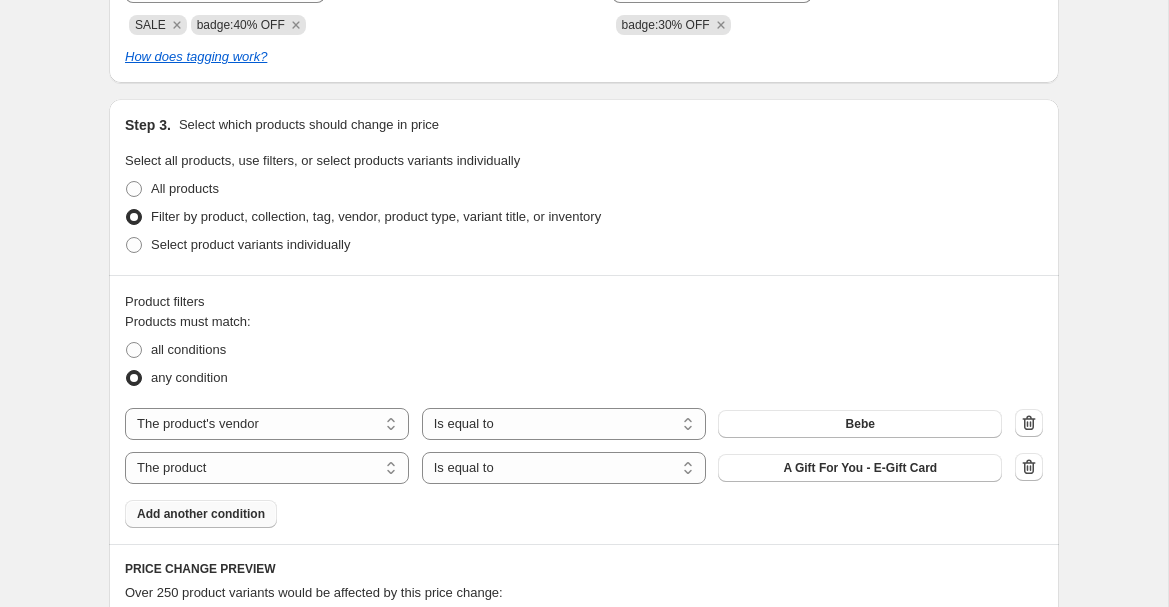 click on "The product The product's collection The product's tag The product's vendor The product's type The product's status The variant's title Inventory quantity The product's vendor Is equal to Is not equal to Is equal to Bebe The product The product's collection The product's tag The product's vendor The product's type The product's status The variant's title Inventory quantity The product Is equal to Is not equal to Is equal to A Gift For You - E-Gift Card" at bounding box center [584, 446] 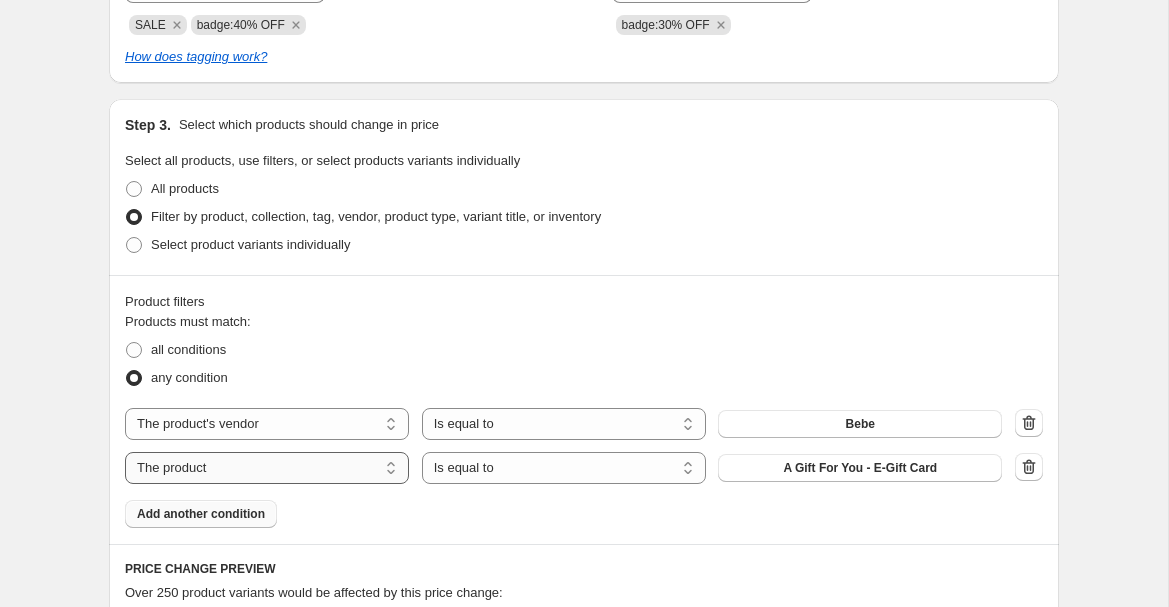 click on "The product The product's collection The product's tag The product's vendor The product's type The product's status The variant's title Inventory quantity" at bounding box center (267, 468) 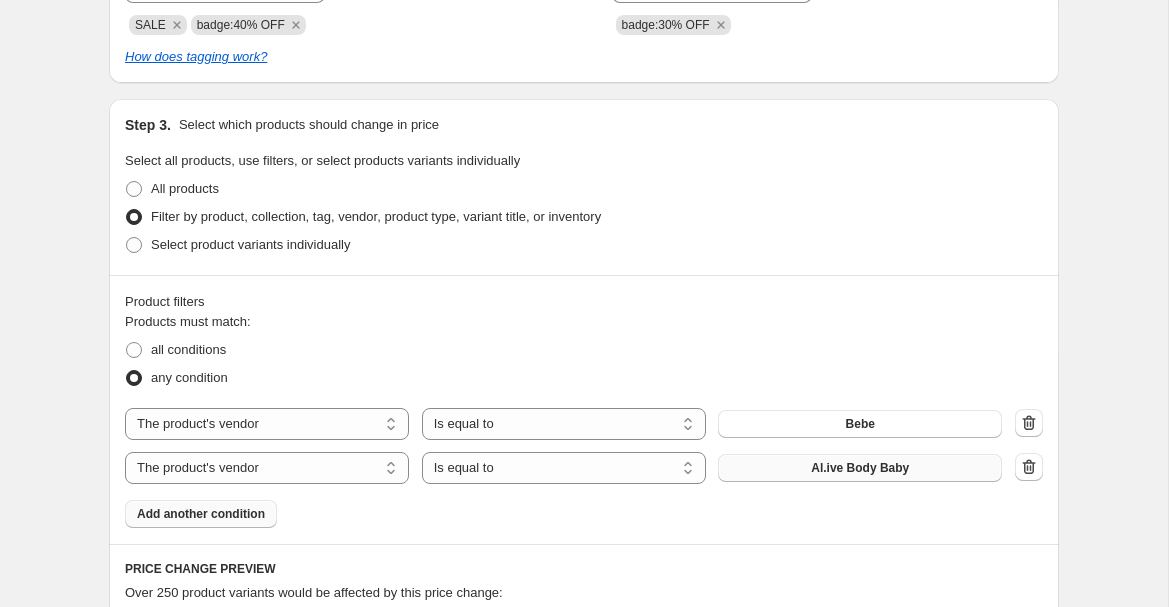 click on "Al.ive Body Baby" at bounding box center (860, 468) 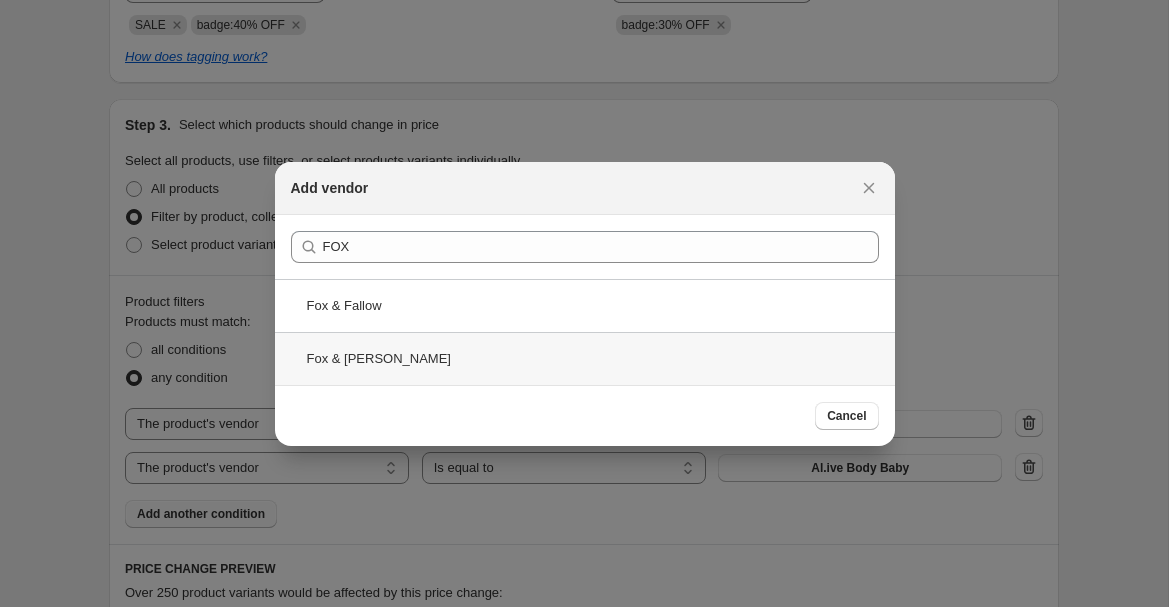 click on "Fox & [PERSON_NAME]" at bounding box center [585, 358] 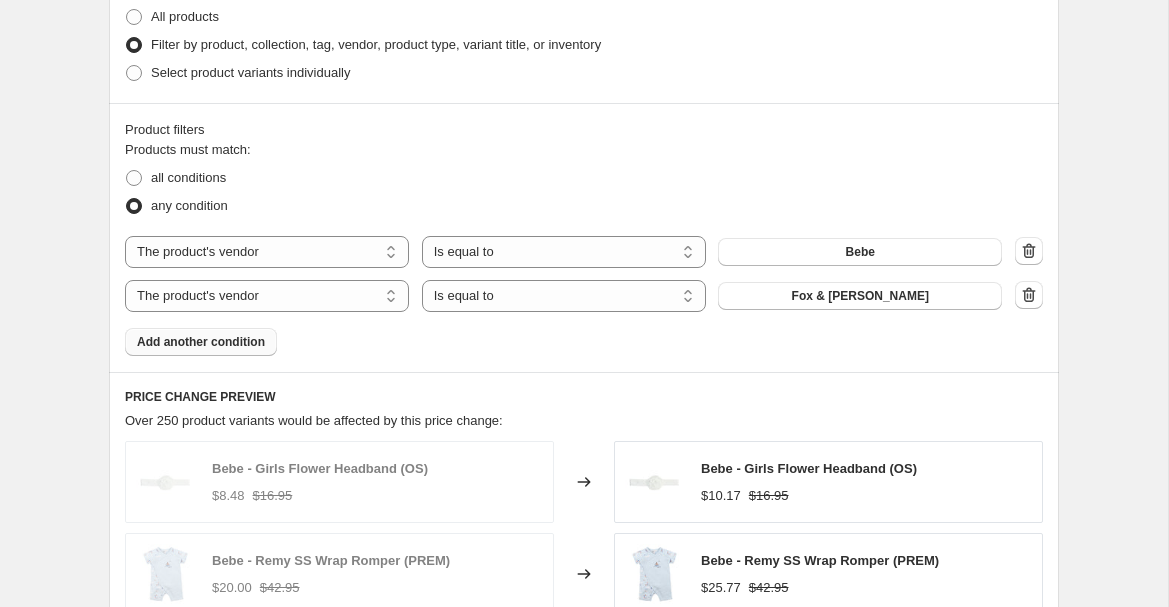 scroll, scrollTop: 1130, scrollLeft: 0, axis: vertical 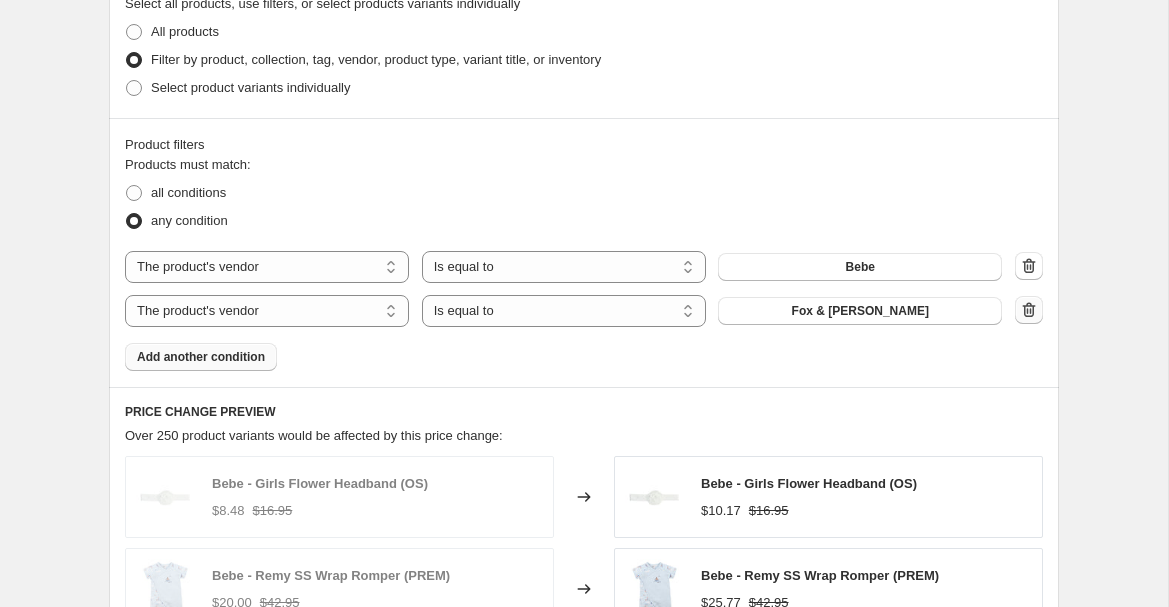 click 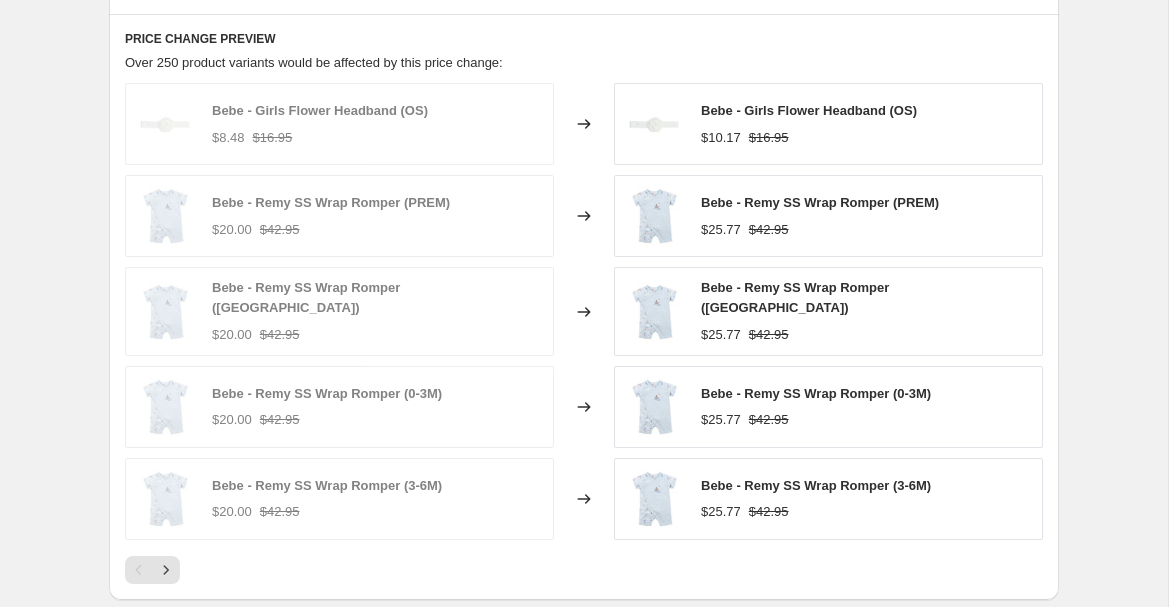 scroll, scrollTop: 1455, scrollLeft: 0, axis: vertical 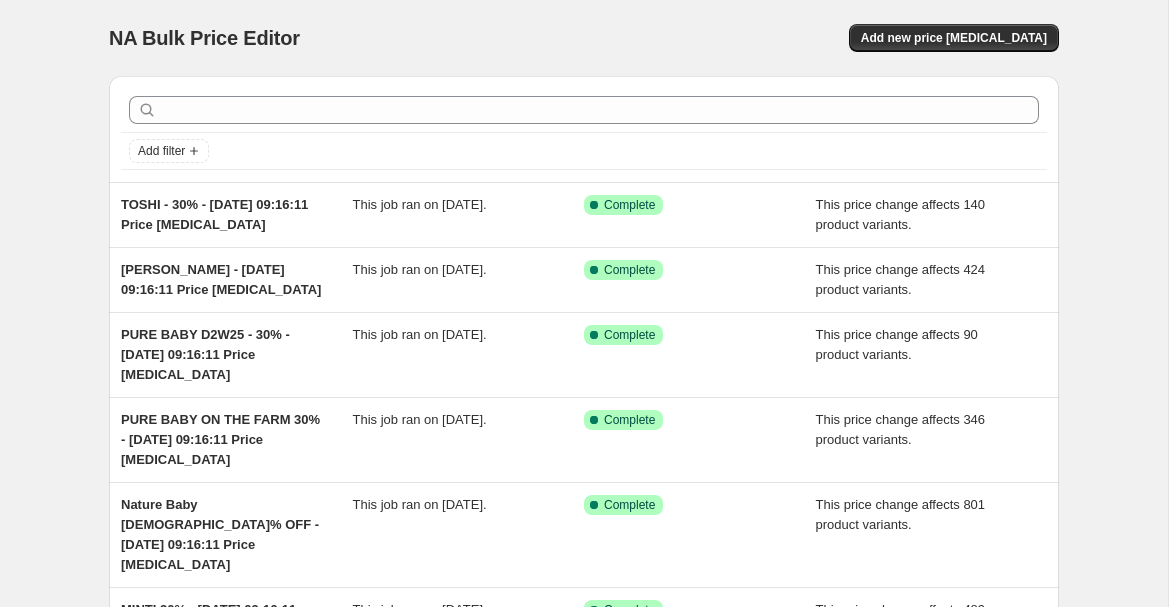 click on "NA Bulk Price Editor. This page is ready NA Bulk Price Editor Add new price [MEDICAL_DATA]" at bounding box center (584, 38) 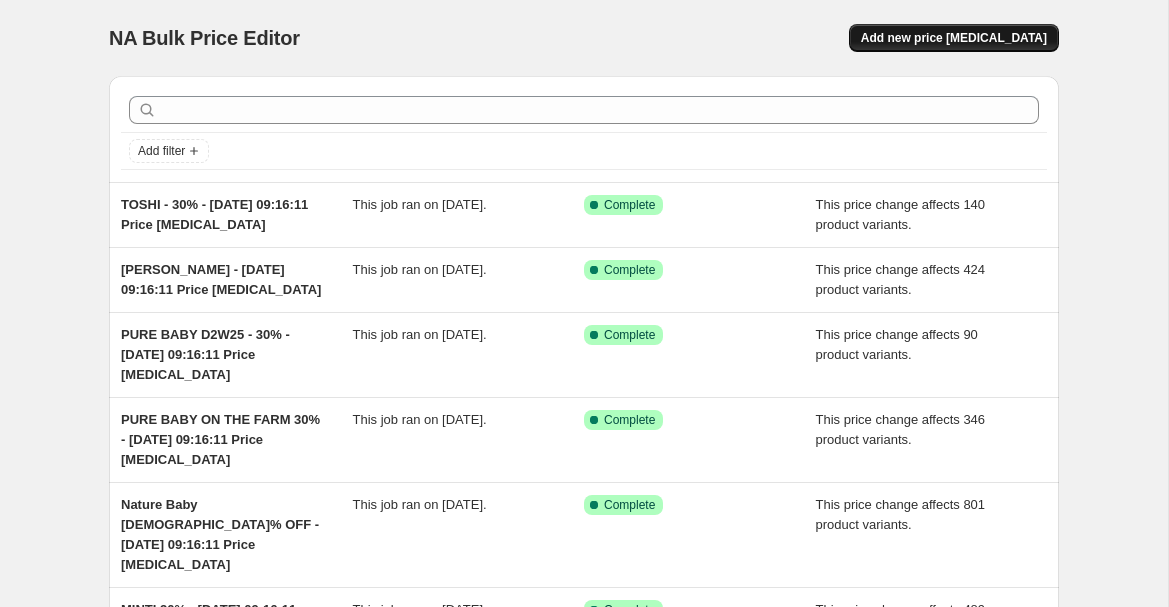 click on "Add new price [MEDICAL_DATA]" at bounding box center (954, 38) 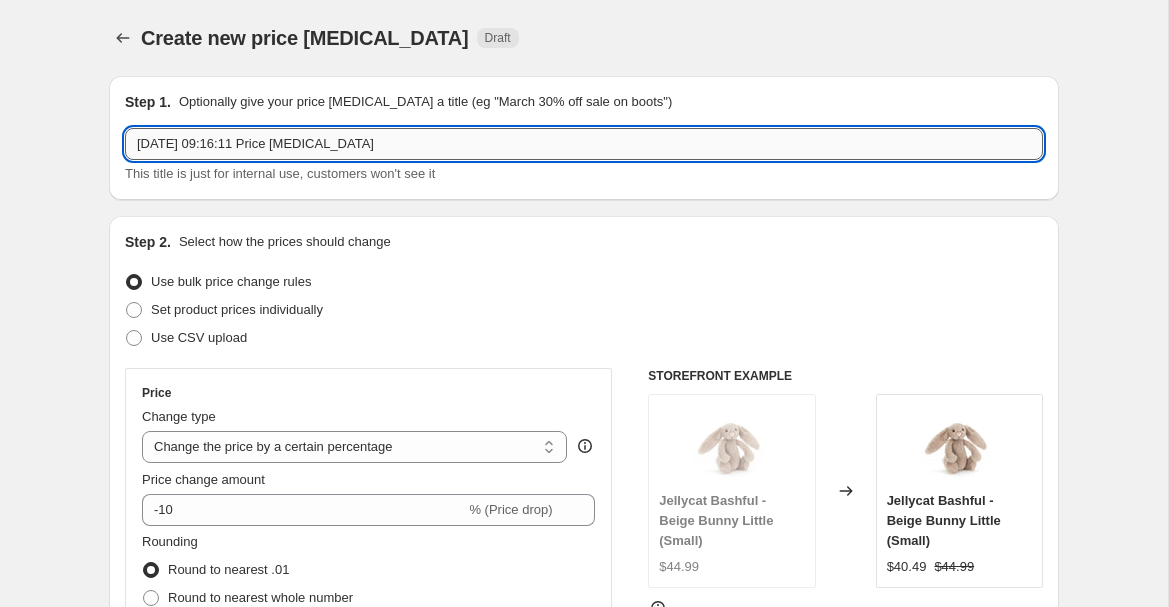 click on "[DATE] 09:16:11 Price [MEDICAL_DATA]" at bounding box center (584, 144) 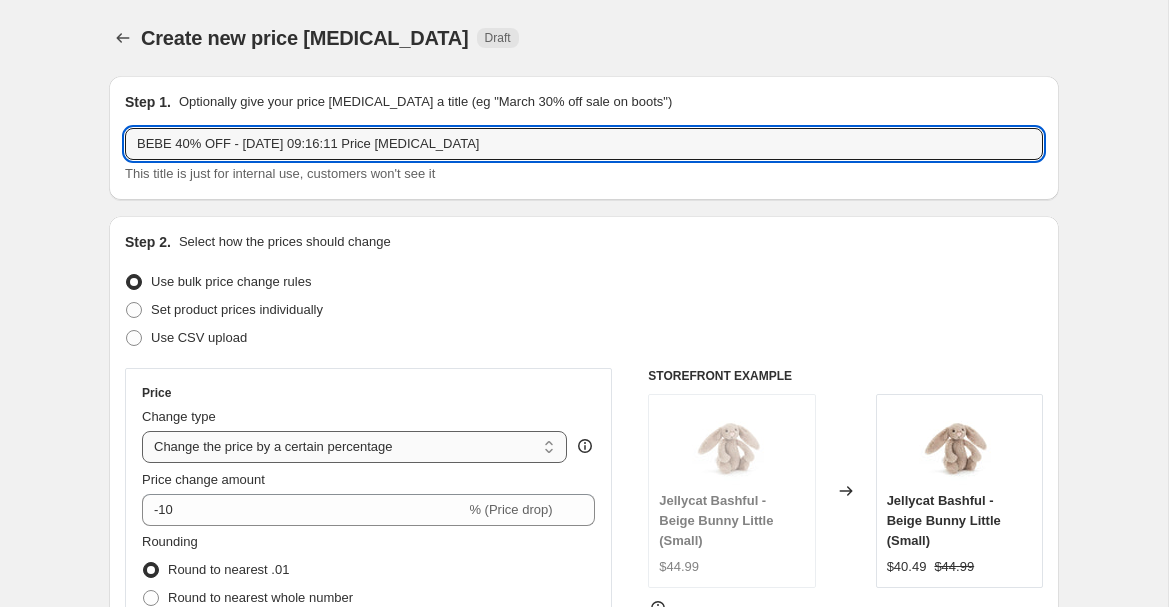click on "Change the price to a certain amount Change the price by a certain amount Change the price by a certain percentage Change the price to the current compare at price (price before sale) Change the price by a certain amount relative to the compare at price Change the price by a certain percentage relative to the compare at price Don't change the price Change the price by a certain percentage relative to the cost per item Change price to certain cost margin" at bounding box center [354, 447] 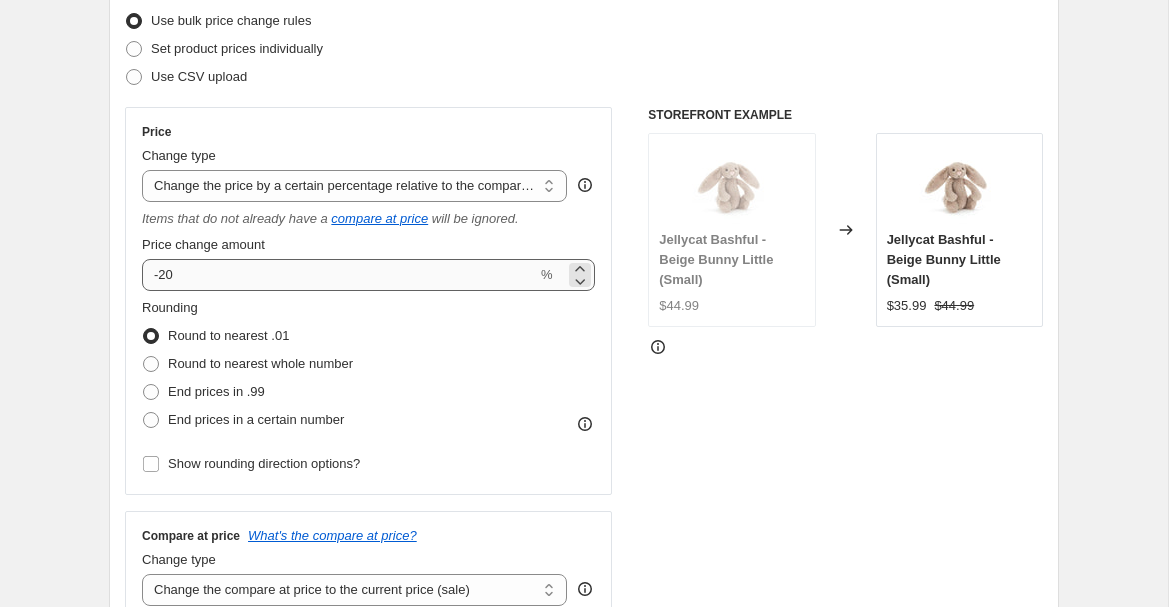 scroll, scrollTop: 274, scrollLeft: 0, axis: vertical 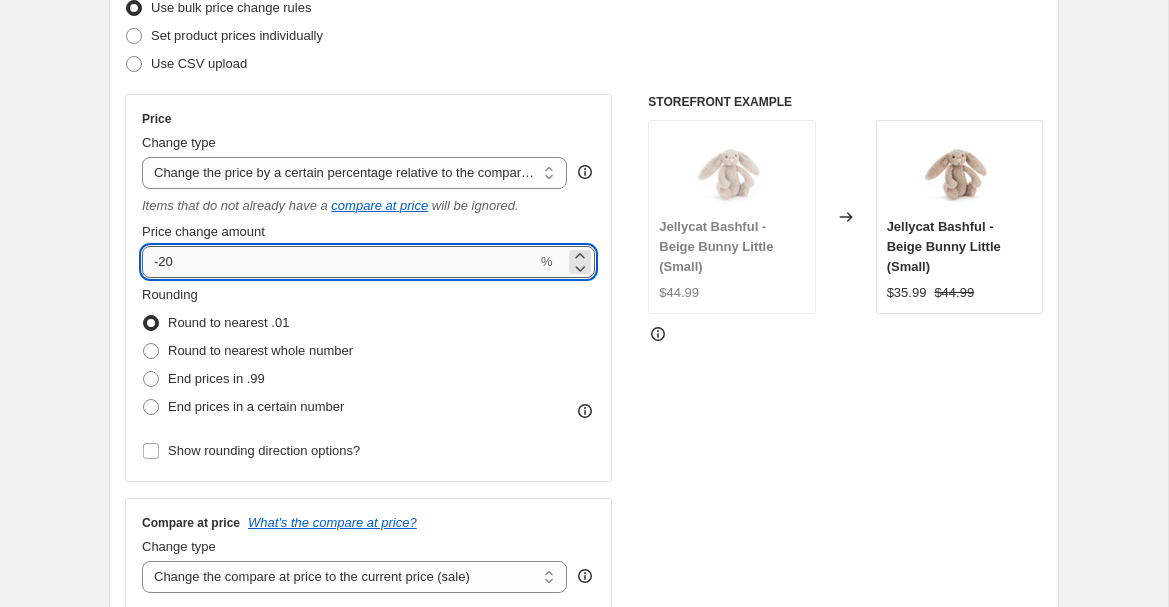 click on "-20" at bounding box center [339, 262] 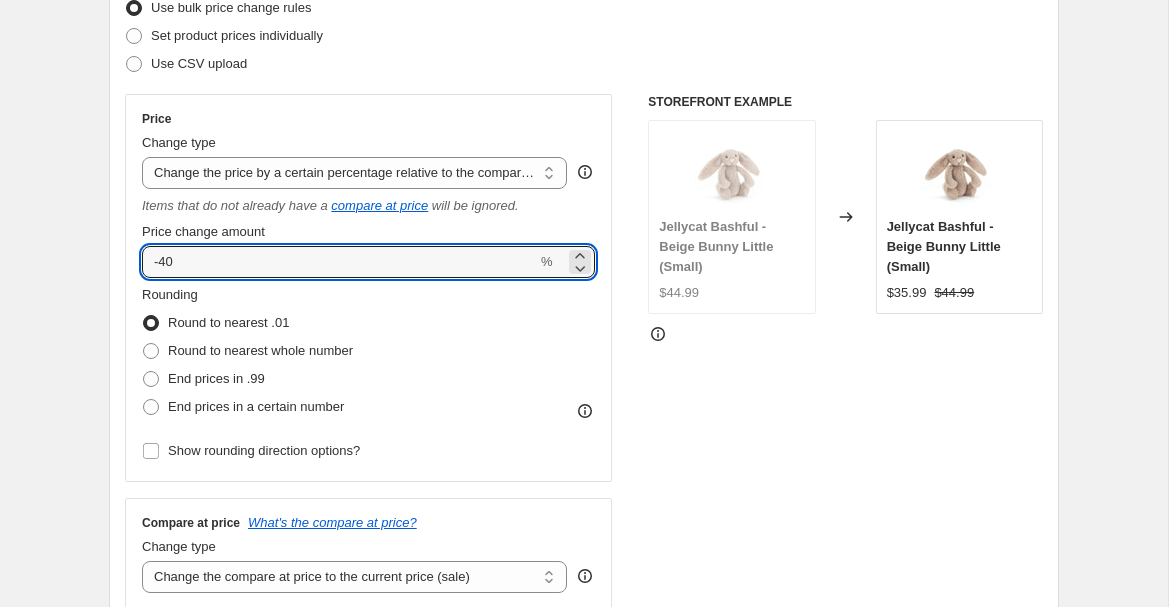click on "Rounding Round to nearest .01 Round to nearest whole number End prices in .99 End prices in a certain number" at bounding box center (368, 353) 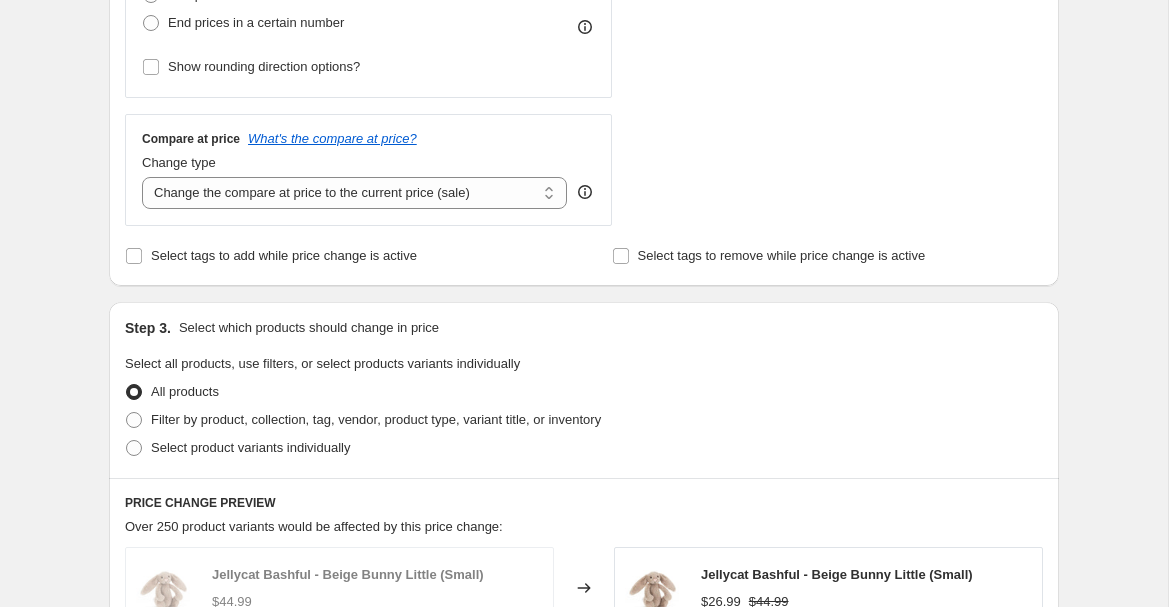 scroll, scrollTop: 791, scrollLeft: 0, axis: vertical 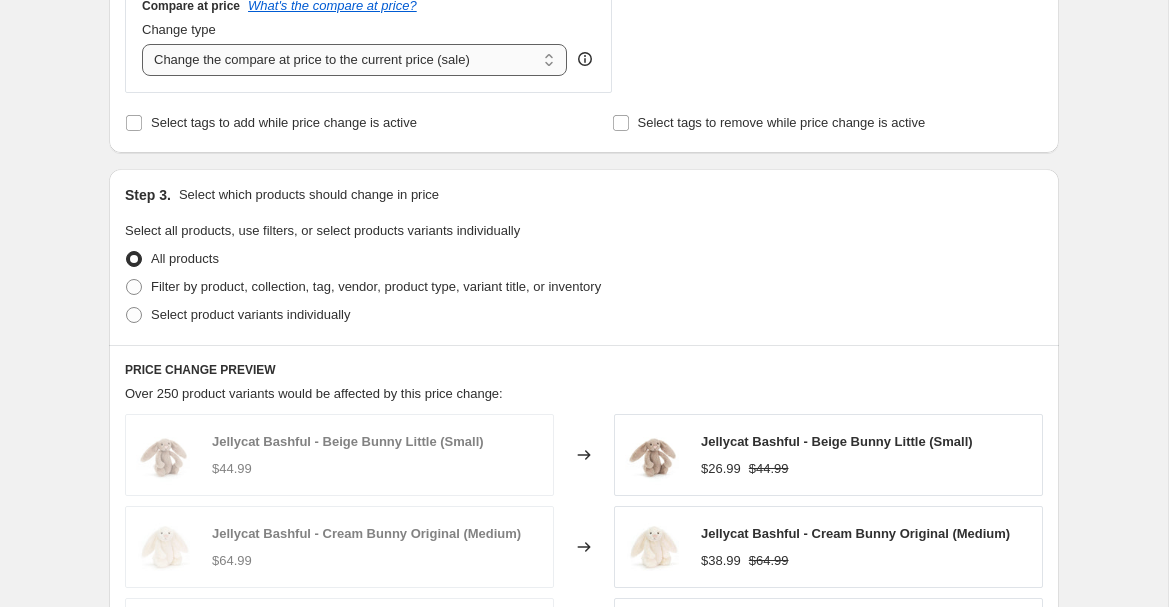 click on "Change the compare at price to the current price (sale) Change the compare at price to a certain amount Change the compare at price by a certain amount Change the compare at price by a certain percentage Change the compare at price by a certain amount relative to the actual price Change the compare at price by a certain percentage relative to the actual price Don't change the compare at price Remove the compare at price" at bounding box center [354, 60] 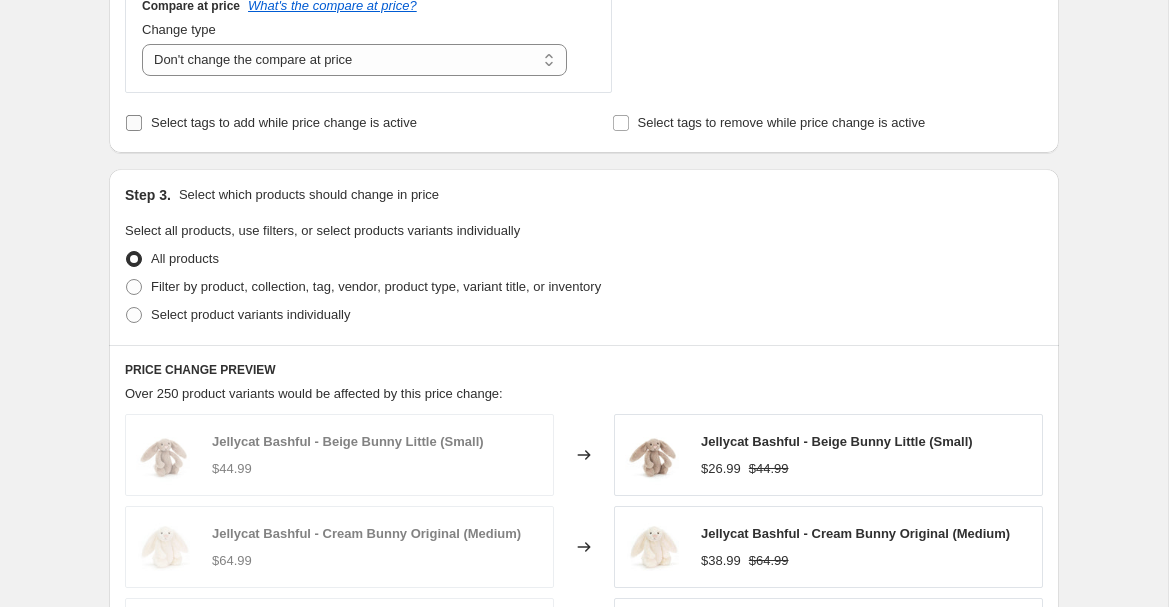 click on "Select tags to add while price change is active" at bounding box center (134, 123) 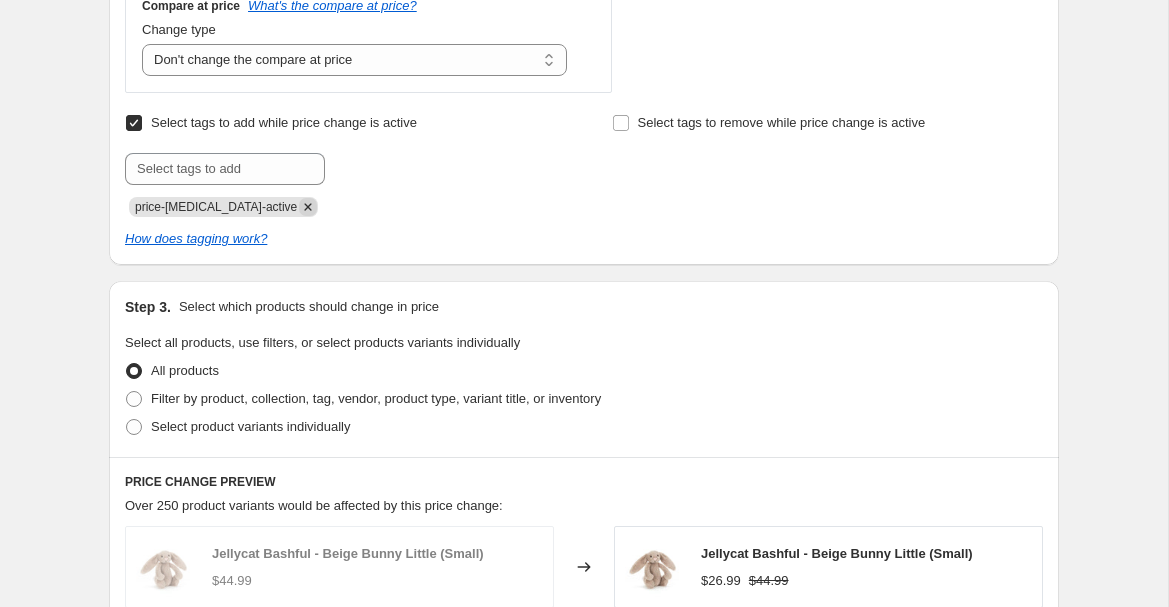 click 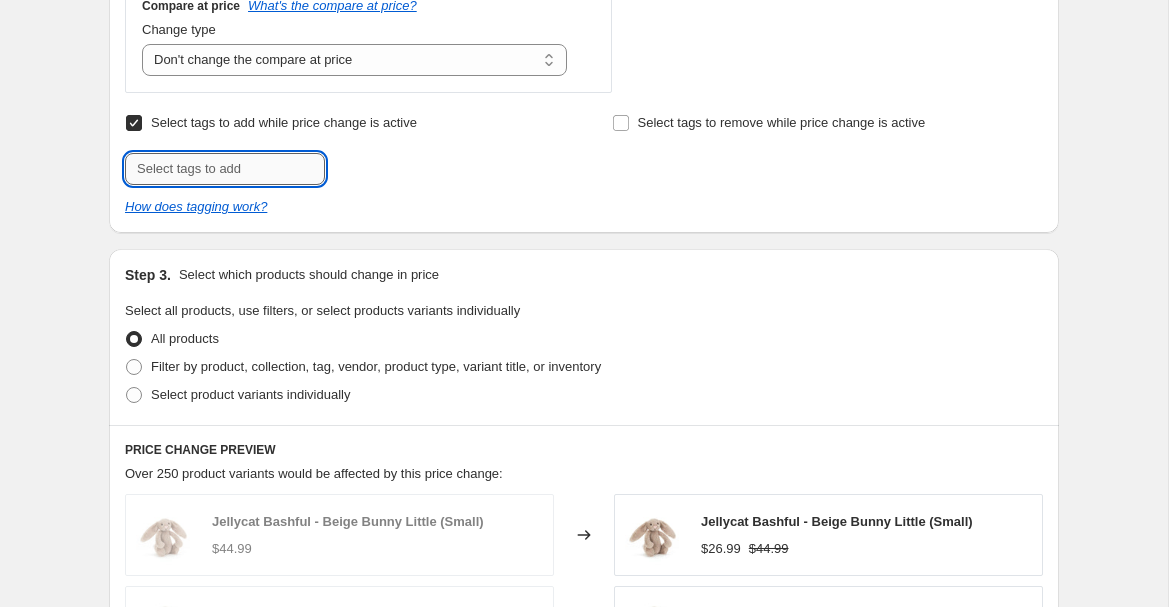 click at bounding box center (225, 169) 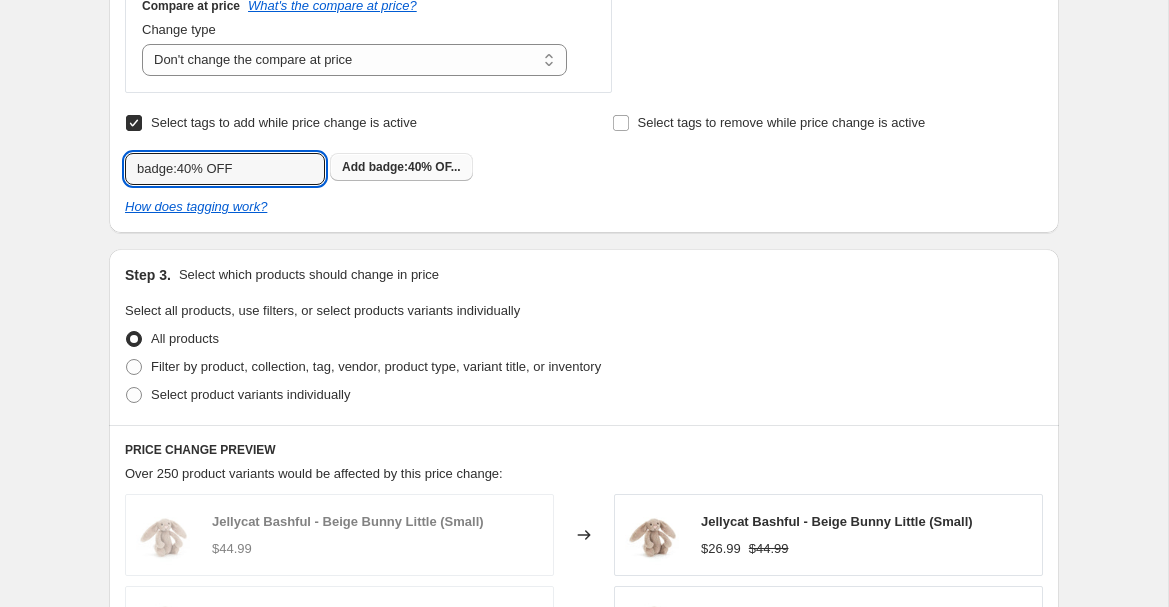 click on "badge:40% OF..." at bounding box center (415, 167) 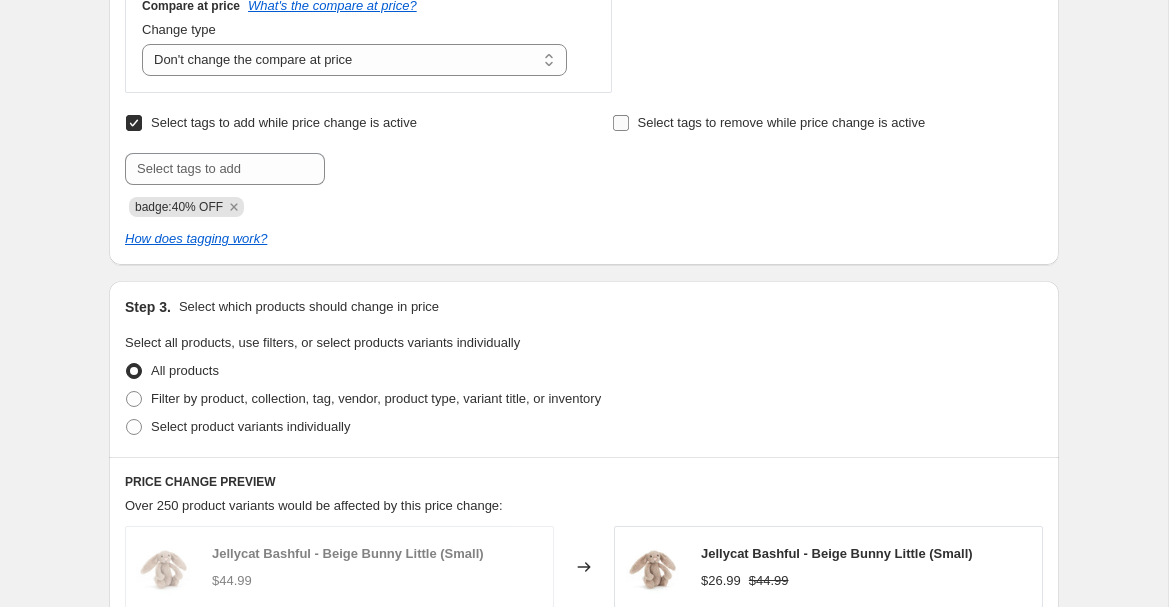 click on "Select tags to remove while price change is active" at bounding box center [621, 123] 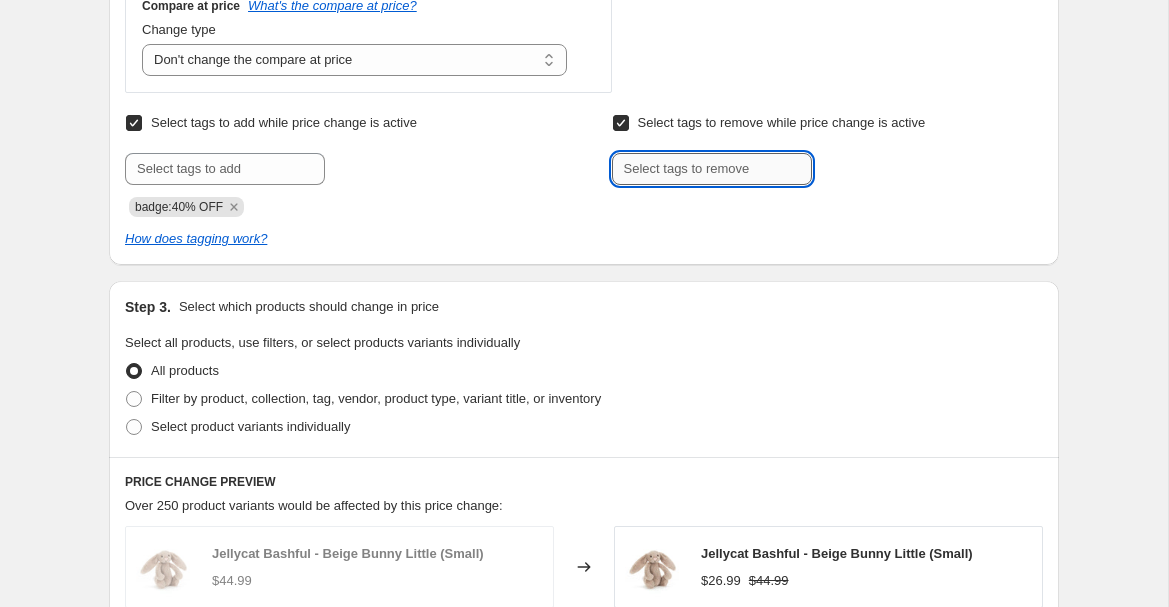 click at bounding box center (712, 169) 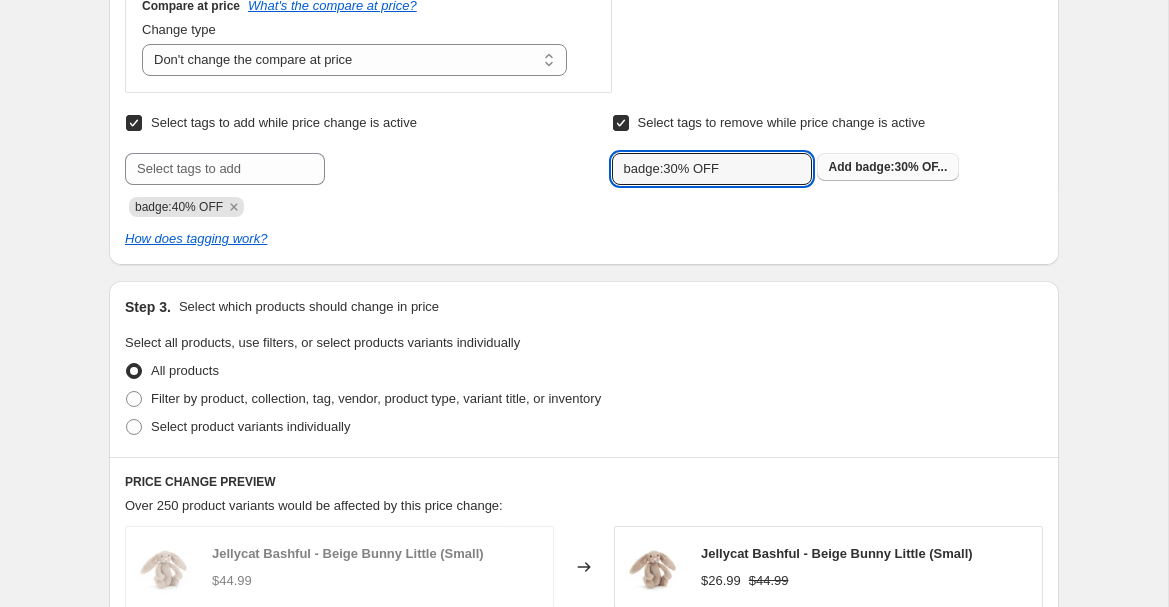 click on "badge:30% OF..." at bounding box center (901, 167) 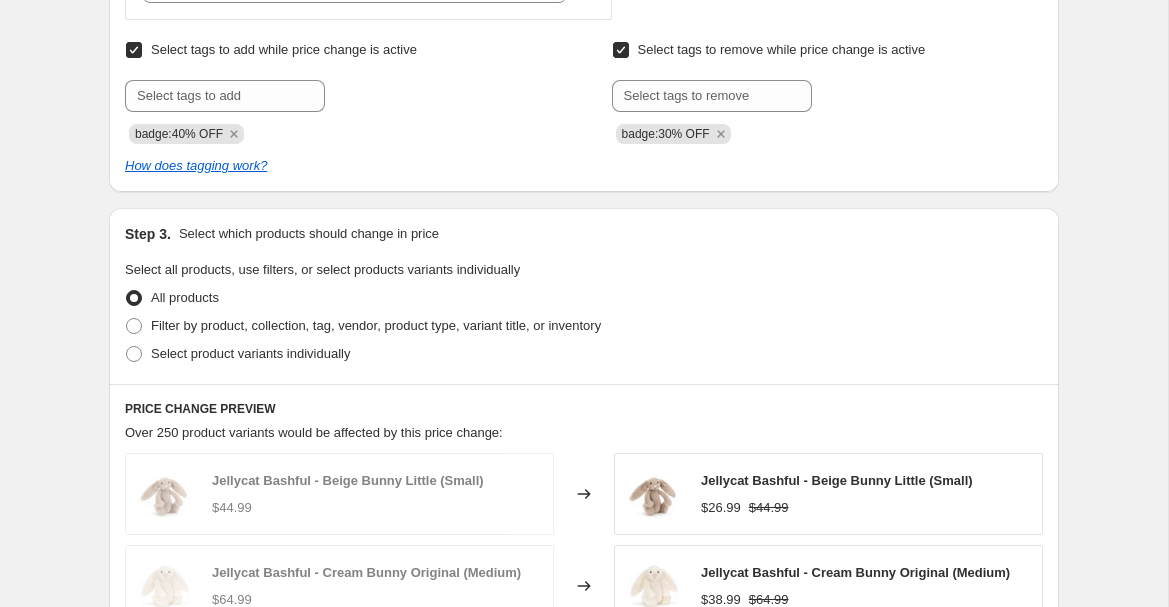 scroll, scrollTop: 982, scrollLeft: 0, axis: vertical 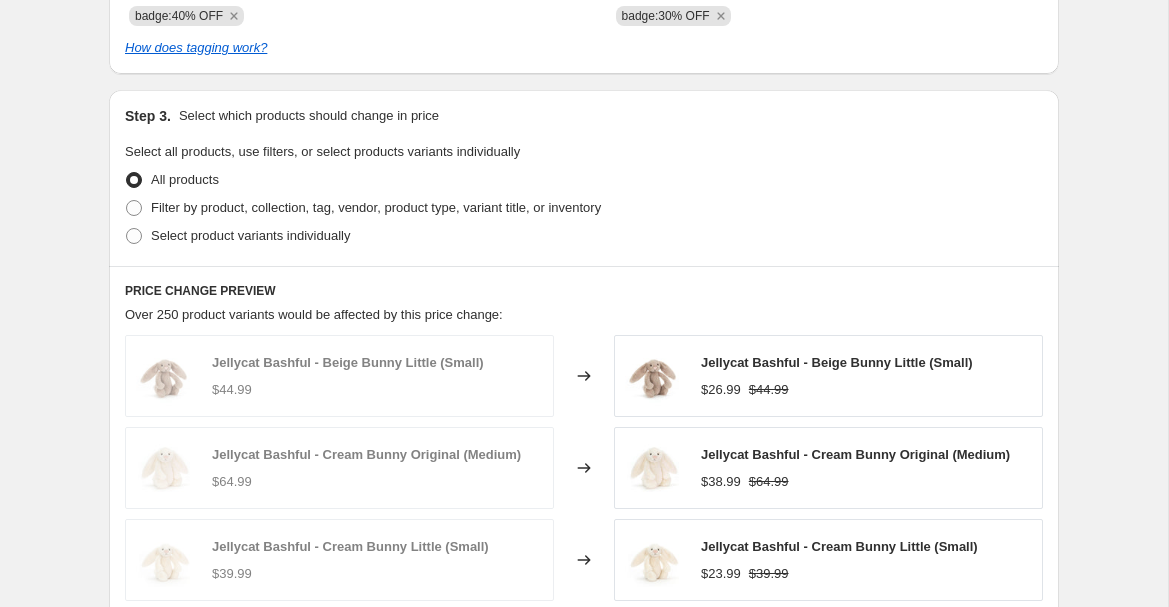 click on "Select product variants individually" at bounding box center [584, 236] 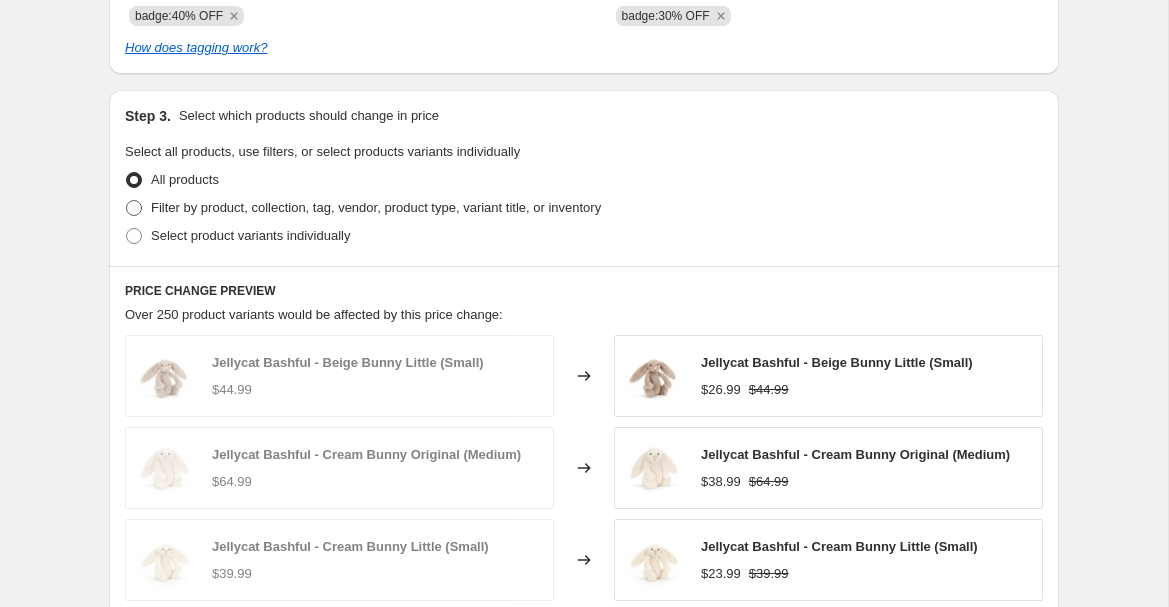 click on "Filter by product, collection, tag, vendor, product type, variant title, or inventory" at bounding box center (376, 207) 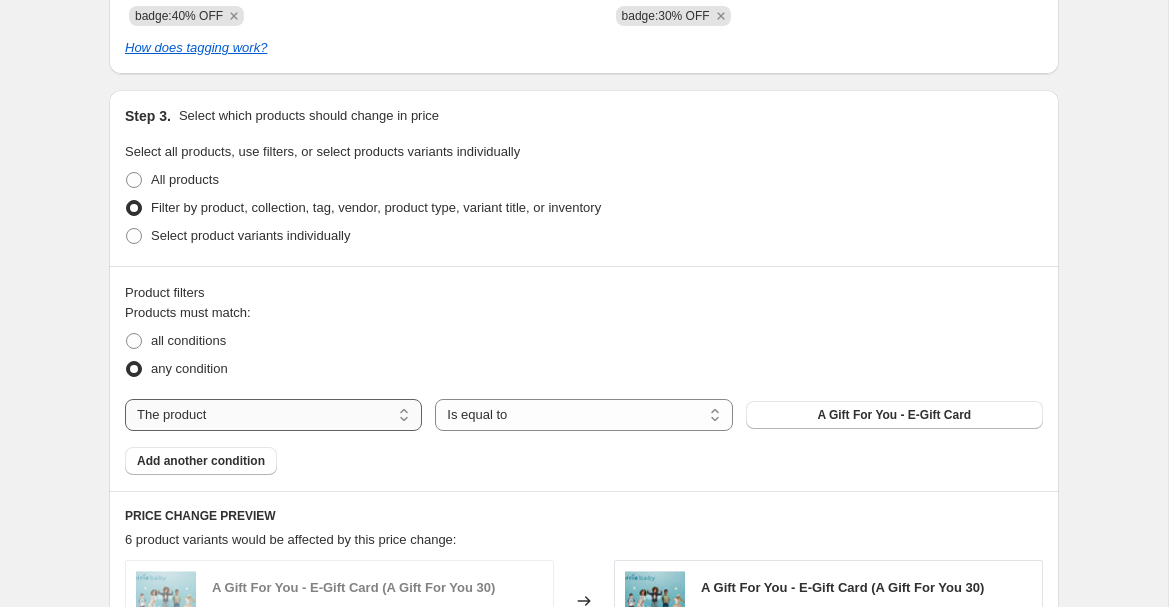 click on "The product The product's collection The product's tag The product's vendor The product's type The product's status The variant's title Inventory quantity" at bounding box center (273, 415) 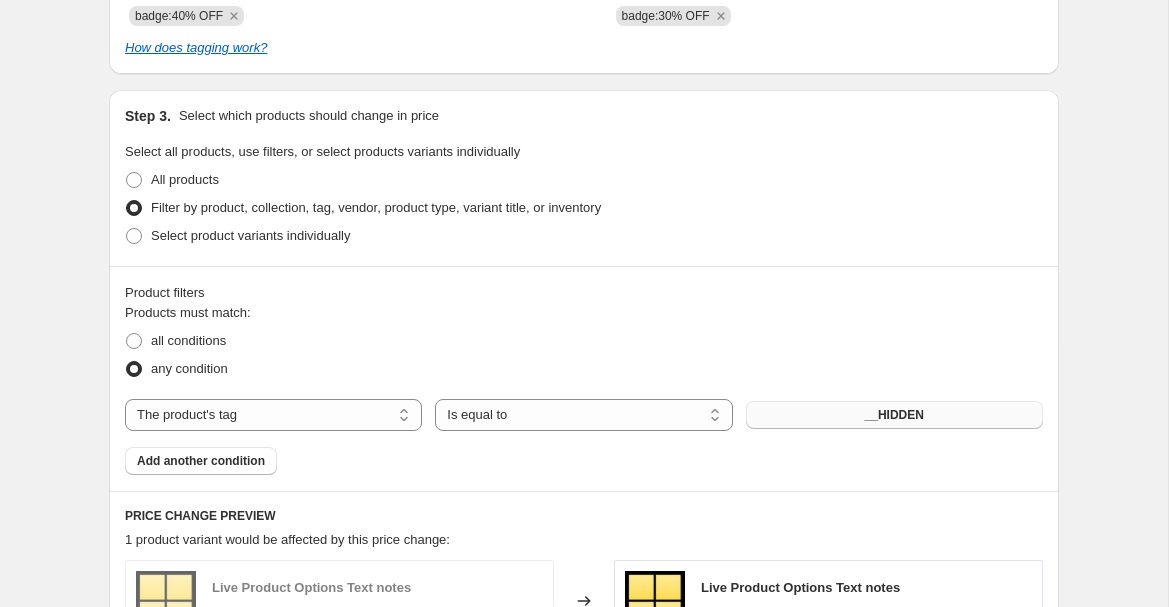 click on "__HIDDEN" at bounding box center (894, 415) 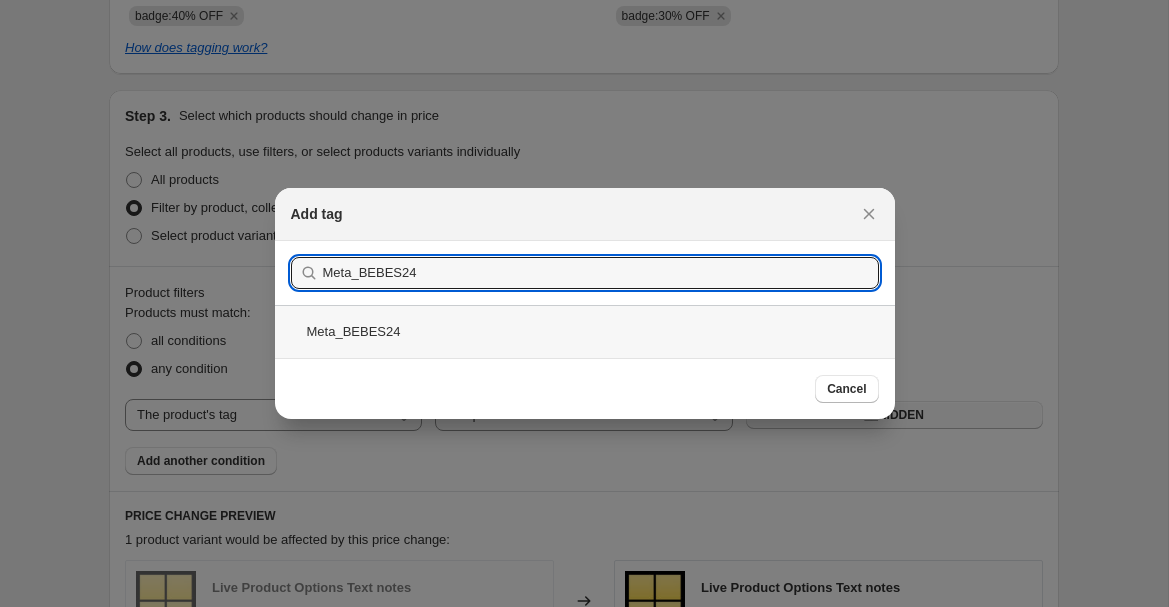 click on "Meta_BEBES24" at bounding box center [585, 331] 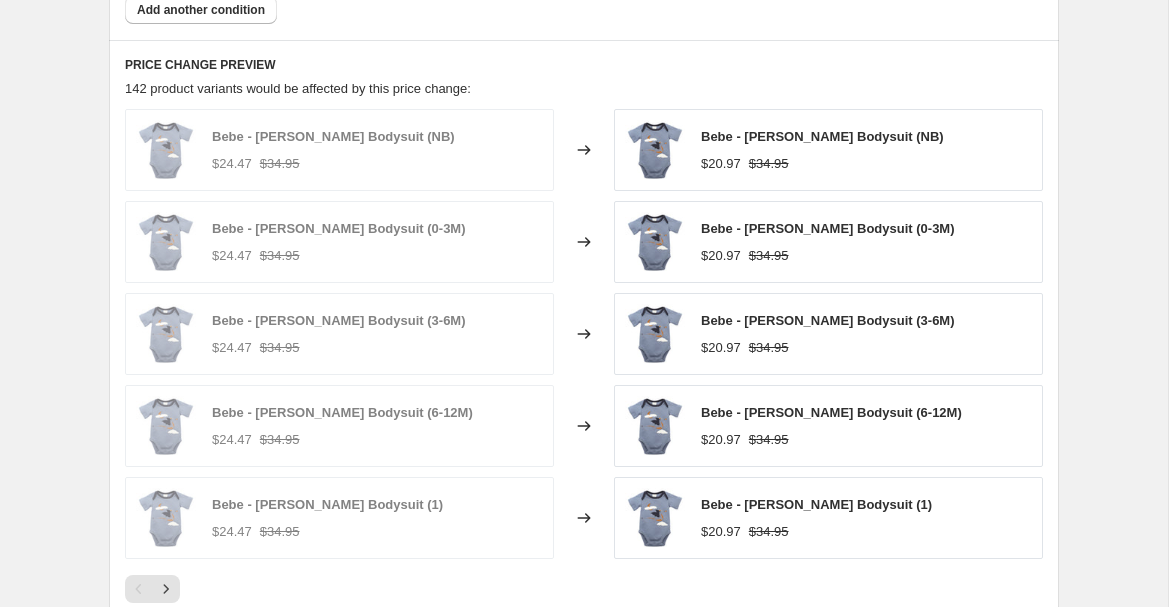 scroll, scrollTop: 1755, scrollLeft: 0, axis: vertical 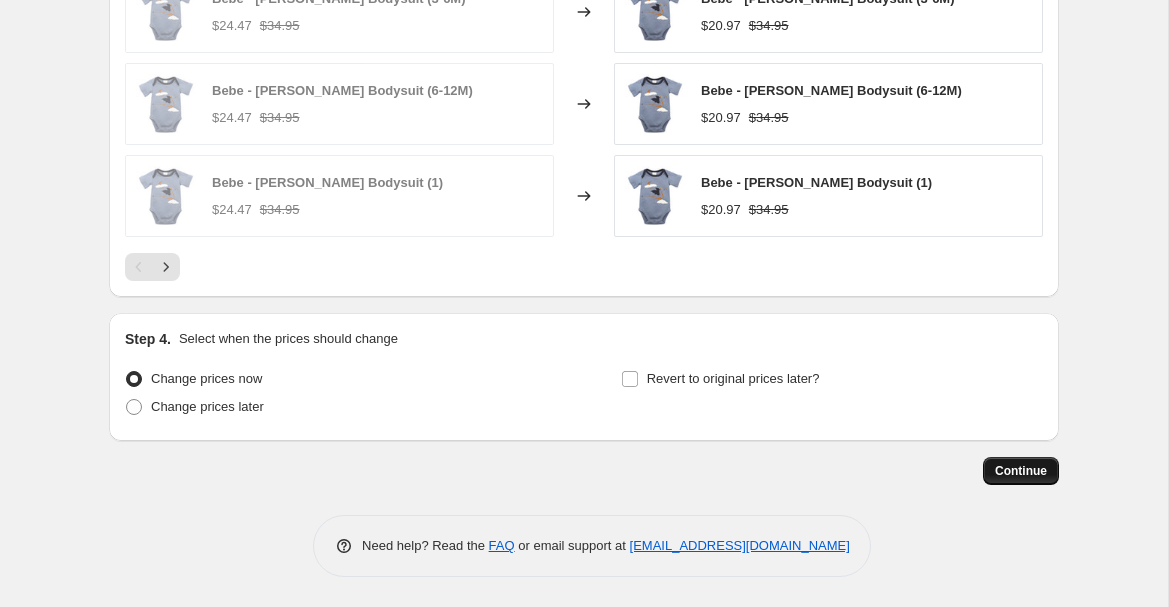 click on "Continue" at bounding box center [1021, 471] 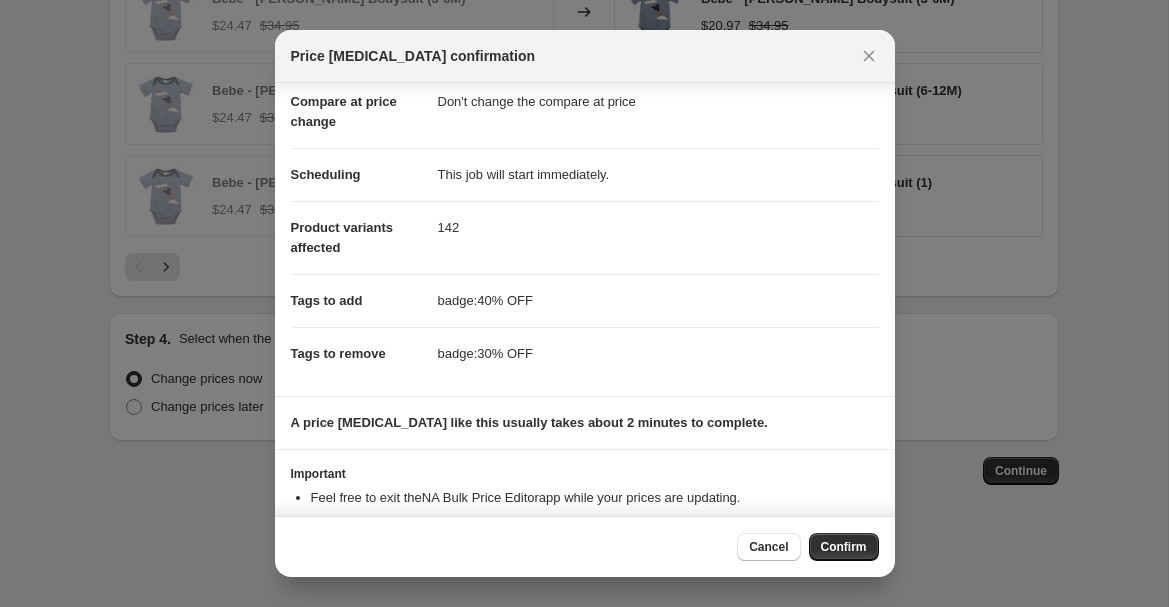 scroll, scrollTop: 176, scrollLeft: 0, axis: vertical 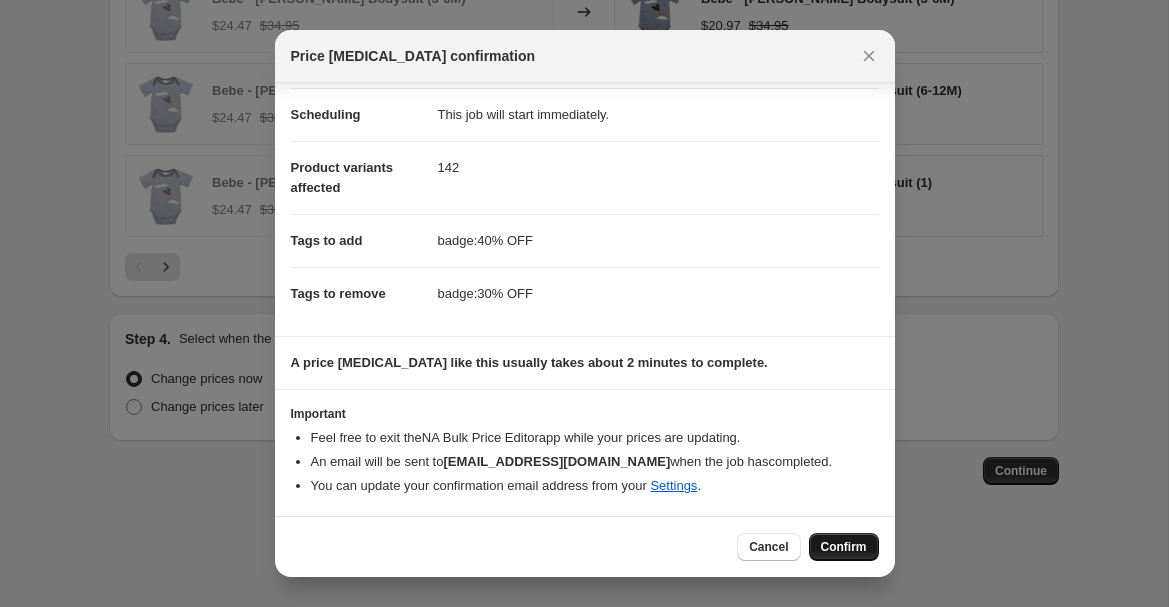 click on "Confirm" at bounding box center (844, 547) 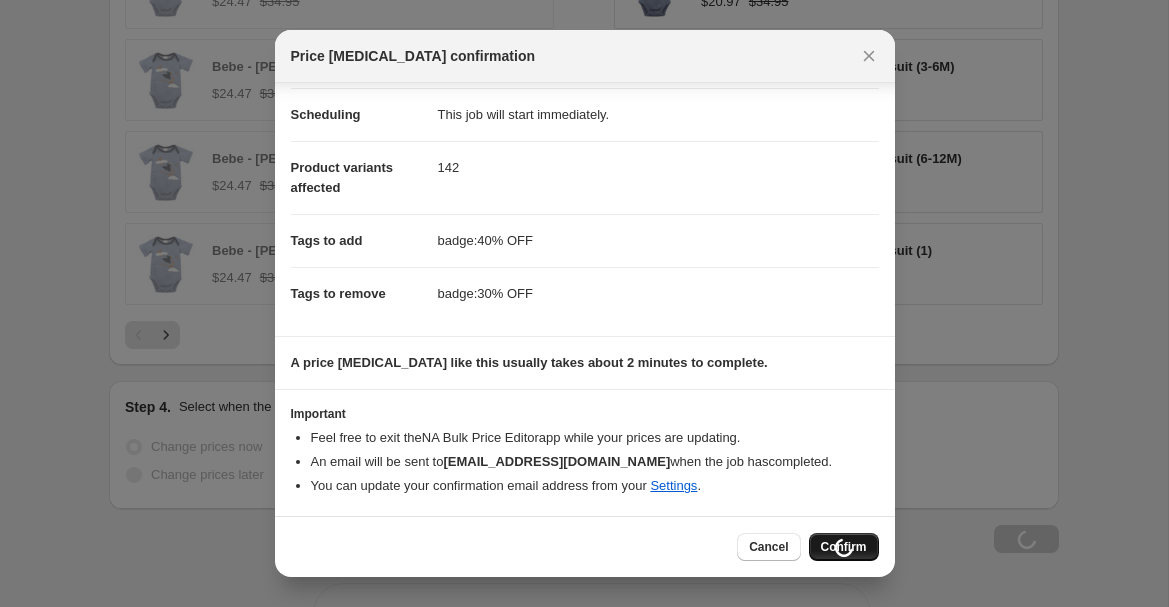 scroll, scrollTop: 1823, scrollLeft: 0, axis: vertical 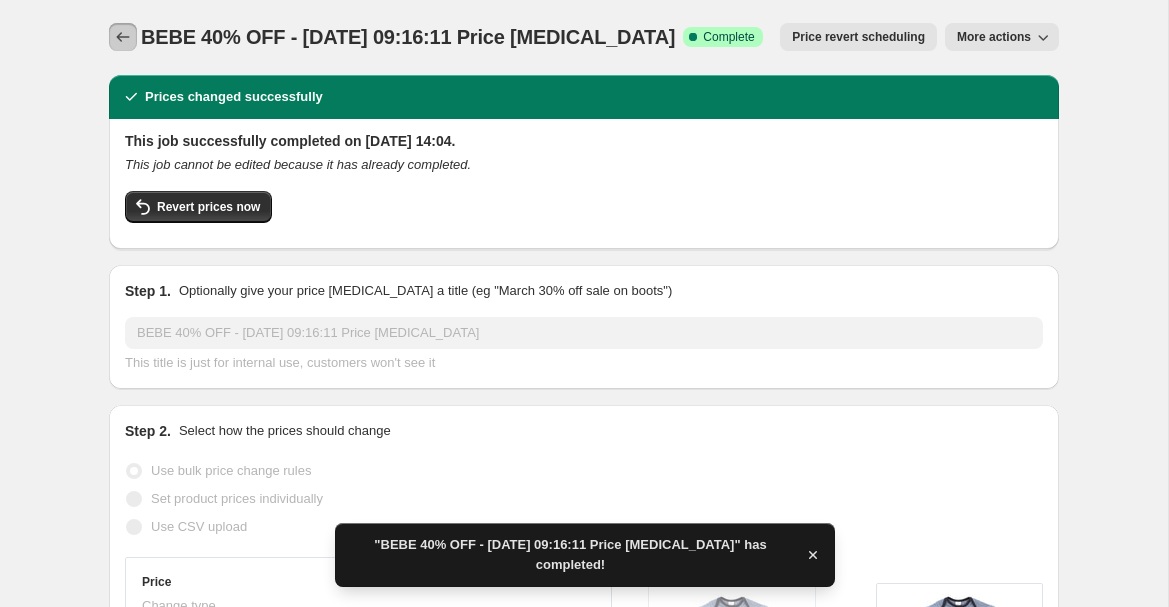 click 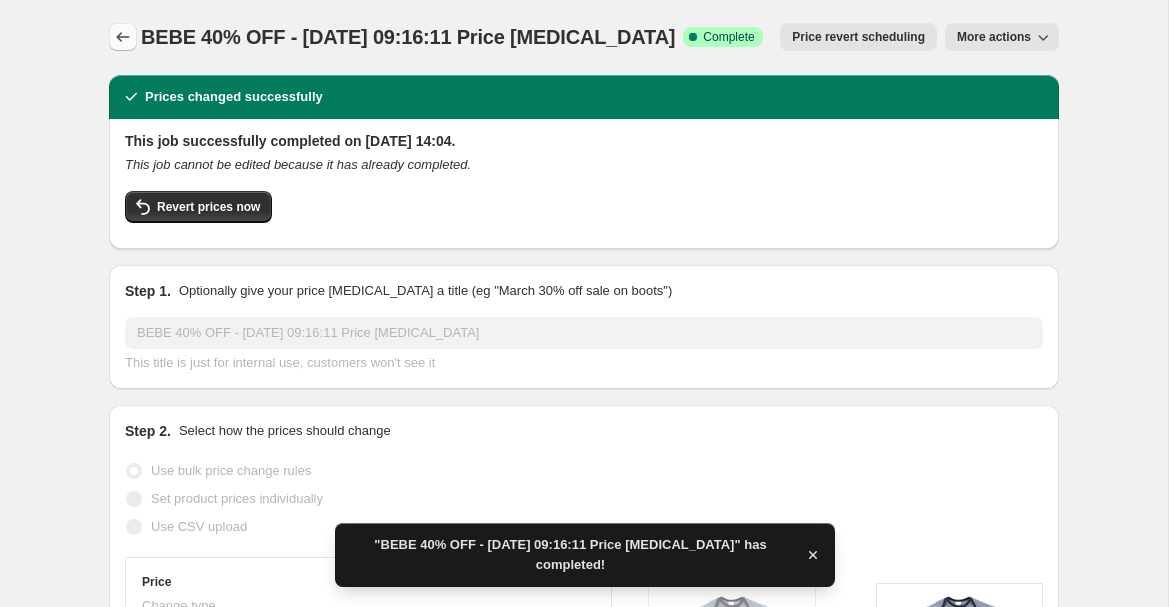 scroll, scrollTop: 0, scrollLeft: 0, axis: both 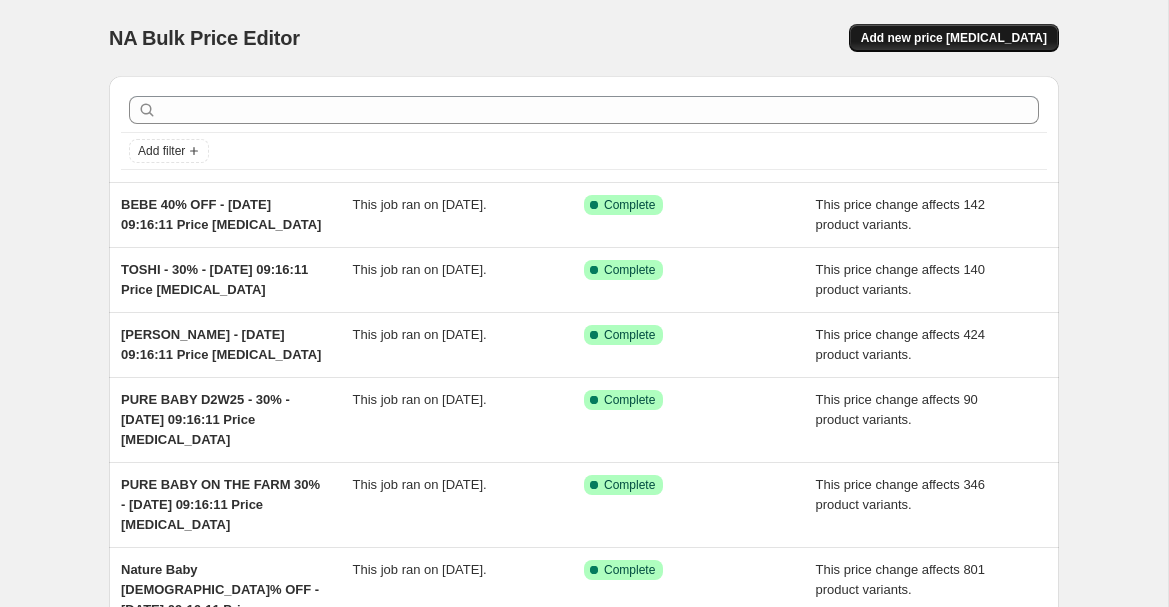 click on "Add new price [MEDICAL_DATA]" at bounding box center (954, 38) 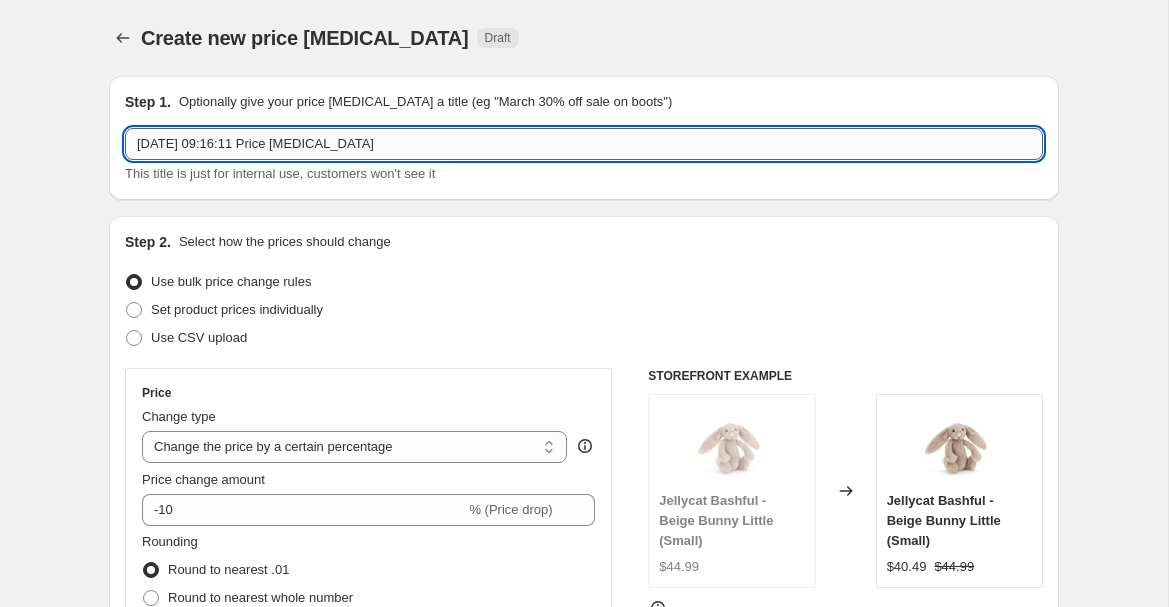 click on "[DATE] 09:16:11 Price [MEDICAL_DATA]" at bounding box center (584, 144) 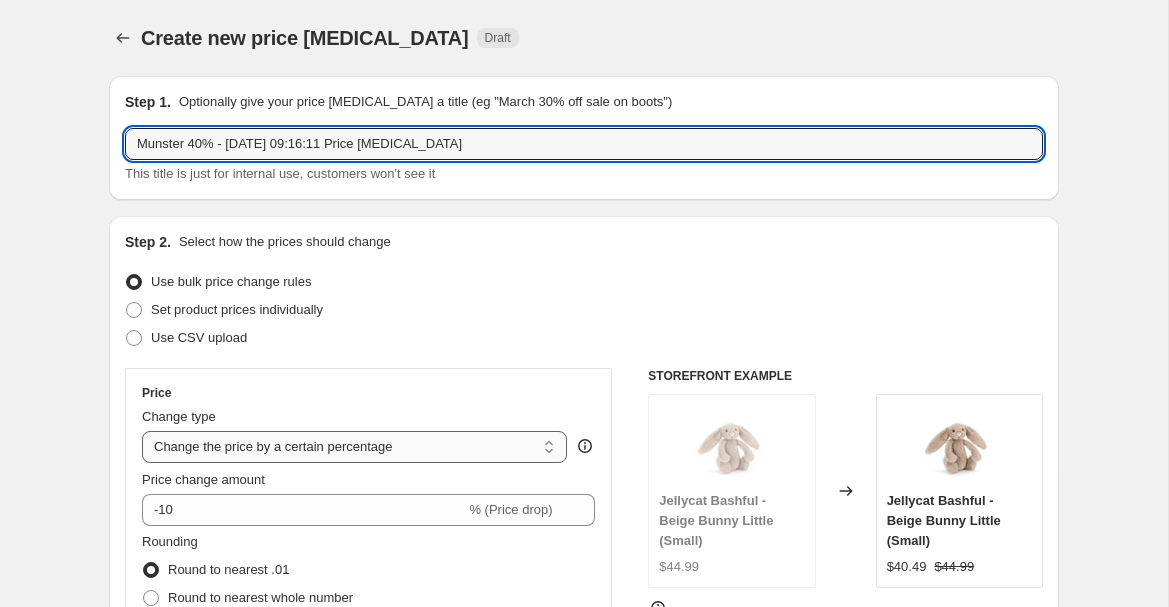 click on "Change the price to a certain amount Change the price by a certain amount Change the price by a certain percentage Change the price to the current compare at price (price before sale) Change the price by a certain amount relative to the compare at price Change the price by a certain percentage relative to the compare at price Don't change the price Change the price by a certain percentage relative to the cost per item Change price to certain cost margin" at bounding box center (354, 447) 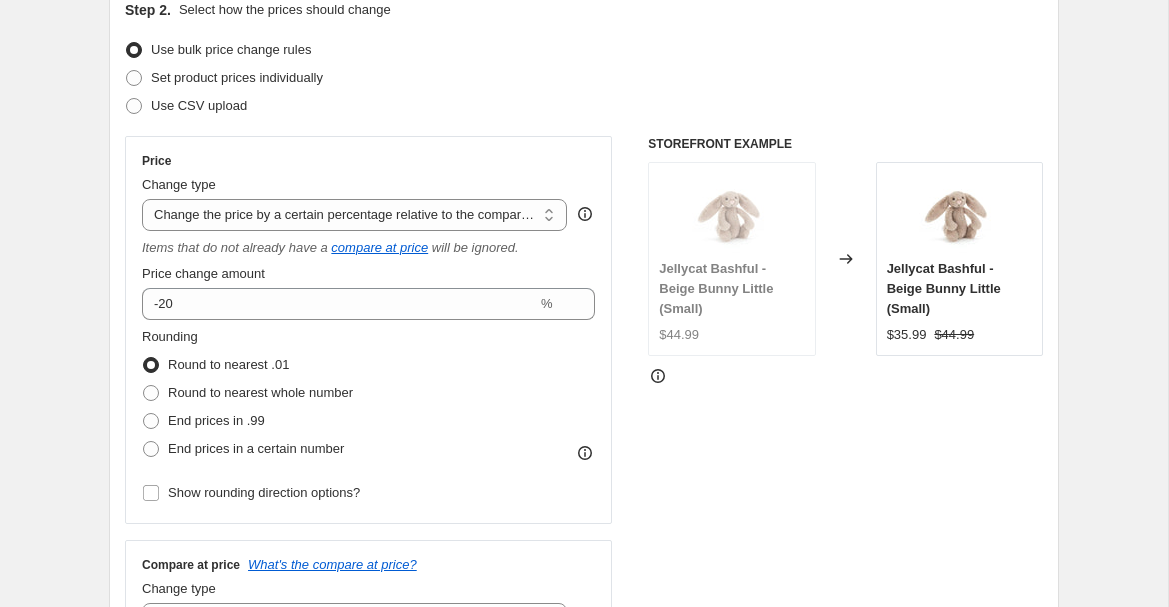 scroll, scrollTop: 270, scrollLeft: 0, axis: vertical 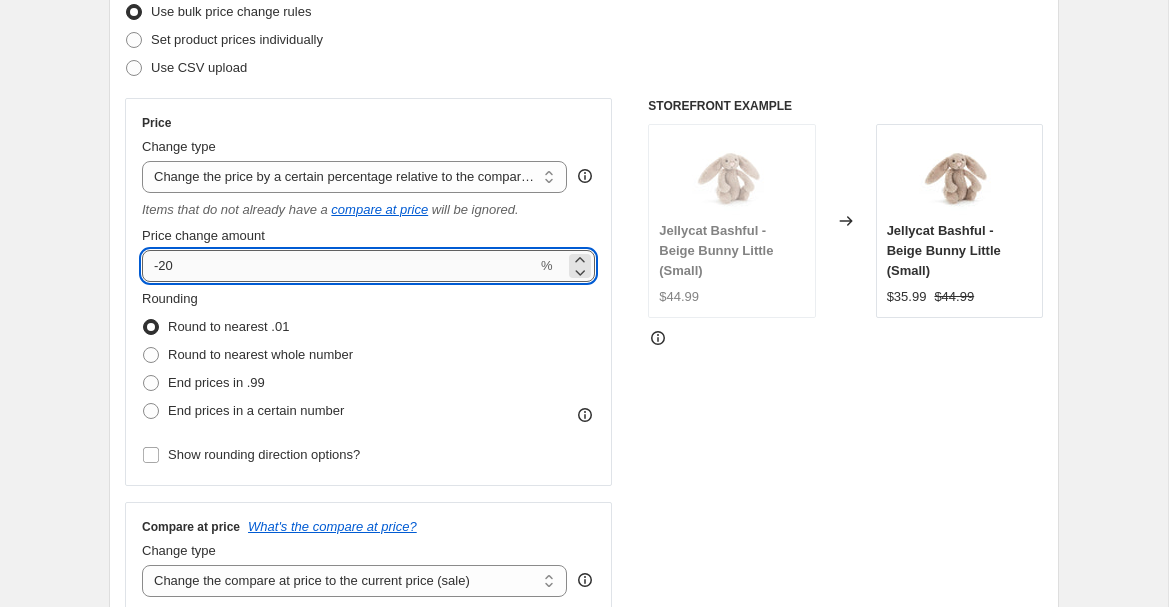 click on "-20" at bounding box center (339, 266) 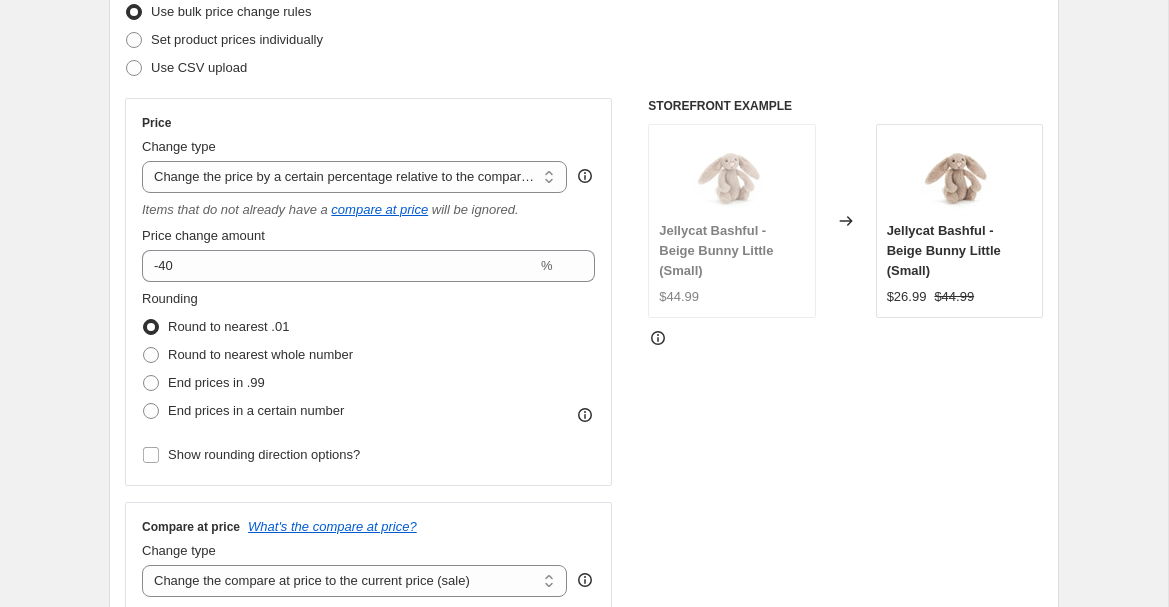 click on "Create new price [MEDICAL_DATA]. This page is ready Create new price [MEDICAL_DATA] Draft Step 1. Optionally give your price [MEDICAL_DATA] a title (eg "March 30% off sale on boots") Munster 40% - [DATE] 09:16:11 Price [MEDICAL_DATA] This title is just for internal use, customers won't see it Step 2. Select how the prices should change Use bulk price change rules Set product prices individually Use CSV upload Price Change type Change the price to a certain amount Change the price by a certain amount Change the price by a certain percentage Change the price to the current compare at price (price before sale) Change the price by a certain amount relative to the compare at price Change the price by a certain percentage relative to the compare at price Don't change the price Change the price by a certain percentage relative to the cost per item Change price to certain cost margin Change the price by a certain percentage relative to the compare at price Items that do not already have a   compare at price   will be ignored." at bounding box center (584, 746) 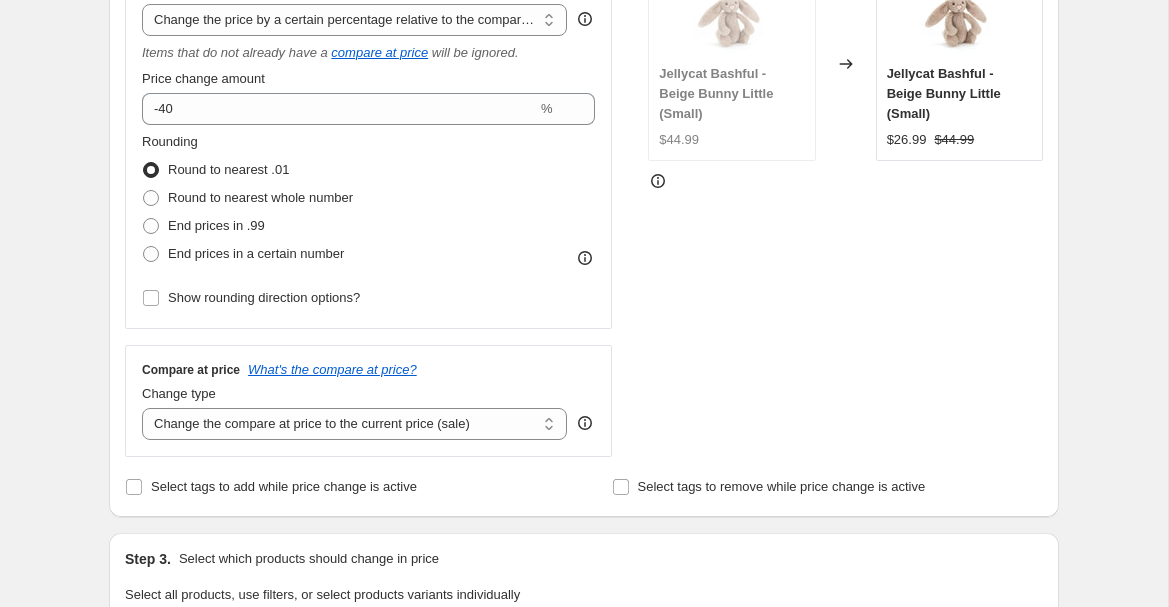 scroll, scrollTop: 492, scrollLeft: 0, axis: vertical 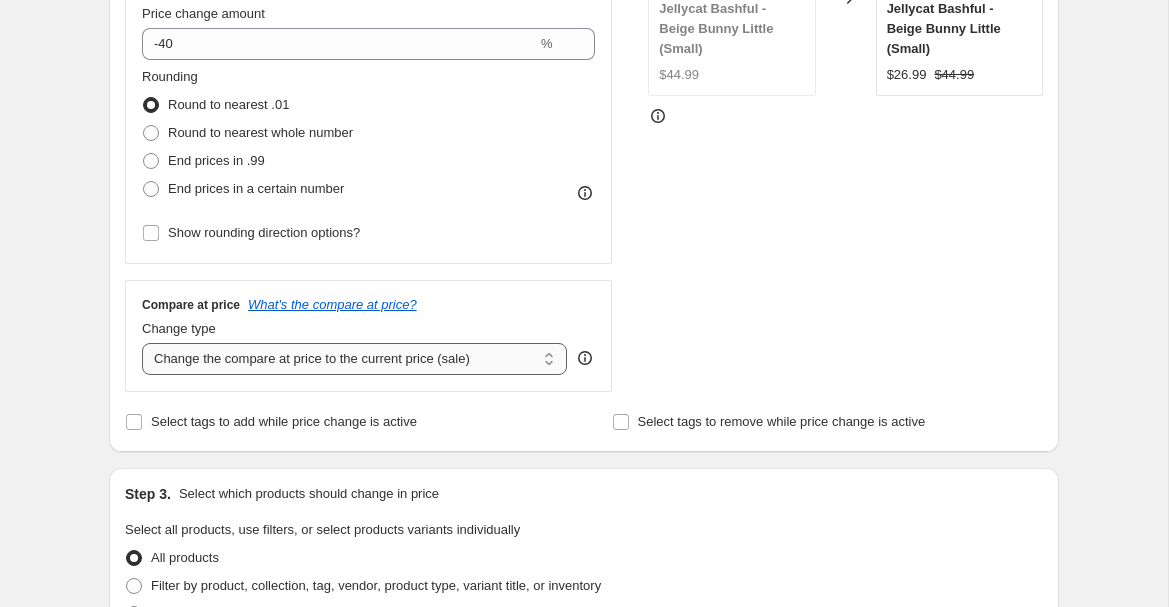 click on "Change the compare at price to the current price (sale) Change the compare at price to a certain amount Change the compare at price by a certain amount Change the compare at price by a certain percentage Change the compare at price by a certain amount relative to the actual price Change the compare at price by a certain percentage relative to the actual price Don't change the compare at price Remove the compare at price" at bounding box center [354, 359] 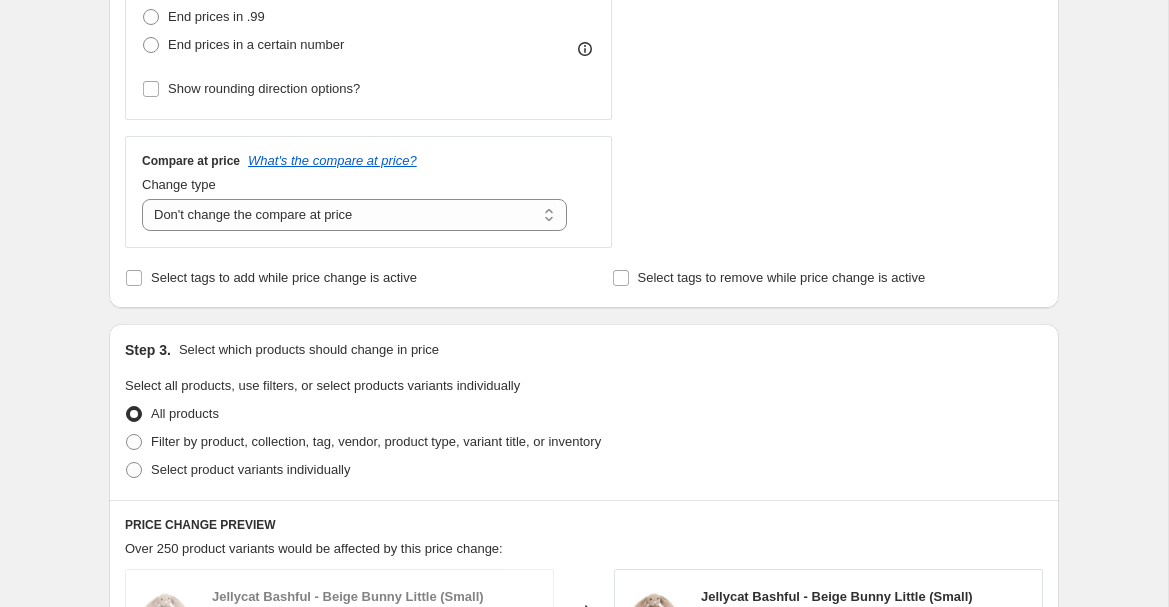 scroll, scrollTop: 670, scrollLeft: 0, axis: vertical 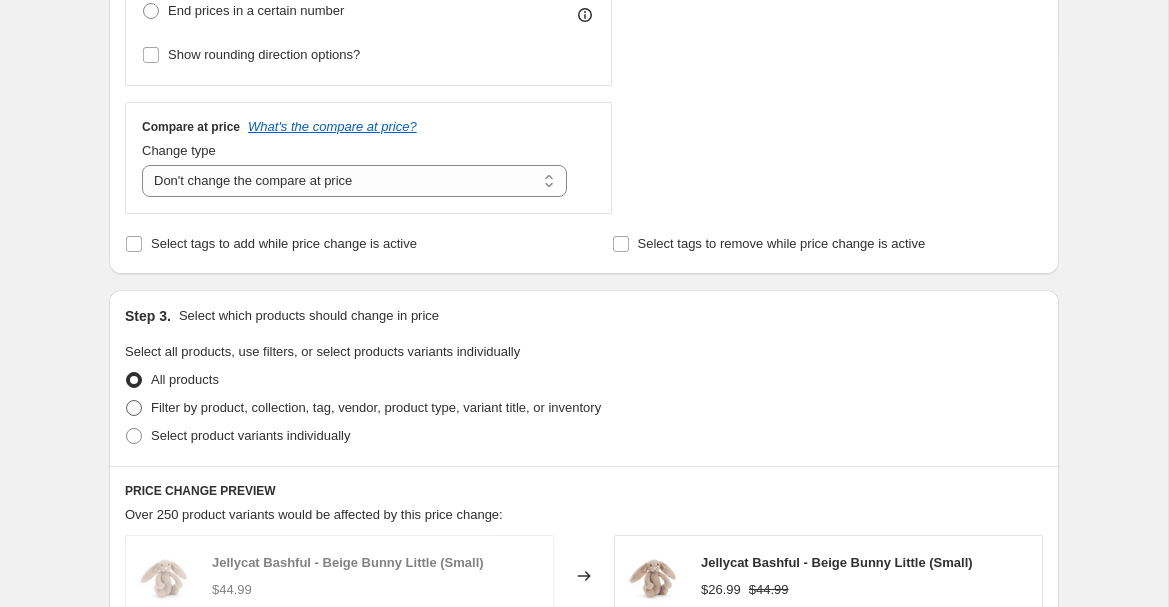 click on "Filter by product, collection, tag, vendor, product type, variant title, or inventory" at bounding box center (376, 407) 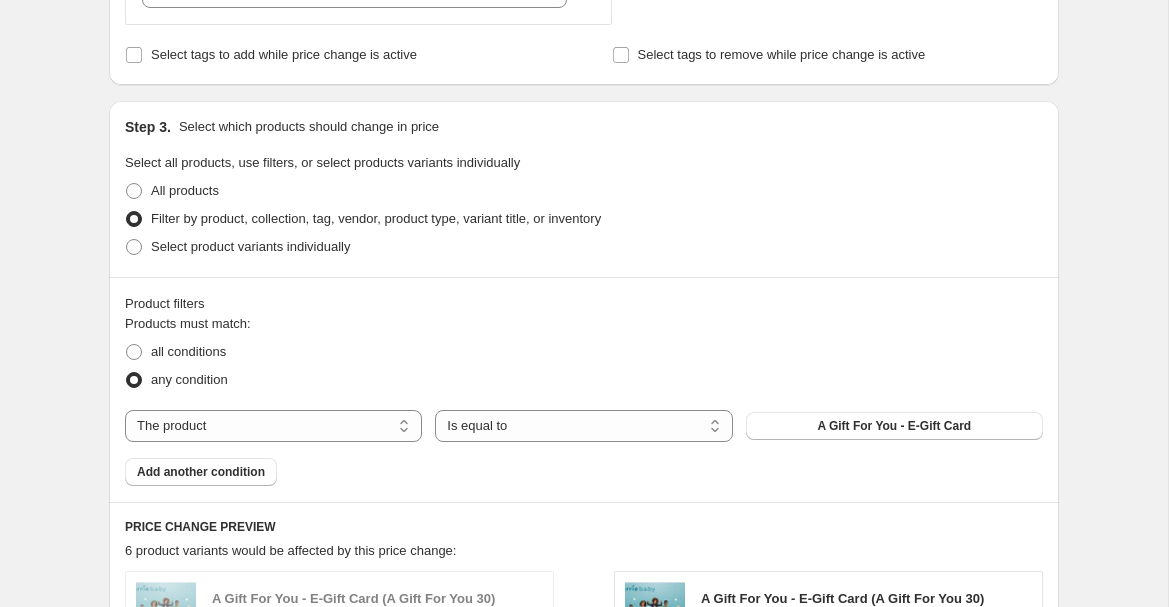 scroll, scrollTop: 949, scrollLeft: 0, axis: vertical 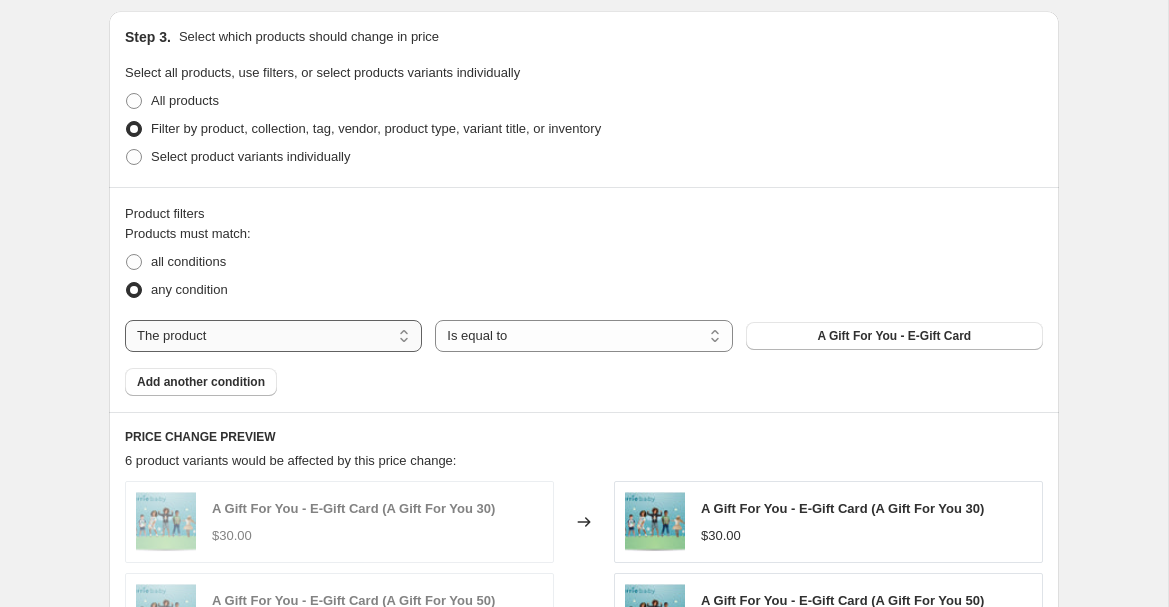 click on "The product The product's collection The product's tag The product's vendor The product's type The product's status The variant's title Inventory quantity" at bounding box center [273, 336] 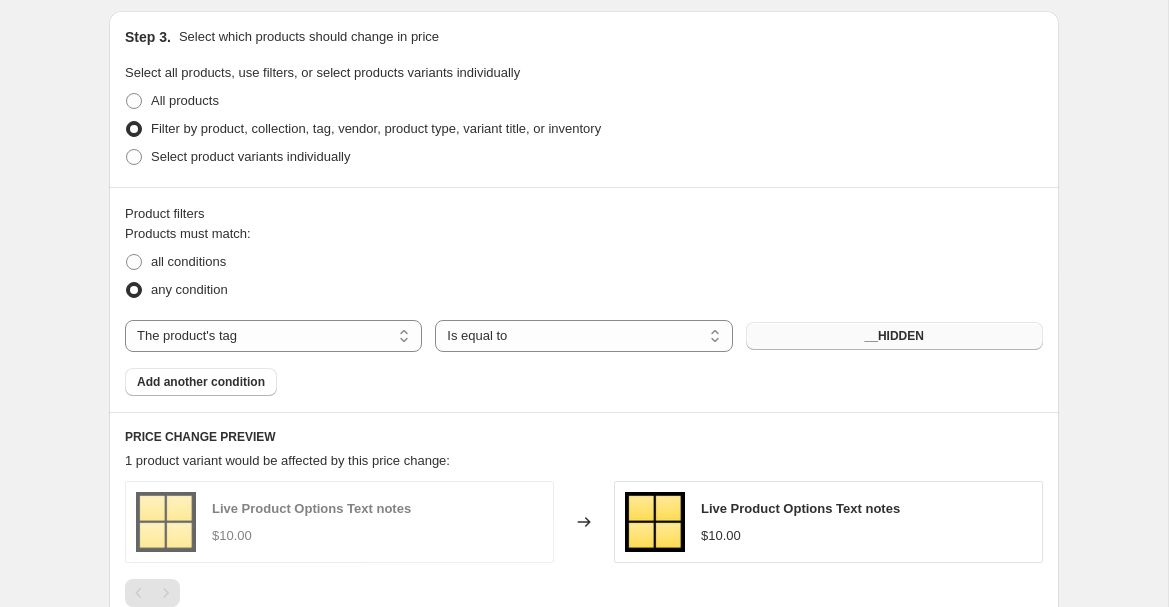 click on "__HIDDEN" at bounding box center (894, 336) 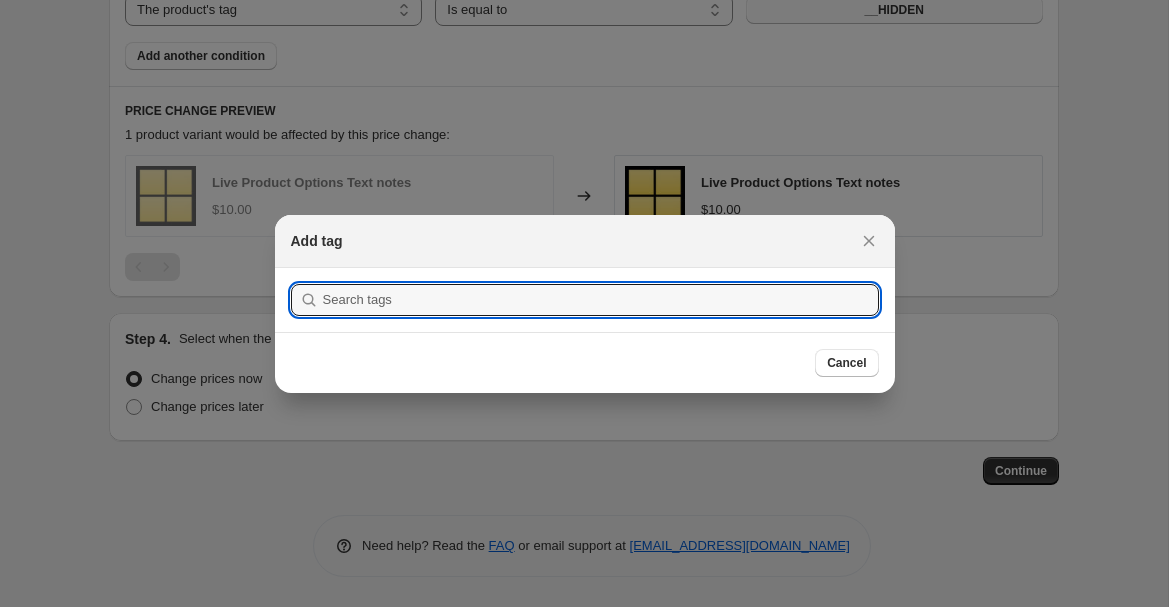 scroll, scrollTop: 0, scrollLeft: 0, axis: both 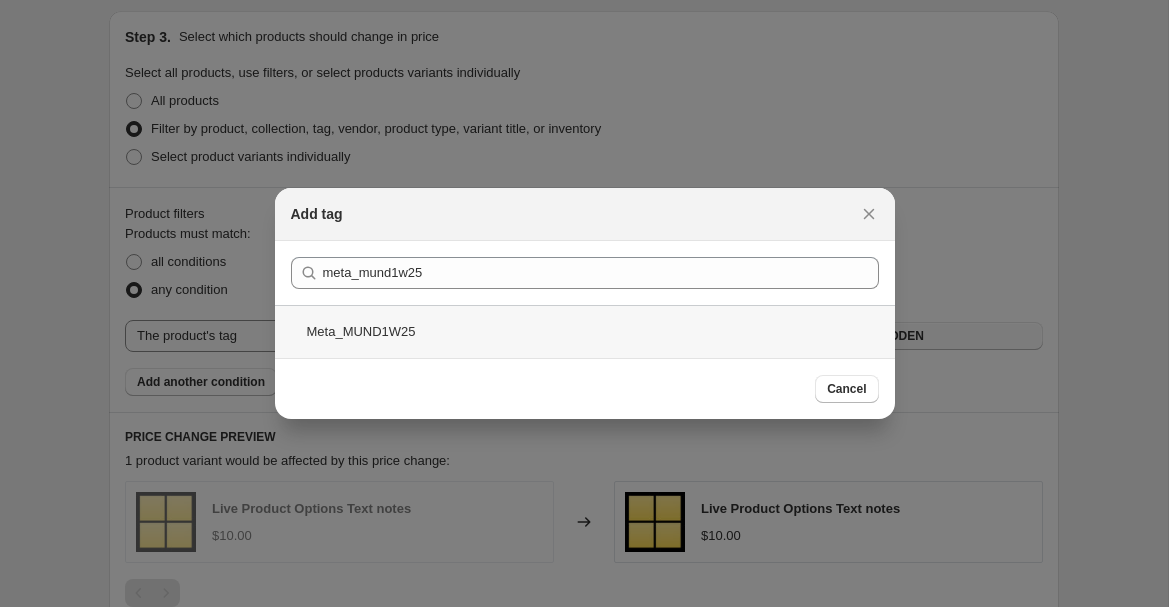 click on "Meta_MUND1W25" at bounding box center [585, 331] 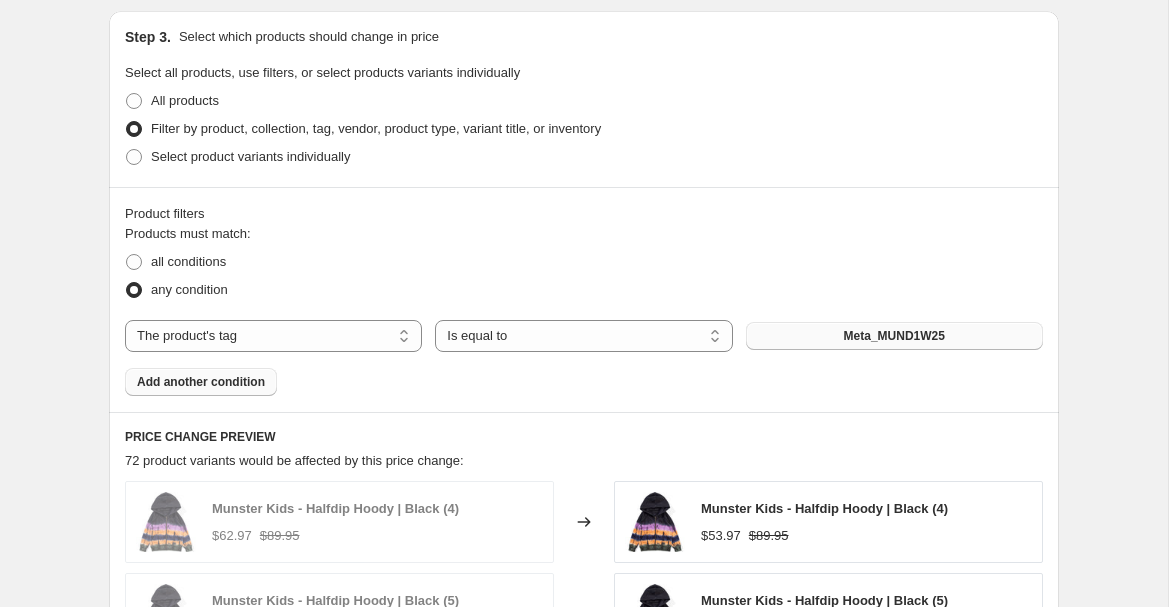 click on "Add another condition" at bounding box center [201, 382] 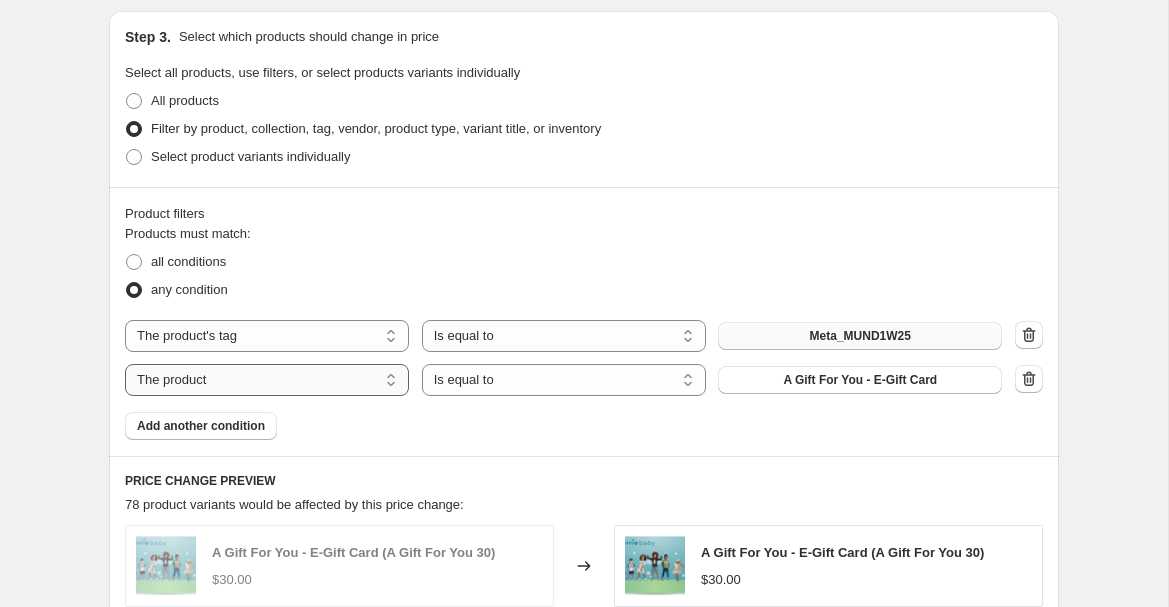 click on "The product The product's collection The product's tag The product's vendor The product's type The product's status The variant's title Inventory quantity" at bounding box center (267, 380) 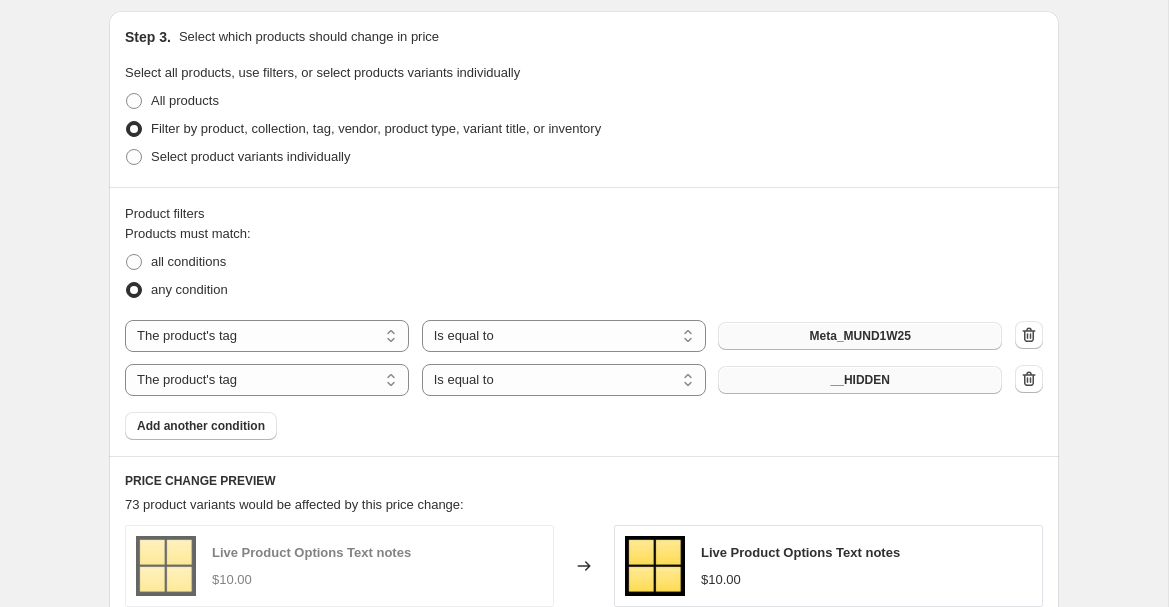 click on "__HIDDEN" at bounding box center [860, 380] 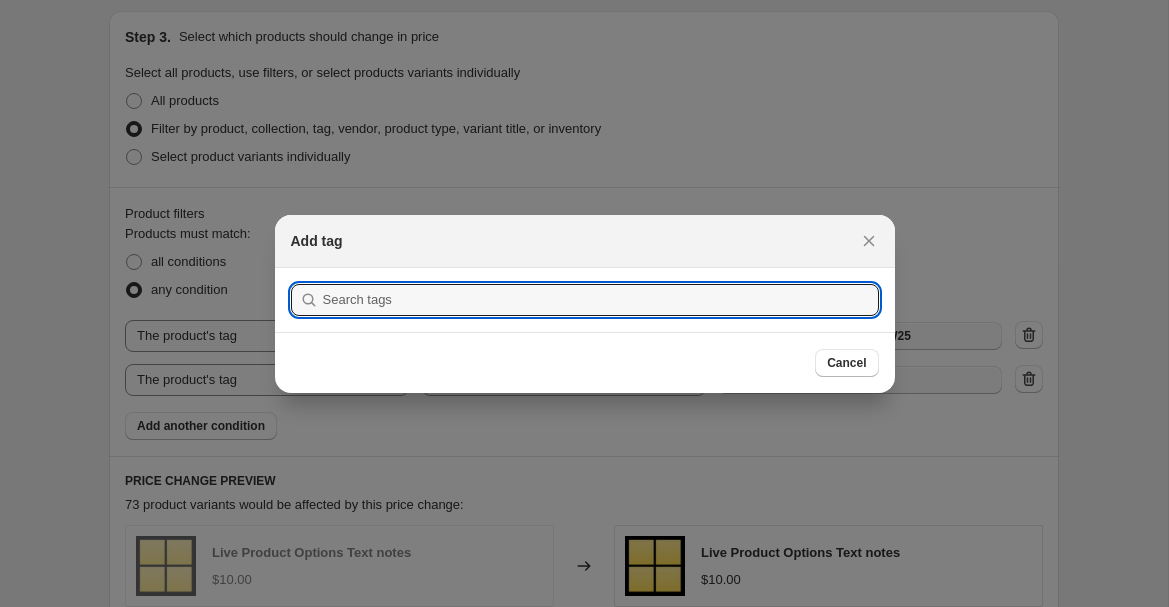 scroll, scrollTop: 0, scrollLeft: 0, axis: both 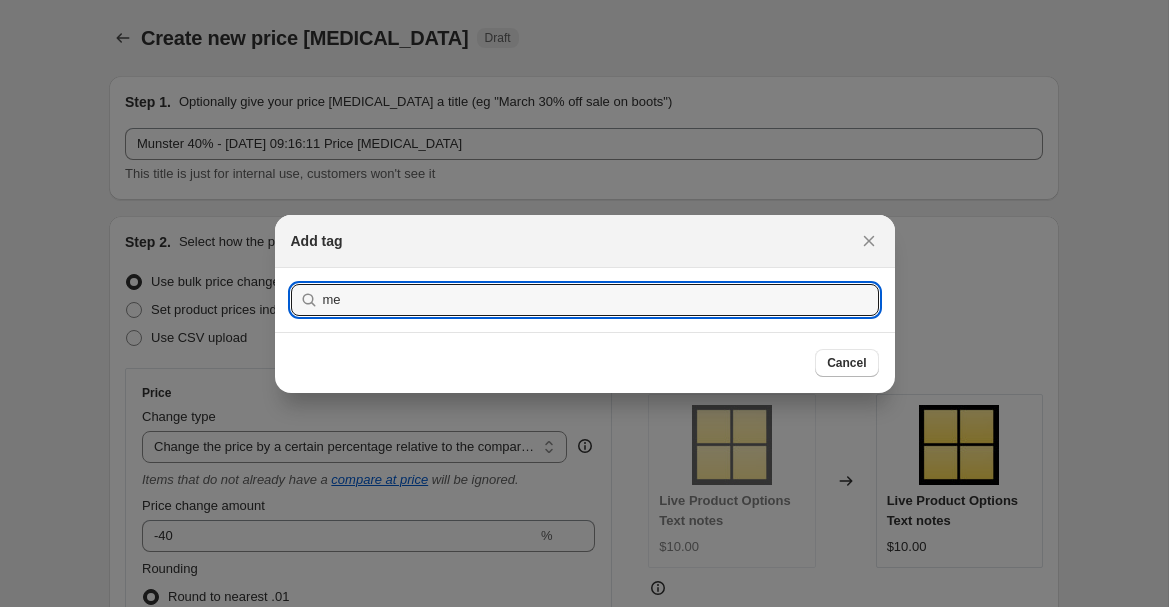 select on "pcap" 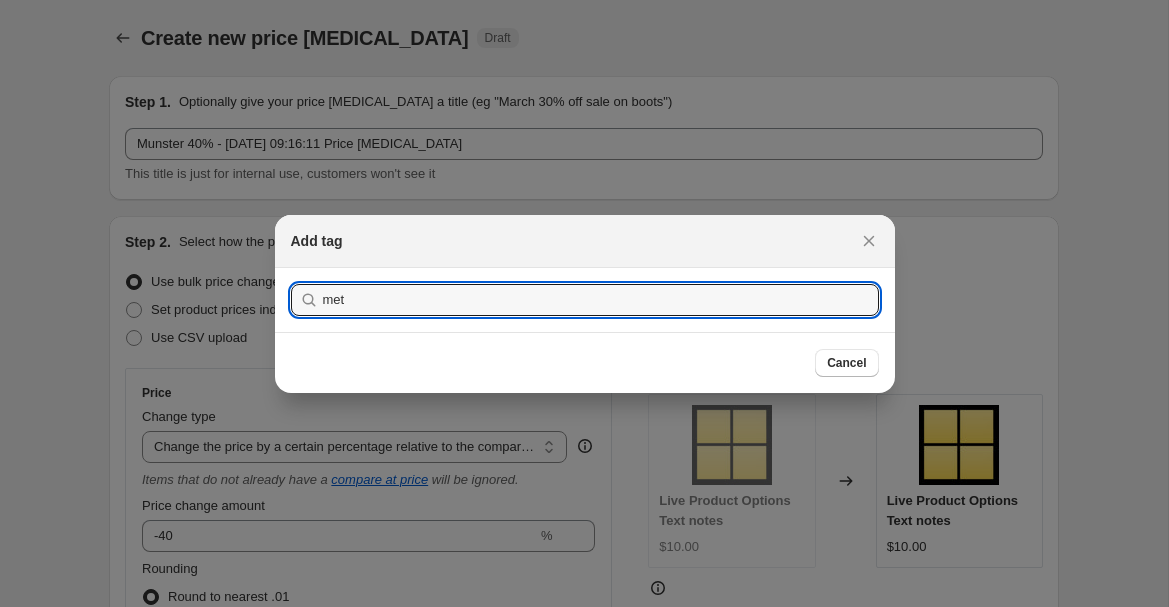 scroll, scrollTop: 949, scrollLeft: 0, axis: vertical 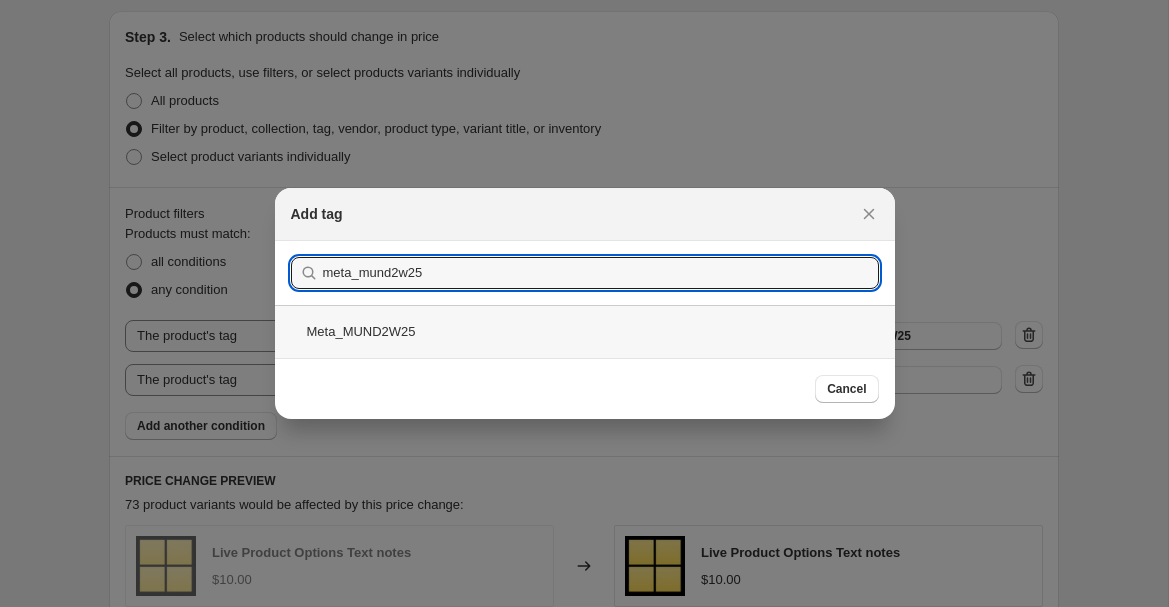 type on "meta_mund2w25" 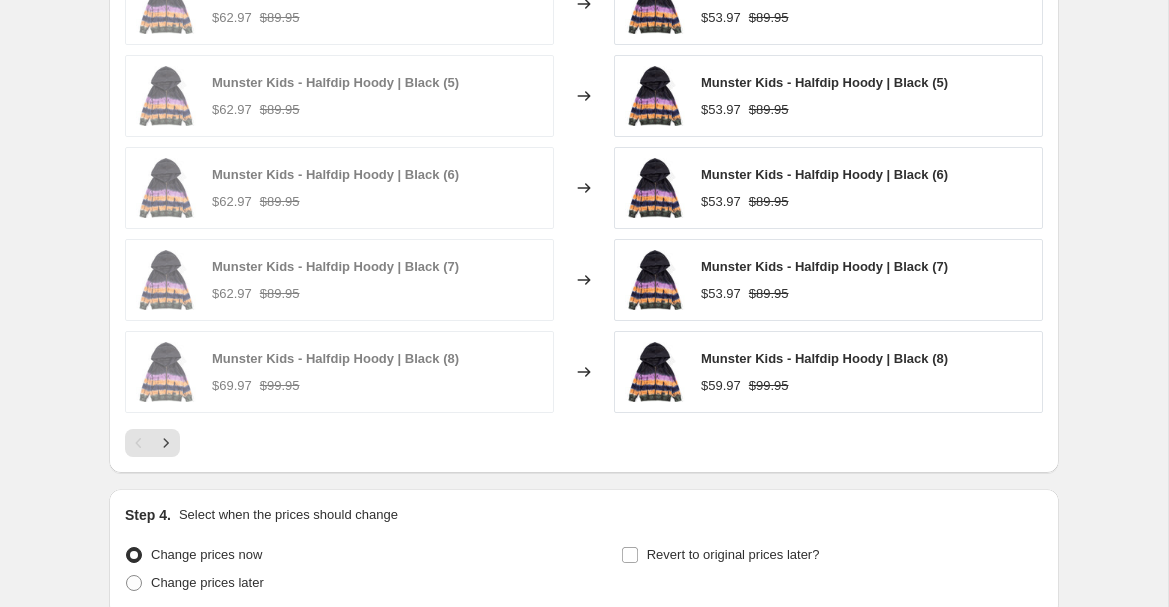 scroll, scrollTop: 1687, scrollLeft: 0, axis: vertical 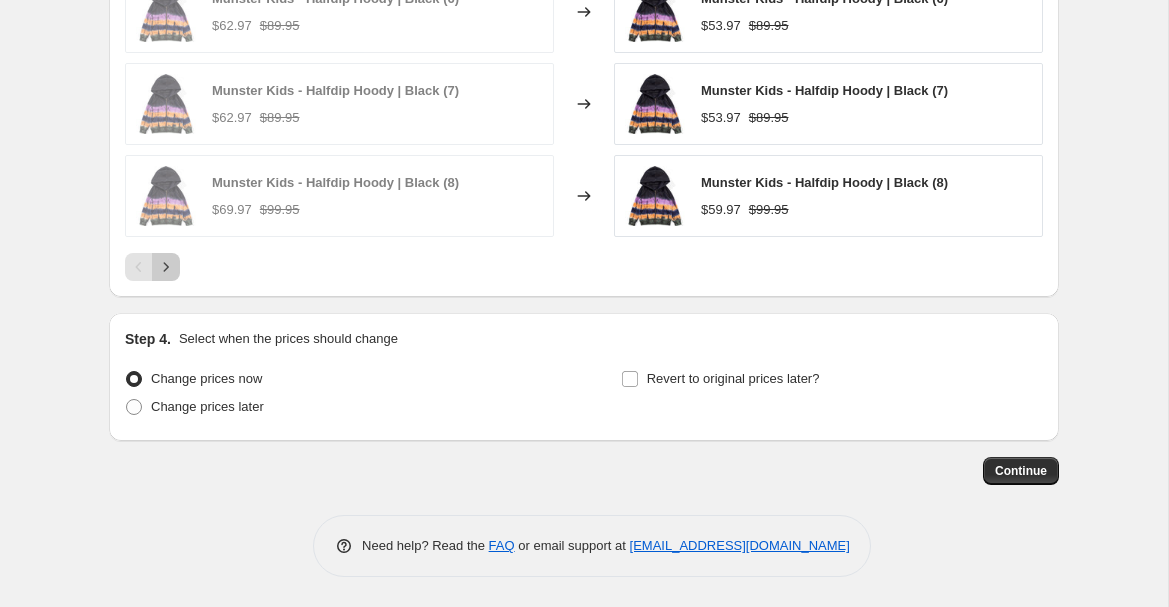 click 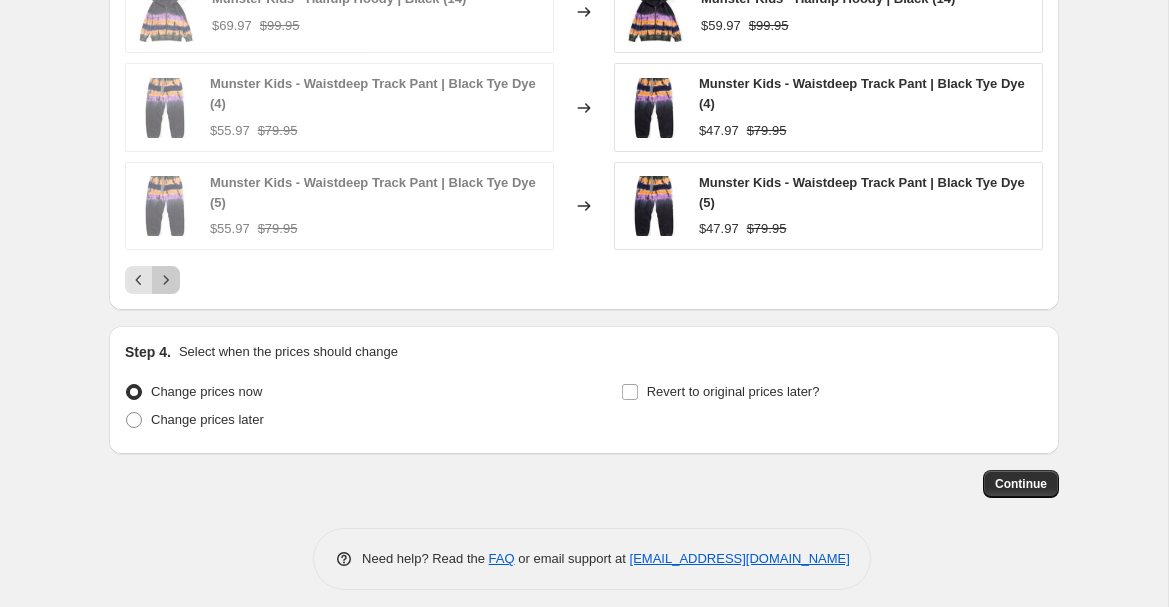 click 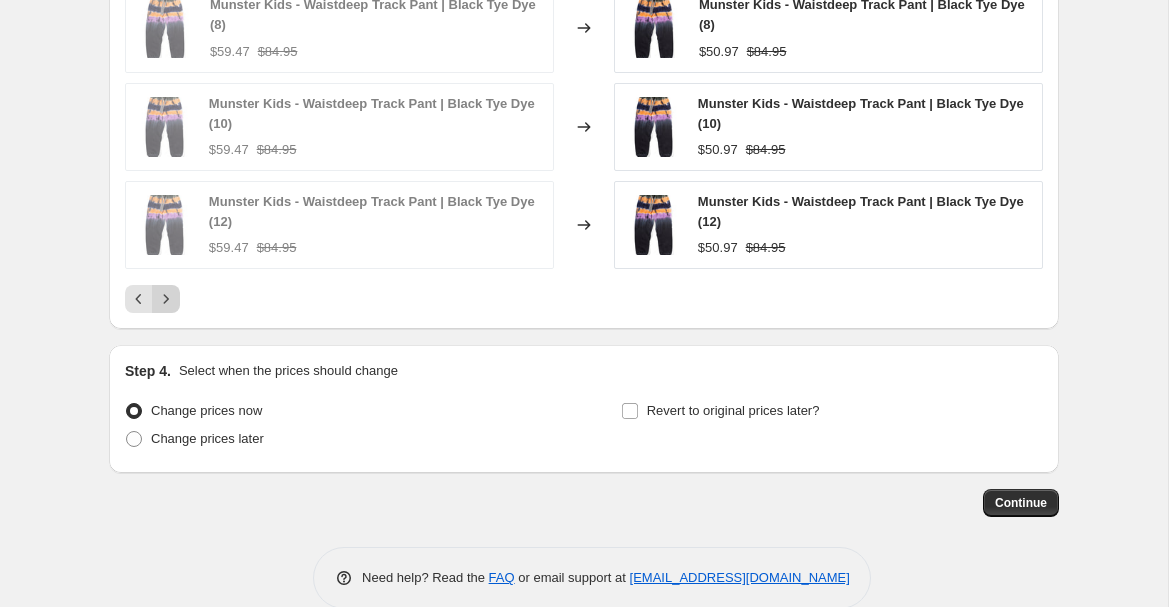 click 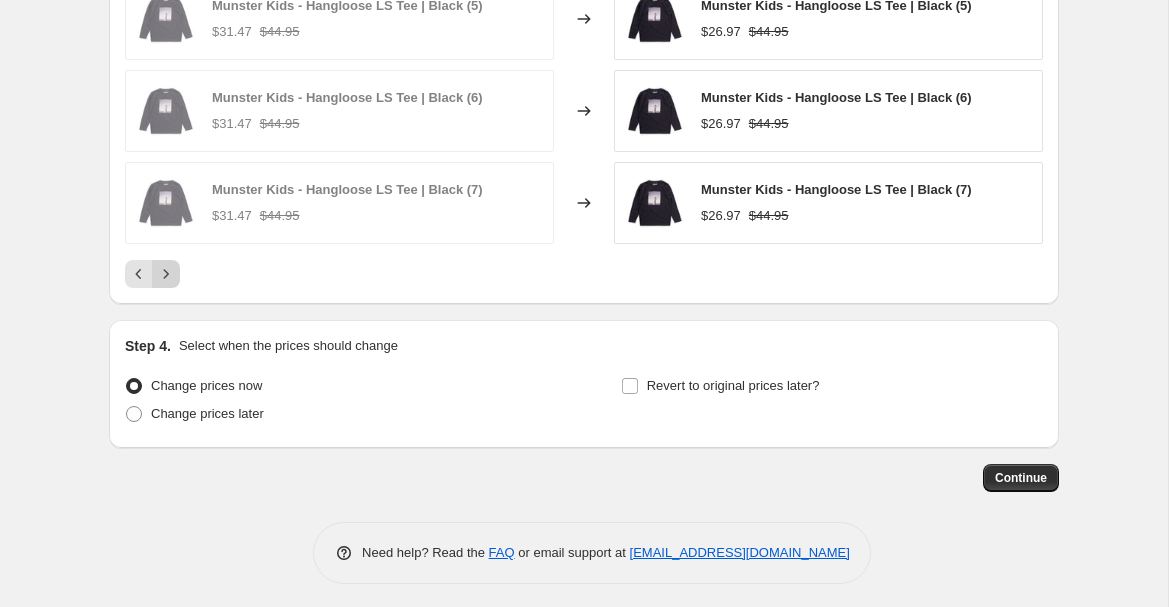 click at bounding box center (166, 274) 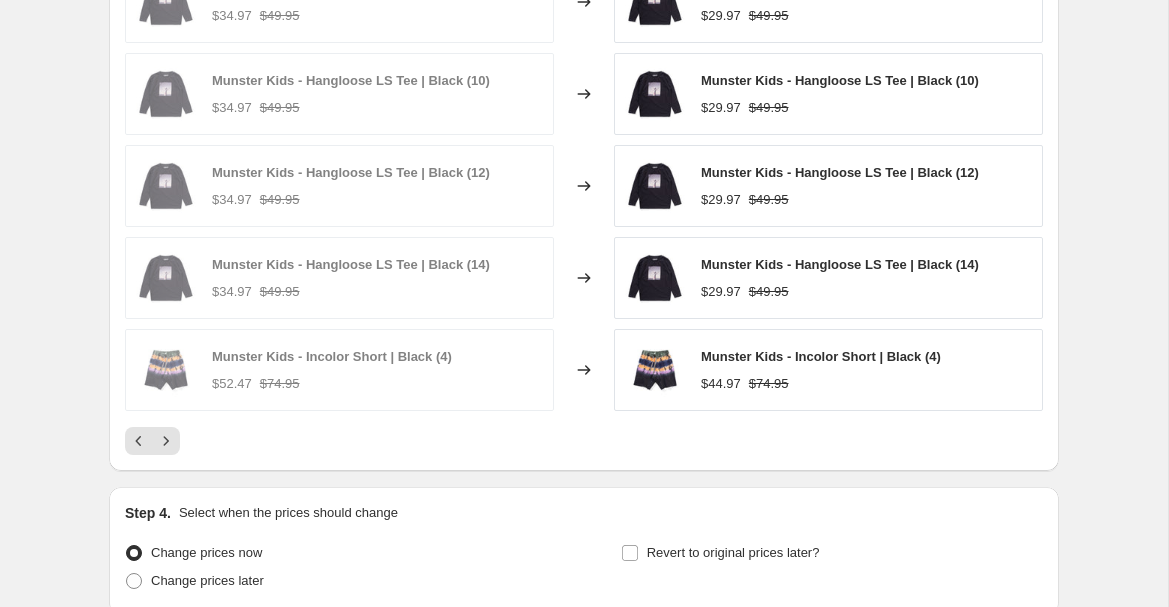 scroll, scrollTop: 1510, scrollLeft: 0, axis: vertical 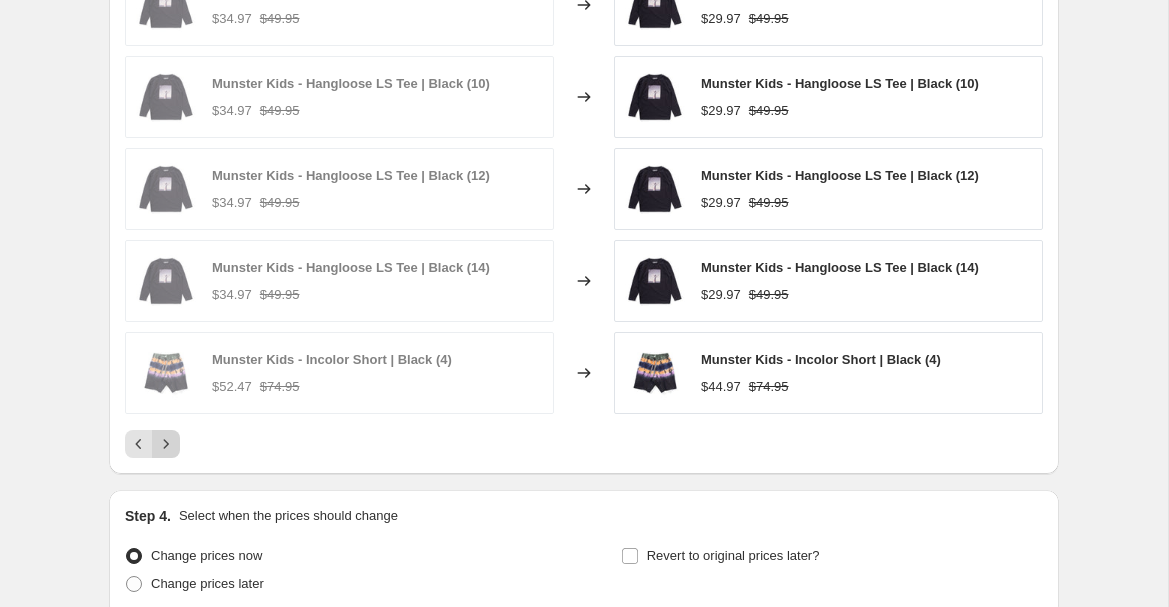 click at bounding box center (166, 444) 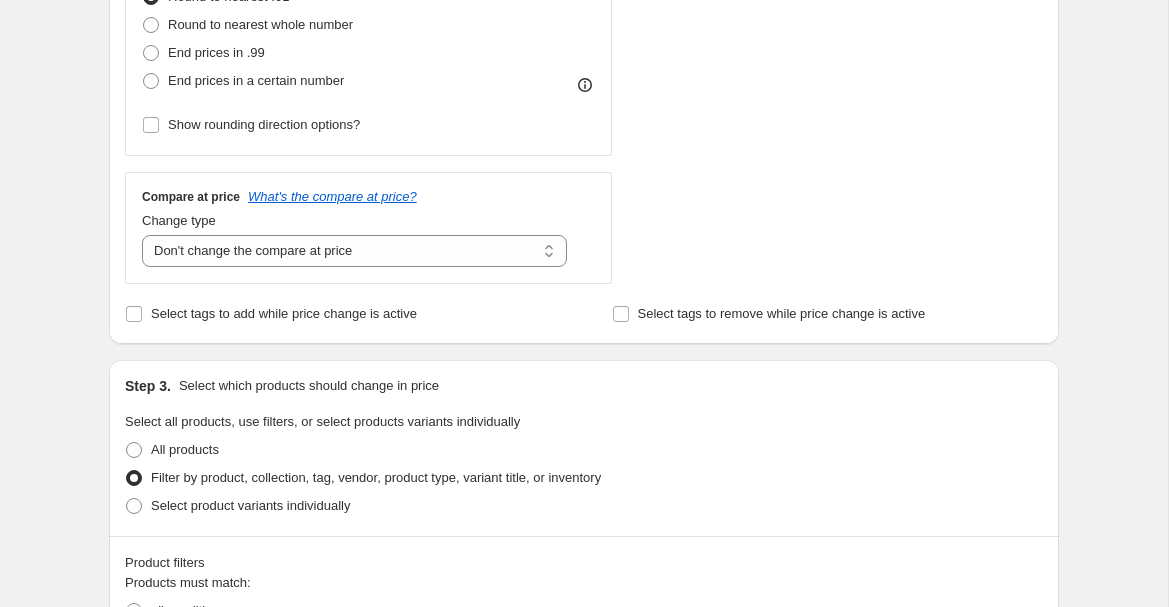 scroll, scrollTop: 589, scrollLeft: 0, axis: vertical 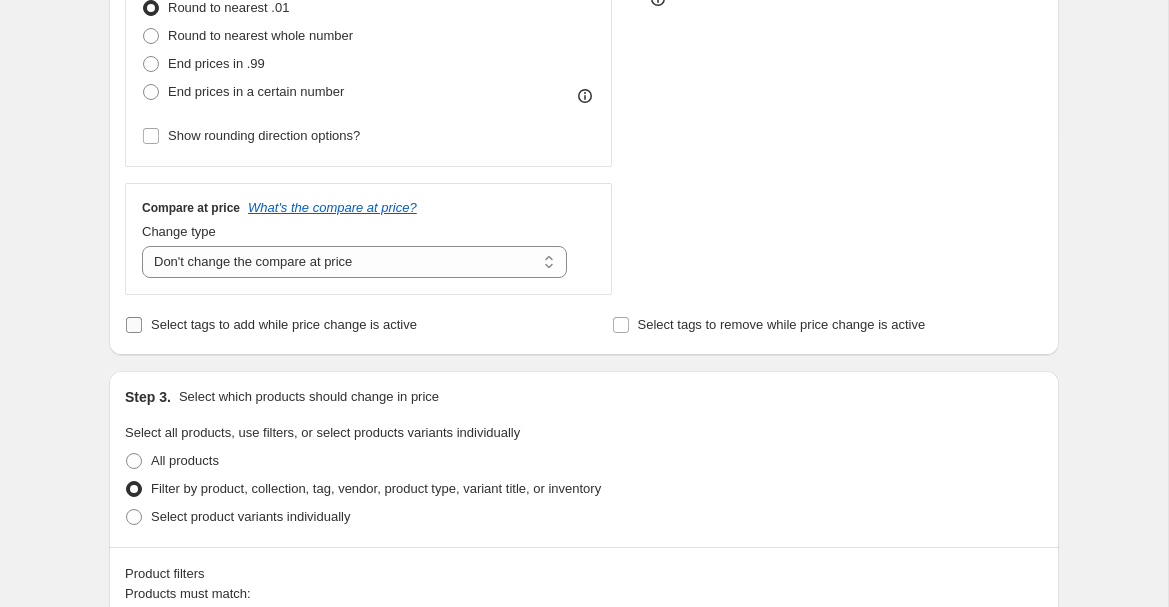 click on "Select tags to add while price change is active" at bounding box center [284, 325] 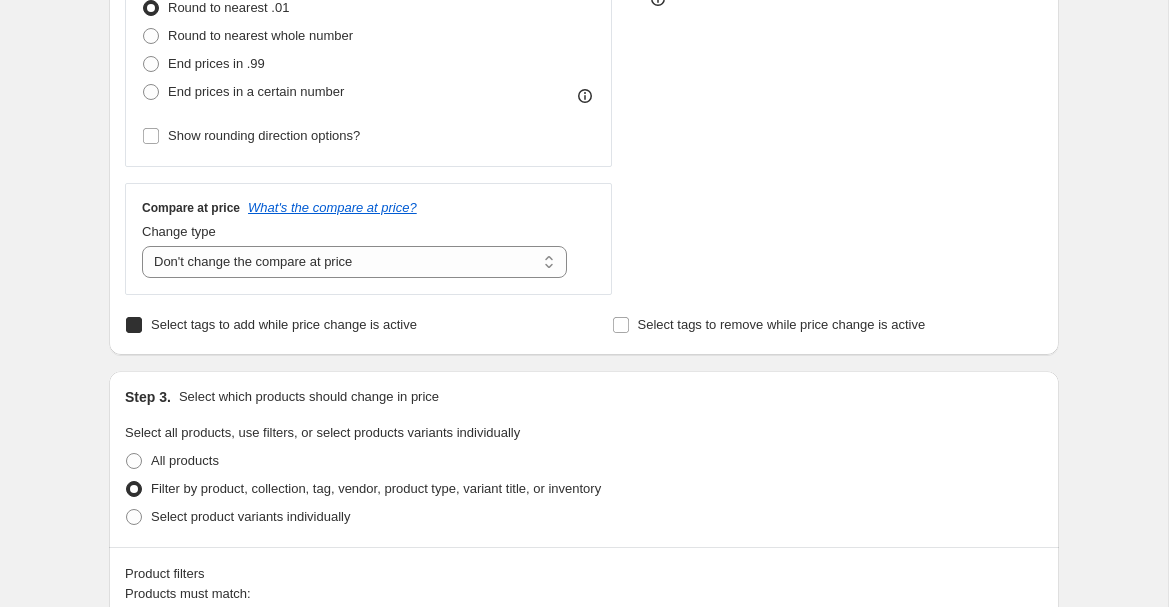checkbox on "true" 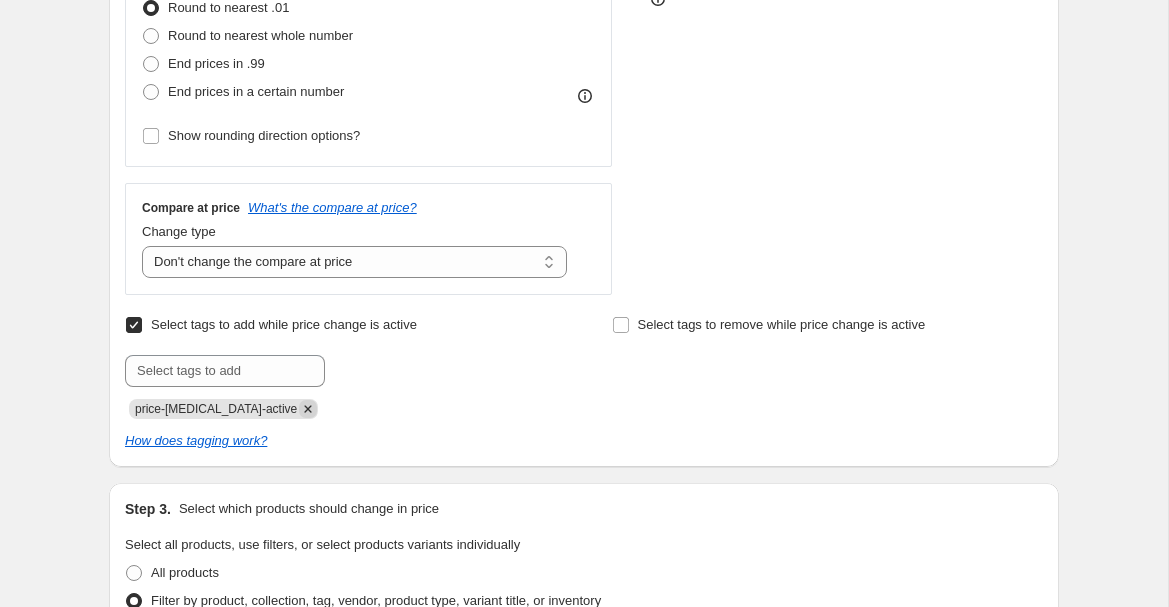 click 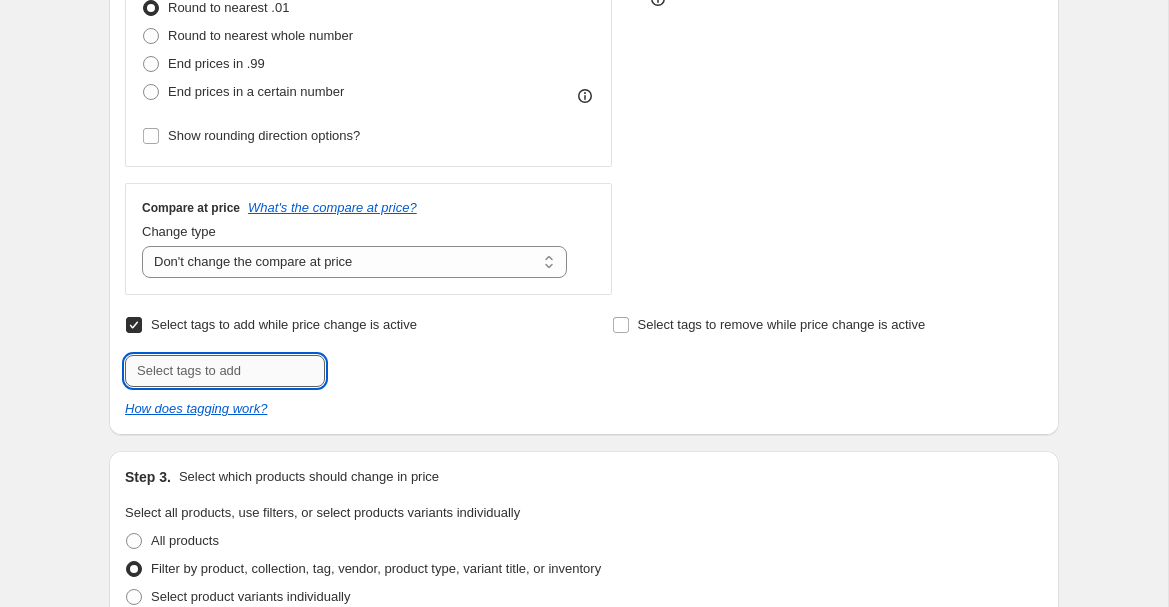 click at bounding box center (225, 371) 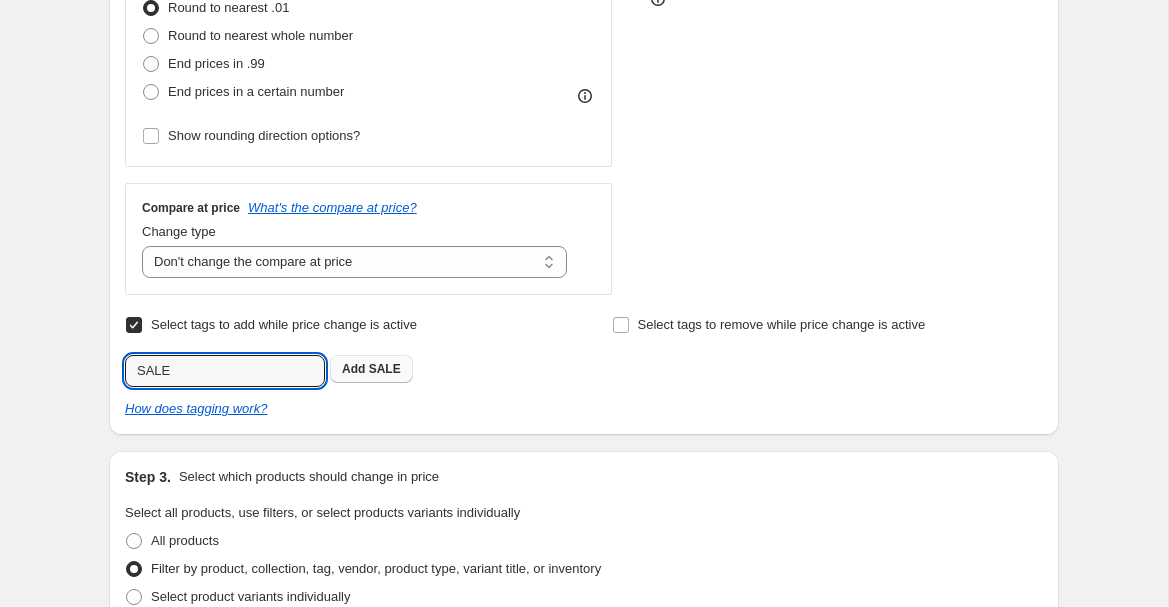 type on "SALE" 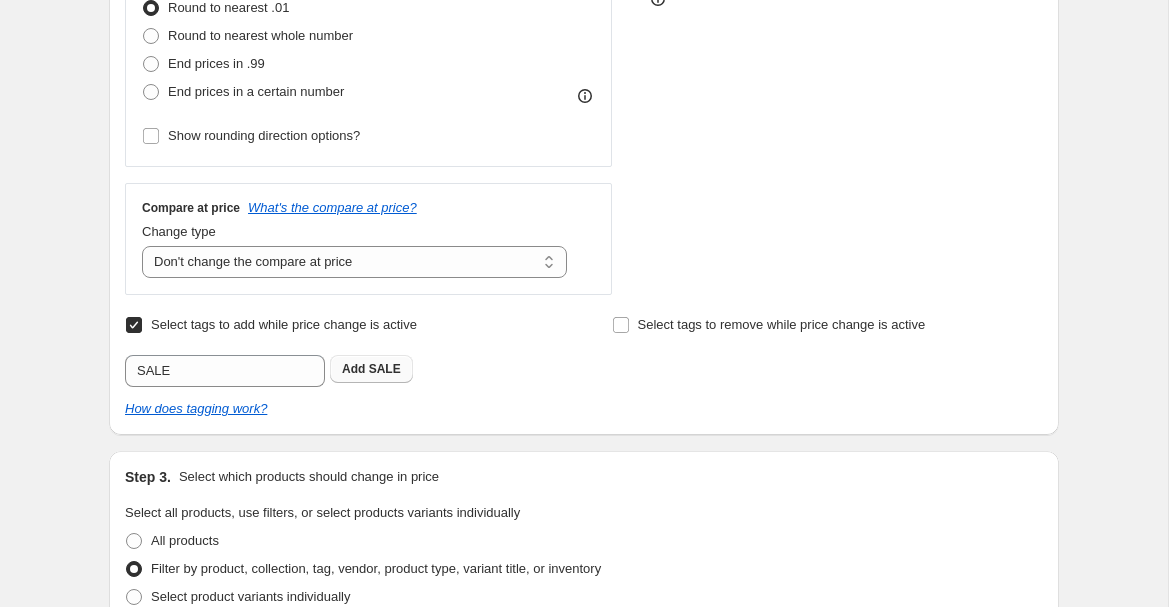 click on "SALE" at bounding box center [385, 369] 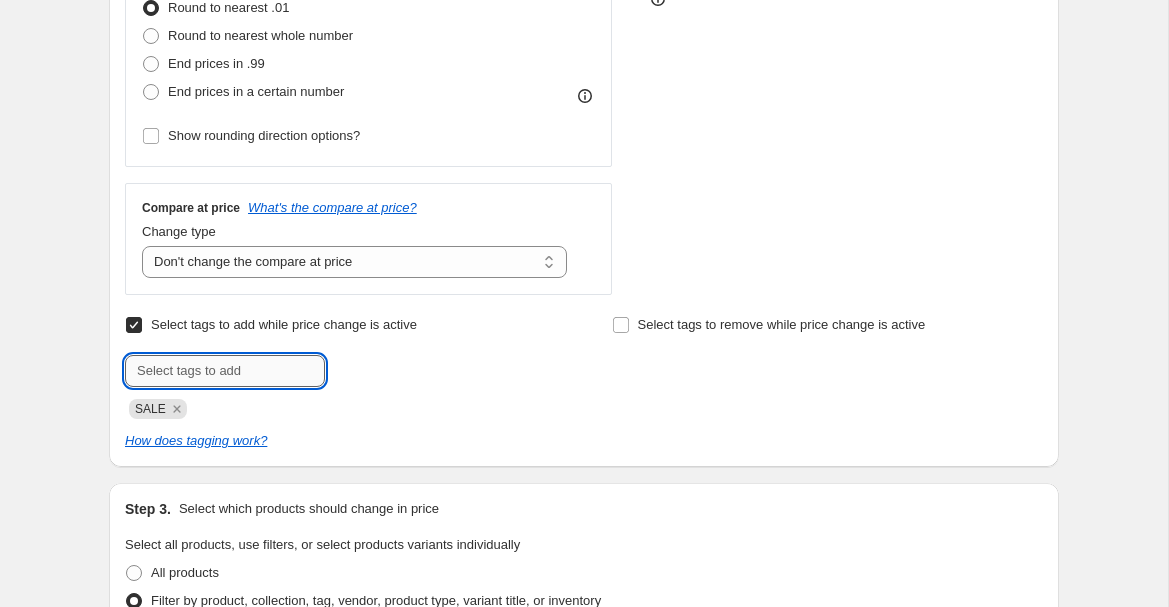 click at bounding box center [225, 371] 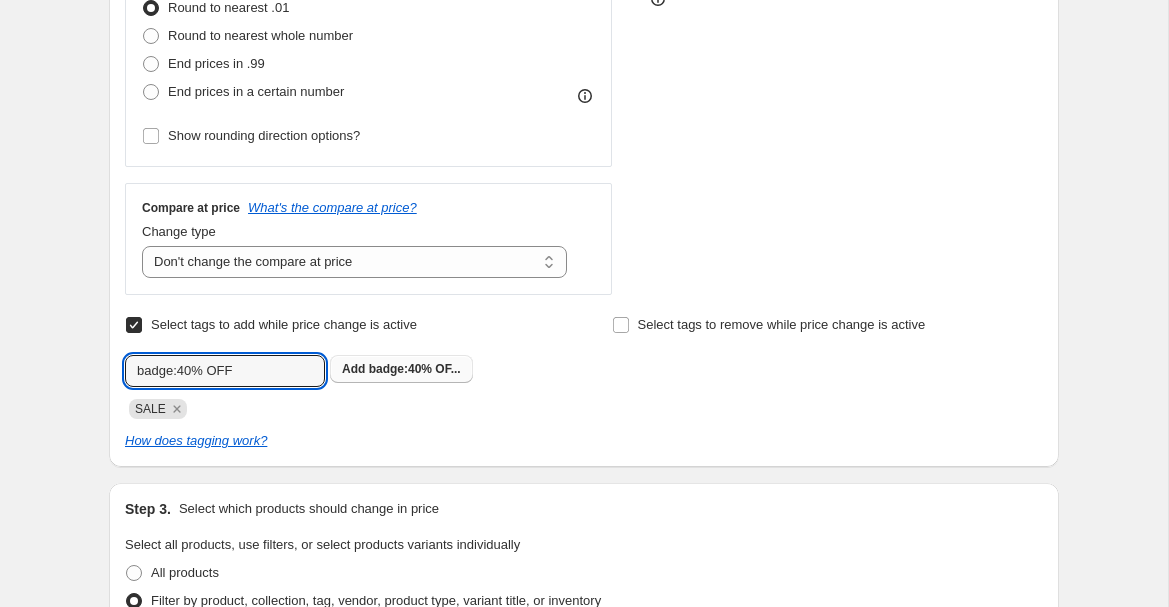 type on "badge:40% OFF" 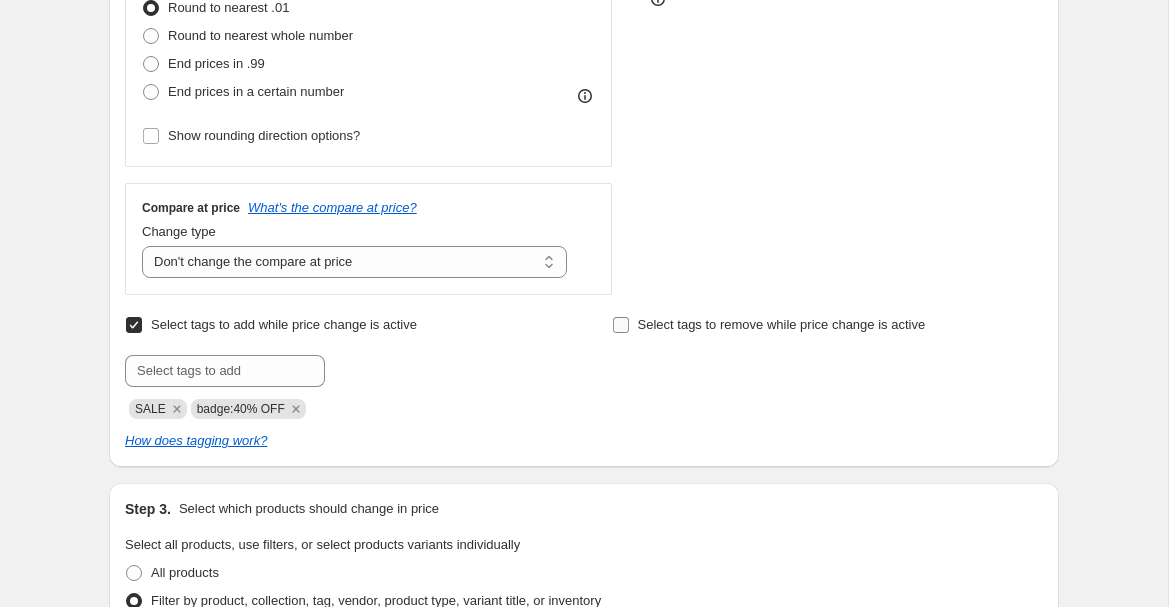 click on "Select tags to remove while price change is active" at bounding box center (621, 325) 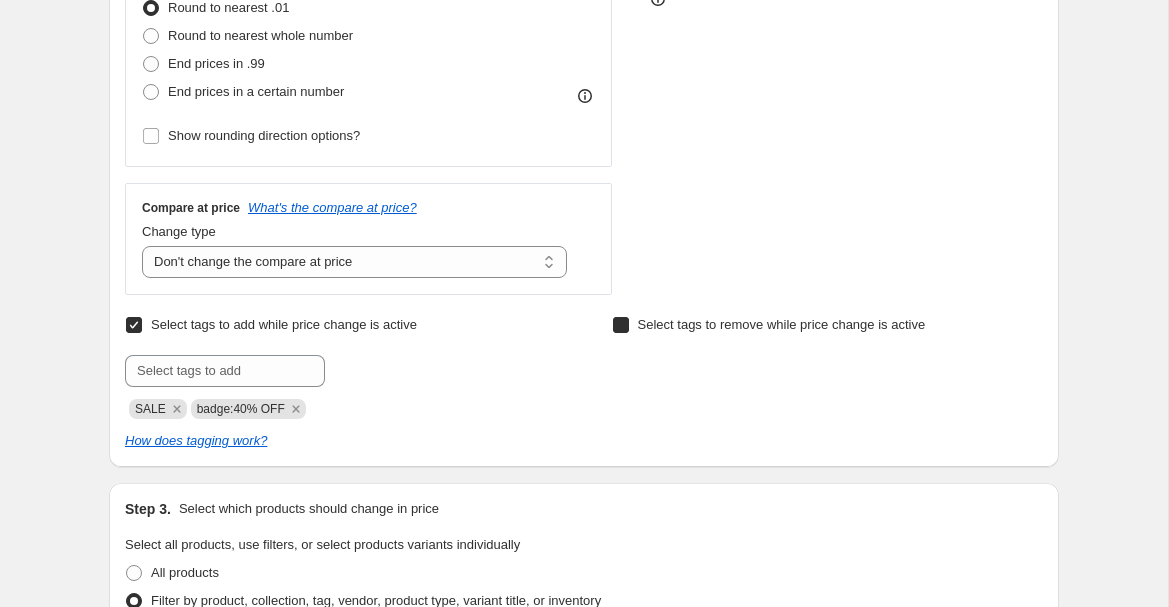 checkbox on "true" 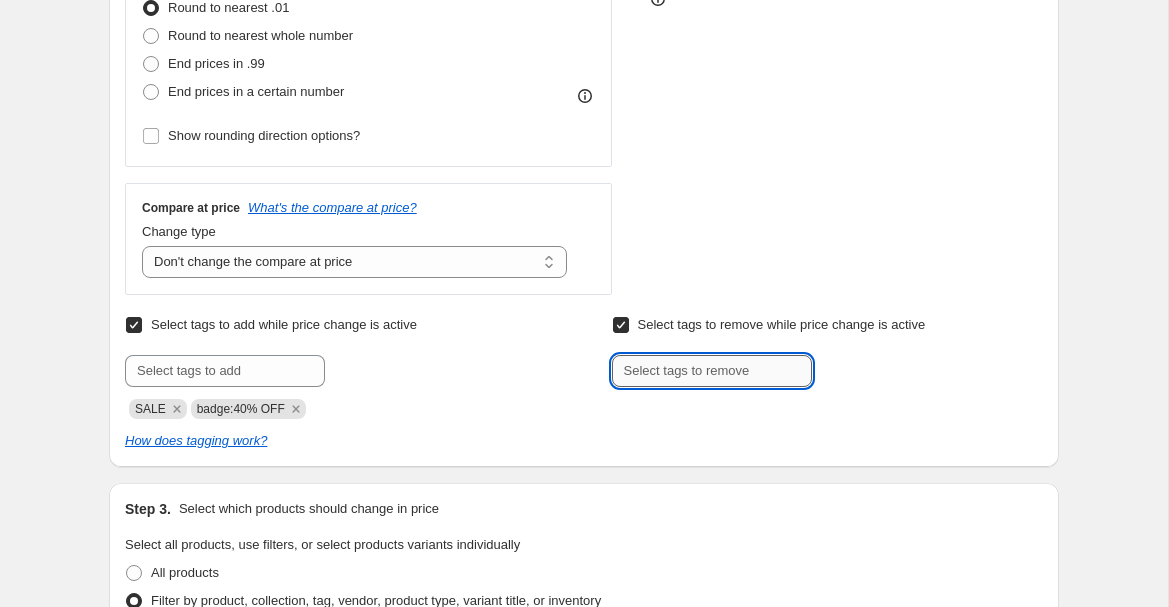 click at bounding box center (712, 371) 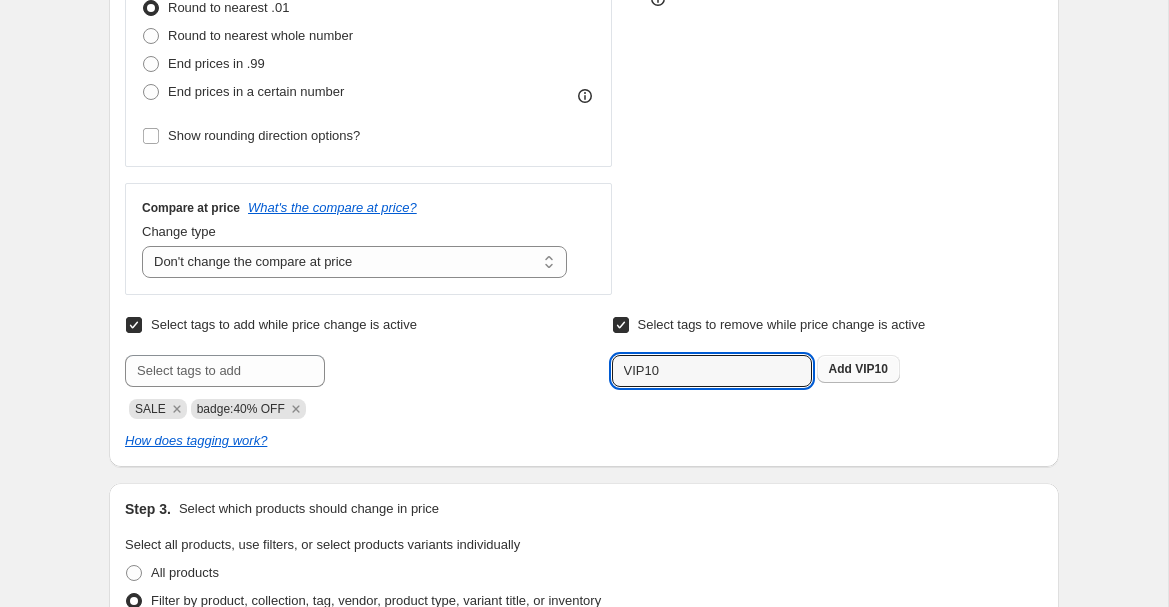 type on "VIP10" 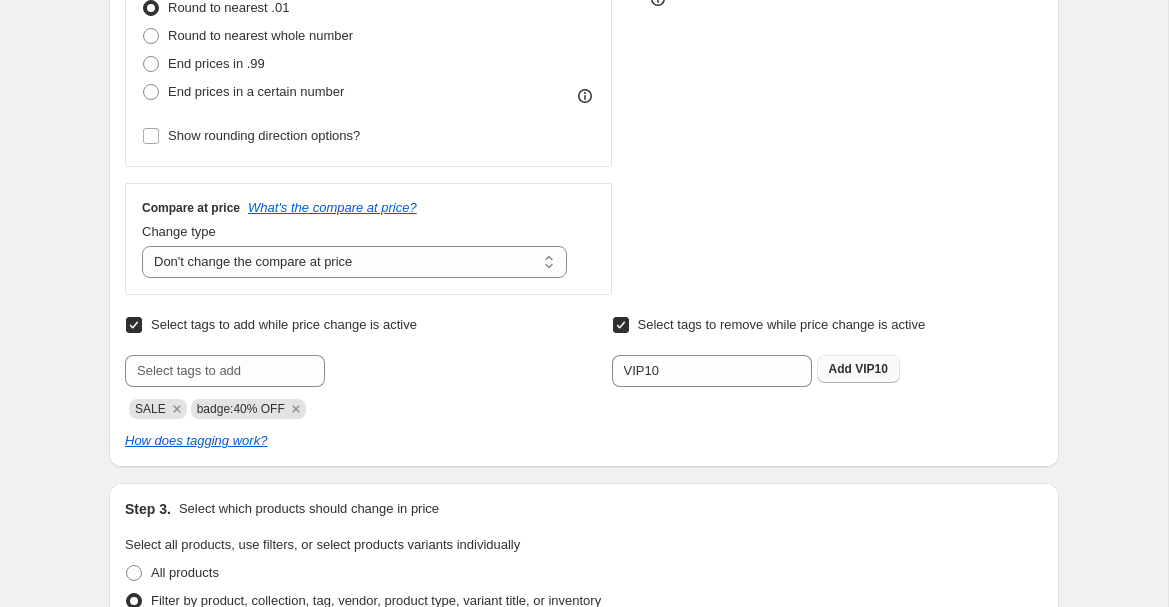 click on "VIP10" at bounding box center (871, 369) 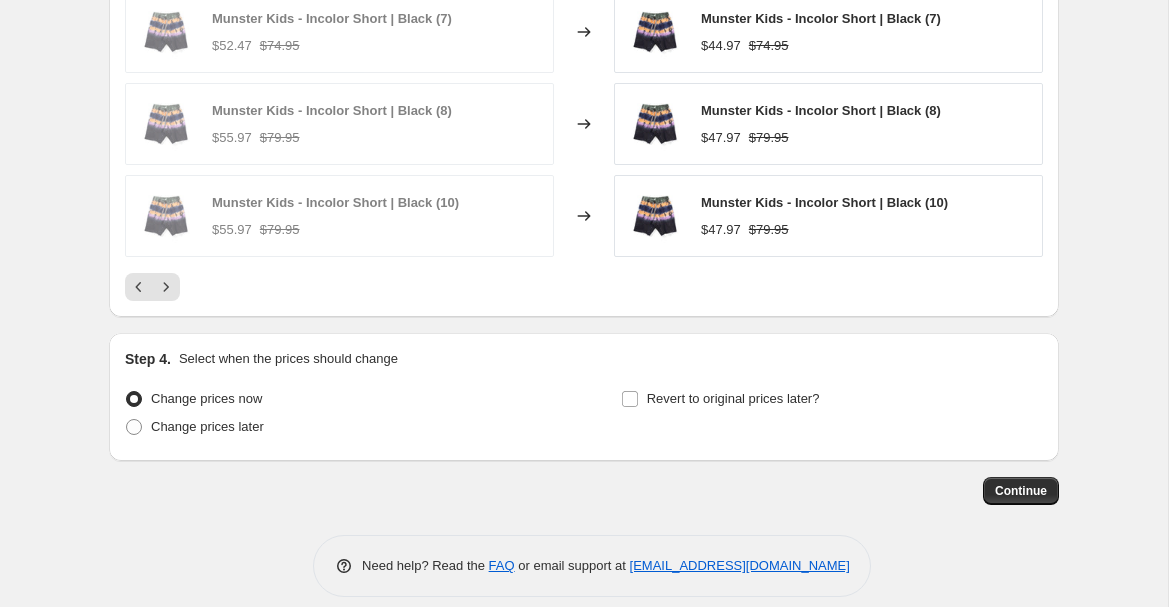 scroll, scrollTop: 1799, scrollLeft: 0, axis: vertical 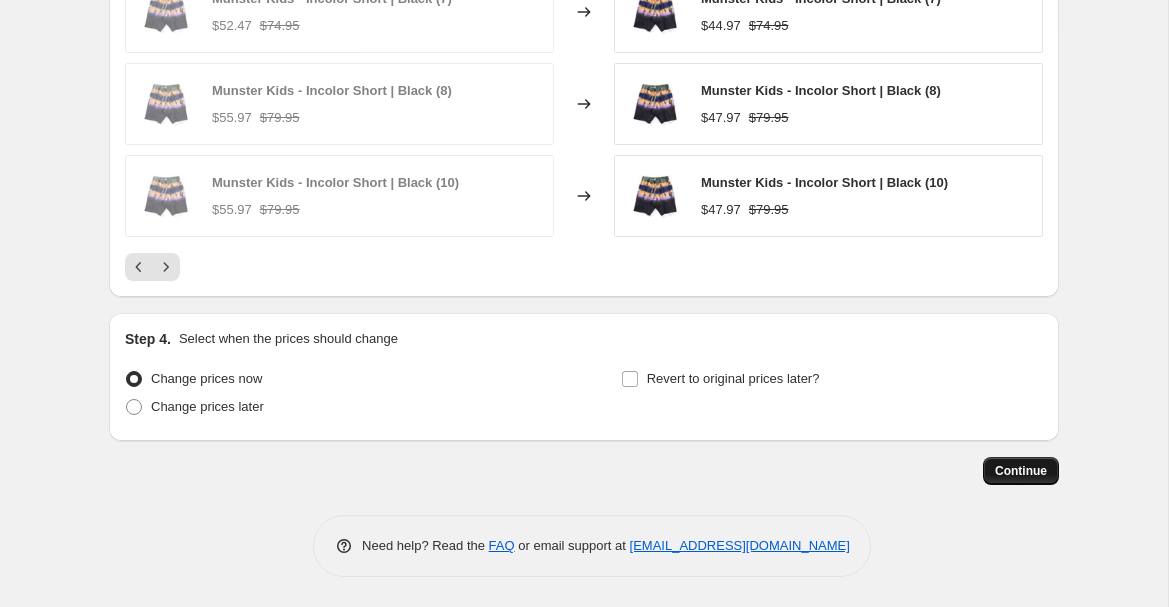 click on "Continue" at bounding box center [1021, 471] 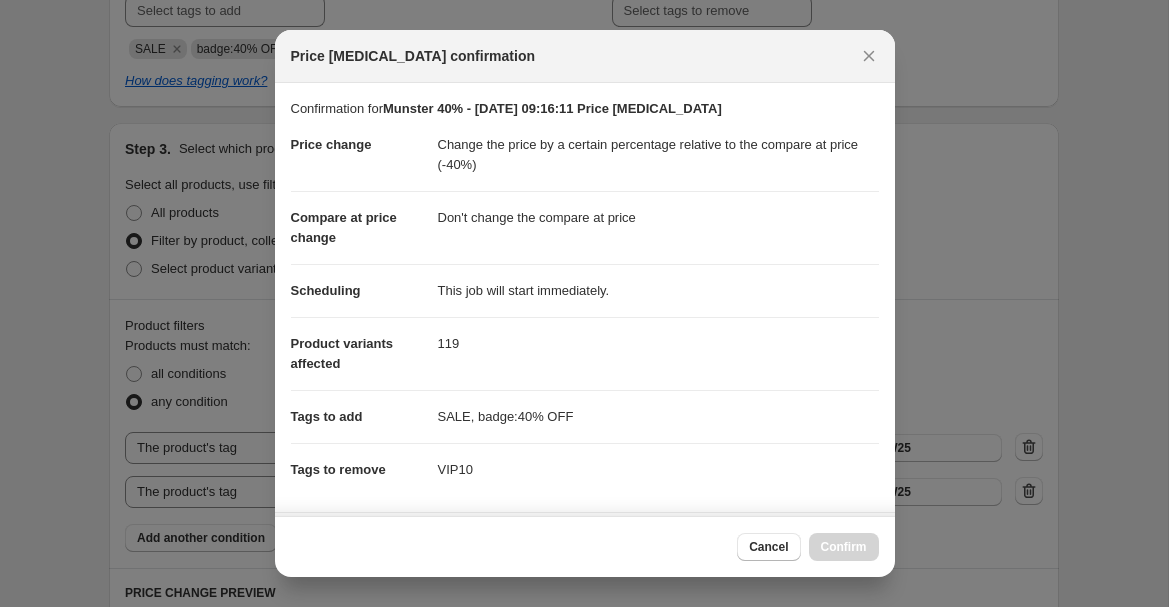 scroll, scrollTop: 0, scrollLeft: 0, axis: both 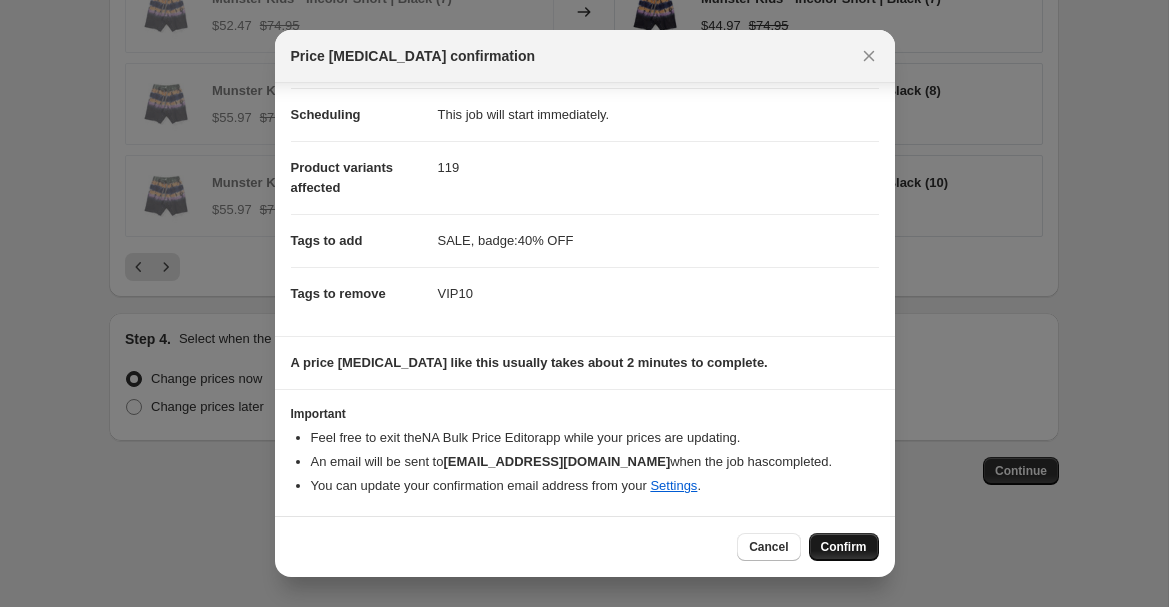 click on "Confirm" at bounding box center [844, 547] 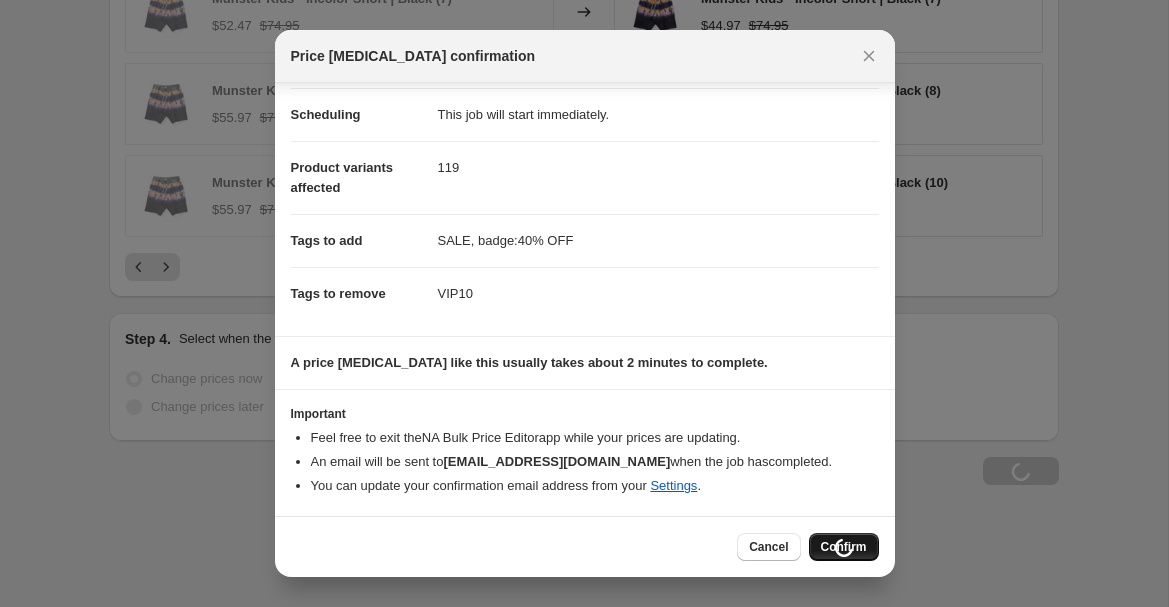 scroll, scrollTop: 1867, scrollLeft: 0, axis: vertical 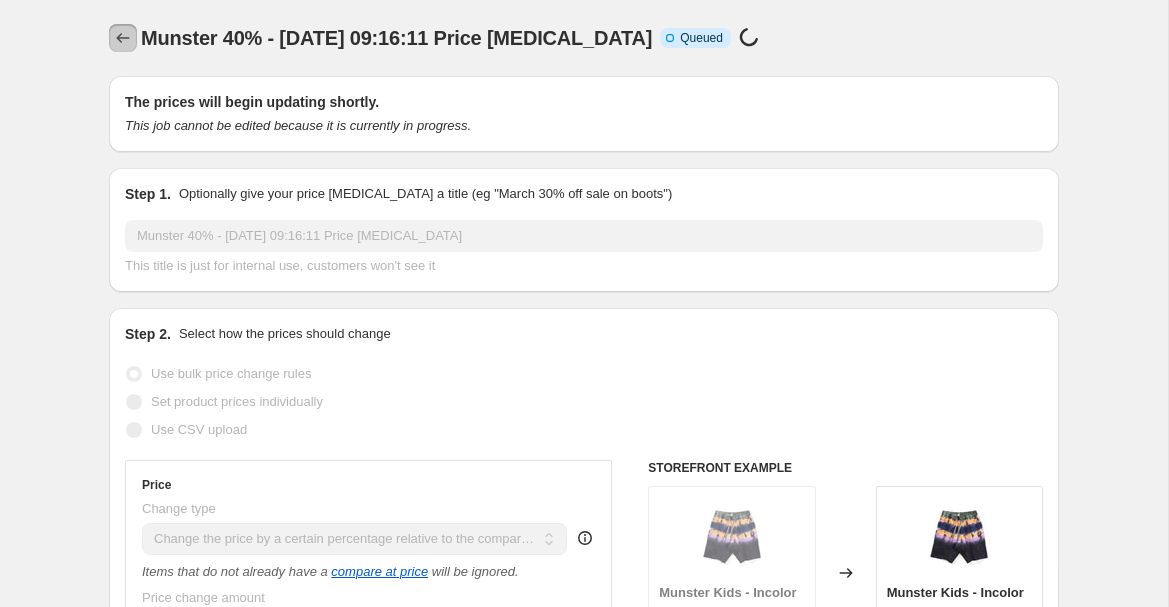 click 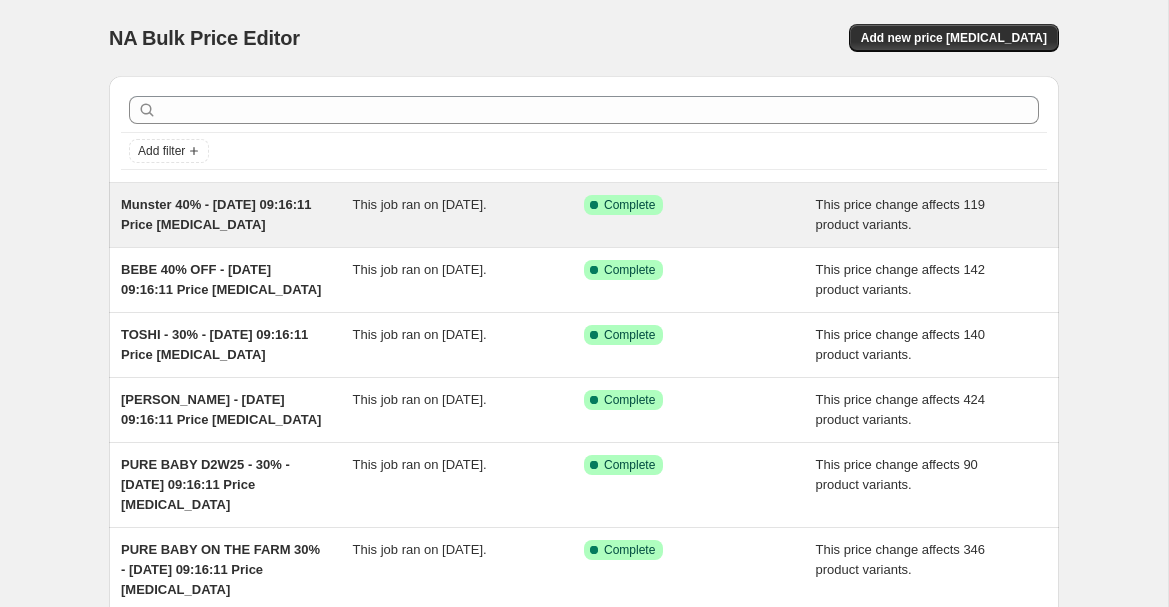 click on "Munster 40% - [DATE] 09:16:11 Price [MEDICAL_DATA]" at bounding box center [216, 214] 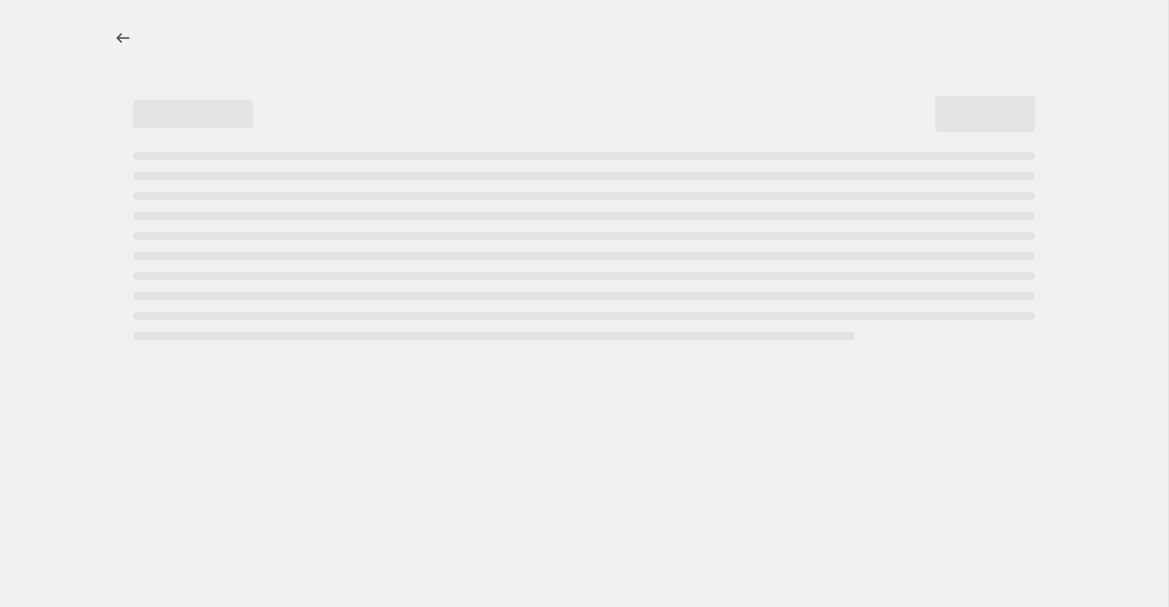 select on "pcap" 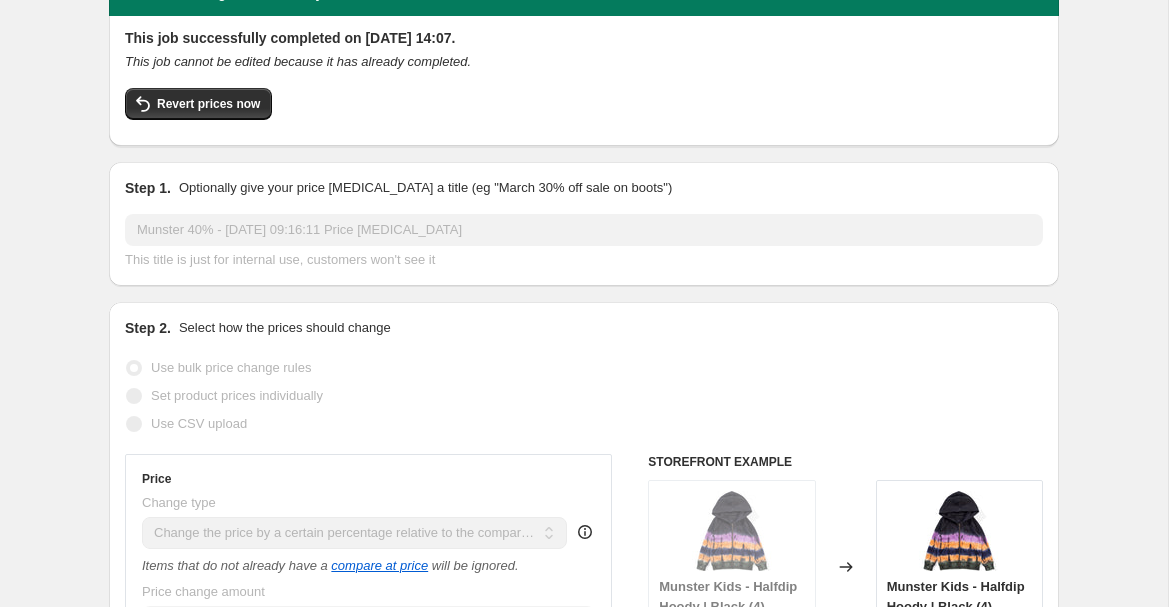 scroll, scrollTop: 0, scrollLeft: 0, axis: both 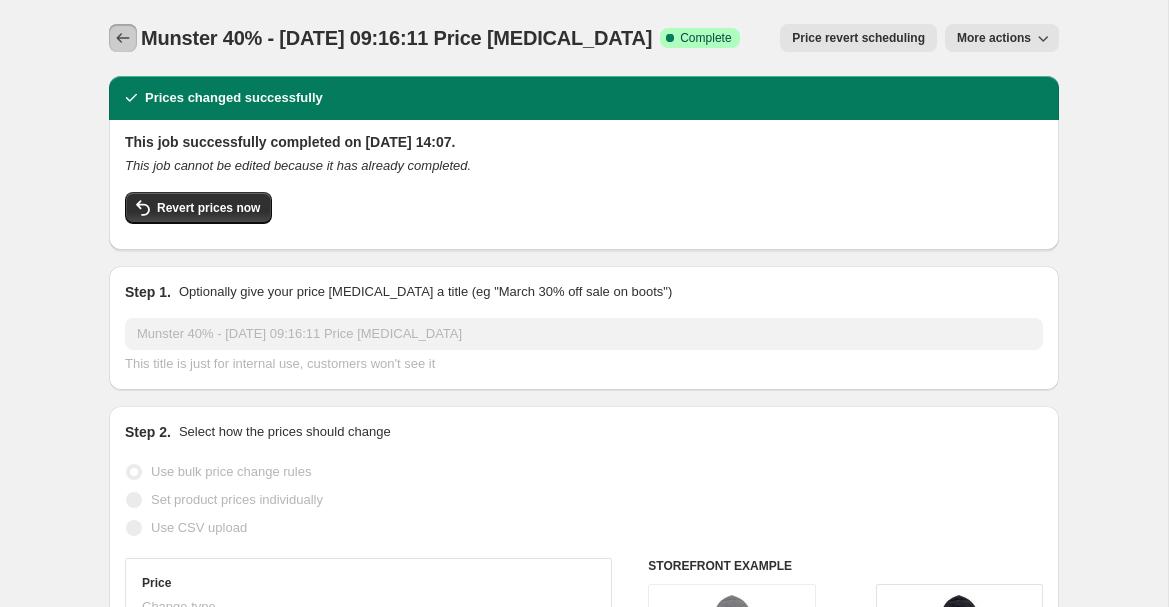click 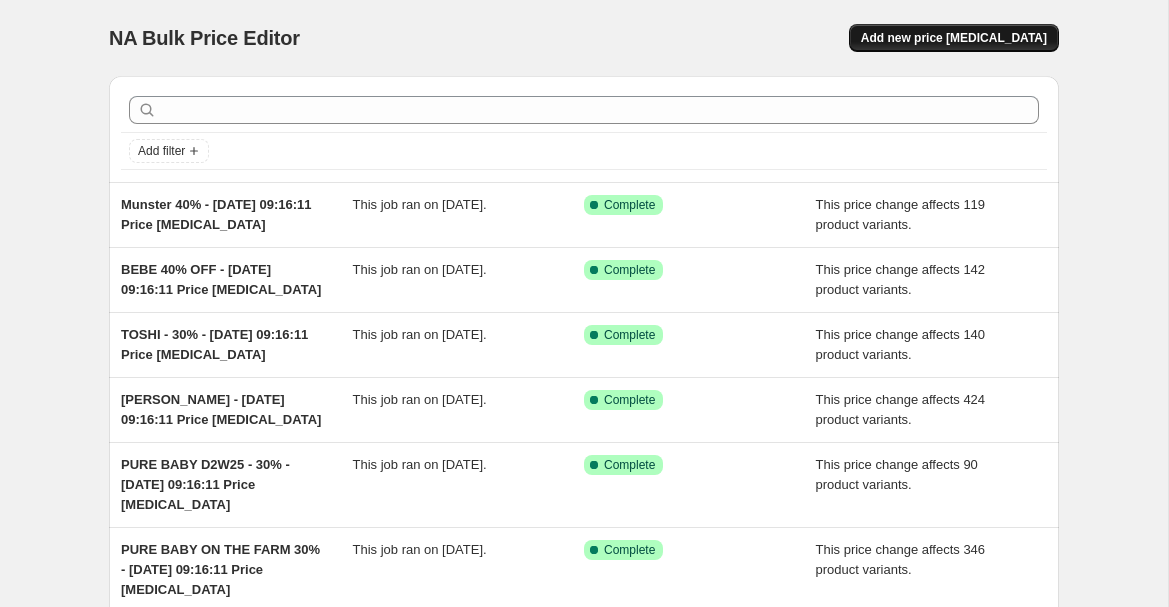 click on "Add new price [MEDICAL_DATA]" at bounding box center [954, 38] 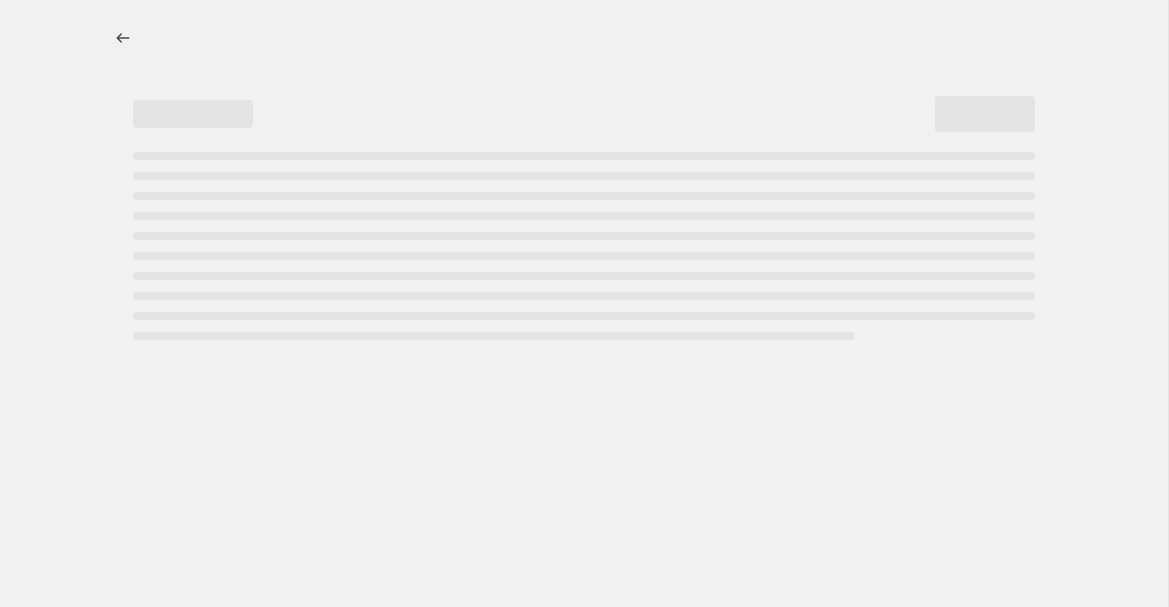 select on "percentage" 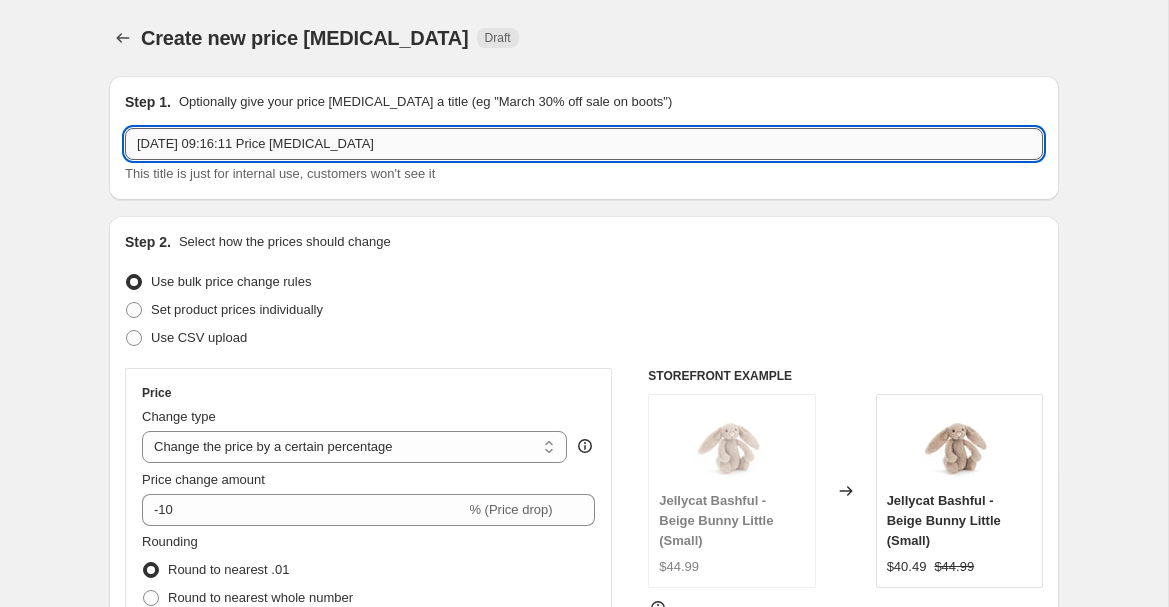 click on "[DATE] 09:16:11 Price [MEDICAL_DATA]" at bounding box center [584, 144] 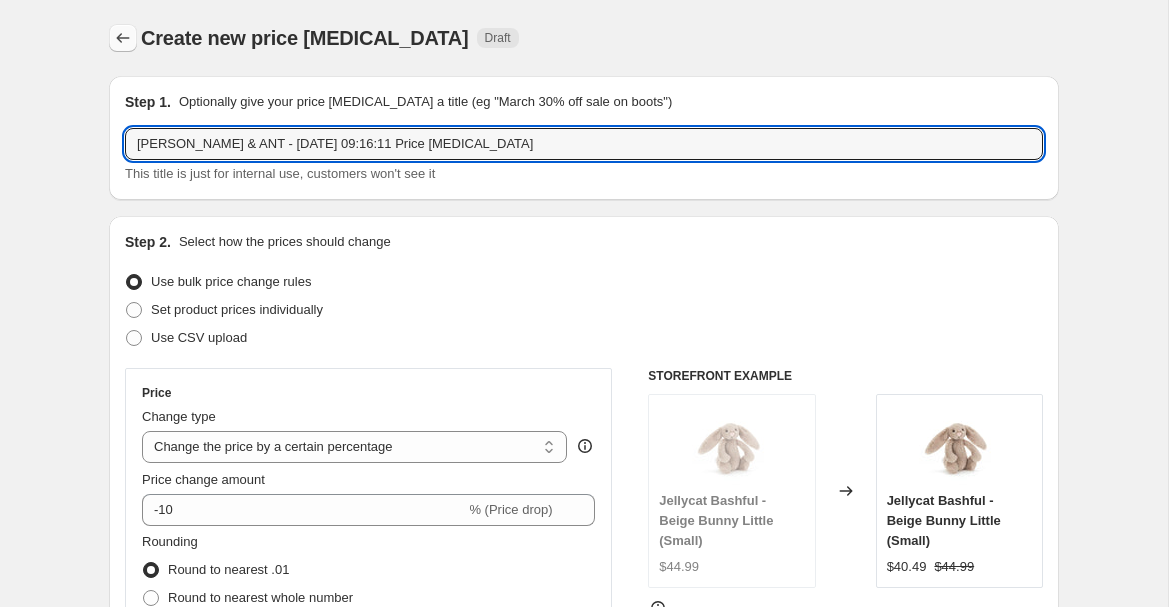 type on "ALEX & ANT - 18 Jul 2025, 09:16:11 Price change job" 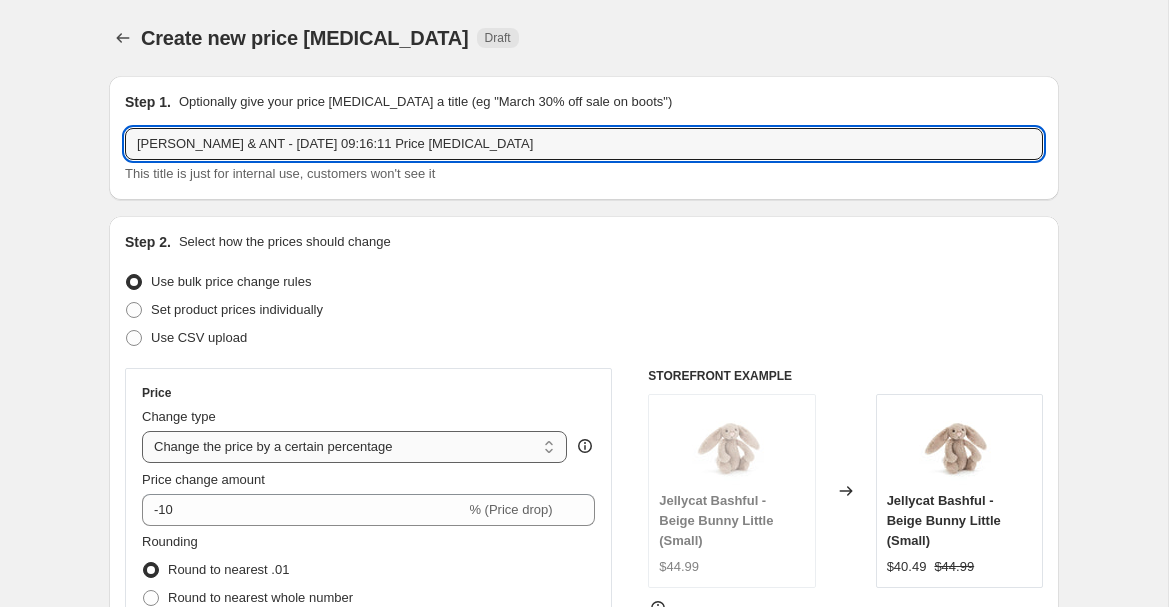 click on "Change the price to a certain amount Change the price by a certain amount Change the price by a certain percentage Change the price to the current compare at price (price before sale) Change the price by a certain amount relative to the compare at price Change the price by a certain percentage relative to the compare at price Don't change the price Change the price by a certain percentage relative to the cost per item Change price to certain cost margin" at bounding box center (354, 447) 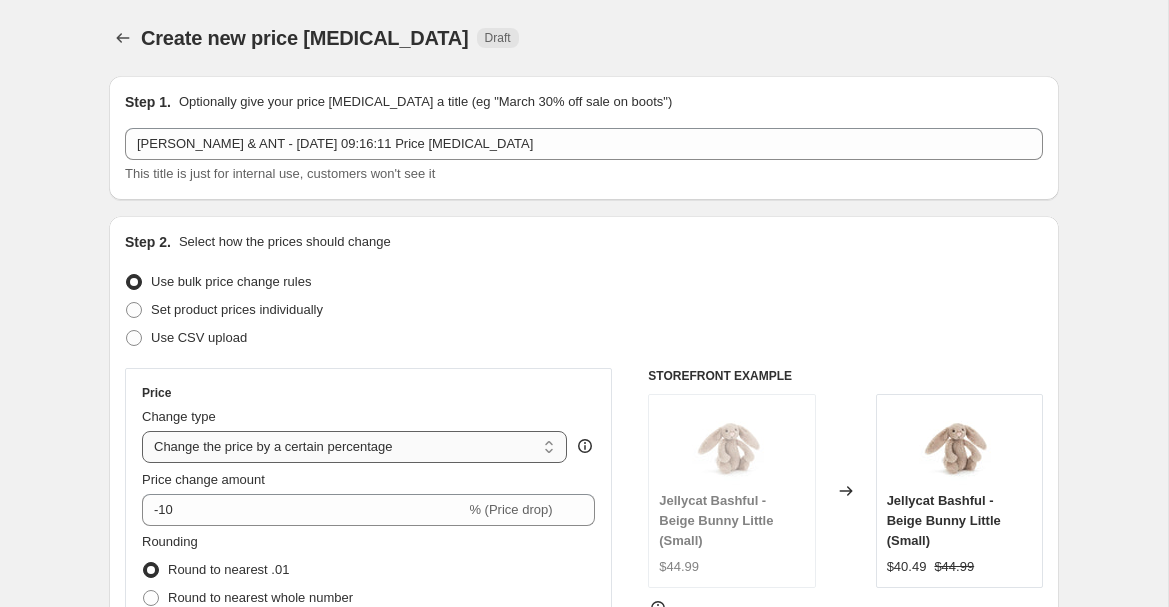 select on "pcap" 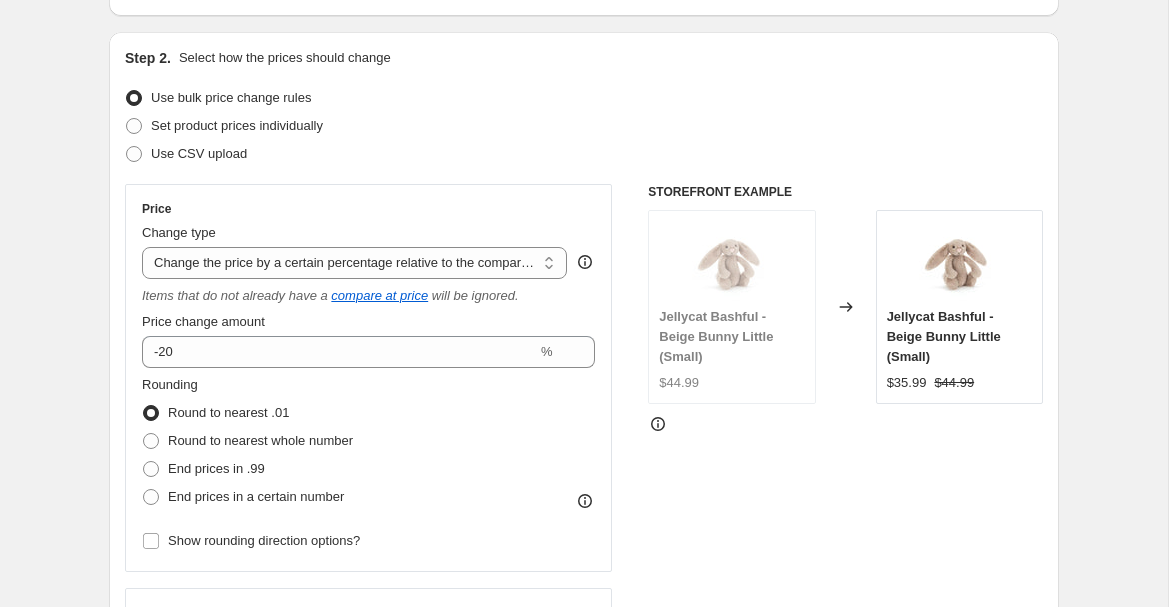 scroll, scrollTop: 241, scrollLeft: 0, axis: vertical 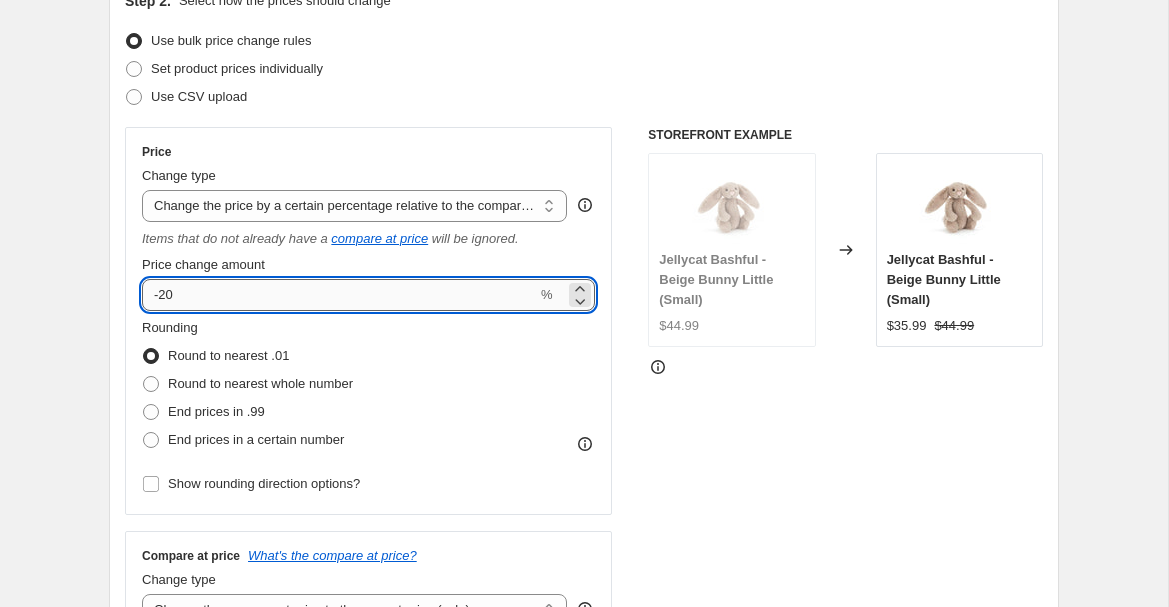 click on "-20" at bounding box center (339, 295) 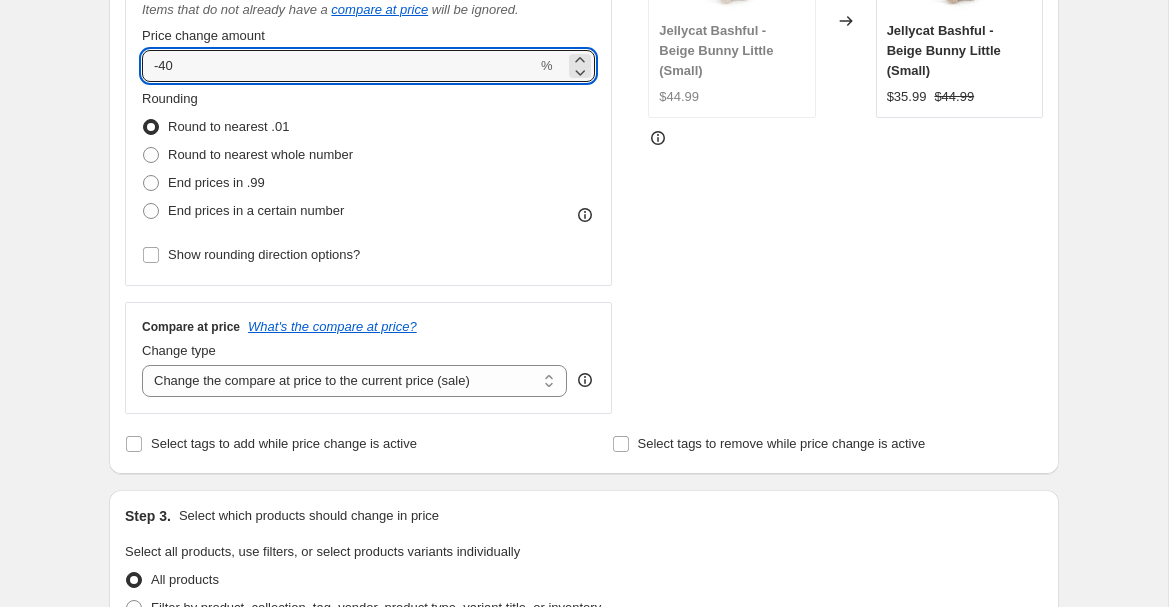 scroll, scrollTop: 480, scrollLeft: 0, axis: vertical 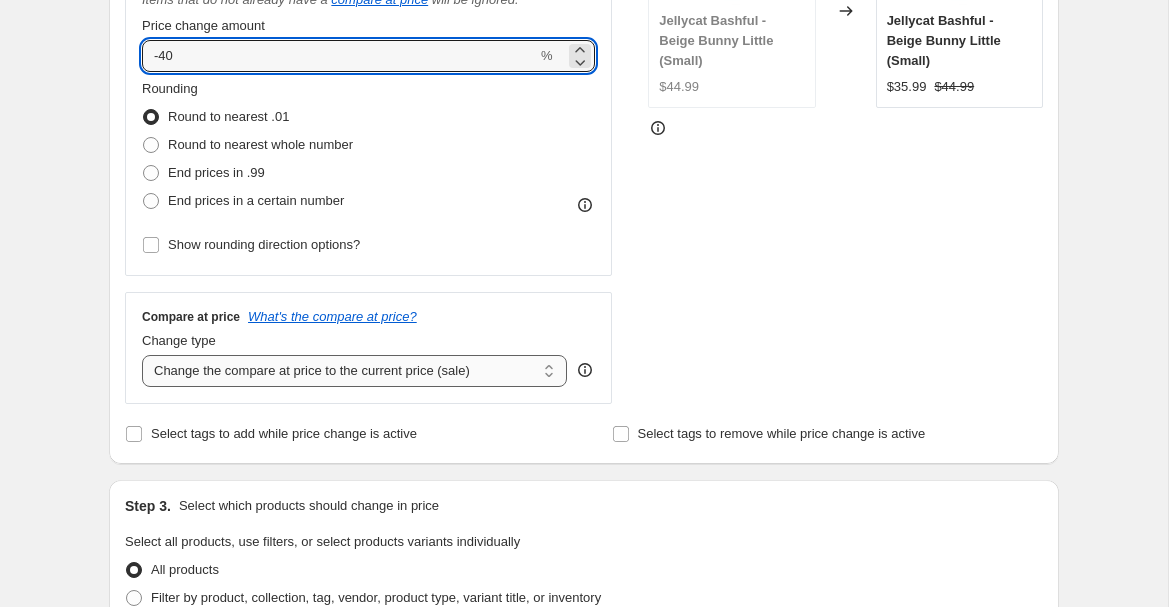 type on "-40" 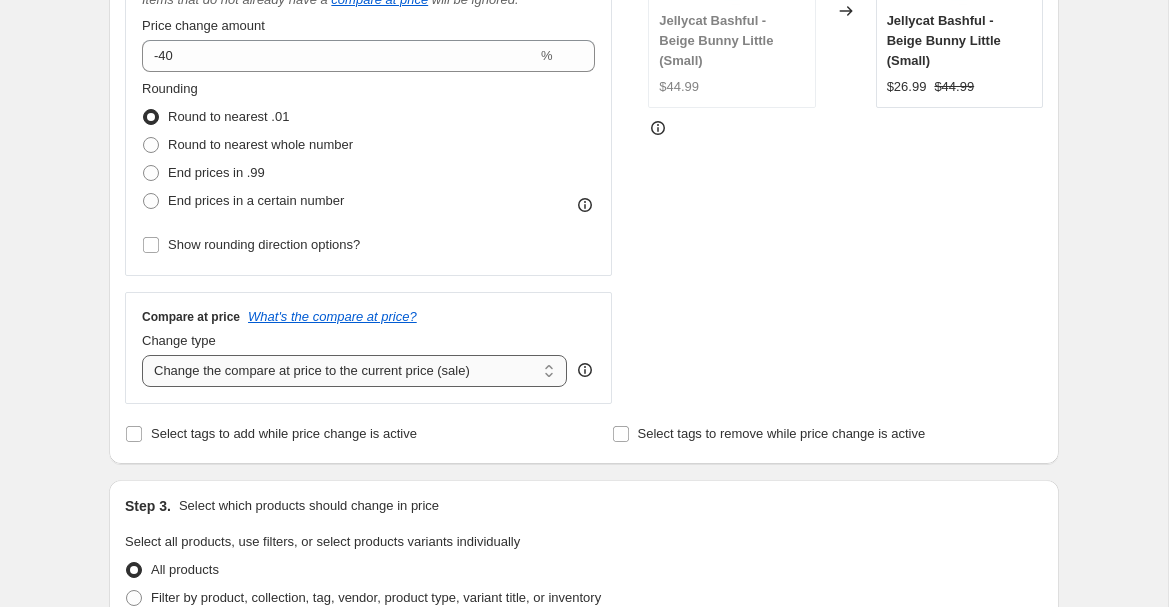 select on "no_change" 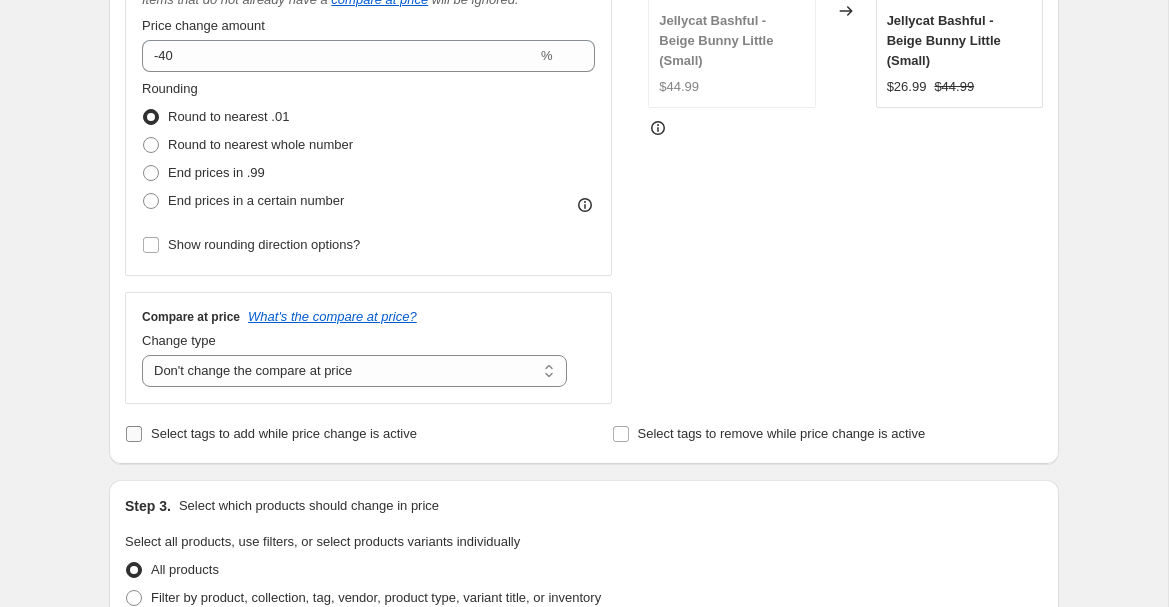 click on "Select tags to add while price change is active" at bounding box center [134, 434] 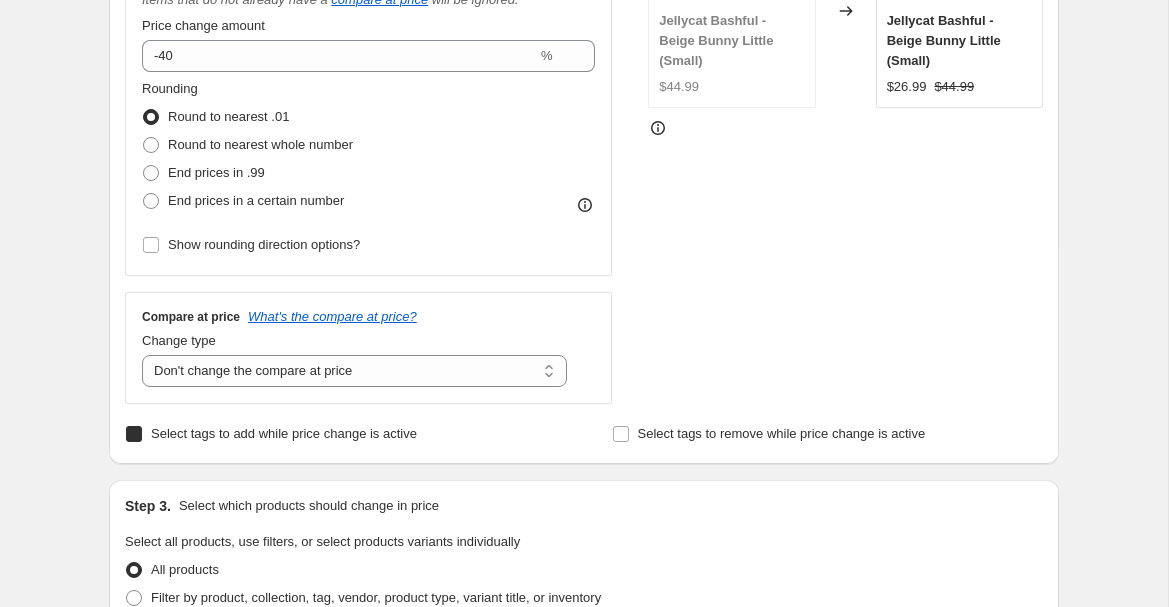 checkbox on "true" 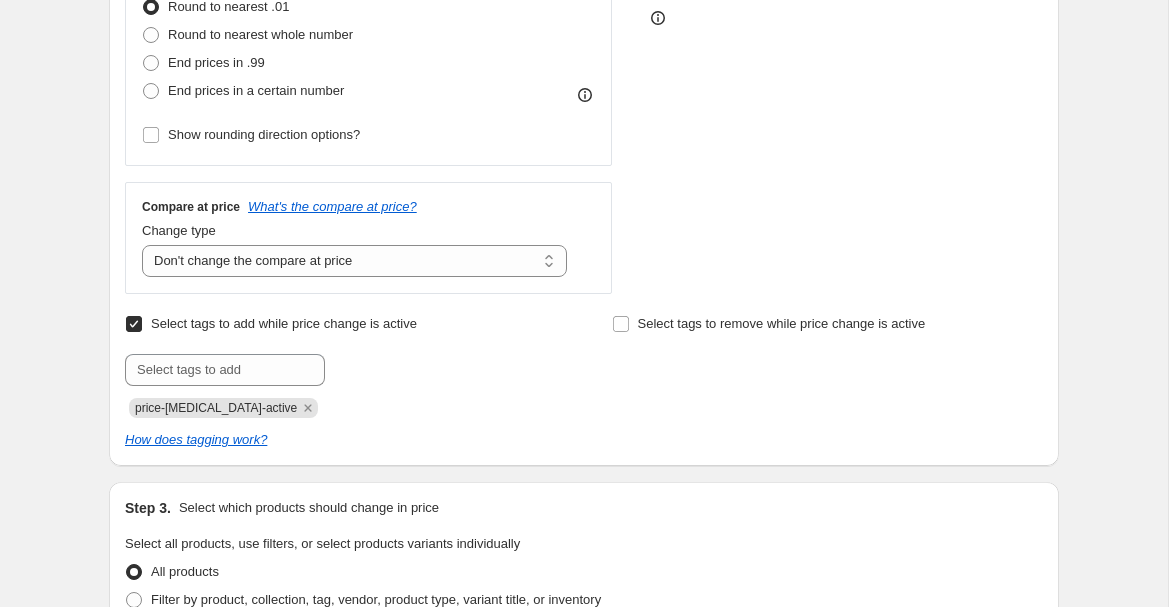 scroll, scrollTop: 626, scrollLeft: 0, axis: vertical 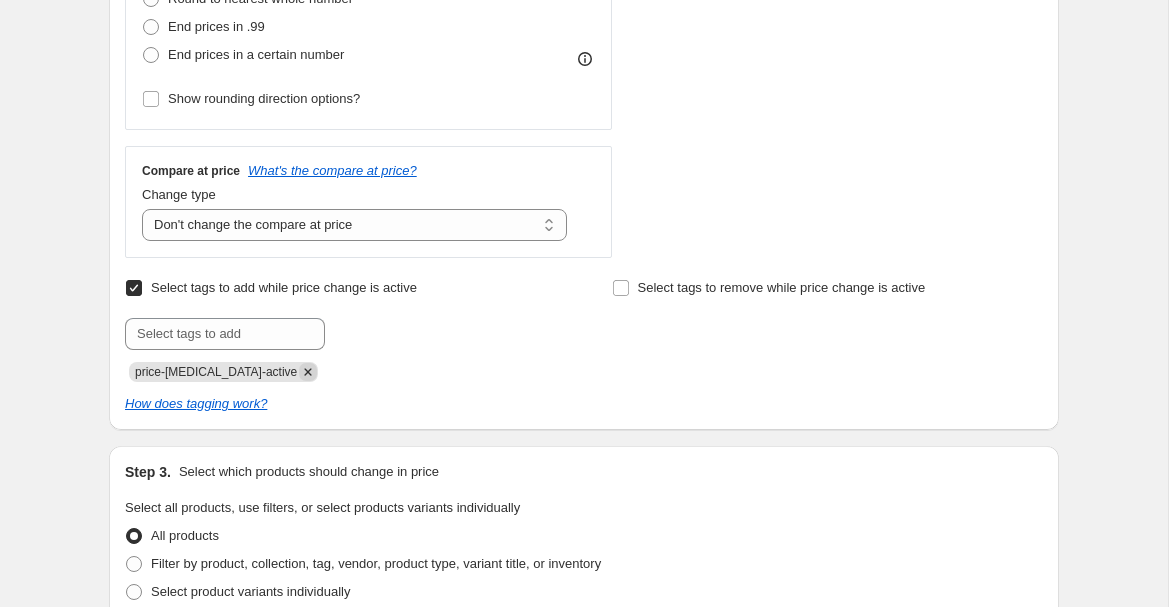 click 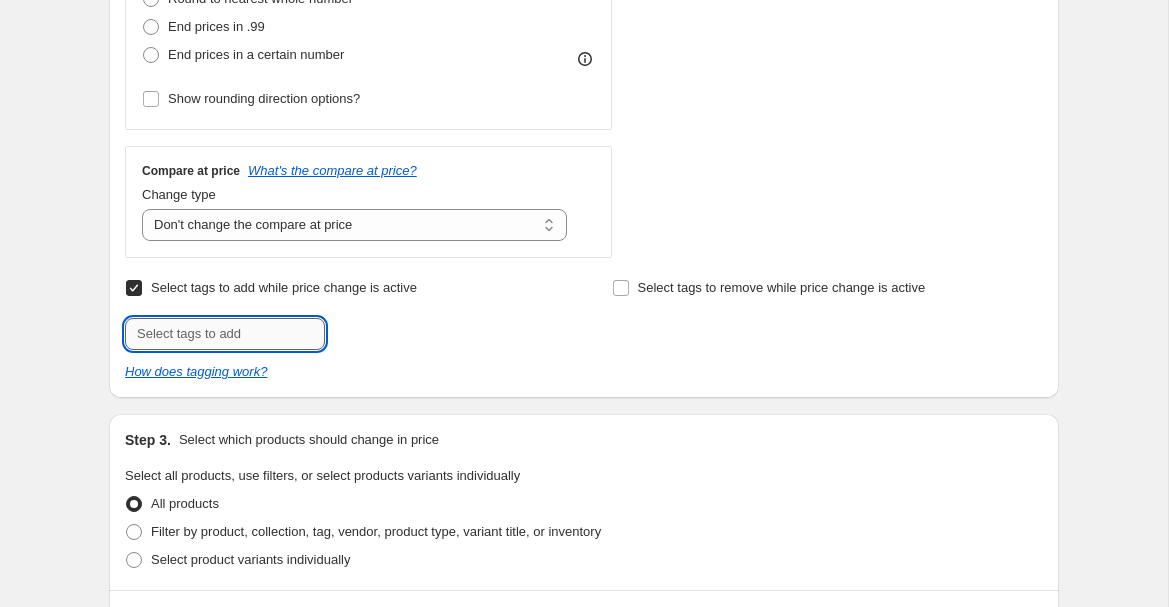 click at bounding box center (225, 334) 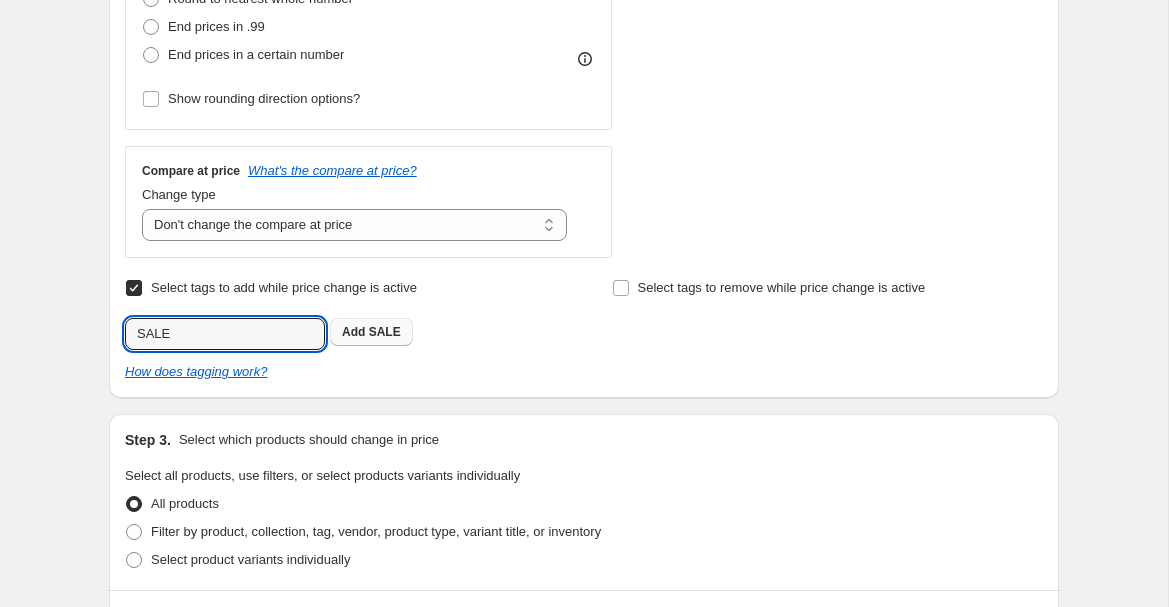 type on "SALE" 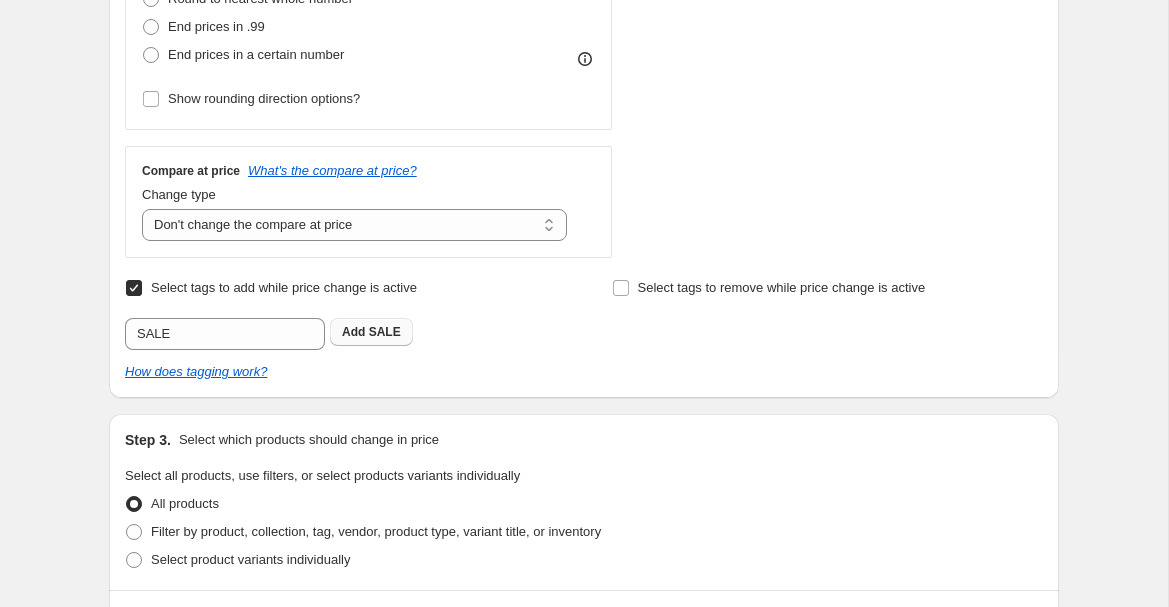 click on "SALE" at bounding box center (385, 332) 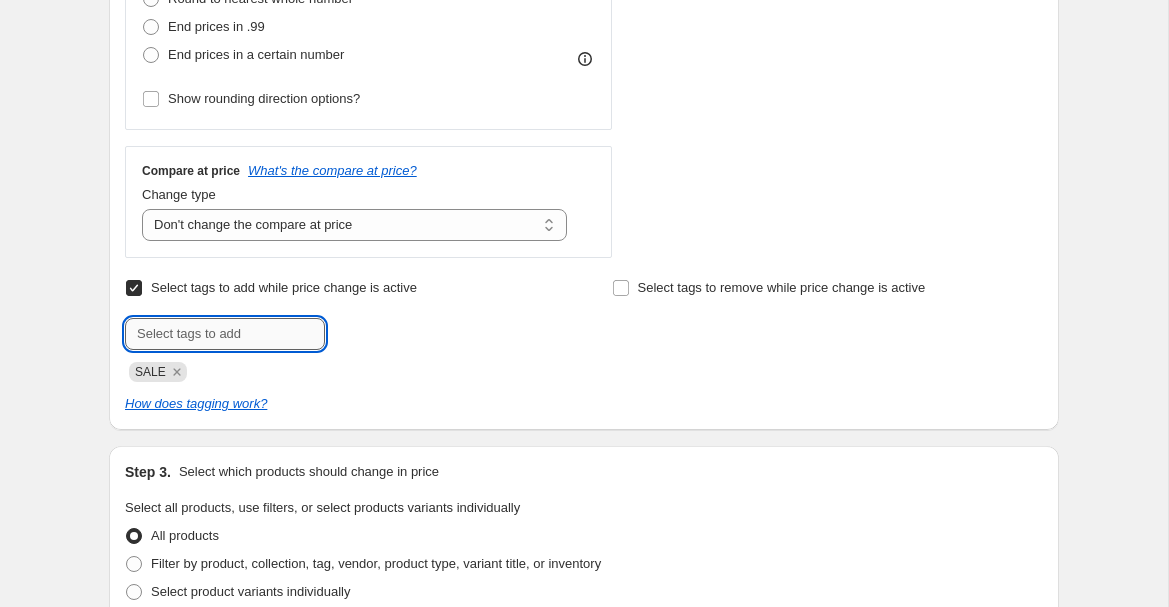 click at bounding box center [225, 334] 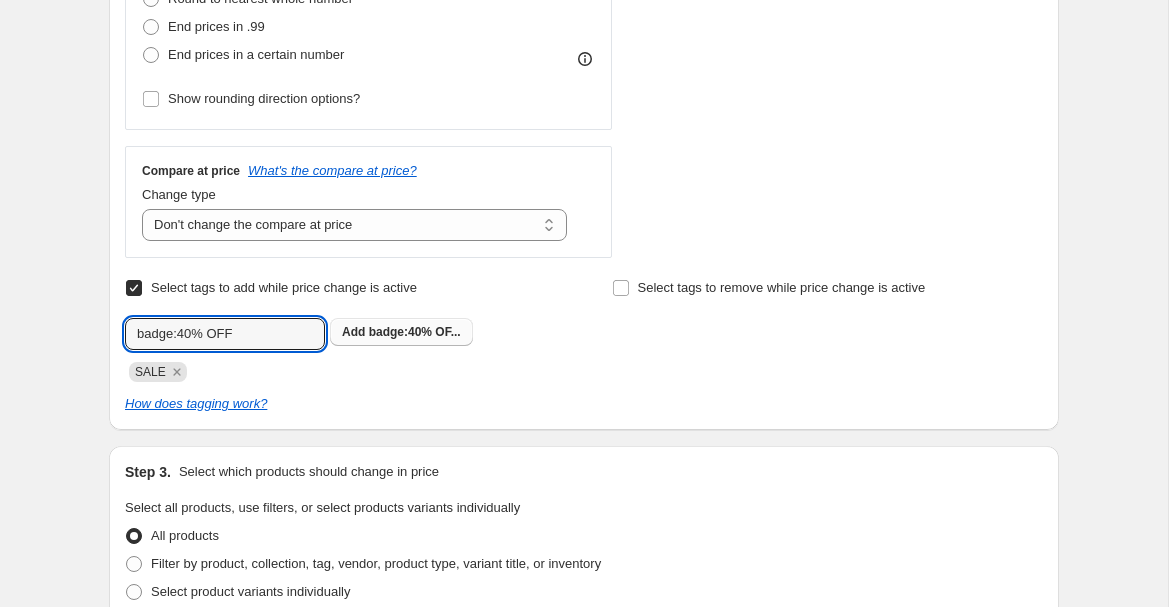 type on "badge:40% OFF" 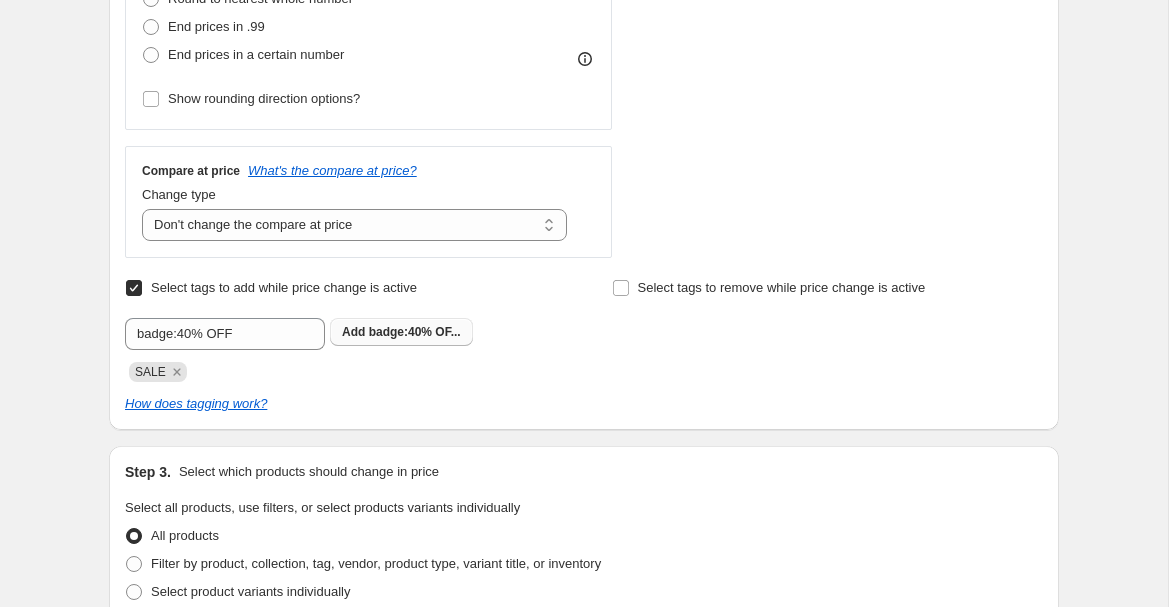 click on "Add   badge:40% OF..." at bounding box center [401, 332] 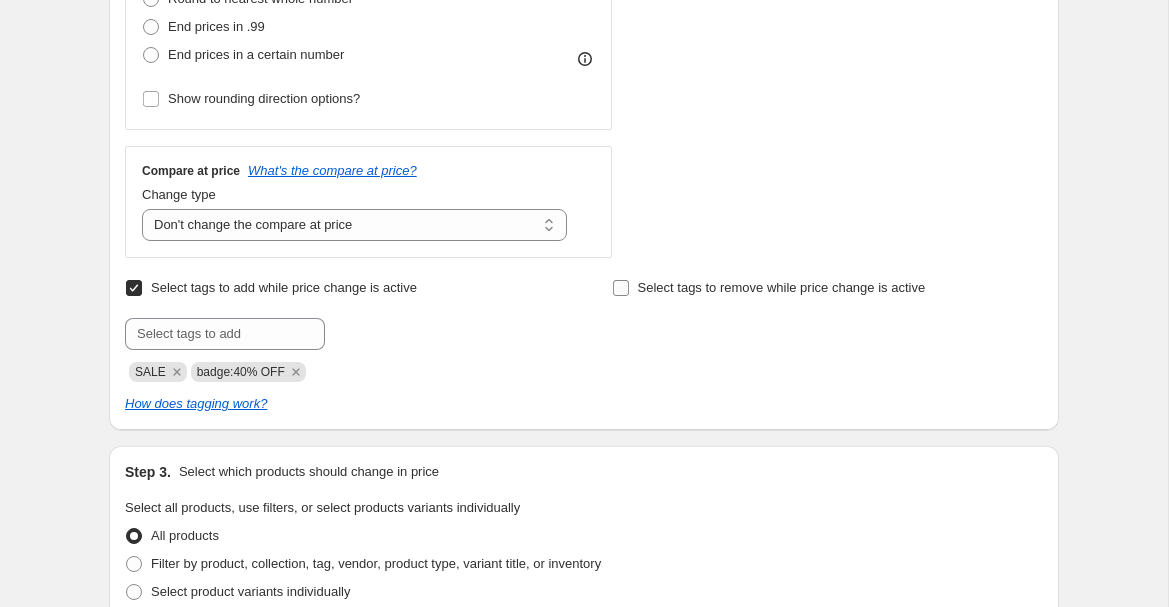 click at bounding box center [621, 288] 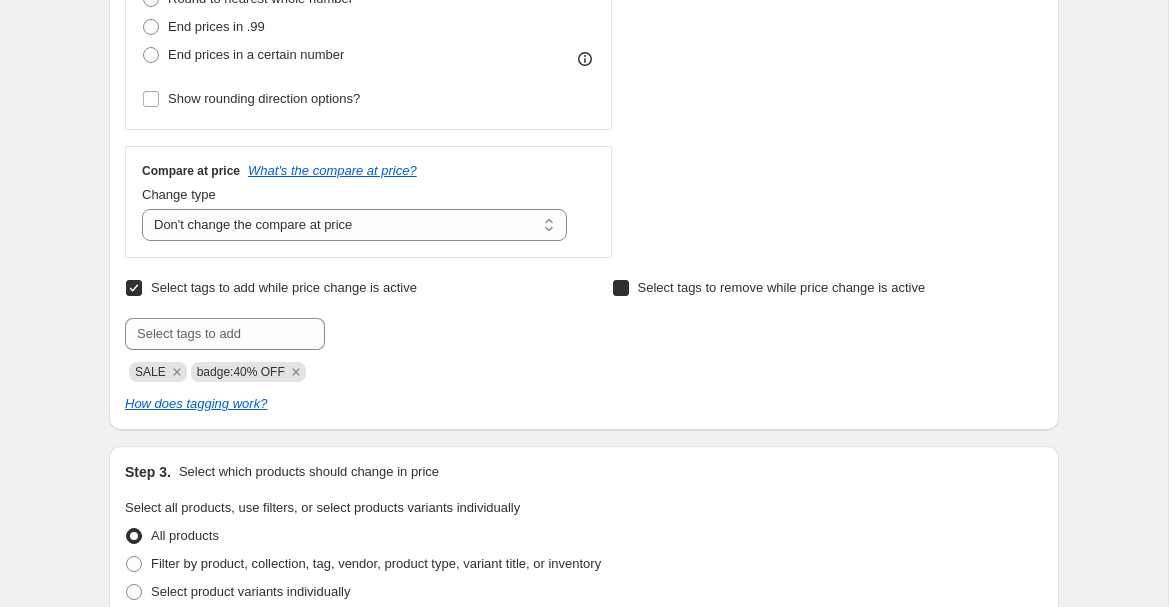 checkbox on "true" 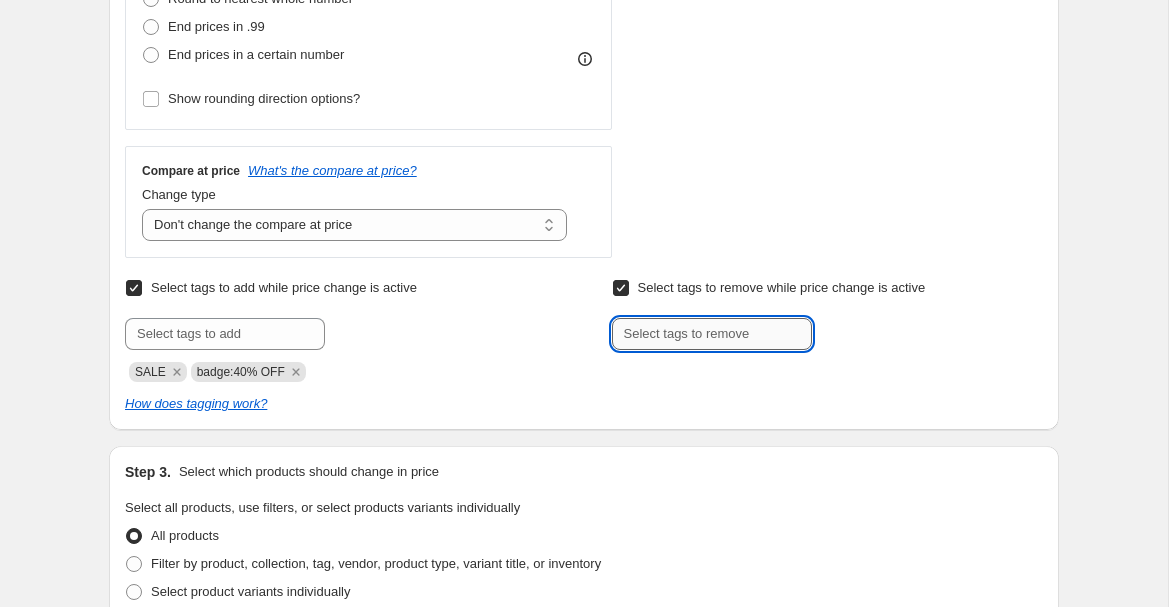 click at bounding box center (712, 334) 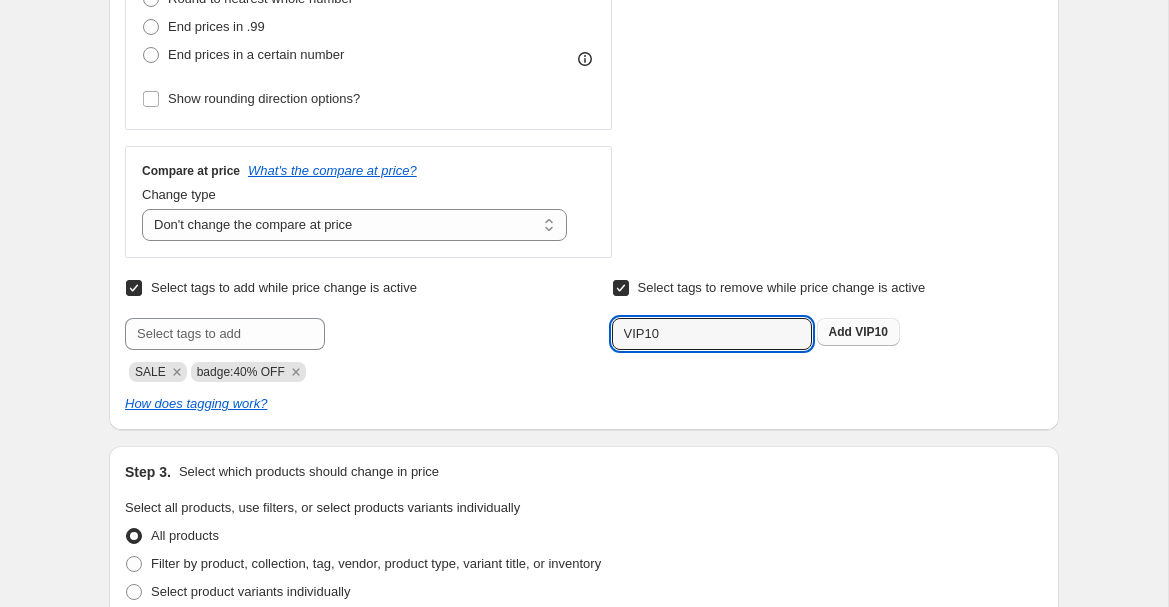 type on "VIP10" 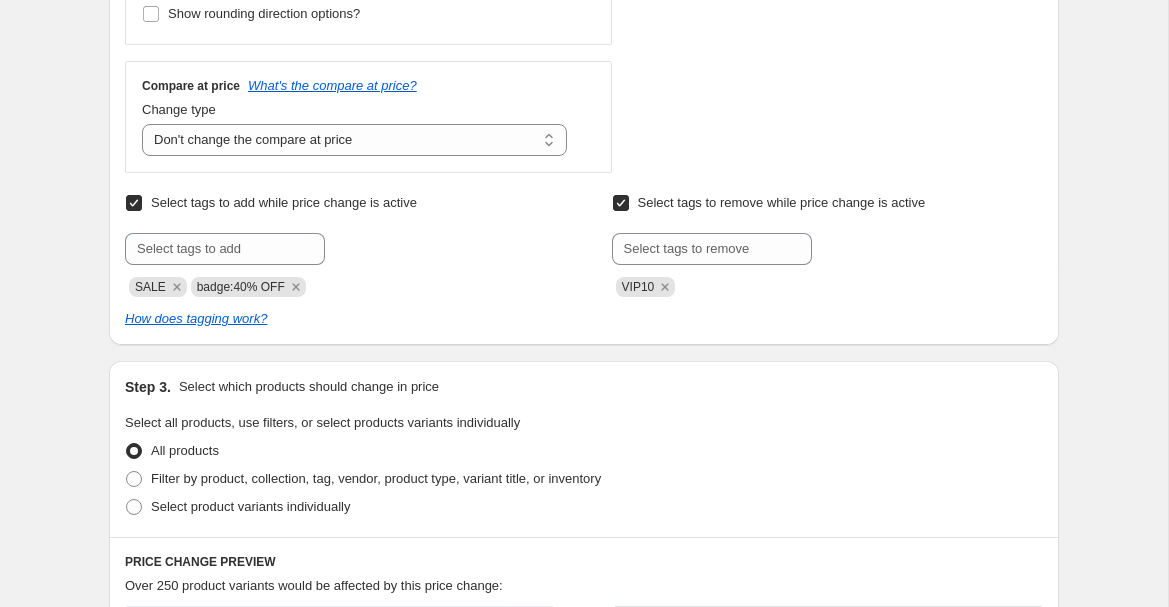 scroll, scrollTop: 771, scrollLeft: 0, axis: vertical 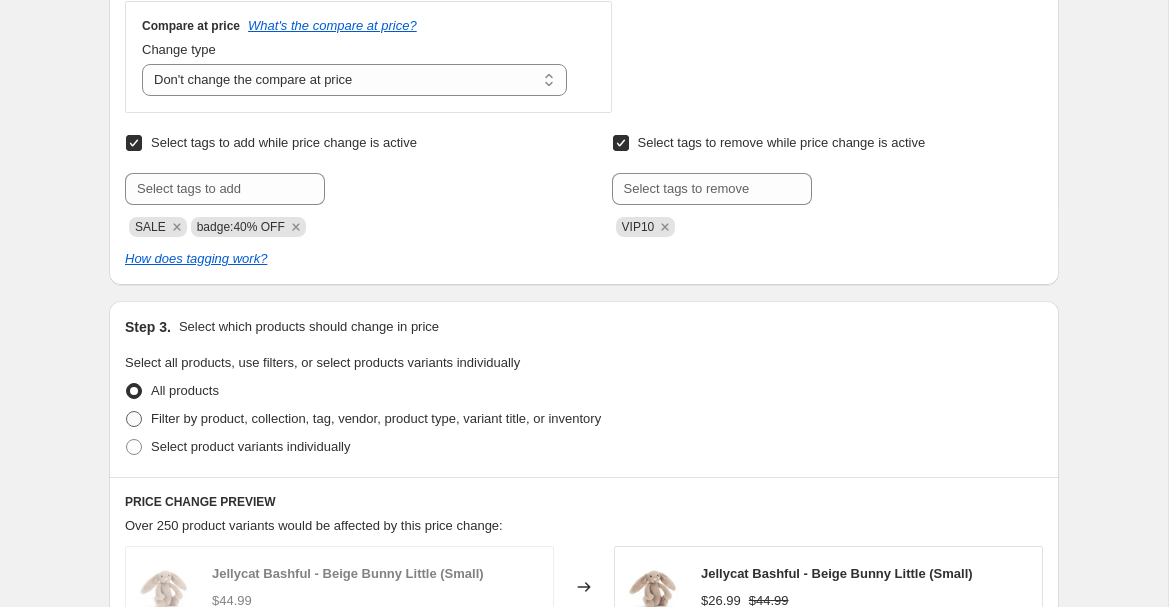 click on "Filter by product, collection, tag, vendor, product type, variant title, or inventory" at bounding box center [376, 418] 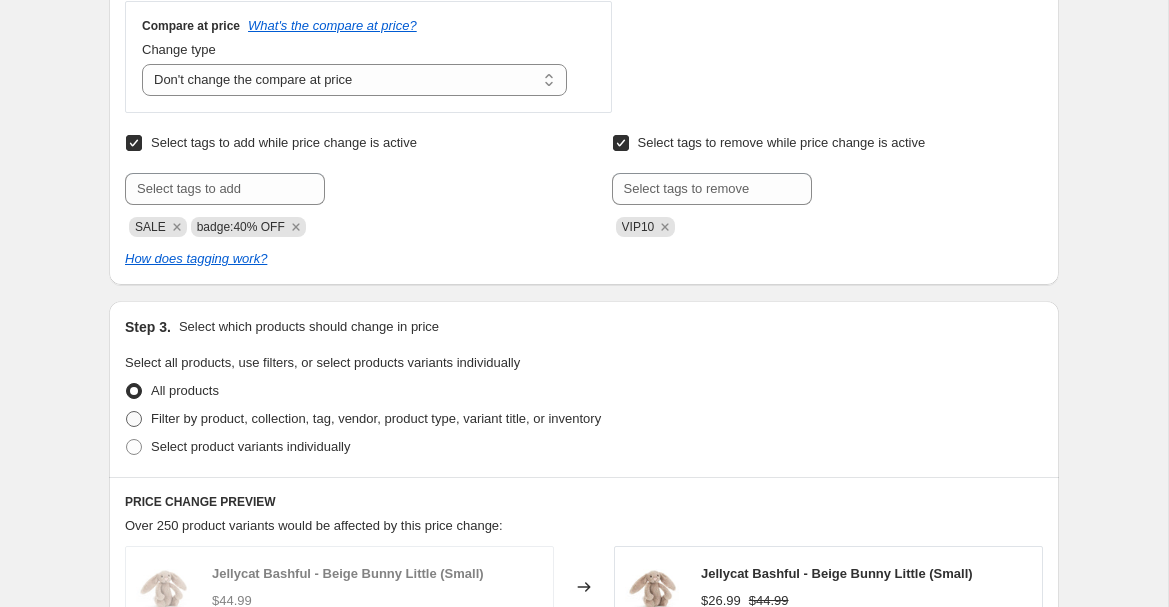 radio on "true" 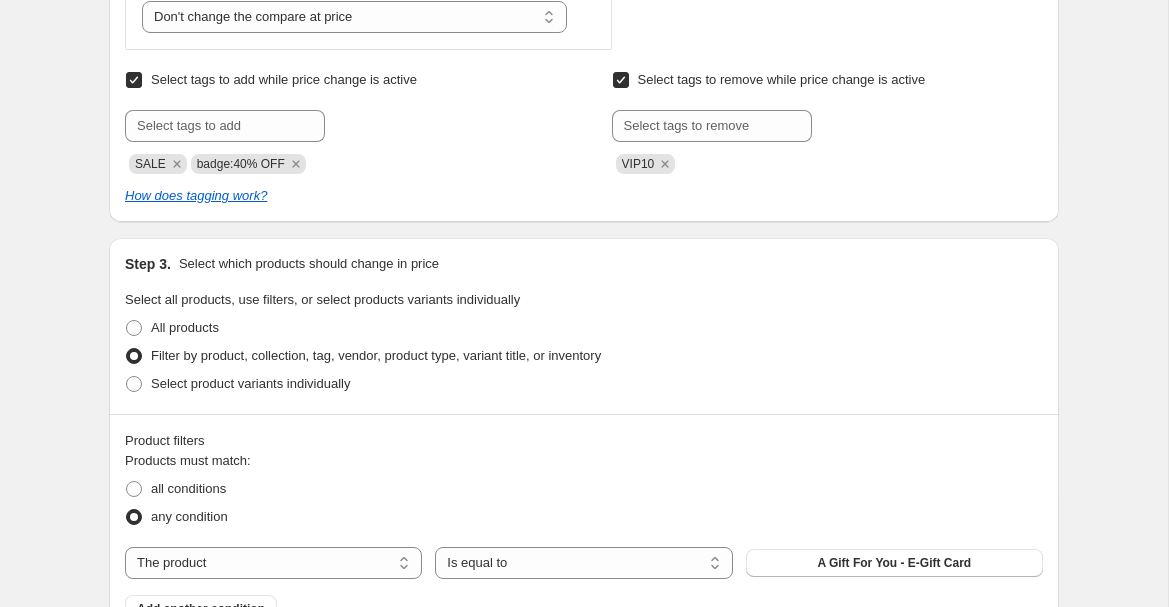 scroll, scrollTop: 868, scrollLeft: 0, axis: vertical 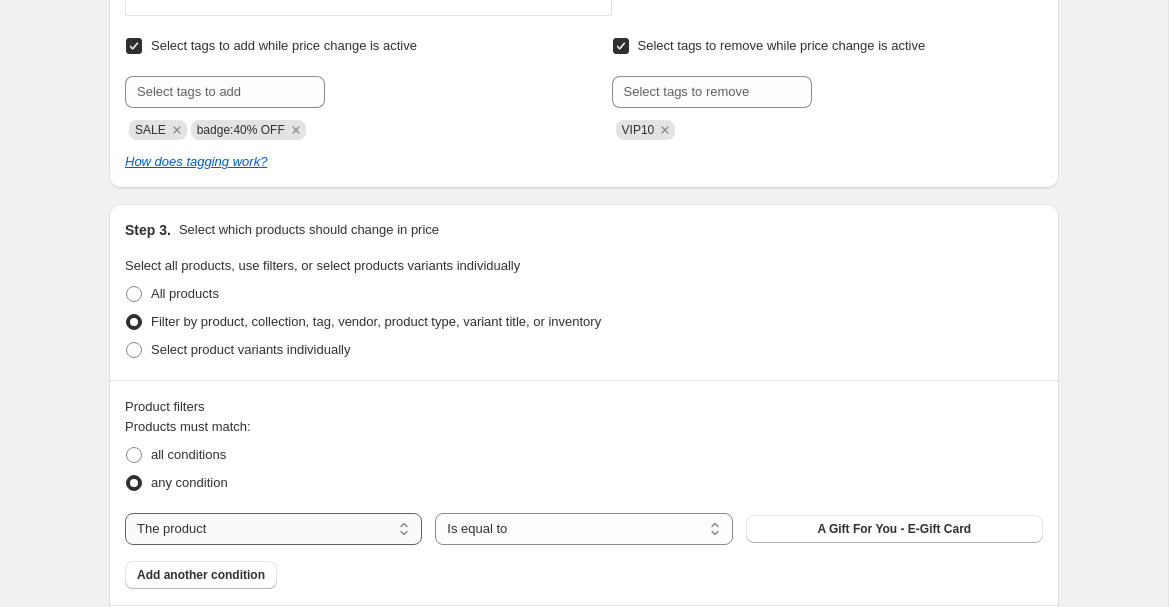 click on "The product The product's collection The product's tag The product's vendor The product's type The product's status The variant's title Inventory quantity" at bounding box center [273, 529] 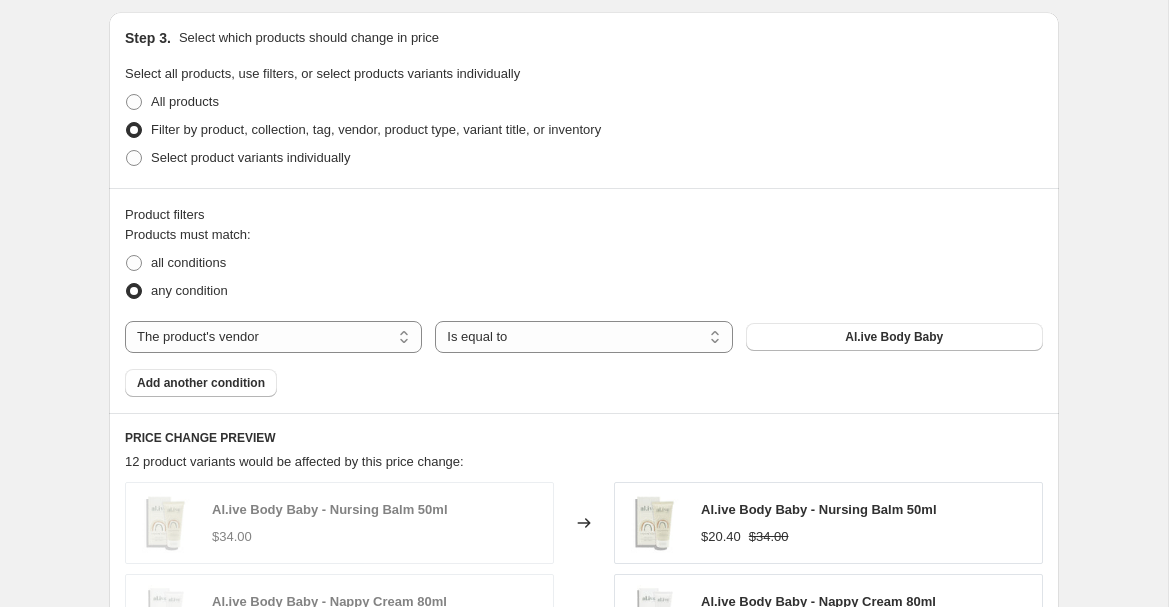 scroll, scrollTop: 1082, scrollLeft: 0, axis: vertical 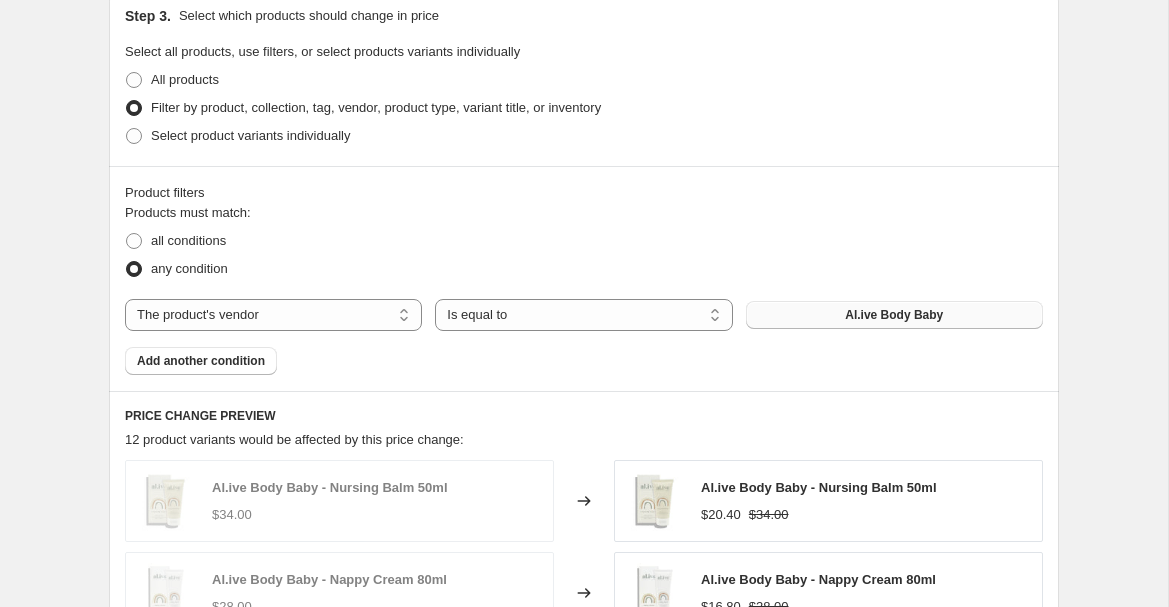 click on "Al.ive Body Baby" at bounding box center [894, 315] 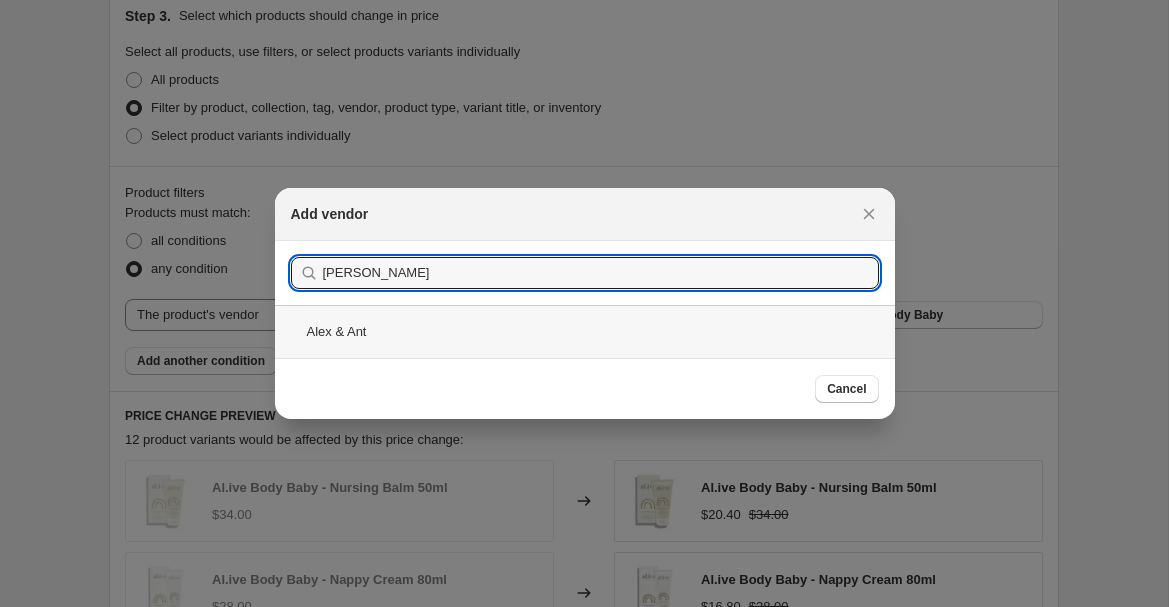 type on "ALEX" 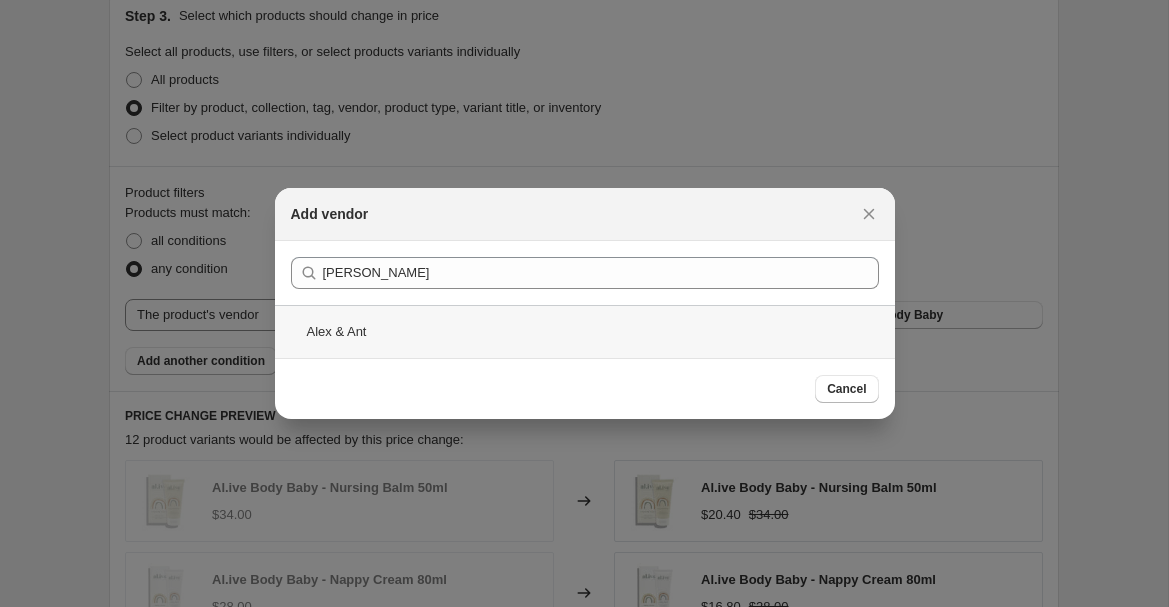click on "Alex & Ant" at bounding box center (585, 331) 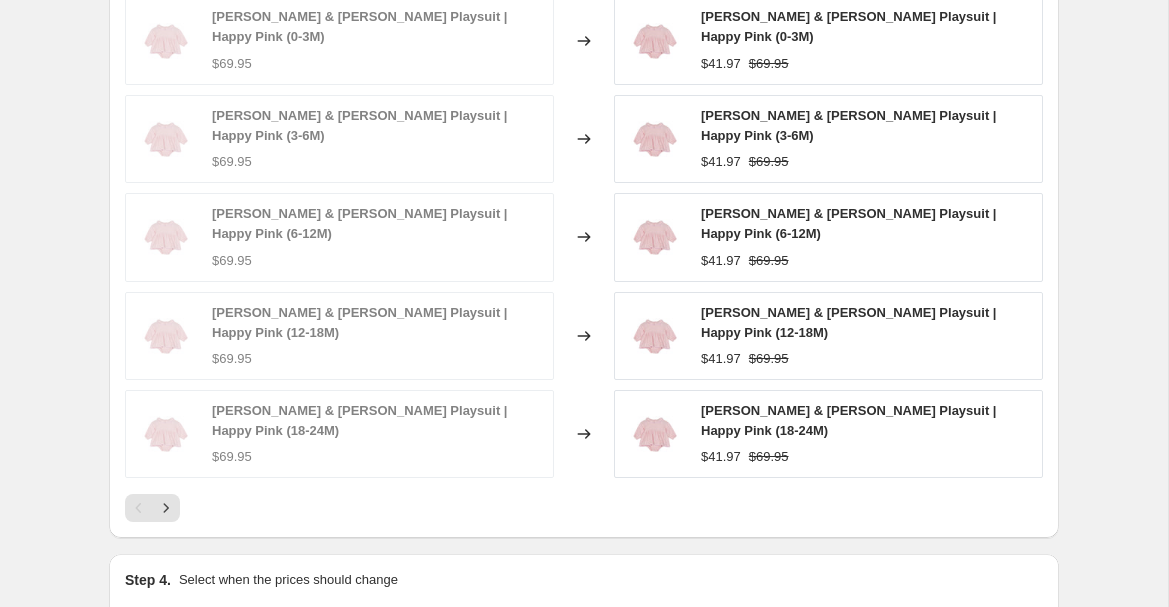 scroll, scrollTop: 1563, scrollLeft: 0, axis: vertical 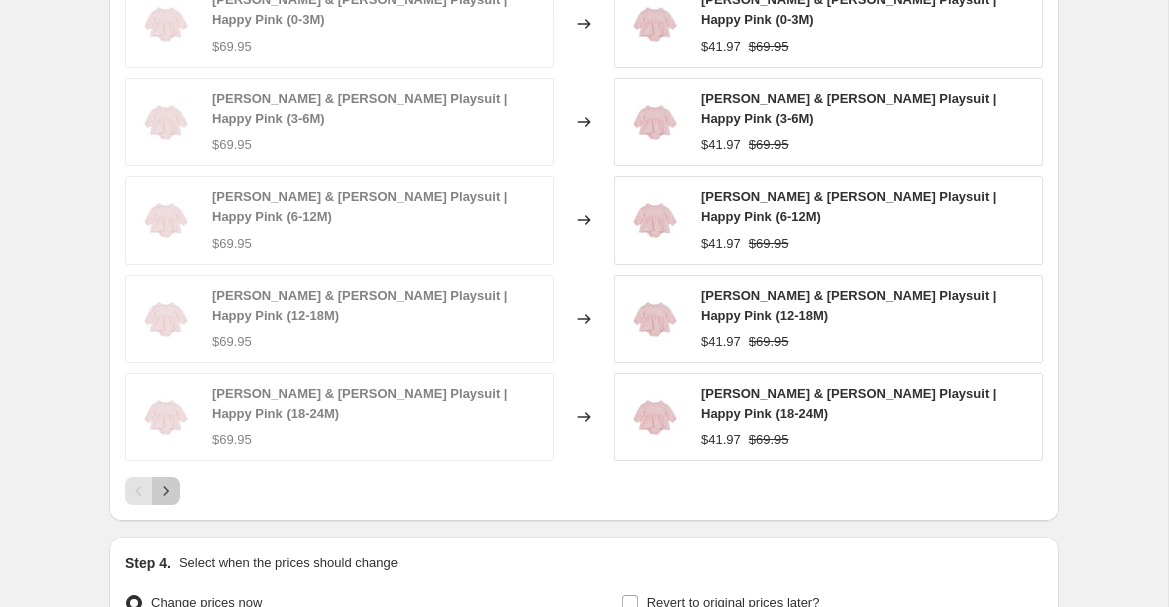 click at bounding box center [166, 491] 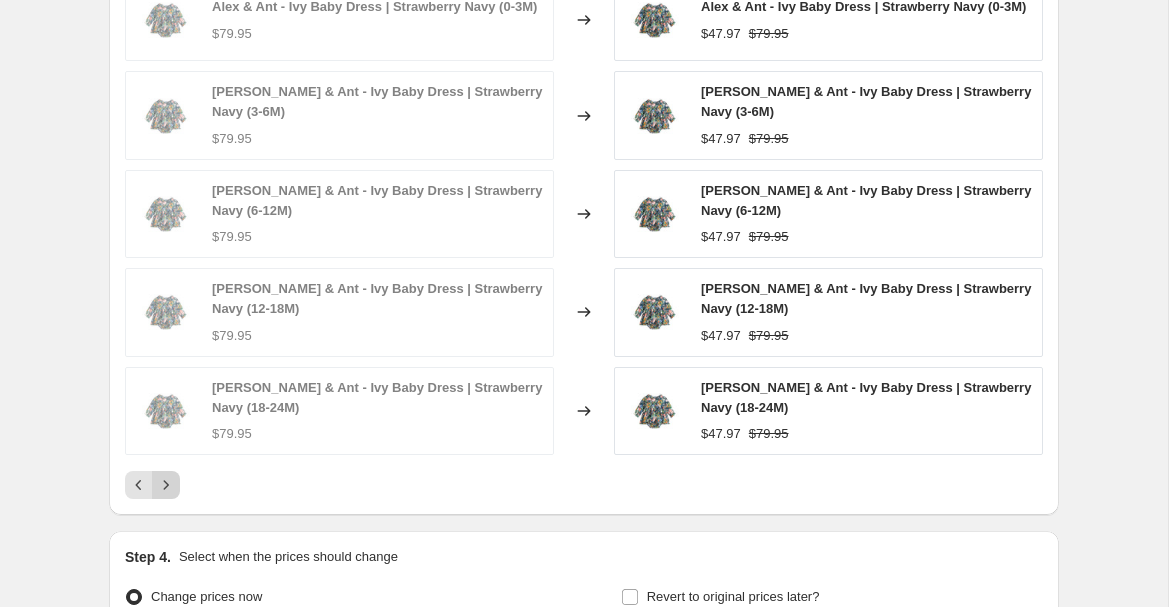 click 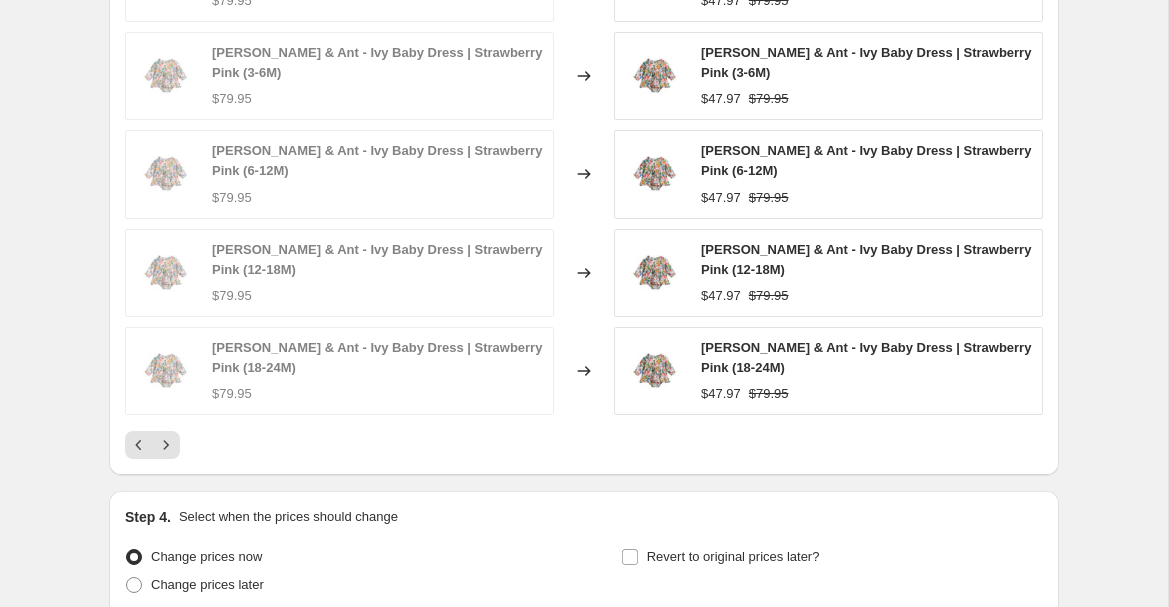 scroll, scrollTop: 1787, scrollLeft: 0, axis: vertical 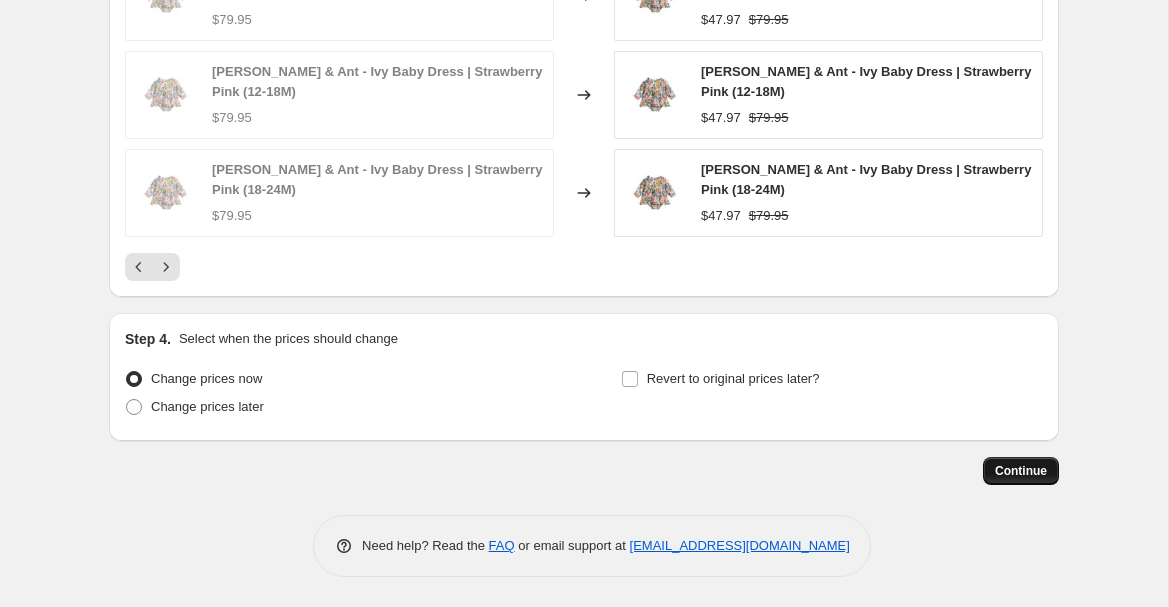 click on "Continue" at bounding box center (1021, 471) 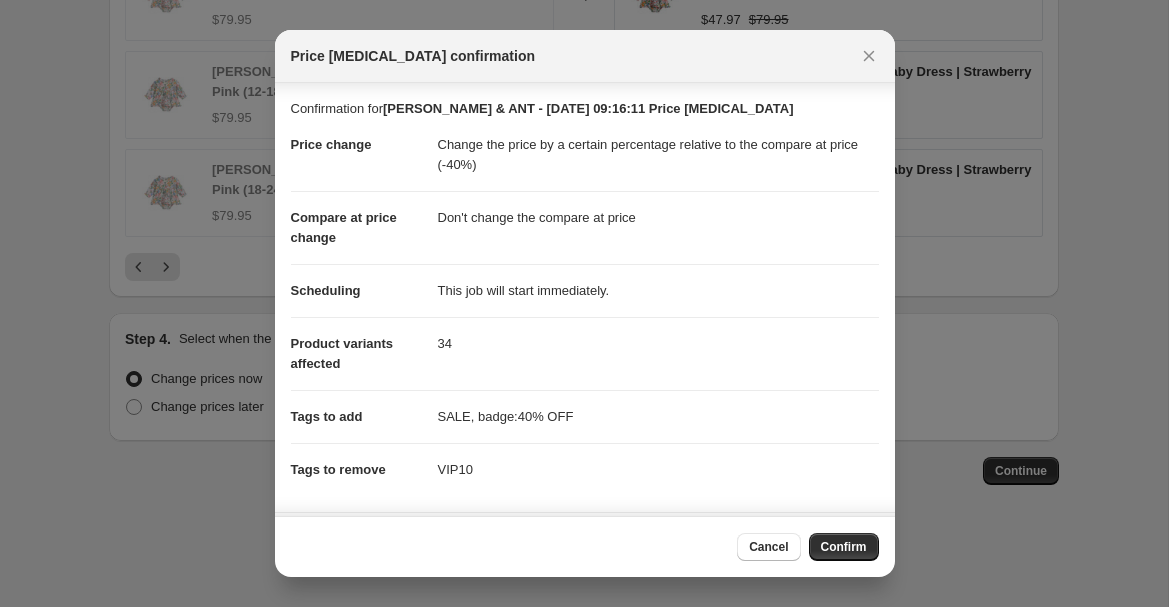 scroll, scrollTop: 176, scrollLeft: 0, axis: vertical 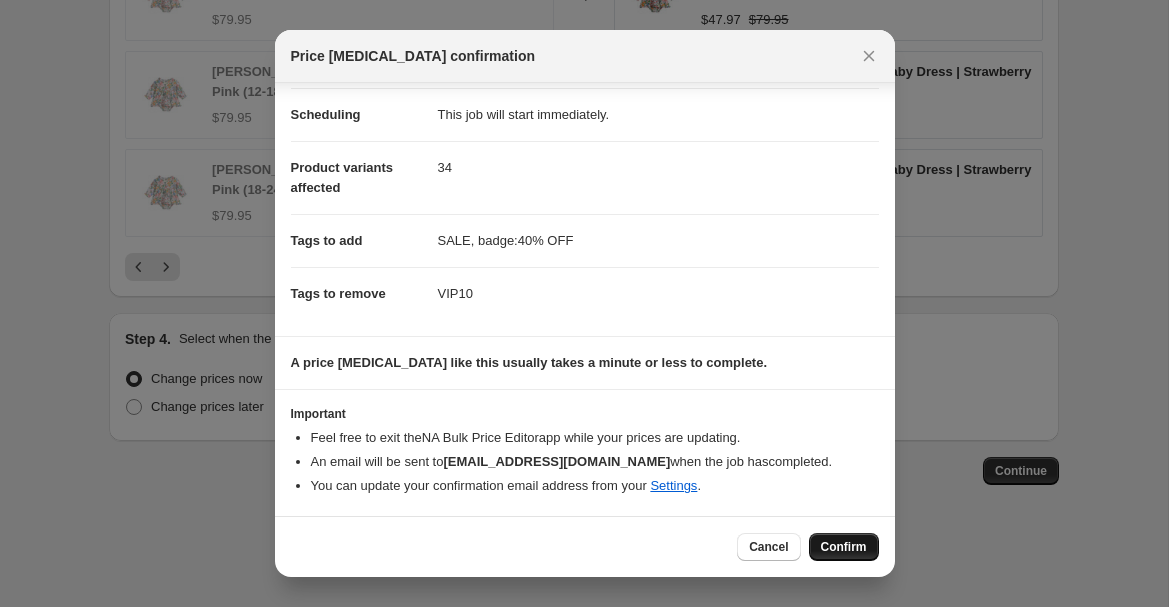 click on "Confirm" at bounding box center [844, 547] 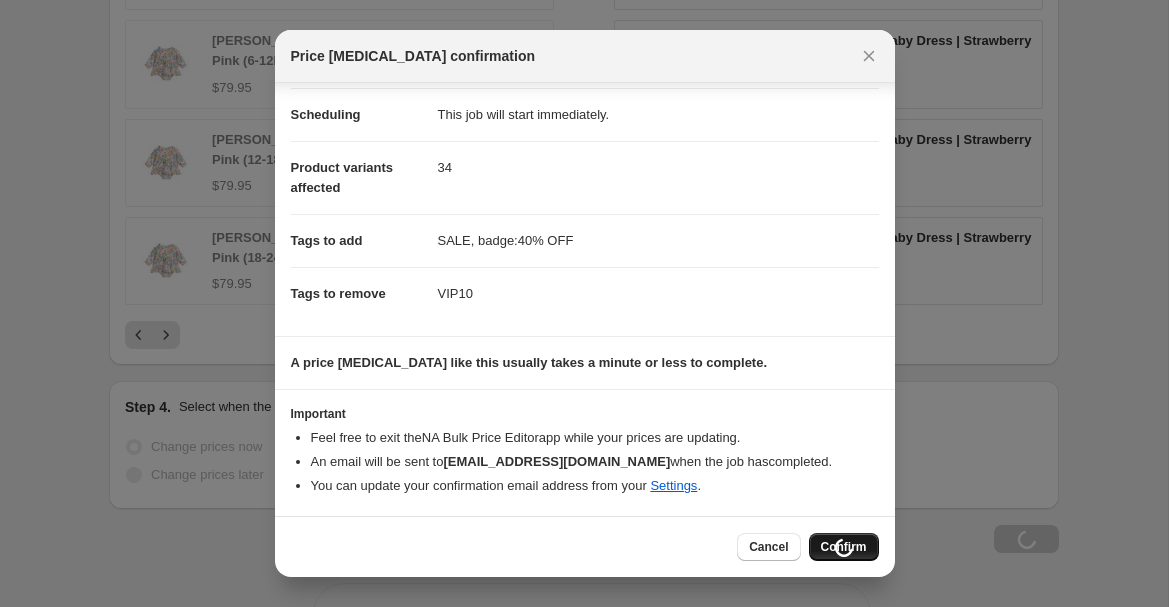 scroll, scrollTop: 1855, scrollLeft: 0, axis: vertical 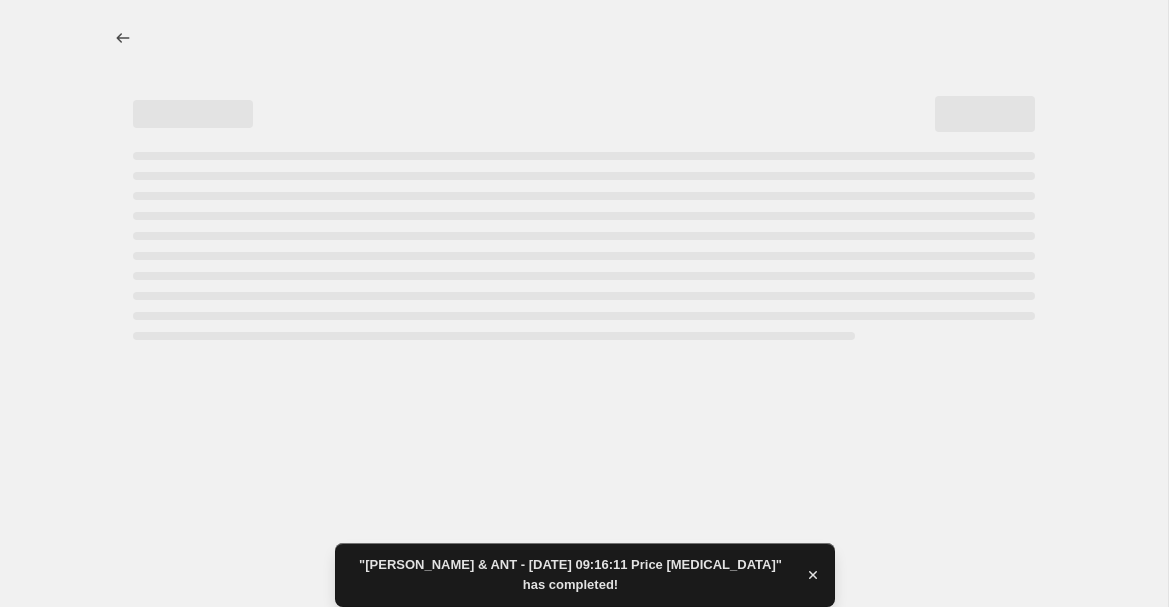 select on "pcap" 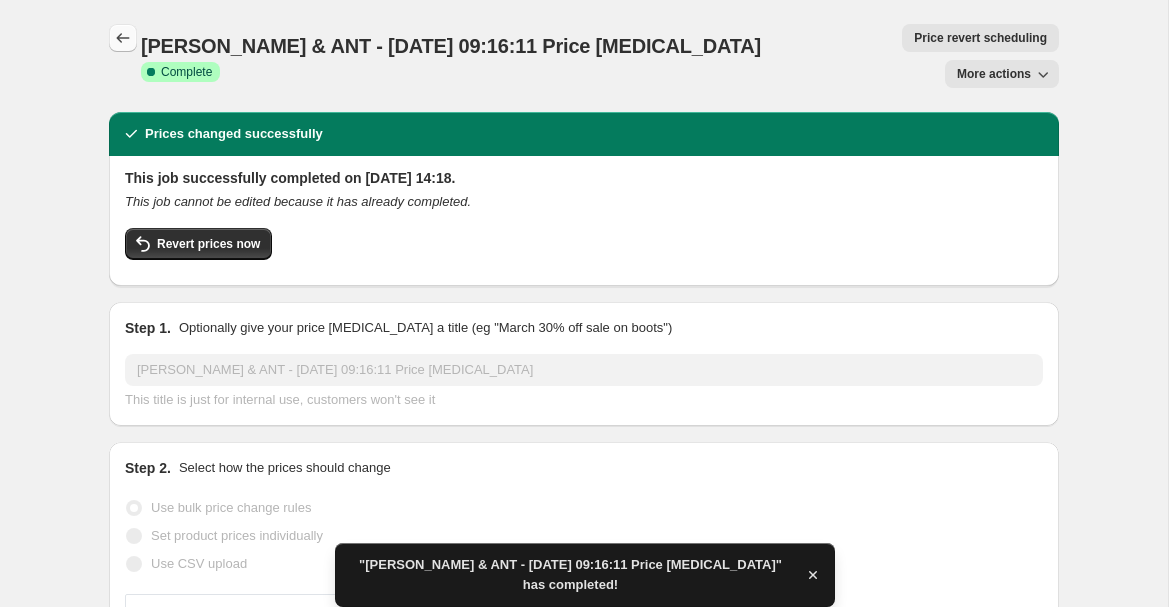click at bounding box center (123, 38) 